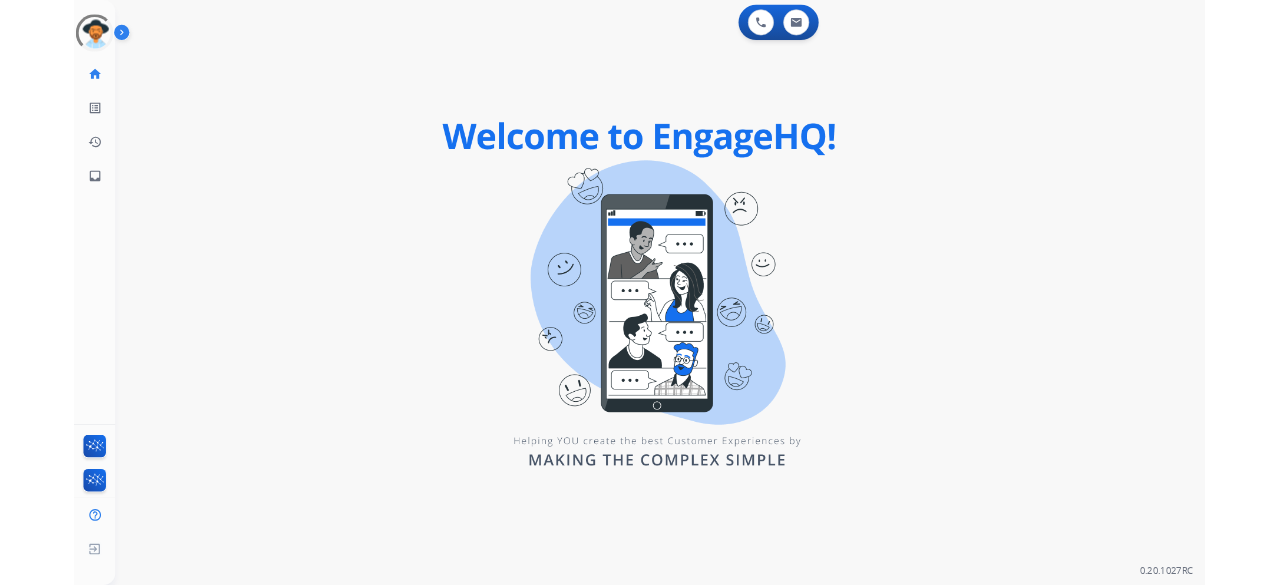 scroll, scrollTop: 0, scrollLeft: 0, axis: both 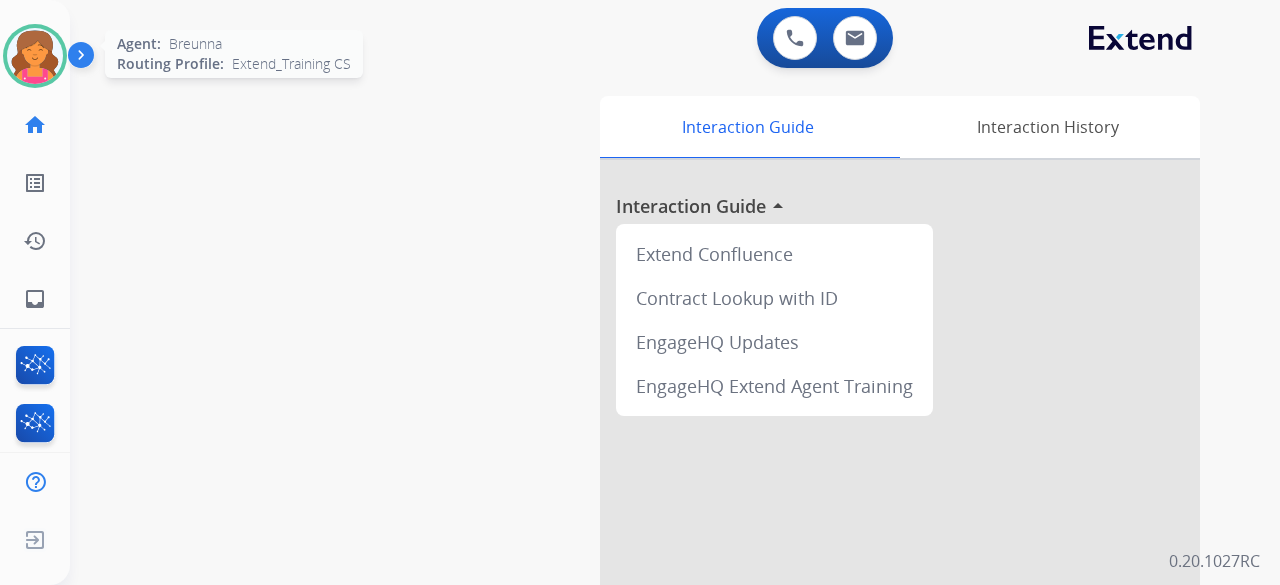 click at bounding box center [35, 56] 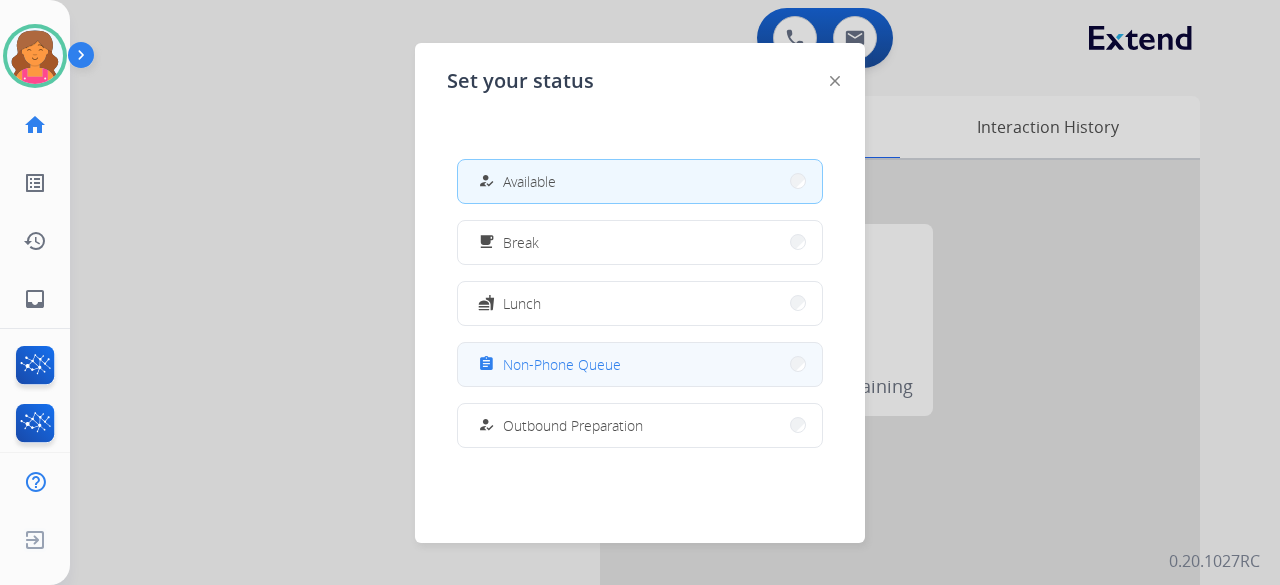 click on "assignment Non-Phone Queue" at bounding box center [640, 364] 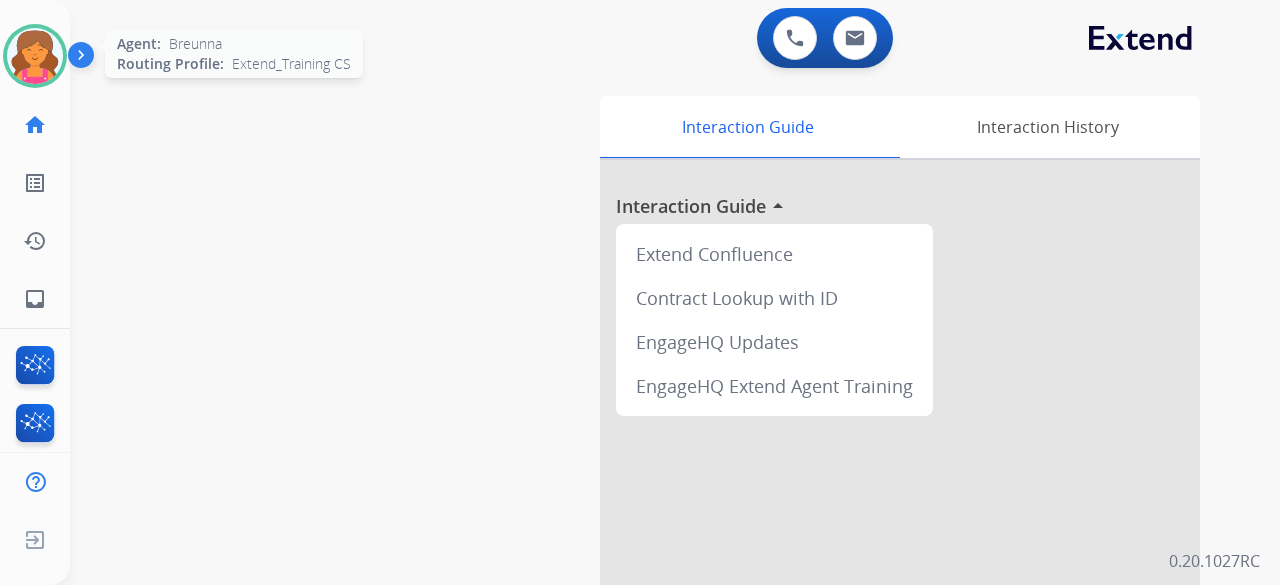 click at bounding box center [35, 56] 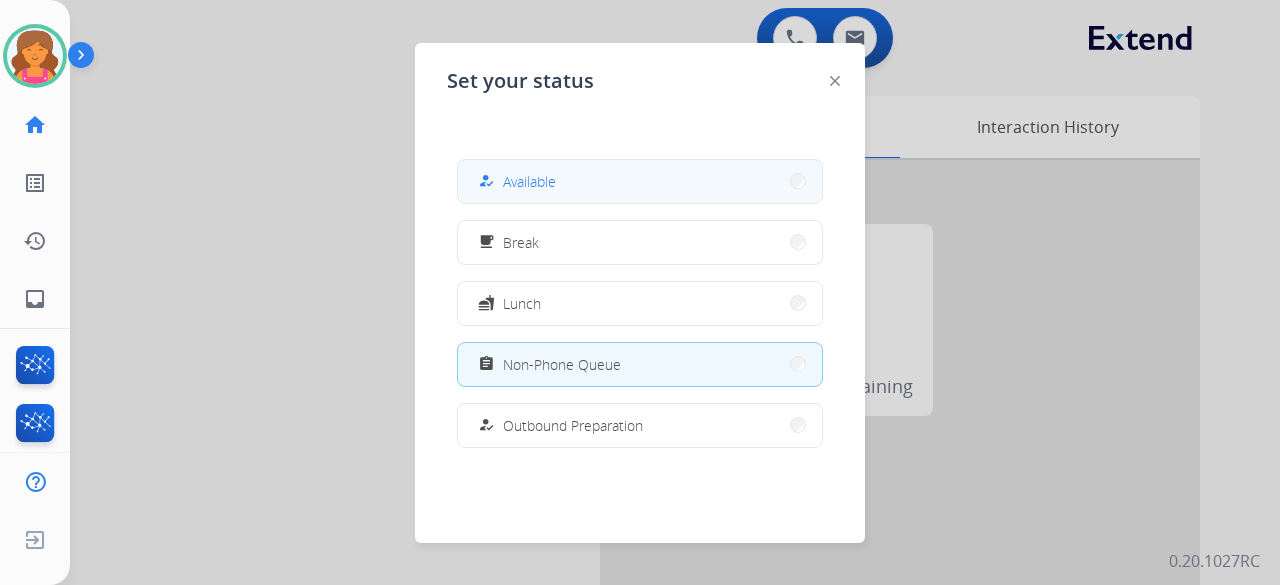 click on "how_to_reg Available" at bounding box center (640, 181) 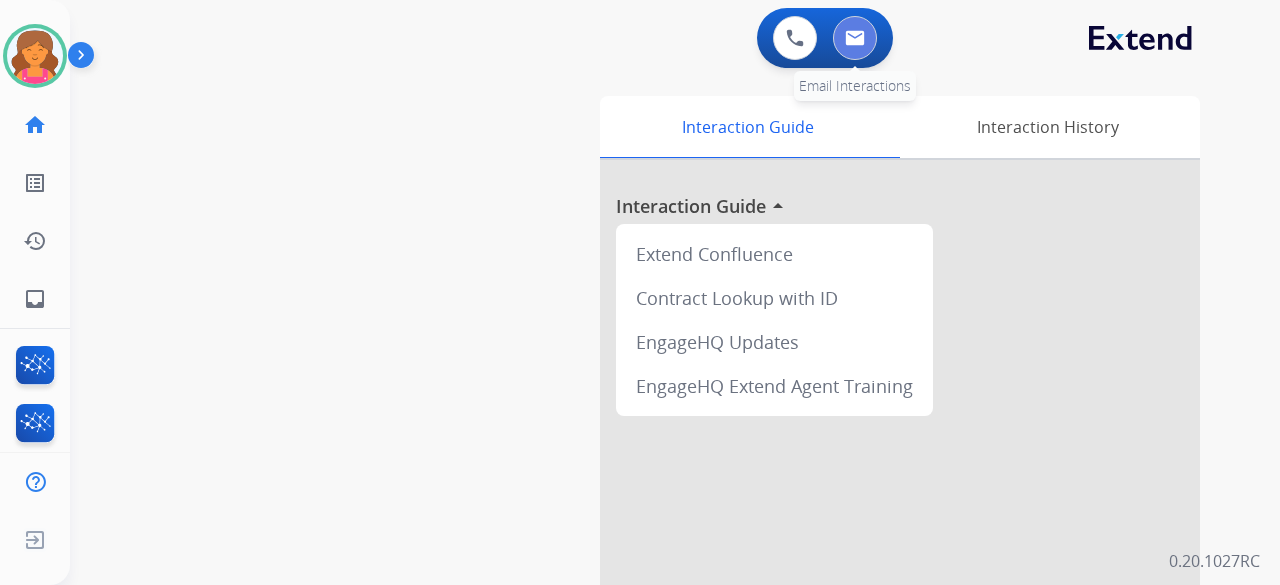 click at bounding box center [855, 38] 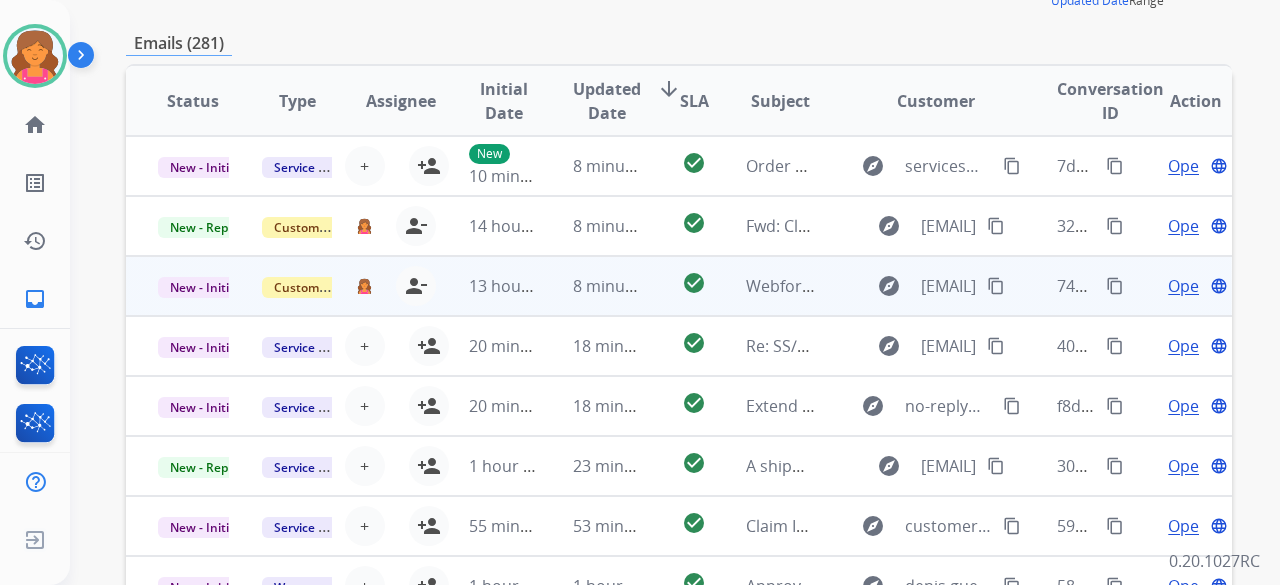 scroll, scrollTop: 100, scrollLeft: 0, axis: vertical 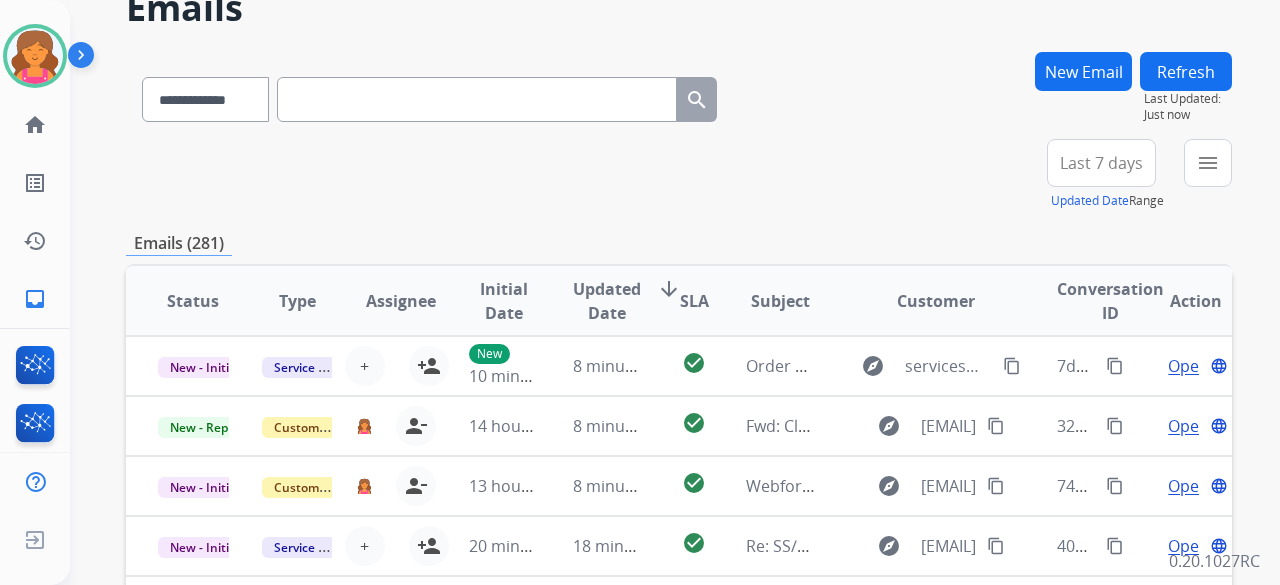 click on "Last 7 days" at bounding box center [1101, 163] 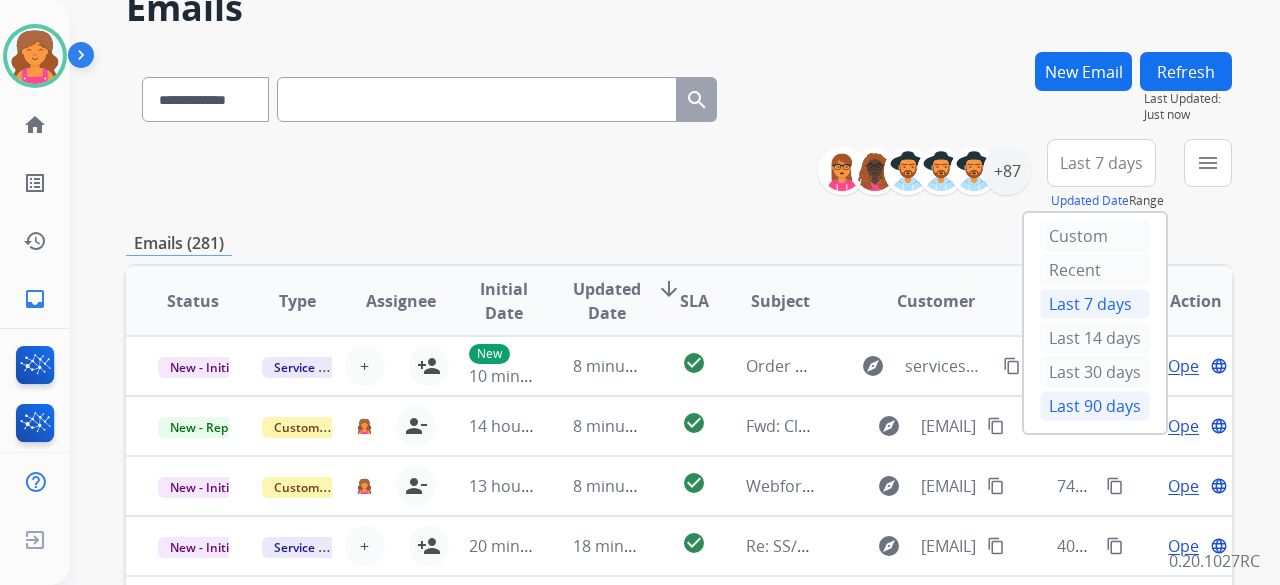 click on "Last 90 days" at bounding box center (1095, 406) 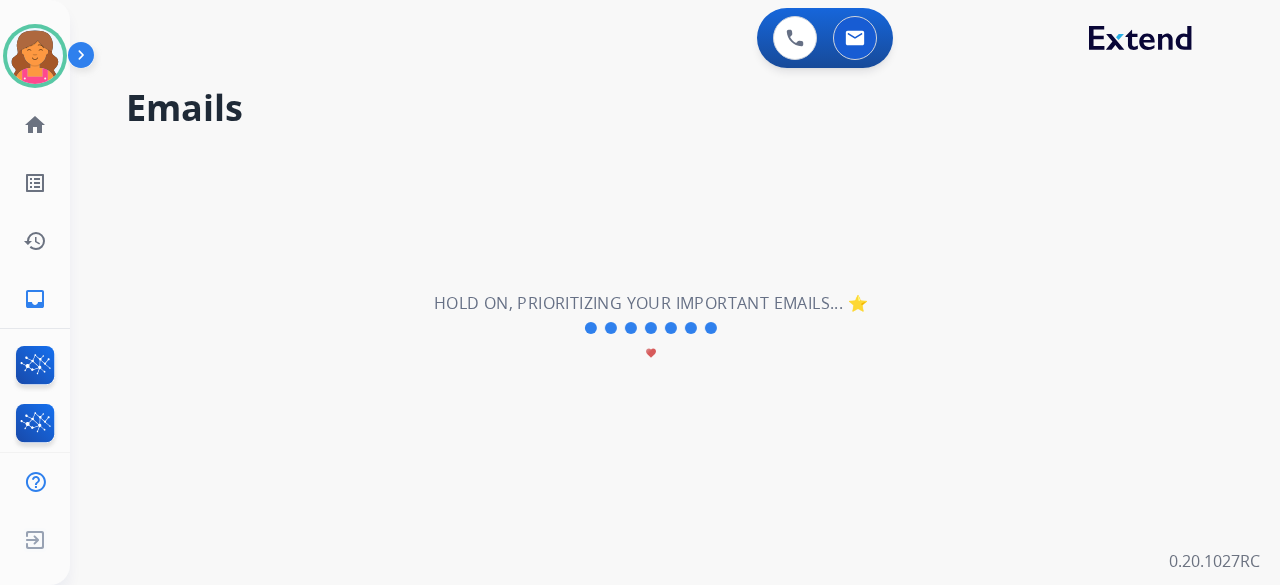 scroll, scrollTop: 0, scrollLeft: 0, axis: both 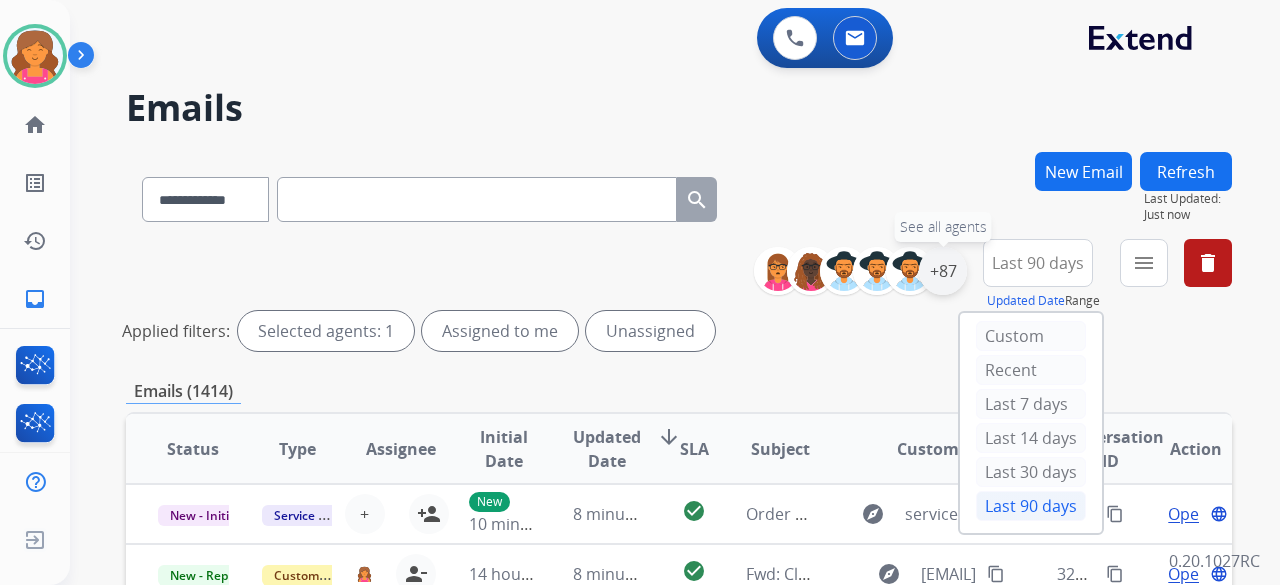click on "+87" at bounding box center [943, 271] 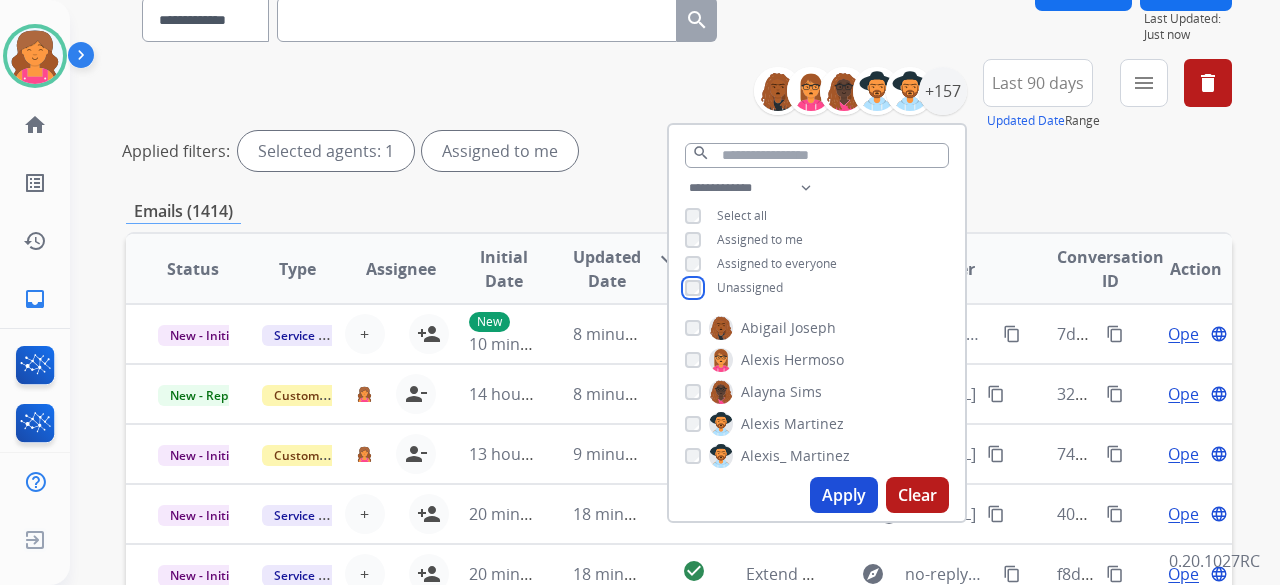 scroll, scrollTop: 200, scrollLeft: 0, axis: vertical 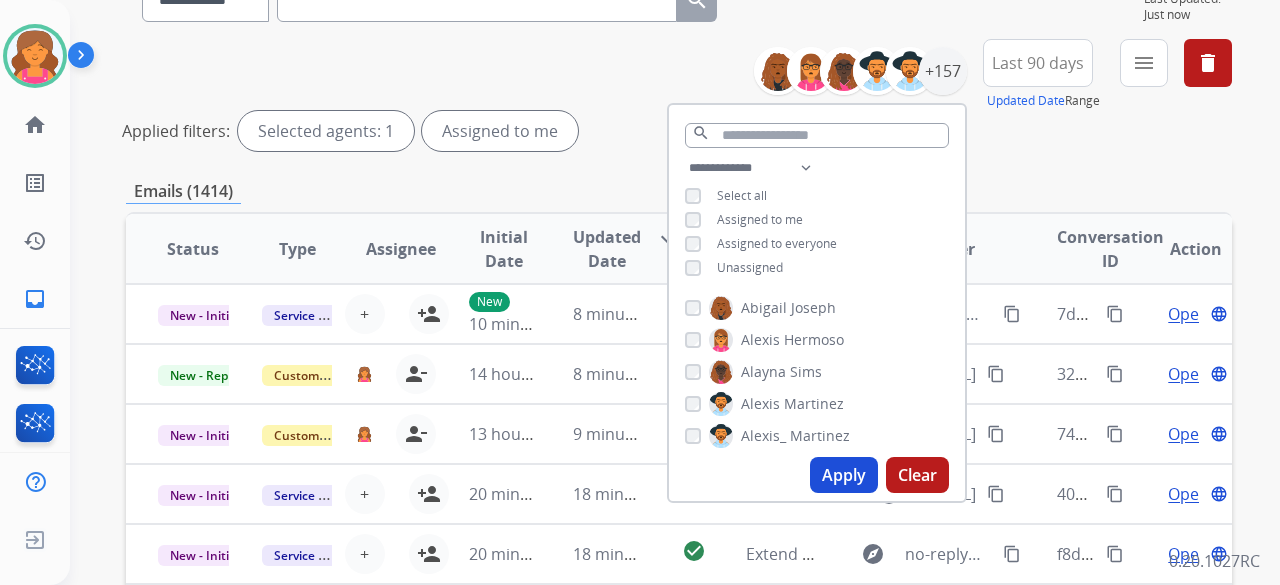 click on "Apply" at bounding box center [844, 475] 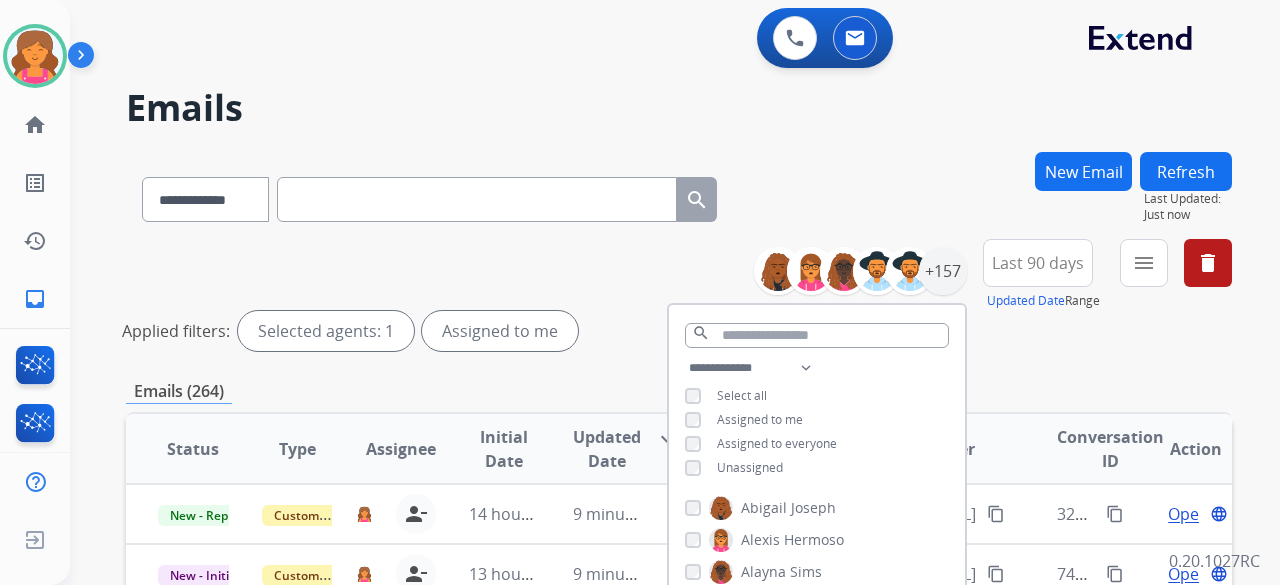 click on "**********" at bounding box center [679, 299] 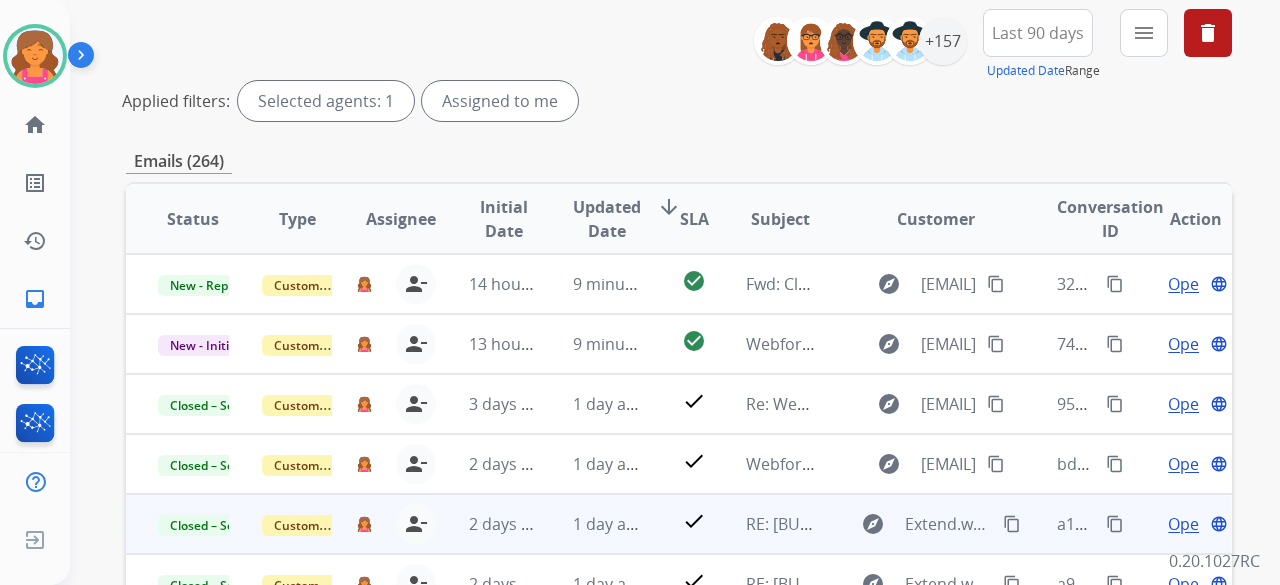 scroll, scrollTop: 400, scrollLeft: 0, axis: vertical 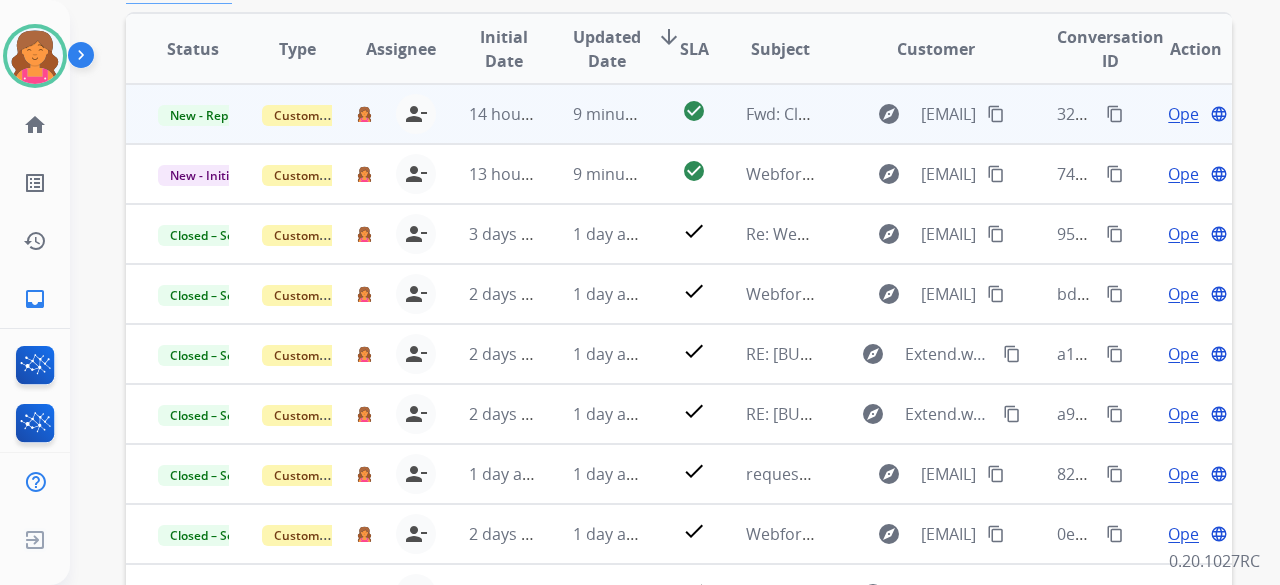 click on "Open language" at bounding box center (1195, 114) 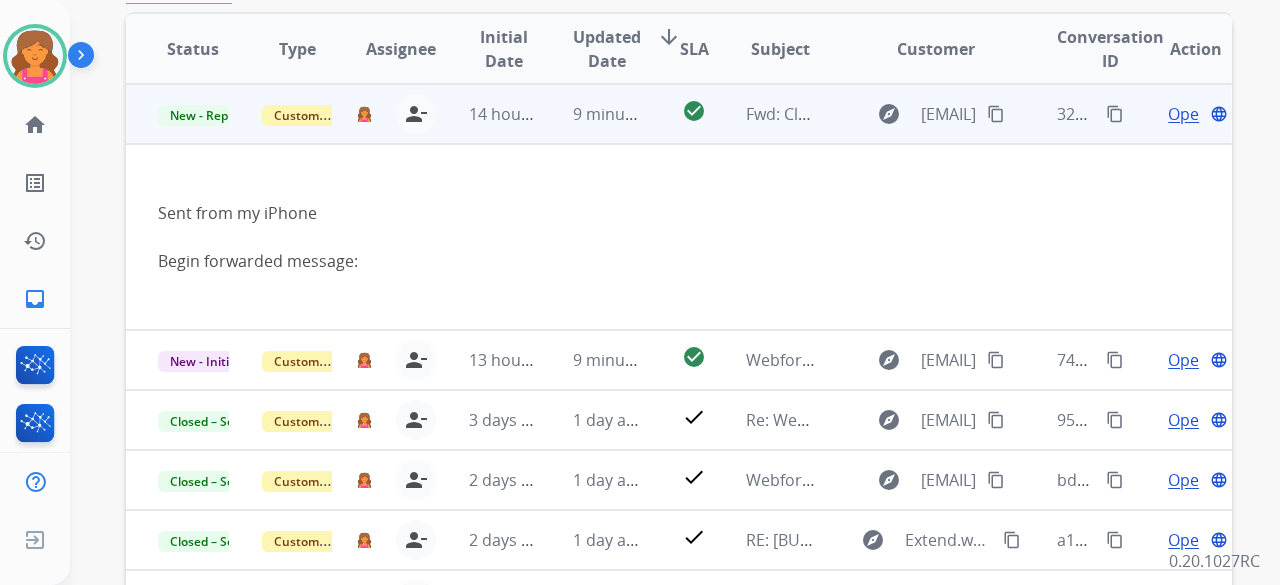click on "Open" at bounding box center [1188, 114] 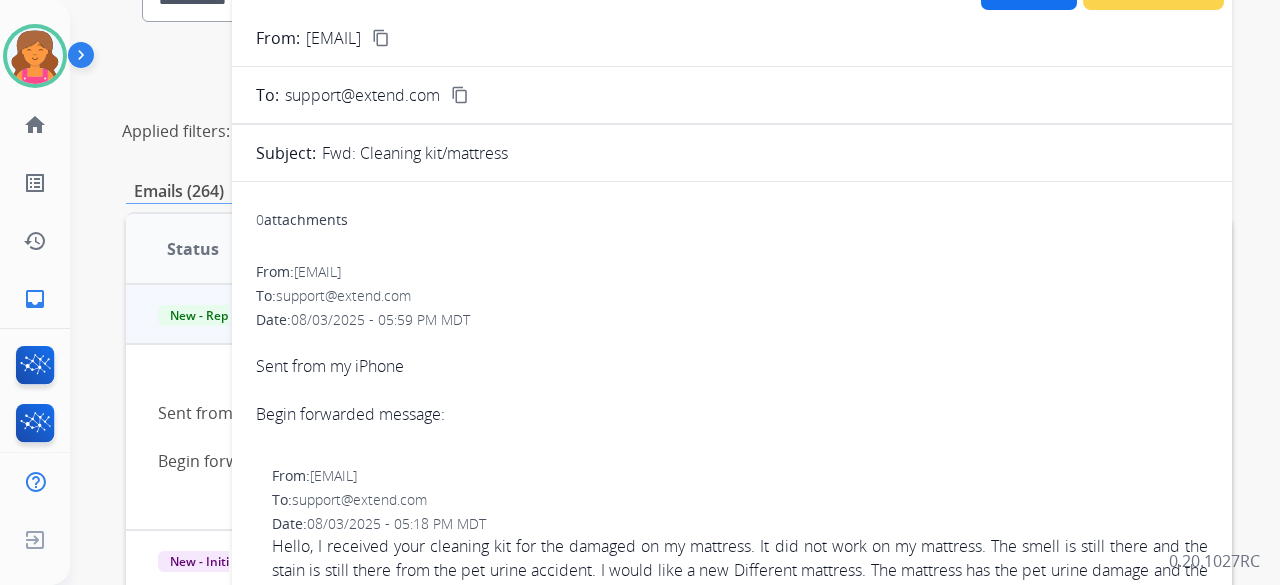 scroll, scrollTop: 100, scrollLeft: 0, axis: vertical 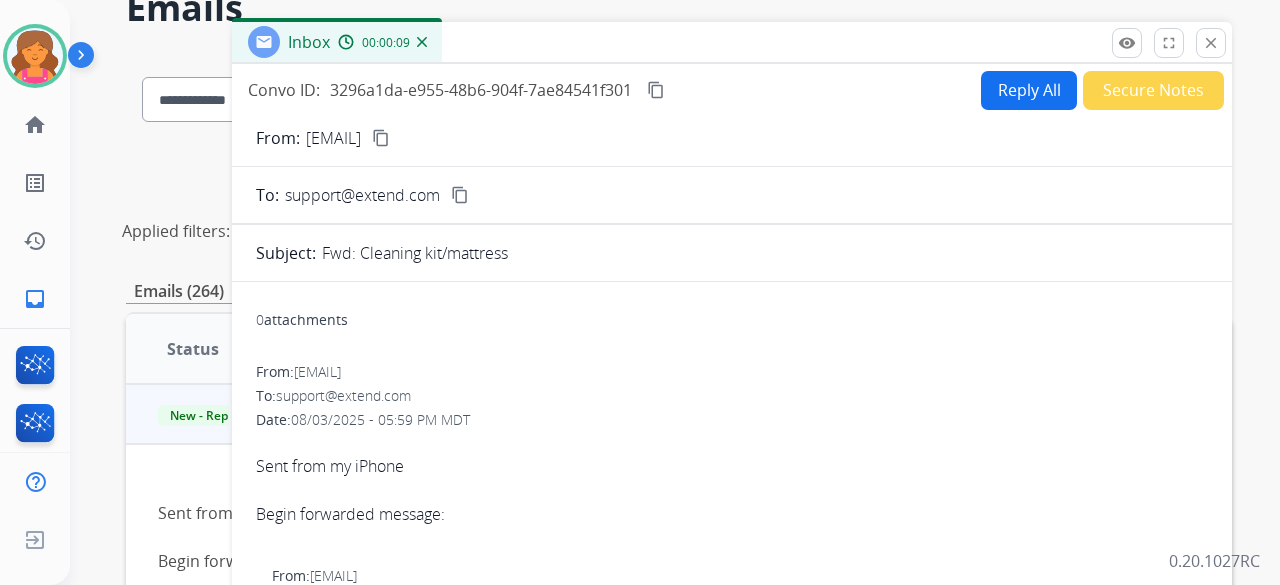 click on "content_copy" at bounding box center (381, 138) 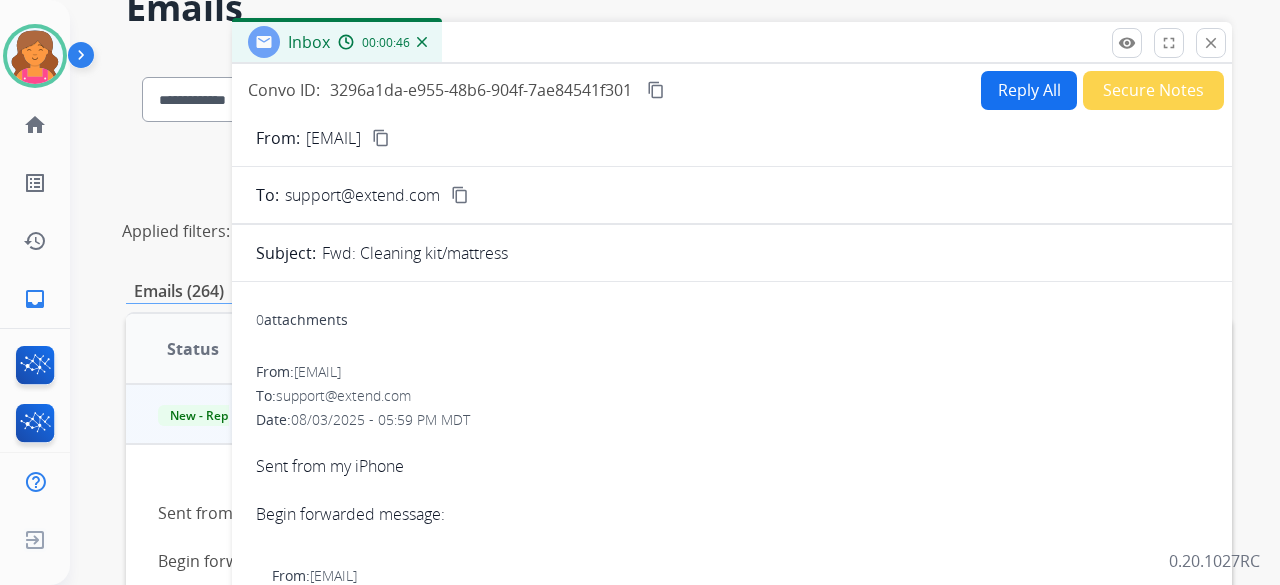 click on "Reply All" at bounding box center (1029, 90) 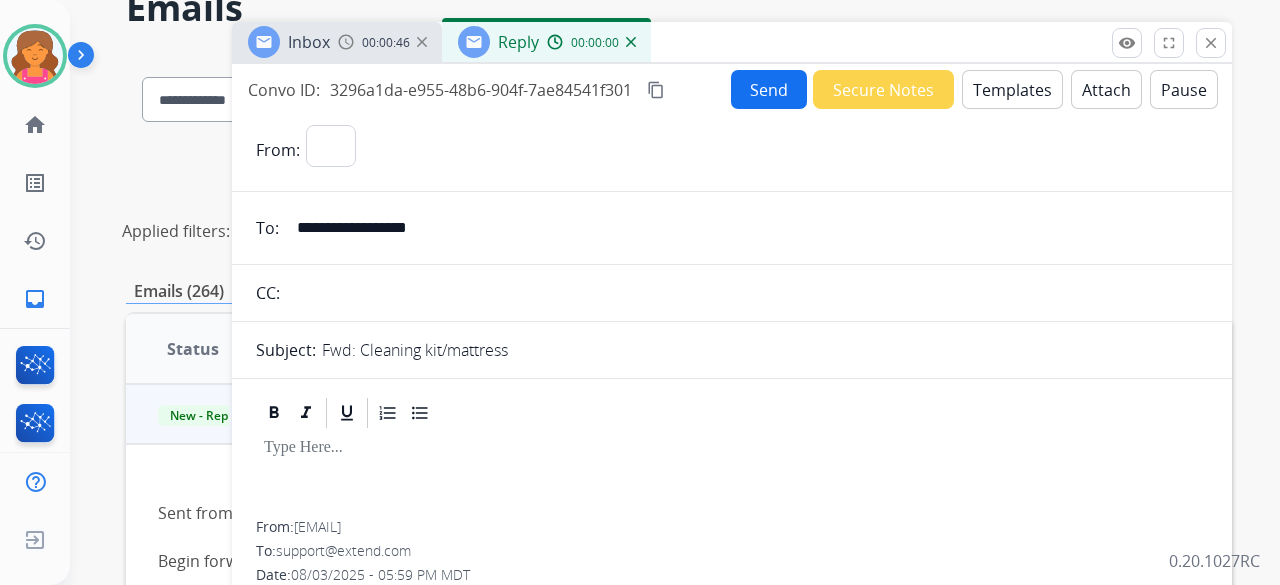 select on "**********" 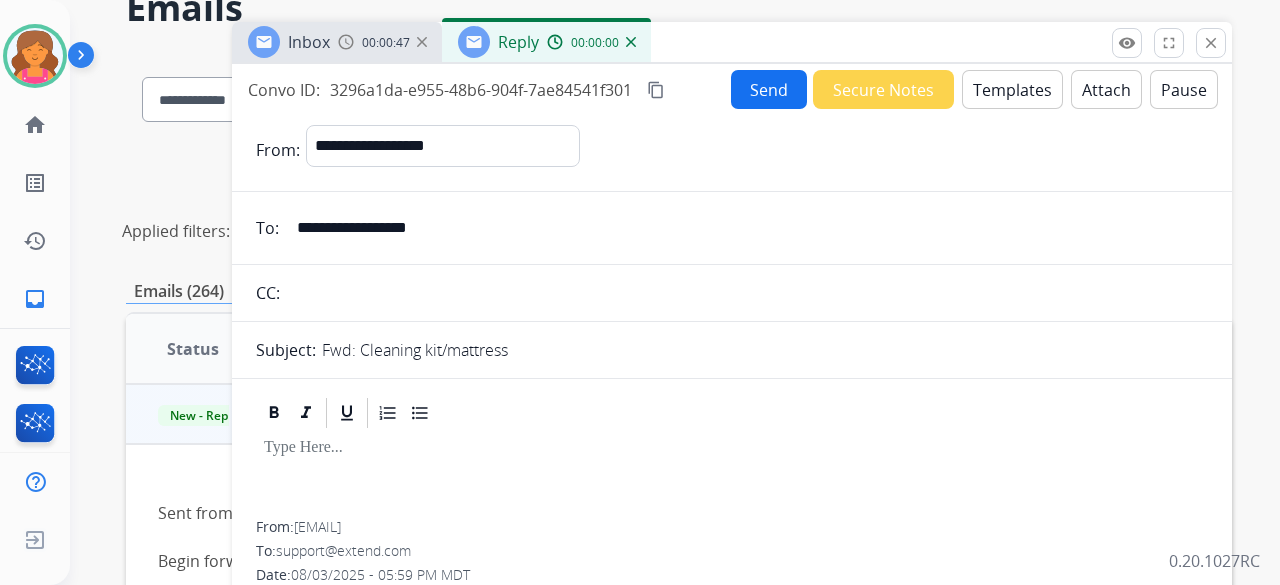 click on "Templates" at bounding box center [1012, 89] 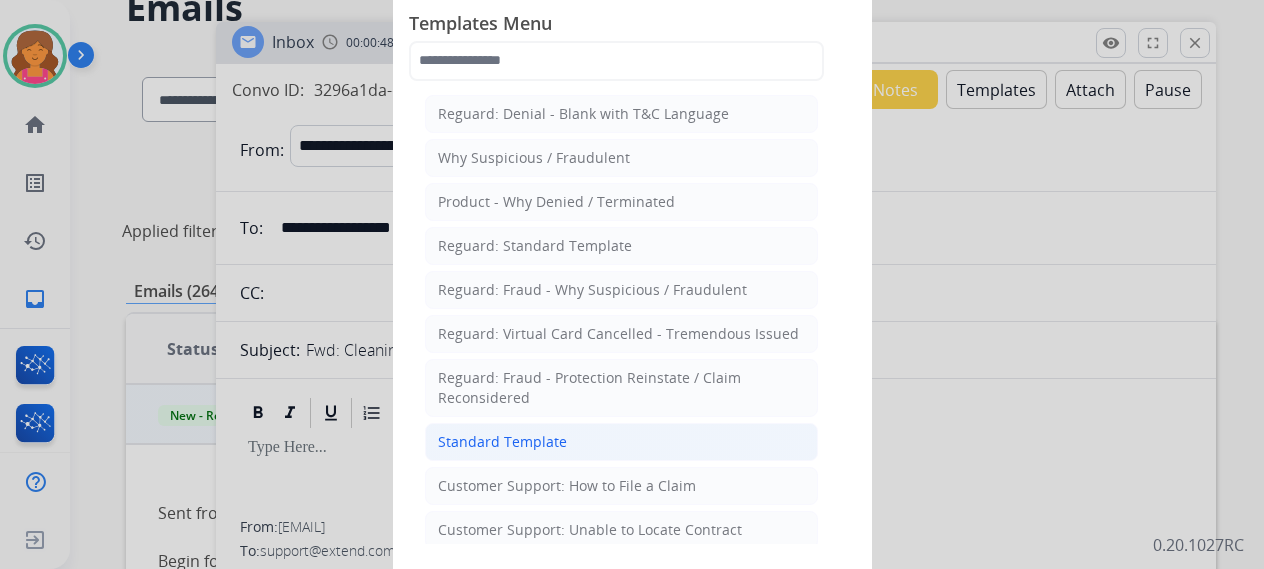 click on "Standard Template" 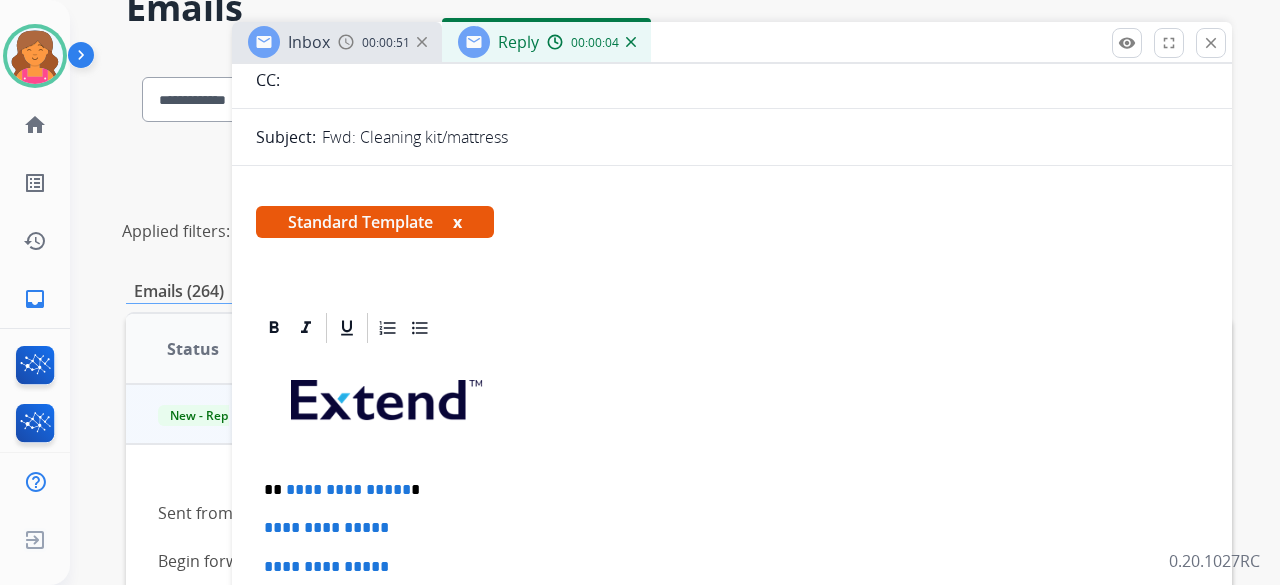 scroll, scrollTop: 300, scrollLeft: 0, axis: vertical 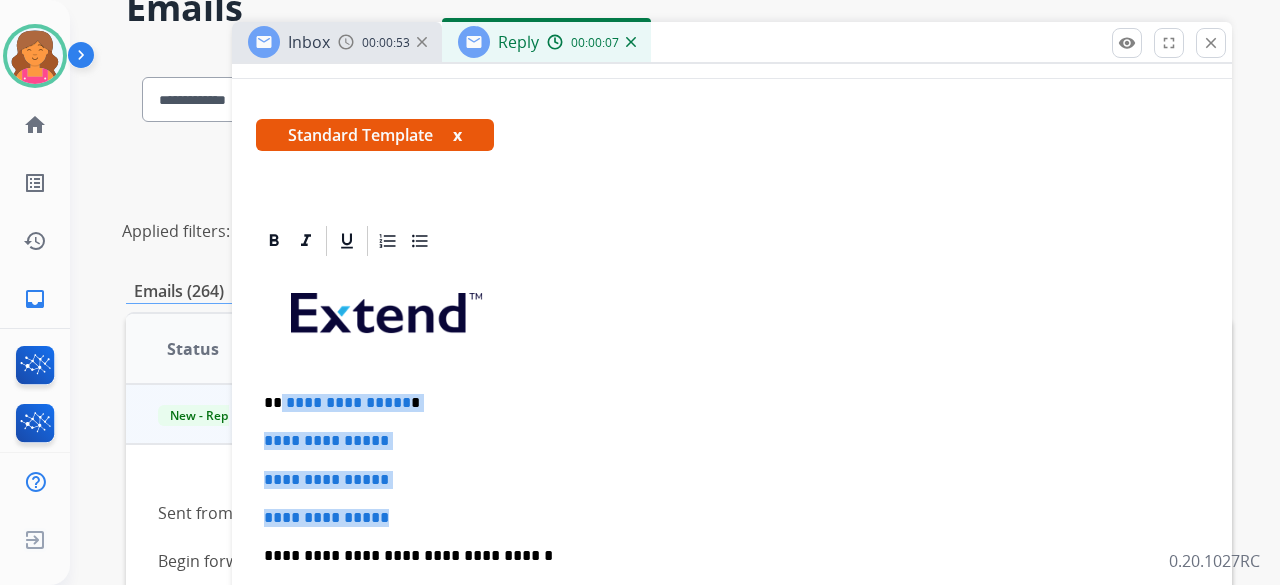 drag, startPoint x: 400, startPoint y: 512, endPoint x: 282, endPoint y: 380, distance: 177.05367 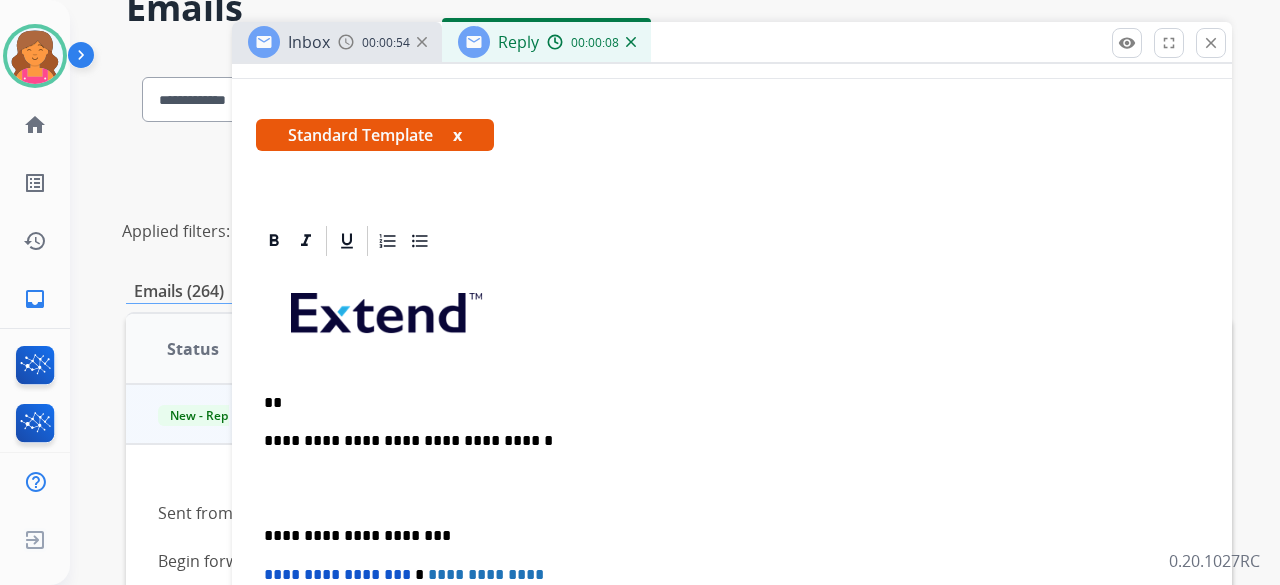 type 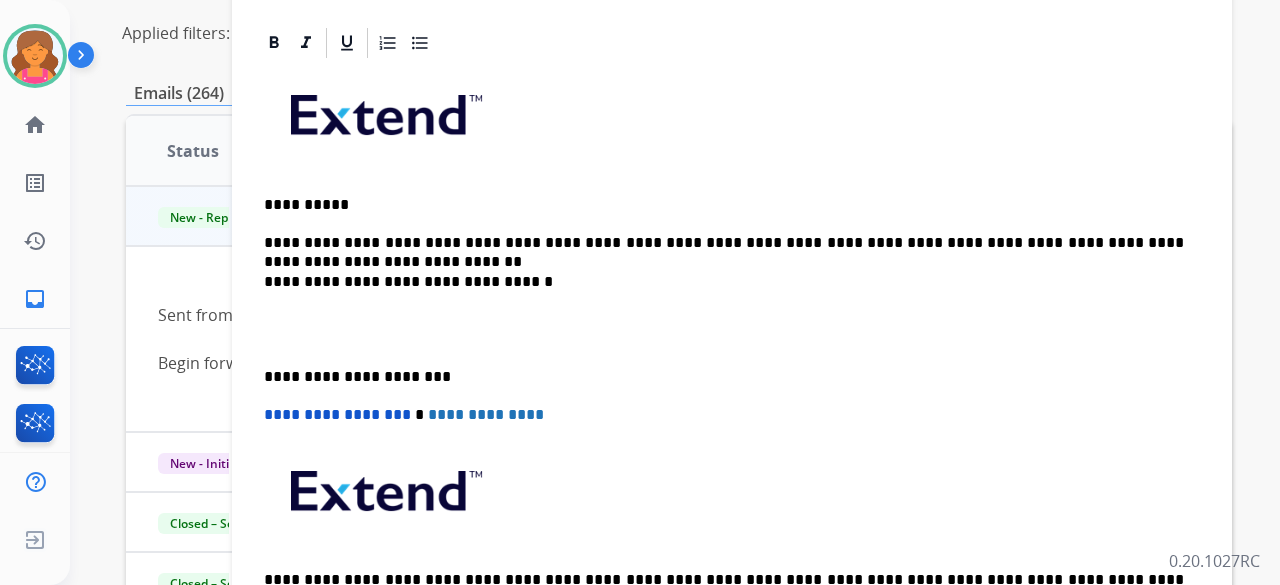 scroll, scrollTop: 316, scrollLeft: 0, axis: vertical 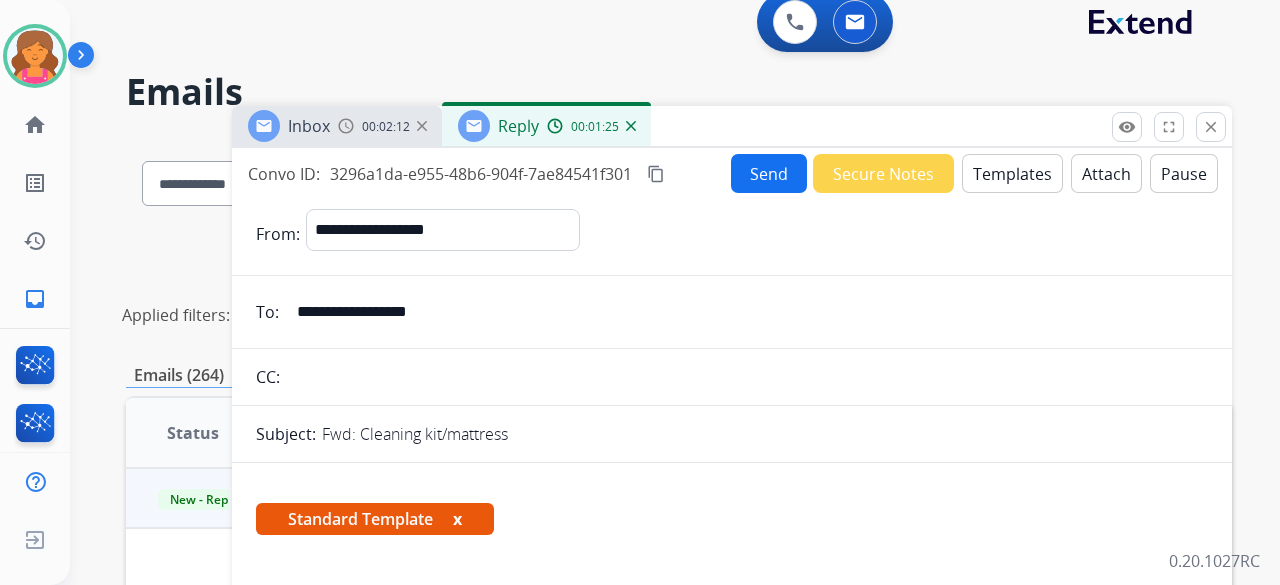 click on "content_copy" at bounding box center [656, 174] 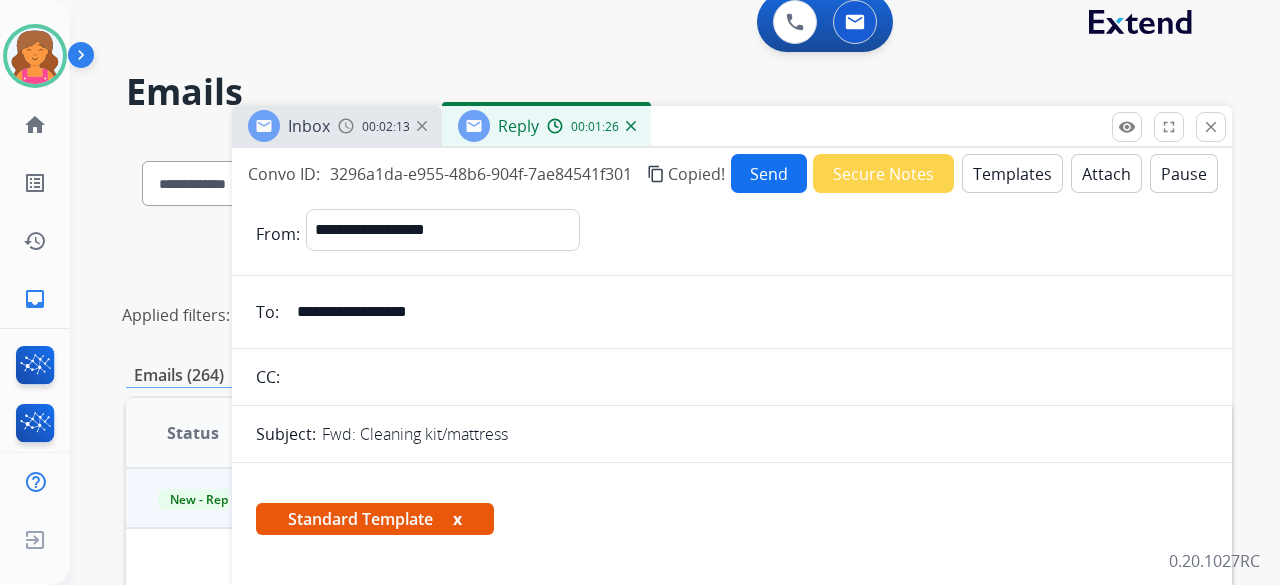 click on "Send" at bounding box center (769, 173) 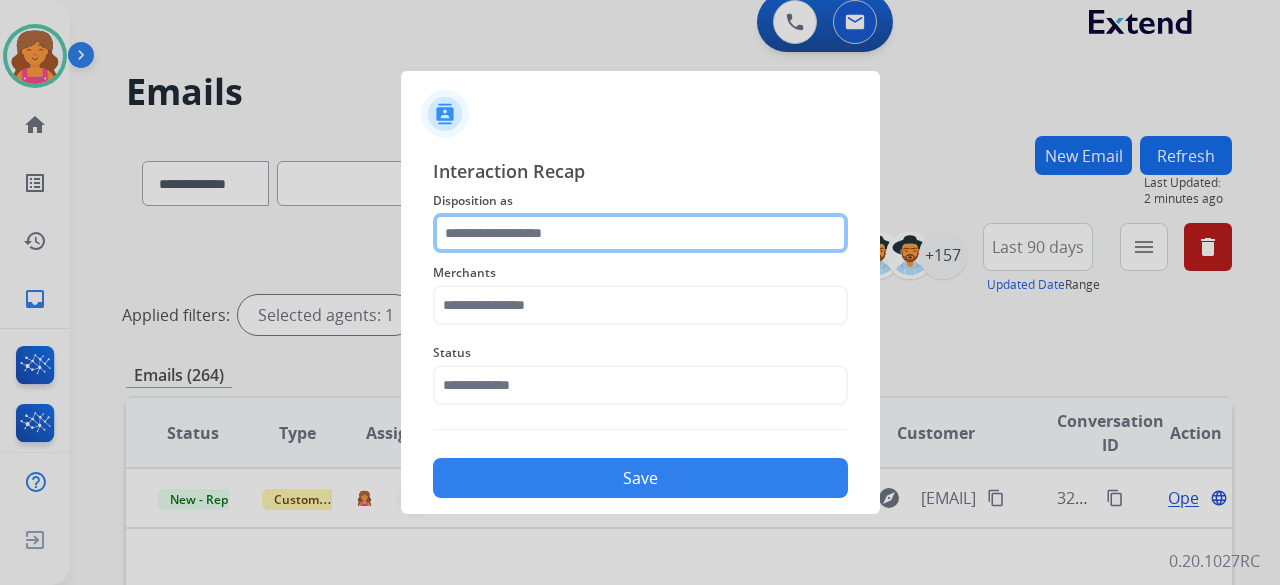 click 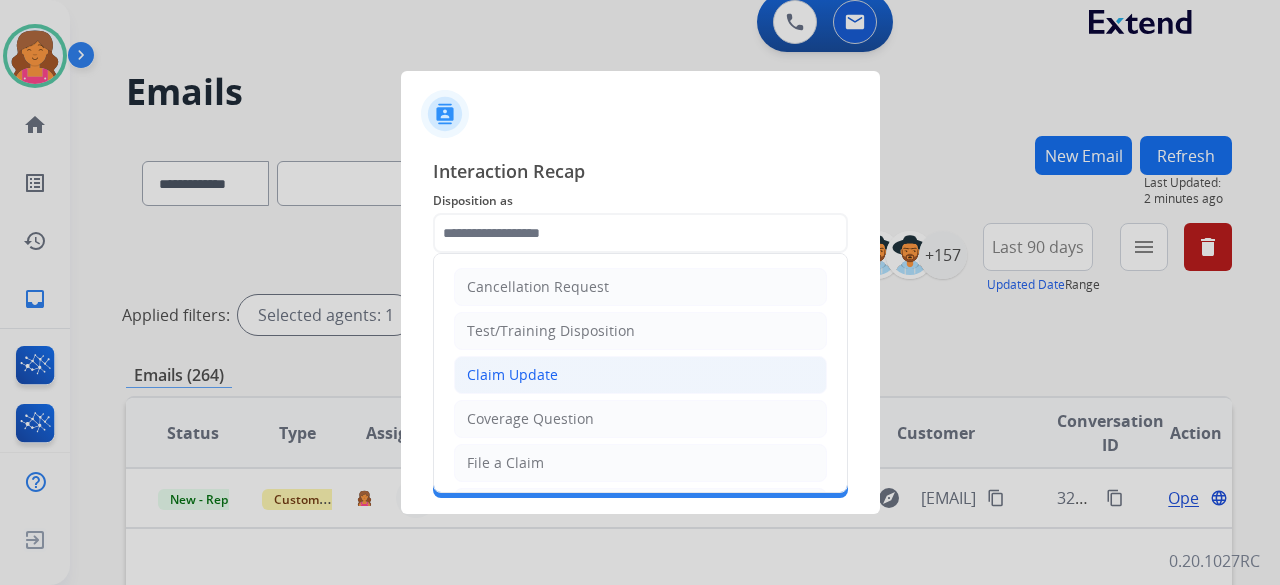 click on "Claim Update" 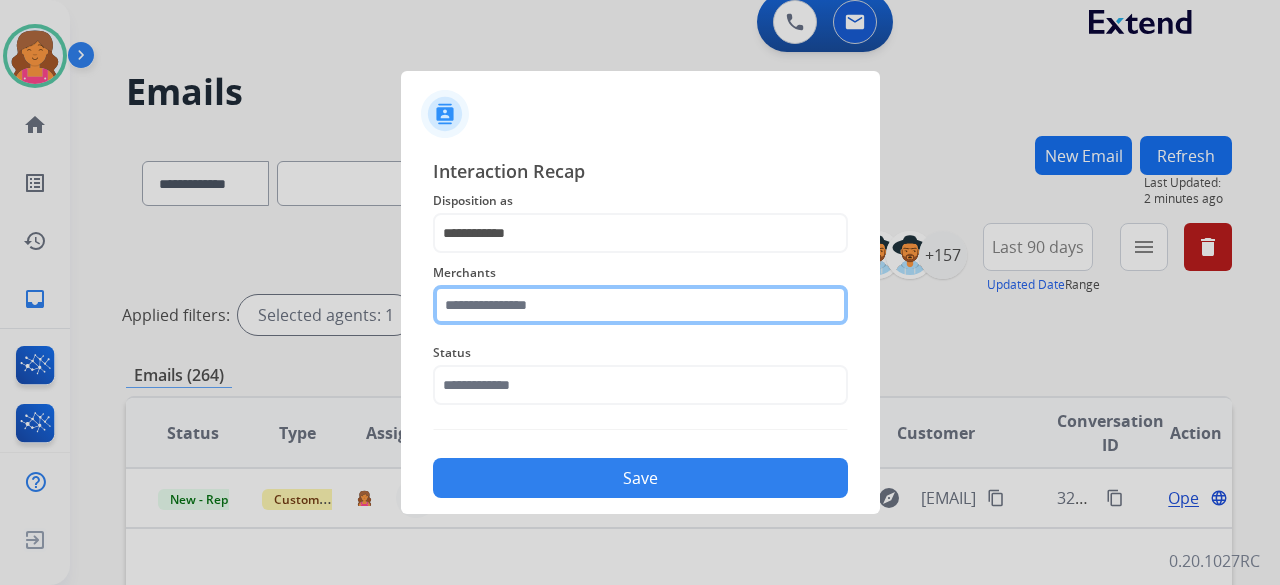 click 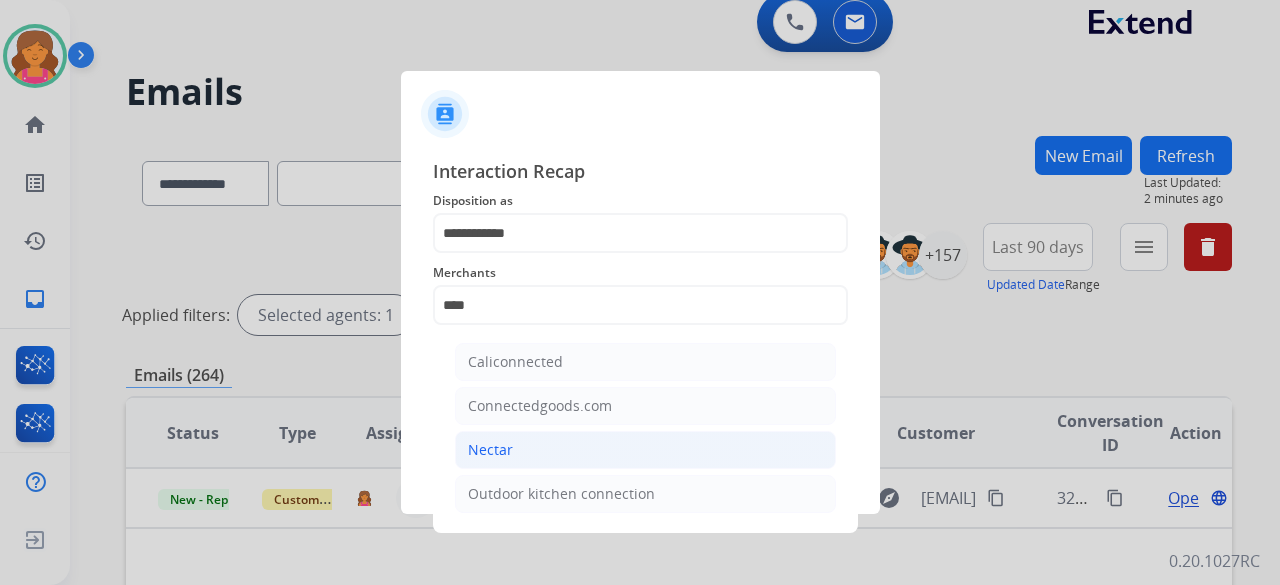 click on "Nectar" 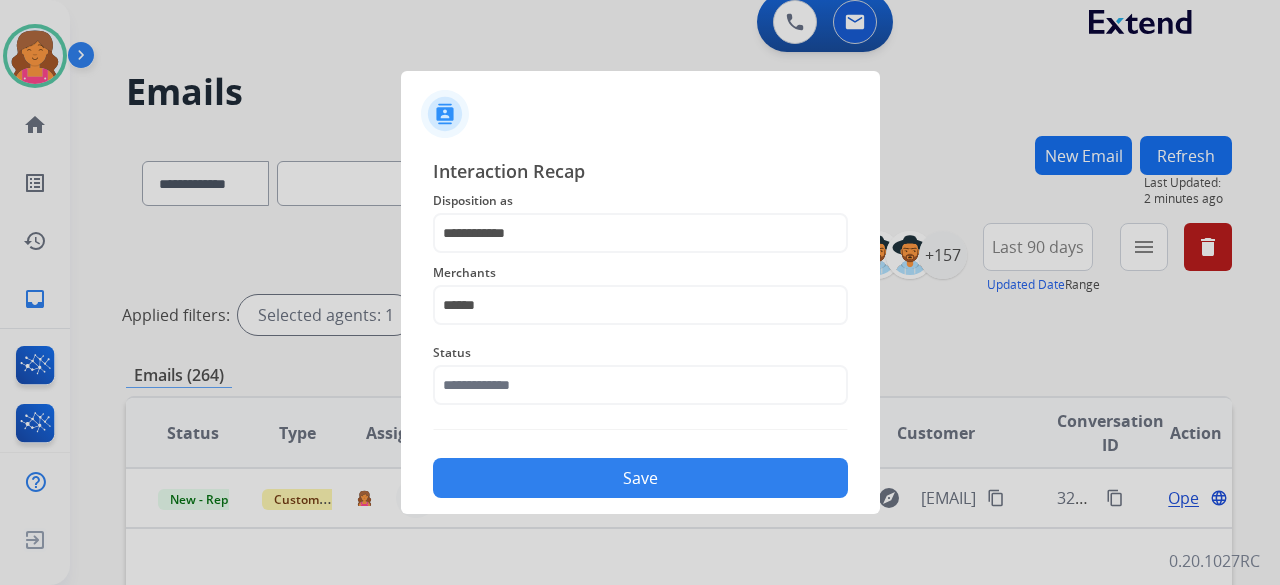 click on "Status" 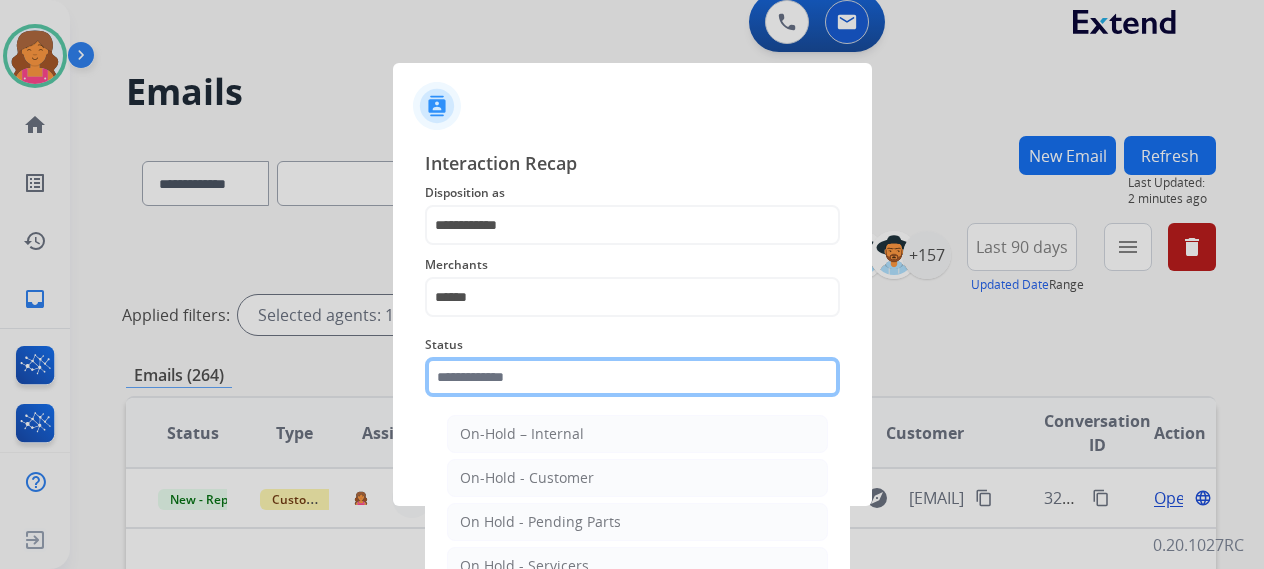 click 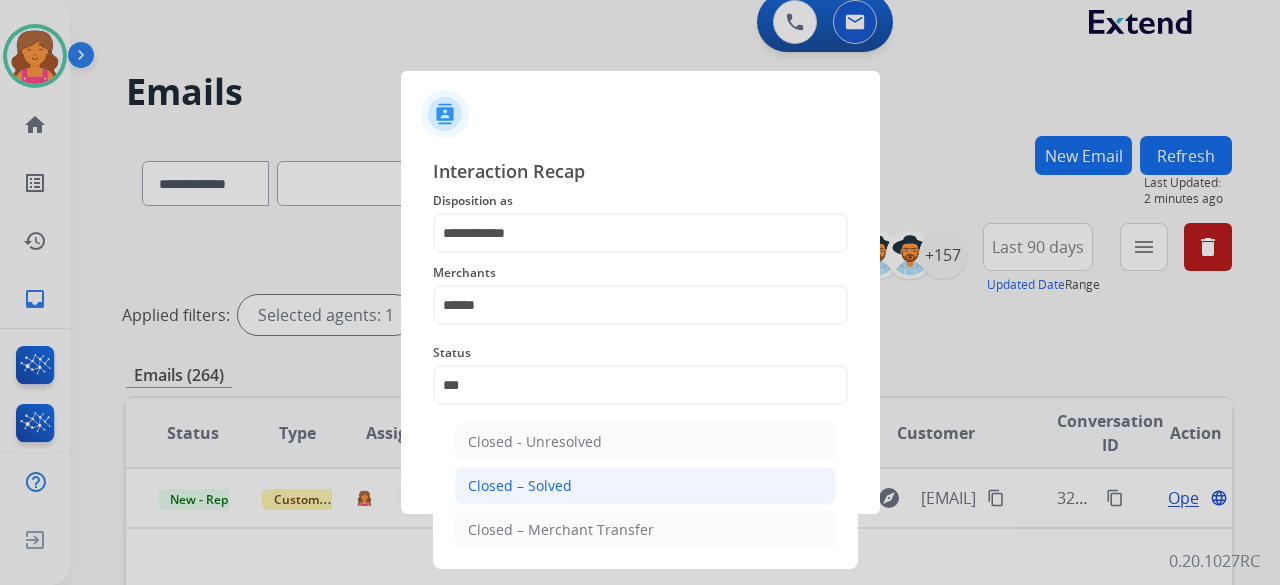 click on "Closed – Solved" 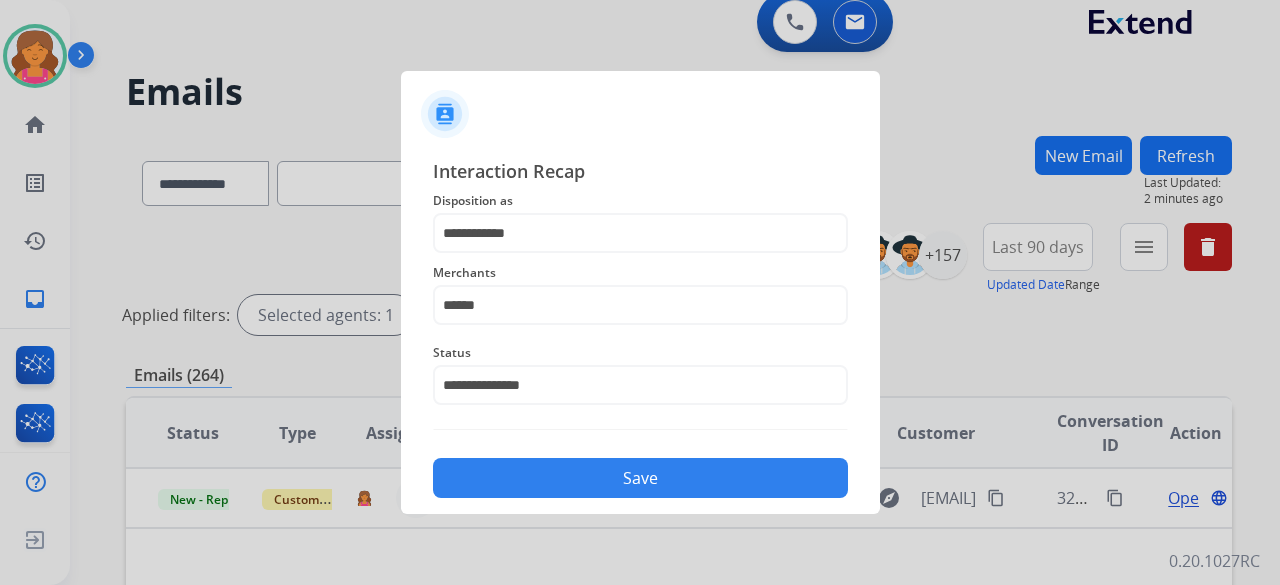 click on "Save" 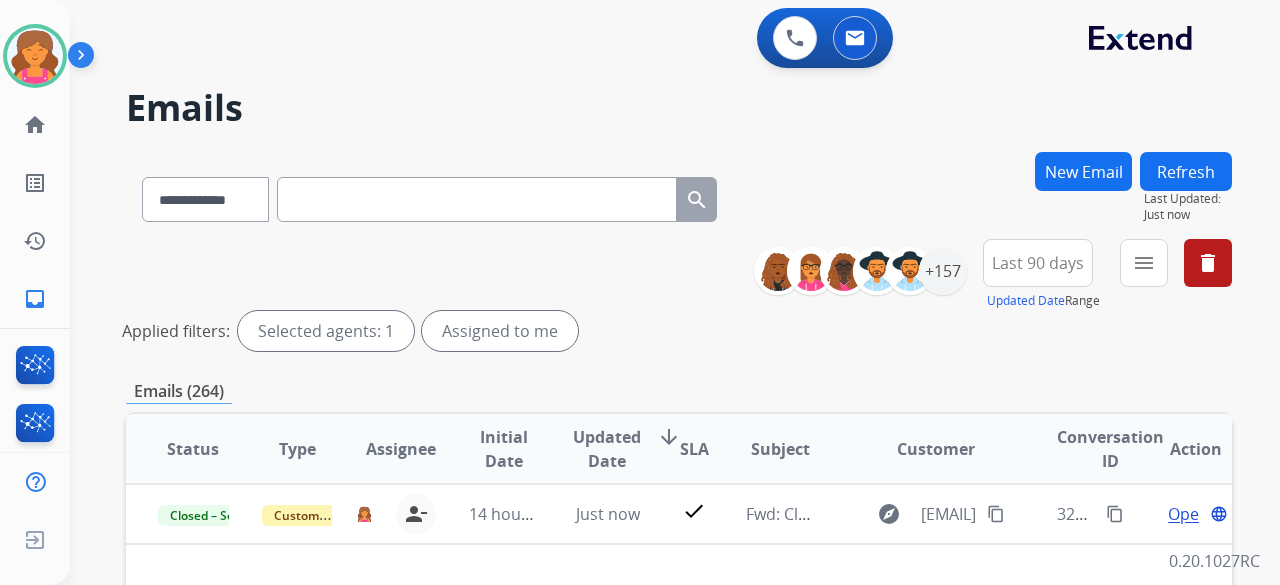 scroll, scrollTop: 300, scrollLeft: 0, axis: vertical 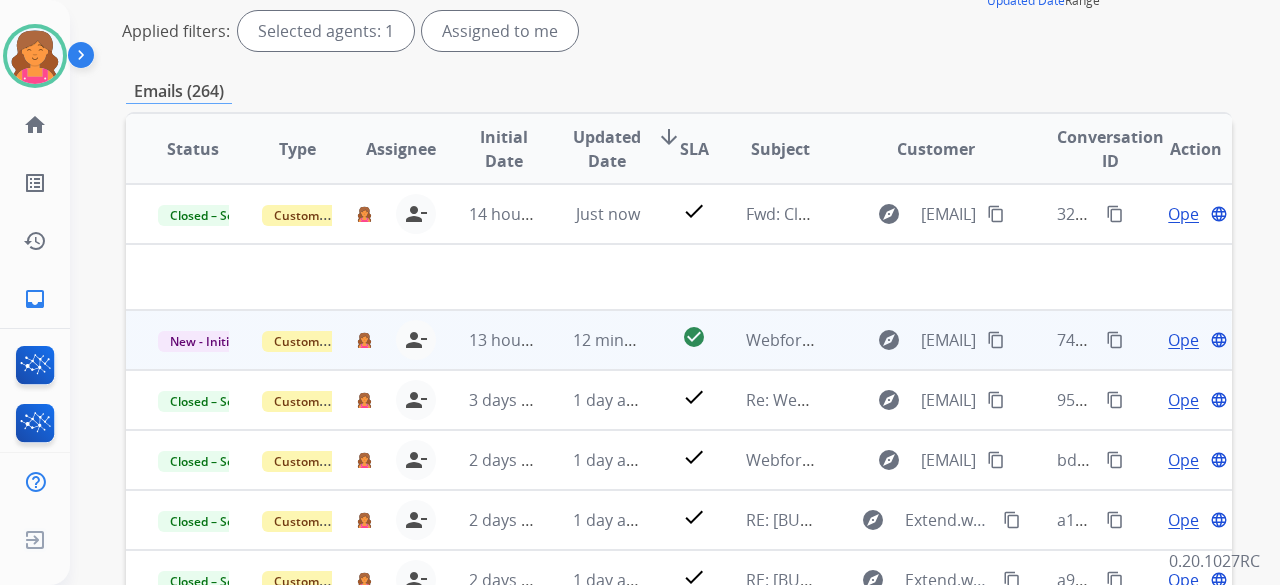 click on "Open" at bounding box center (1188, 340) 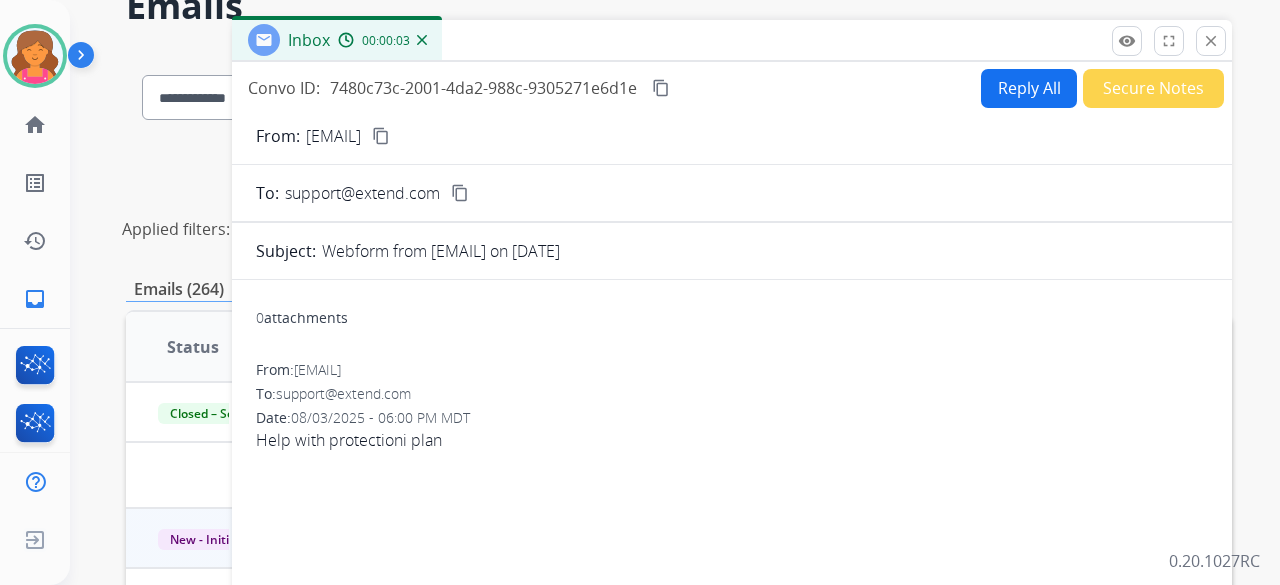 scroll, scrollTop: 0, scrollLeft: 0, axis: both 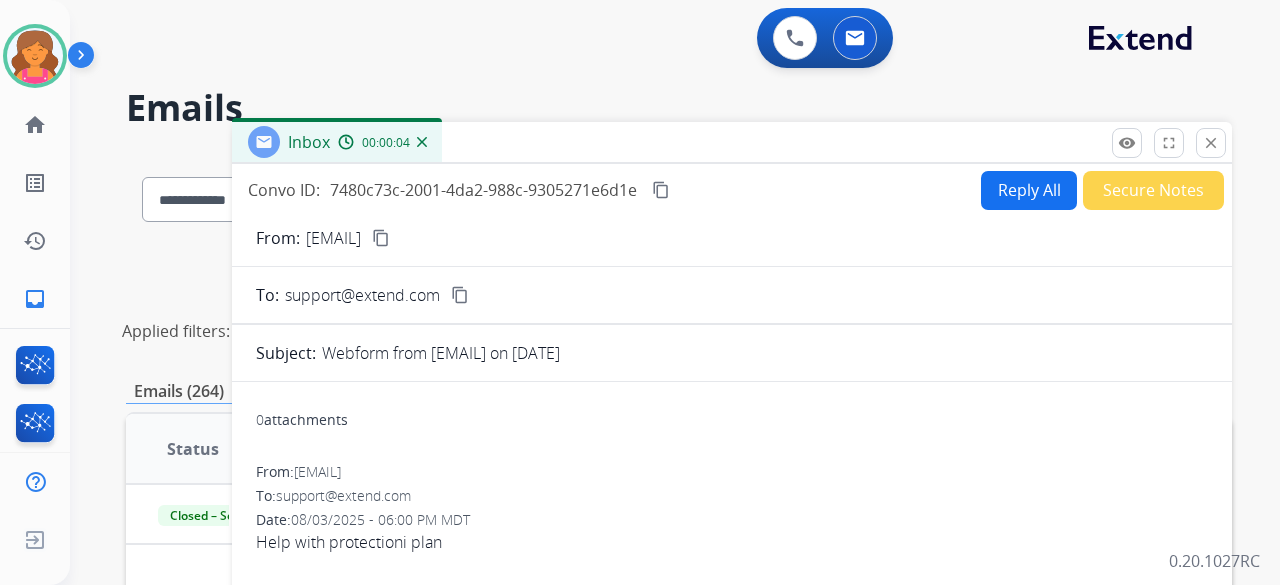 click on "content_copy" at bounding box center (381, 238) 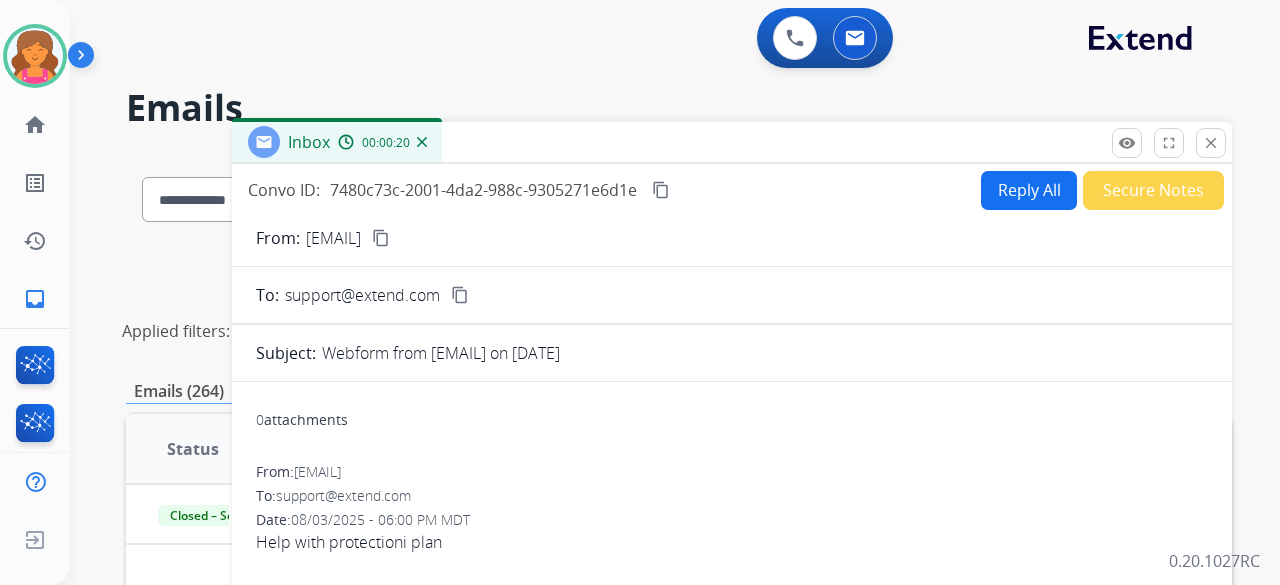 click on "Reply All Secure Notes" at bounding box center [1099, 190] 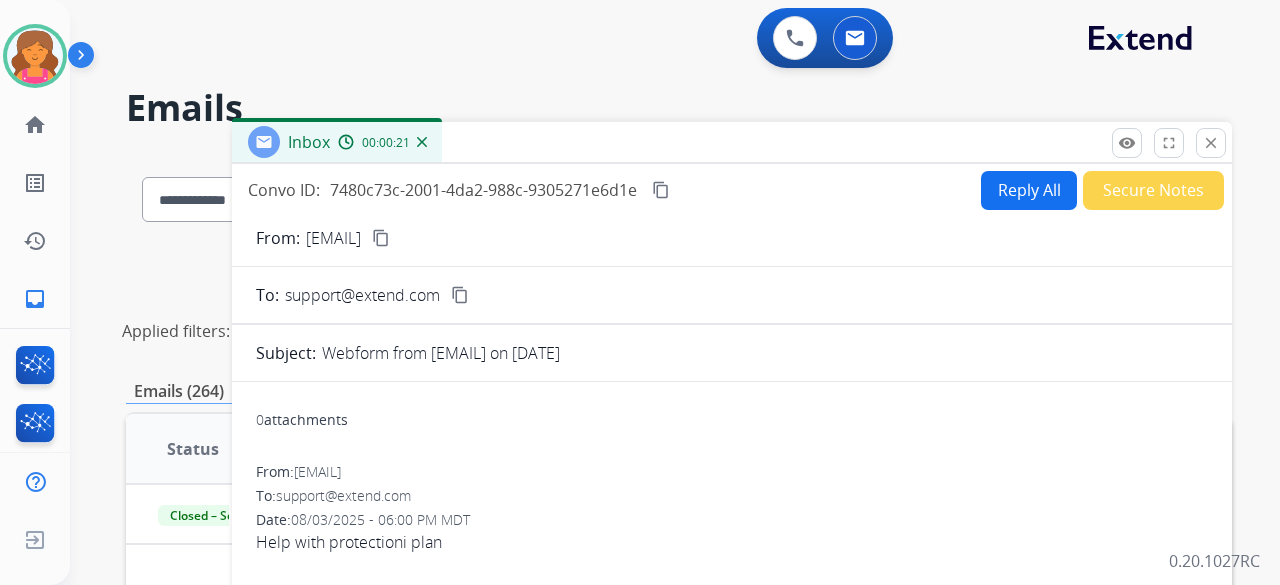 click on "Reply All" at bounding box center (1029, 190) 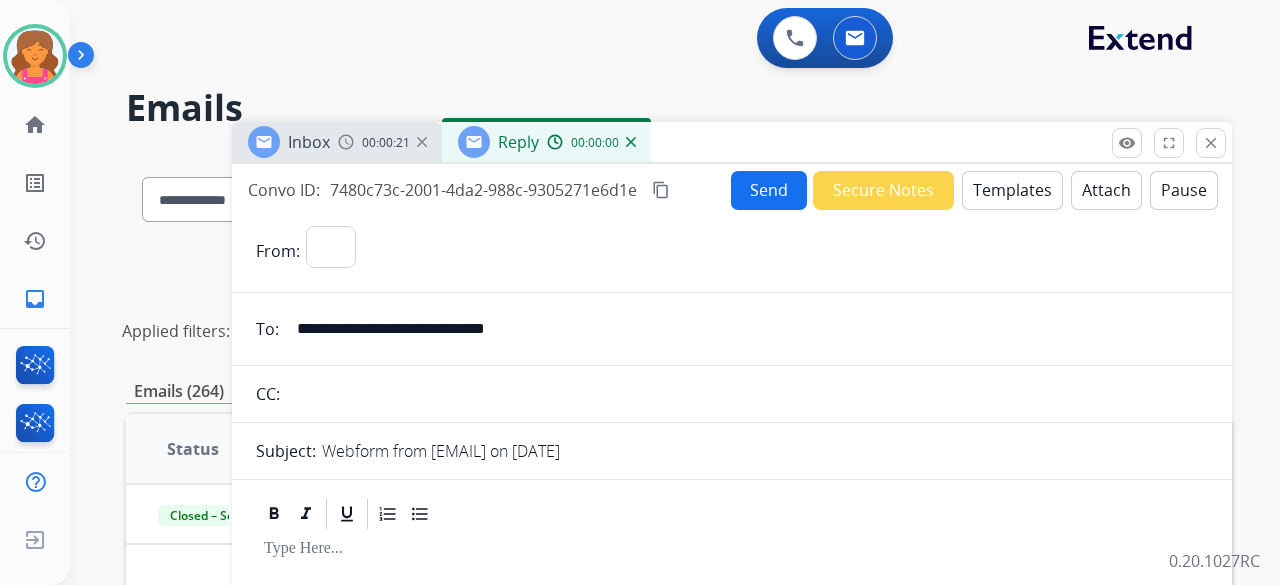 select on "**********" 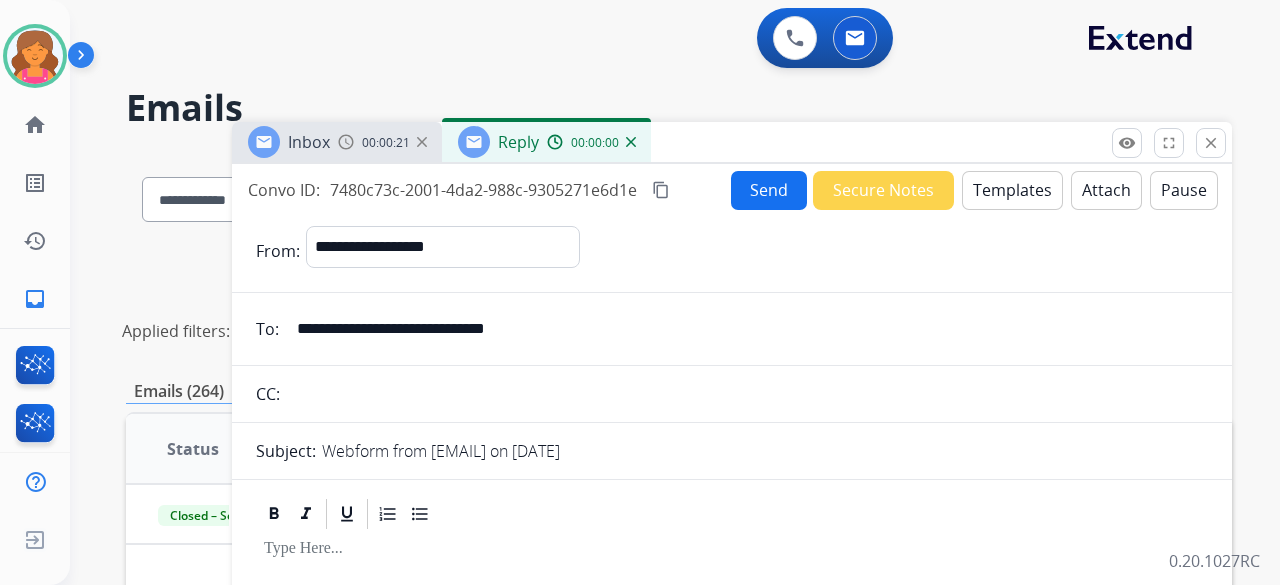 click on "Templates" at bounding box center [1012, 190] 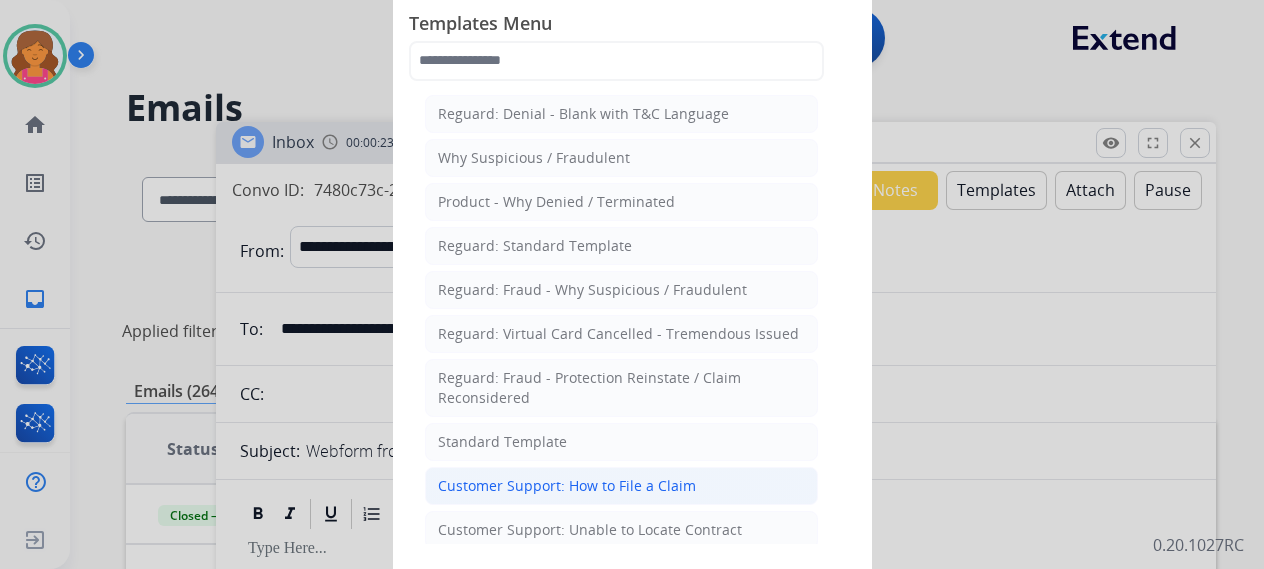 click on "Customer Support: How to File a Claim" 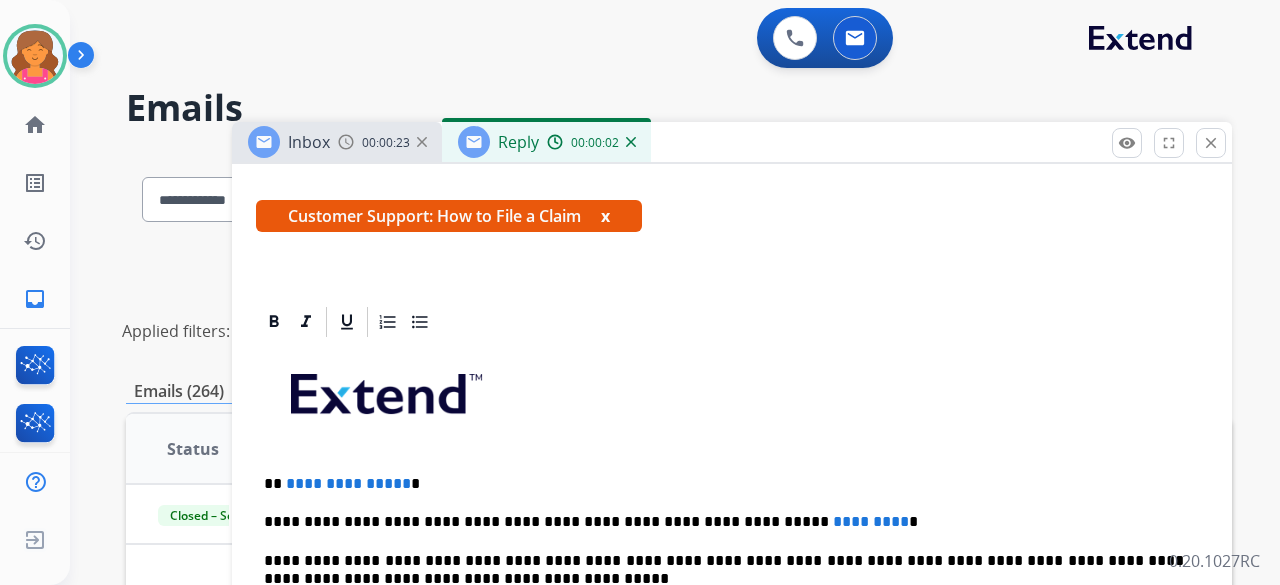 scroll, scrollTop: 437, scrollLeft: 0, axis: vertical 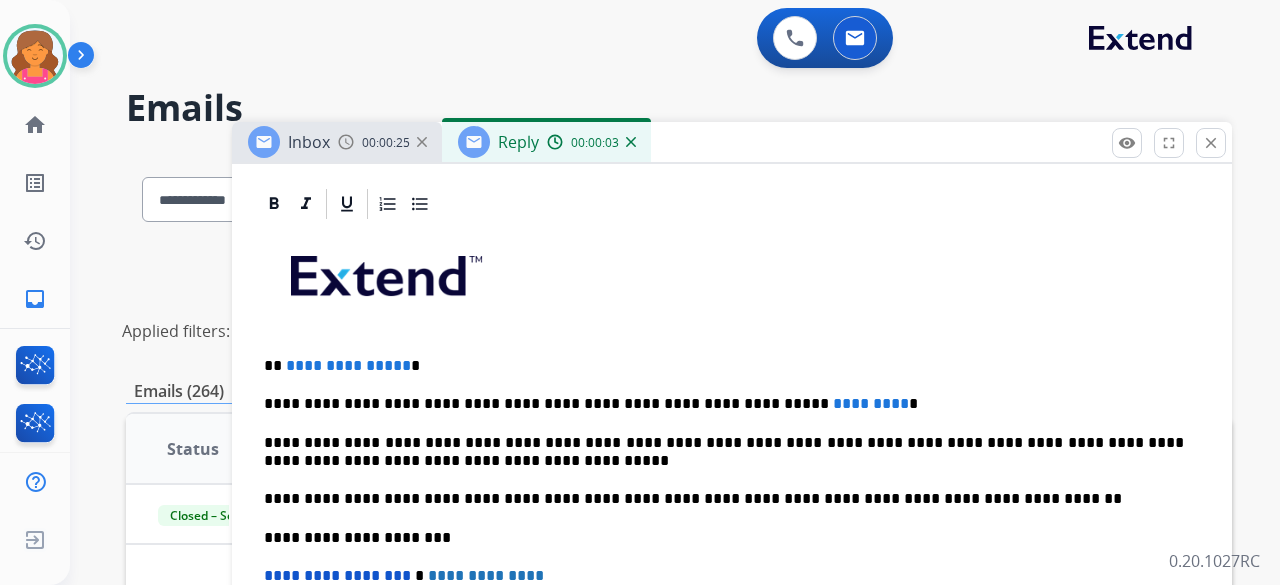 click on "**********" at bounding box center (348, 365) 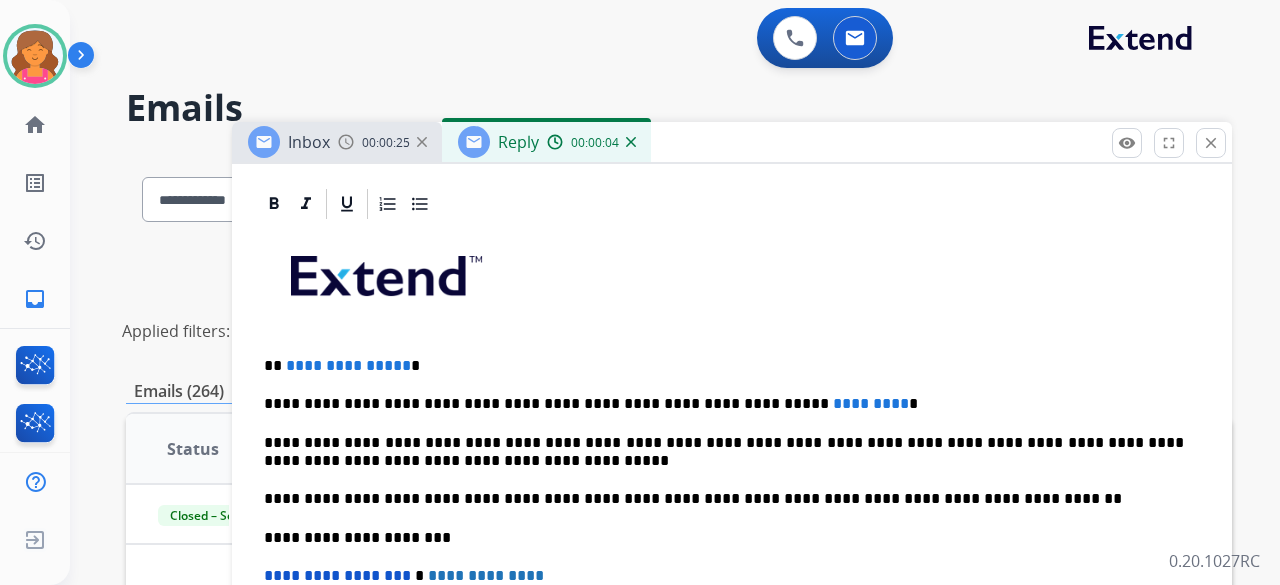click on "**********" at bounding box center (724, 366) 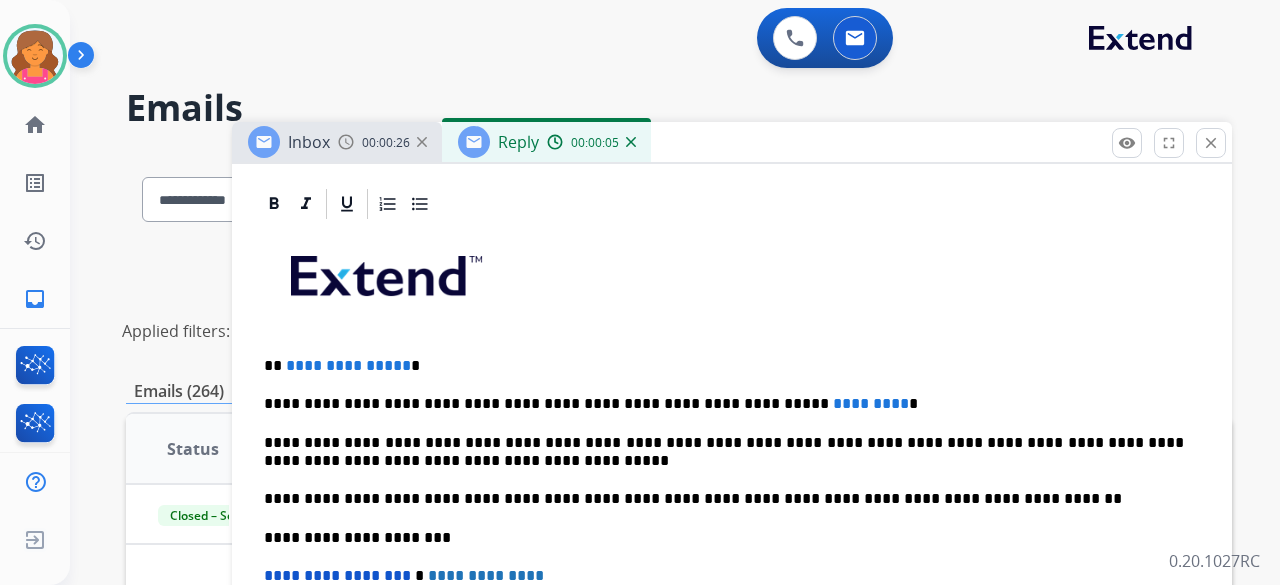 type 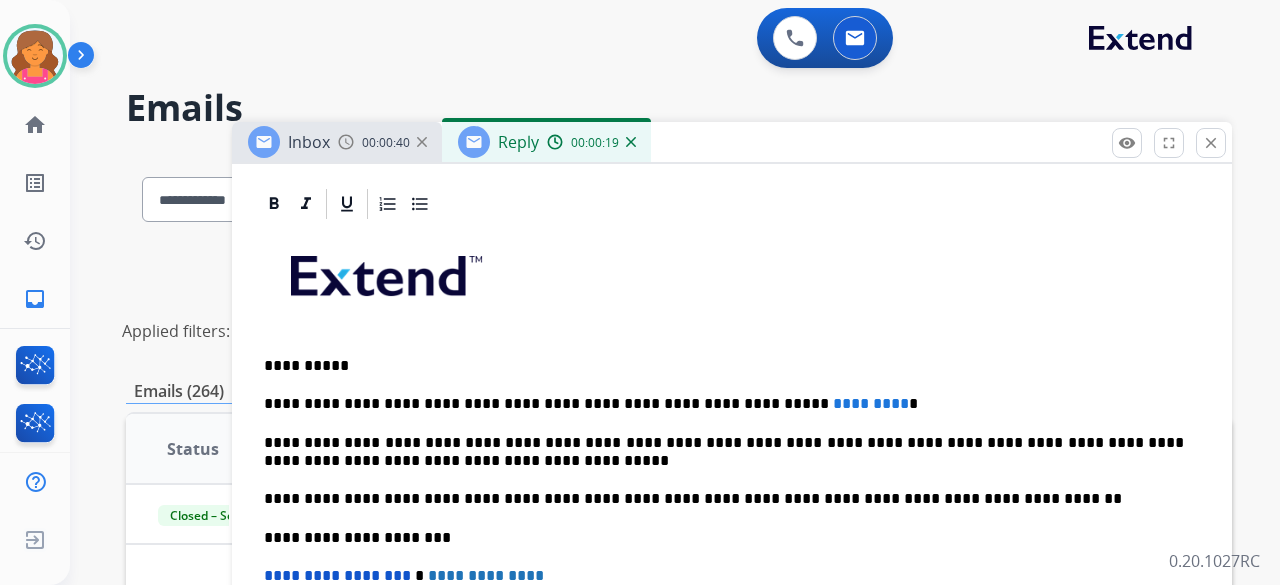 click on "**********" at bounding box center (724, 404) 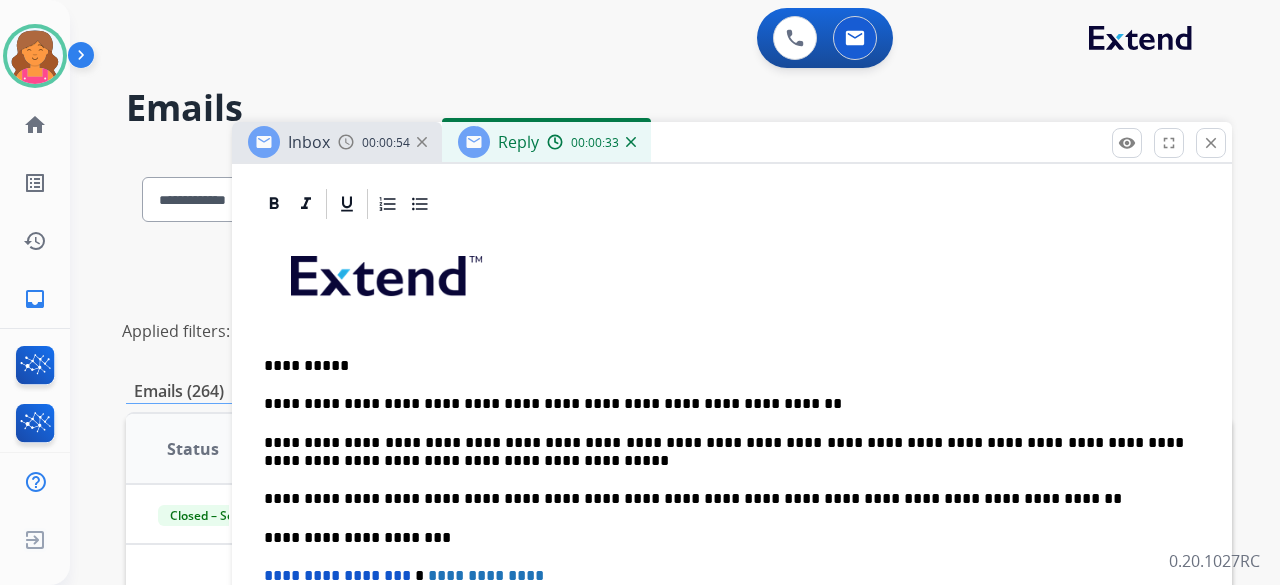 click on "**********" at bounding box center [724, 404] 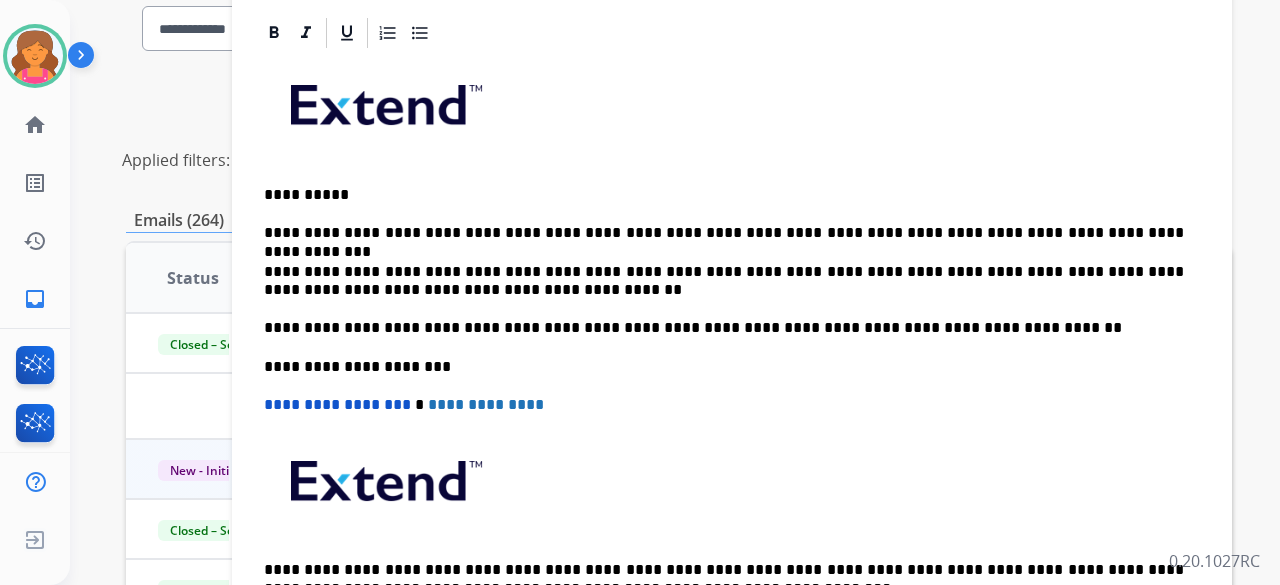 scroll, scrollTop: 178, scrollLeft: 0, axis: vertical 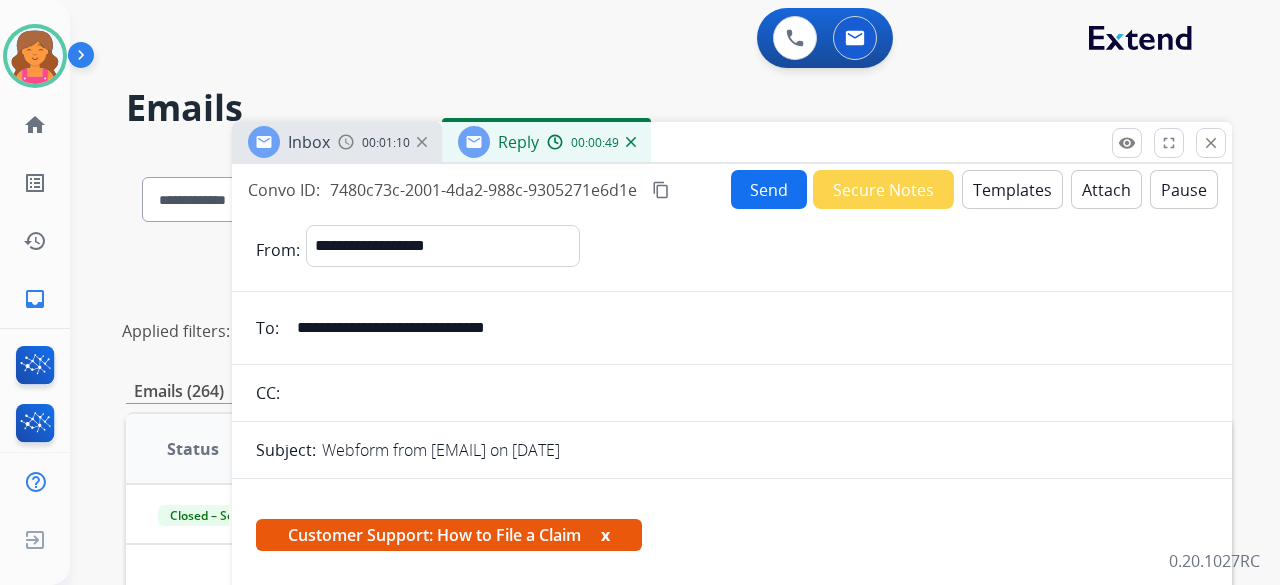 click on "Send" at bounding box center [769, 189] 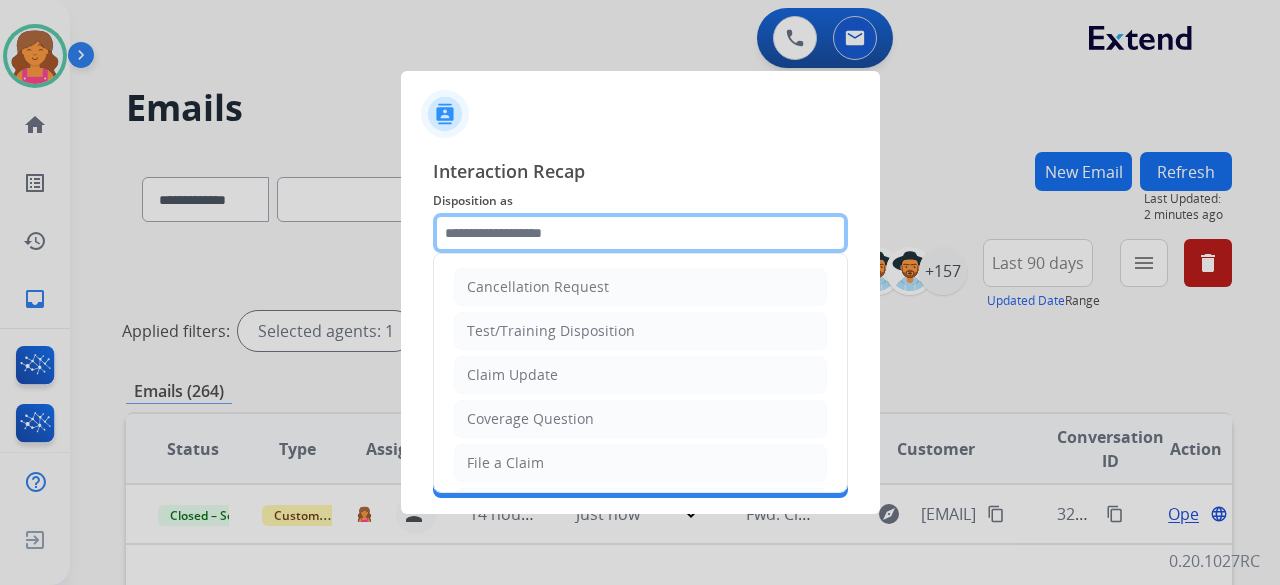 click 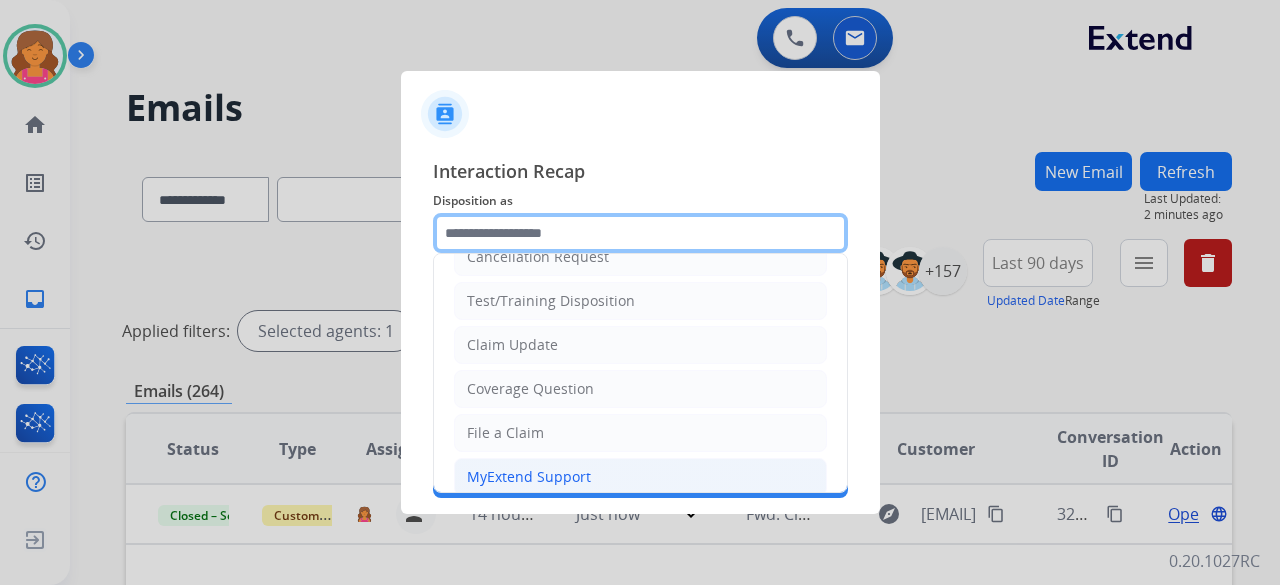 scroll, scrollTop: 0, scrollLeft: 0, axis: both 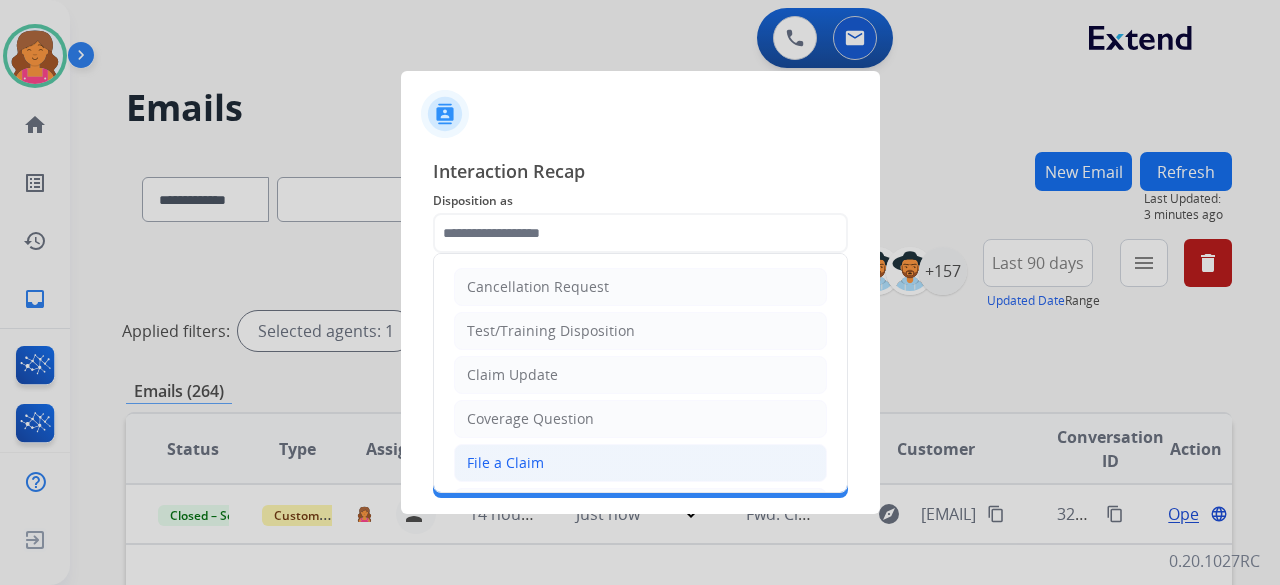 click on "File a Claim" 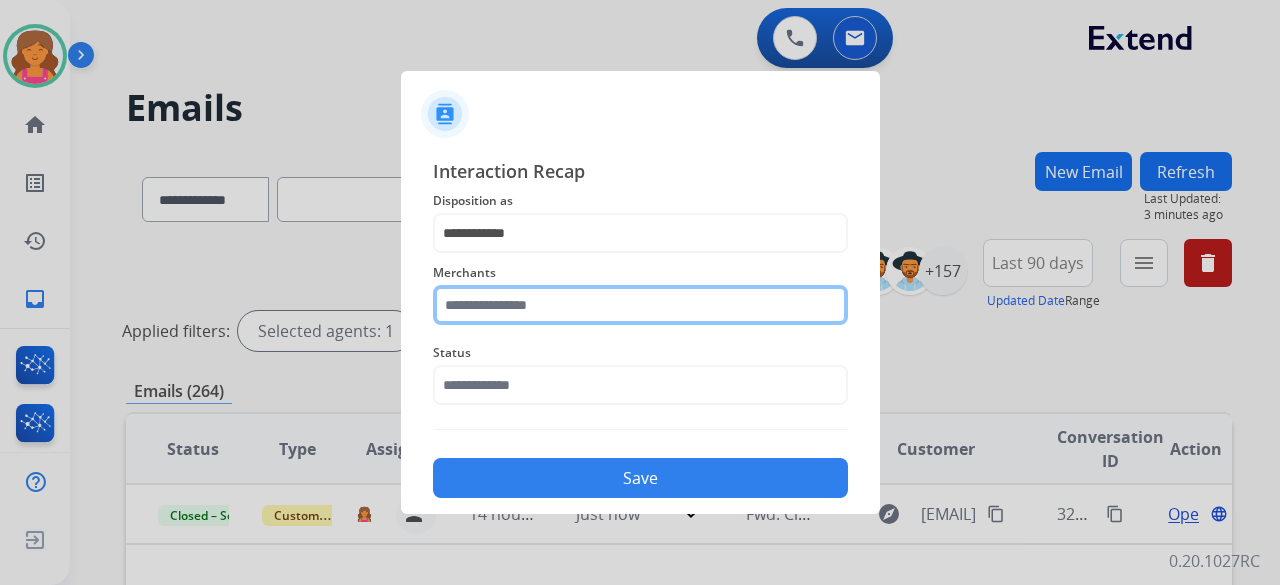 click 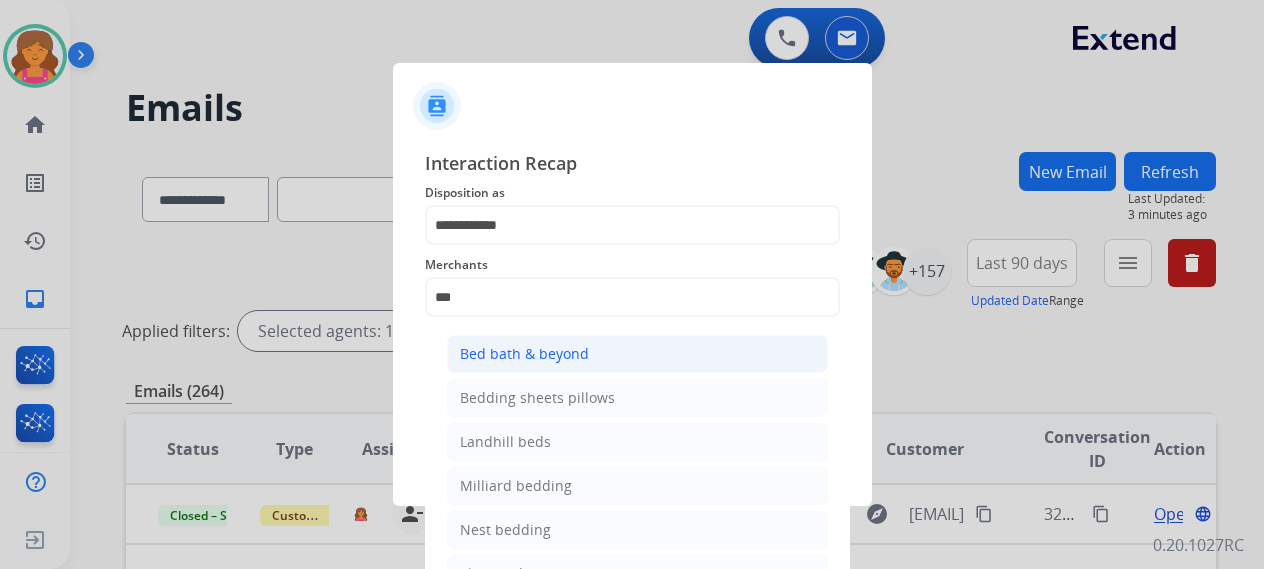 click on "Bed bath & beyond" 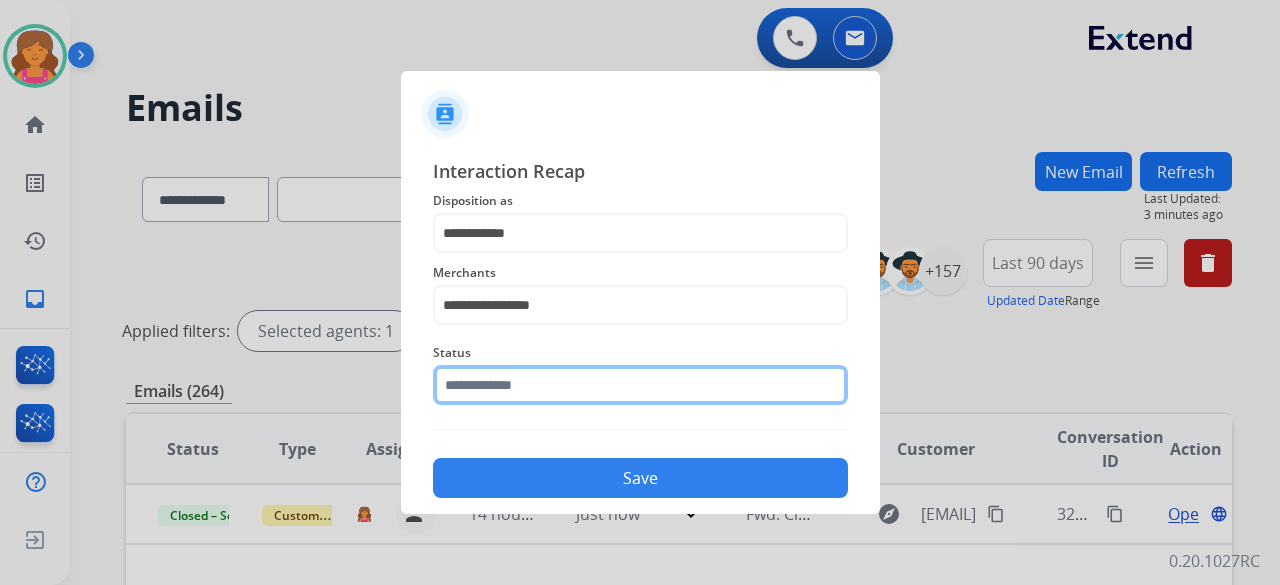 click 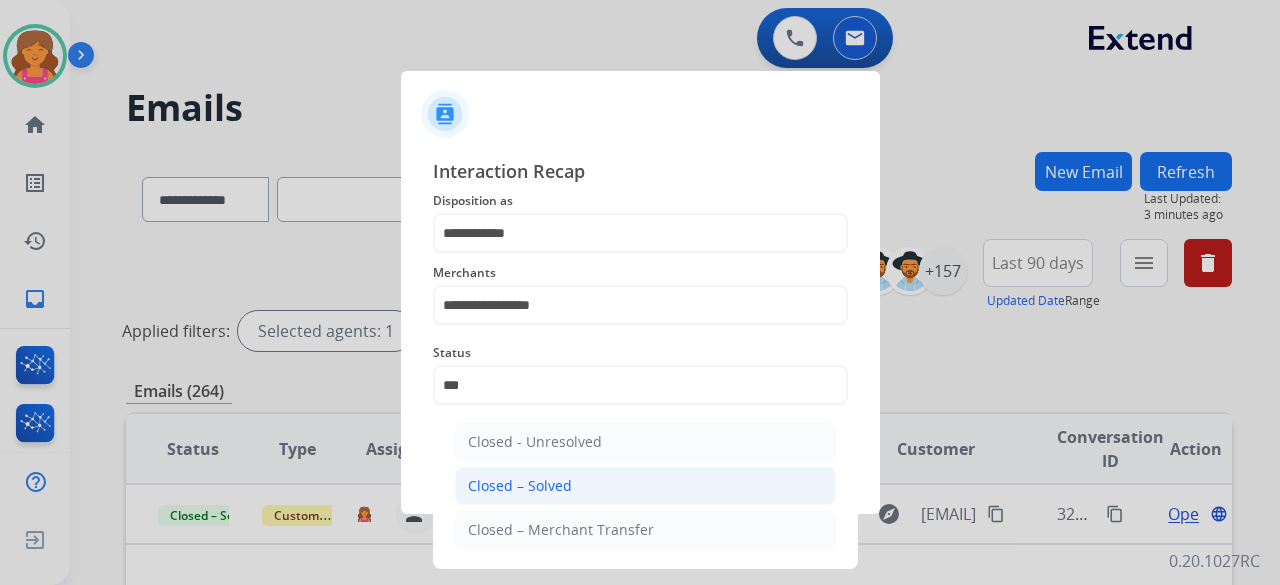click on "Closed – Solved" 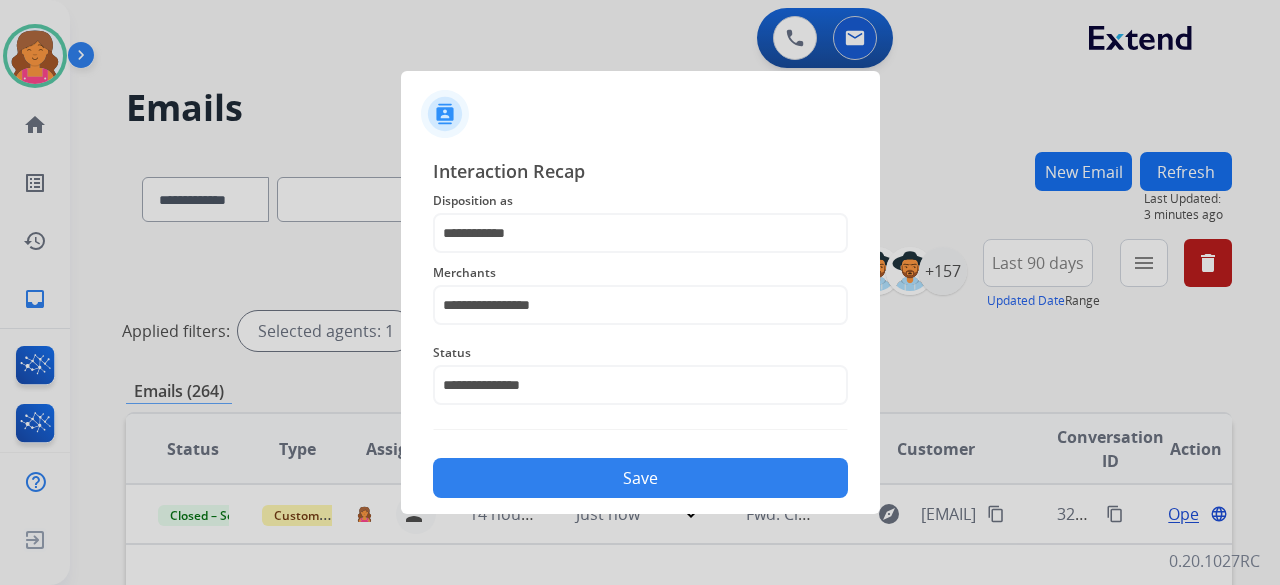 click on "Save" 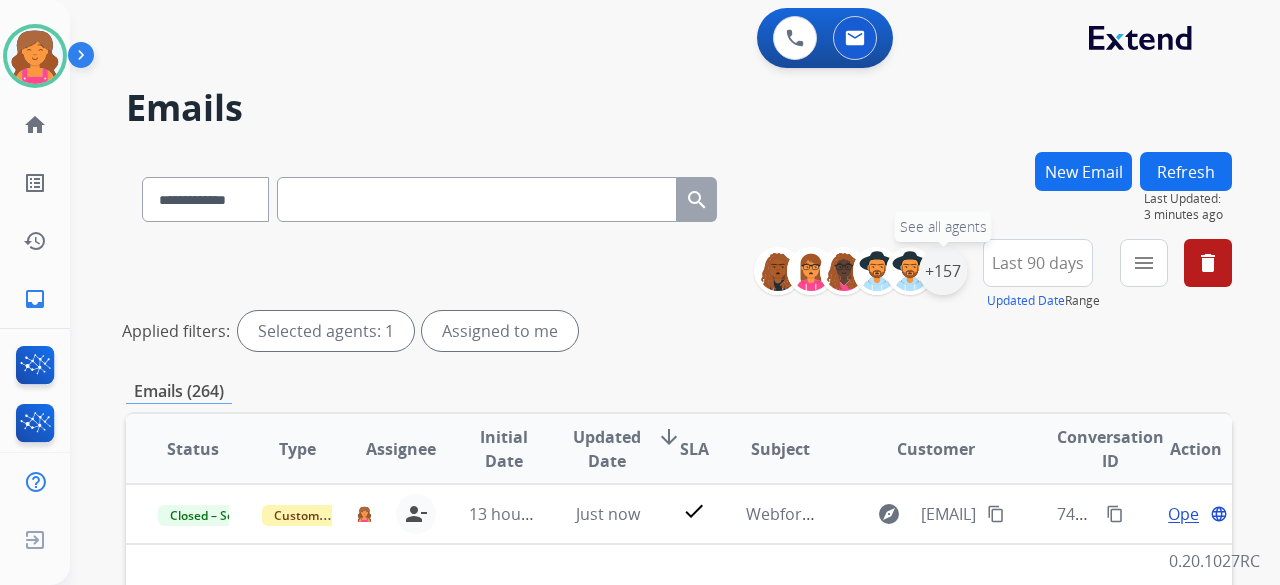 click on "+157" at bounding box center [943, 271] 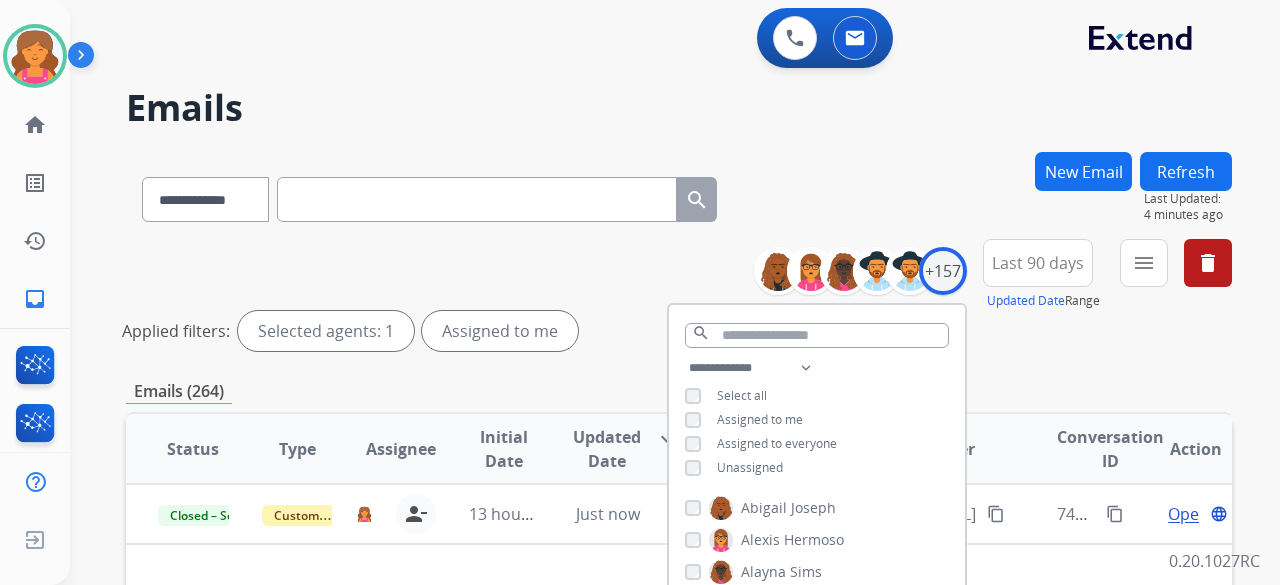 click on "**********" at bounding box center (679, 299) 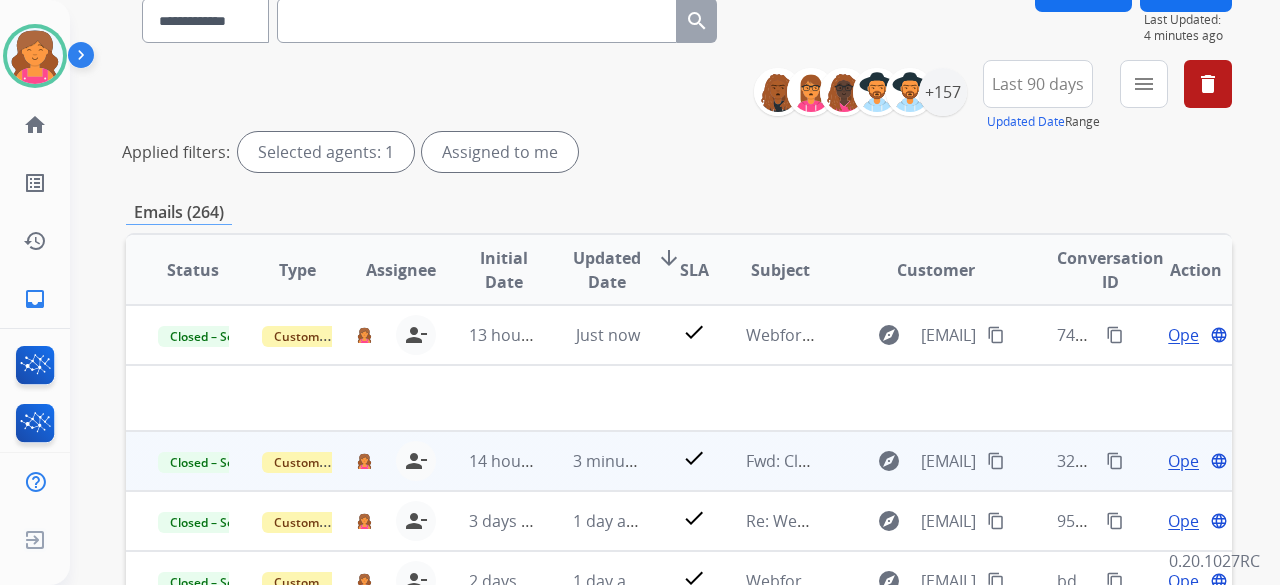 scroll, scrollTop: 300, scrollLeft: 0, axis: vertical 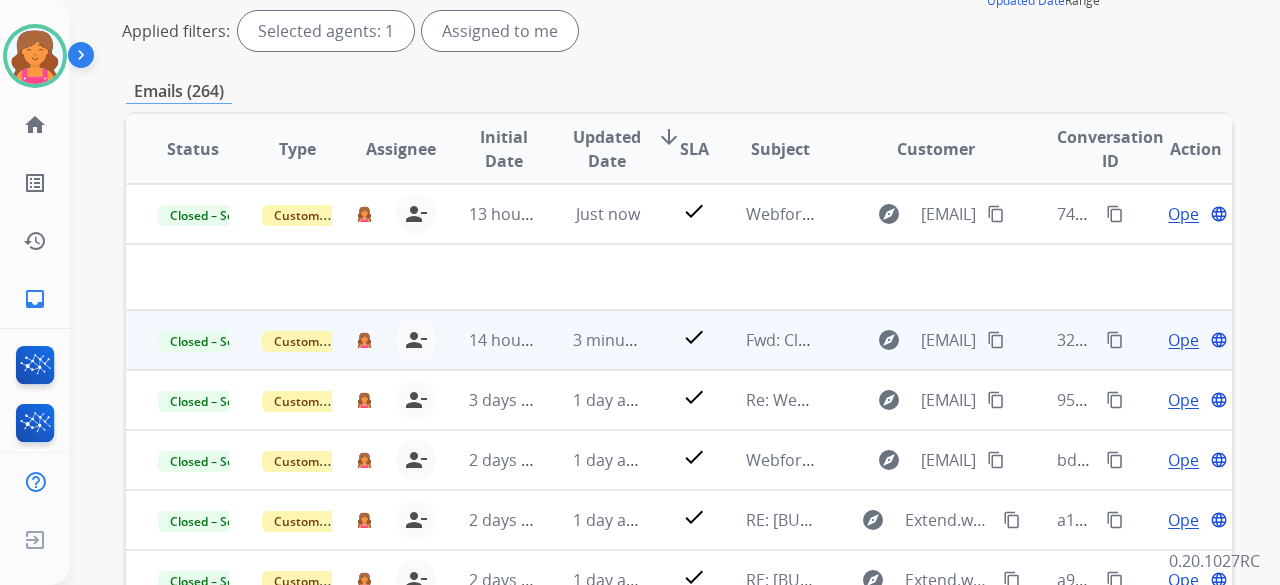 click on "content_copy" at bounding box center (996, 340) 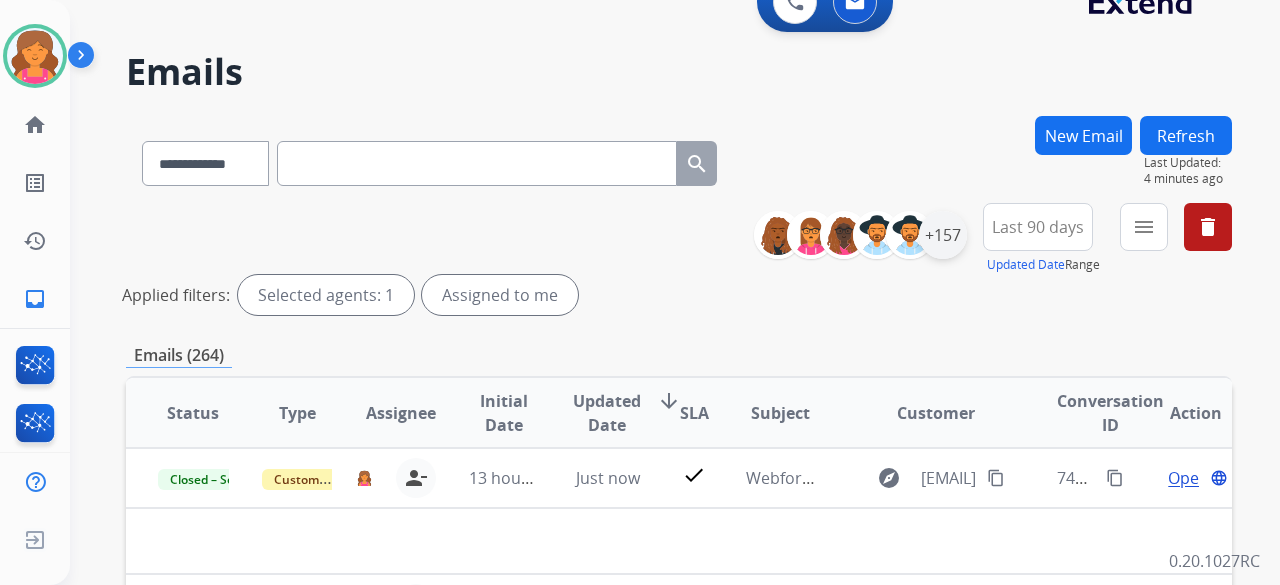 scroll, scrollTop: 0, scrollLeft: 0, axis: both 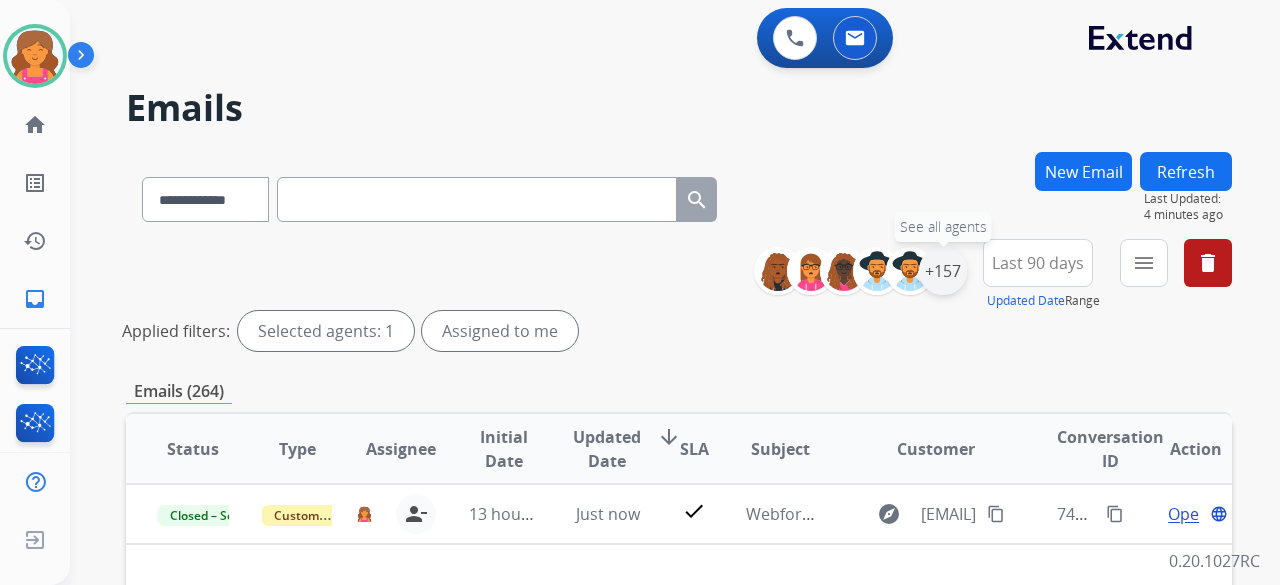 click on "+157" at bounding box center [943, 271] 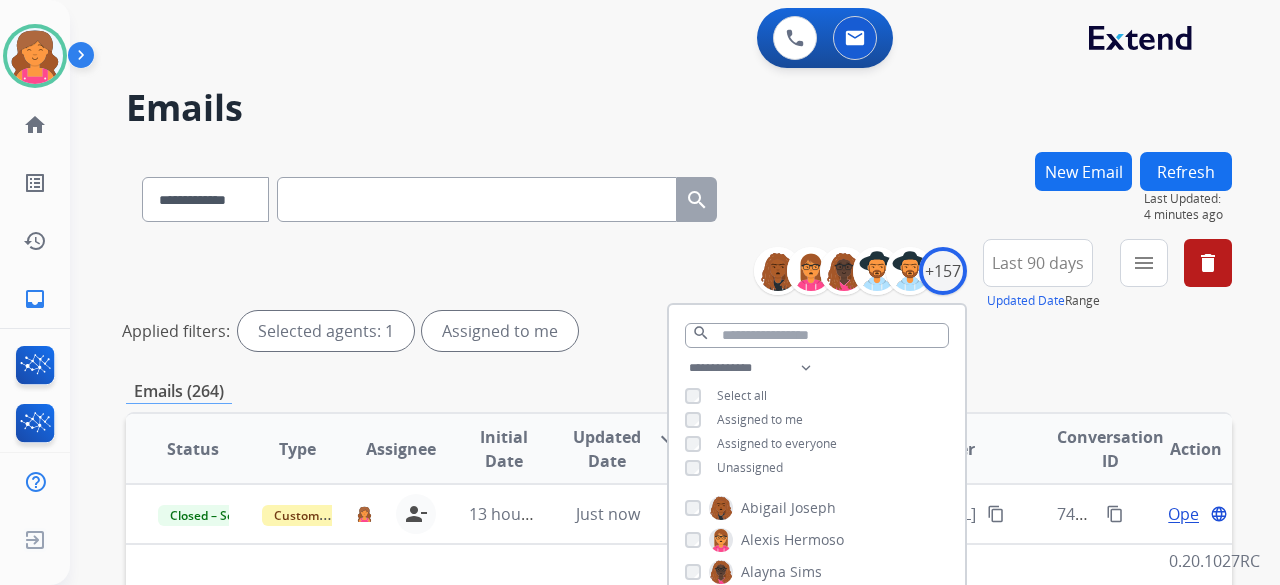 click on "**********" at bounding box center (817, 420) 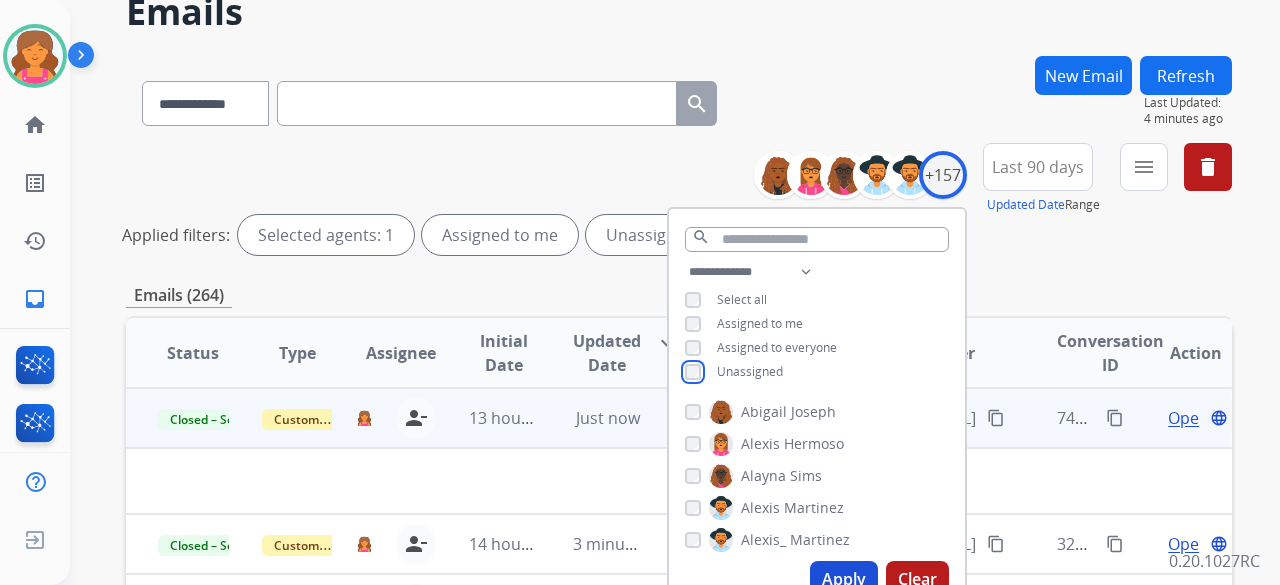 scroll, scrollTop: 200, scrollLeft: 0, axis: vertical 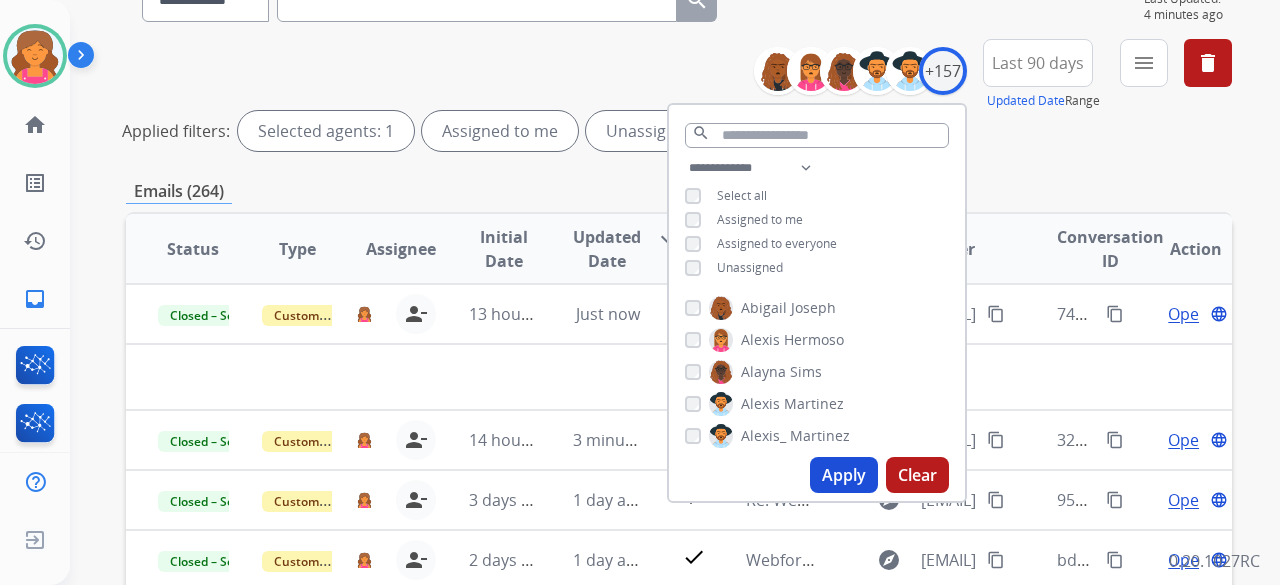 click on "Apply" at bounding box center [844, 475] 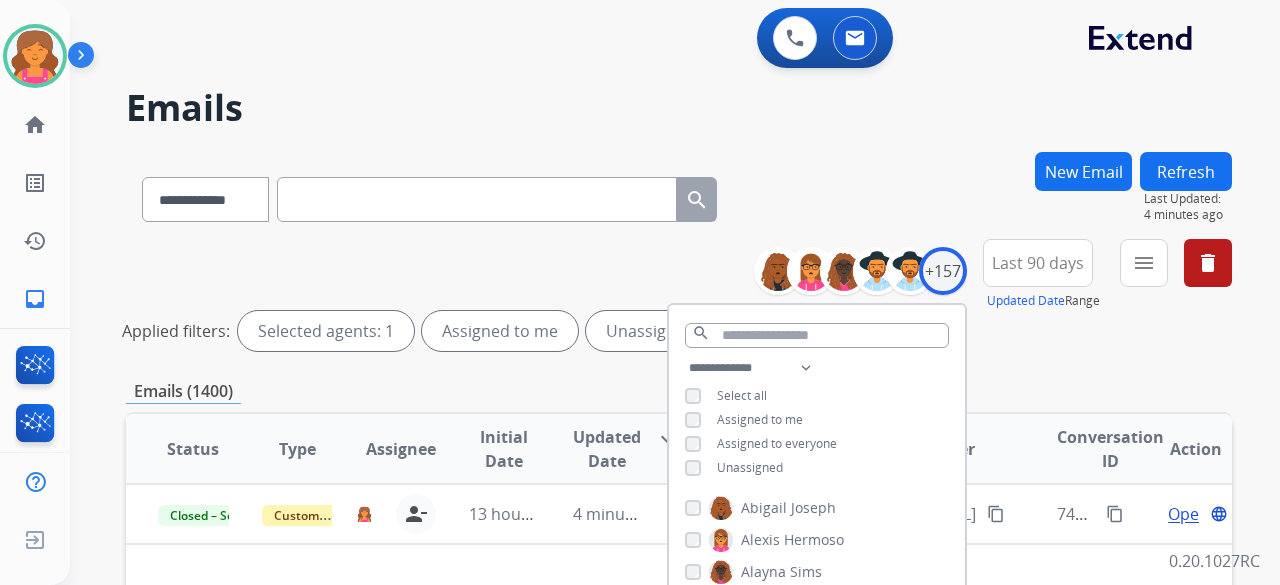click on "**********" at bounding box center (679, 299) 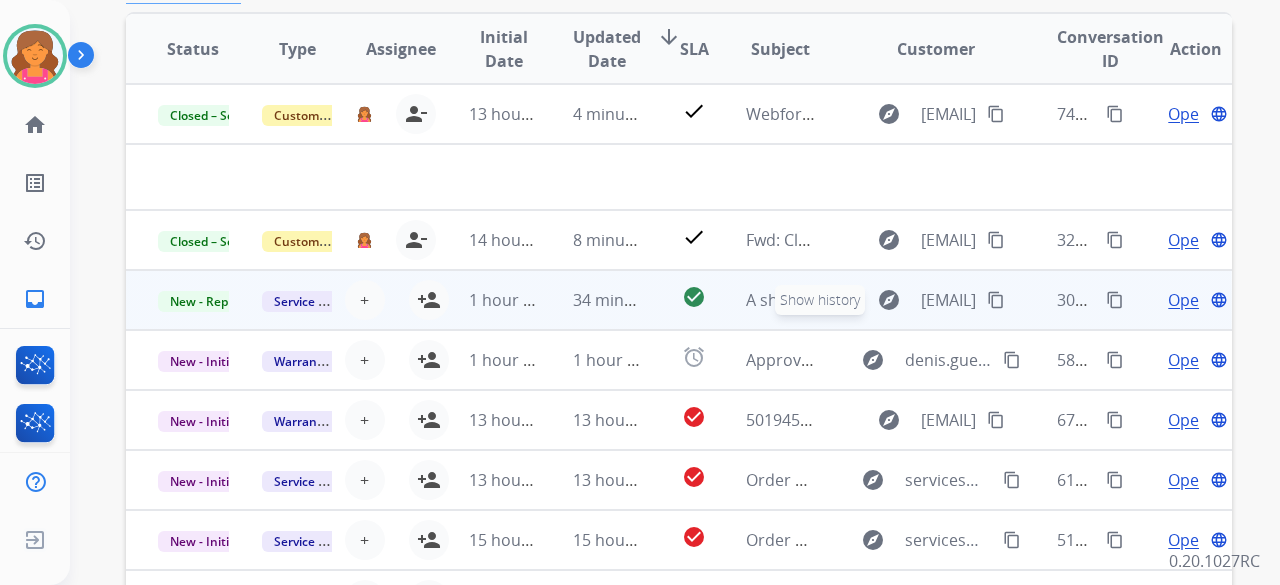 scroll, scrollTop: 0, scrollLeft: 0, axis: both 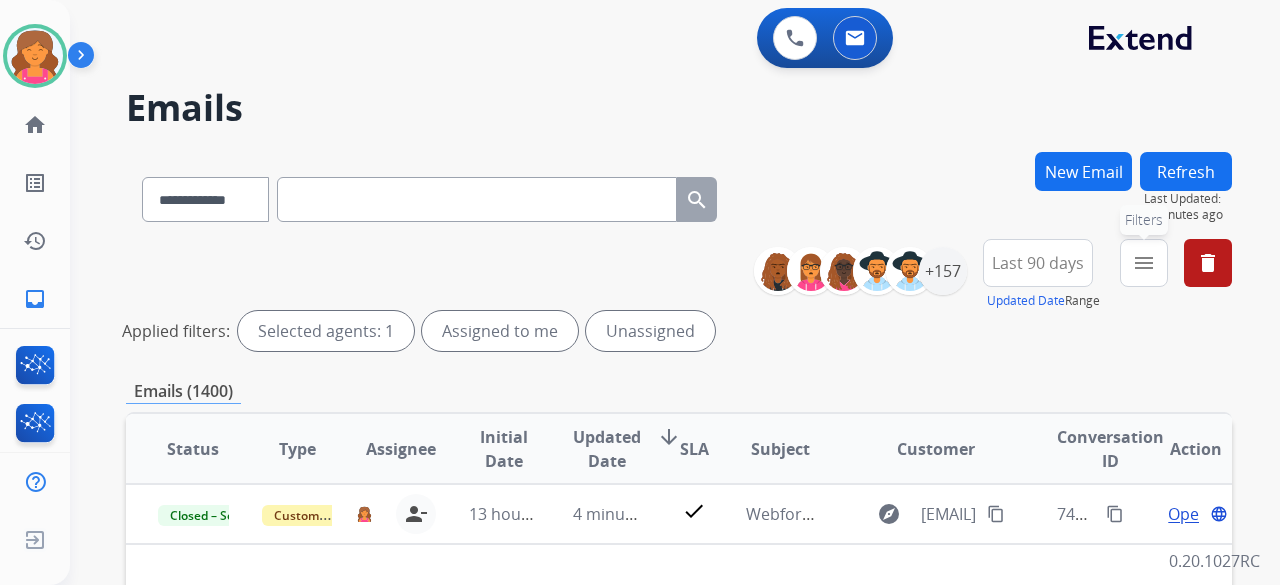 click on "menu  Filters" at bounding box center [1144, 263] 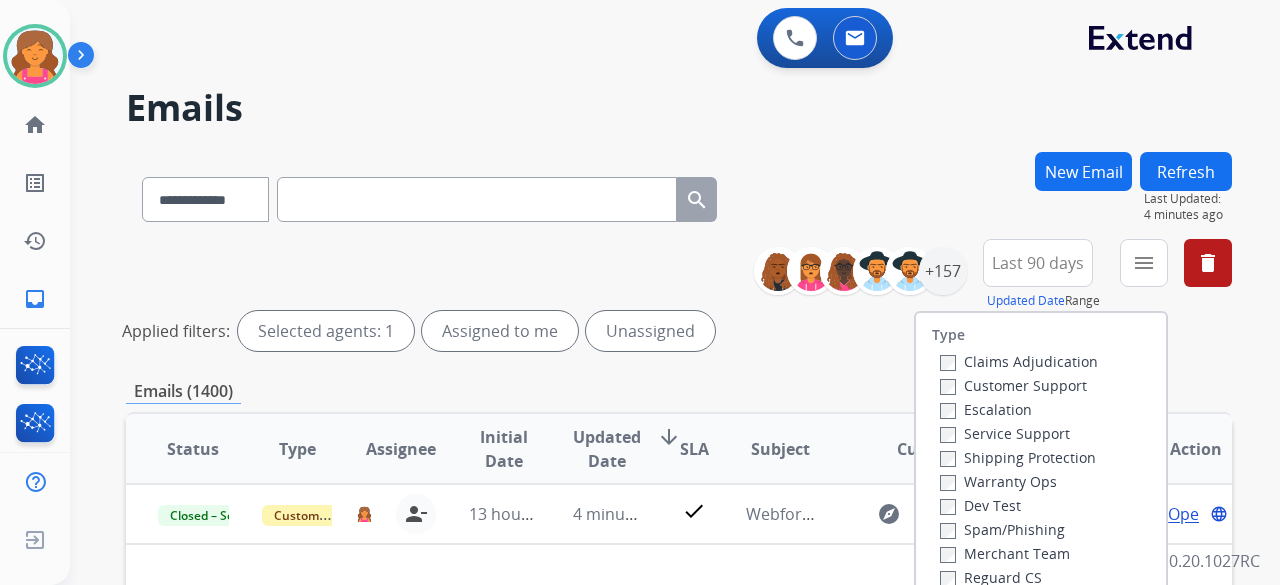 click on "Customer Support" at bounding box center (1019, 385) 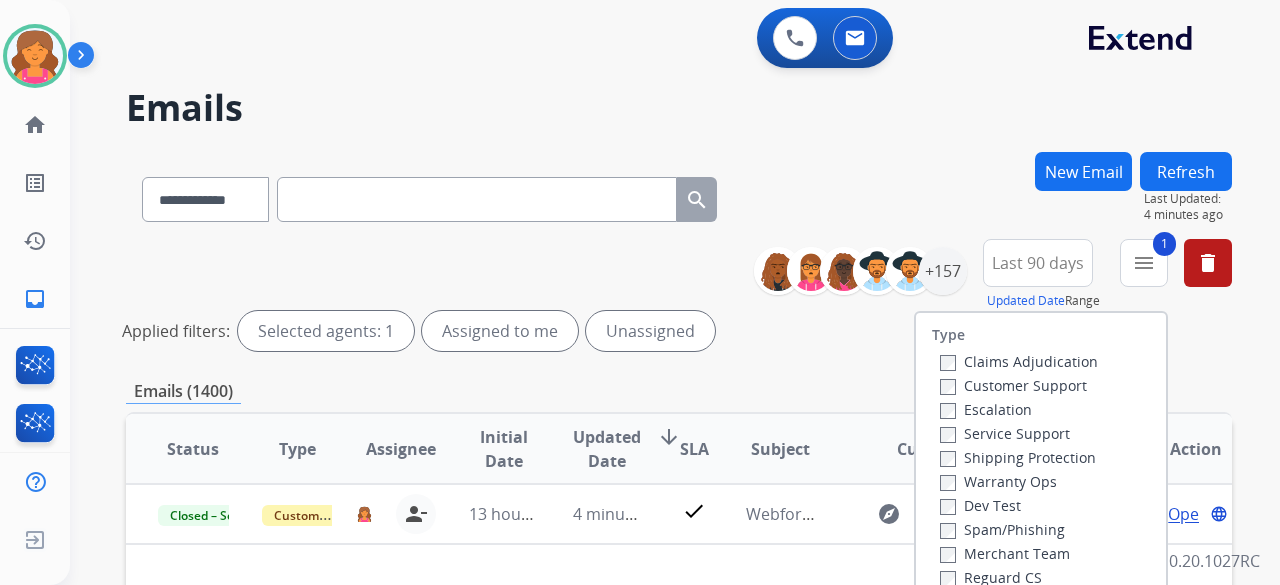 click on "Shipping Protection" at bounding box center [1018, 457] 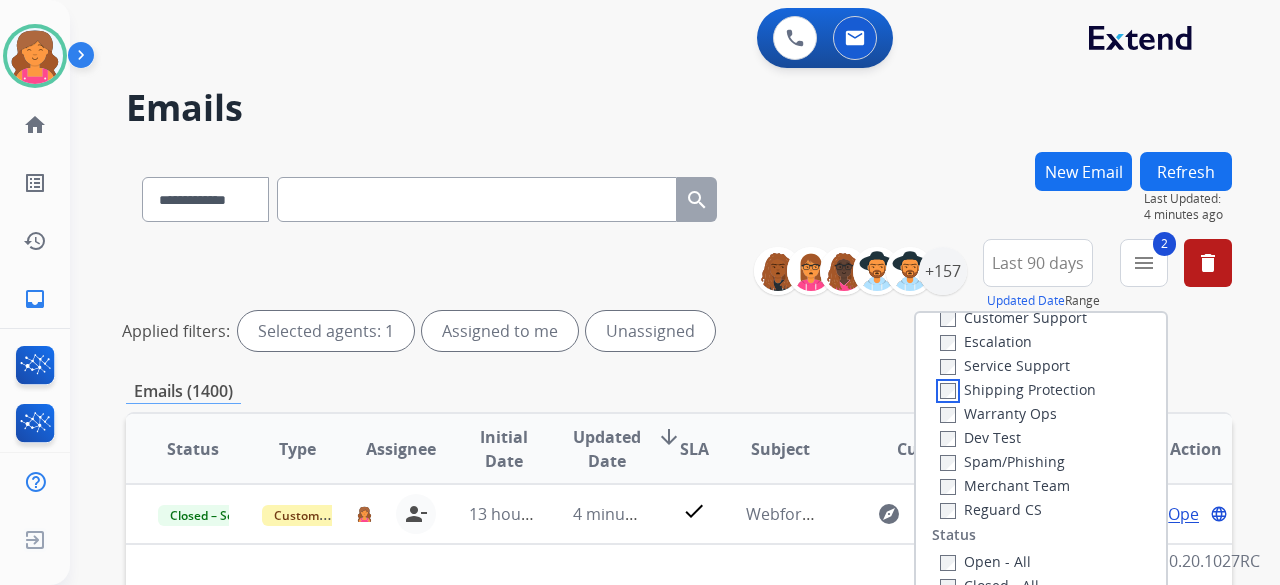 scroll, scrollTop: 100, scrollLeft: 0, axis: vertical 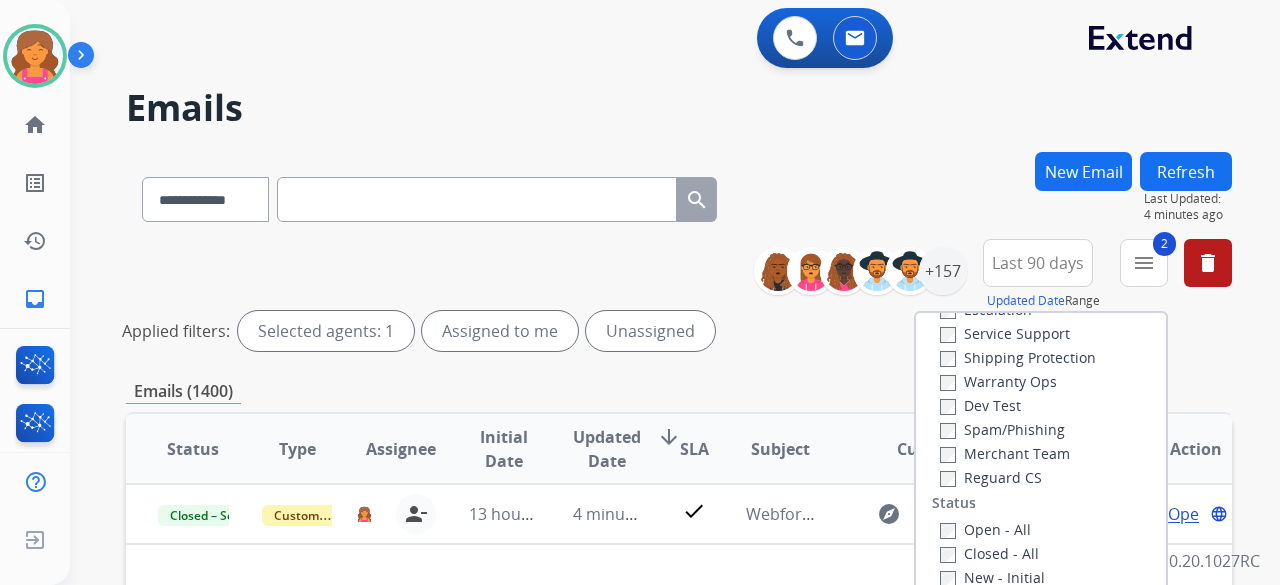 click on "Reguard CS" at bounding box center (991, 477) 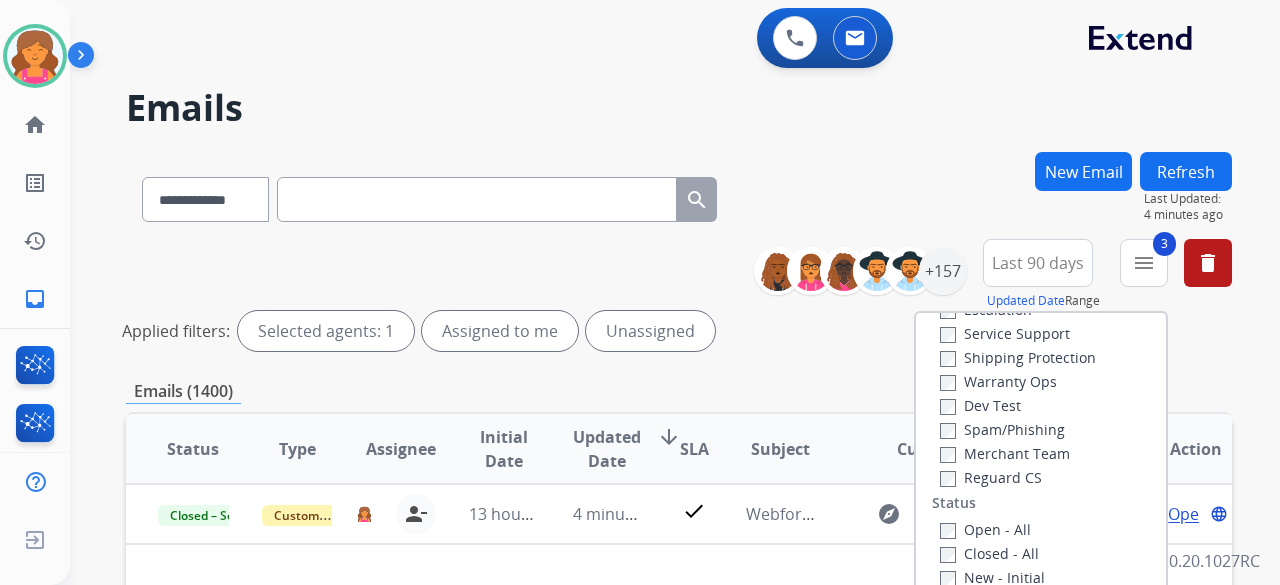 click on "Open - All" at bounding box center [985, 529] 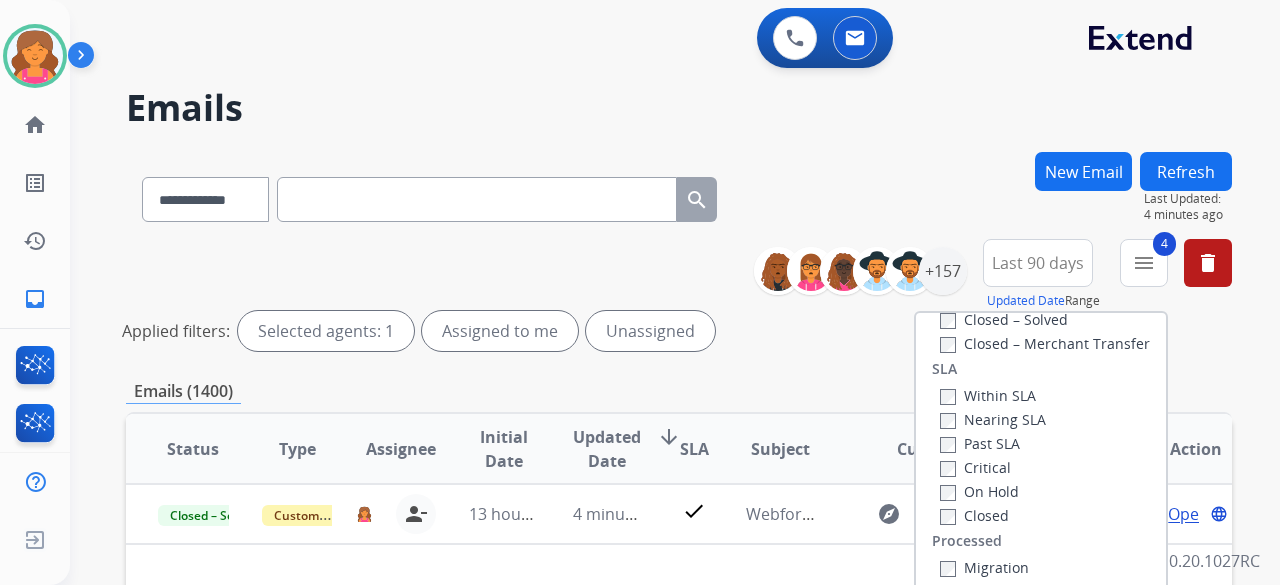 scroll, scrollTop: 528, scrollLeft: 0, axis: vertical 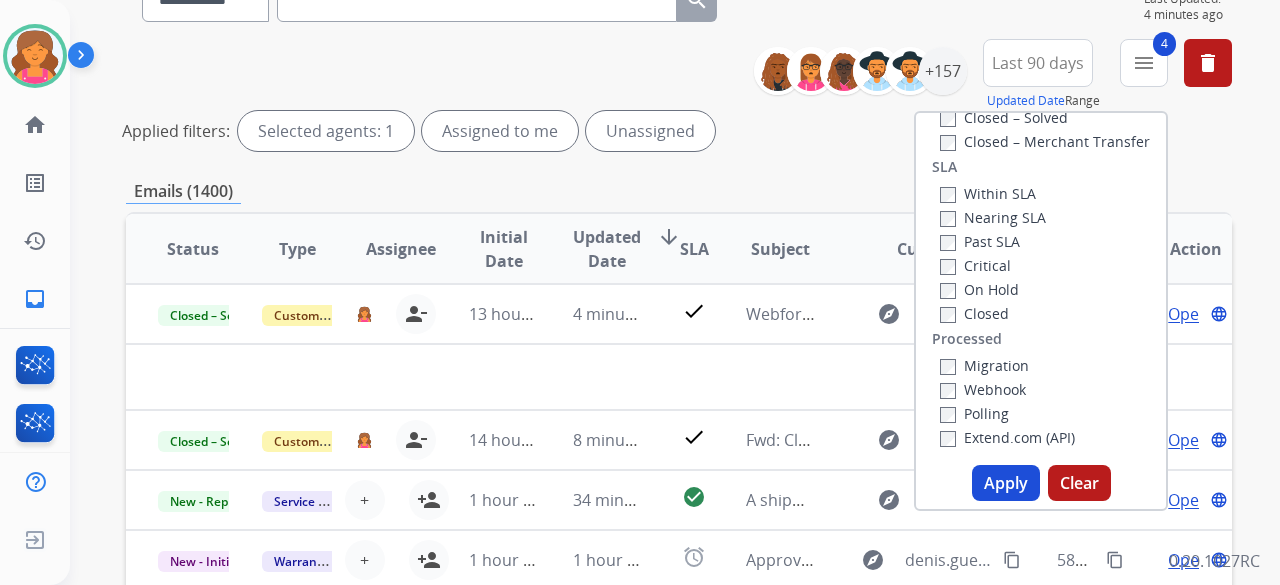 click on "Apply" at bounding box center [1006, 483] 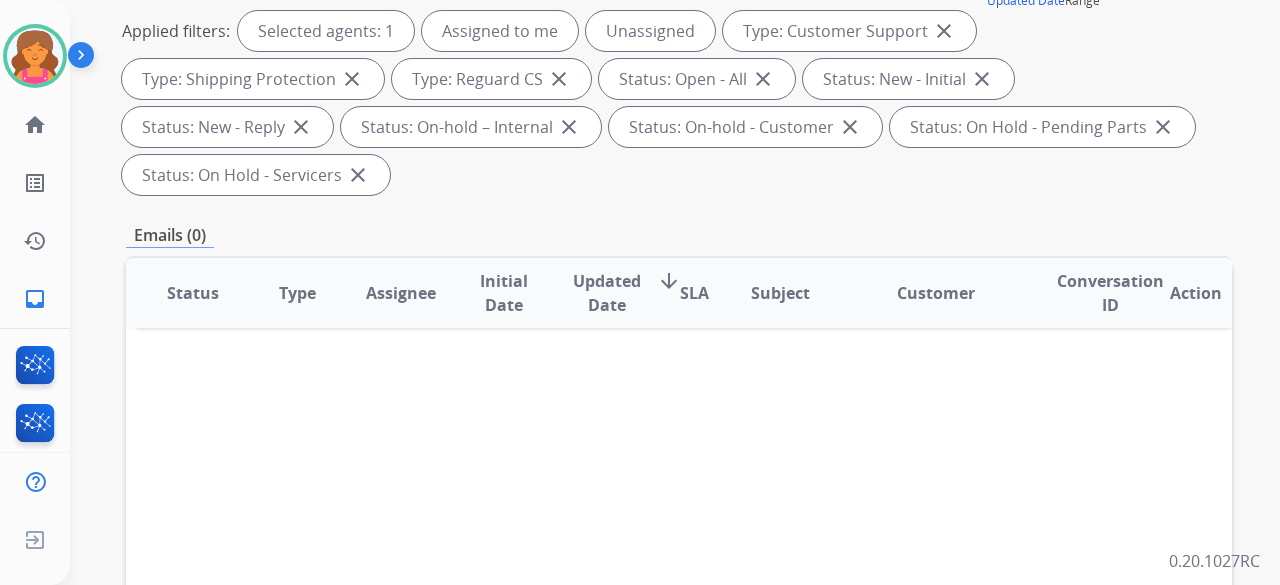 scroll, scrollTop: 0, scrollLeft: 0, axis: both 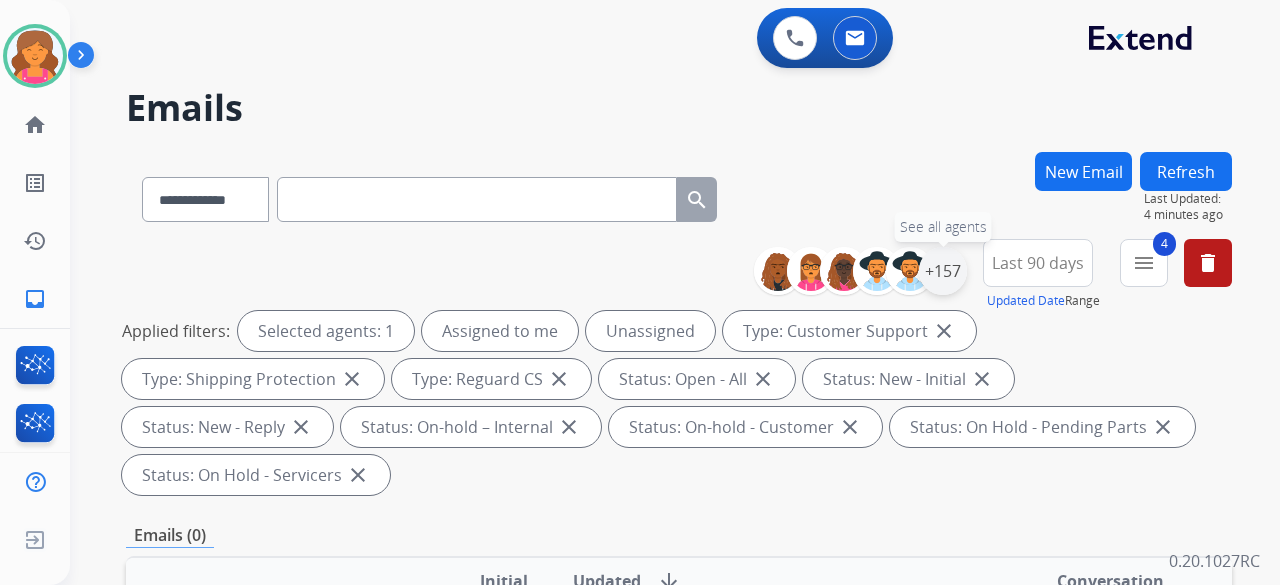 click on "+157" at bounding box center [943, 271] 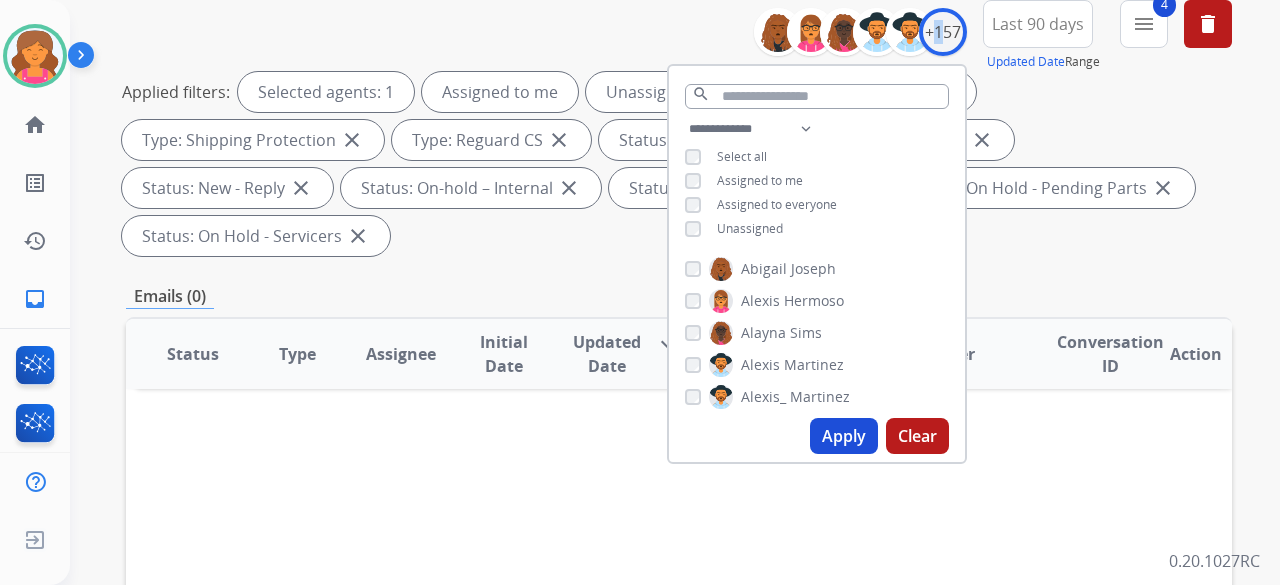 scroll, scrollTop: 300, scrollLeft: 0, axis: vertical 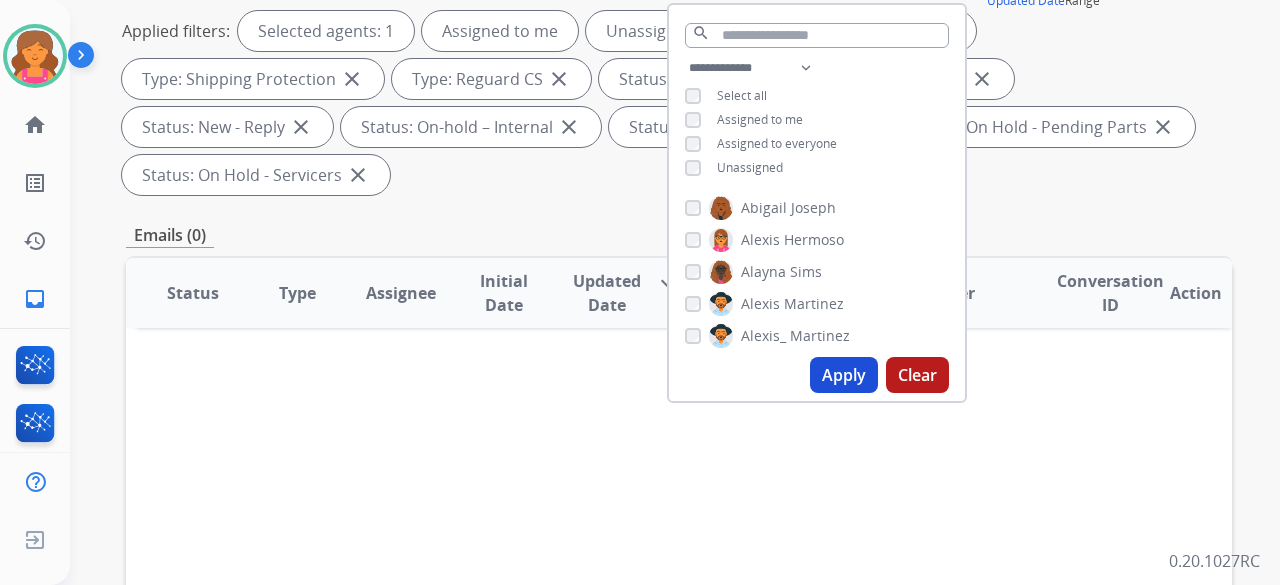click on "Apply" at bounding box center (844, 375) 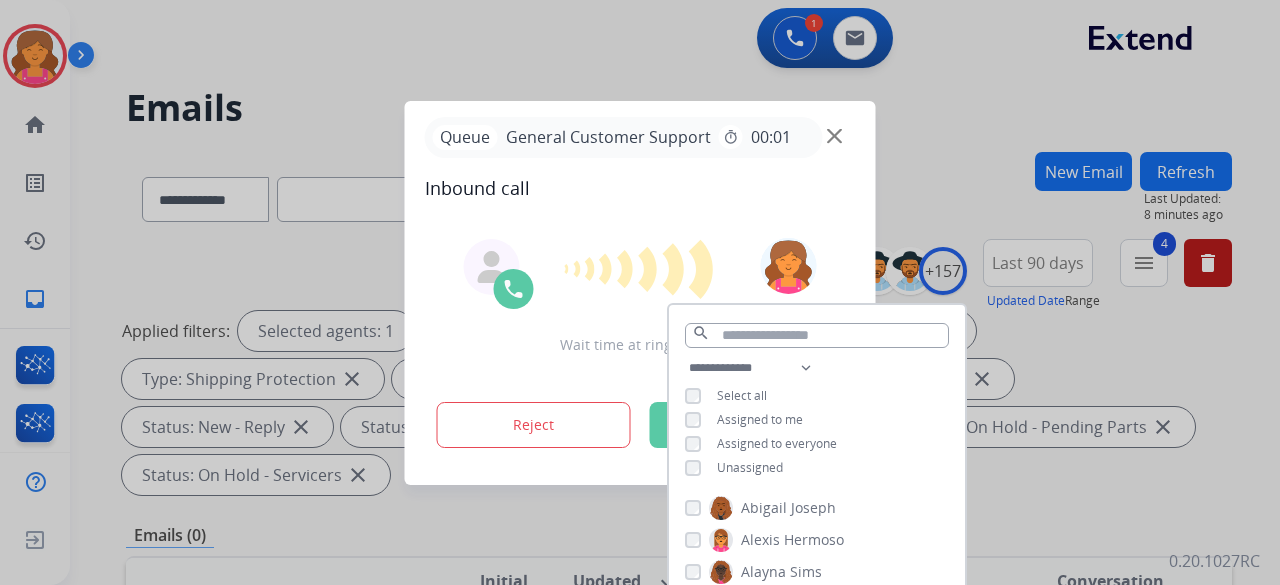 drag, startPoint x: 388, startPoint y: 181, endPoint x: 369, endPoint y: 198, distance: 25.495098 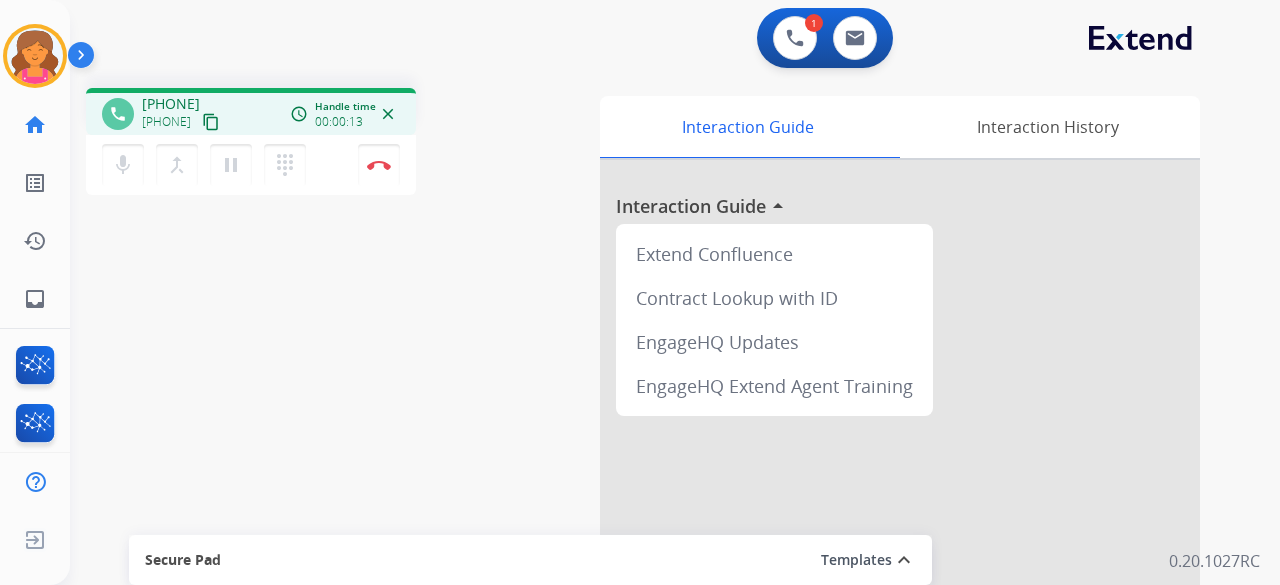 click on "content_copy" at bounding box center [211, 122] 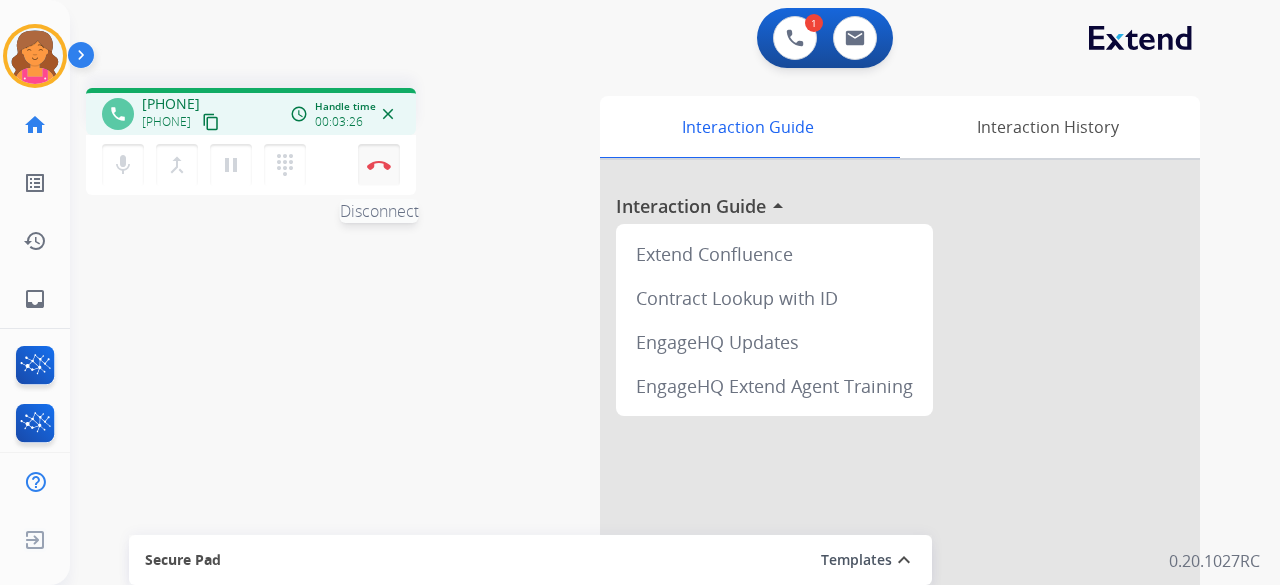 click at bounding box center [379, 165] 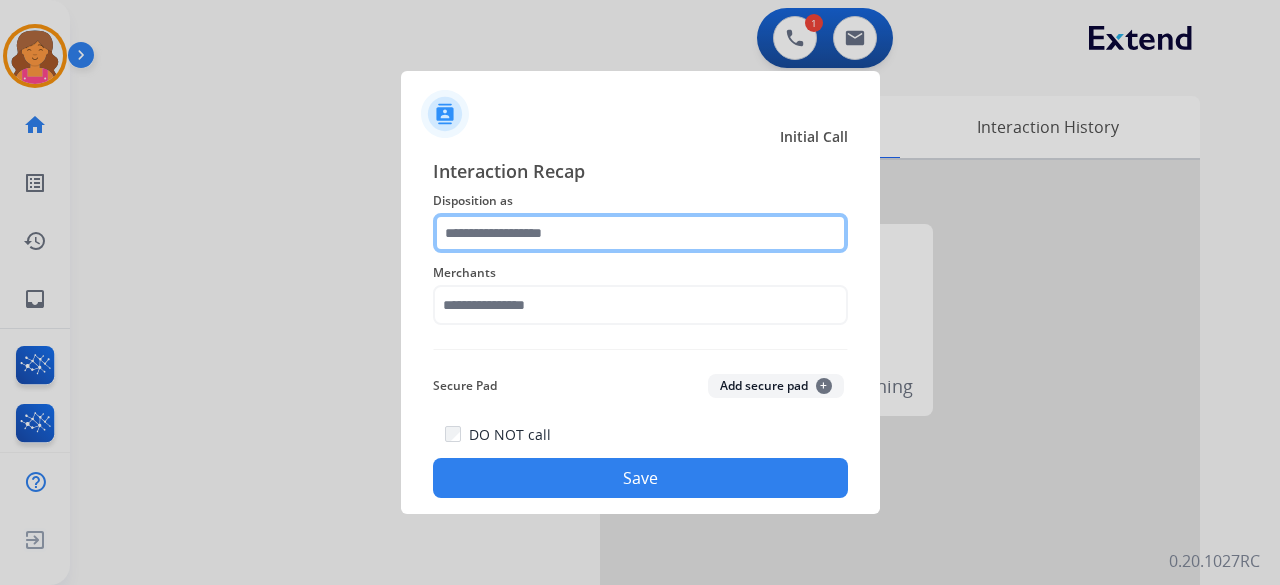 click 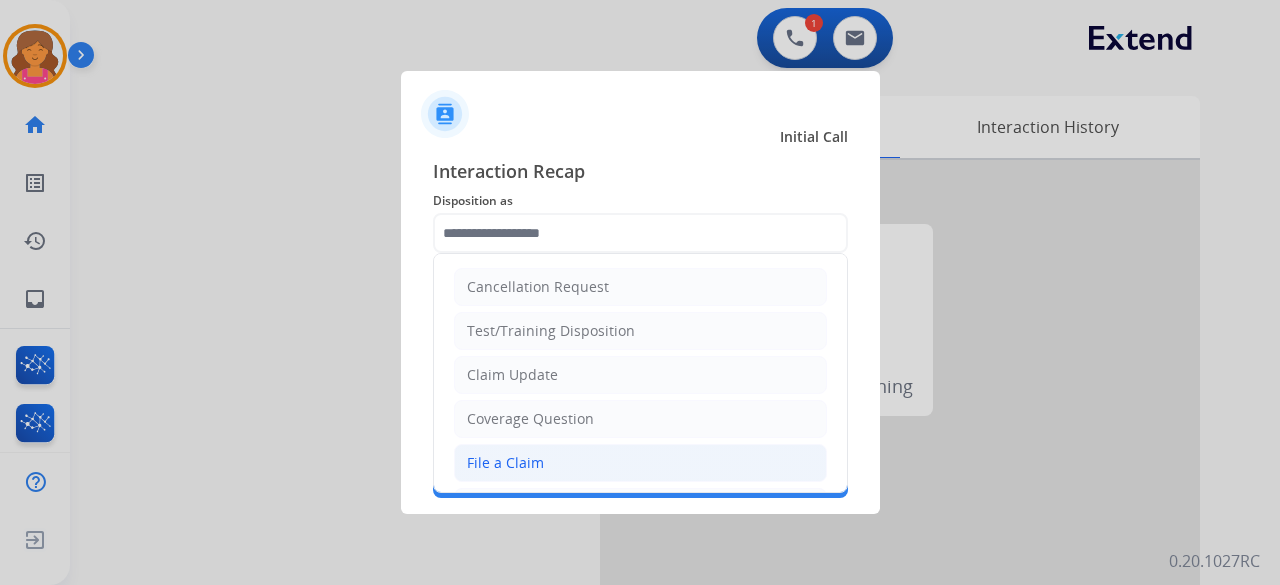 click on "File a Claim" 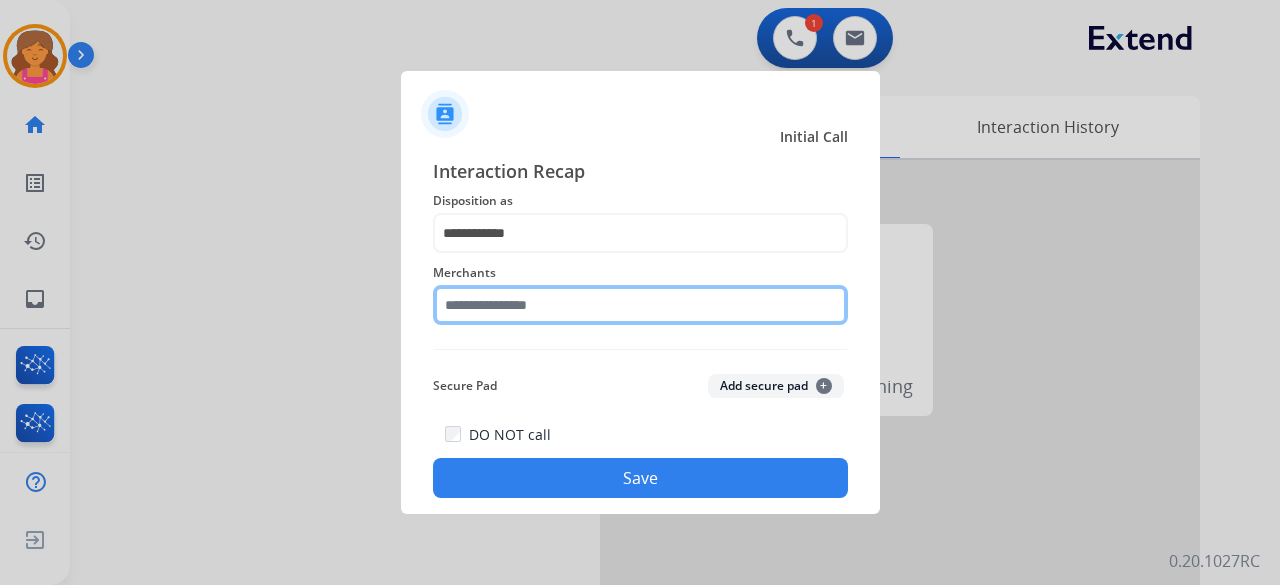 click on "Merchants" 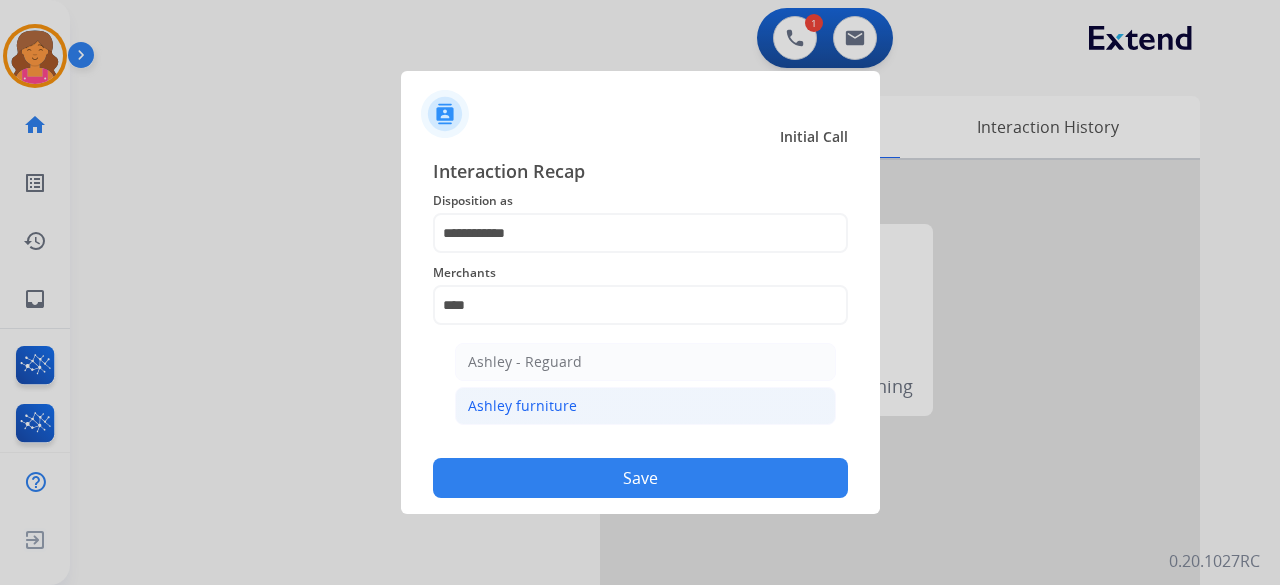 click on "Ashley furniture" 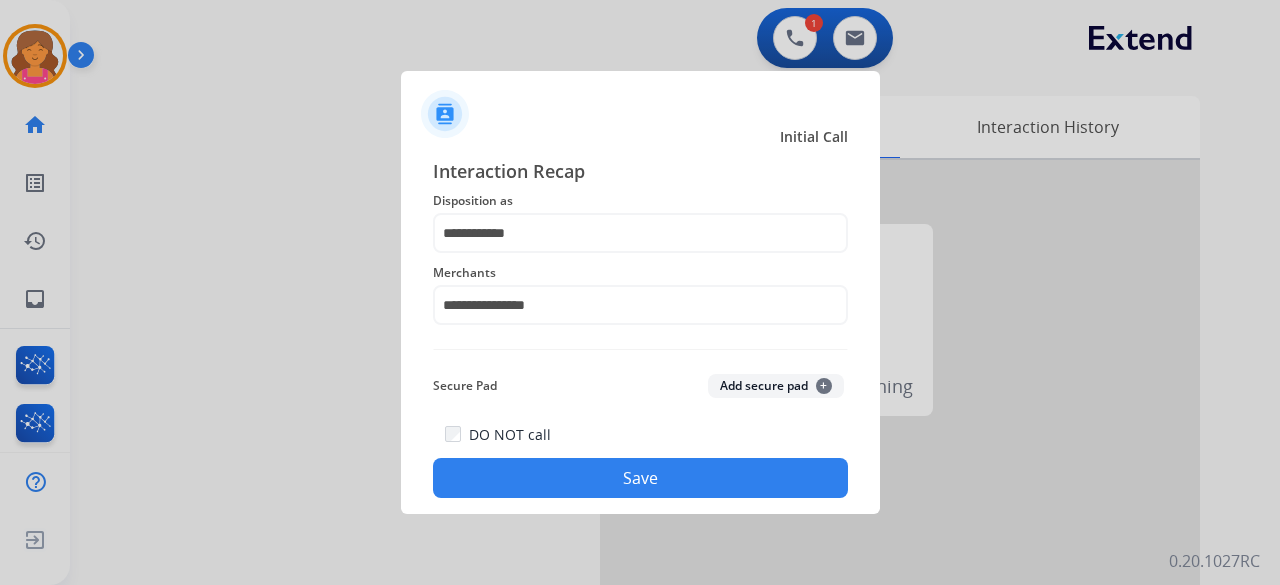 click on "**********" 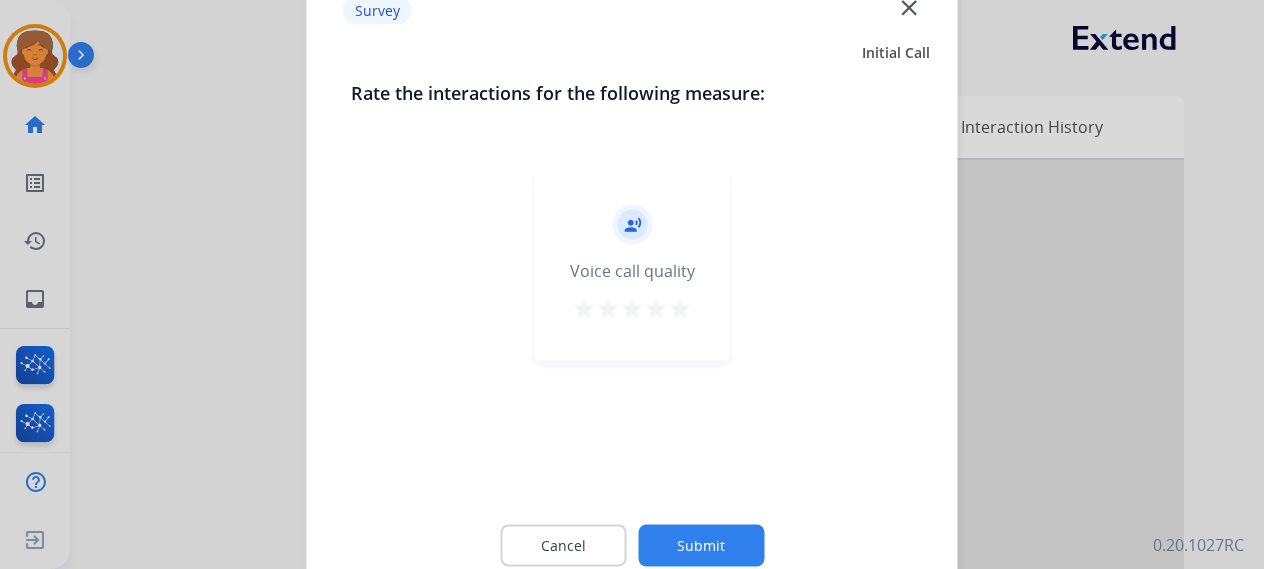 click on "star" at bounding box center [680, 308] 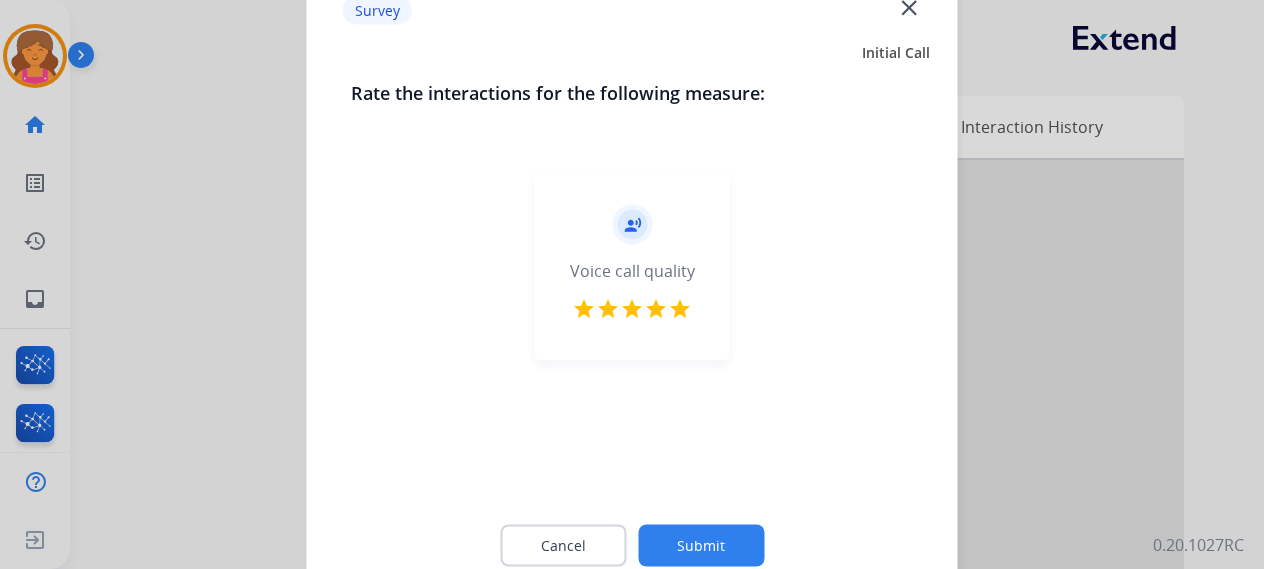 click on "Submit" 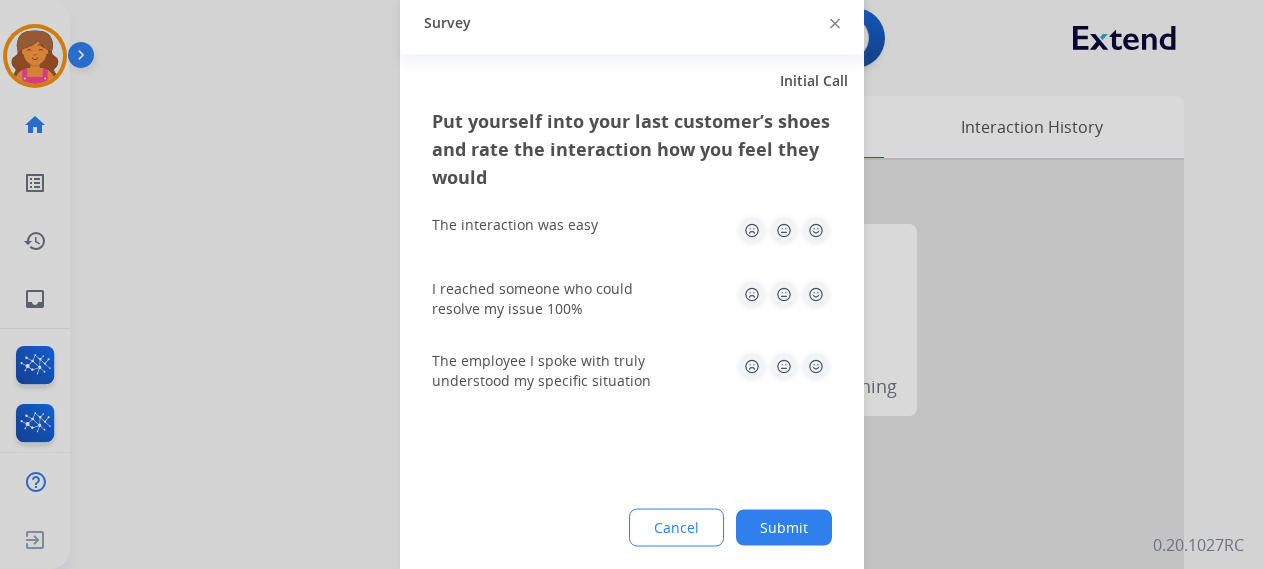 click 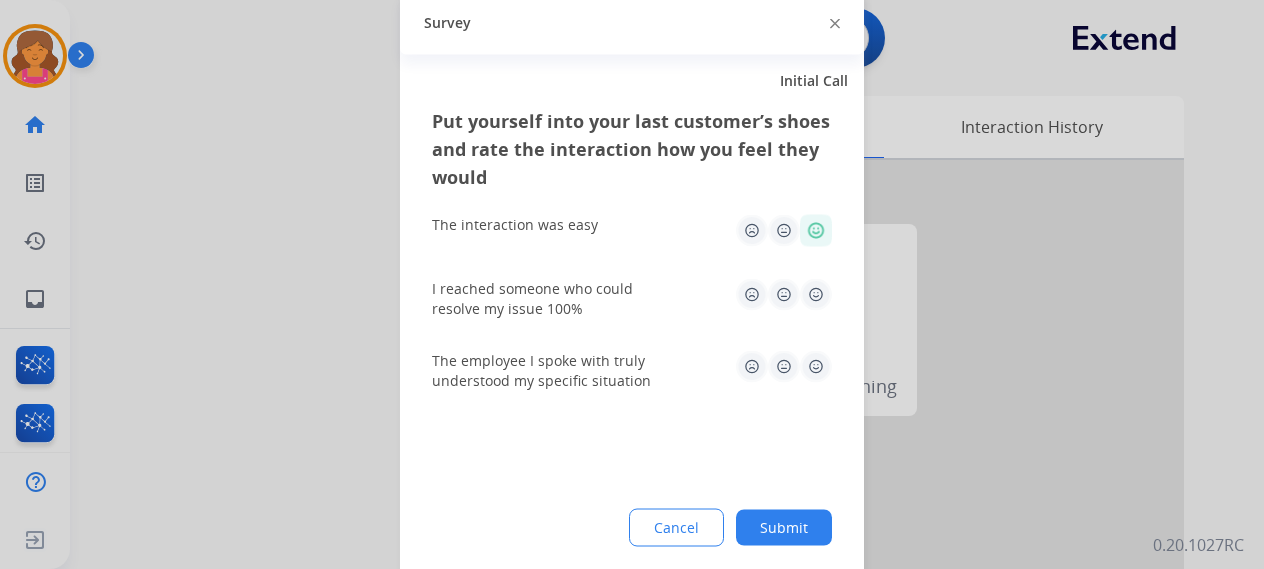 click 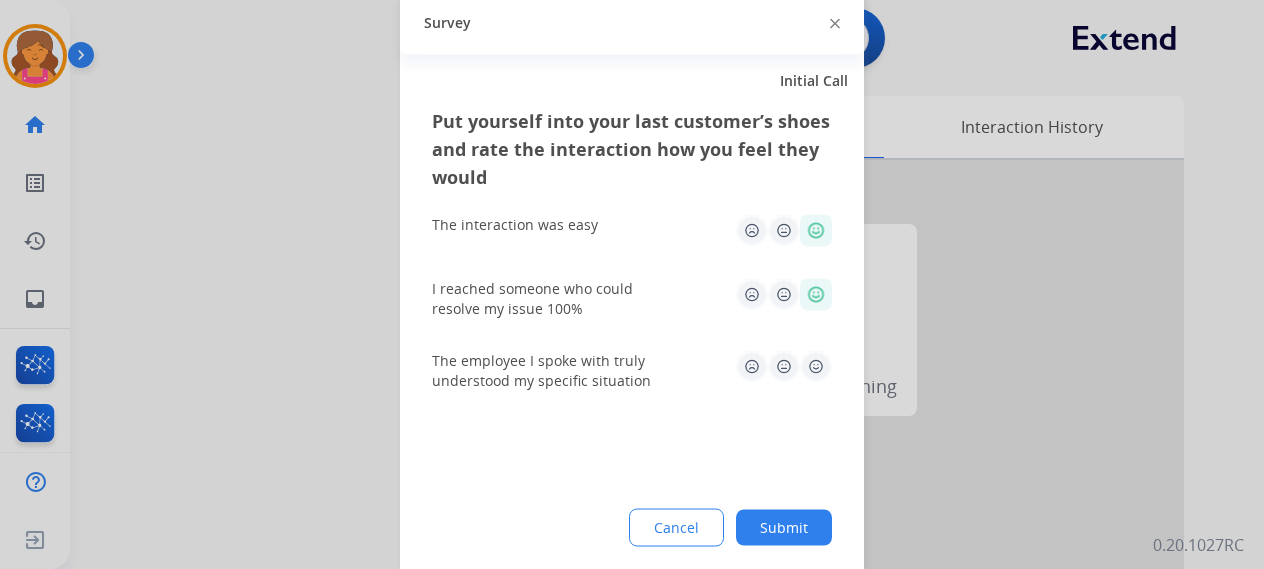 click 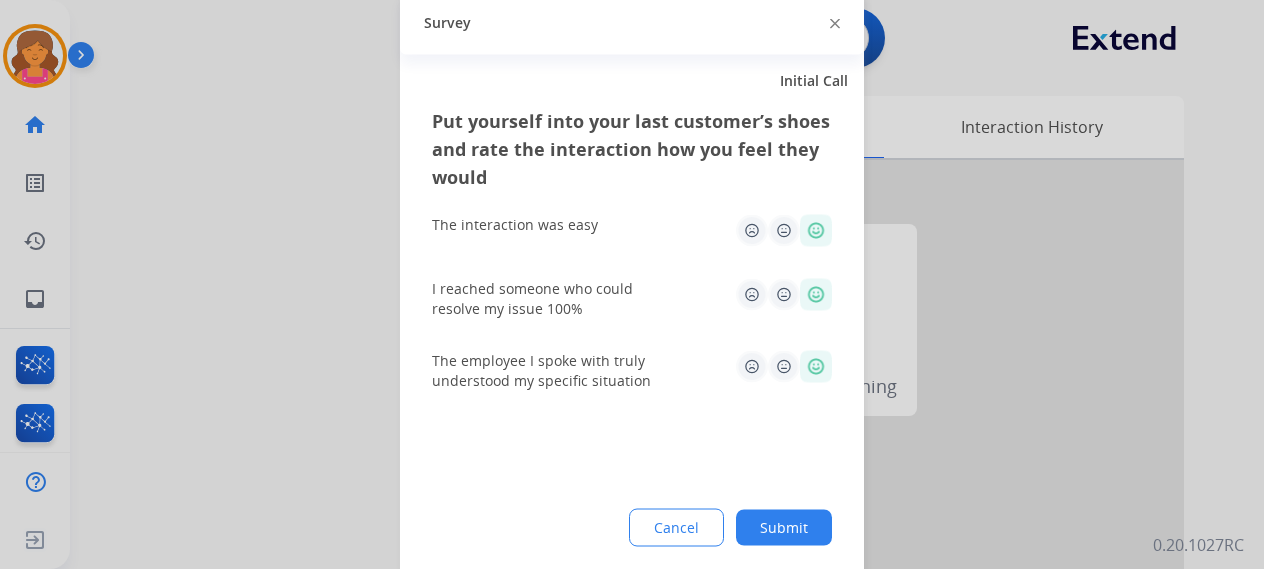 click on "Submit" 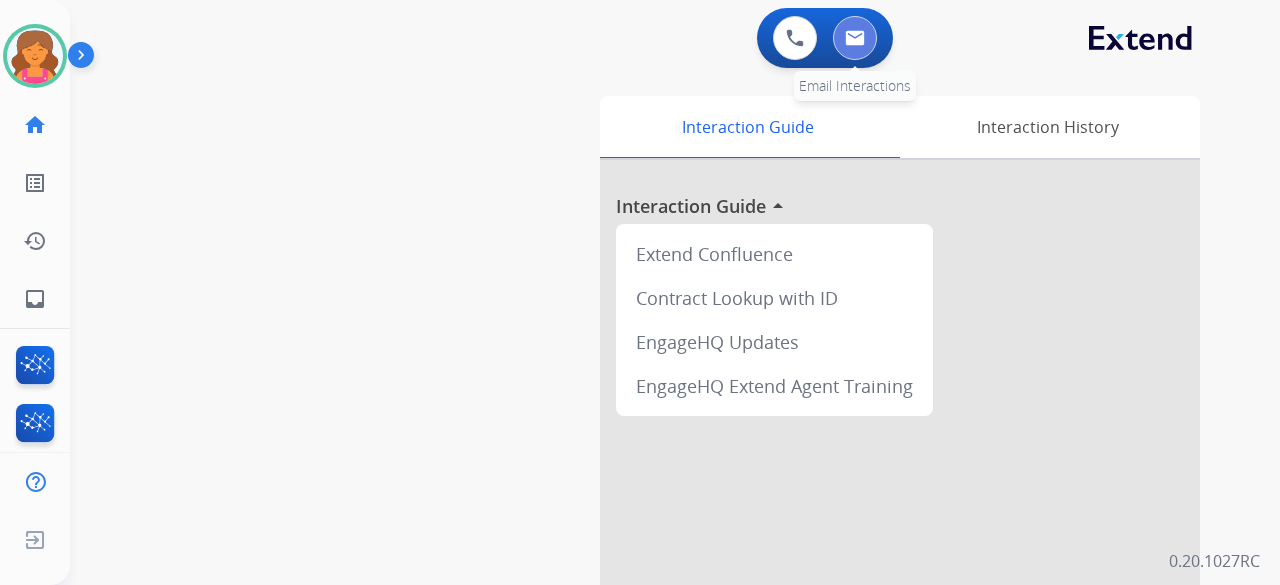 click at bounding box center (855, 38) 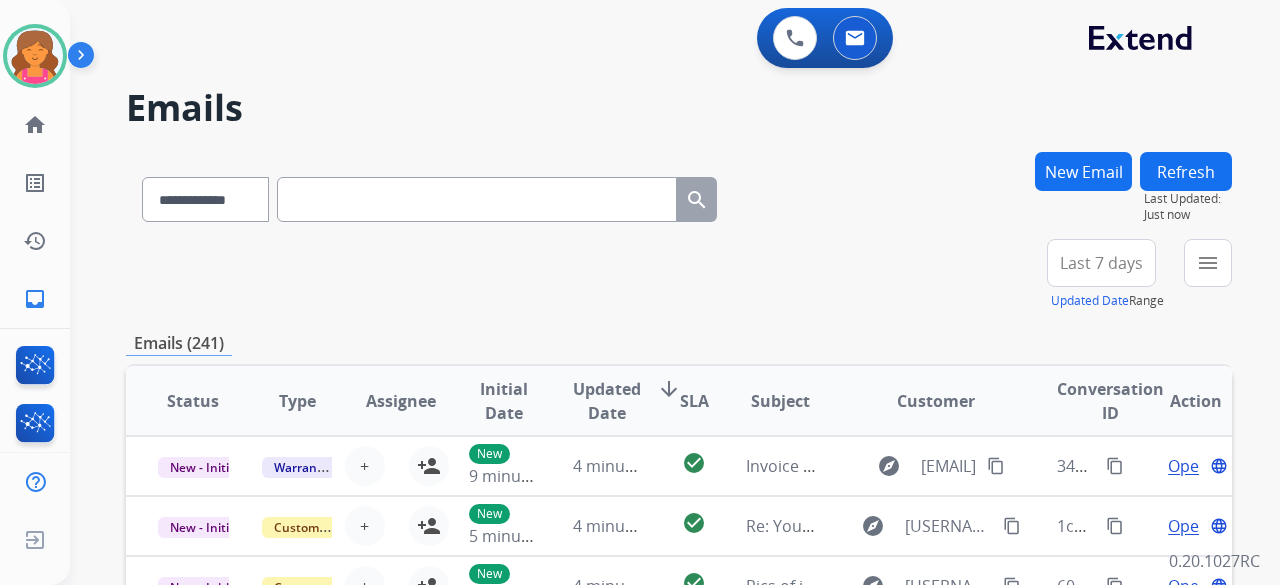 click on "Last 7 days" at bounding box center (1101, 263) 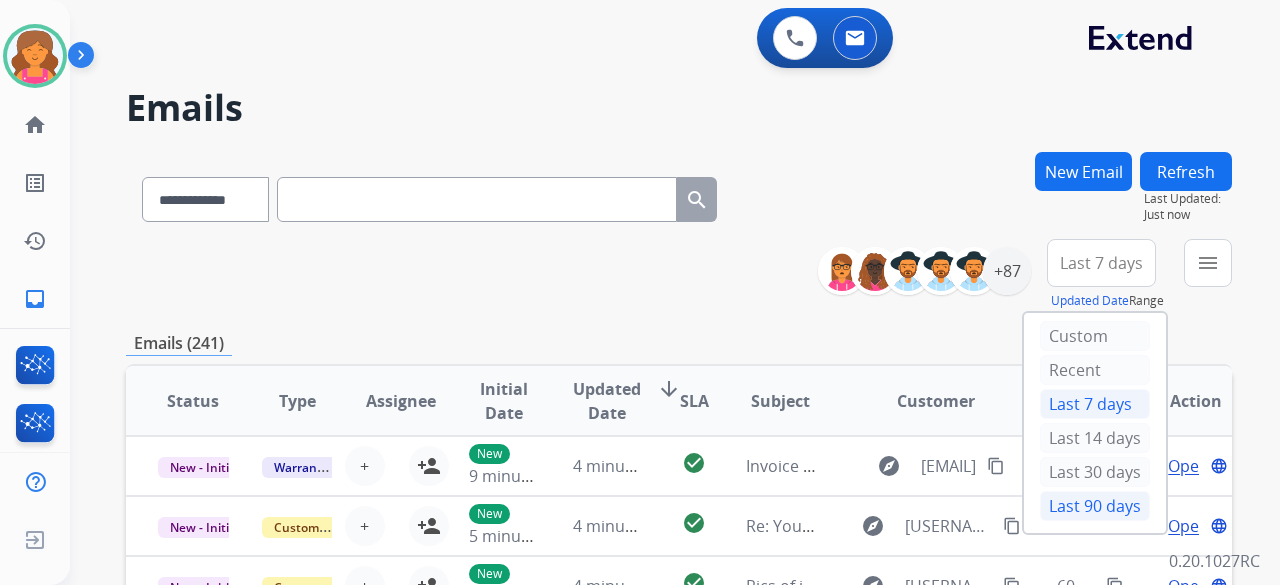 click on "Last 90 days" at bounding box center [1095, 506] 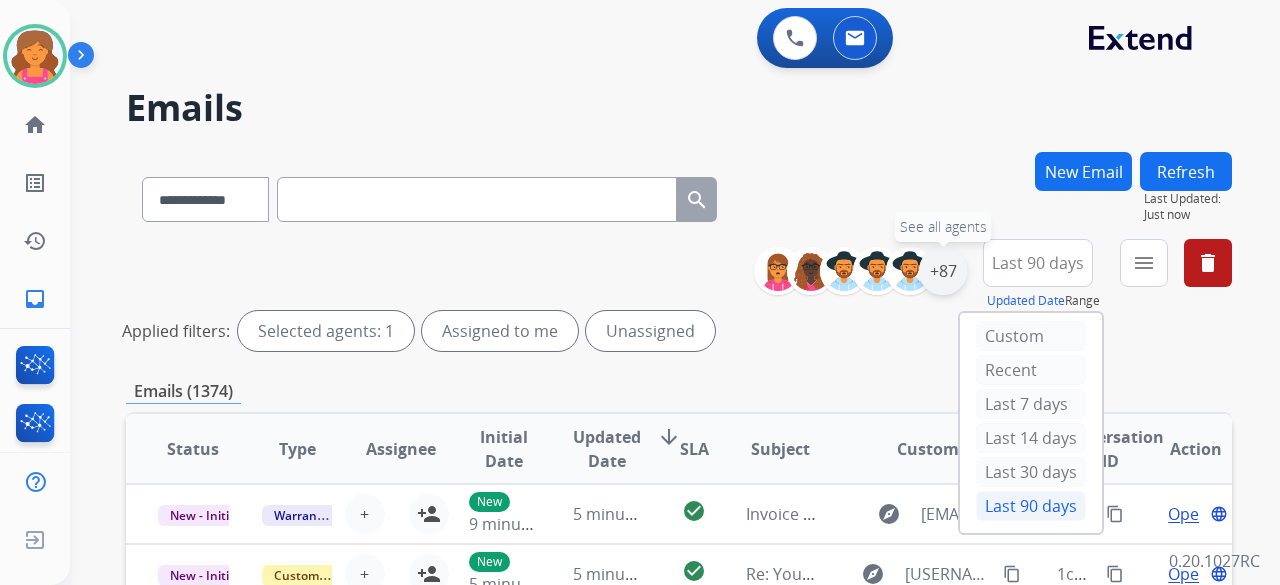 click on "+87" at bounding box center [943, 271] 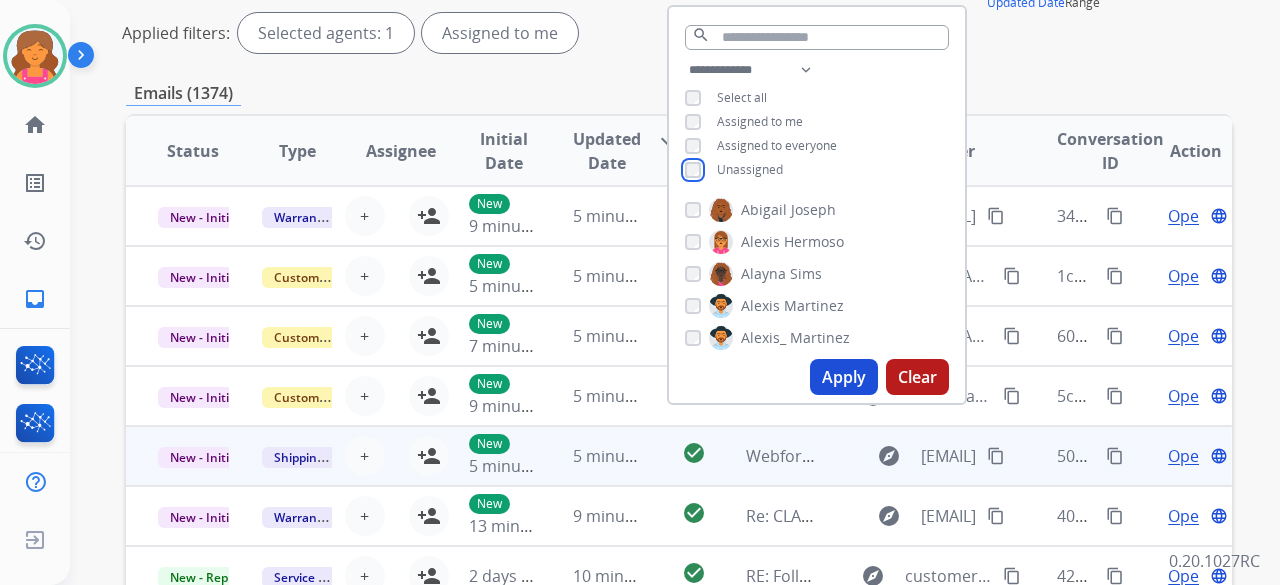 scroll, scrollTop: 300, scrollLeft: 0, axis: vertical 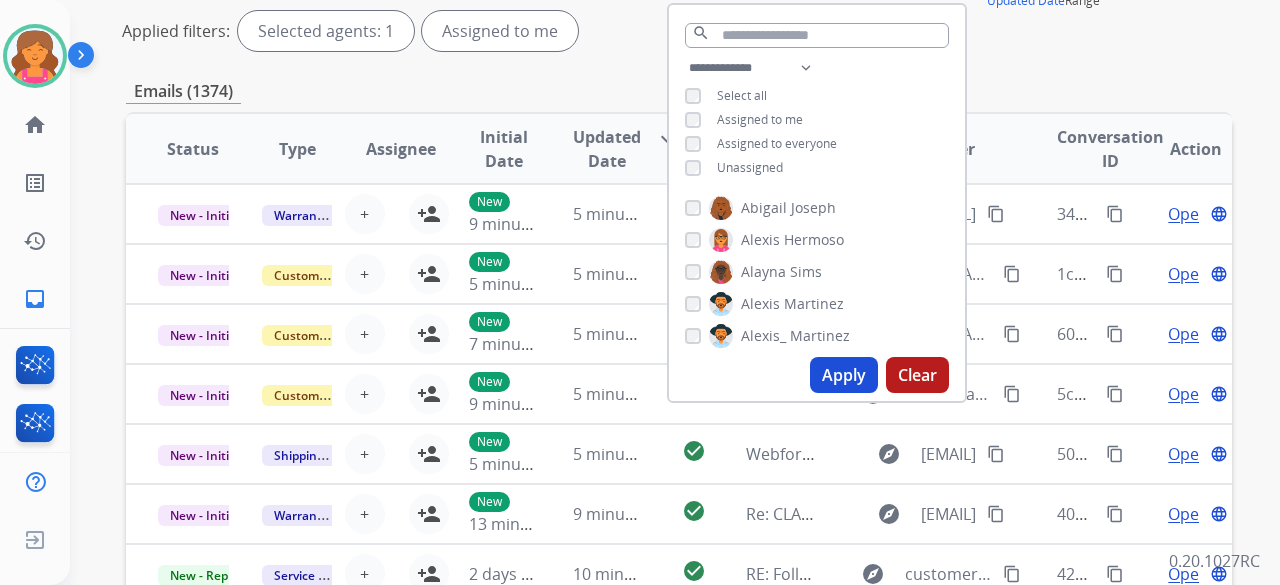 click on "Apply" at bounding box center [844, 375] 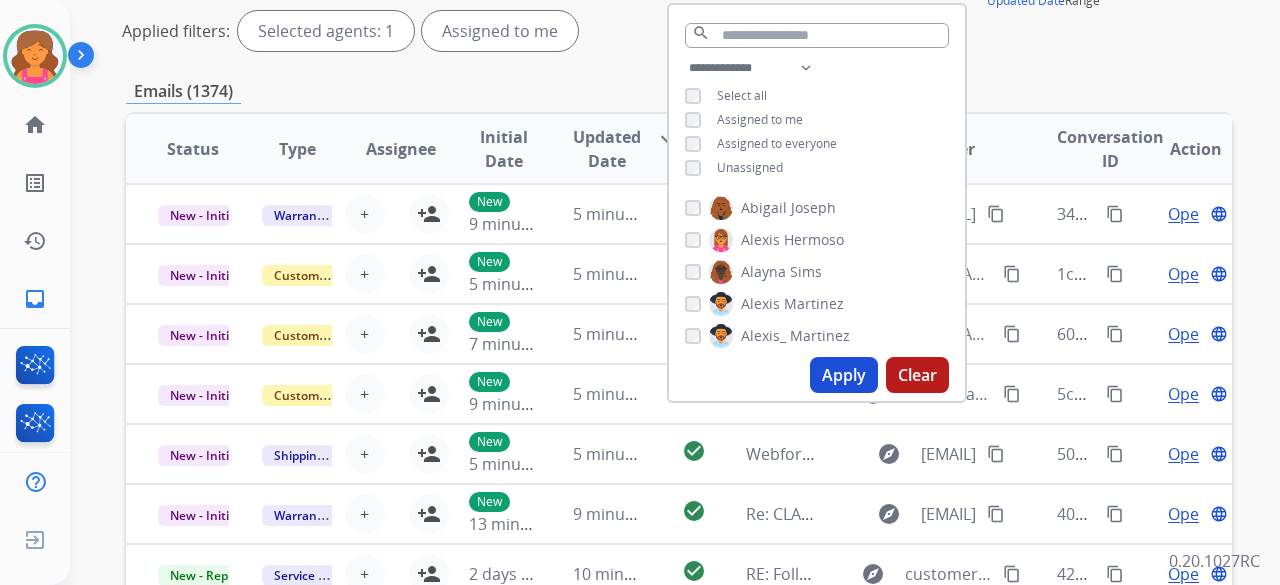 scroll, scrollTop: 0, scrollLeft: 0, axis: both 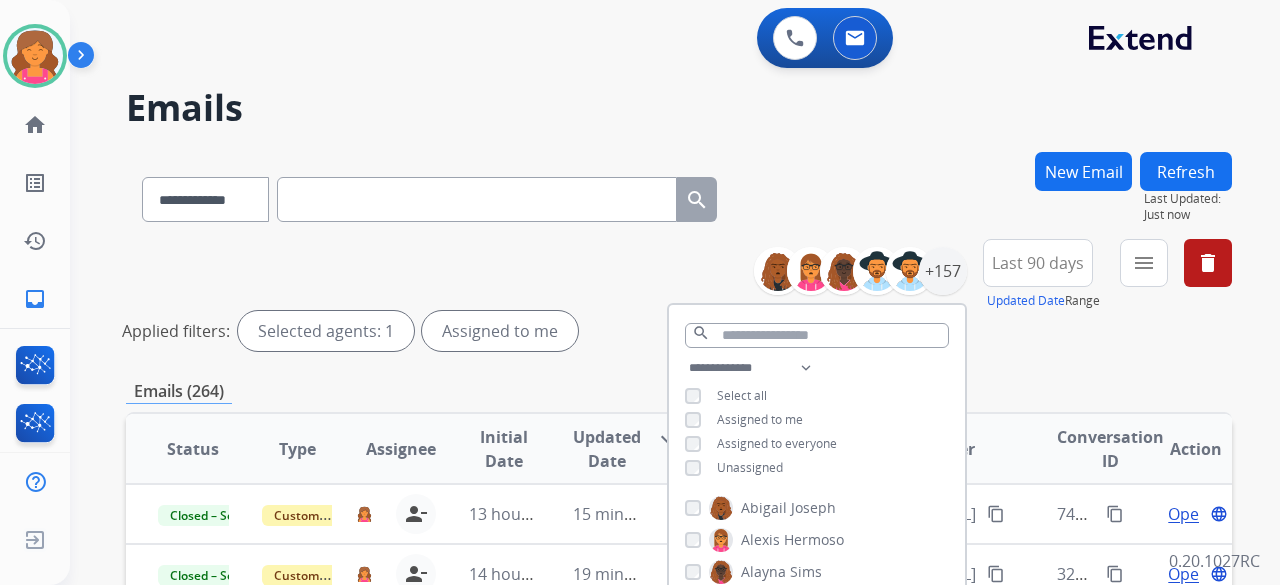 click on "**********" at bounding box center (679, 299) 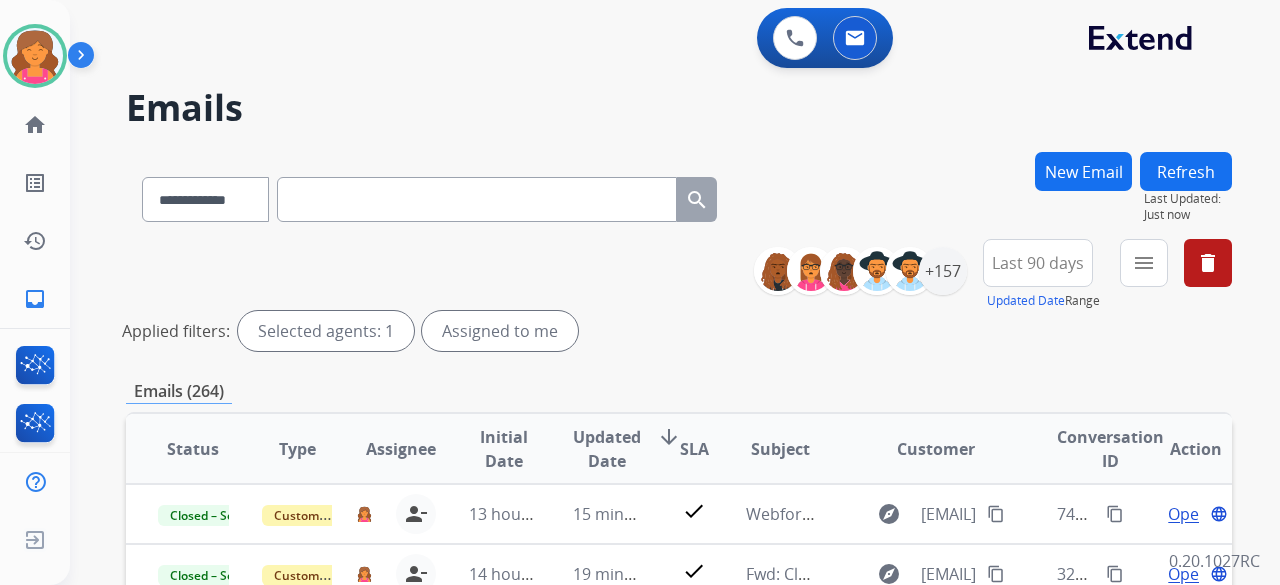scroll, scrollTop: 200, scrollLeft: 0, axis: vertical 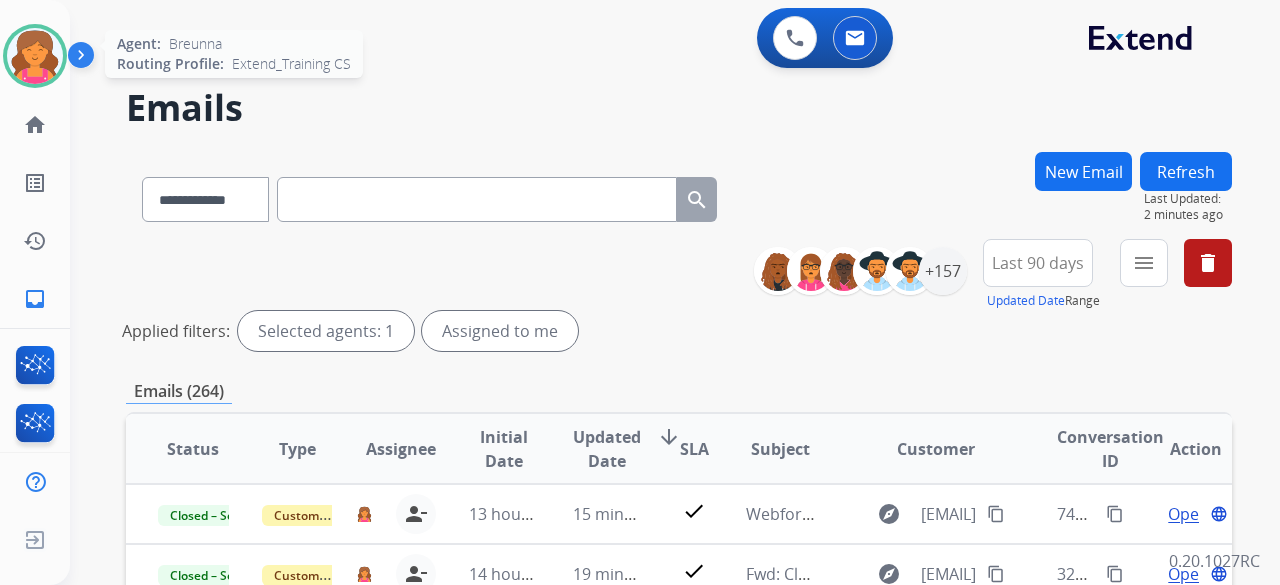 click at bounding box center [35, 56] 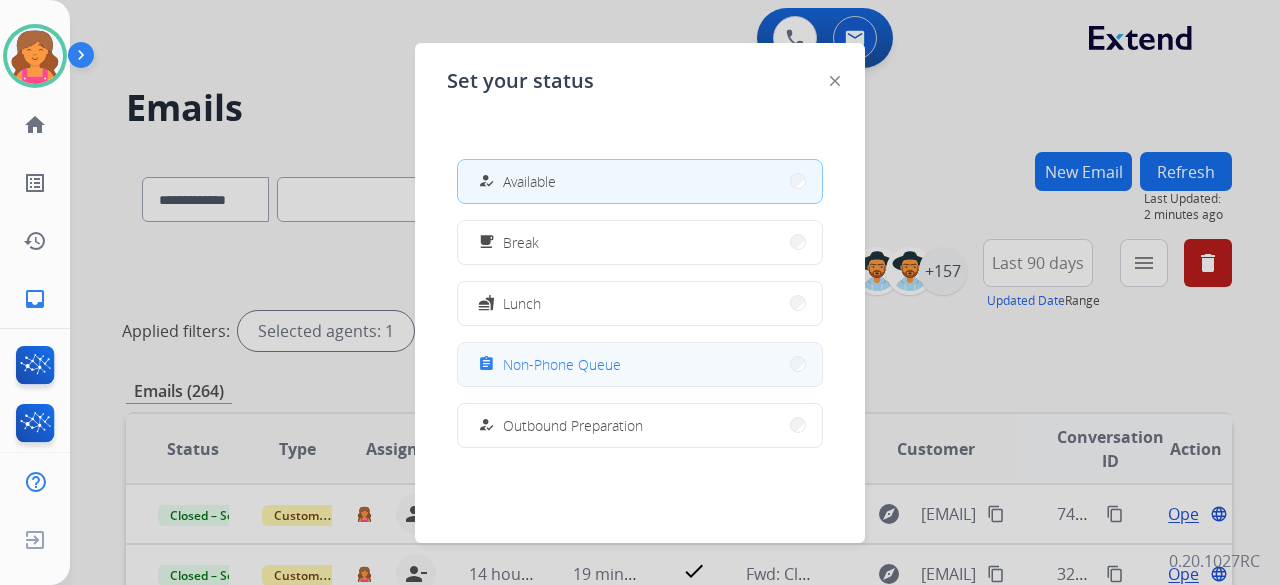 click on "assignment Non-Phone Queue" at bounding box center [640, 364] 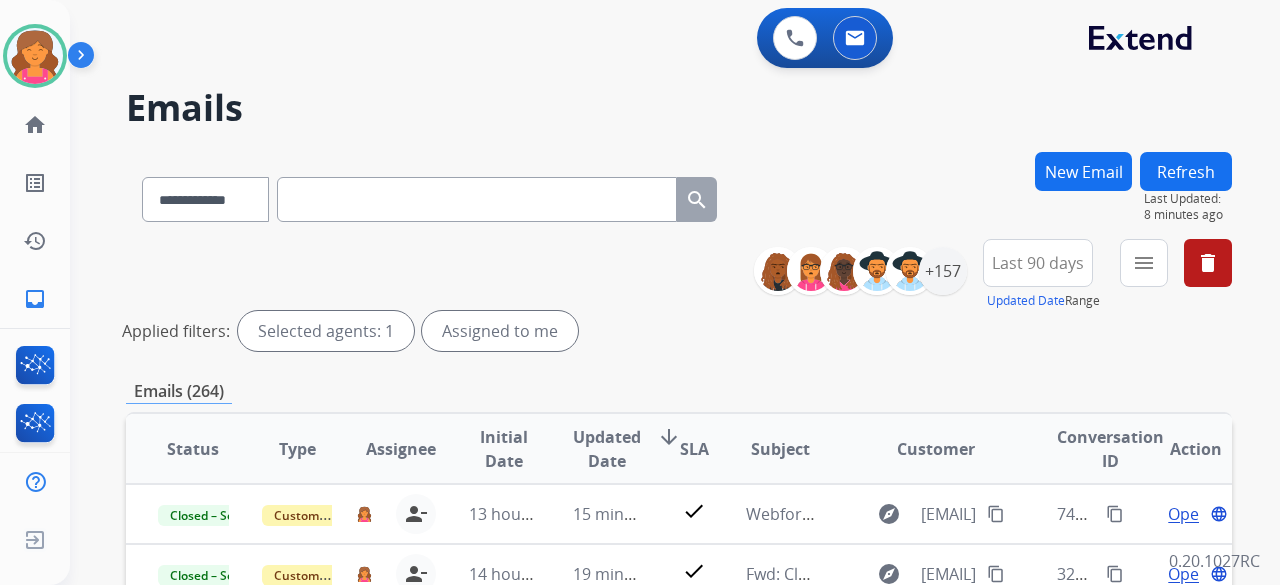 click on "**********" at bounding box center (679, 299) 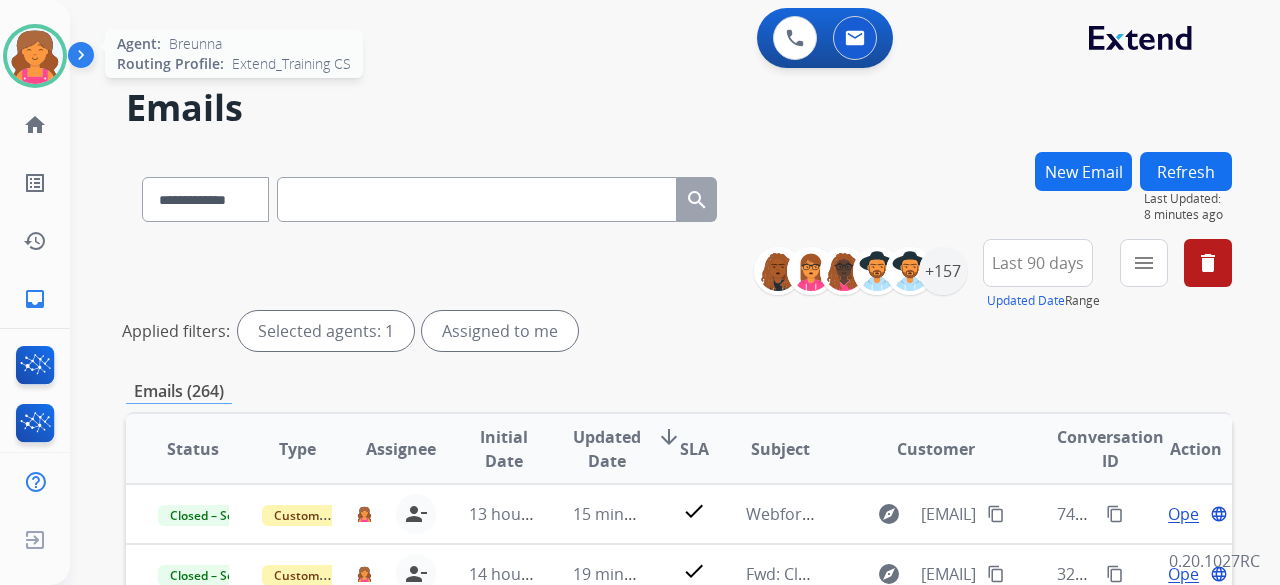 click at bounding box center [35, 56] 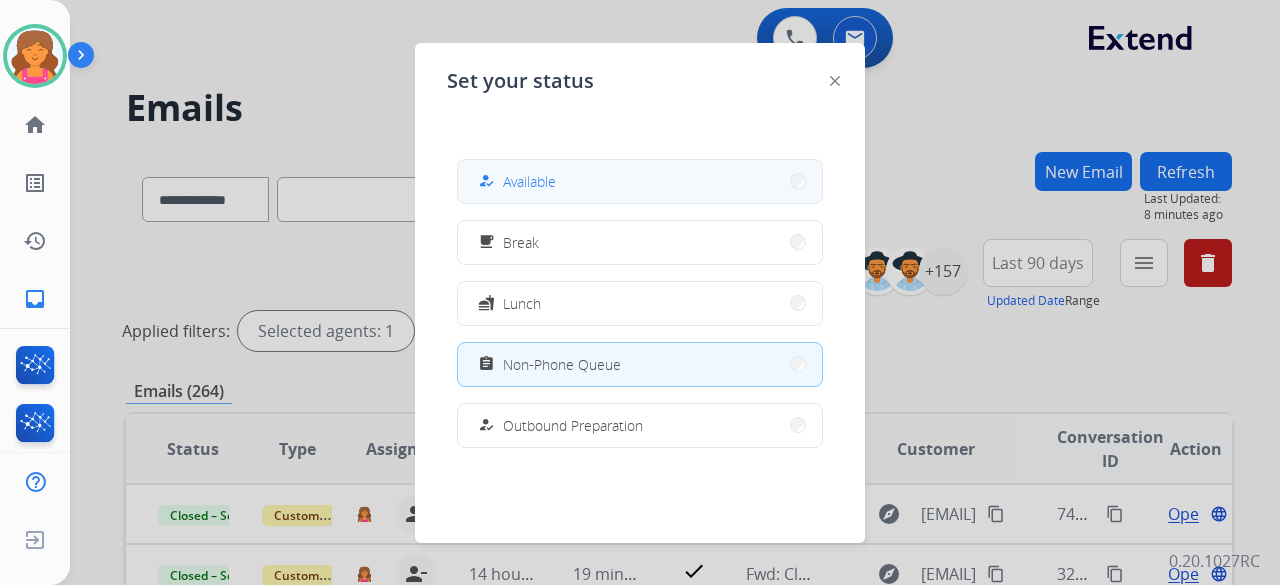 click on "how_to_reg Available" at bounding box center (640, 181) 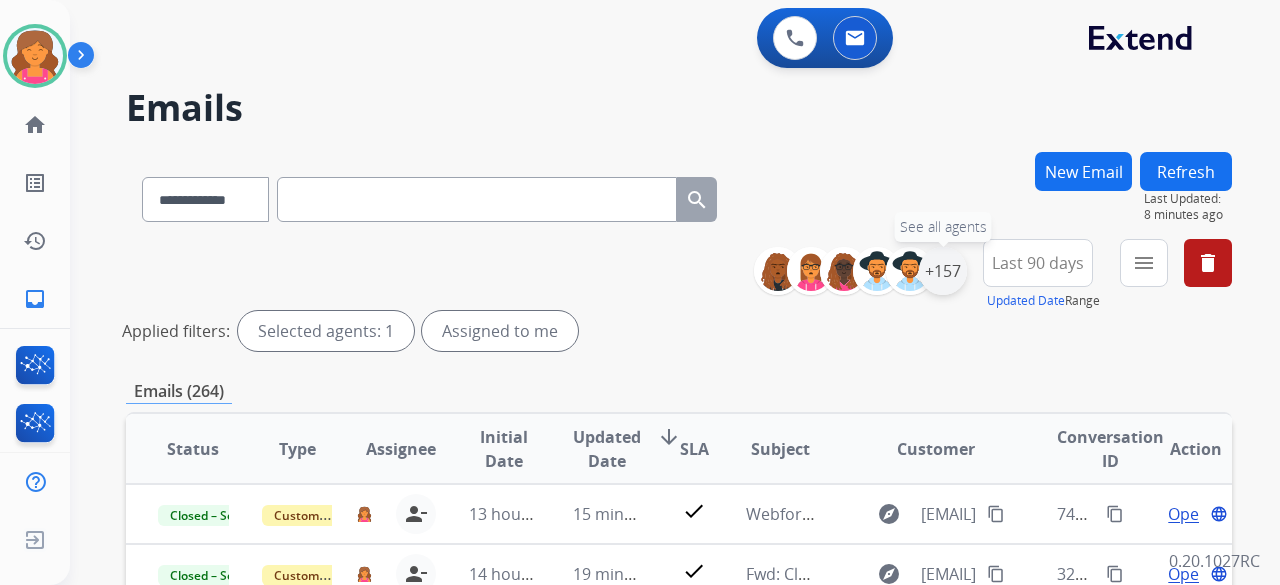 click on "+157" at bounding box center (943, 271) 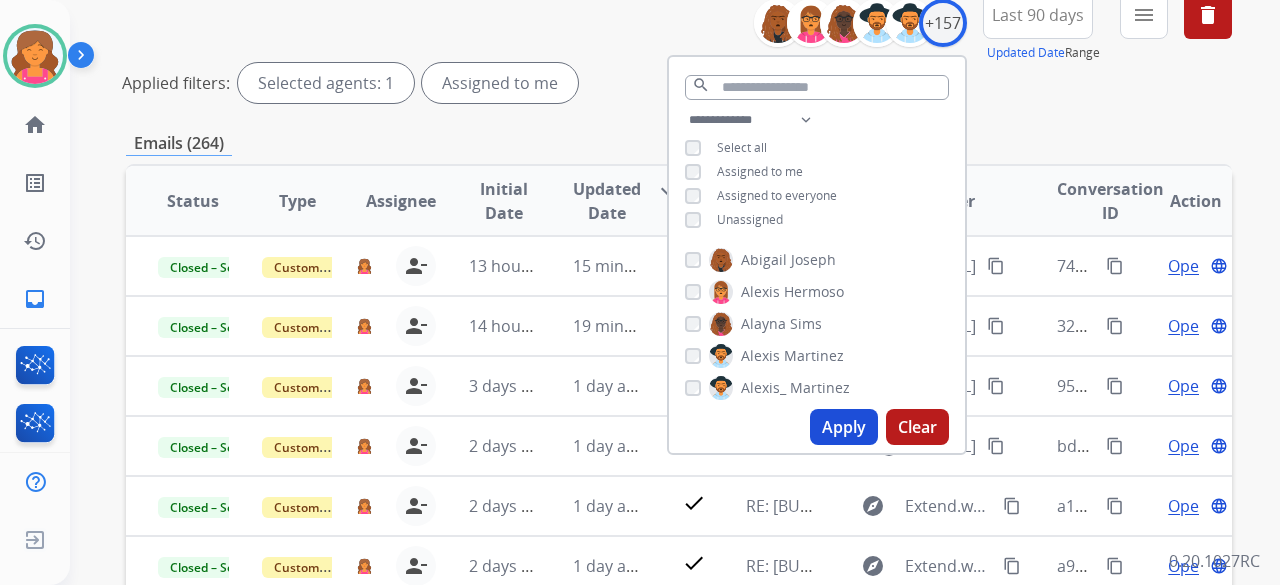 scroll, scrollTop: 400, scrollLeft: 0, axis: vertical 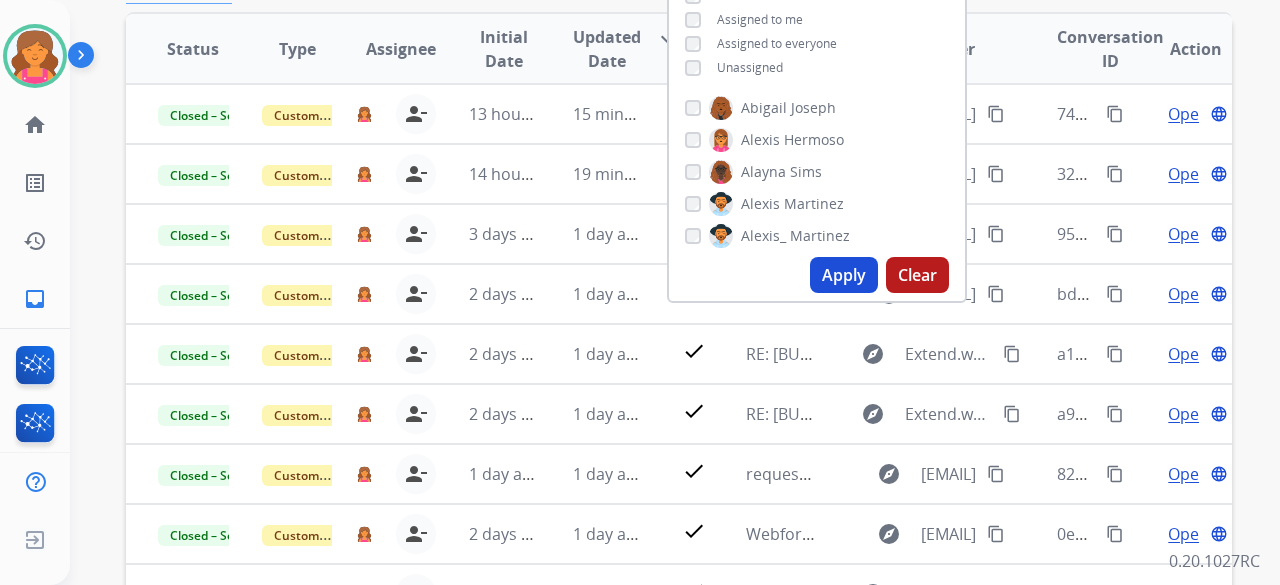 click on "Apply" at bounding box center [844, 275] 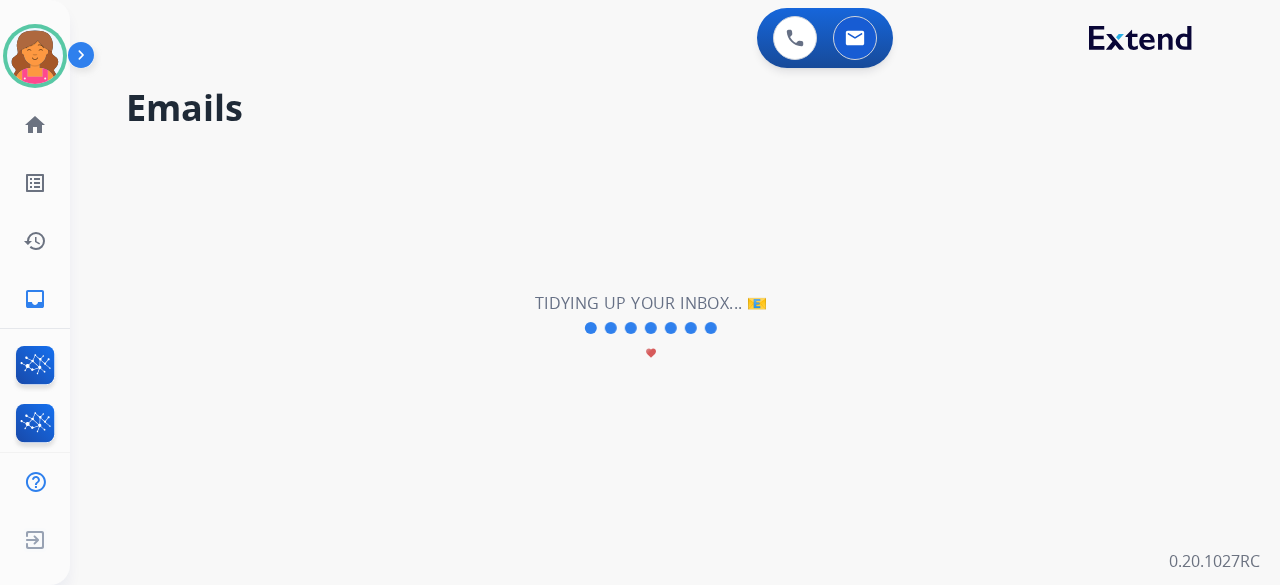 scroll, scrollTop: 0, scrollLeft: 0, axis: both 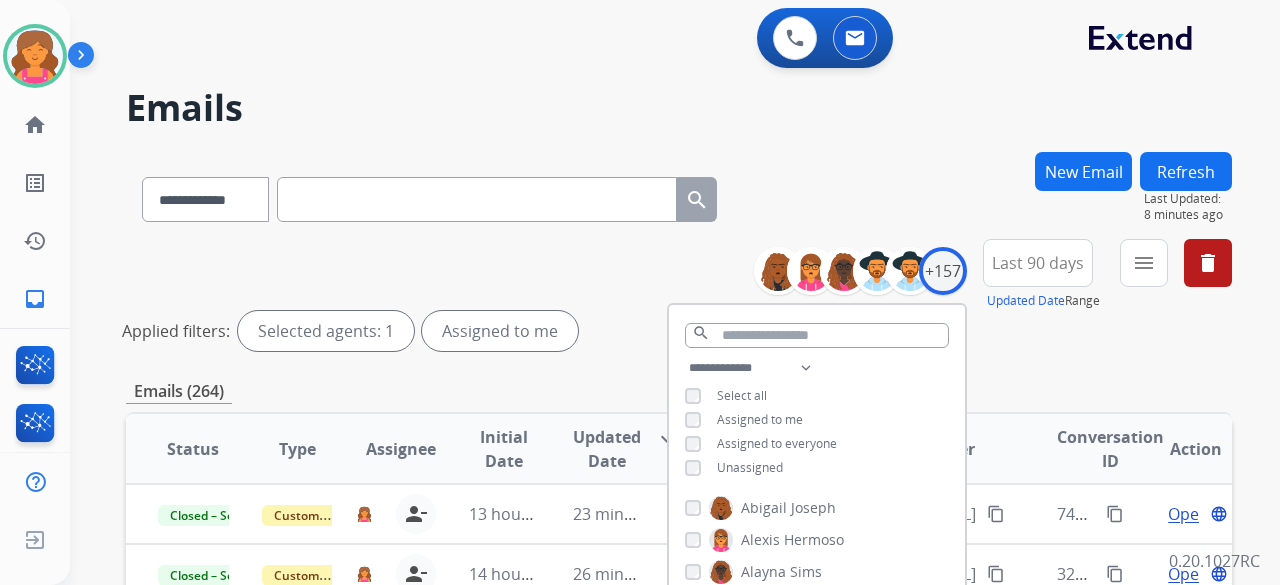 click on "**********" at bounding box center [679, 299] 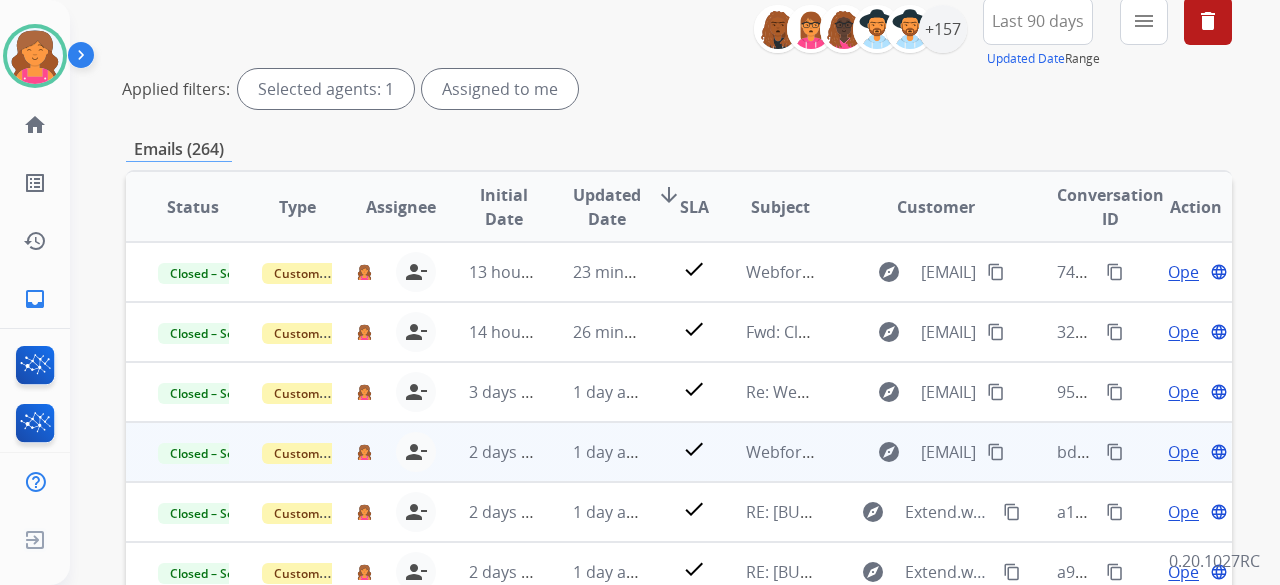 scroll, scrollTop: 0, scrollLeft: 0, axis: both 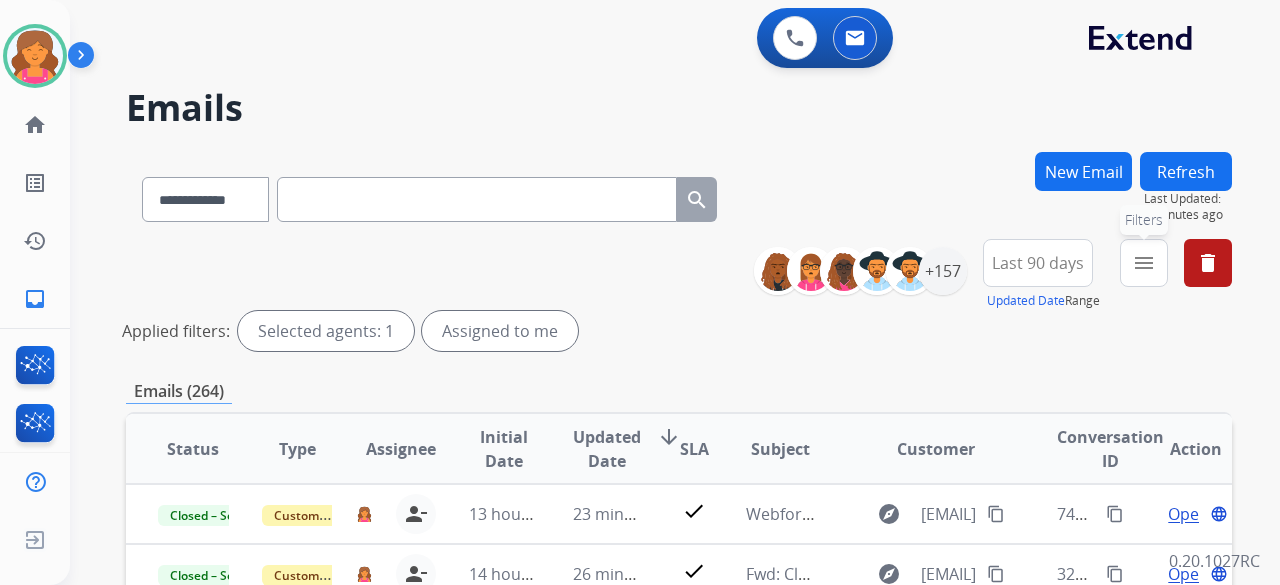 click on "menu  Filters" at bounding box center [1144, 263] 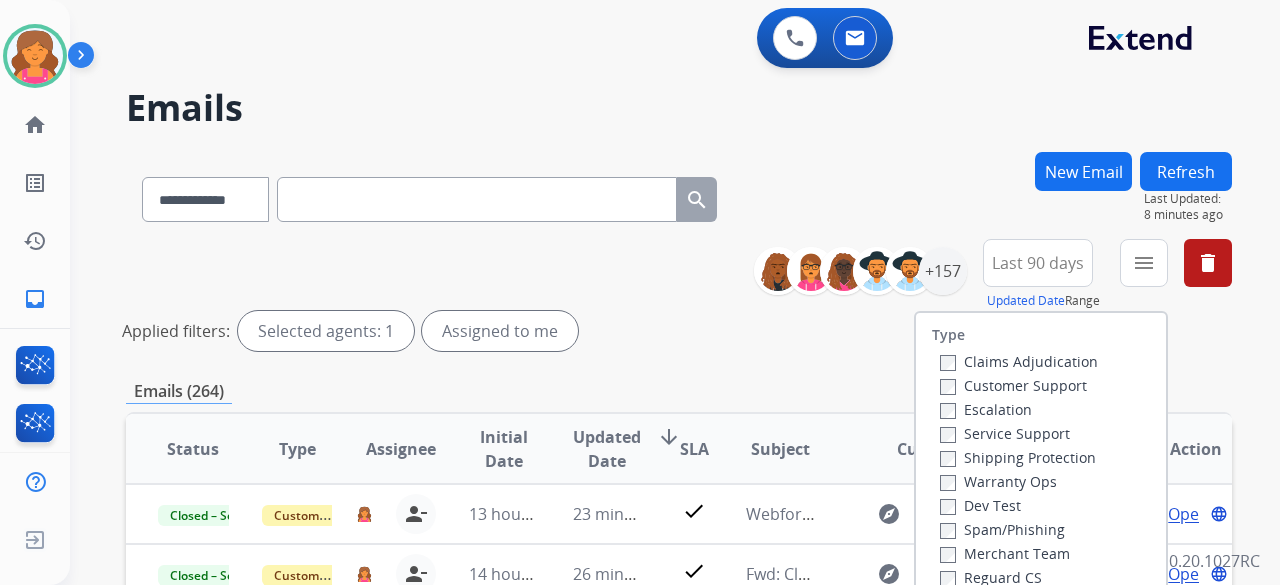 click on "Customer Support" at bounding box center [1013, 385] 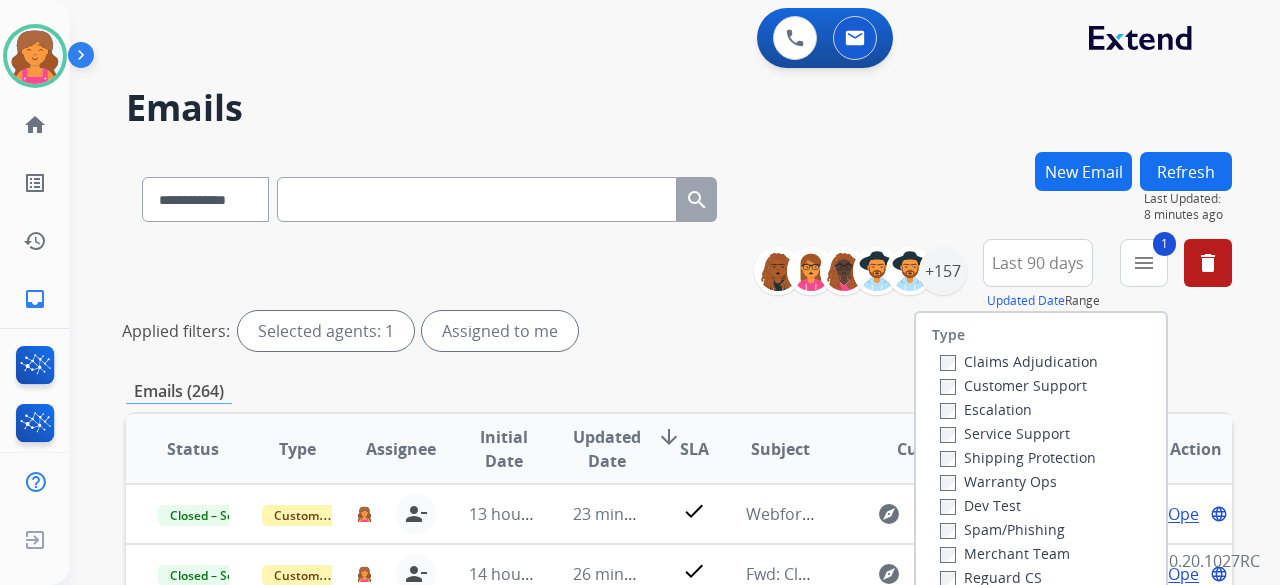 click on "Service Support" at bounding box center [1005, 433] 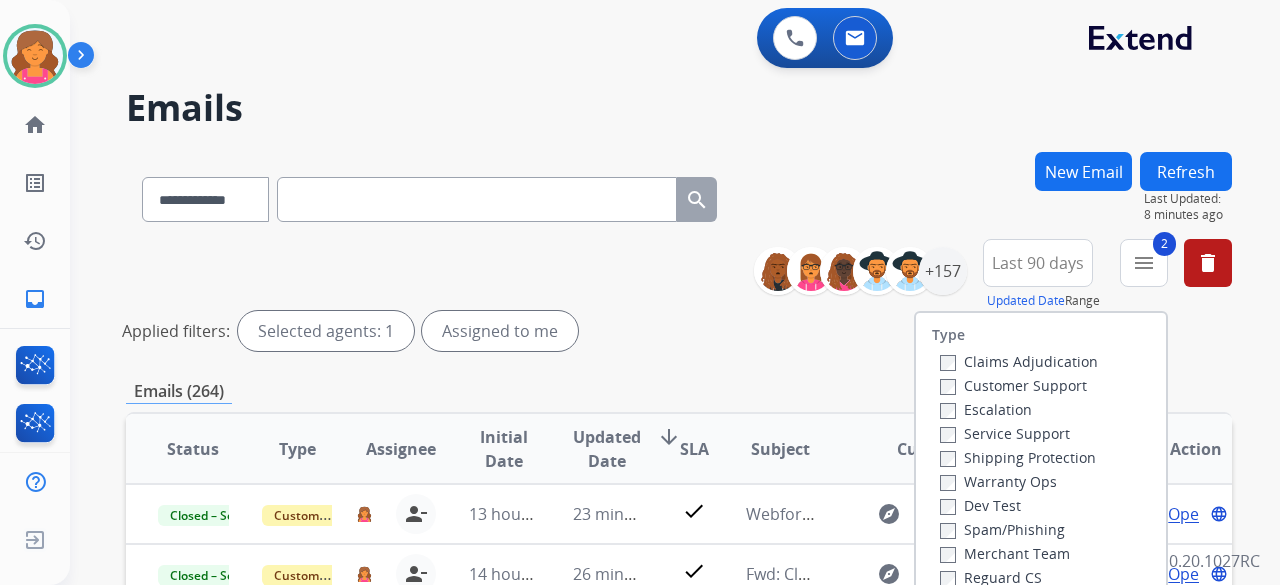 click on "Service Support" at bounding box center [1005, 433] 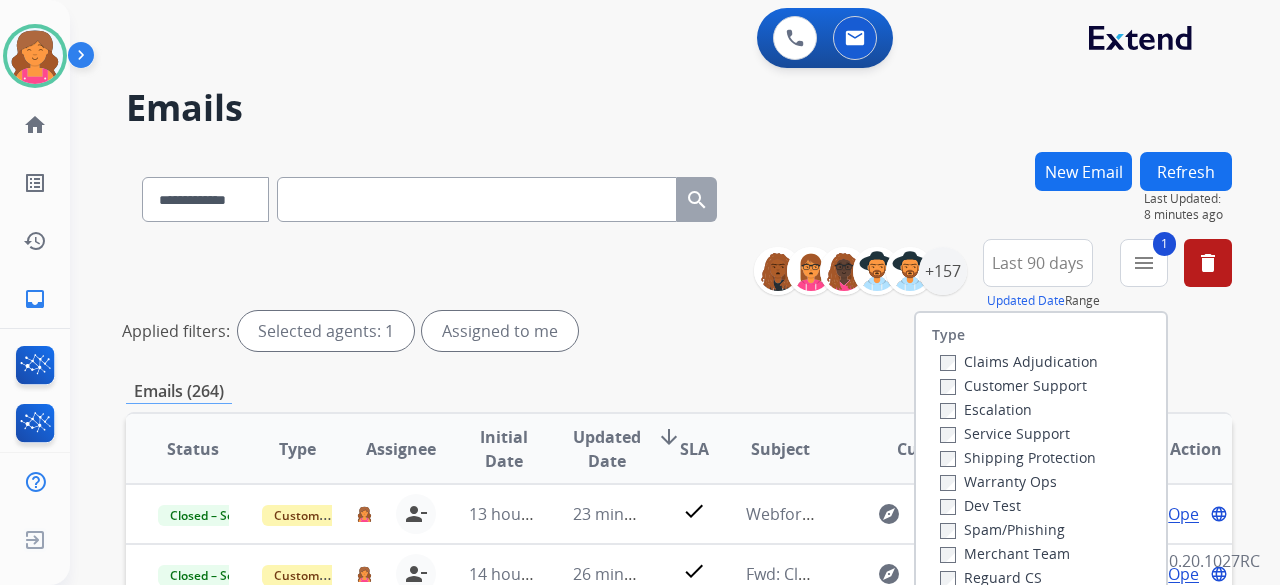 click on "Shipping Protection" at bounding box center (1018, 457) 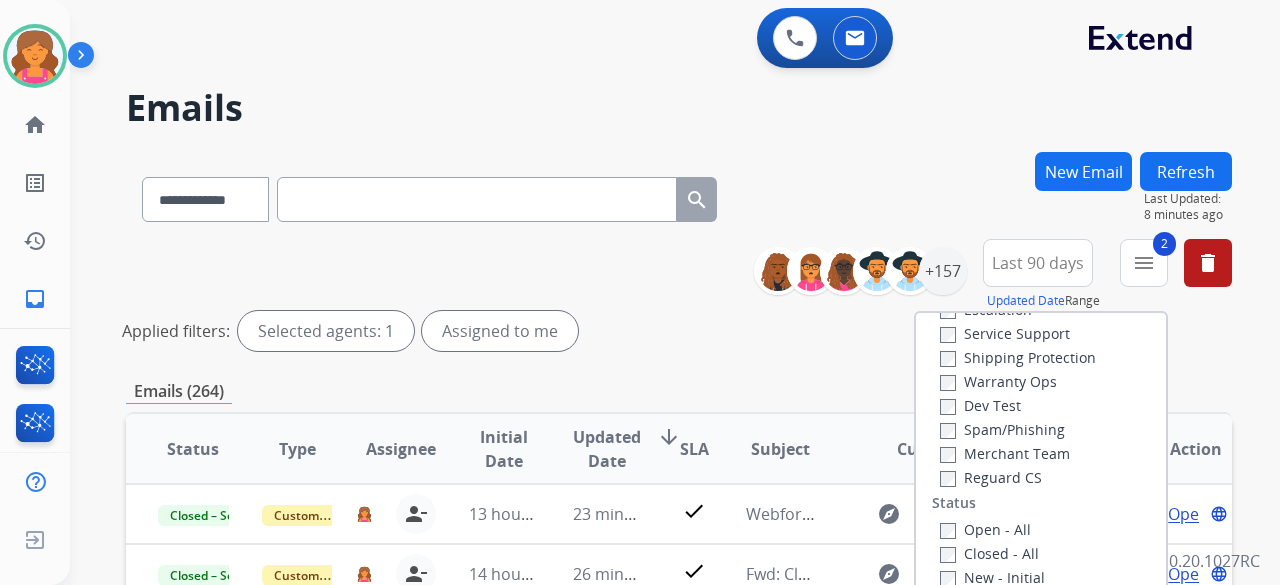 click on "Reguard CS" at bounding box center (991, 477) 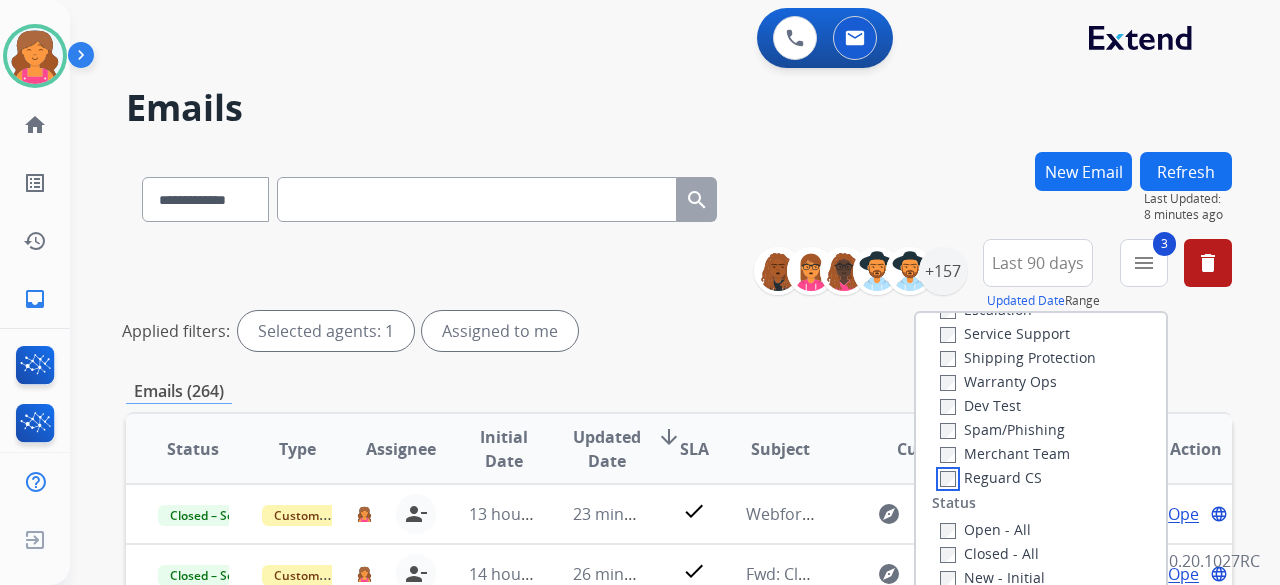 scroll, scrollTop: 200, scrollLeft: 0, axis: vertical 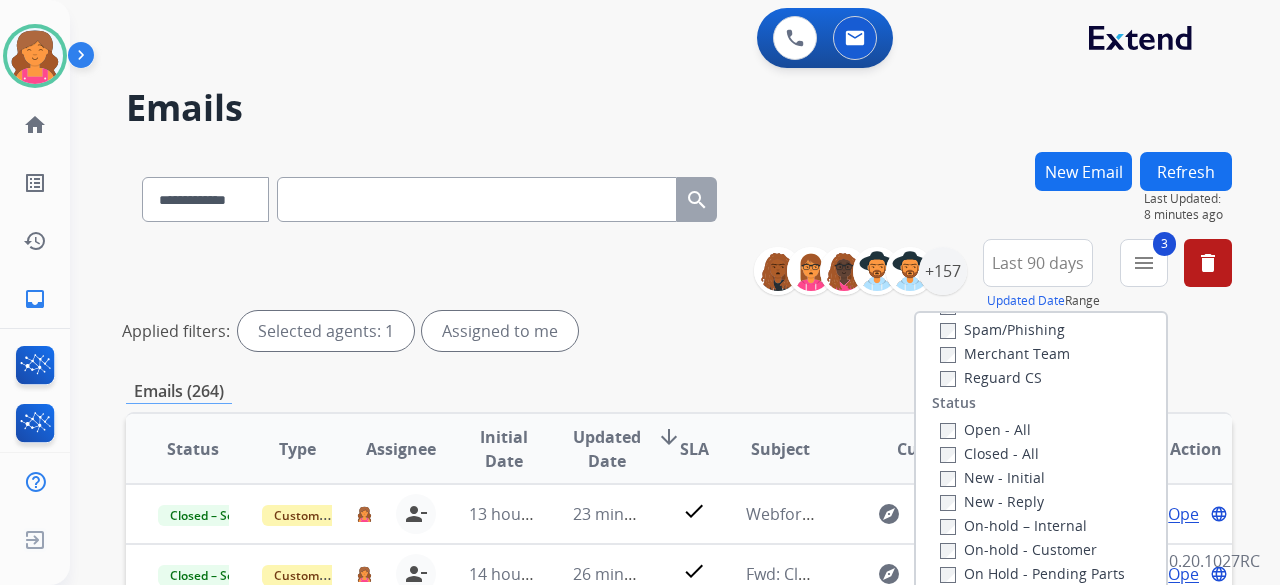click on "Open - All" at bounding box center [985, 429] 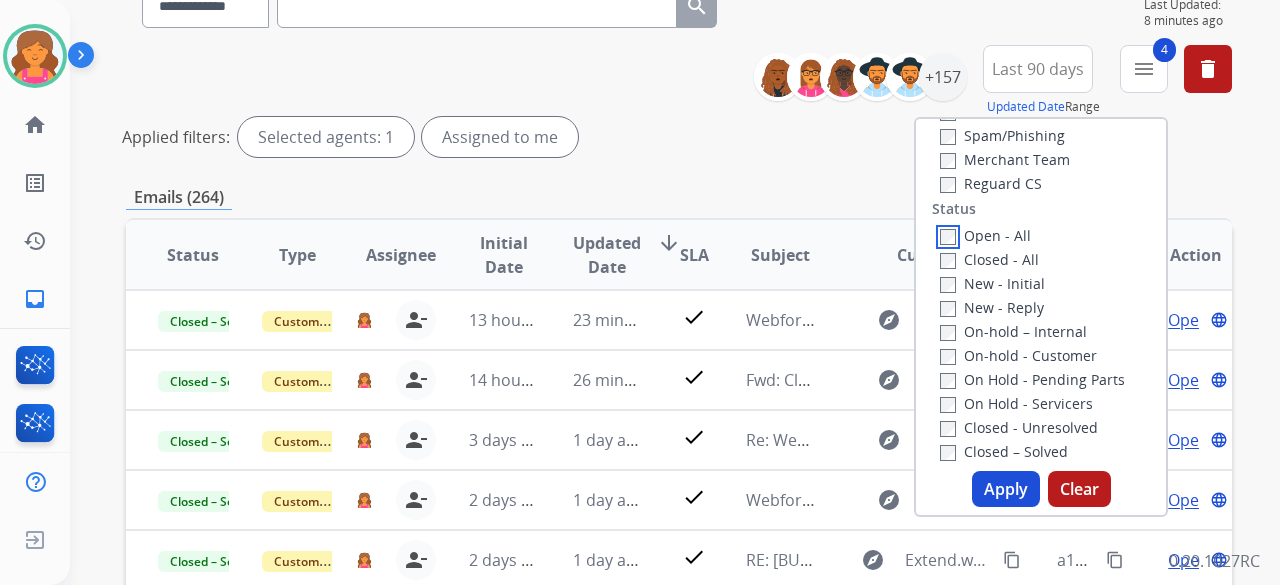 scroll, scrollTop: 200, scrollLeft: 0, axis: vertical 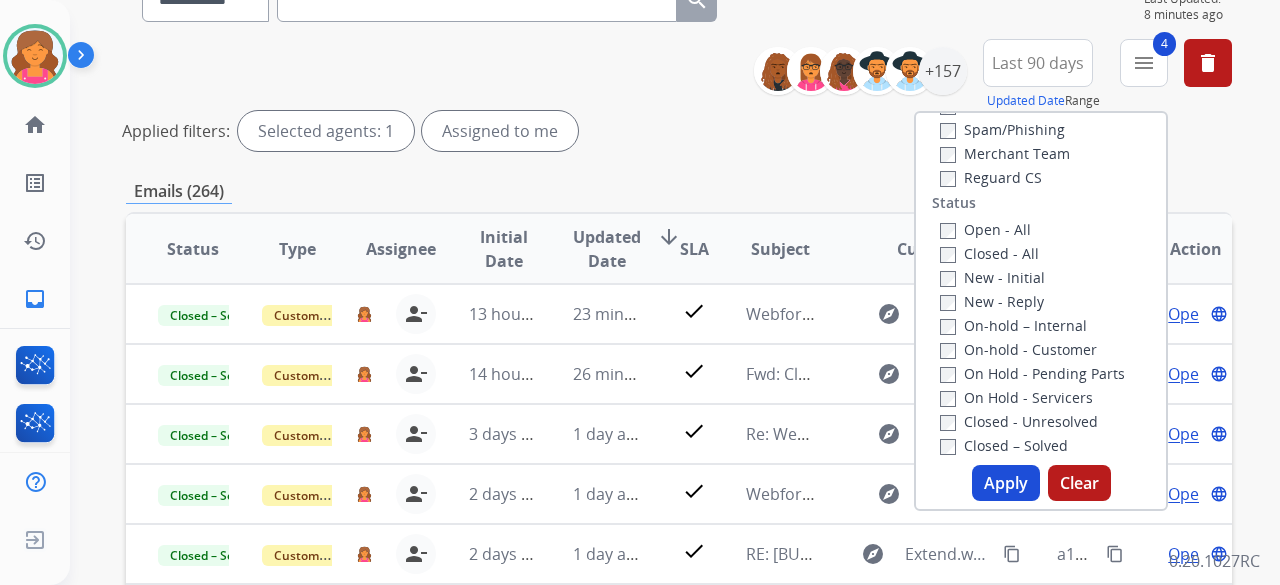 click on "Apply" at bounding box center (1006, 483) 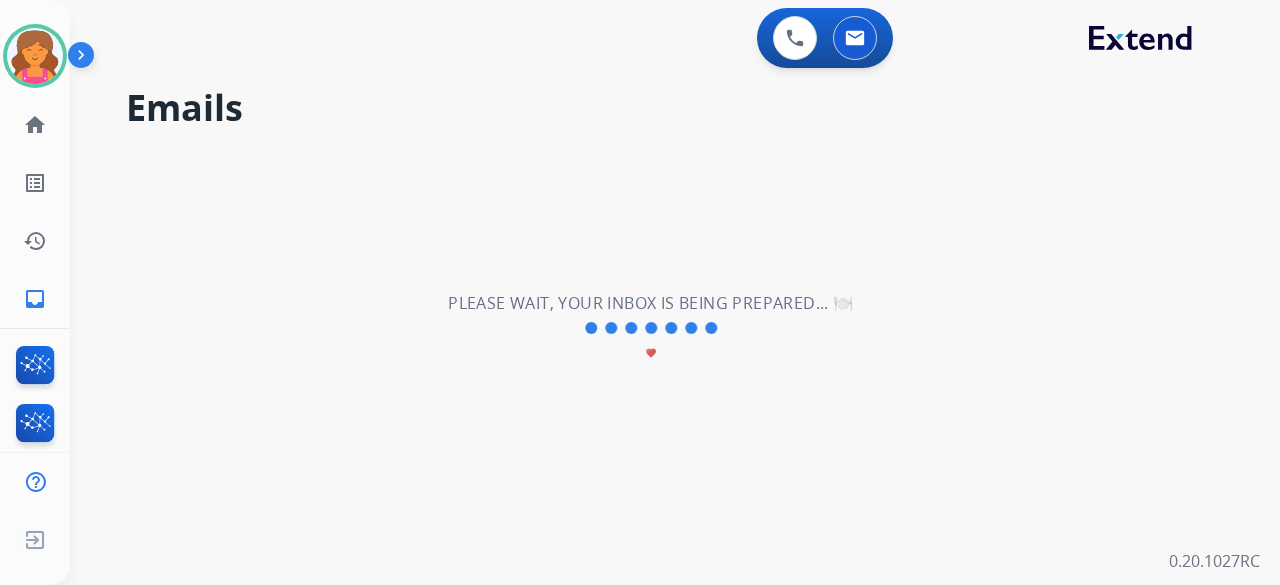 scroll, scrollTop: 0, scrollLeft: 0, axis: both 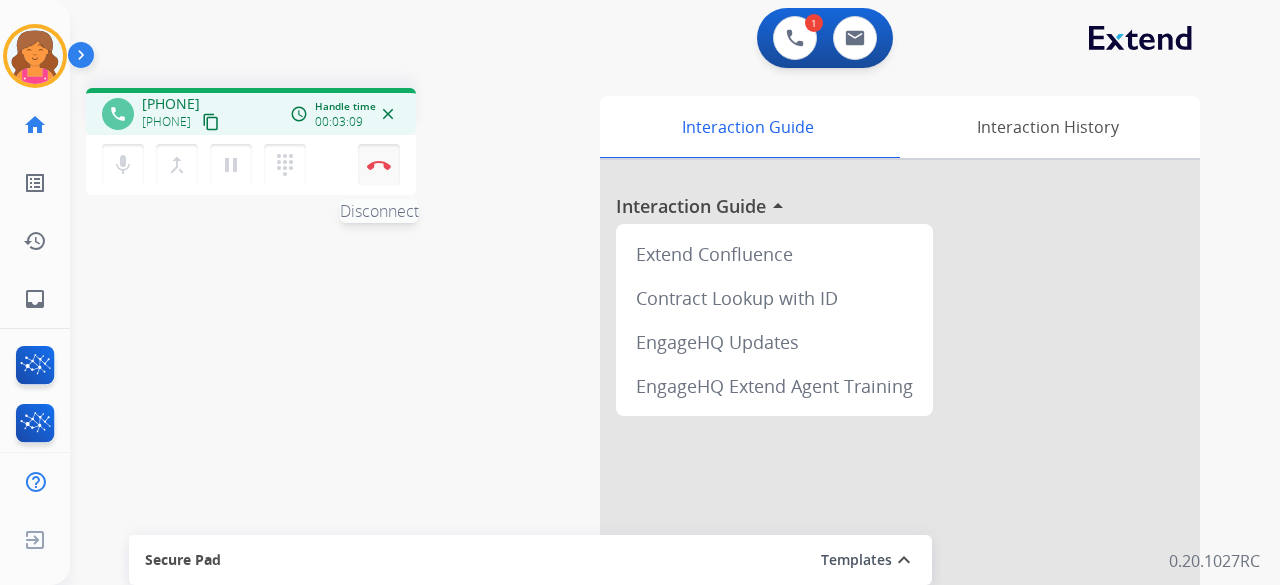 click on "Disconnect" at bounding box center [379, 165] 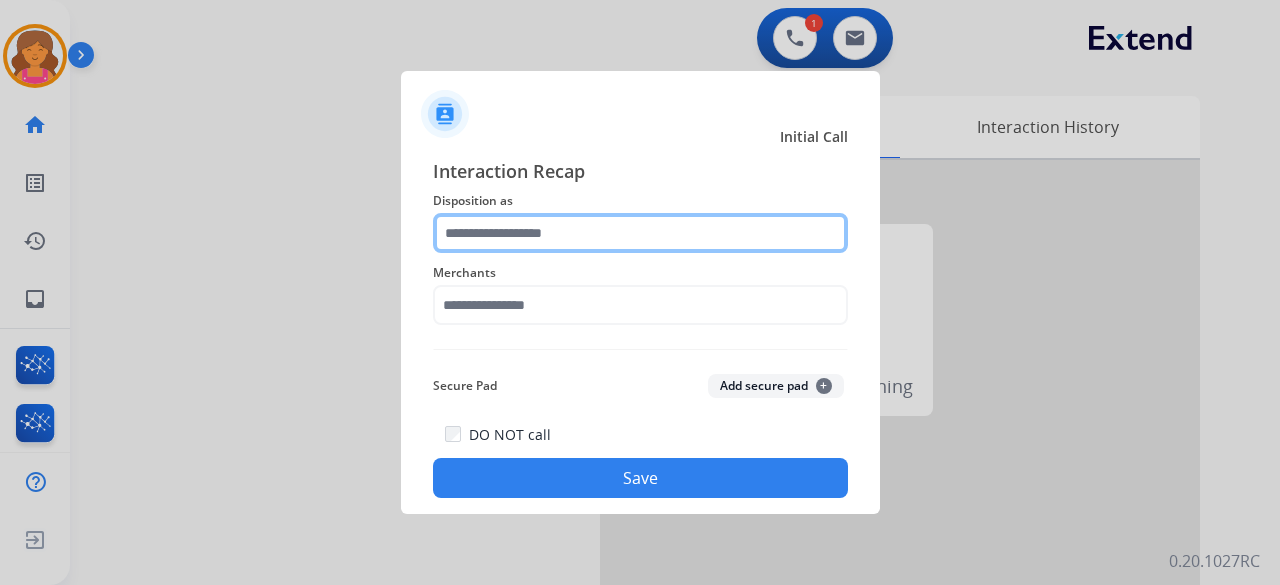 click 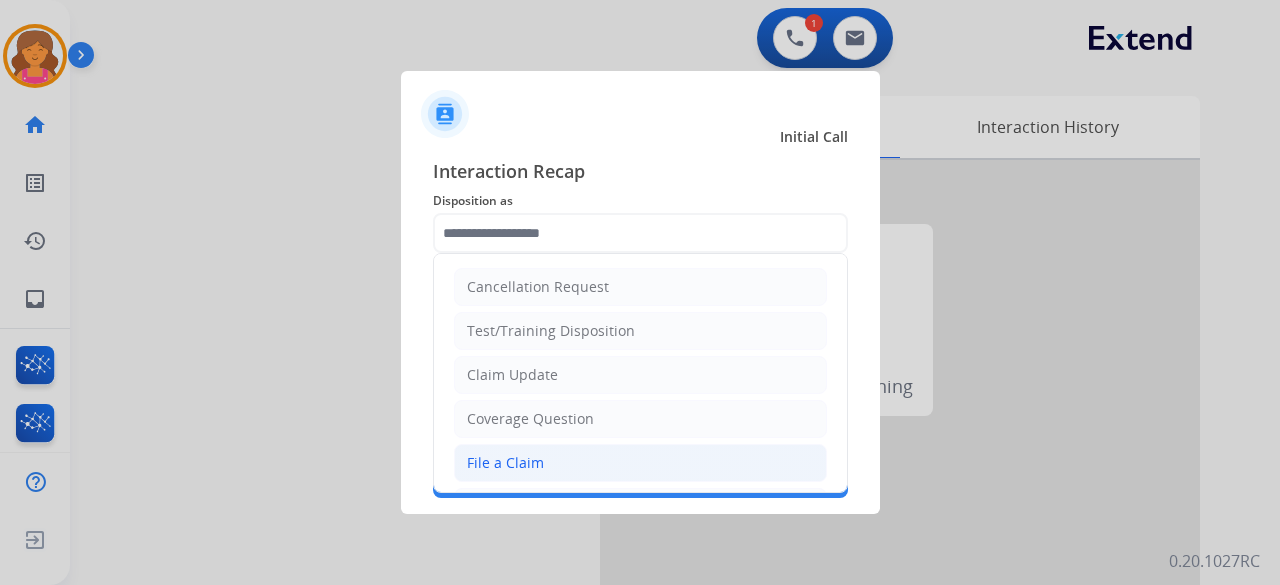click on "File a Claim" 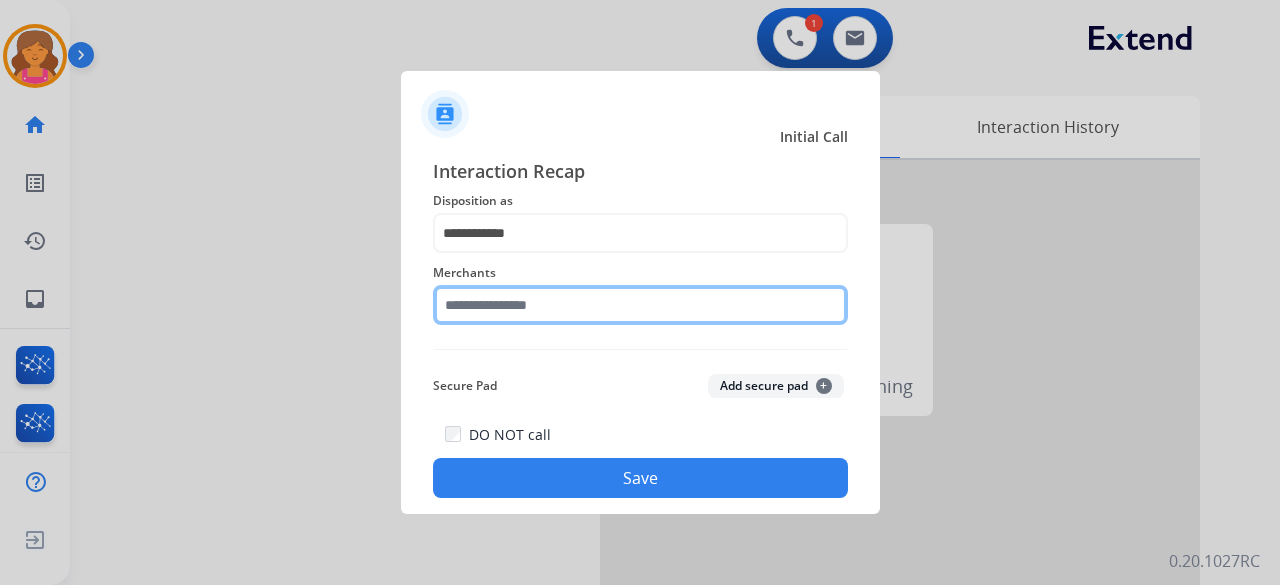 click 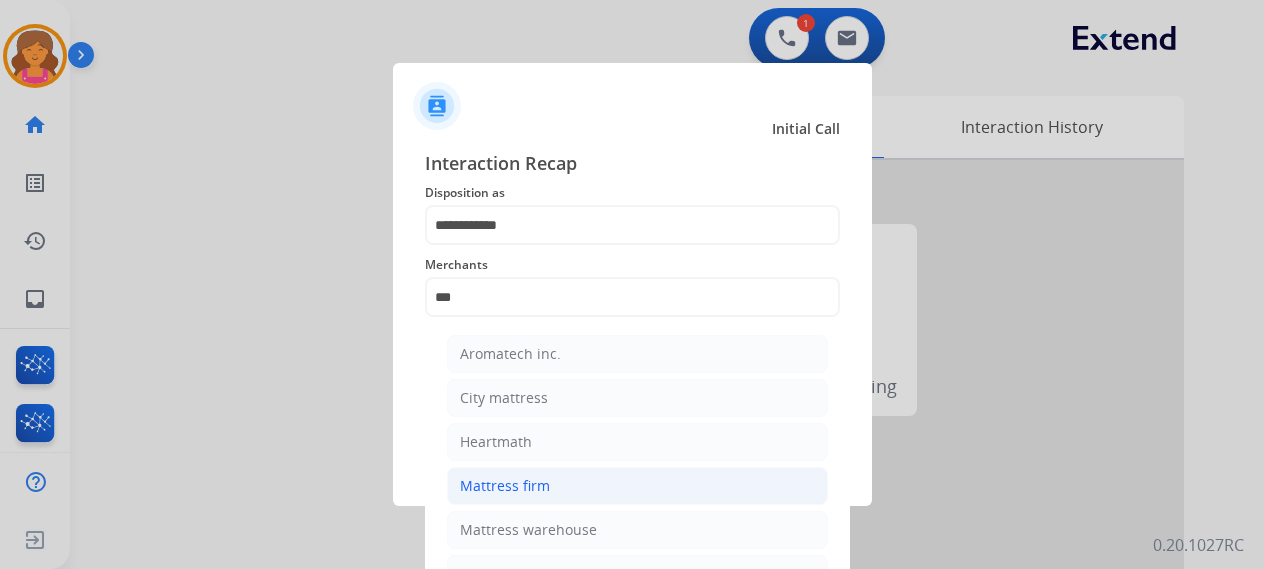 click on "Mattress firm" 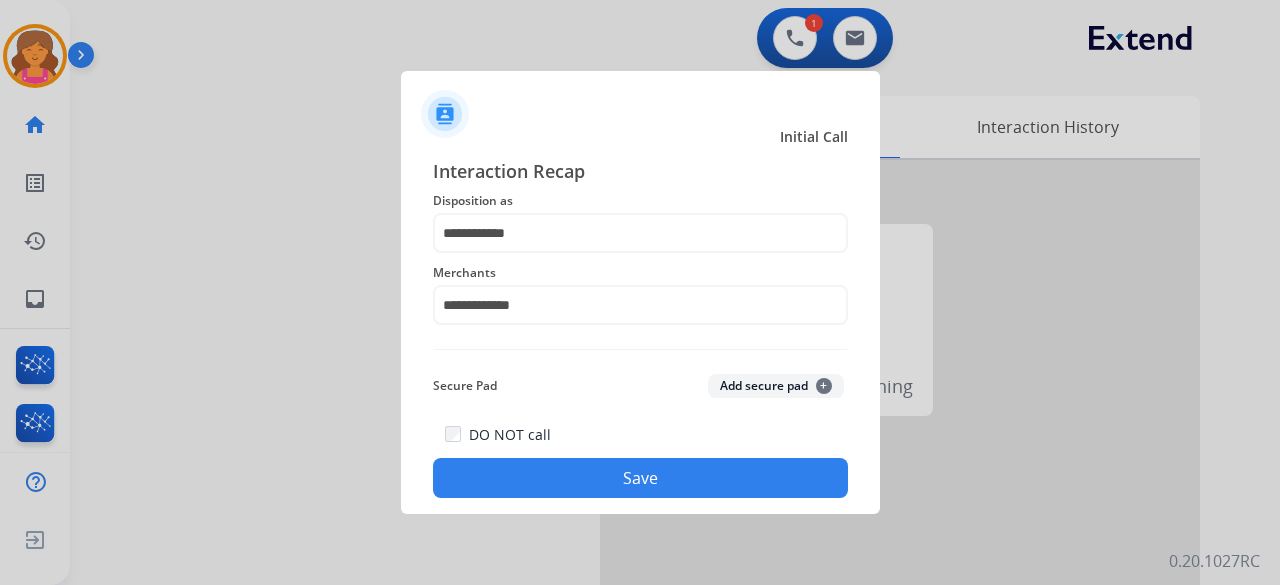 click on "Save" 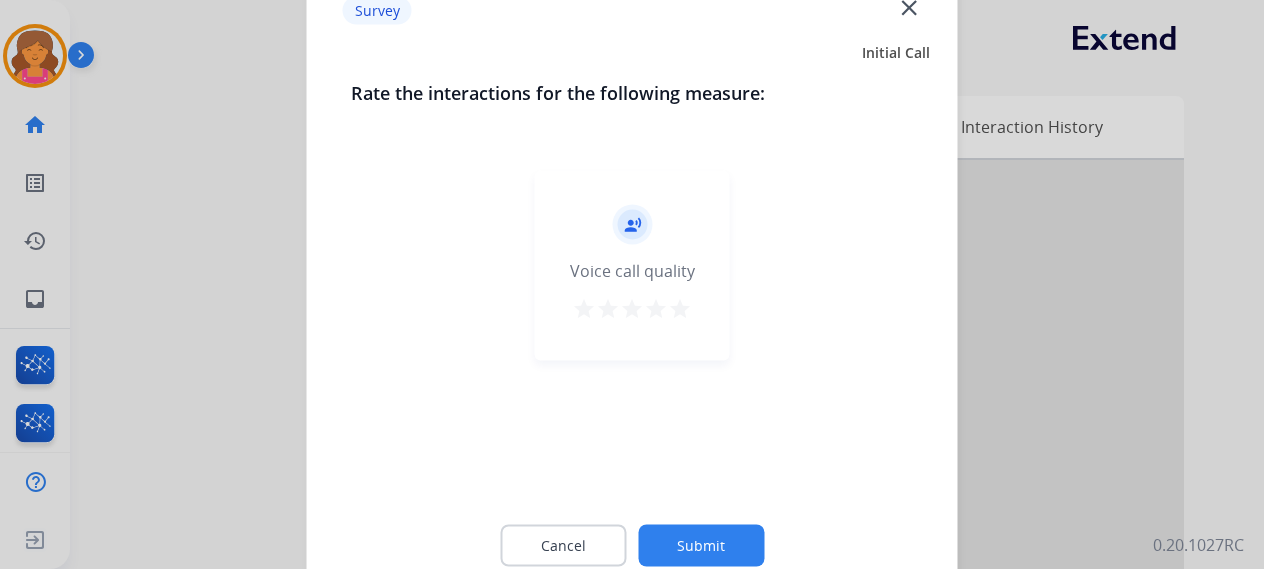 click on "star" at bounding box center (680, 308) 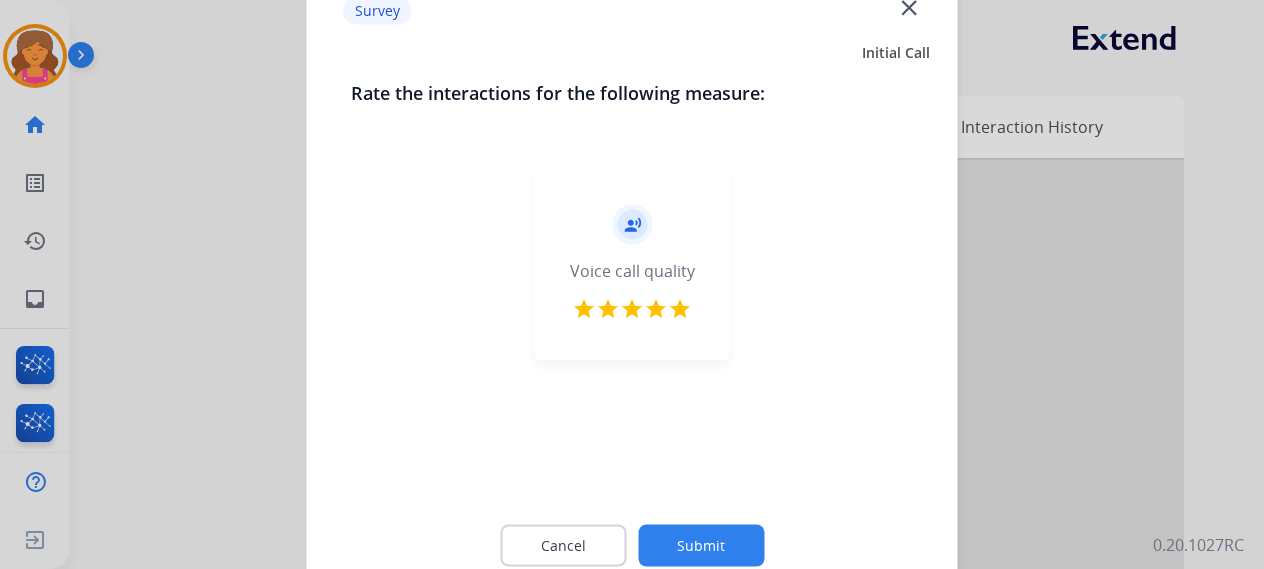 click on "Submit" 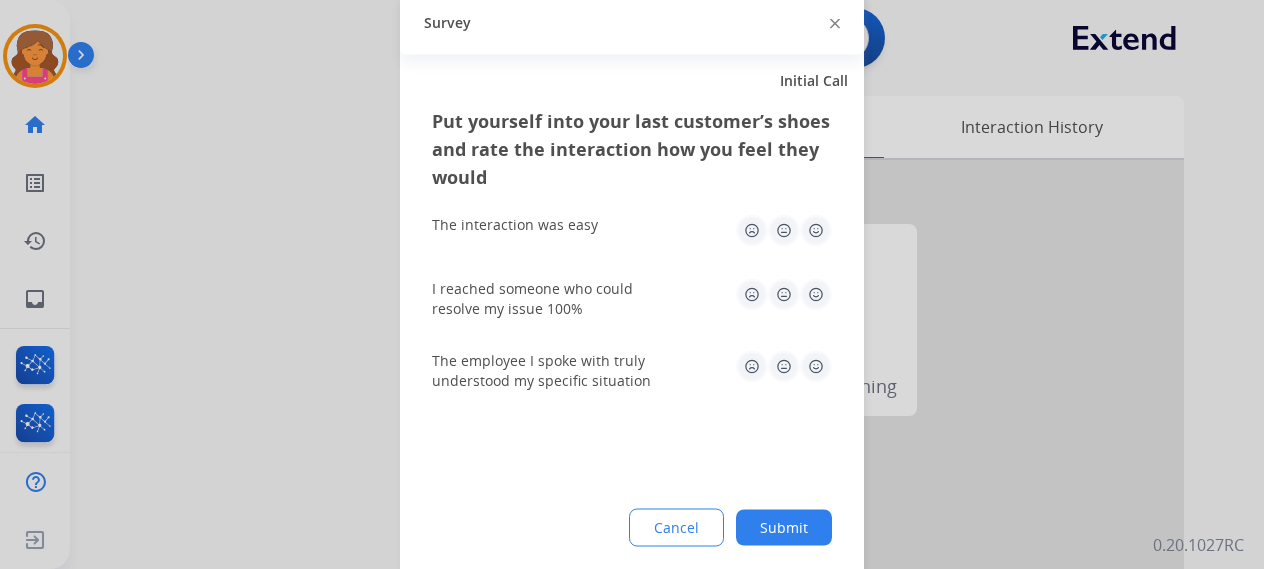 click 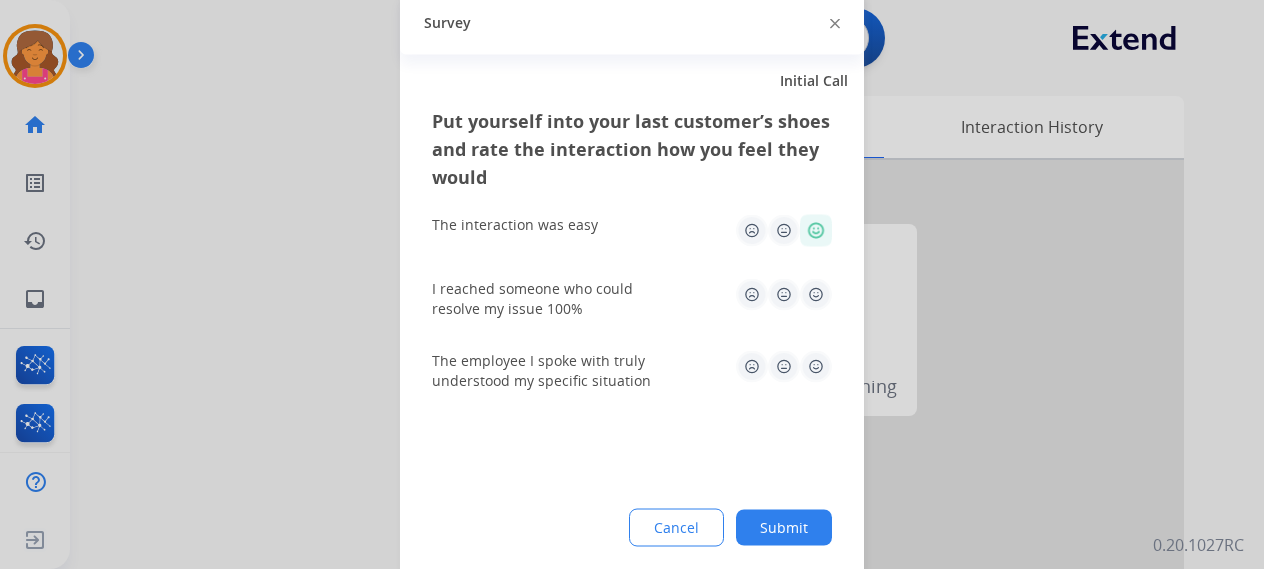 click 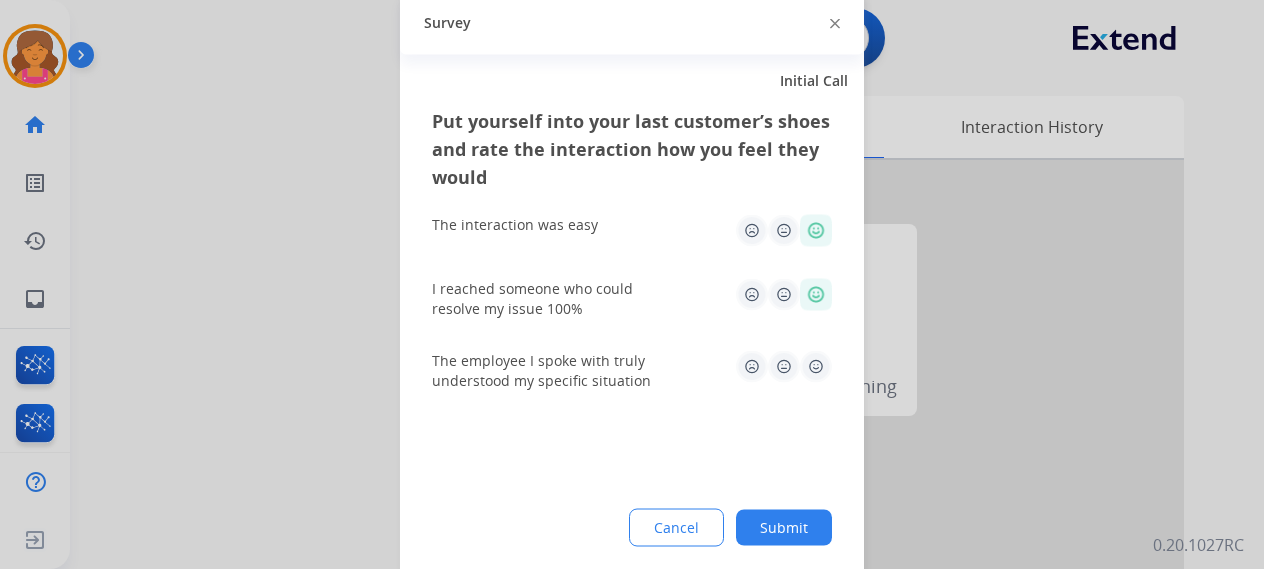 click 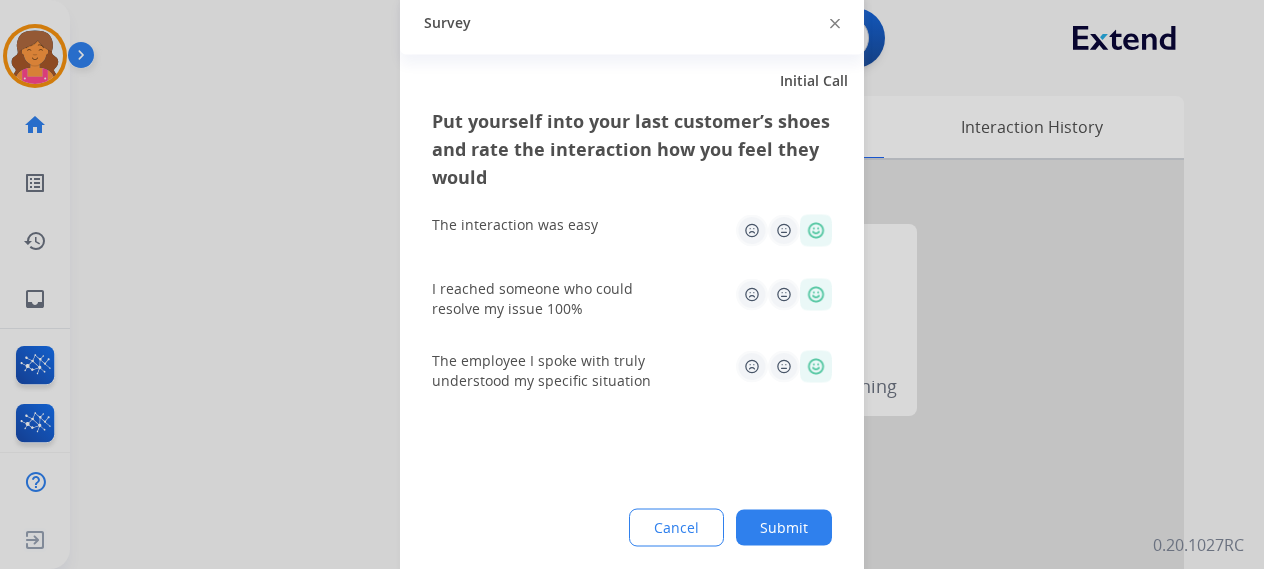 click on "Submit" 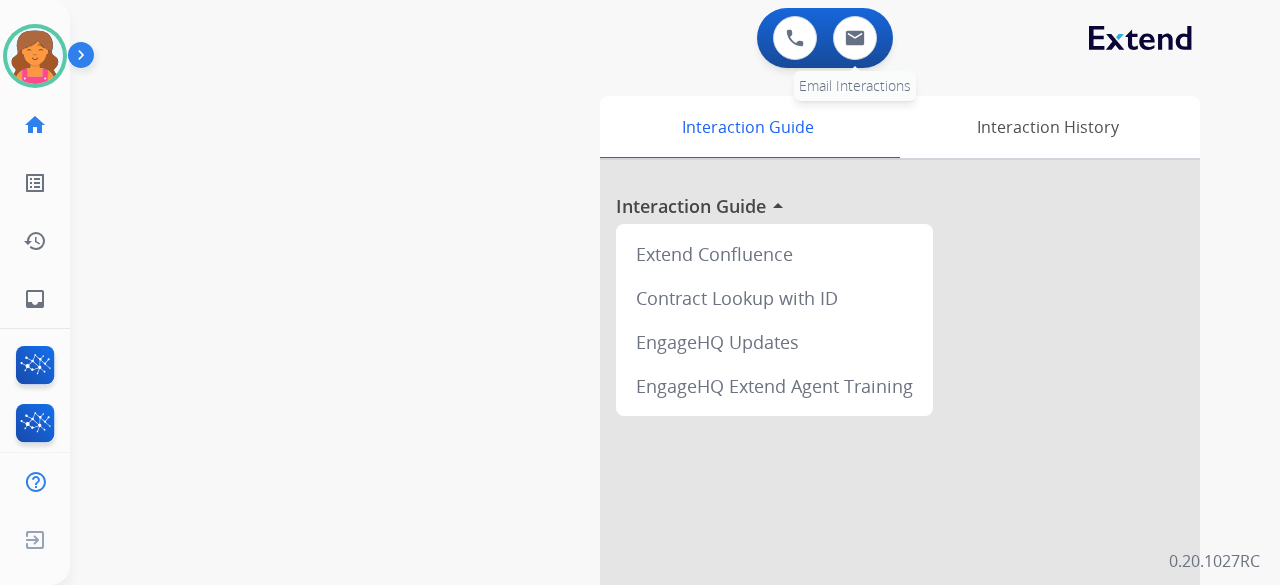 click on "0  Email Interactions" at bounding box center (855, 38) 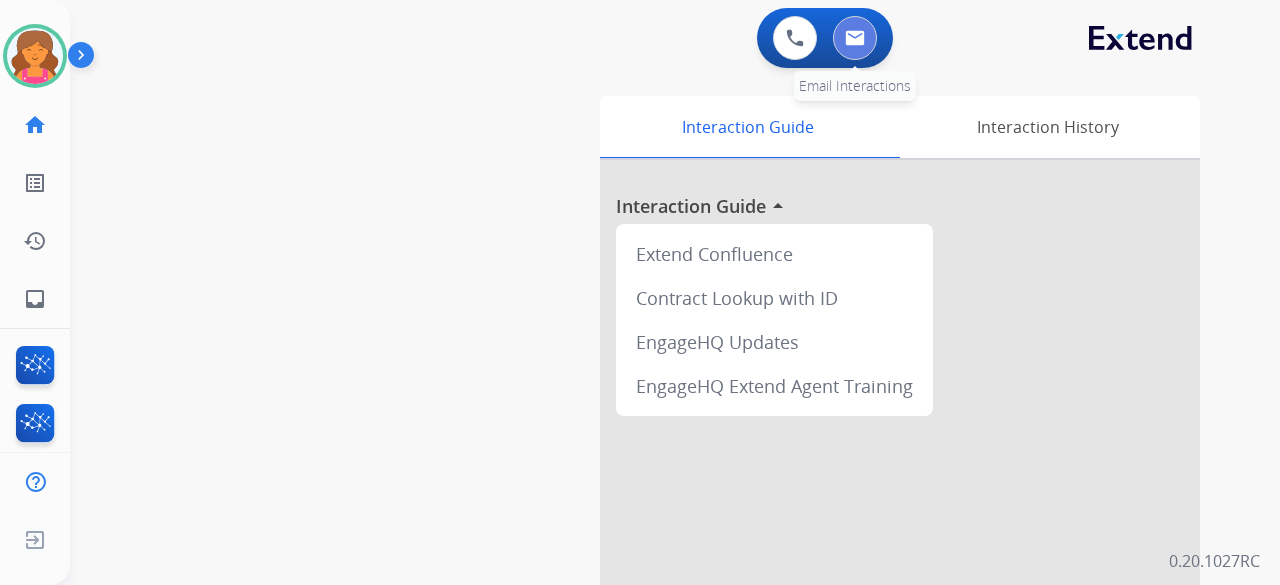 click at bounding box center (855, 38) 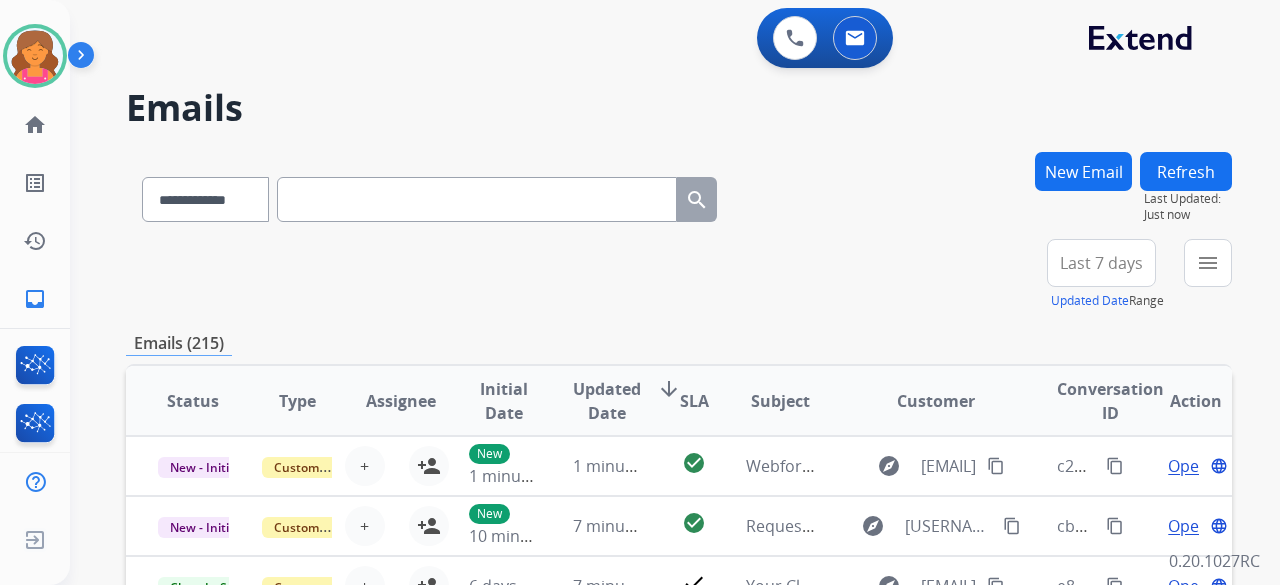 scroll, scrollTop: 2, scrollLeft: 0, axis: vertical 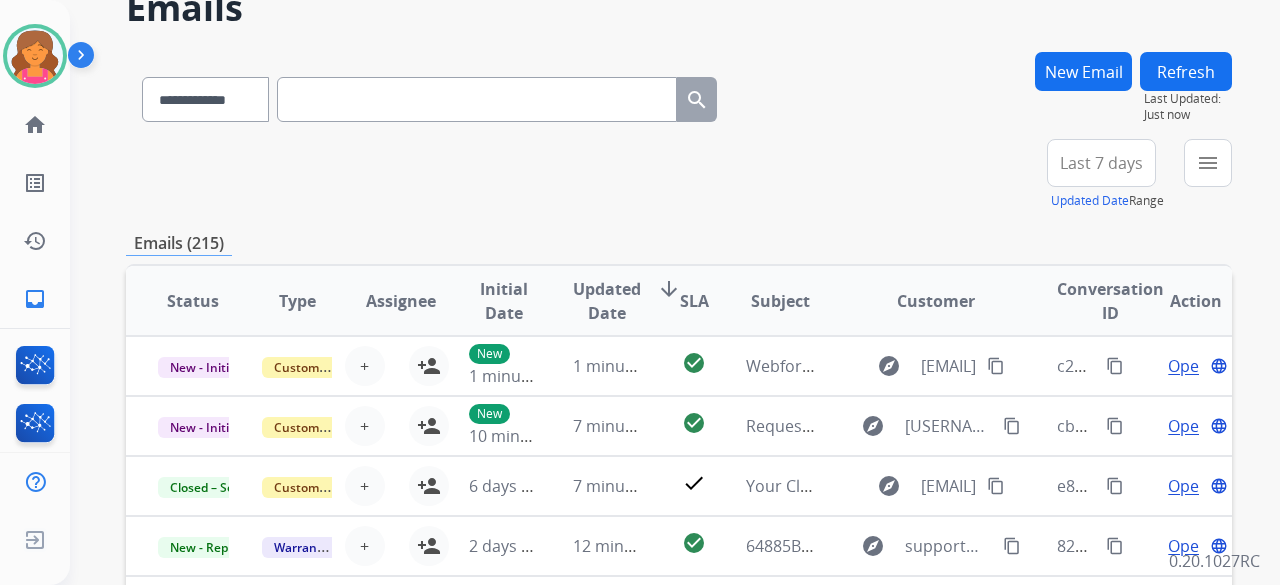 click on "Last 7 days" at bounding box center (1101, 163) 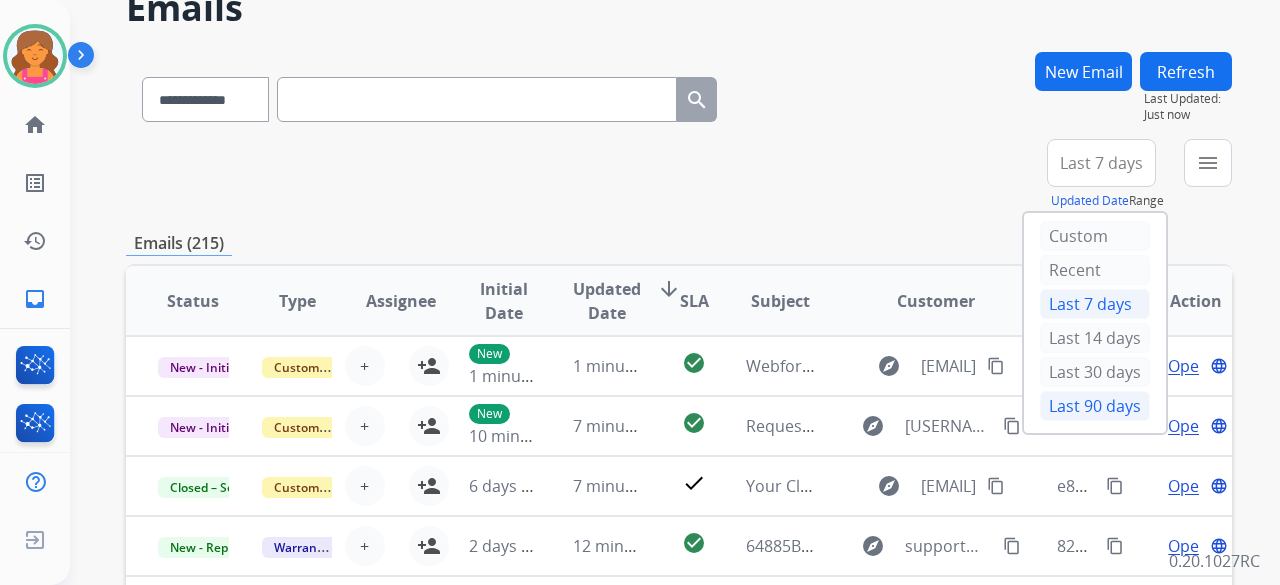 click on "Last 90 days" at bounding box center (1095, 406) 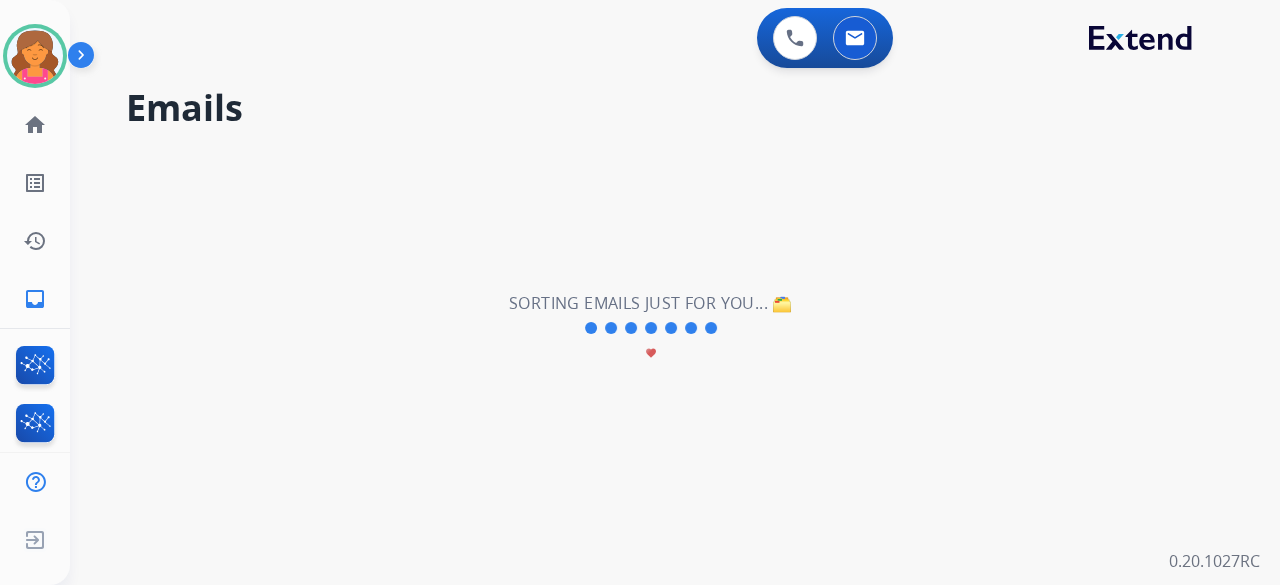 scroll, scrollTop: 0, scrollLeft: 0, axis: both 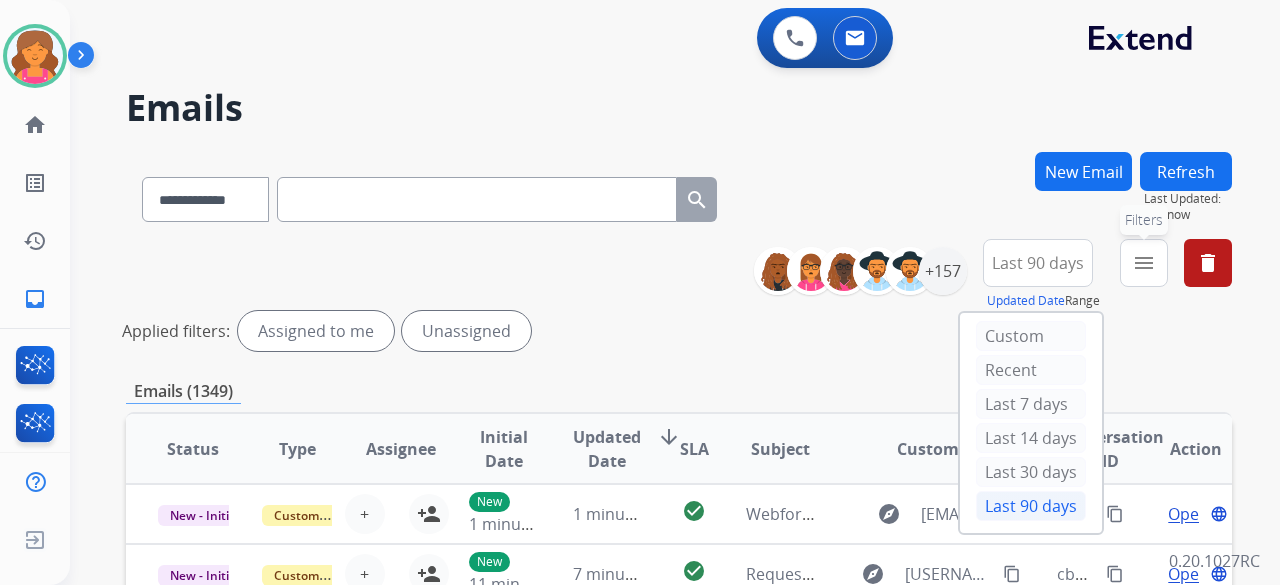 click on "menu  Filters" at bounding box center [1144, 263] 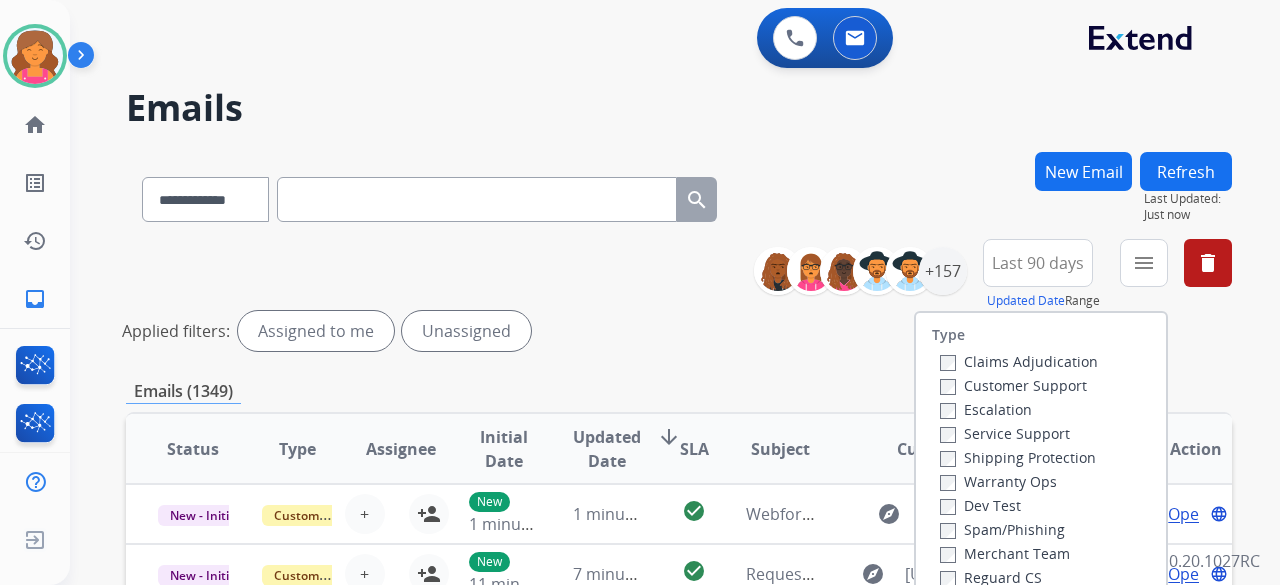 click on "Customer Support" at bounding box center [1013, 385] 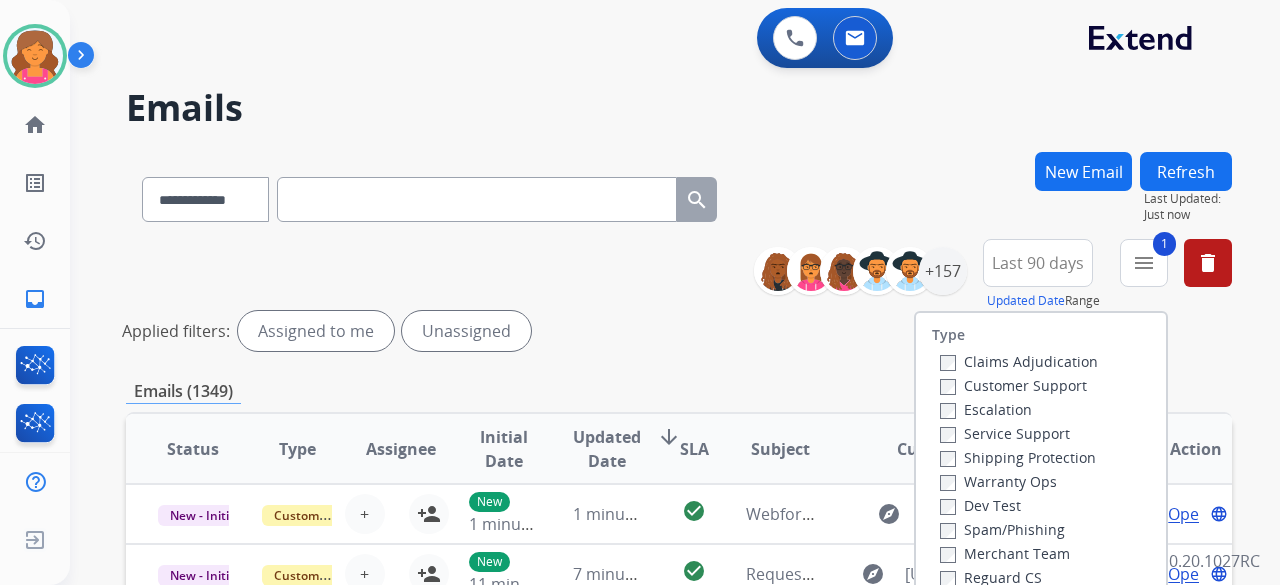 click on "Shipping Protection" at bounding box center [1018, 457] 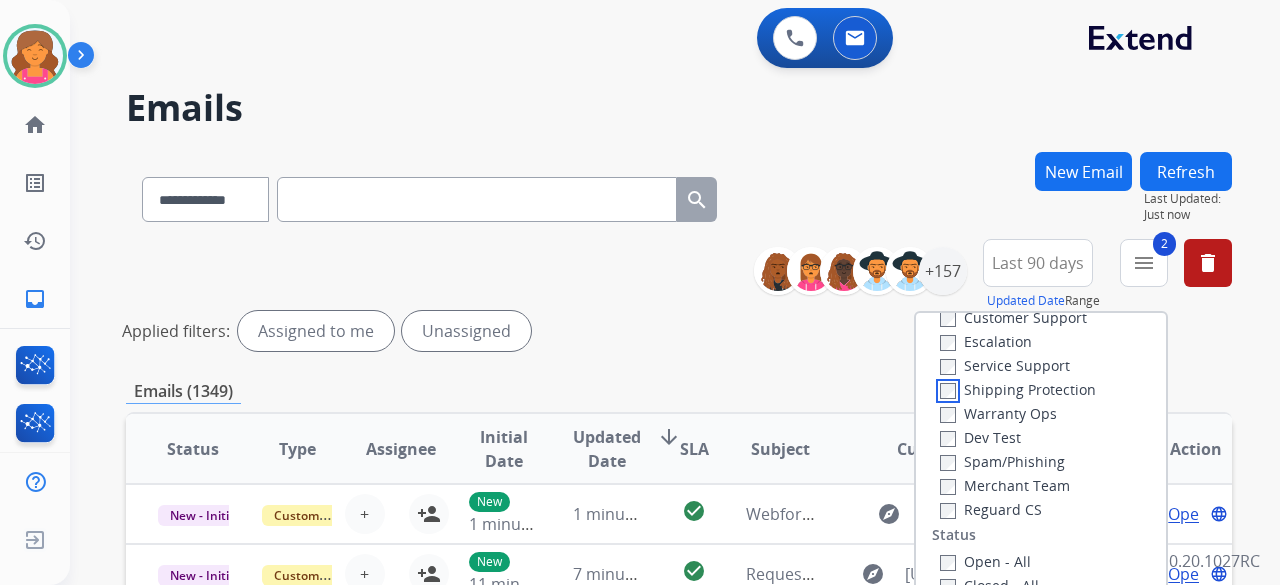 scroll, scrollTop: 100, scrollLeft: 0, axis: vertical 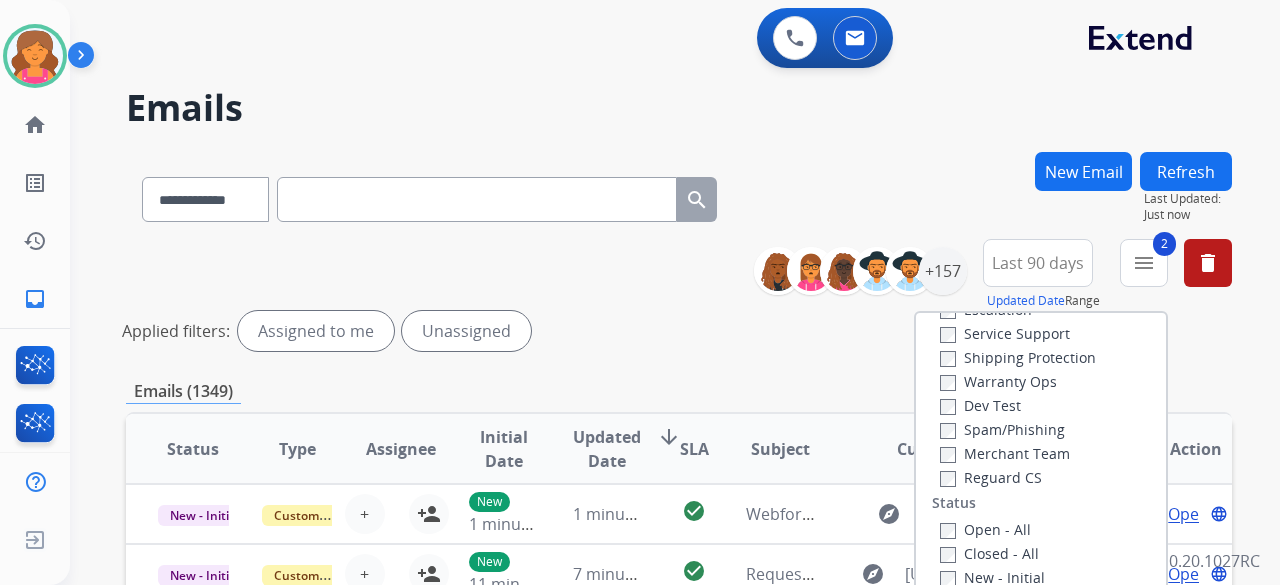 click on "Reguard CS" at bounding box center (991, 477) 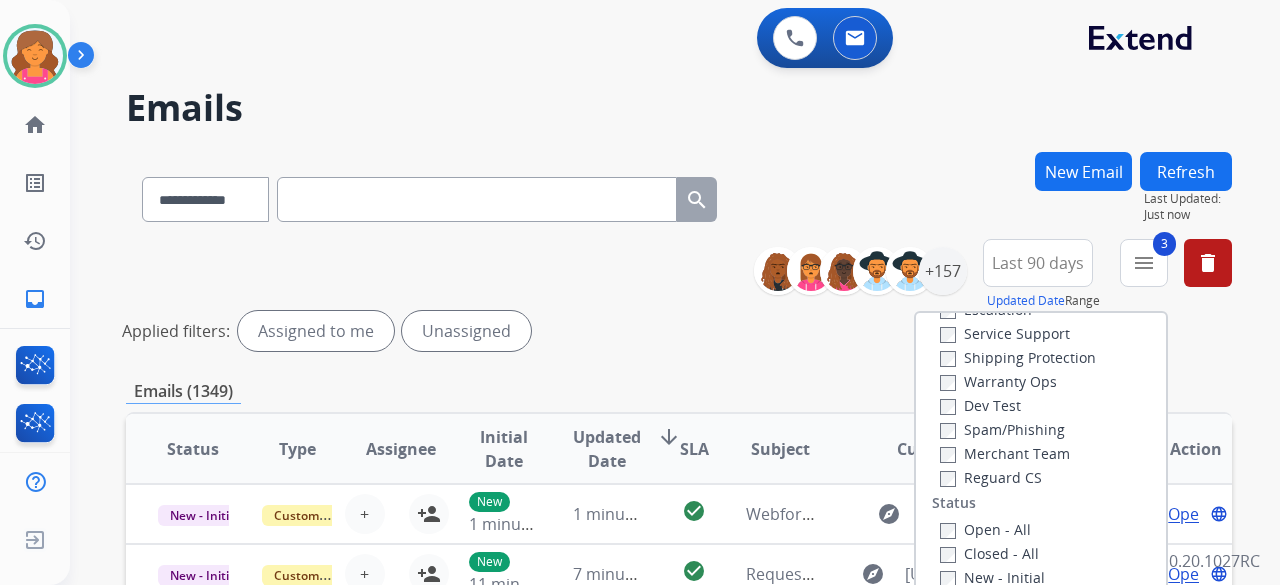click on "Open - All" at bounding box center (985, 529) 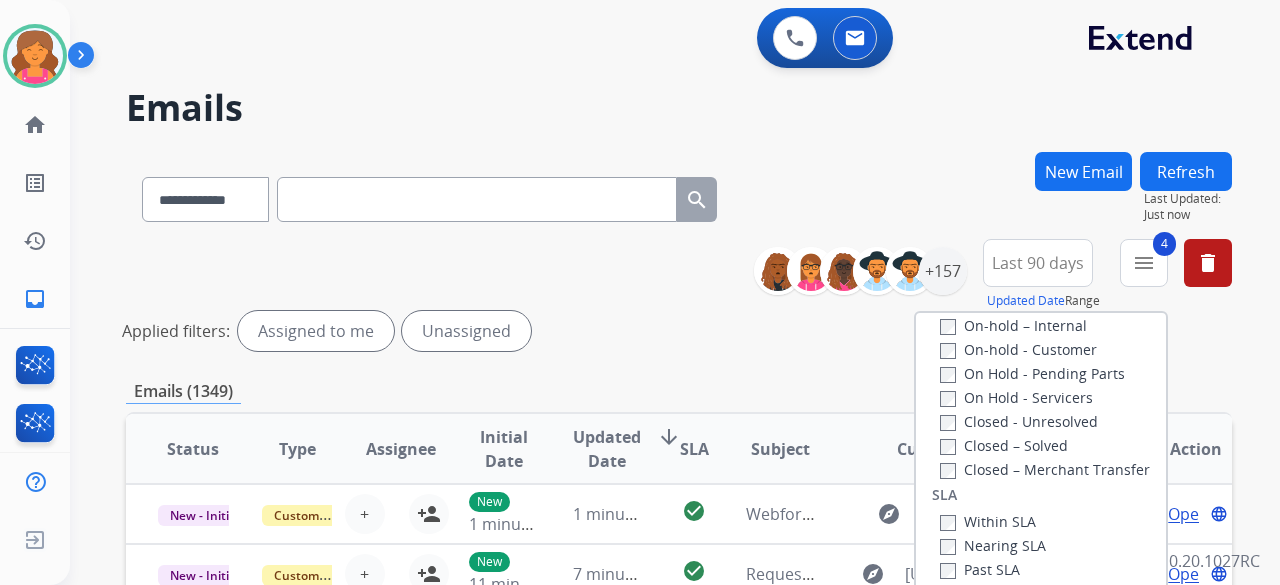 scroll, scrollTop: 528, scrollLeft: 0, axis: vertical 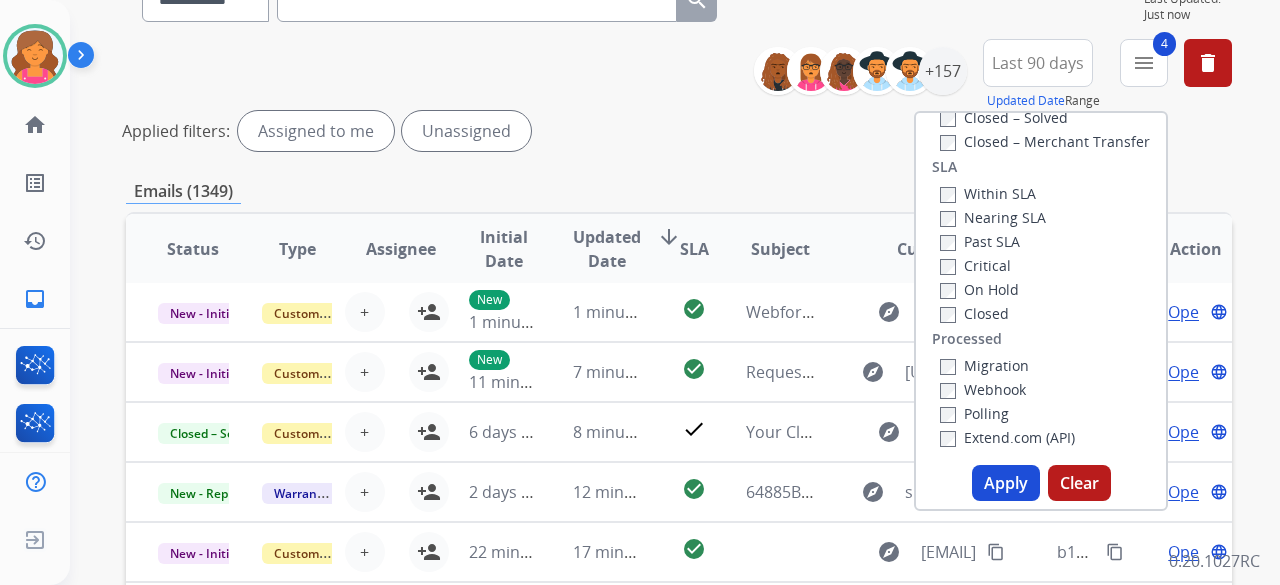 click on "Apply" at bounding box center (1006, 483) 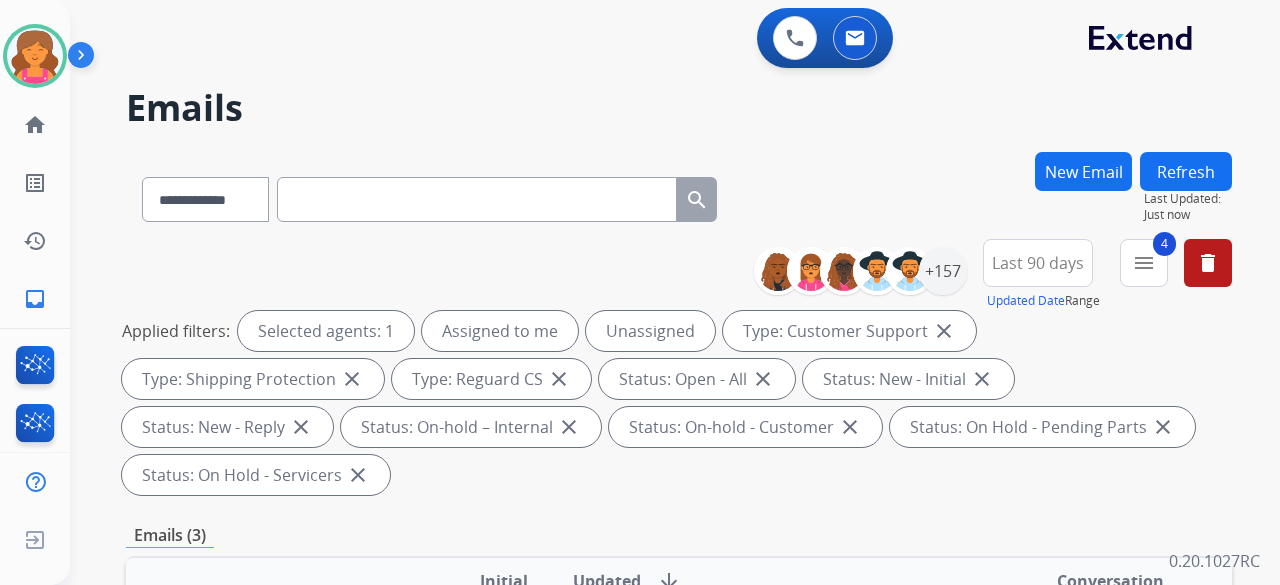scroll, scrollTop: 0, scrollLeft: 0, axis: both 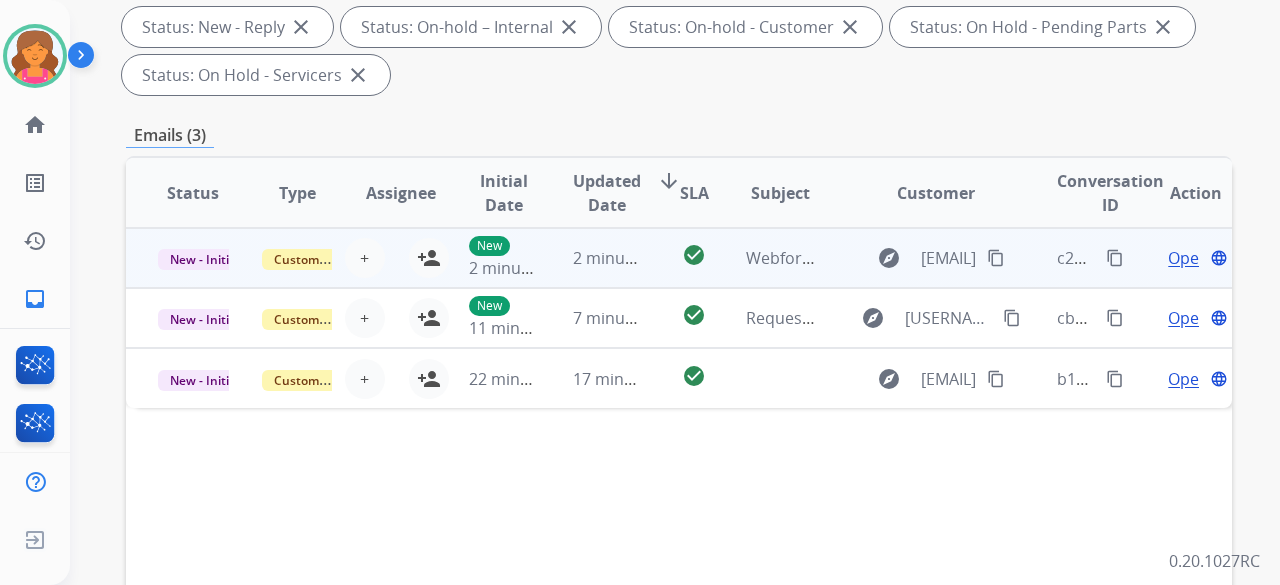 click on "explore [EMAIL] content_copy" at bounding box center [920, 258] 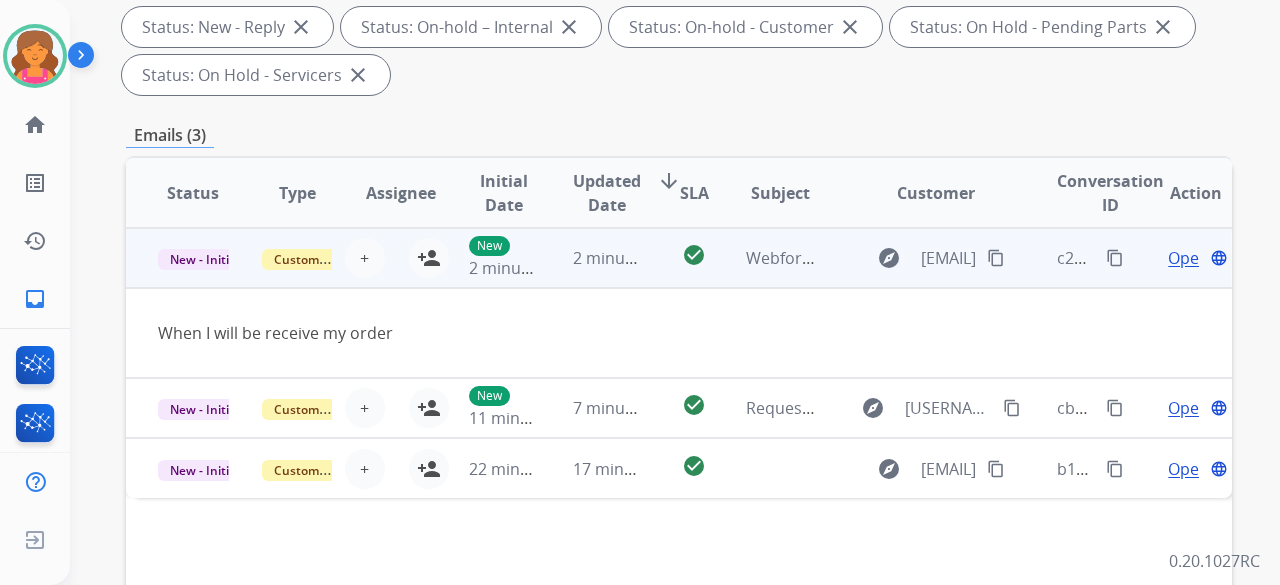 click on "Open" at bounding box center (1188, 258) 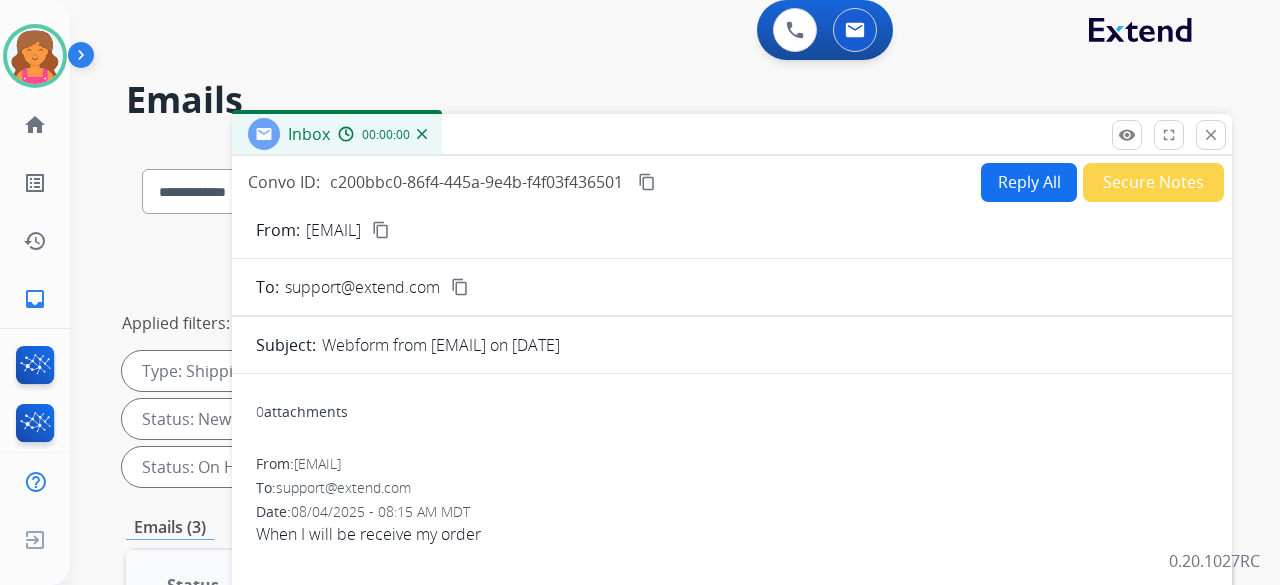 scroll, scrollTop: 0, scrollLeft: 0, axis: both 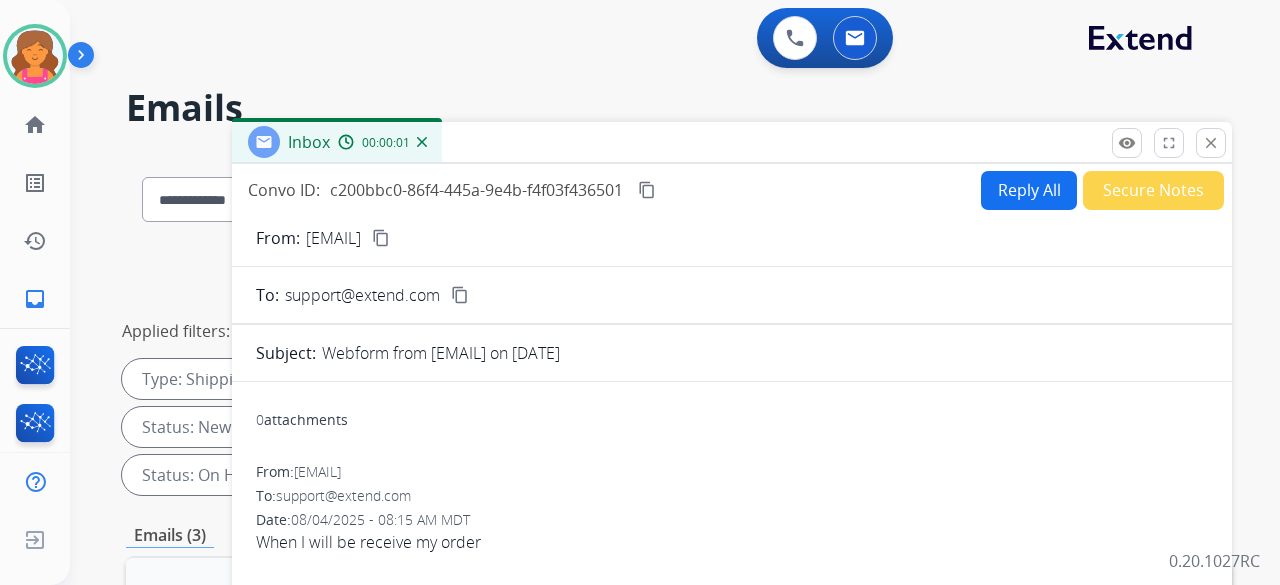 click on "content_copy" at bounding box center (381, 238) 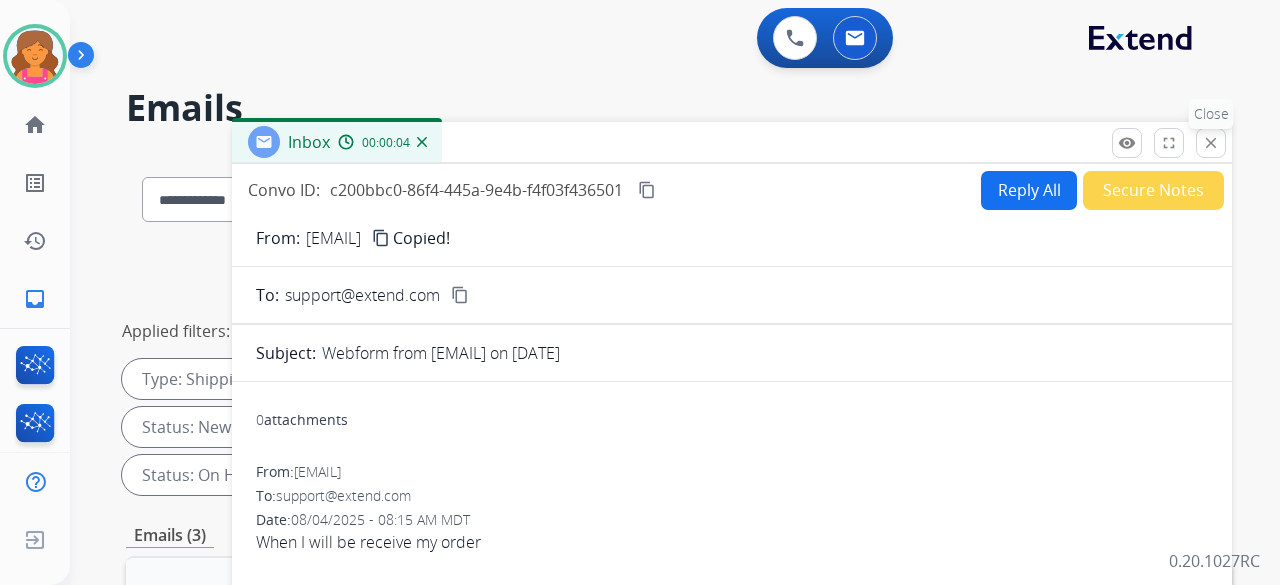 click on "close Close" at bounding box center [1211, 143] 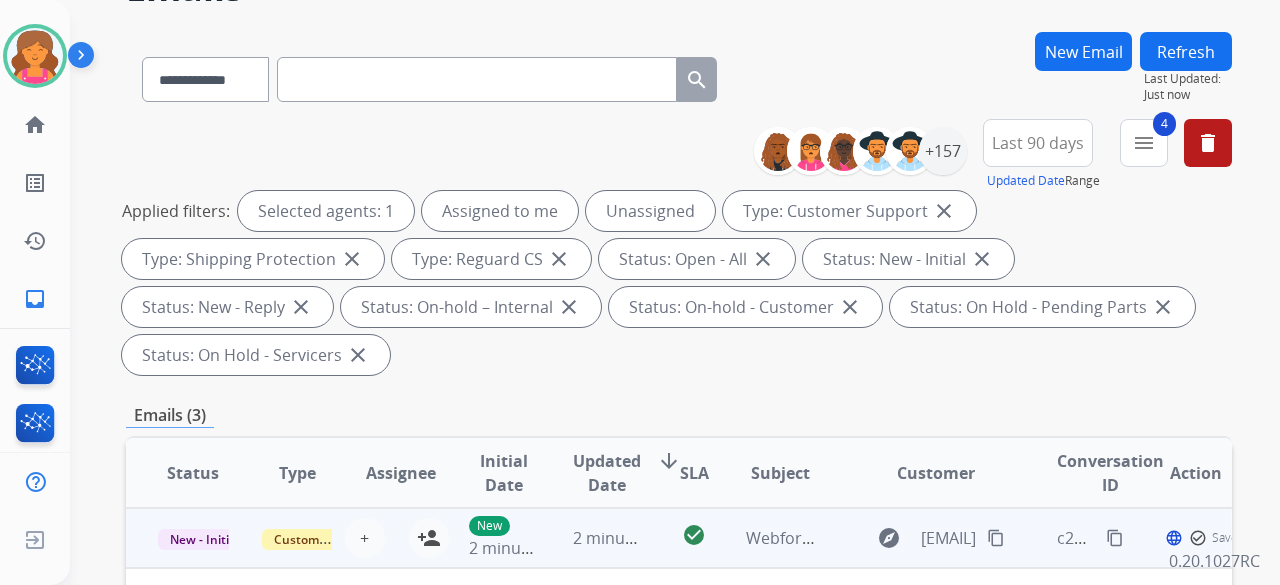 scroll, scrollTop: 300, scrollLeft: 0, axis: vertical 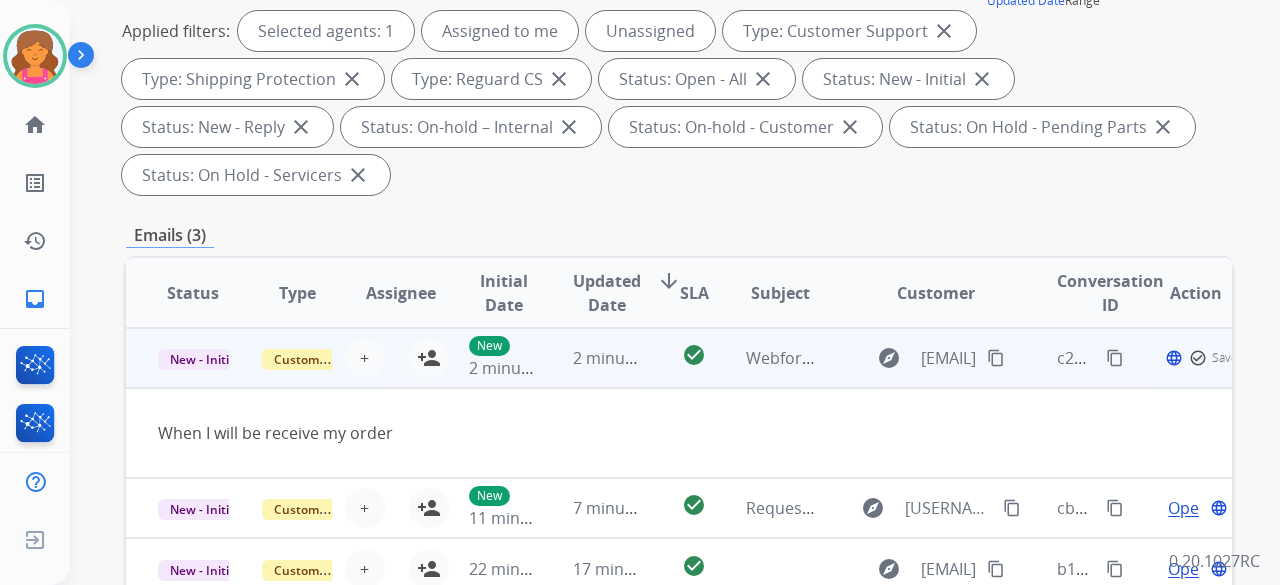 click on "New 2 minutes ago" at bounding box center [489, 358] 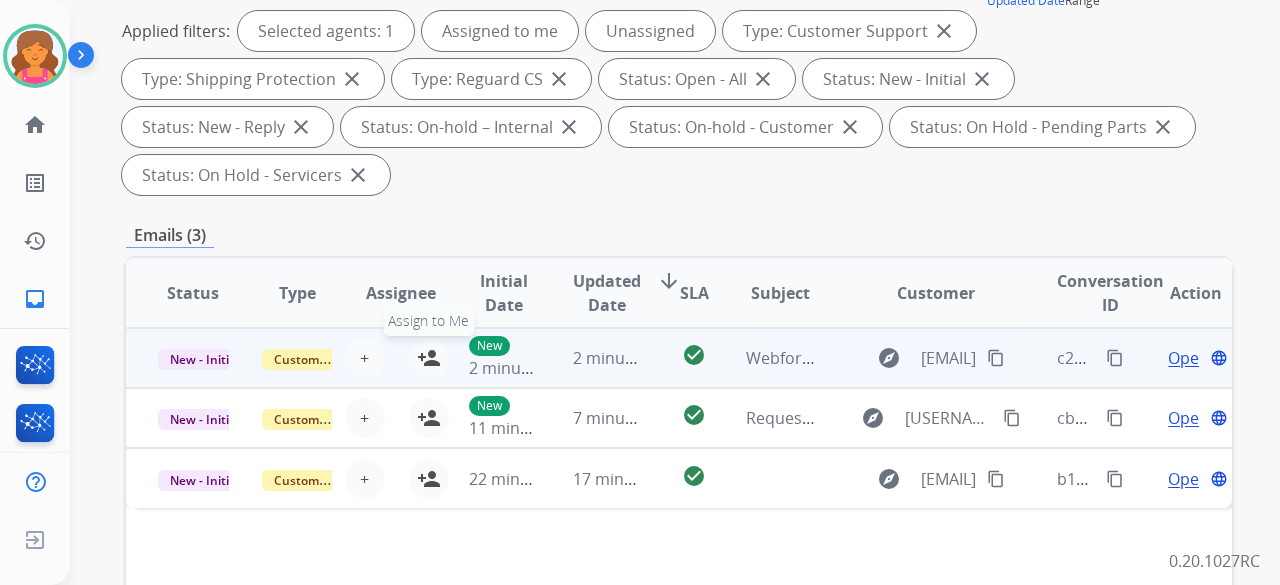 click on "person_add Assign to Me" at bounding box center [429, 358] 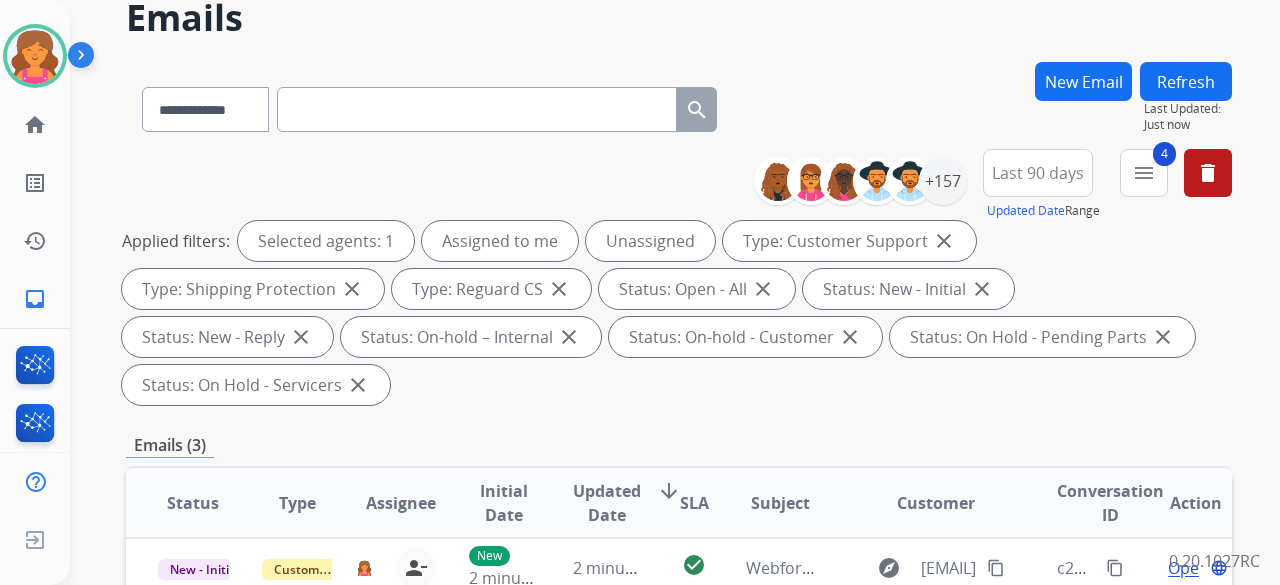 scroll, scrollTop: 0, scrollLeft: 0, axis: both 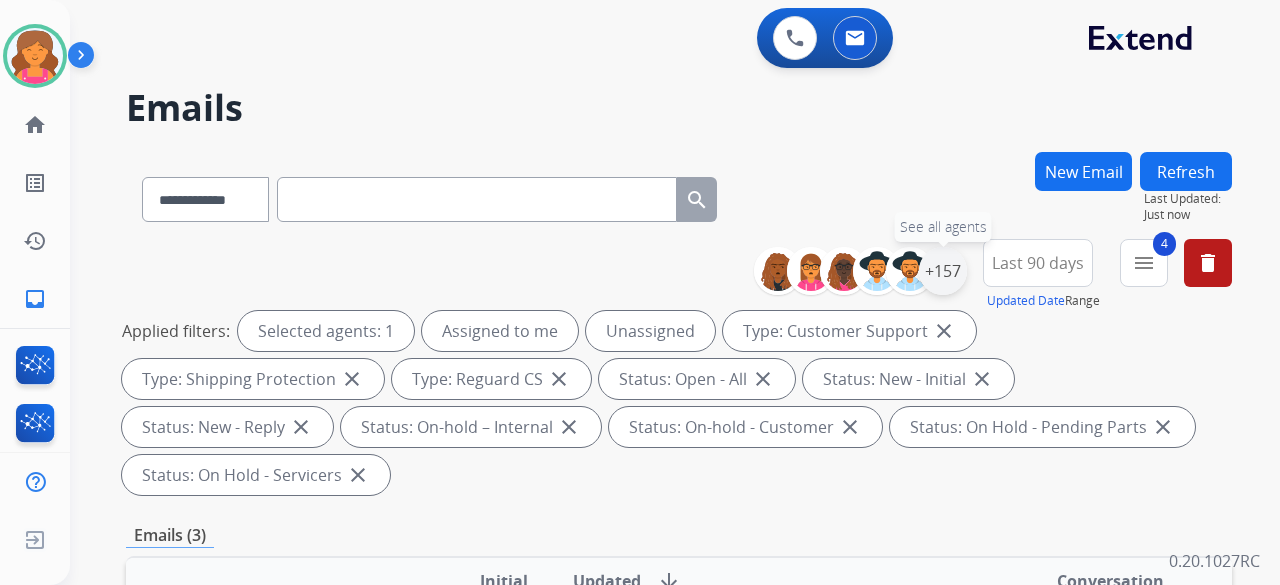 click on "+157" at bounding box center [943, 271] 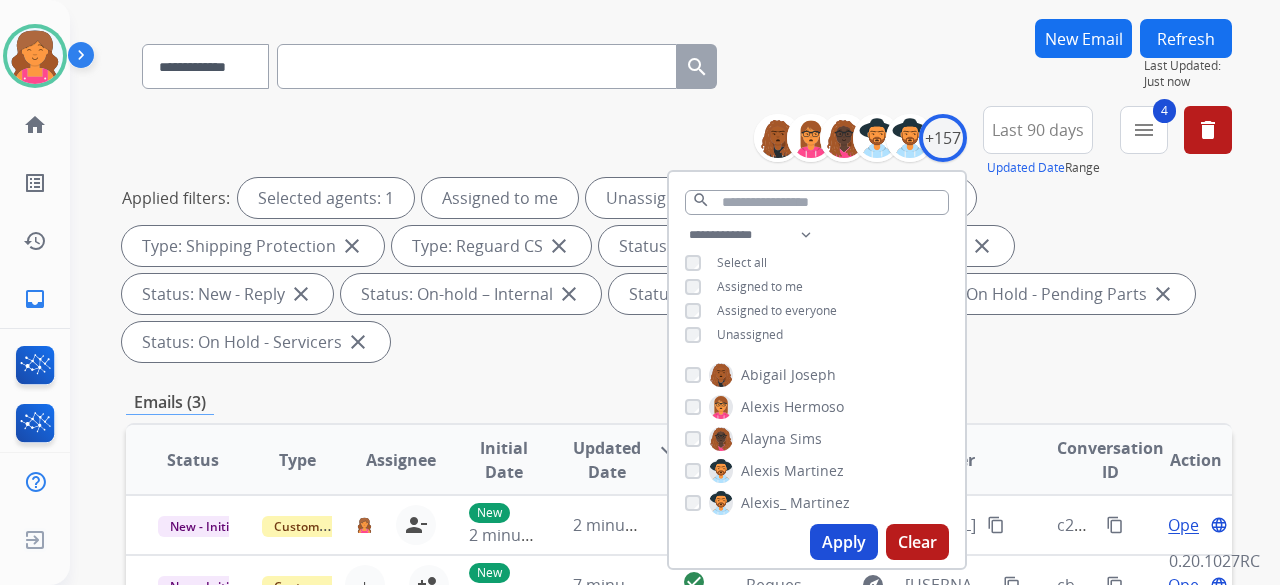 scroll, scrollTop: 200, scrollLeft: 0, axis: vertical 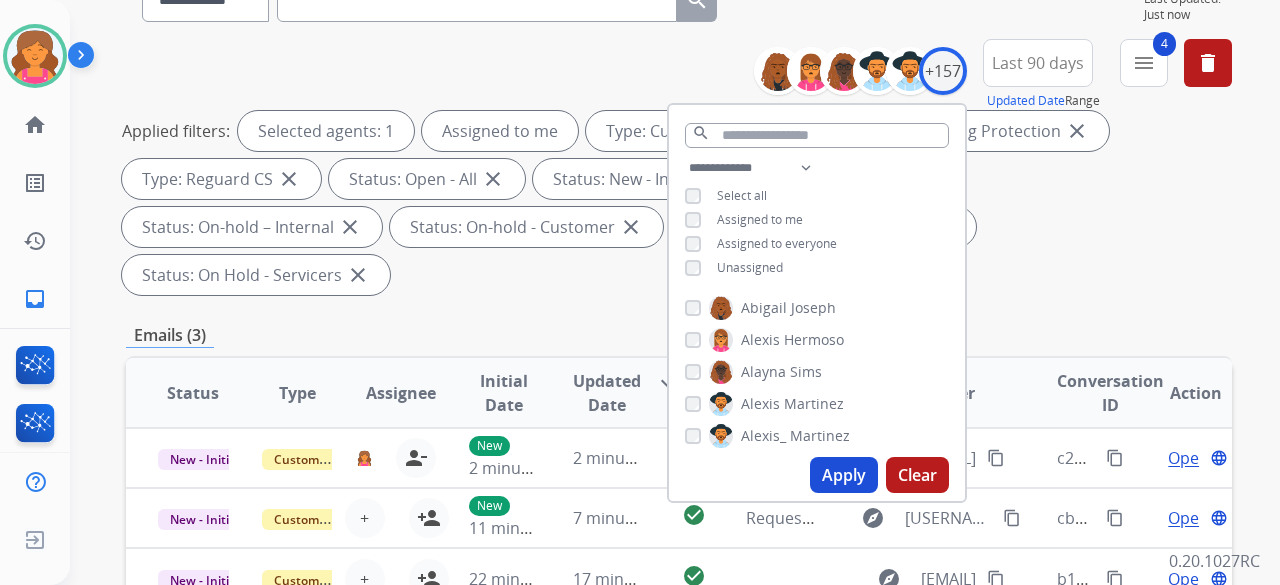 click on "Apply" at bounding box center (844, 475) 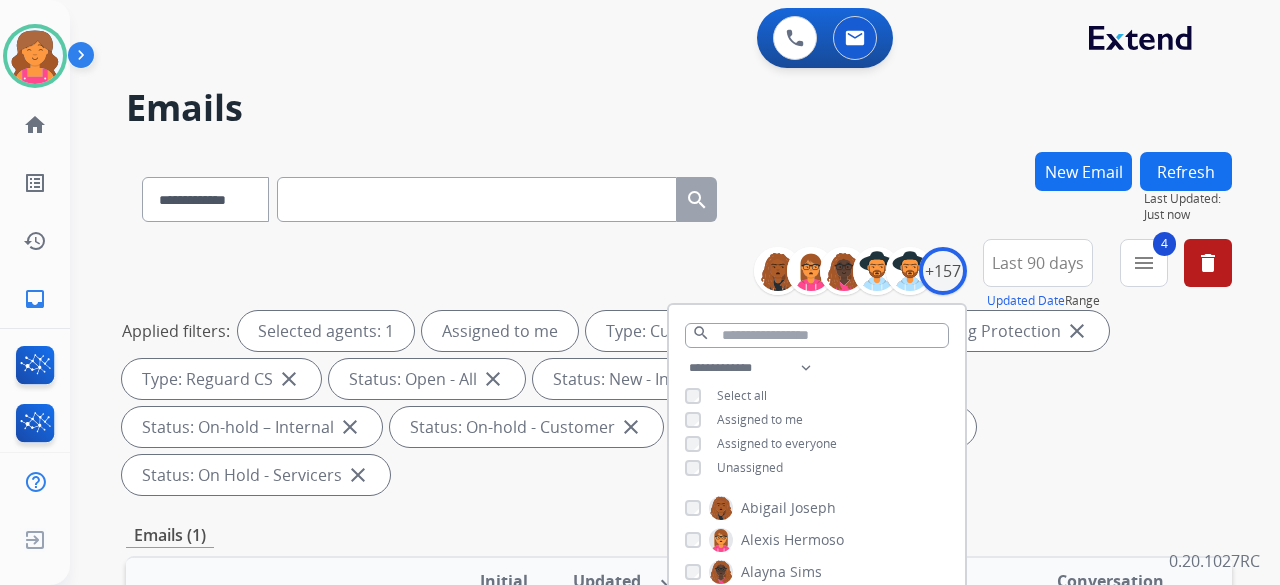 scroll, scrollTop: 500, scrollLeft: 0, axis: vertical 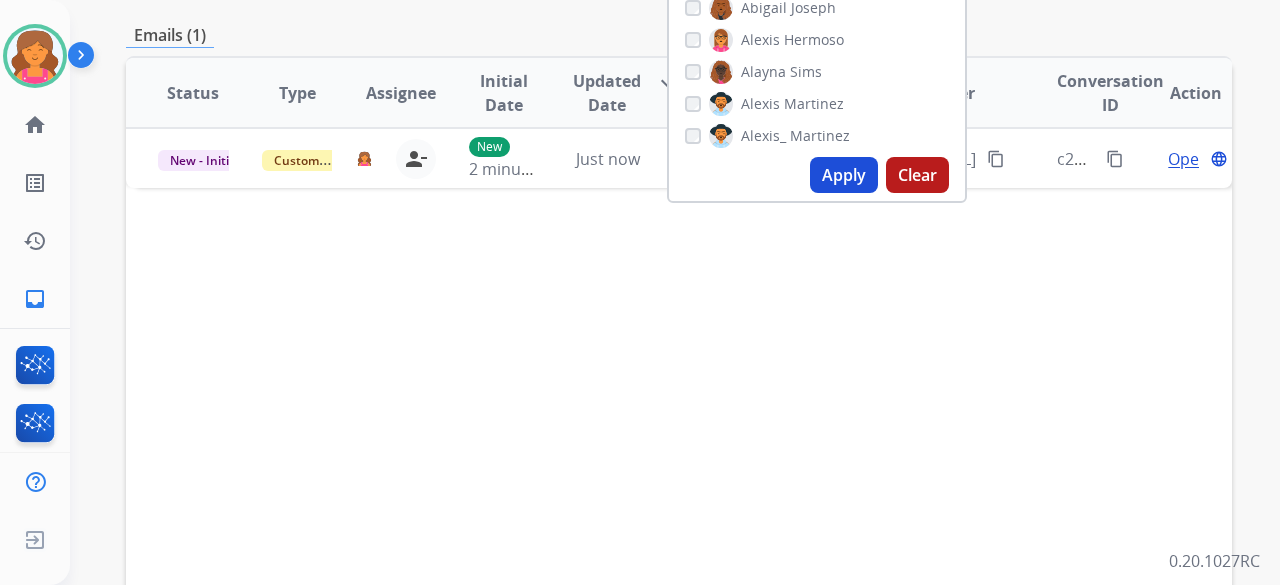 click on "Status Type Assignee Initial Date Updated Date arrow_downward SLA Subject Customer Conversation ID Action New - Initial Customer Support [EMAIL] person_remove Unassign to Me New 2 minutes ago Just now check_circle  Webform from [EMAIL] on [DATE]  explore [EMAIL] content_copy  c200bbc0-86f4-445a-9e4b-f4f03f436501  content_copy Open language" at bounding box center (679, 391) 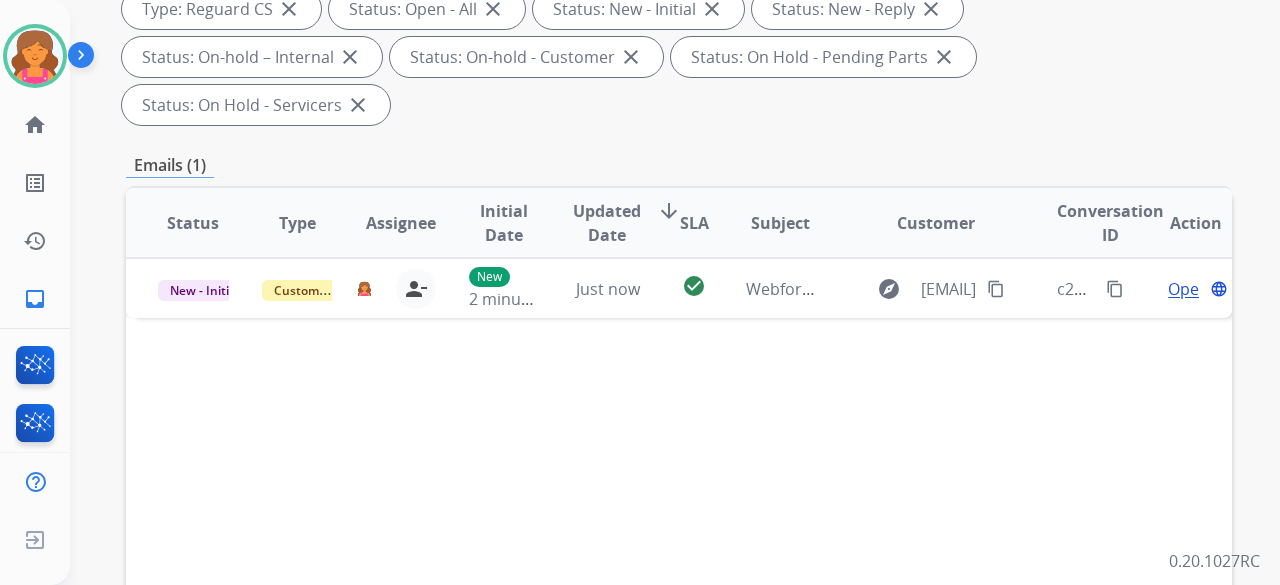 scroll, scrollTop: 300, scrollLeft: 0, axis: vertical 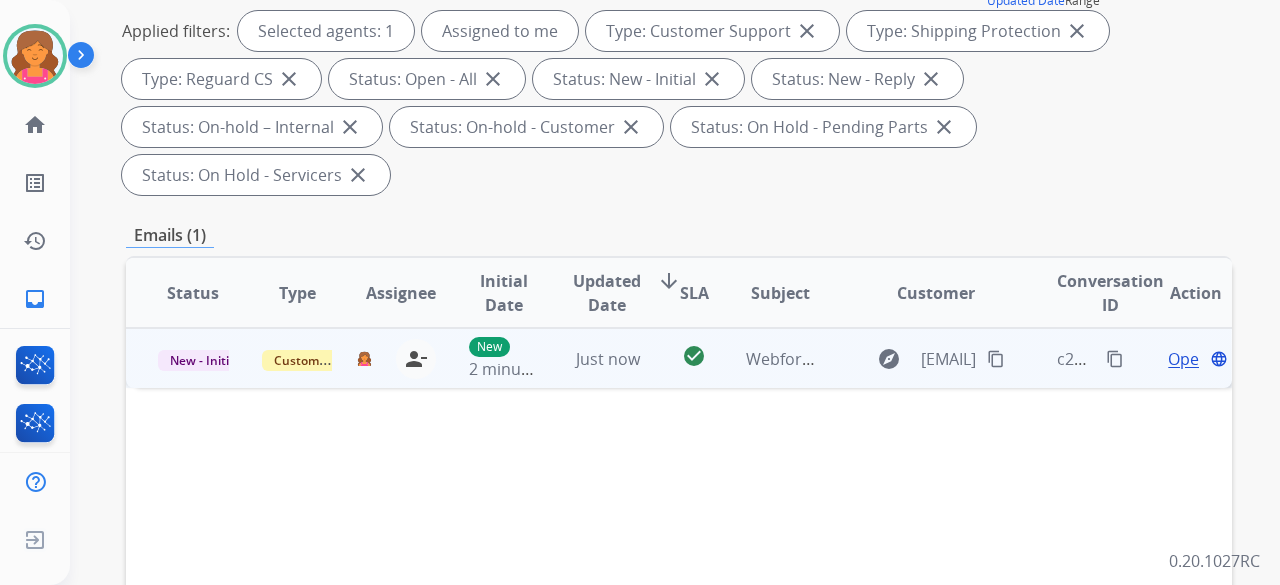 click on "Open" at bounding box center (1188, 359) 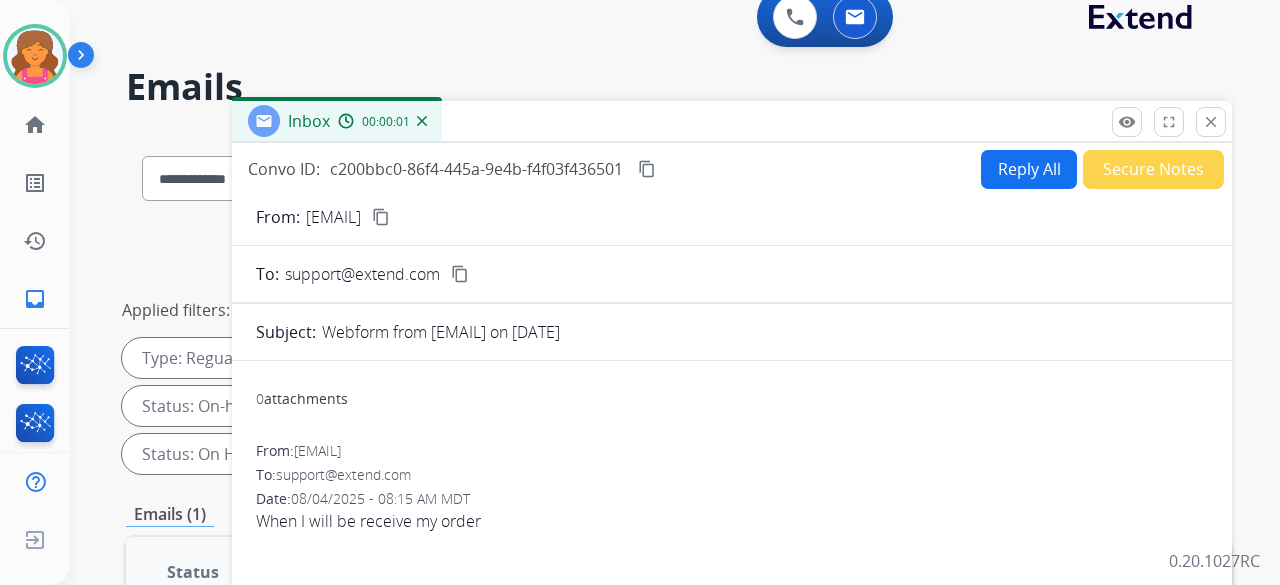 scroll, scrollTop: 0, scrollLeft: 0, axis: both 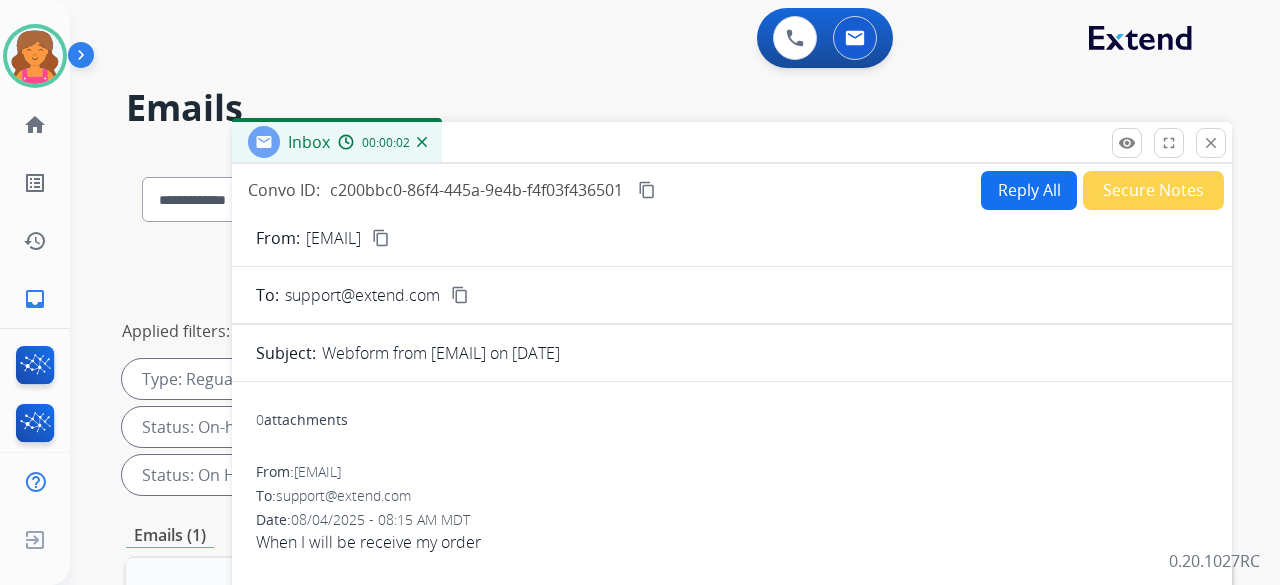 click on "Reply All" at bounding box center [1029, 190] 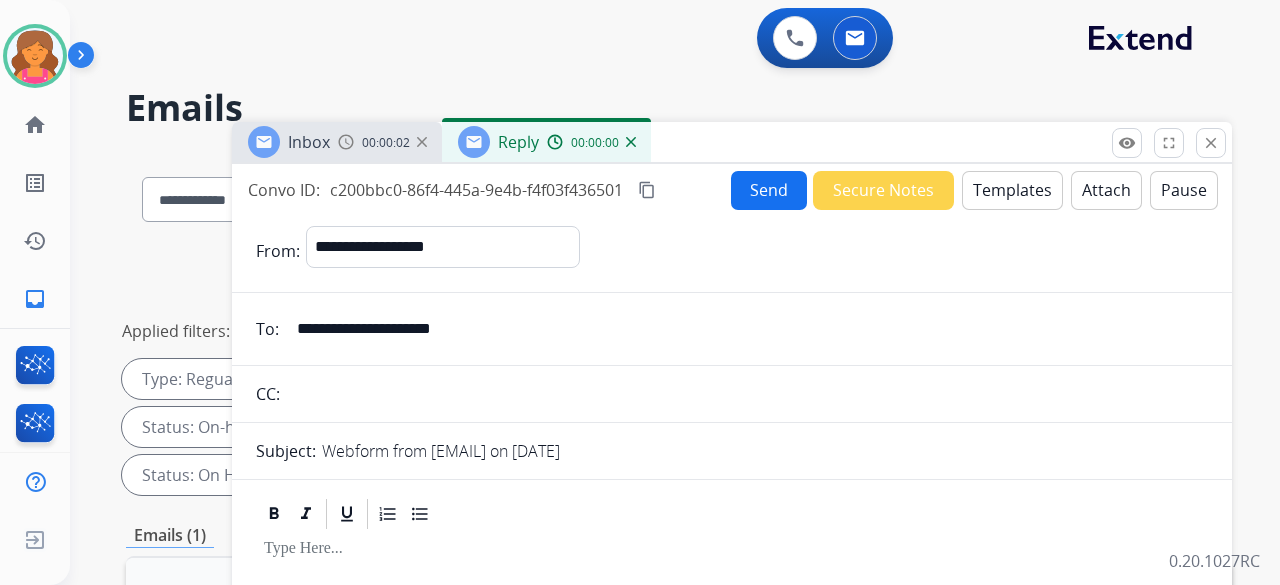 click on "Templates" at bounding box center [1012, 190] 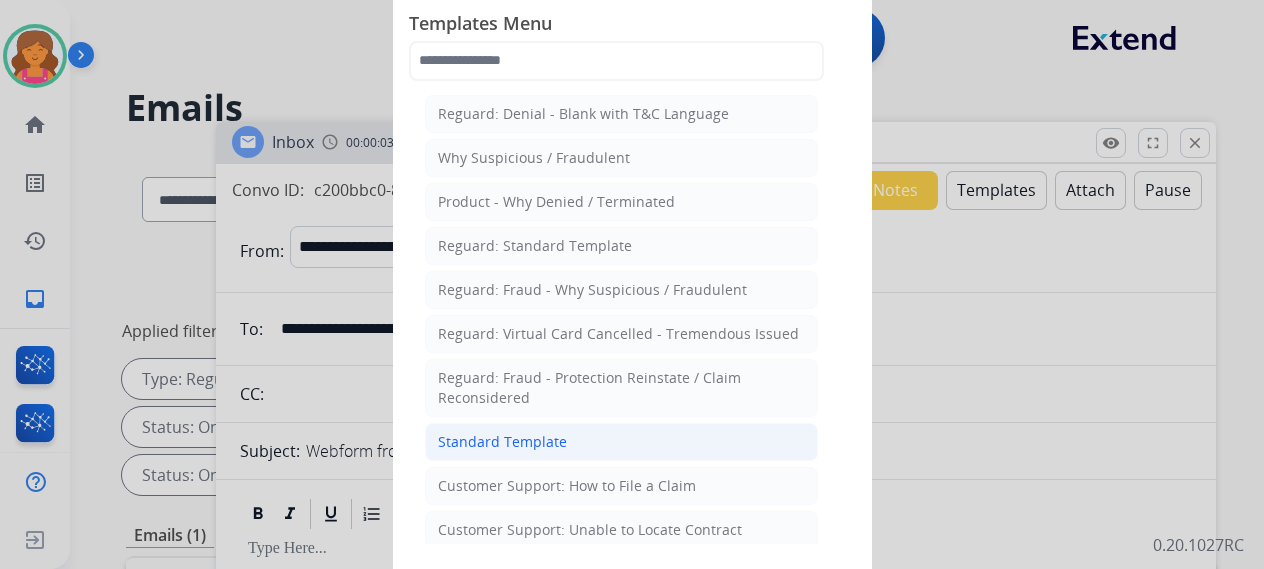 click on "Standard Template" 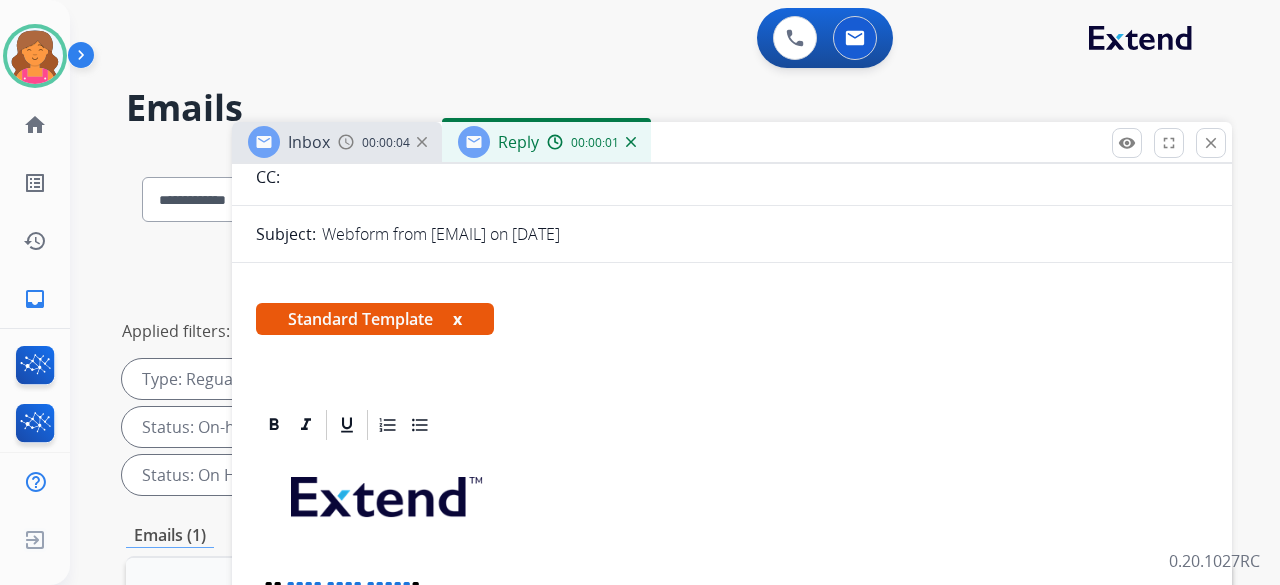 scroll, scrollTop: 436, scrollLeft: 0, axis: vertical 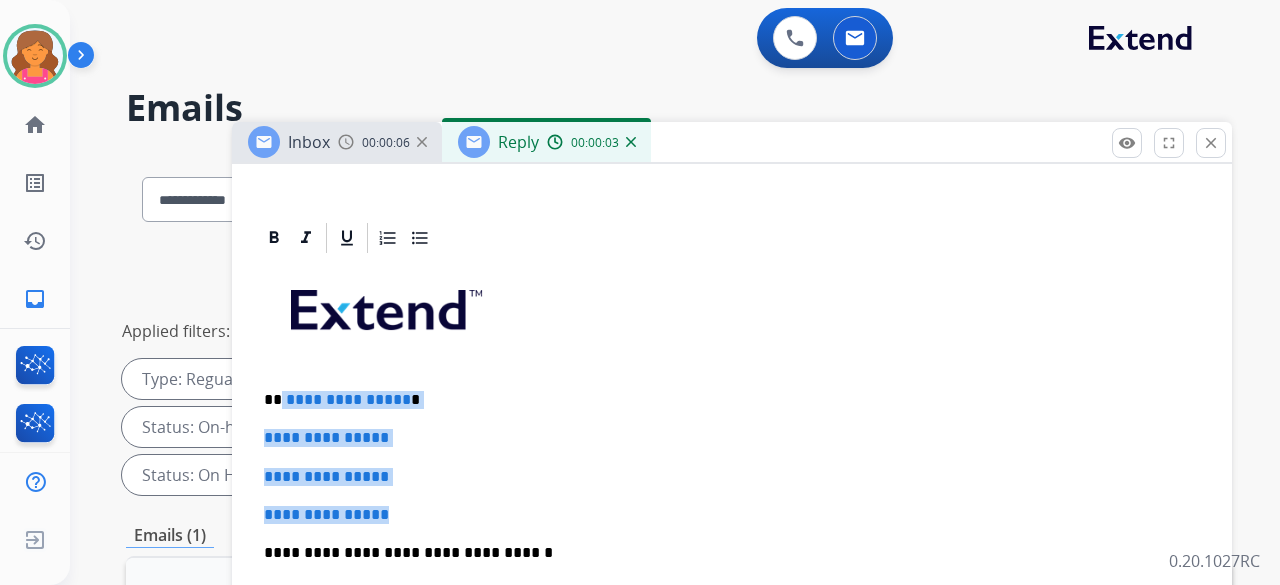drag, startPoint x: 400, startPoint y: 467, endPoint x: 282, endPoint y: 351, distance: 165.46902 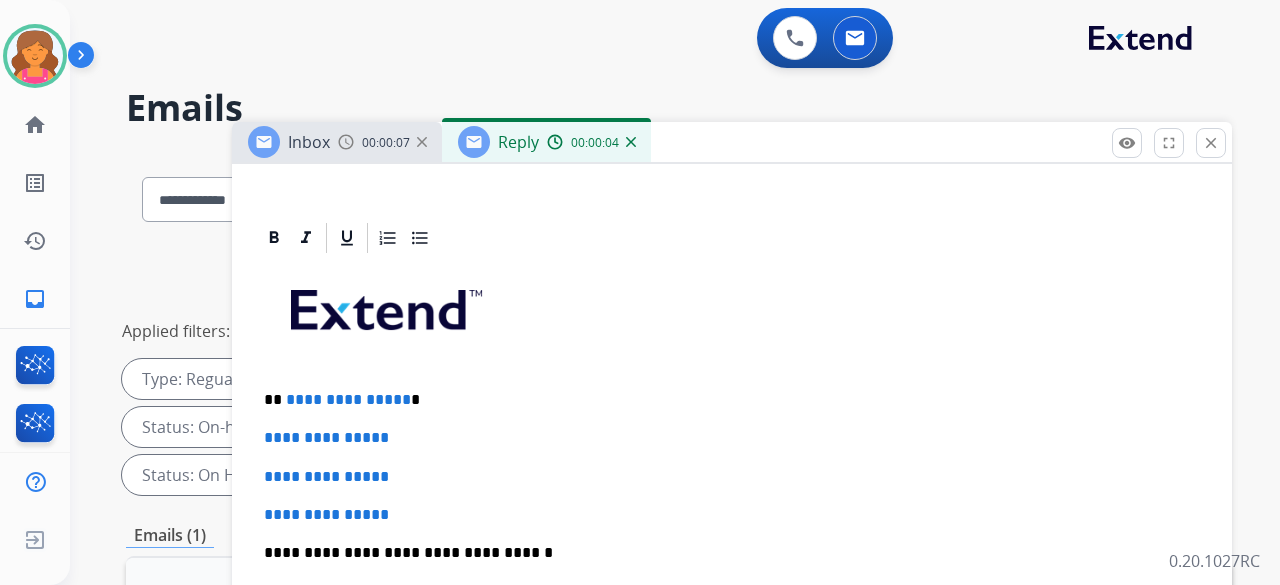 scroll, scrollTop: 322, scrollLeft: 0, axis: vertical 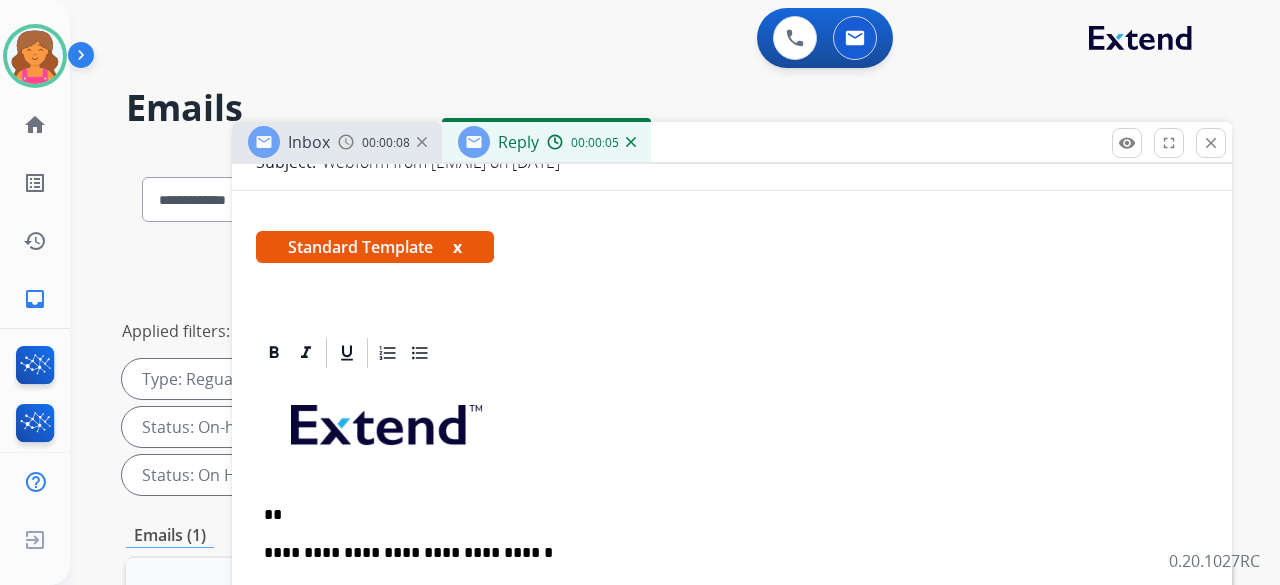 type 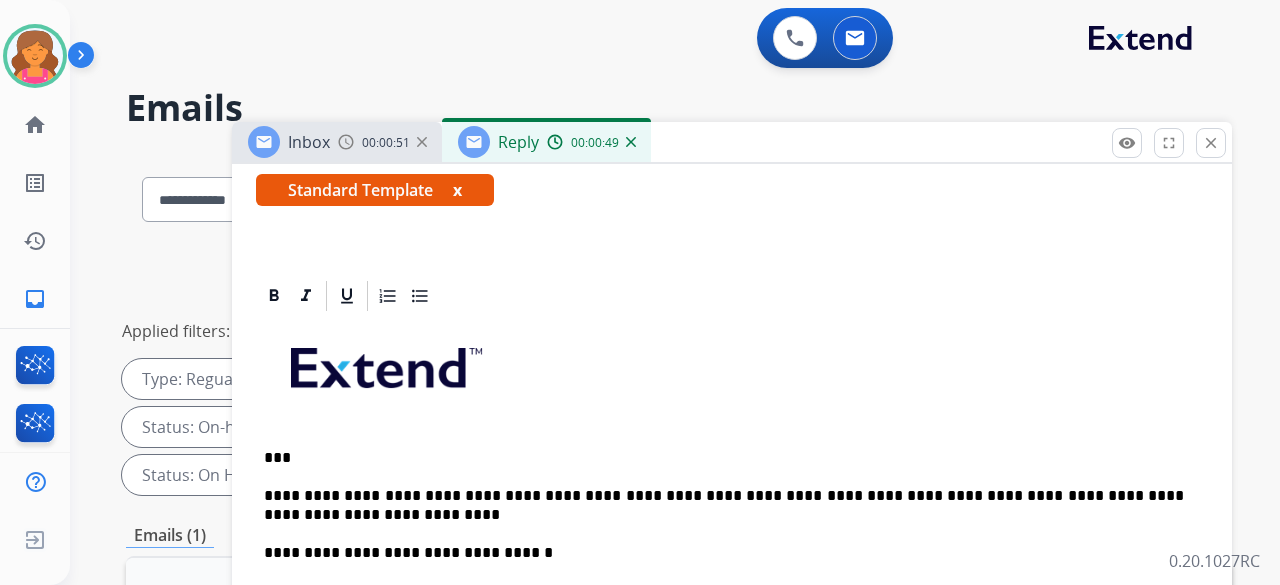 scroll, scrollTop: 378, scrollLeft: 0, axis: vertical 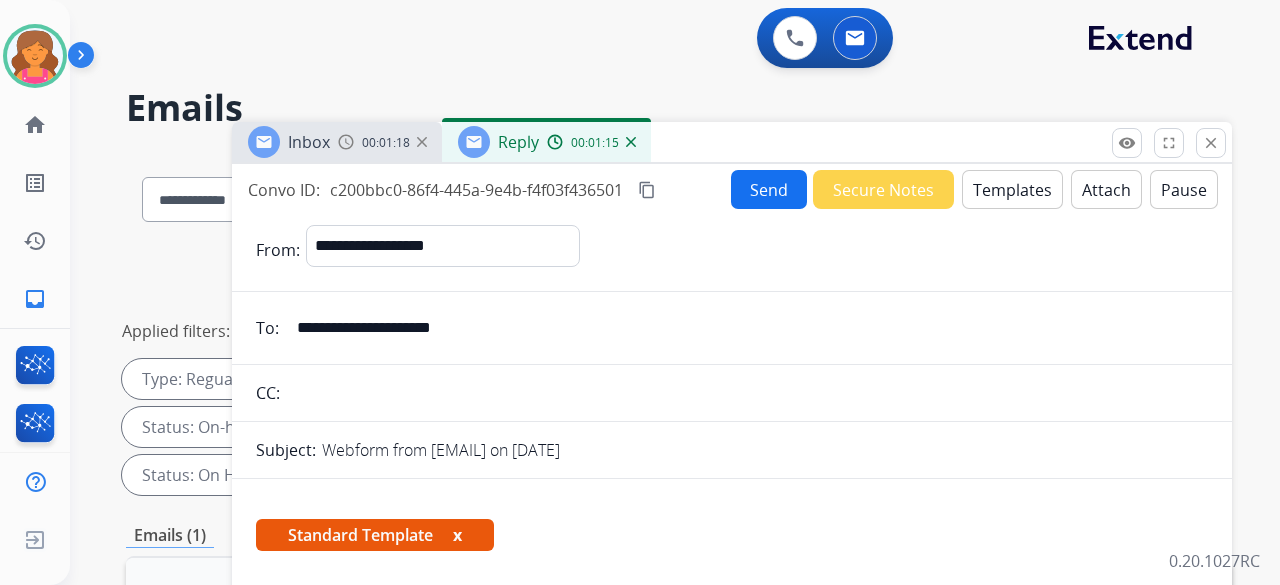click on "content_copy" at bounding box center (647, 190) 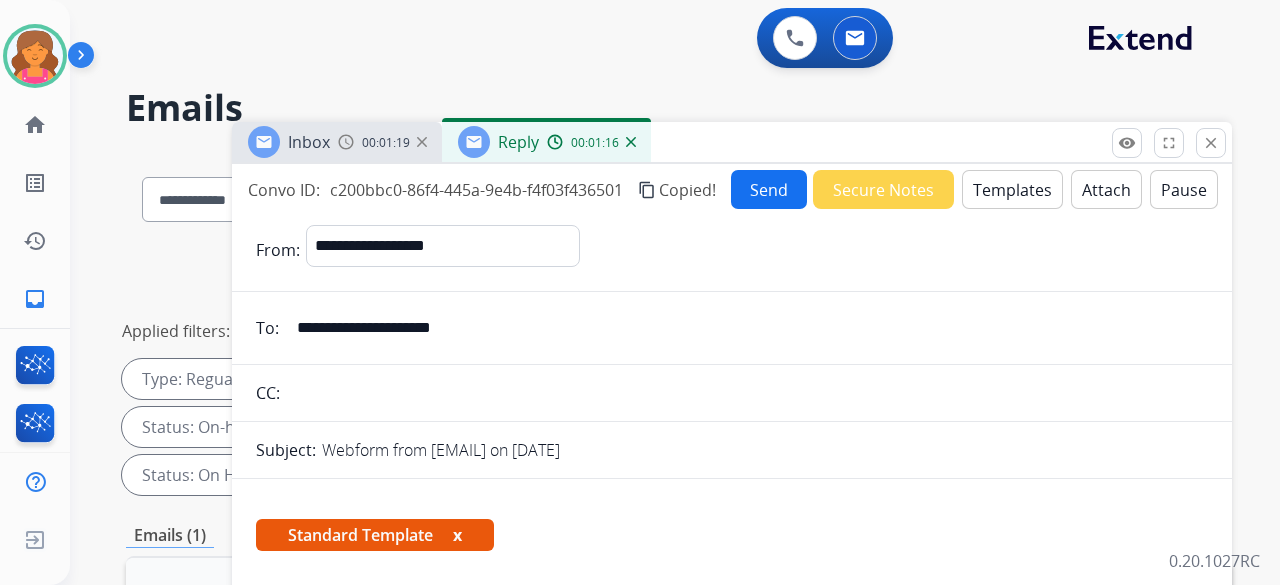 click on "Send" at bounding box center [769, 189] 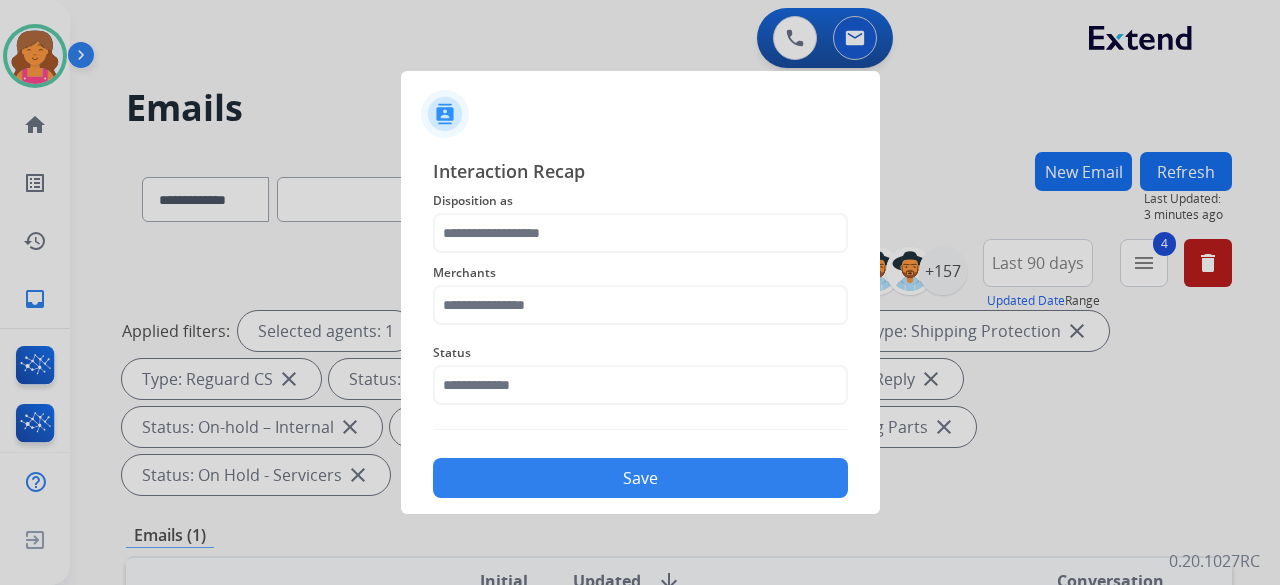 click on "Disposition as" 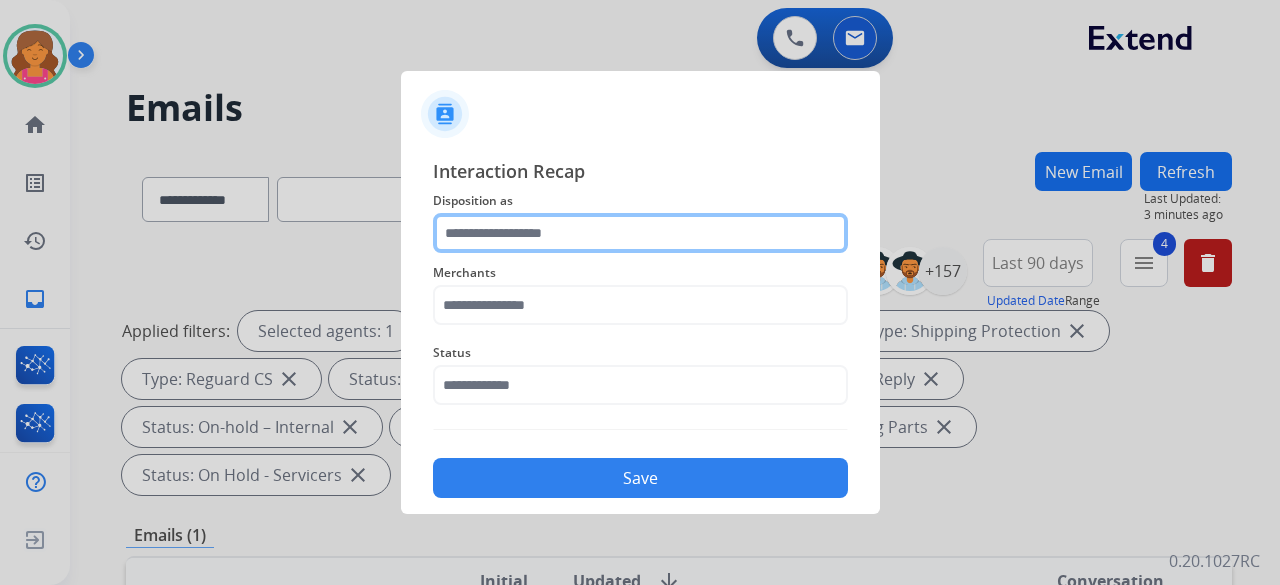 click 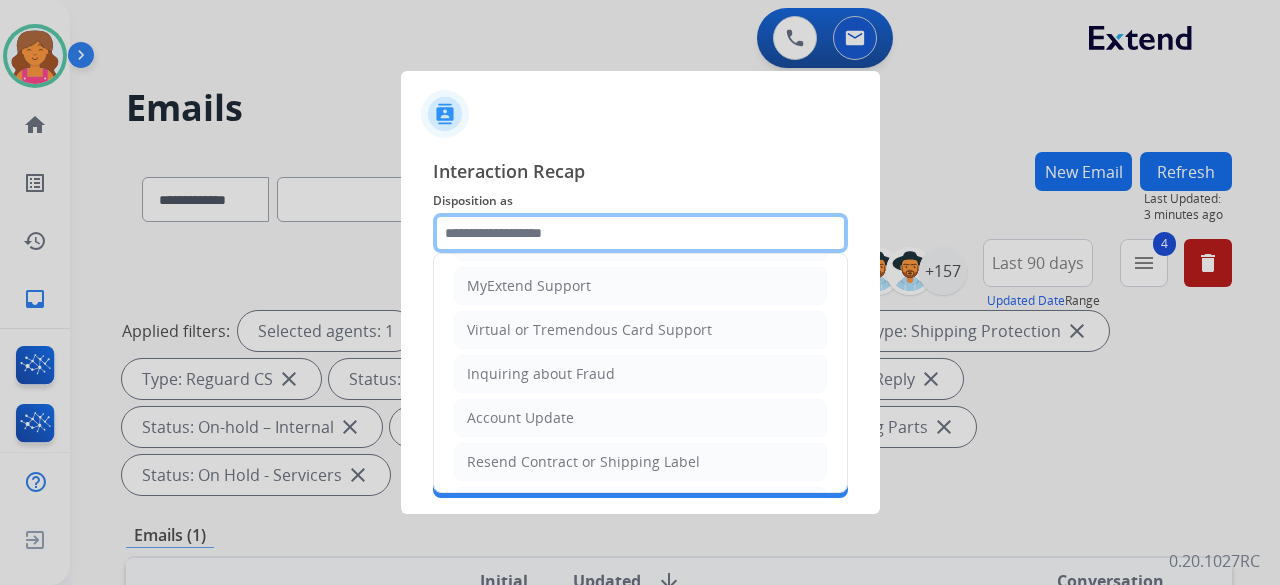 scroll, scrollTop: 303, scrollLeft: 0, axis: vertical 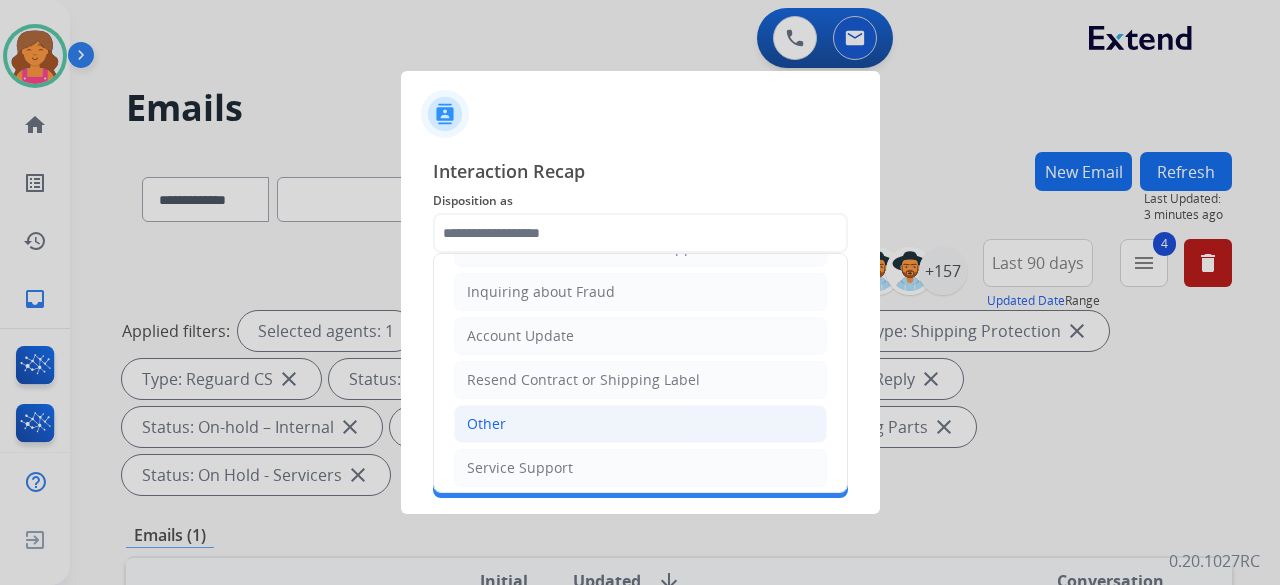 click on "Other" 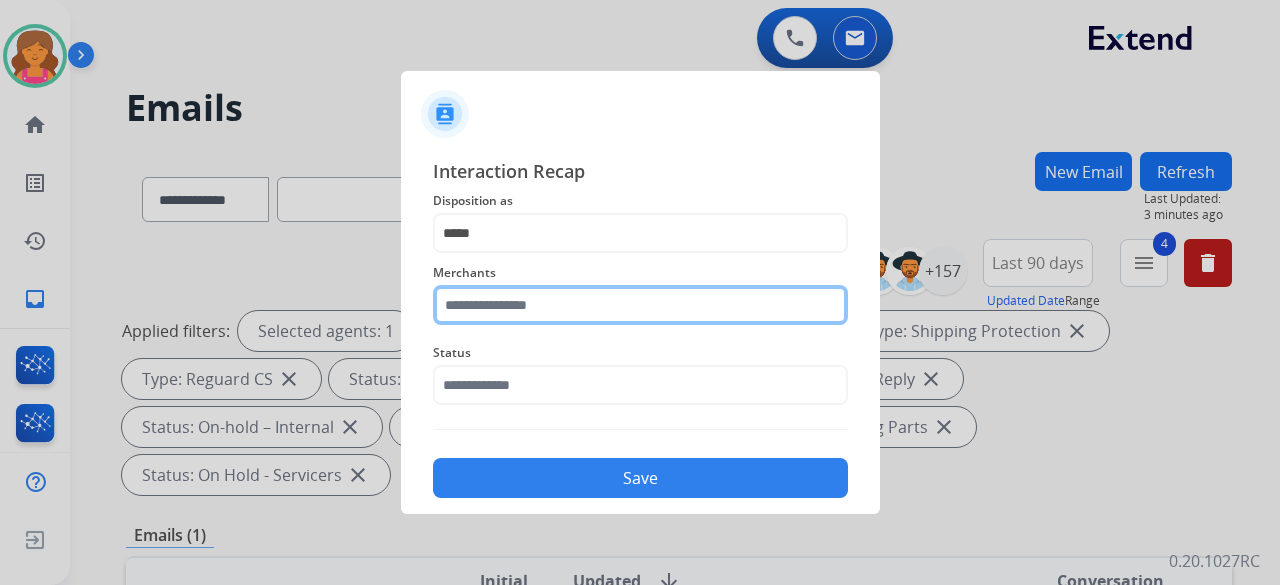 click 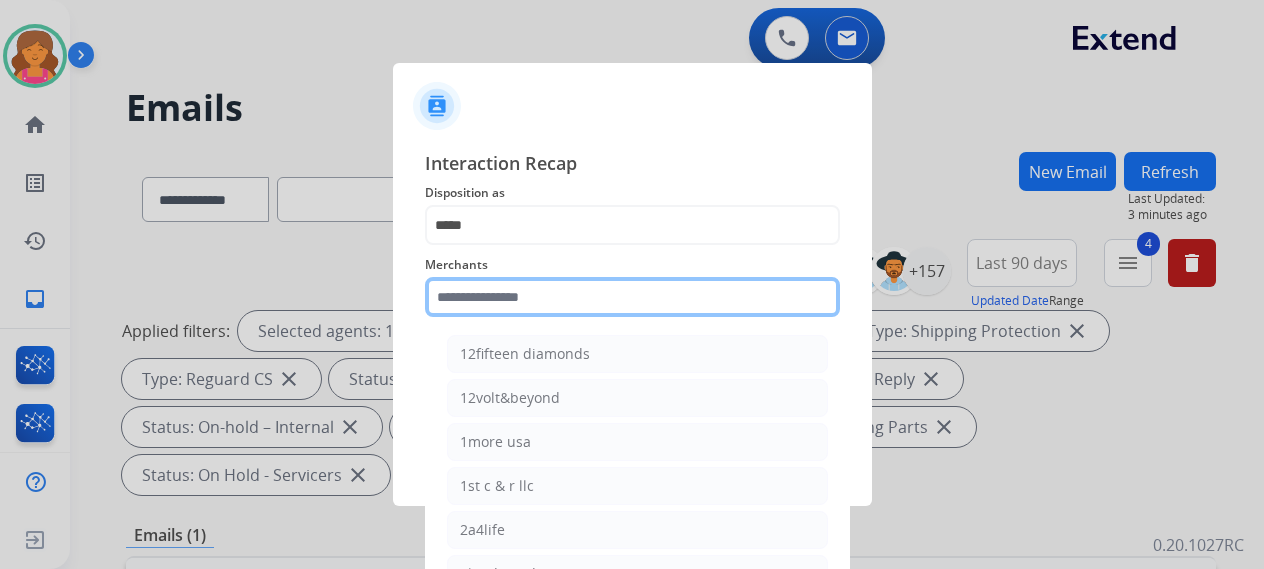 click 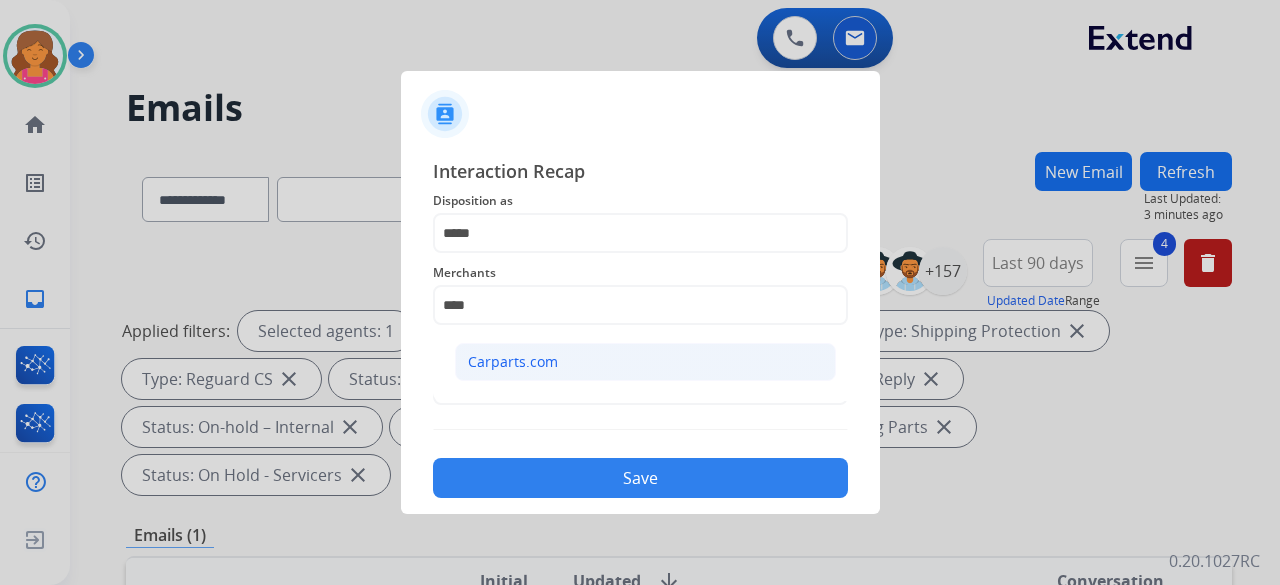 click on "Carparts.com" 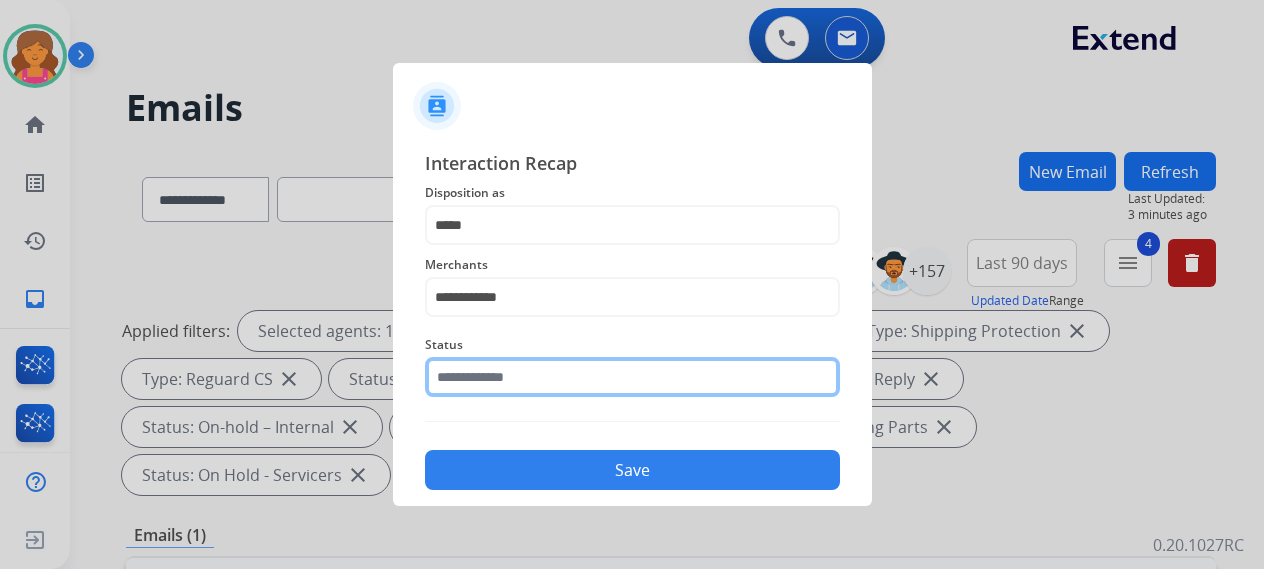 click 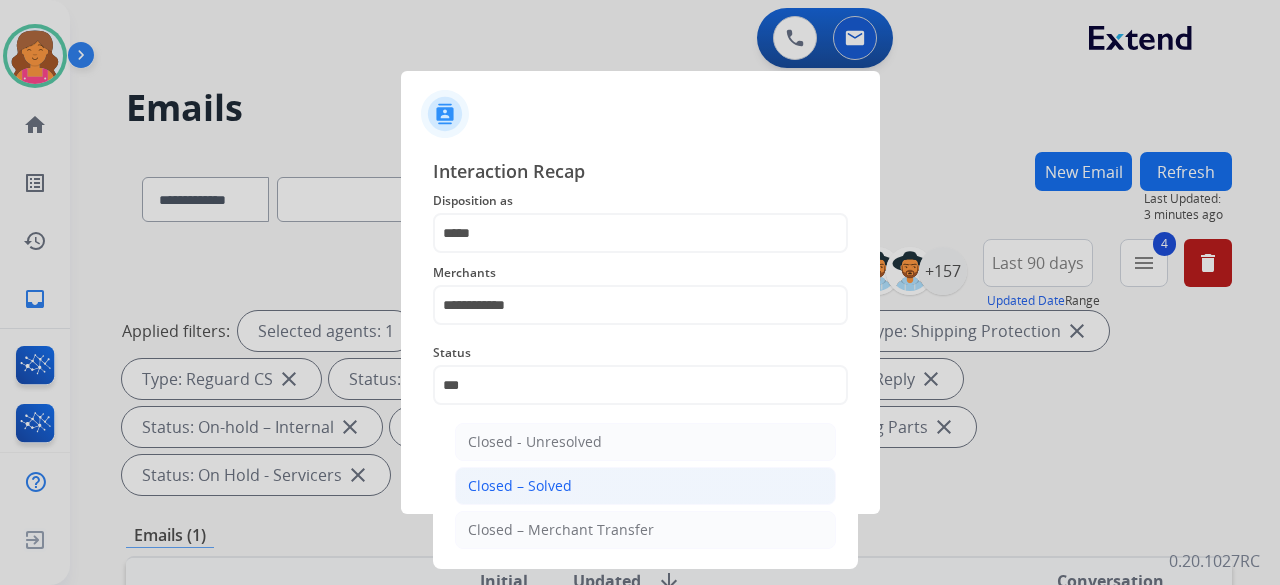 click on "Closed – Solved" 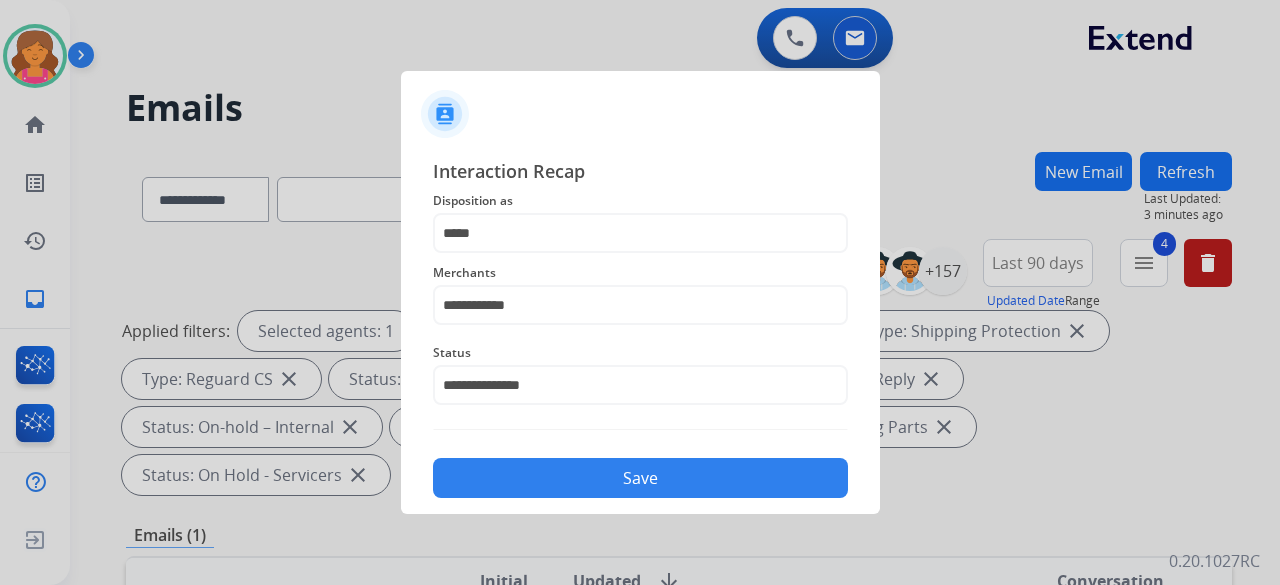 click on "Save" 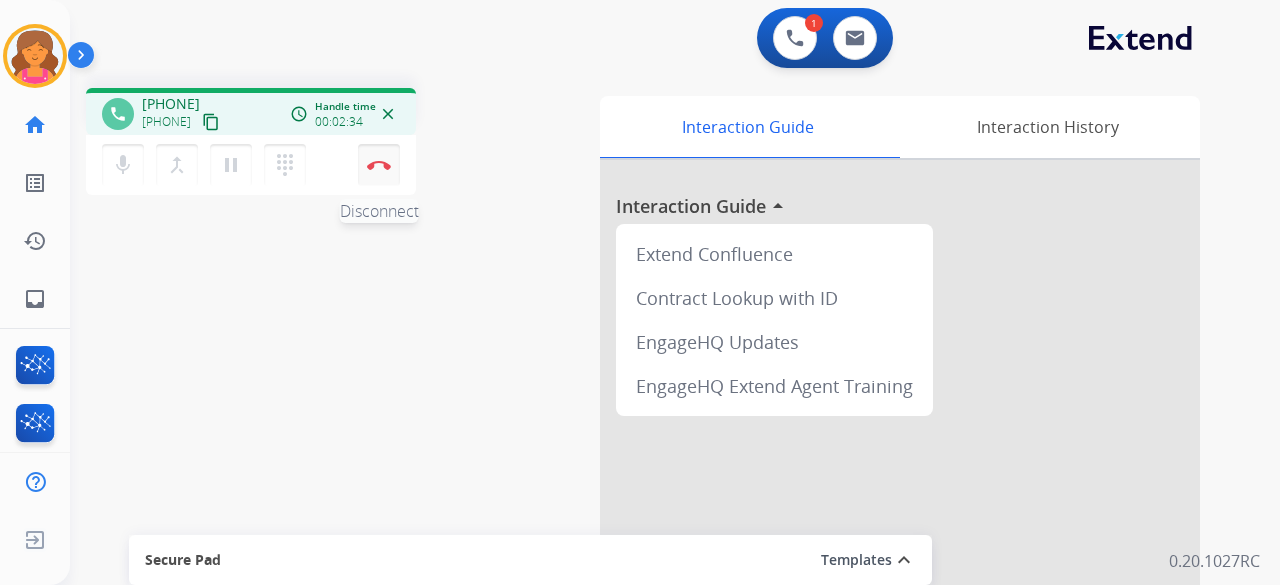 click on "Disconnect" at bounding box center (379, 165) 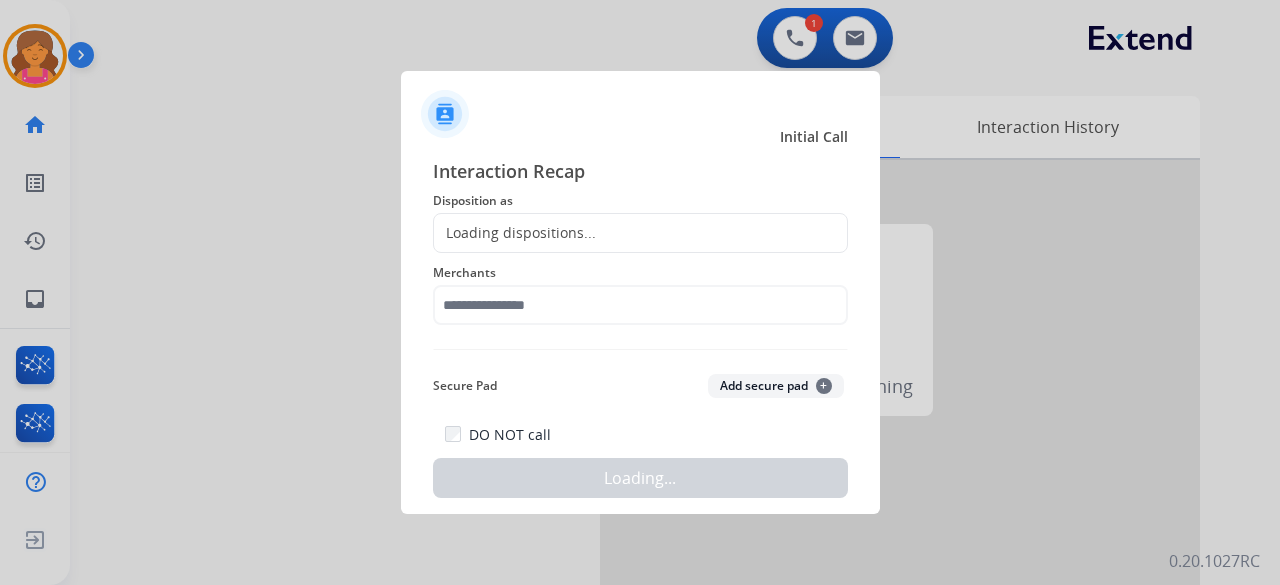 click on "Merchants" 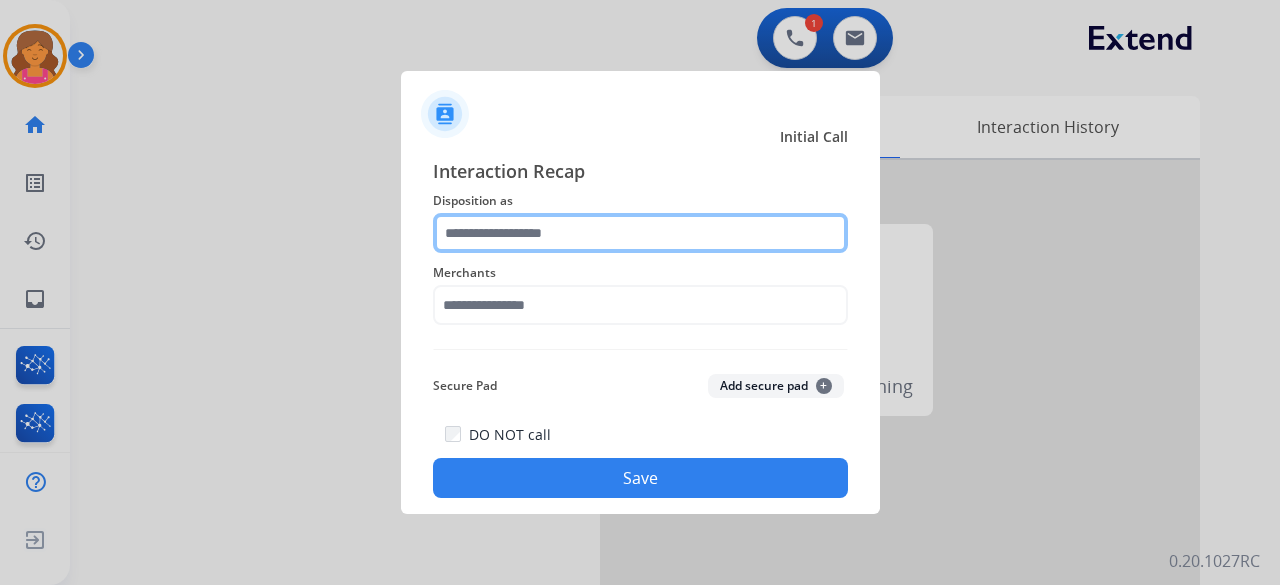 click 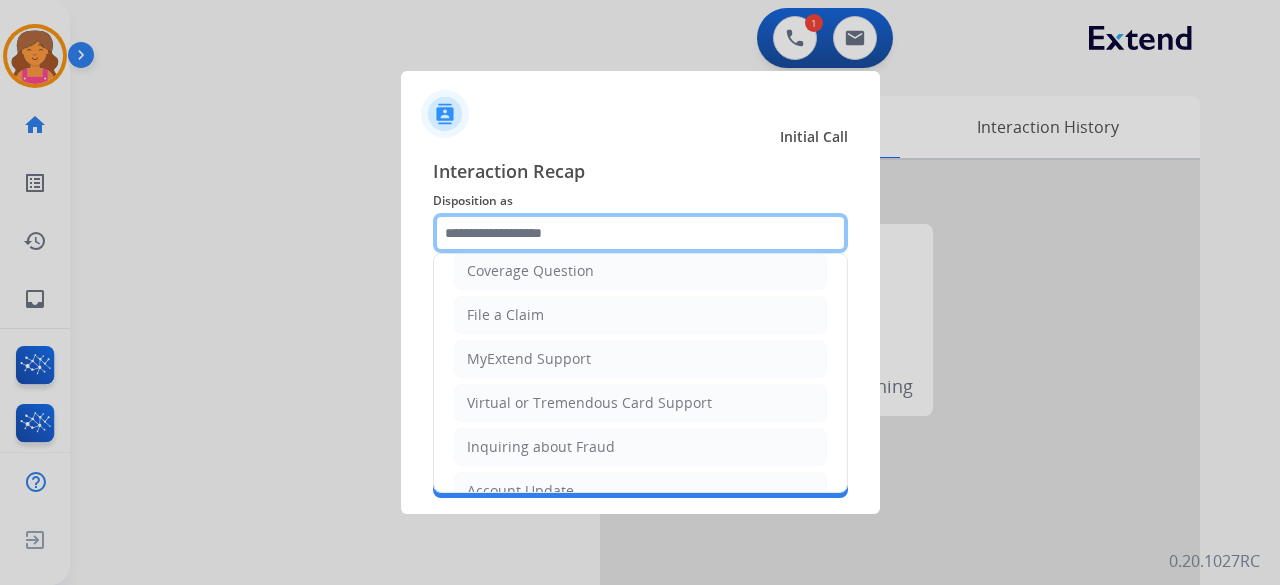 scroll, scrollTop: 203, scrollLeft: 0, axis: vertical 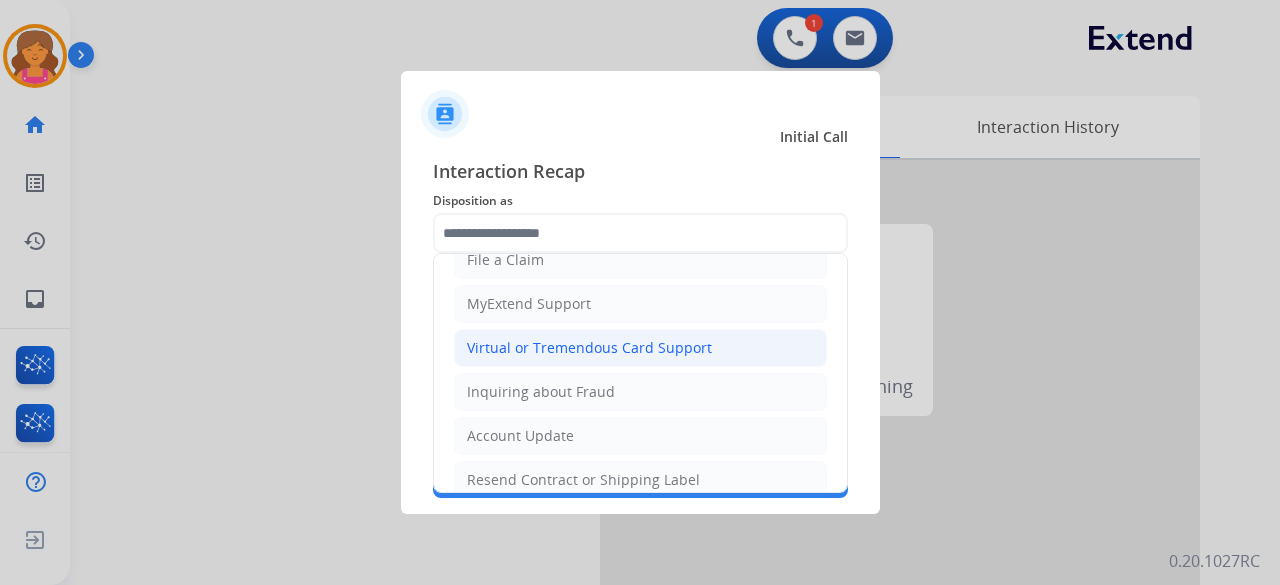 click on "Virtual or Tremendous Card Support" 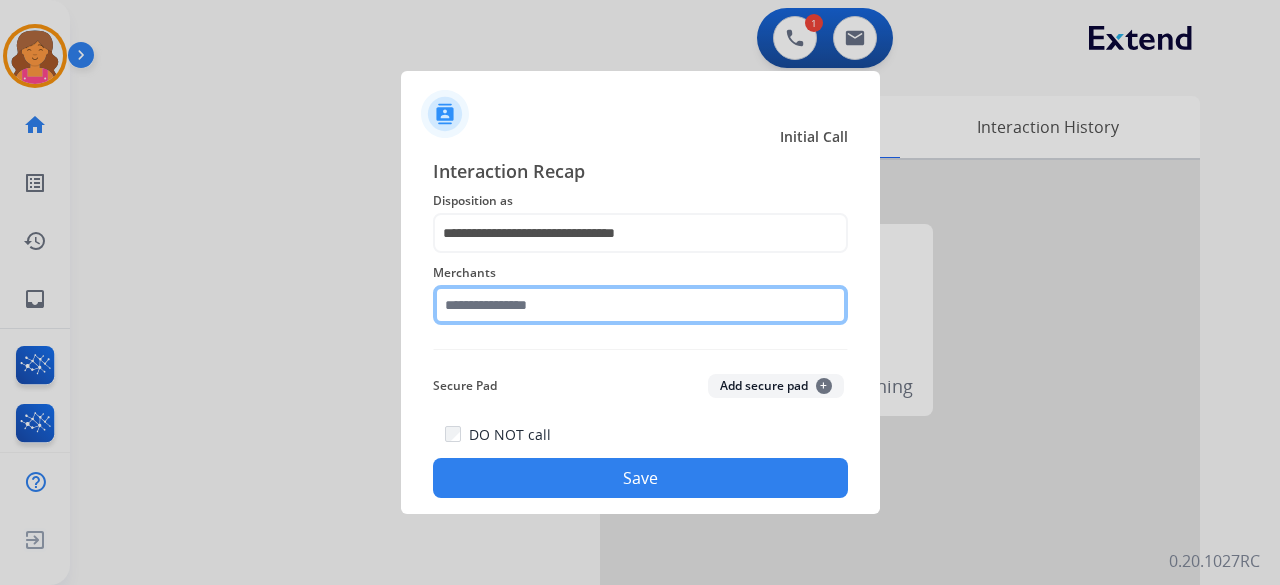 click 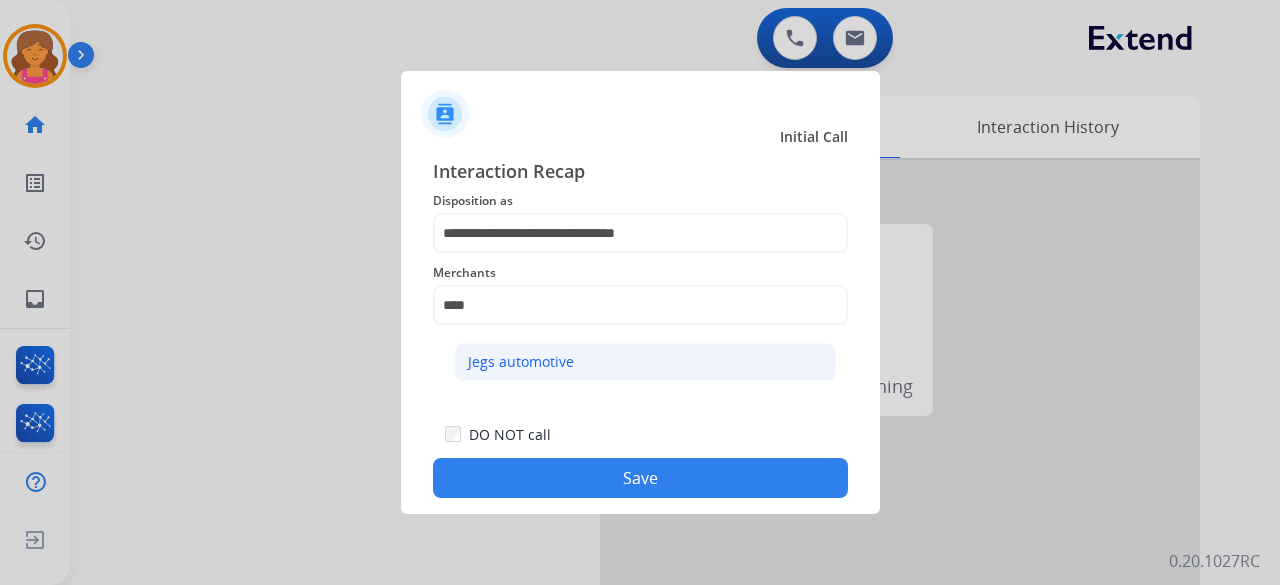 click on "Jegs automotive" 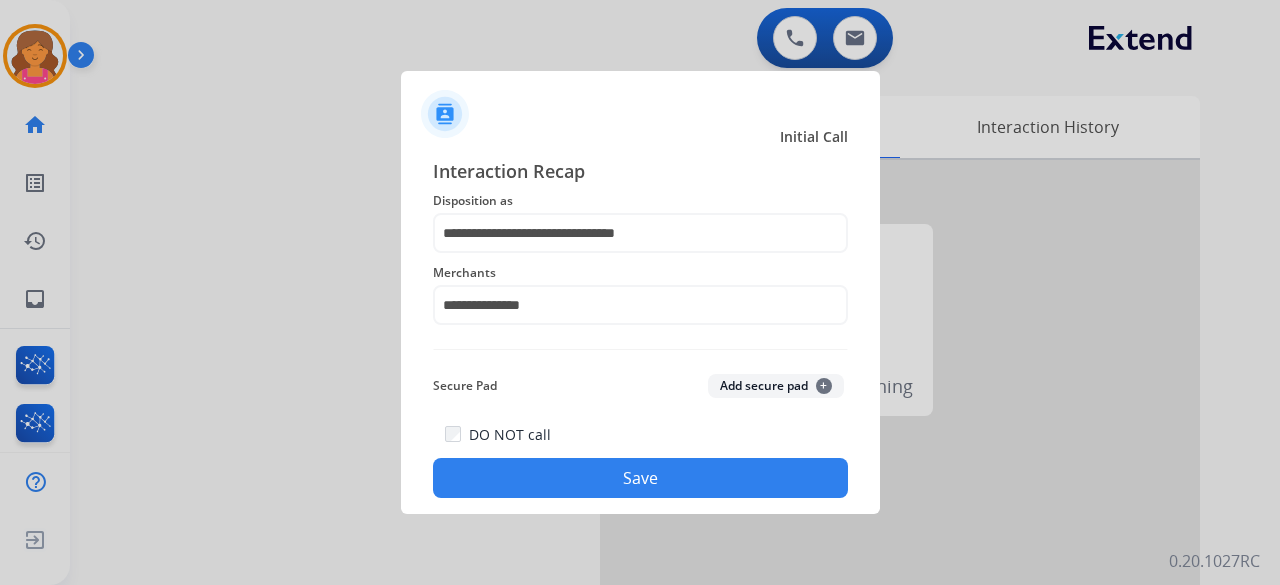 click on "Save" 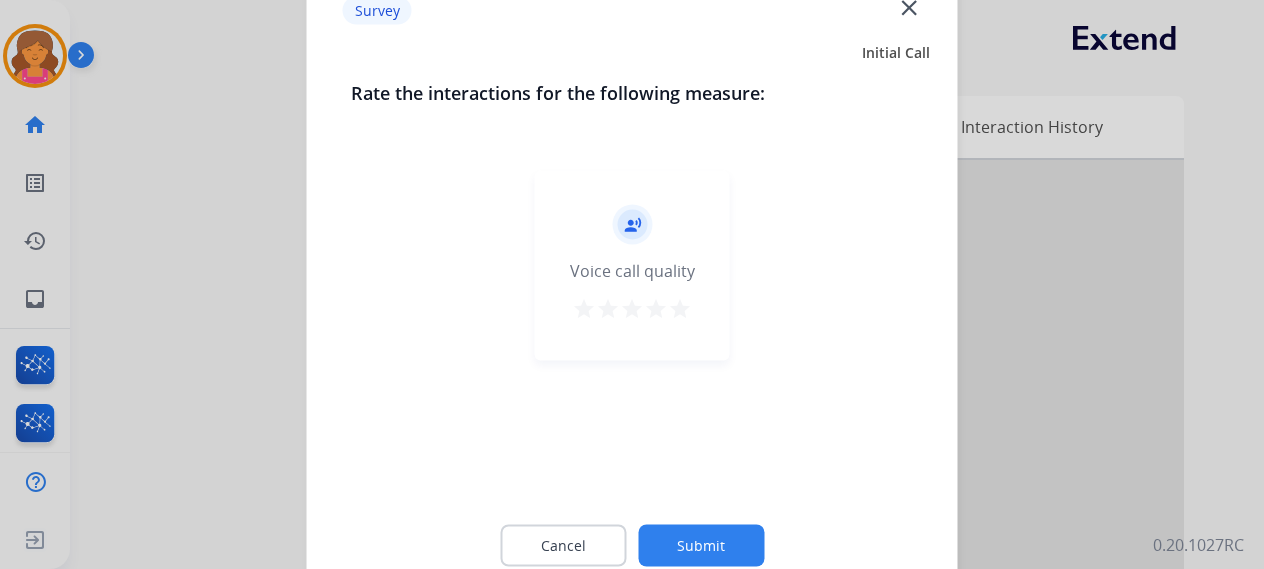 click on "star" at bounding box center (680, 308) 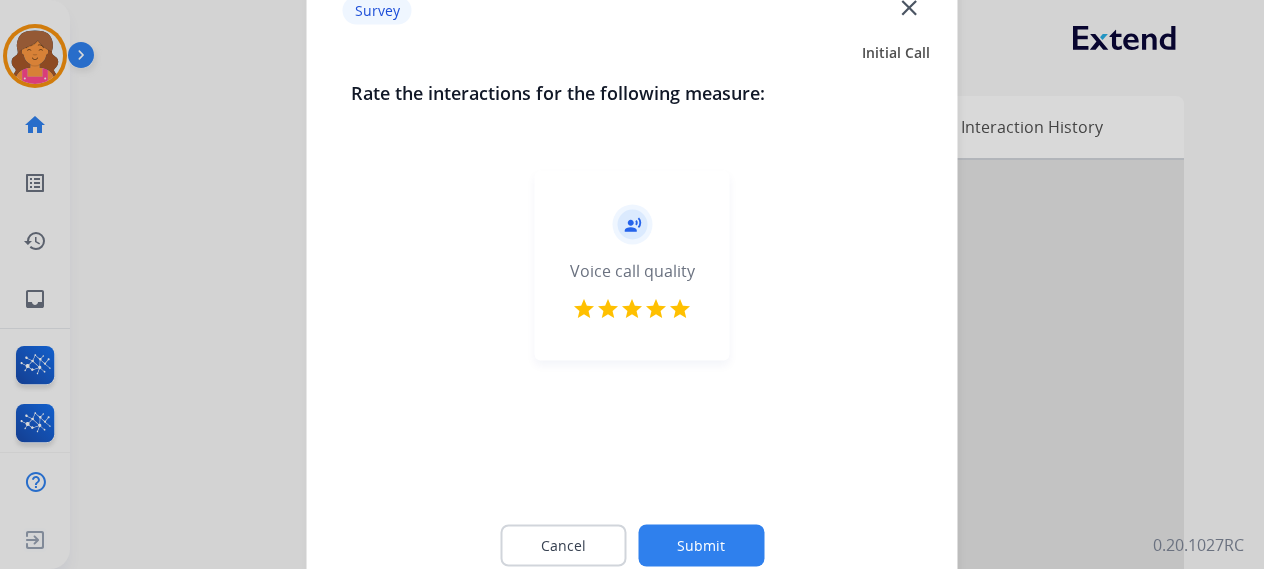 click on "Cancel Submit" 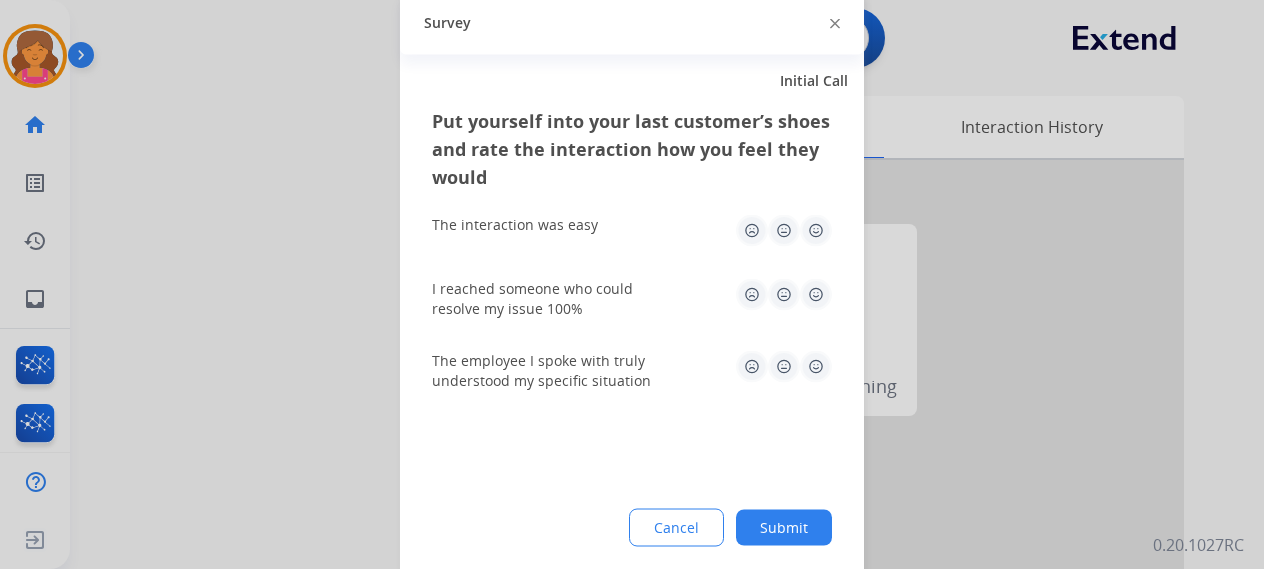 click 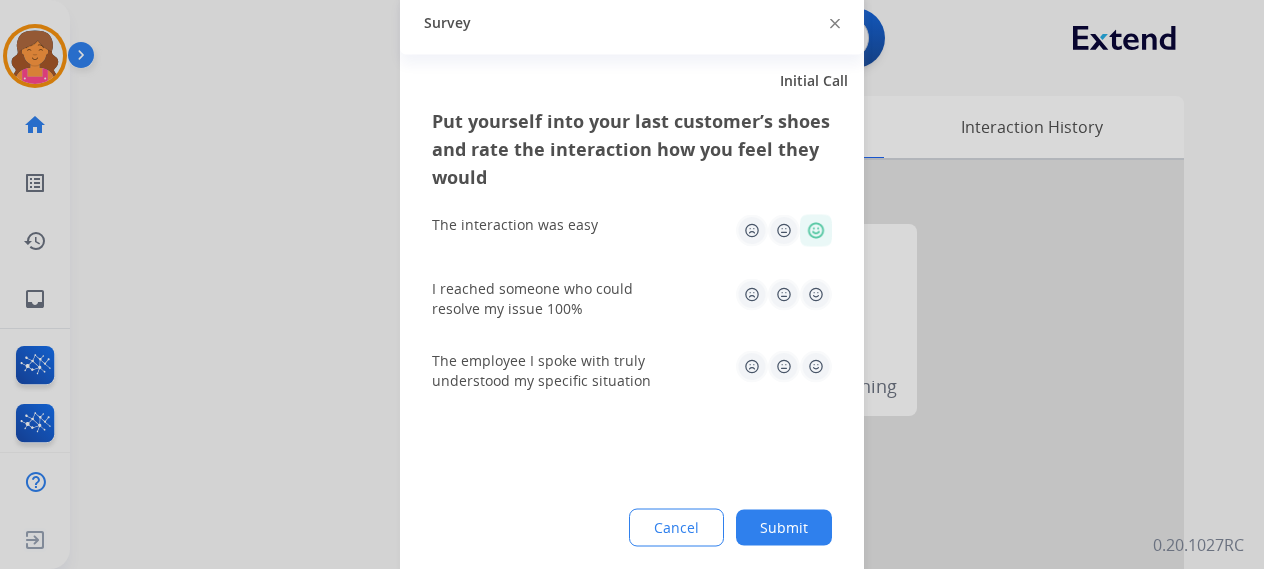 drag, startPoint x: 805, startPoint y: 279, endPoint x: 806, endPoint y: 309, distance: 30.016663 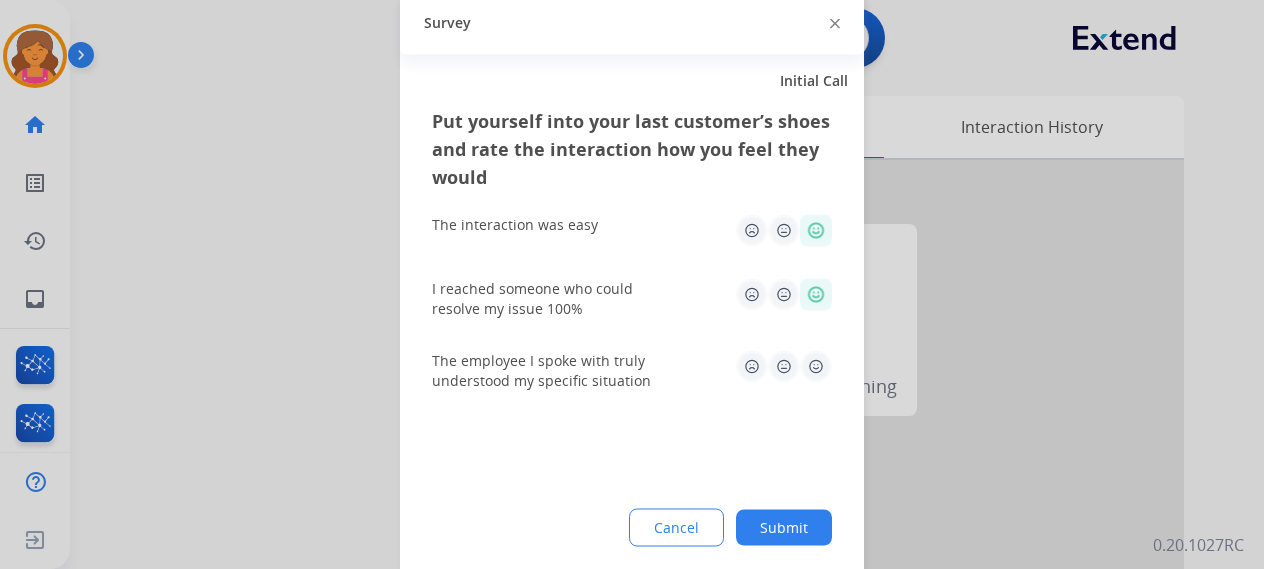click on "The employee I spoke with truly understood my specific situation" 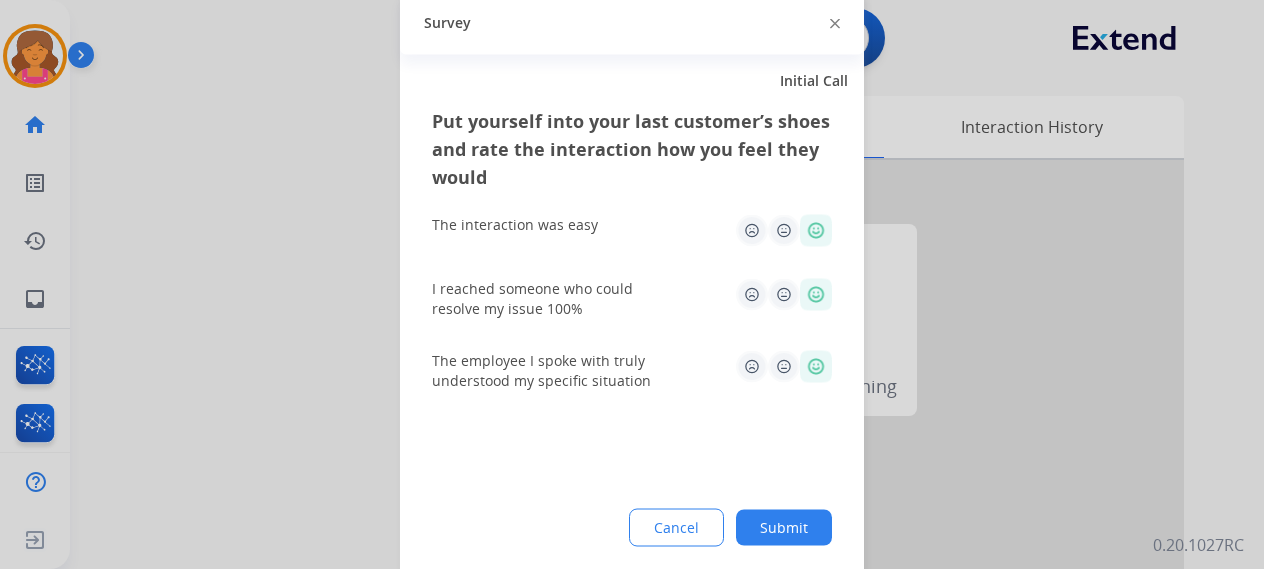 click on "Submit" 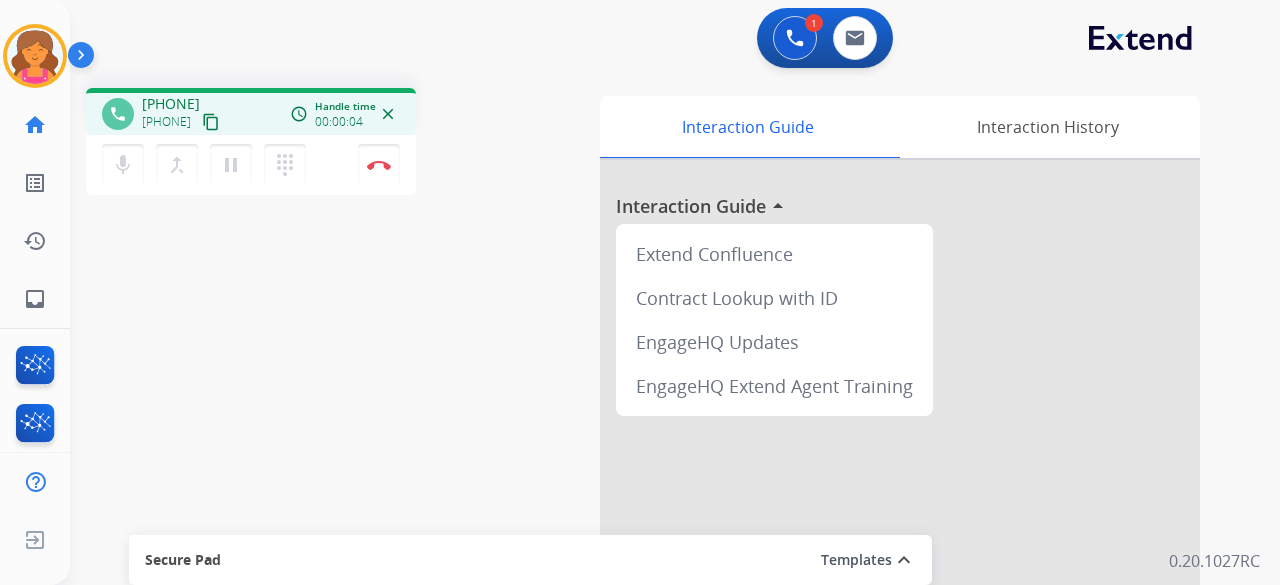 click on "content_copy" at bounding box center (211, 122) 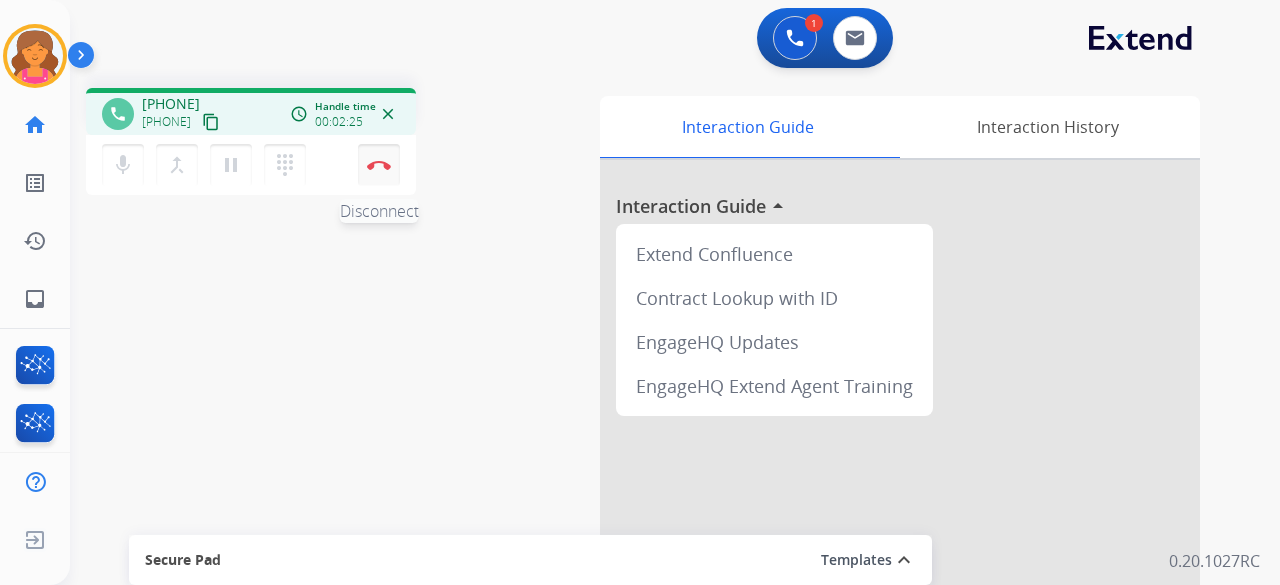 click at bounding box center [379, 165] 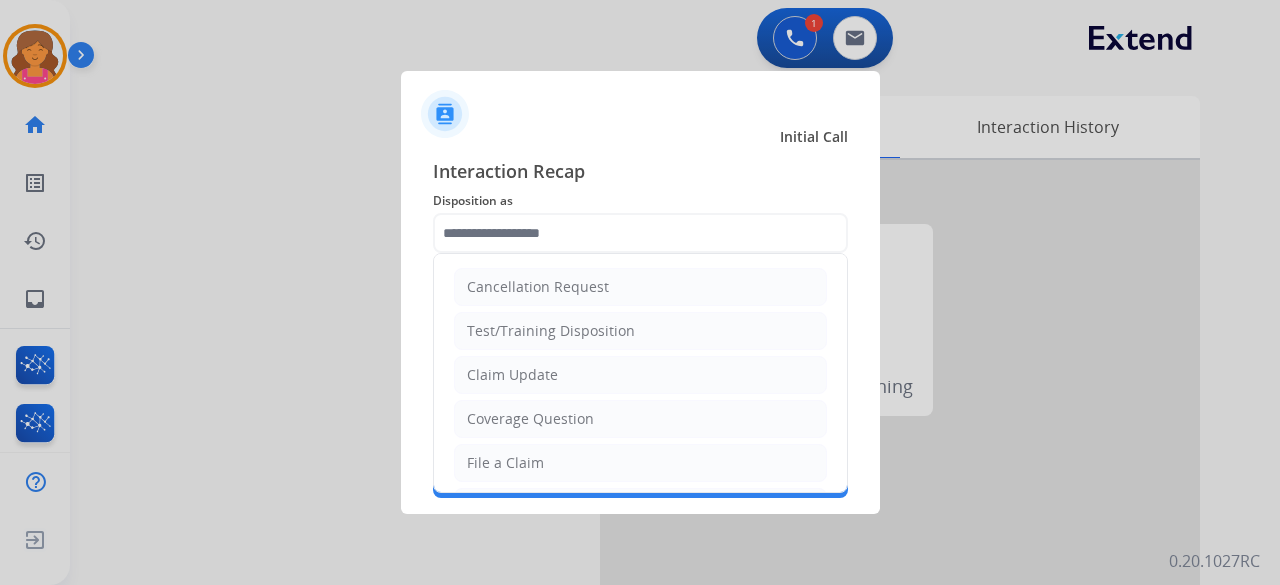 click 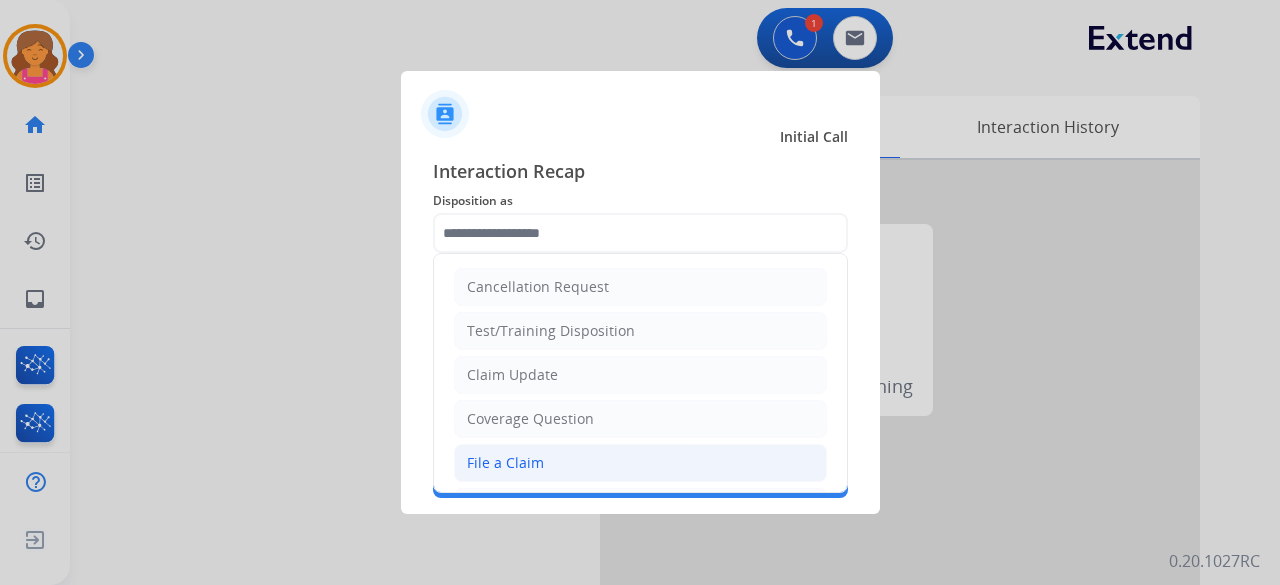 click on "File a Claim" 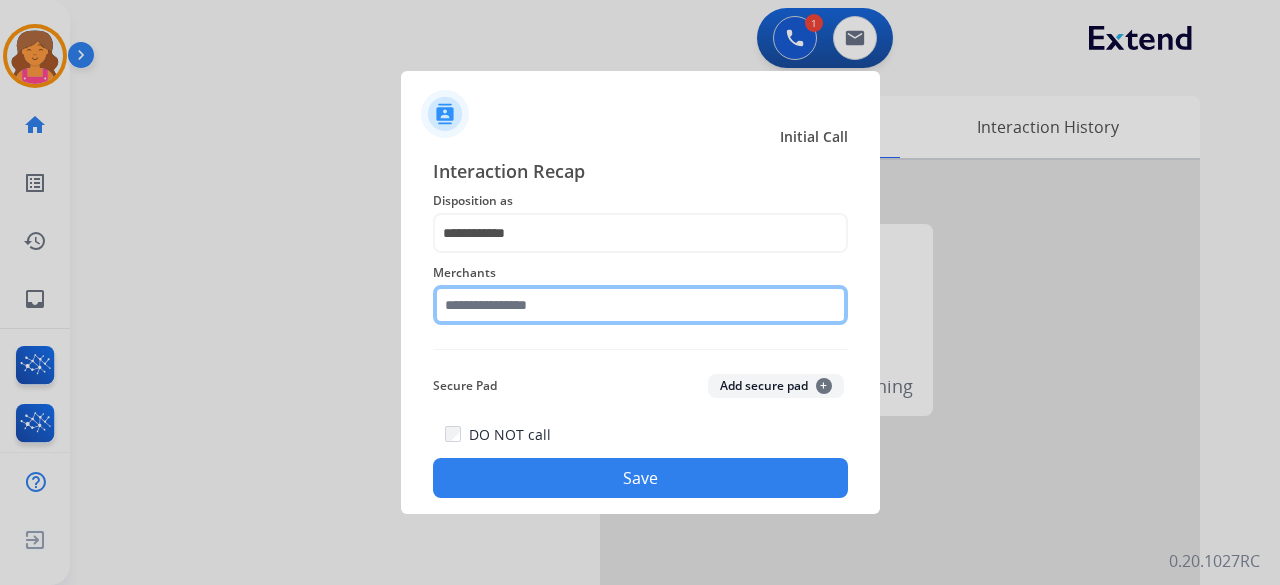 click 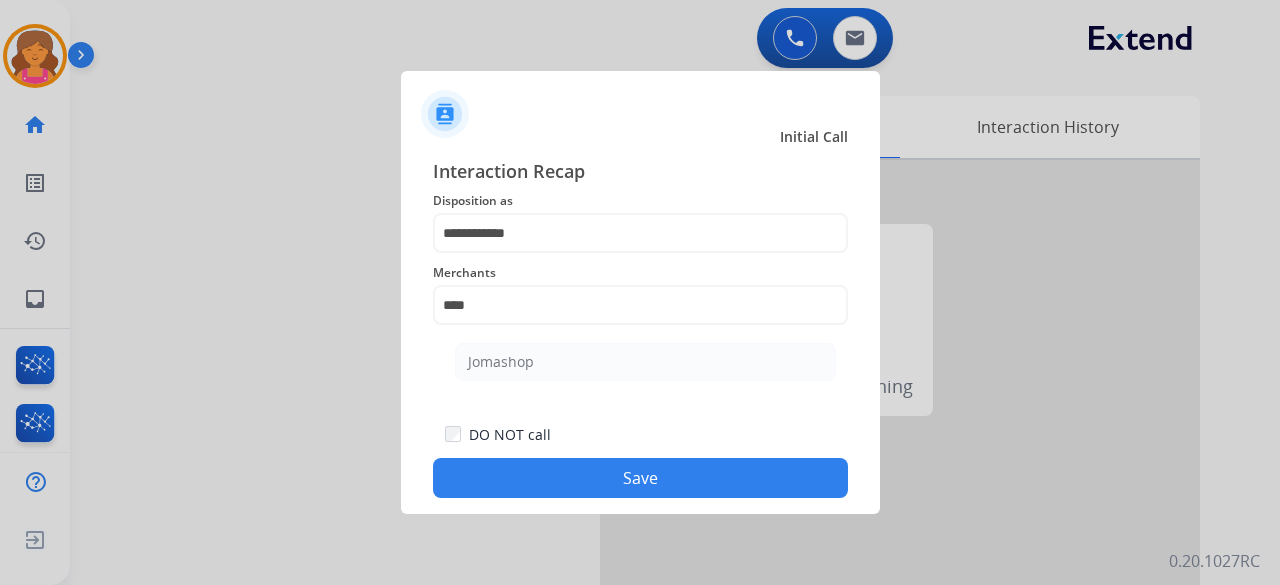 click on "Jomashop" 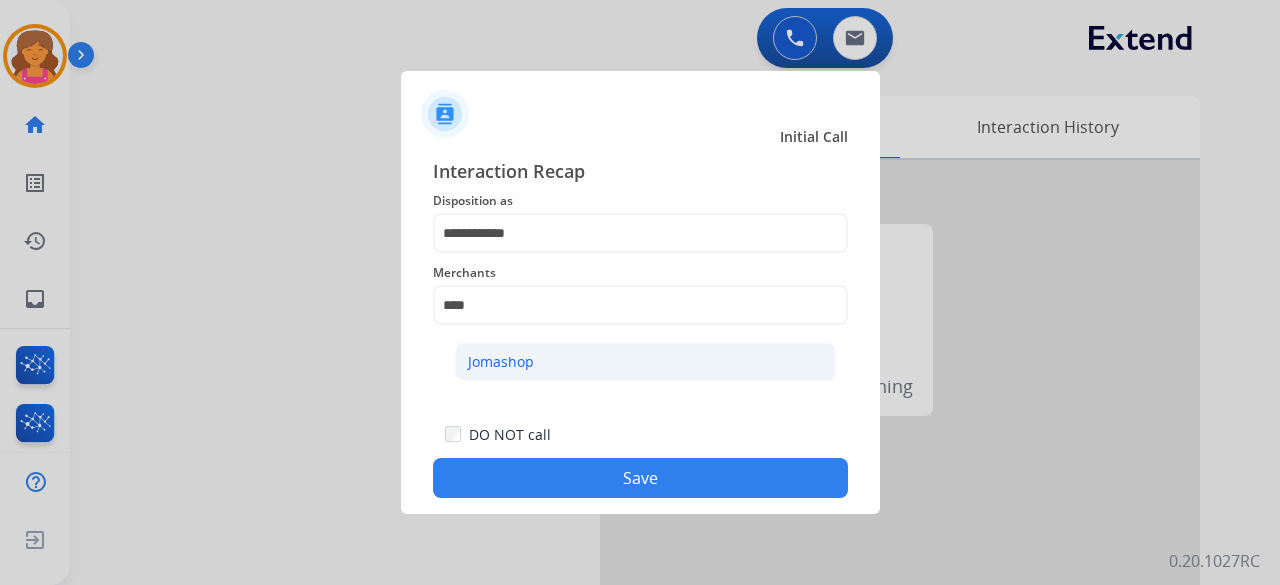 click on "Jomashop" 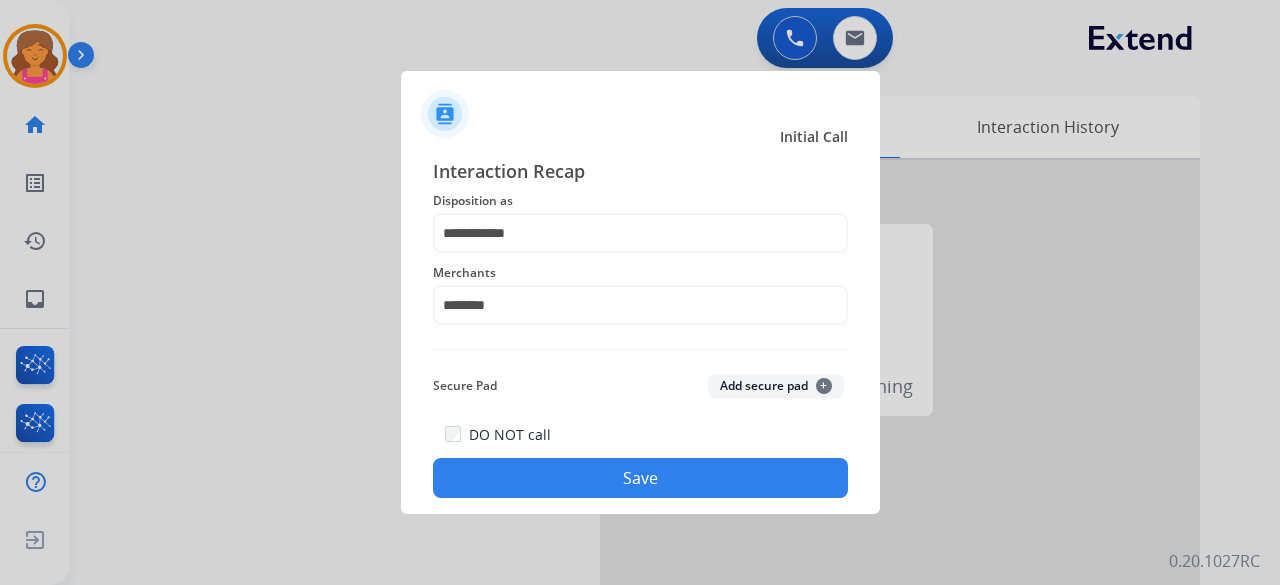 click on "Save" 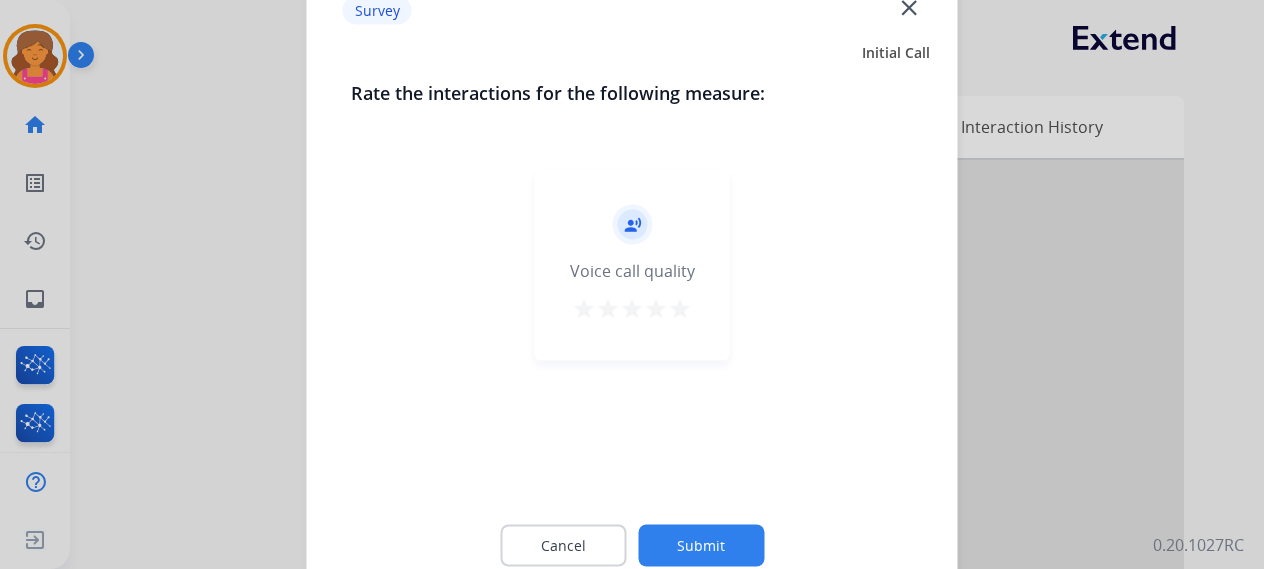 click on "star" at bounding box center [680, 308] 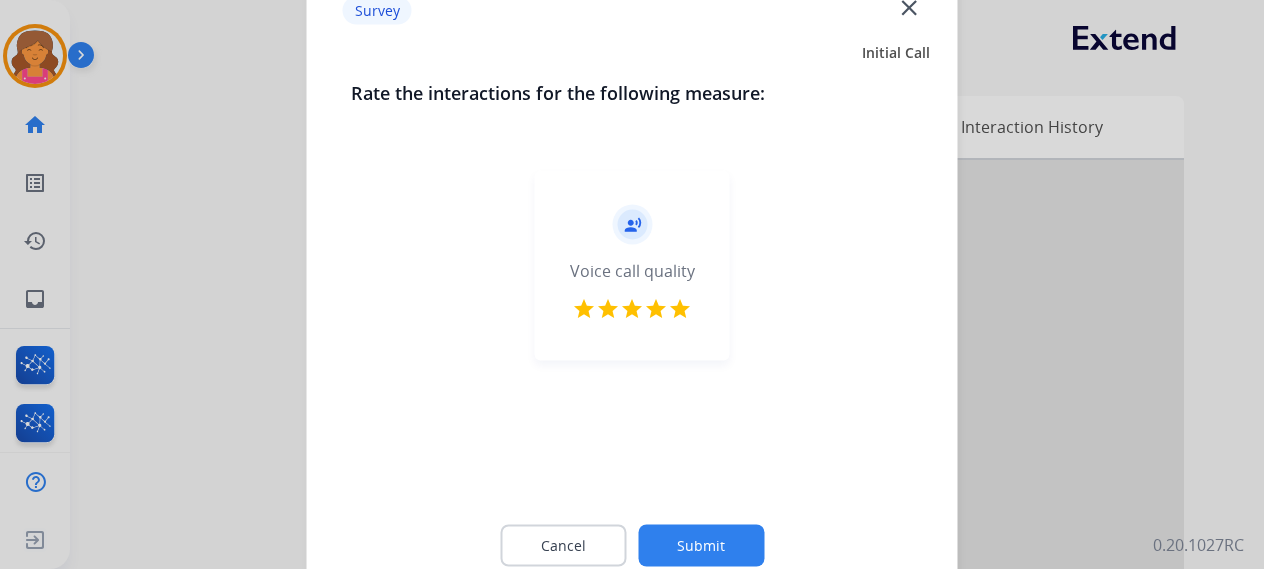 click on "Submit" 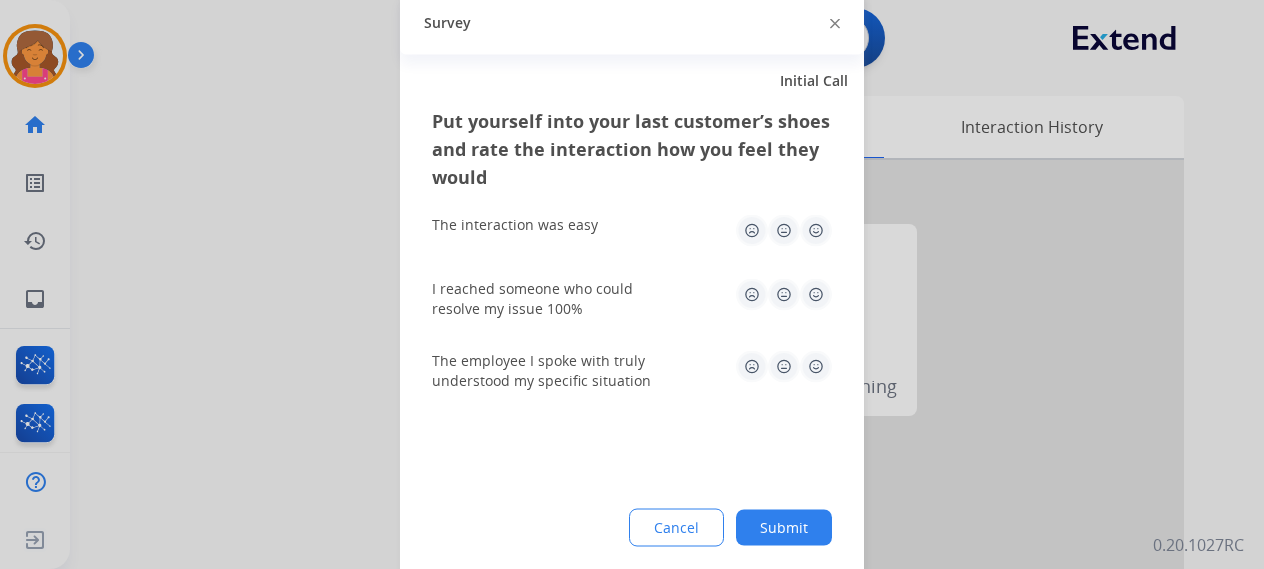 click 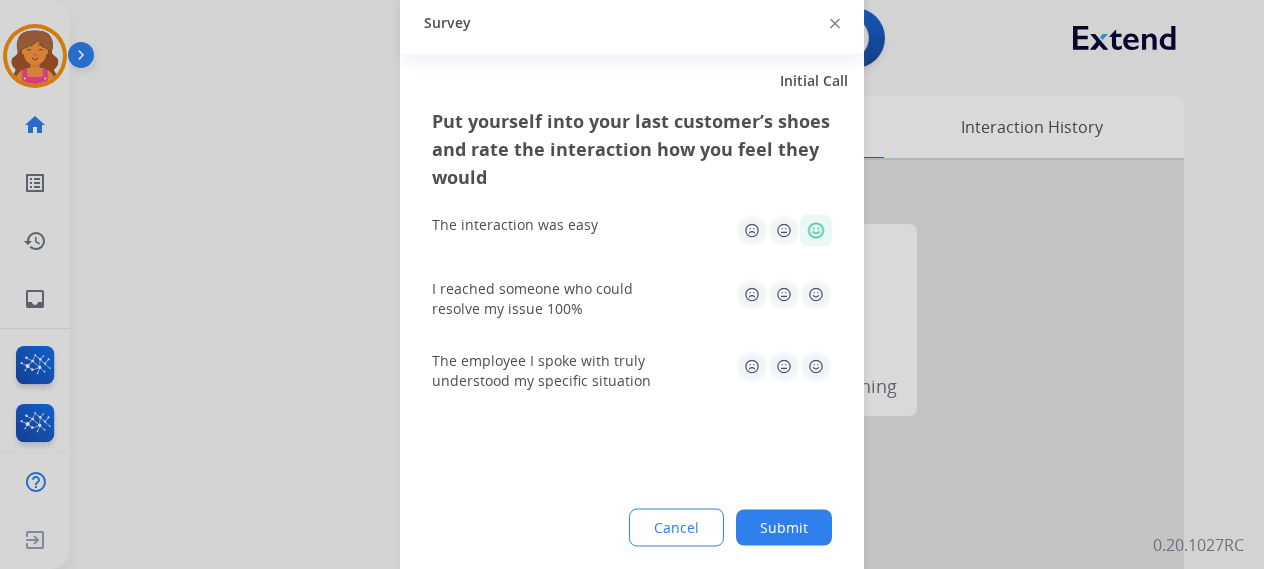 click 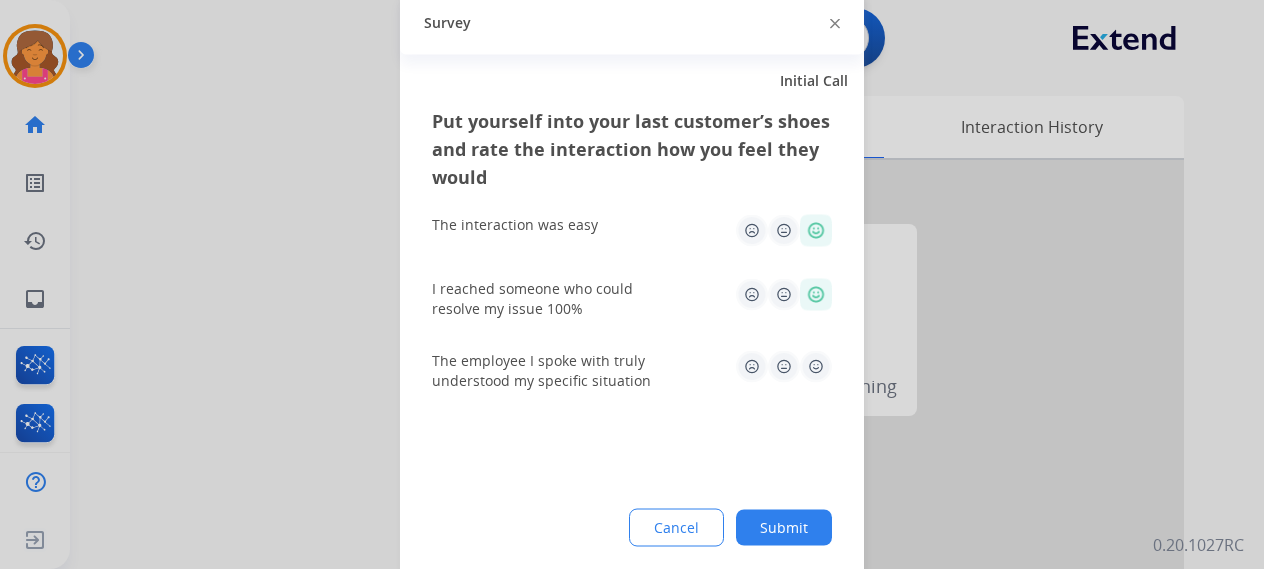 click 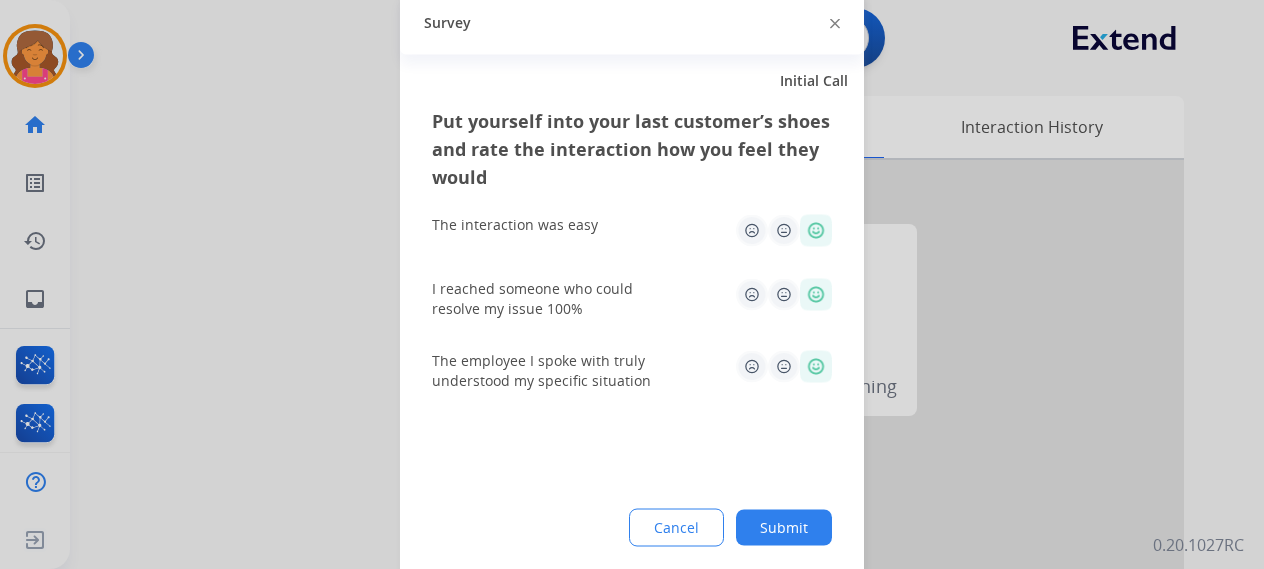 click on "Submit" 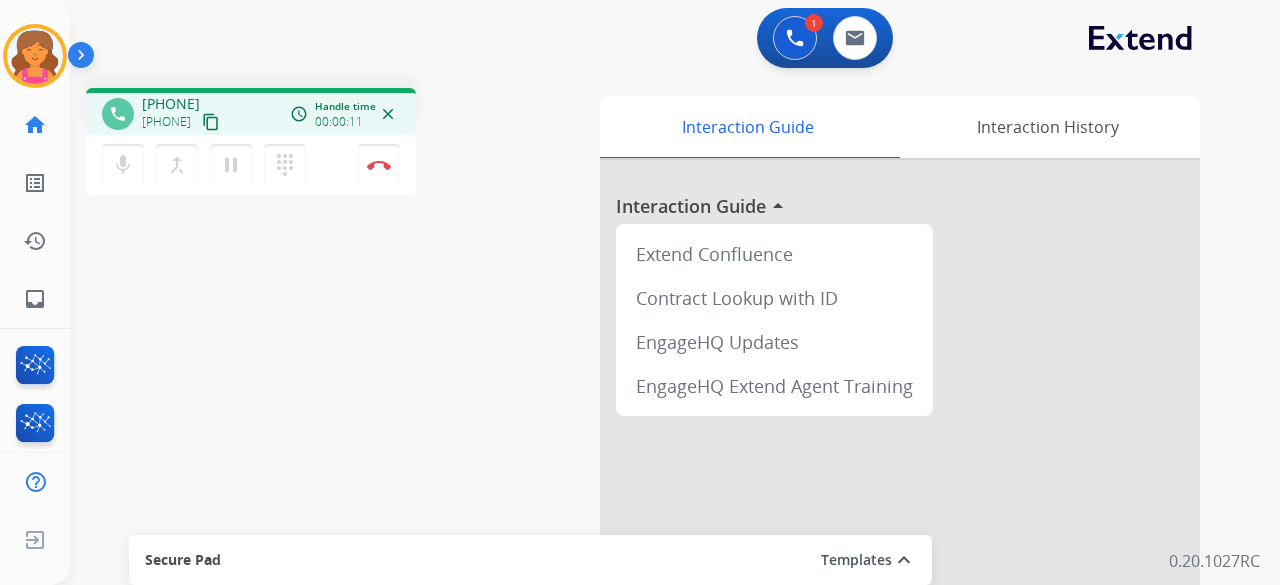 click on "phone [PHONE] [PHONE] content_copy access_time Call metrics Queue   00:11 Hold   00:00 Talk   00:12 Total   00:22 Handle time 00:00:11 close" at bounding box center [251, 114] 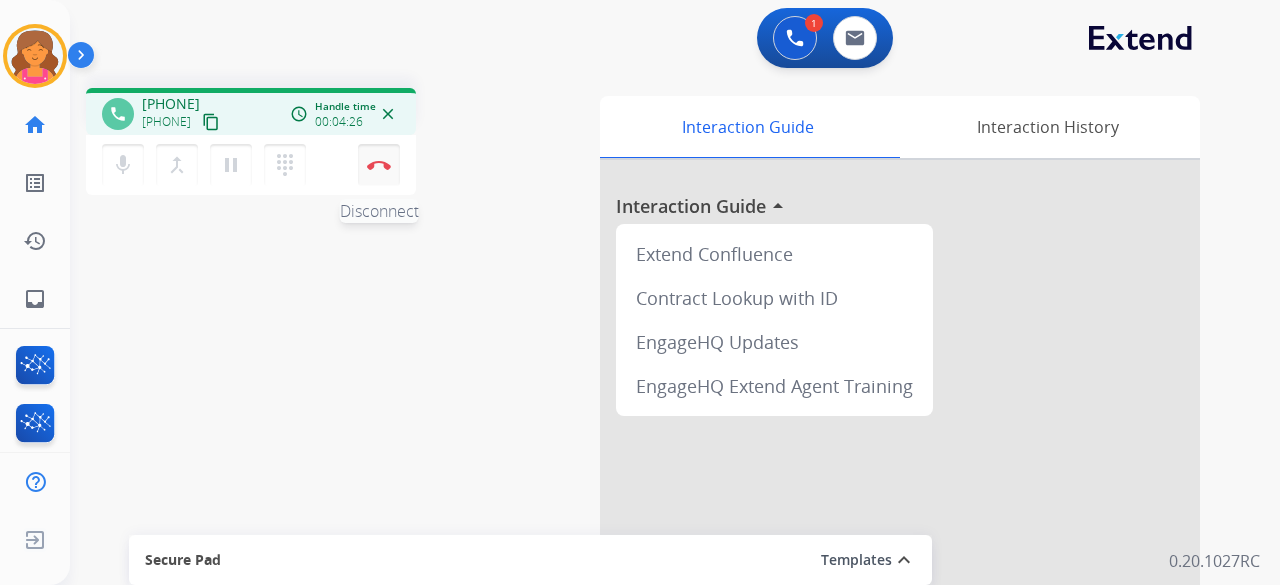 click on "Disconnect" at bounding box center [379, 165] 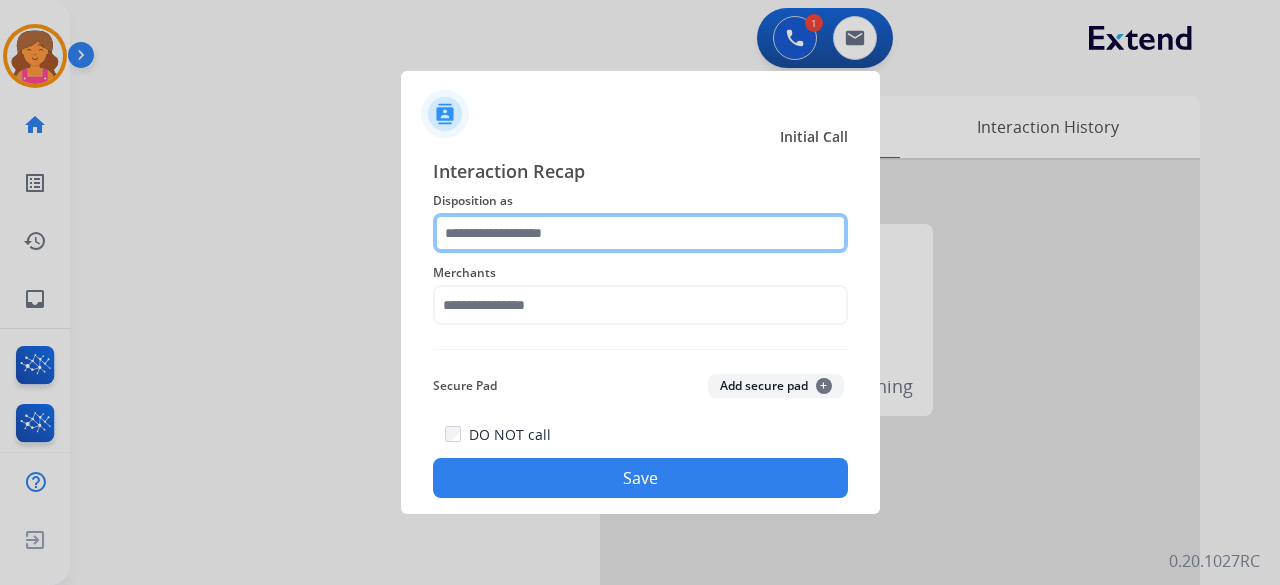 click 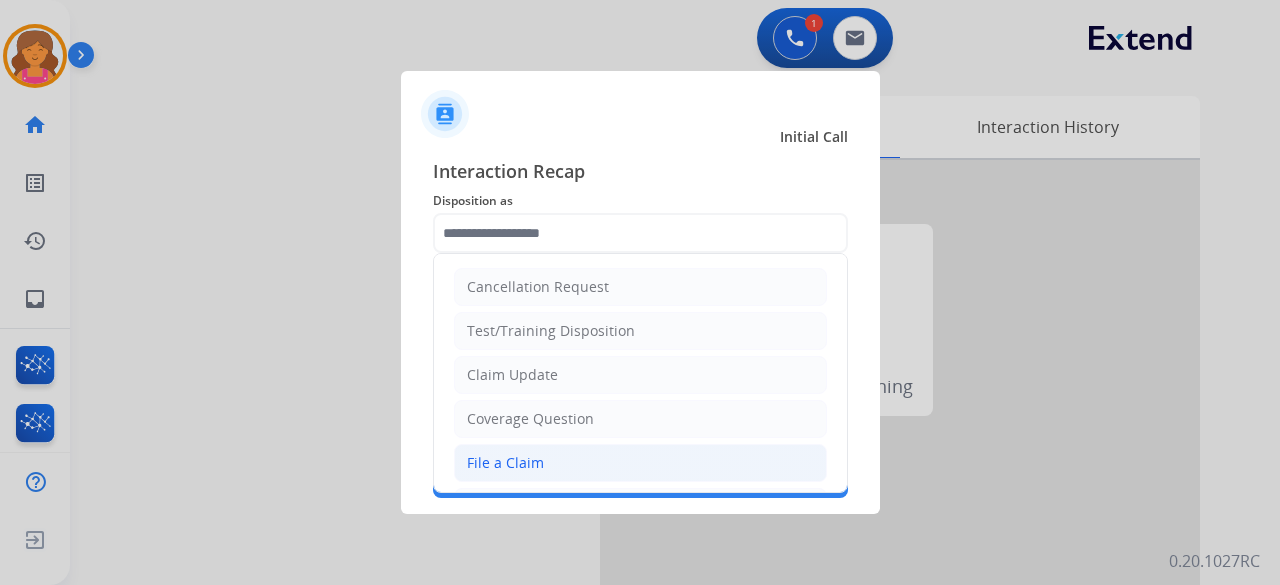 click on "File a Claim" 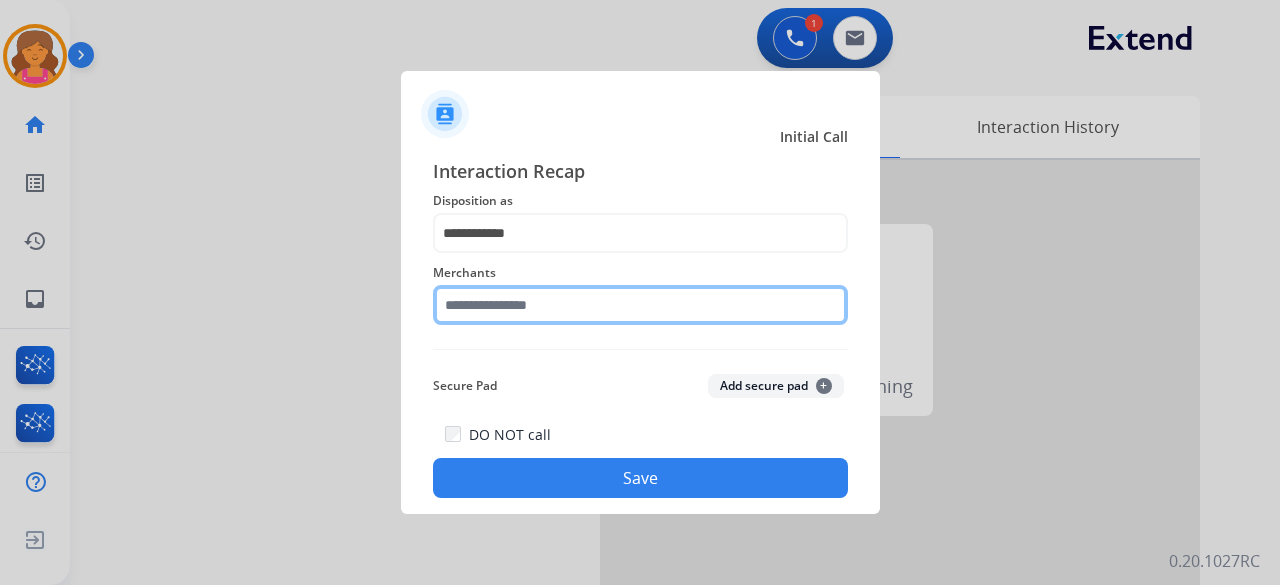 click 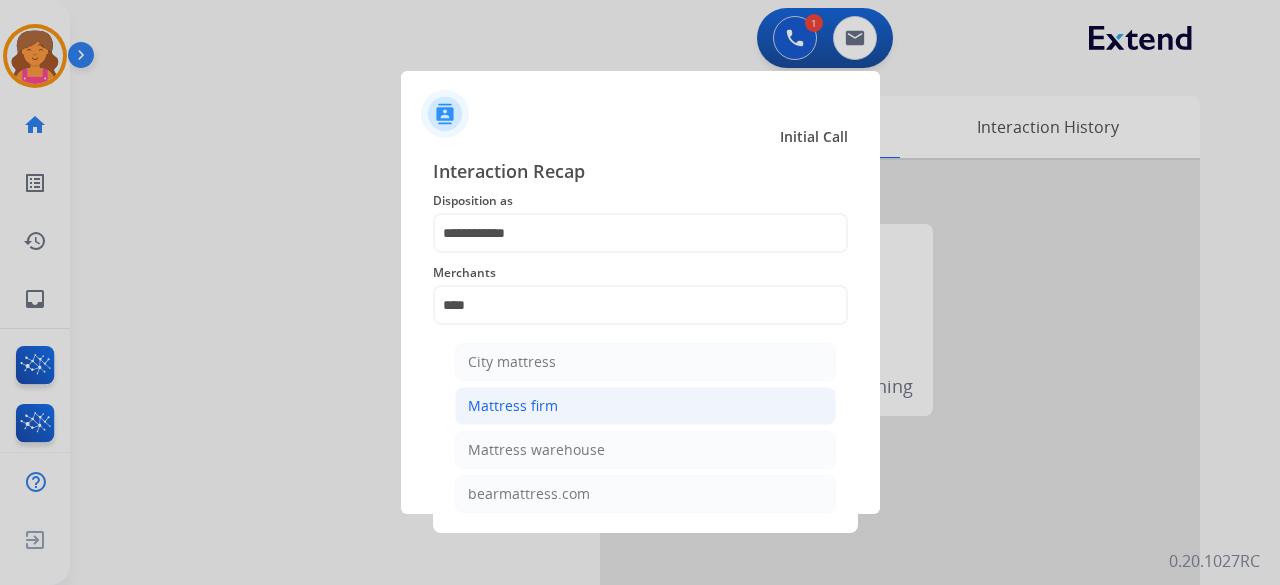 click on "Mattress firm" 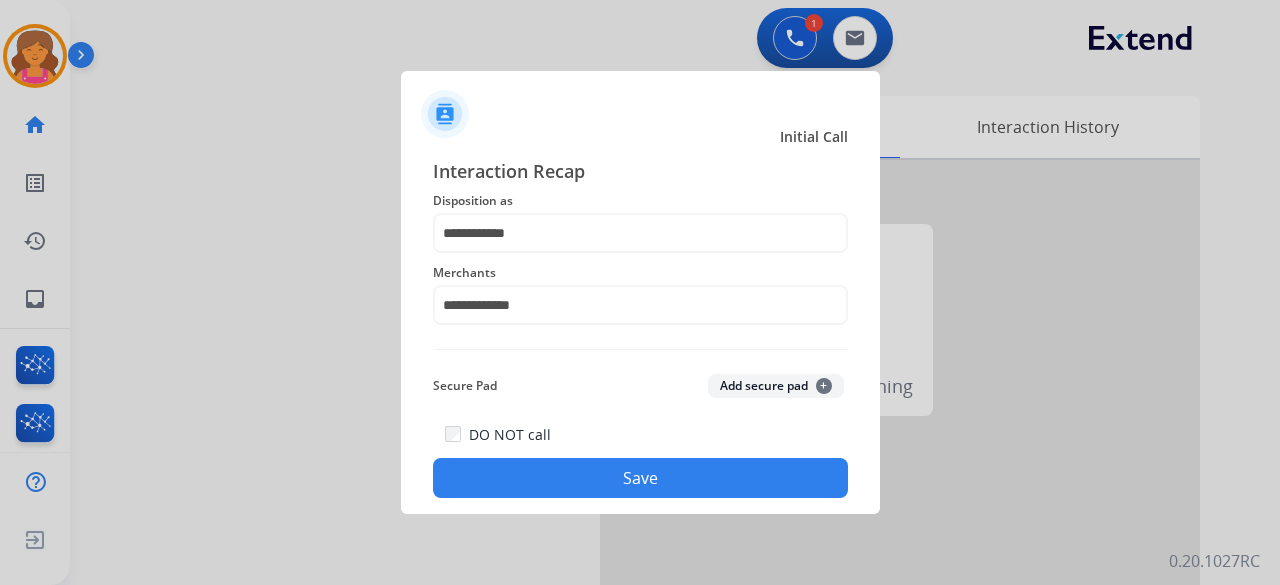 click on "Save" 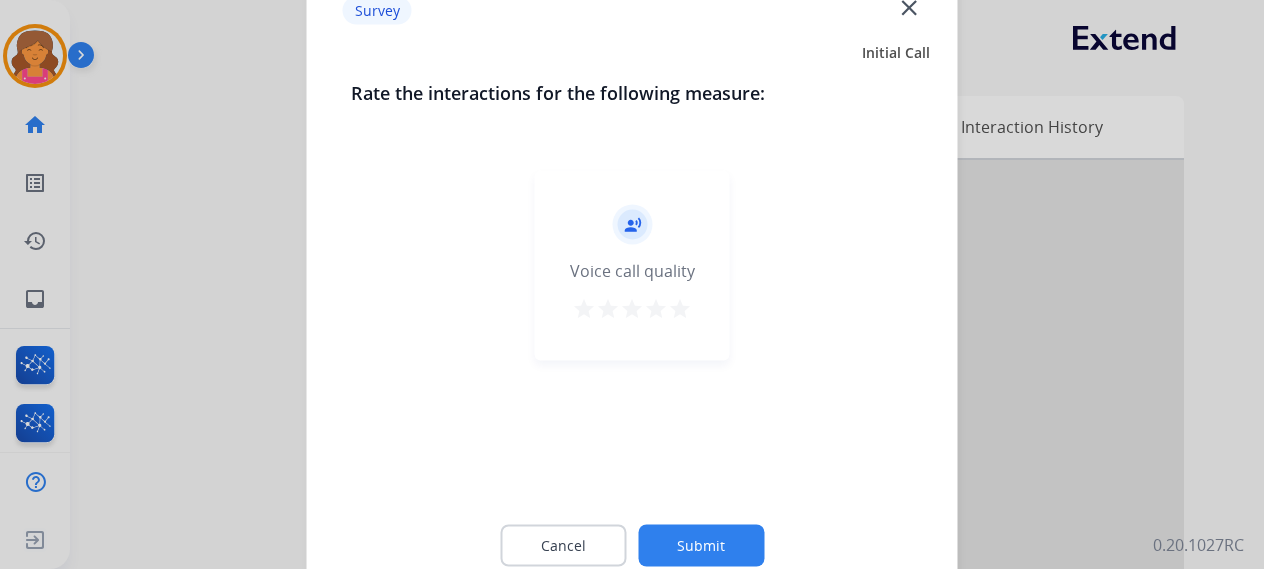 click on "star" at bounding box center (680, 308) 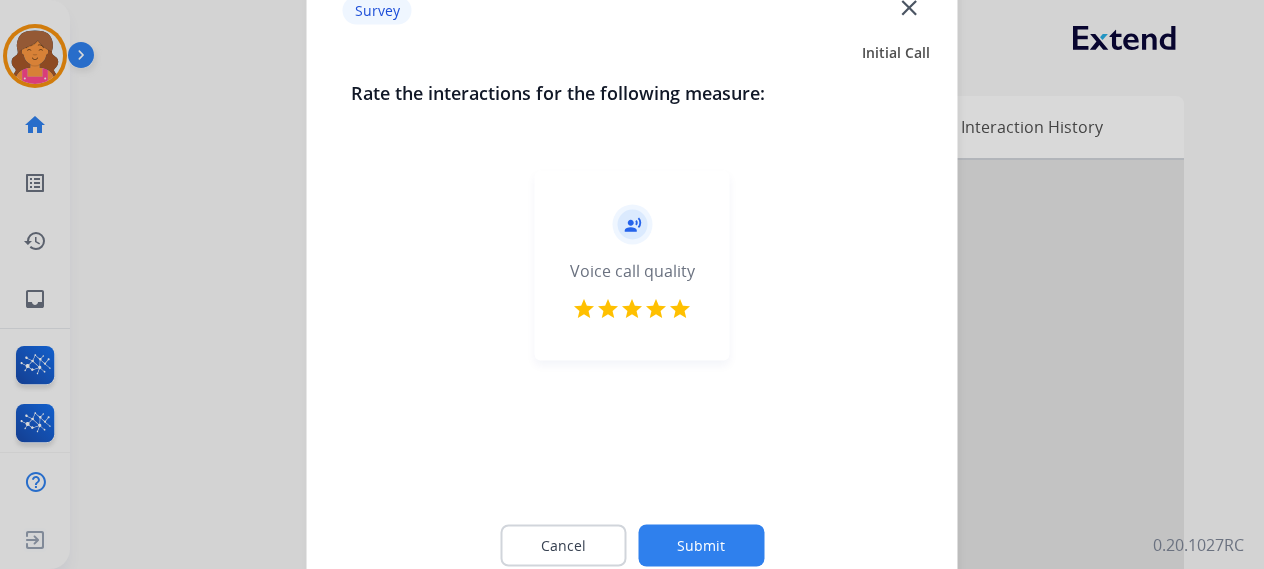 click on "Submit" 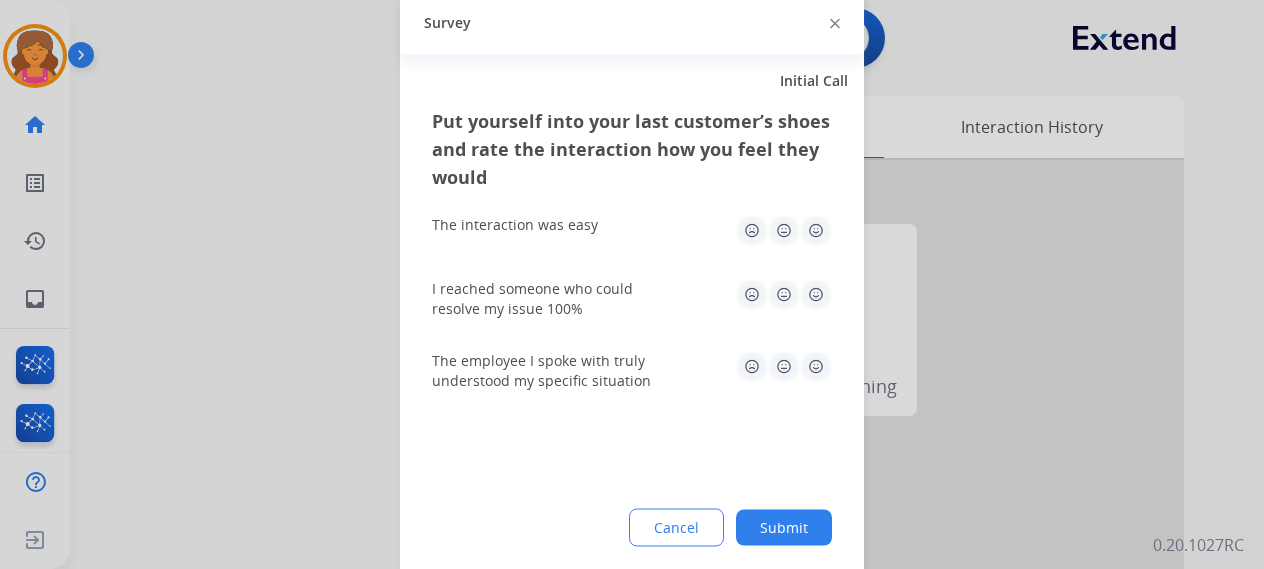 click 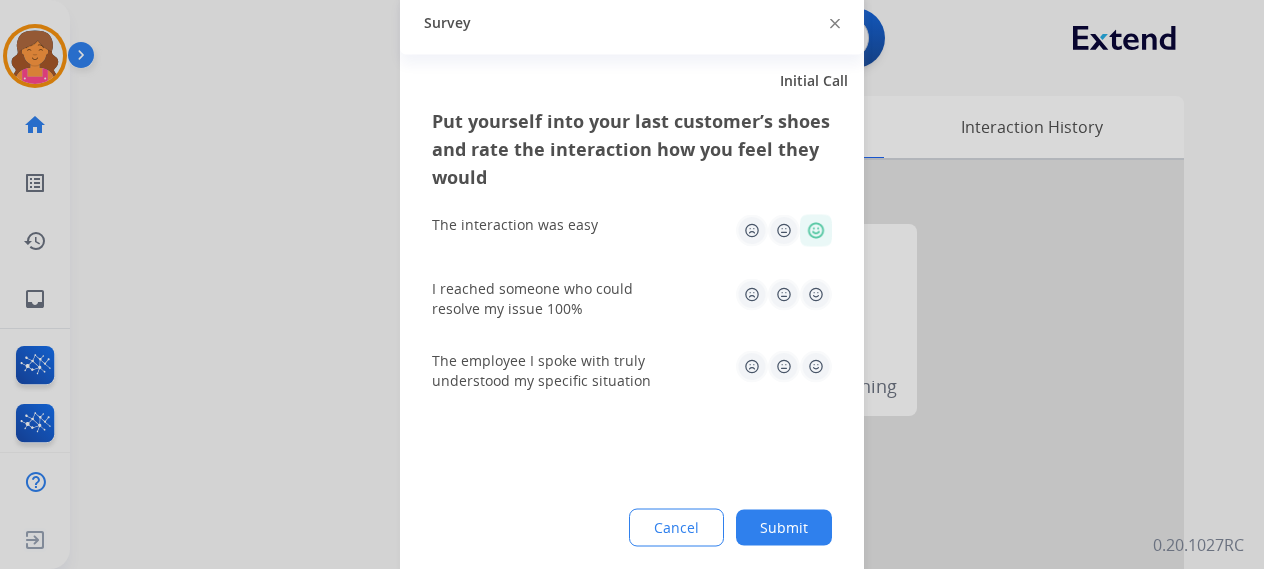click 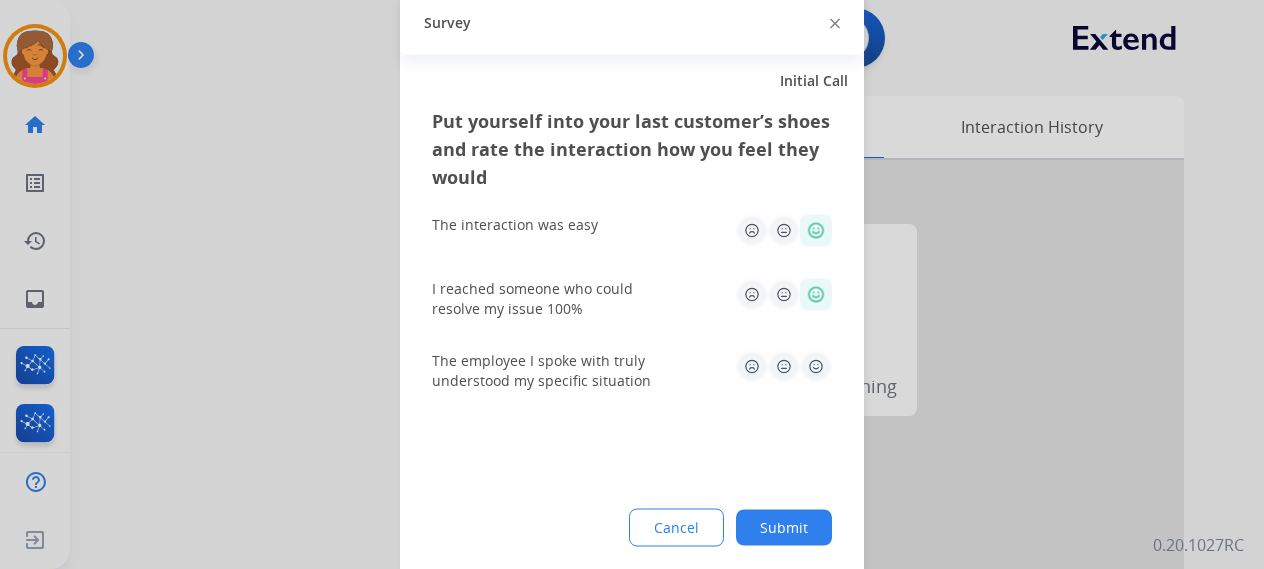 click 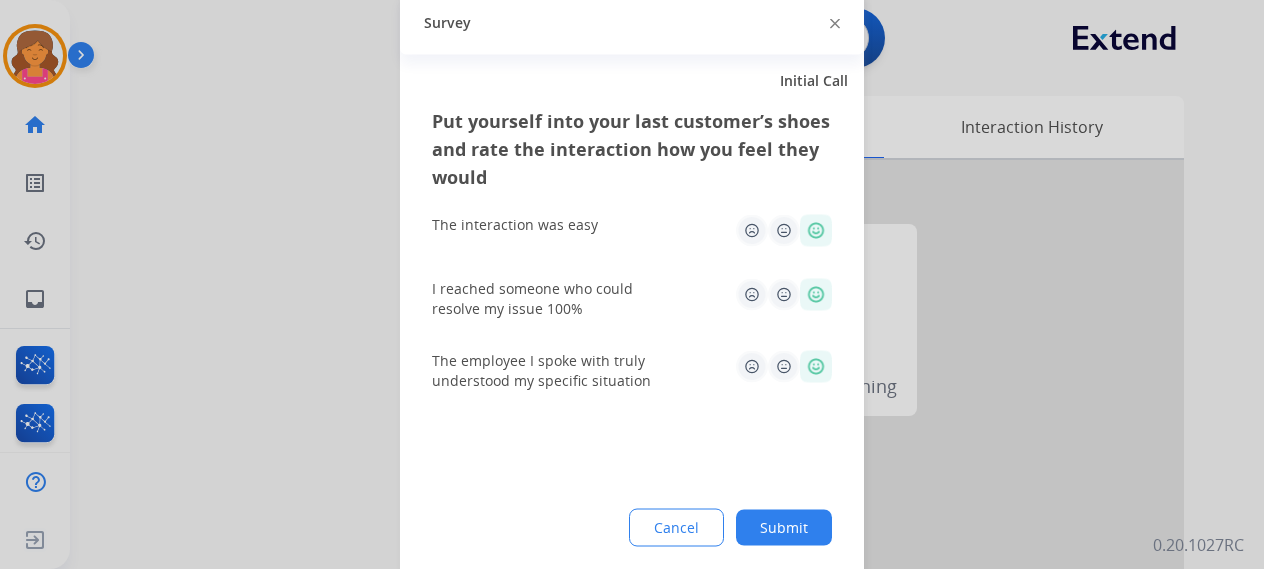 click on "Submit" 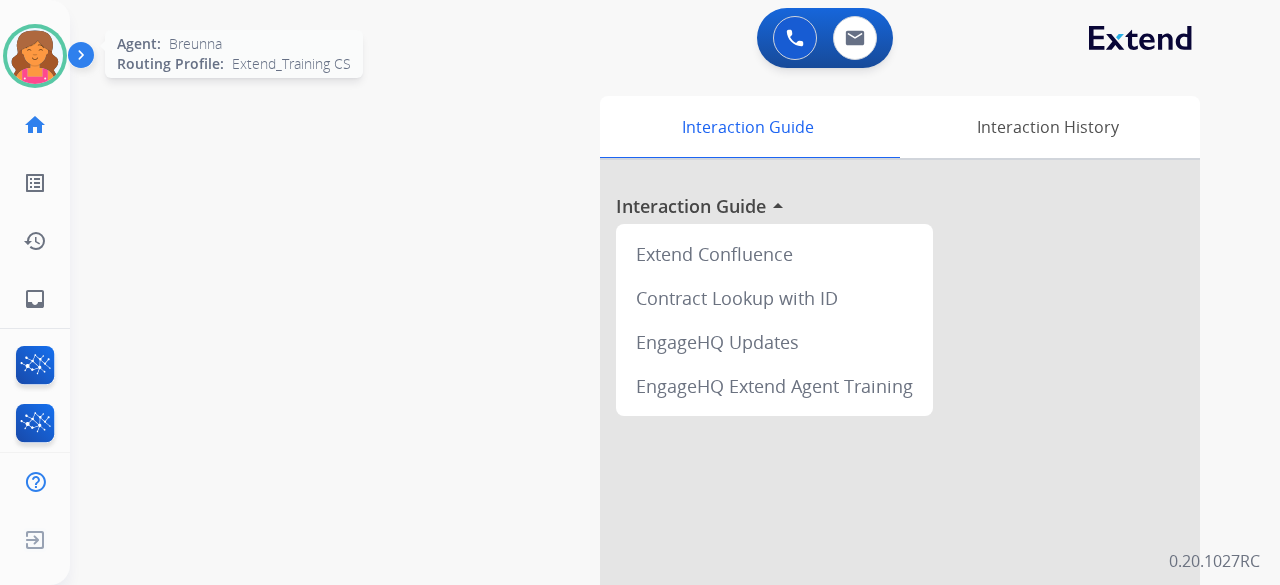 click at bounding box center [35, 56] 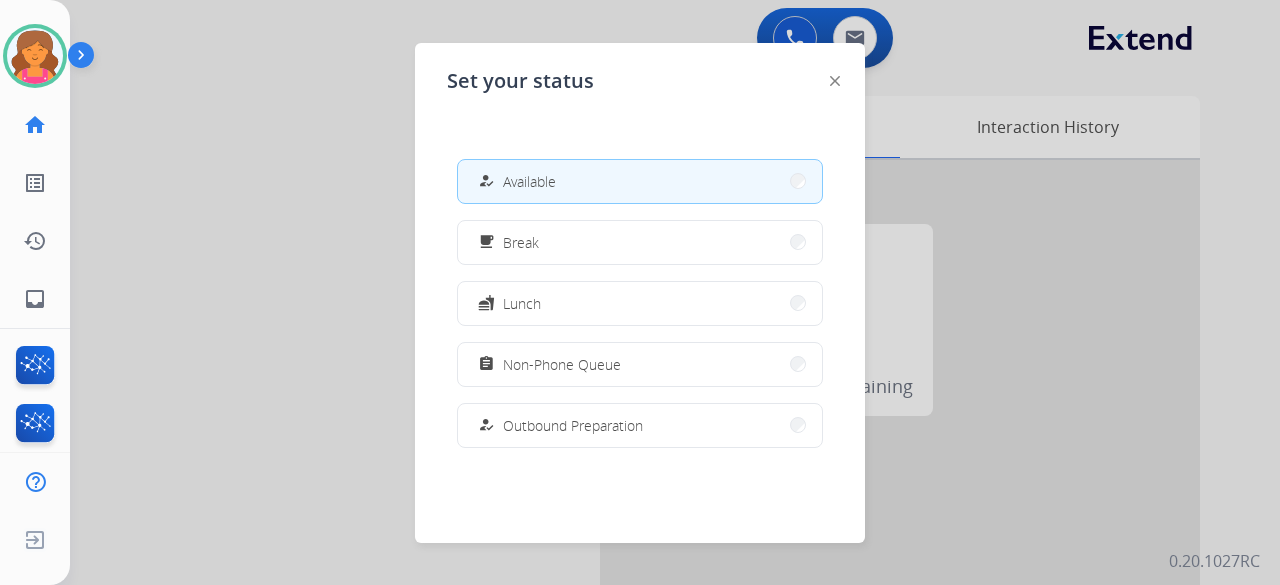 click at bounding box center (640, 292) 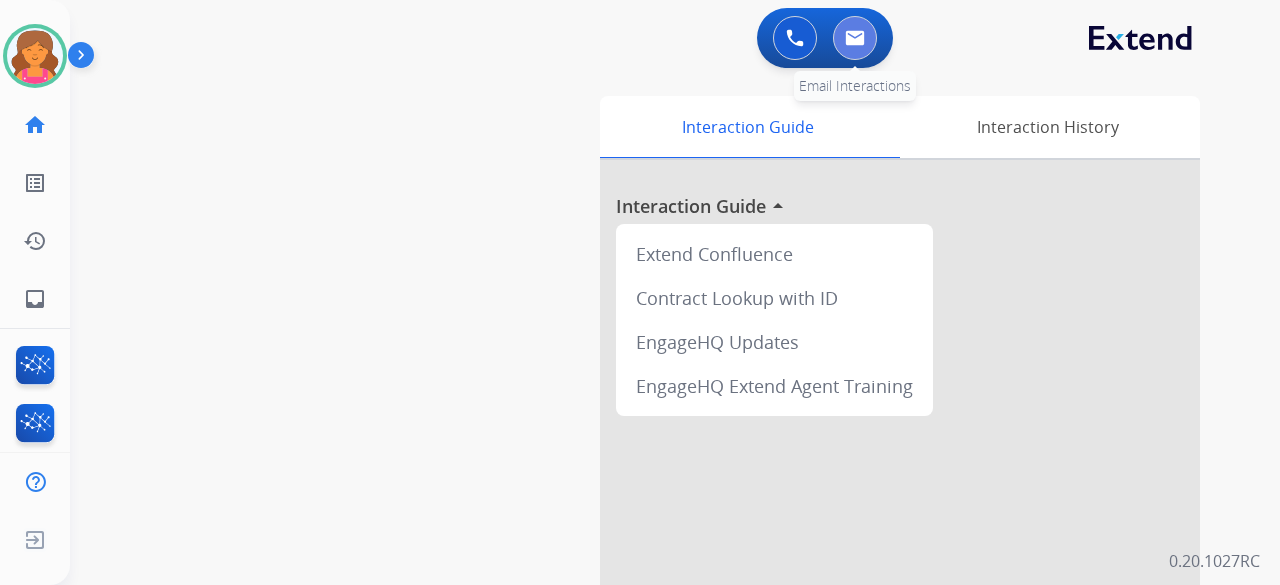 click at bounding box center (855, 38) 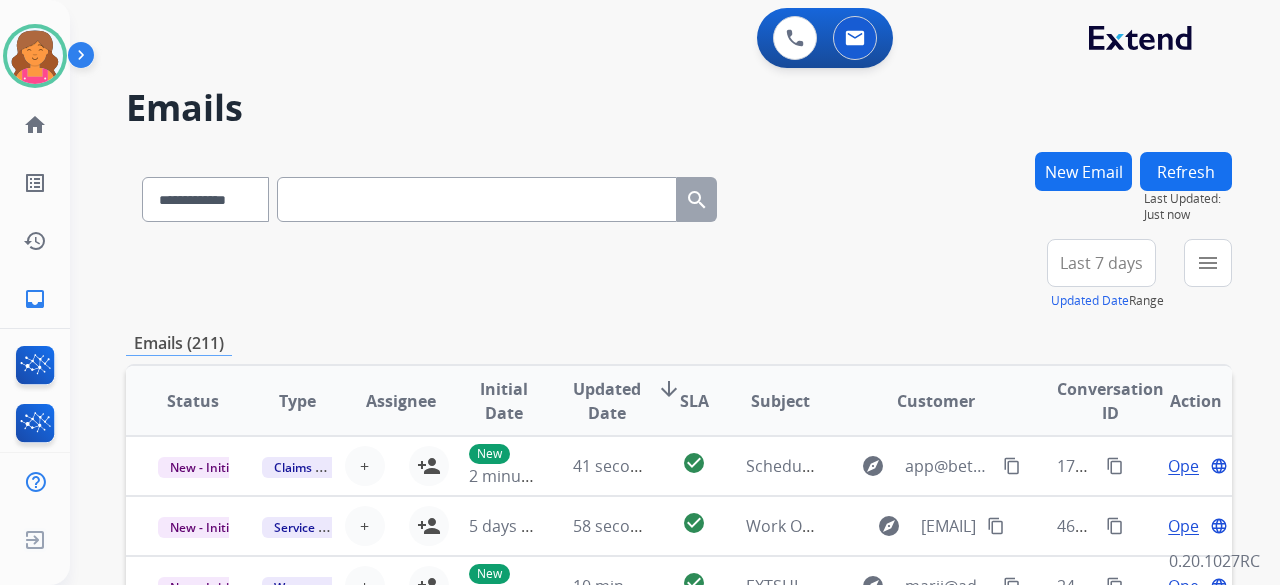 click on "Last 7 days" at bounding box center [1101, 263] 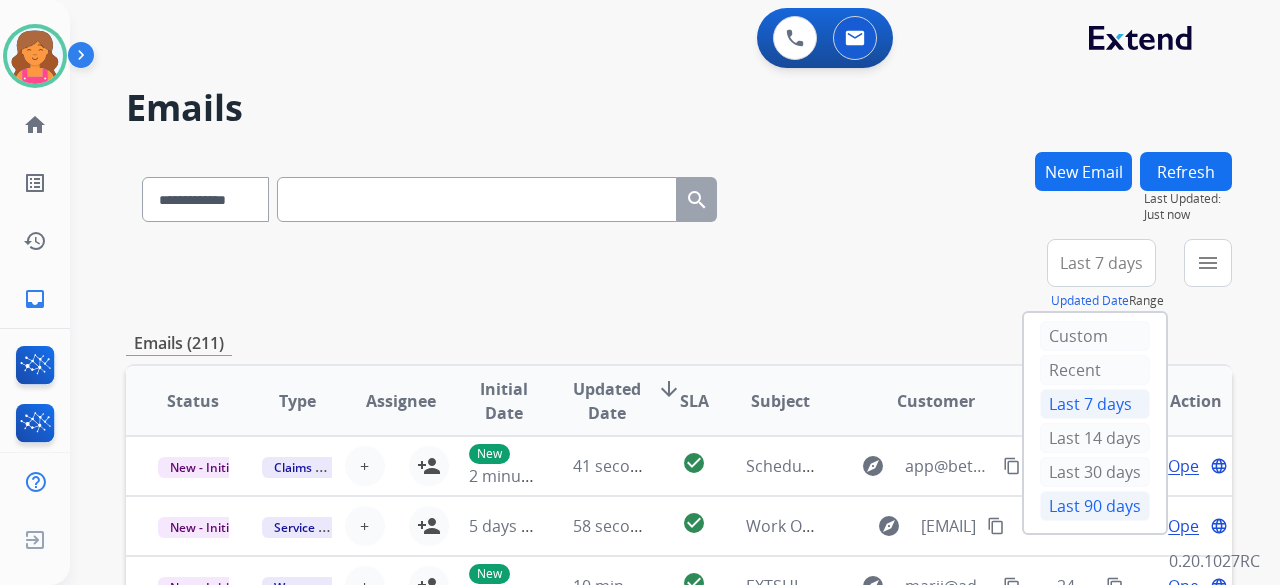 click on "Last 90 days" at bounding box center [1095, 506] 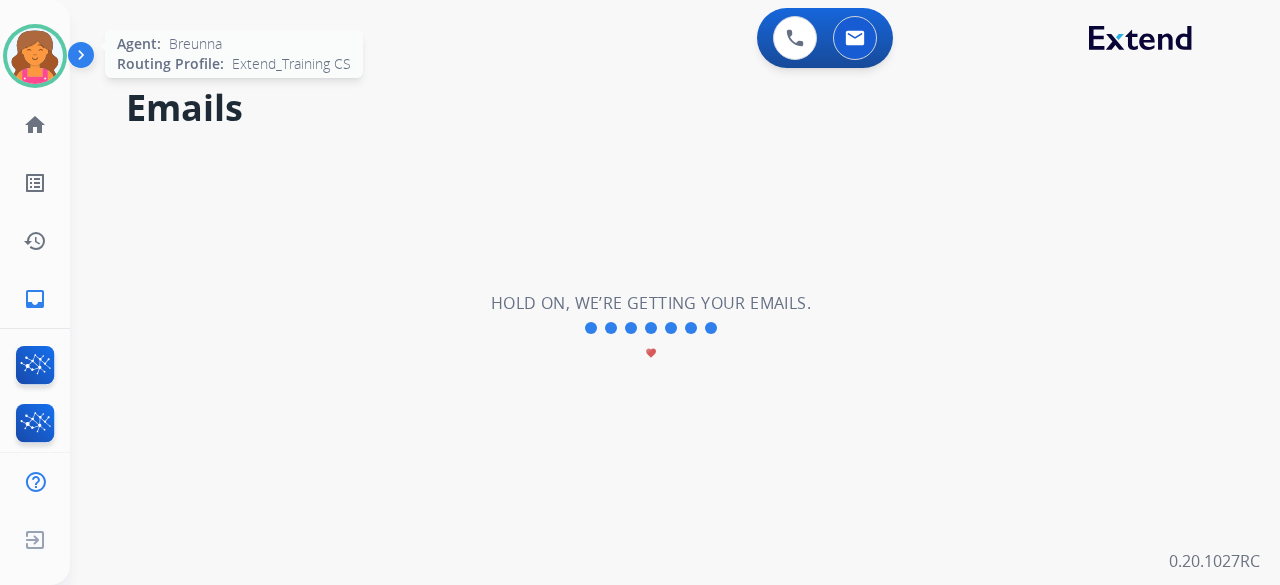 click at bounding box center [35, 56] 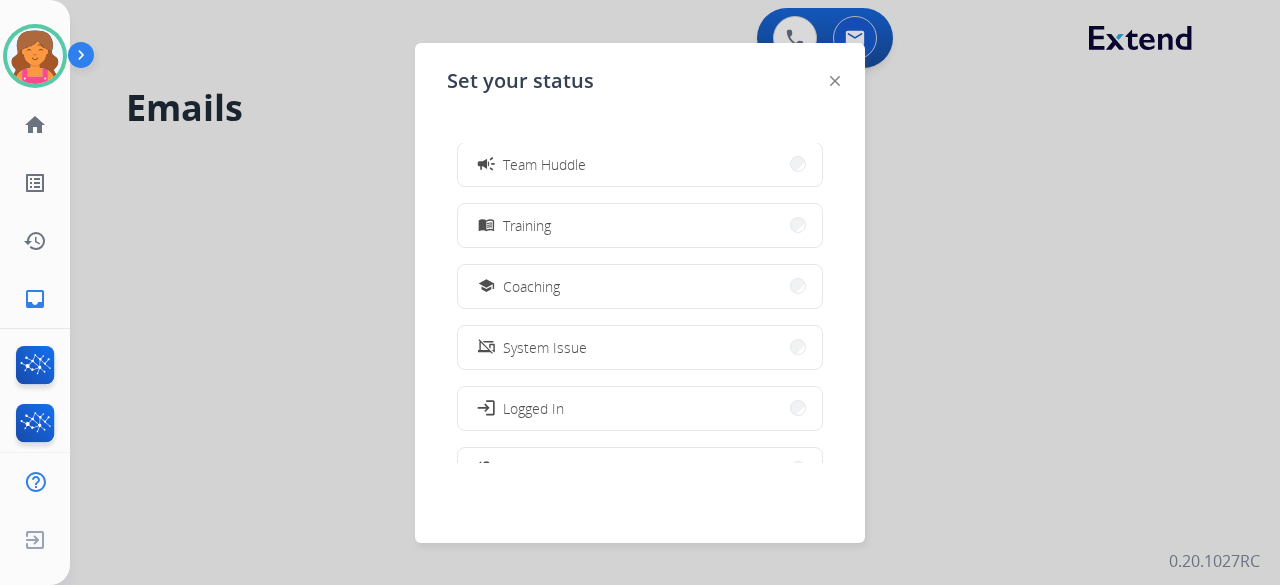 scroll, scrollTop: 277, scrollLeft: 0, axis: vertical 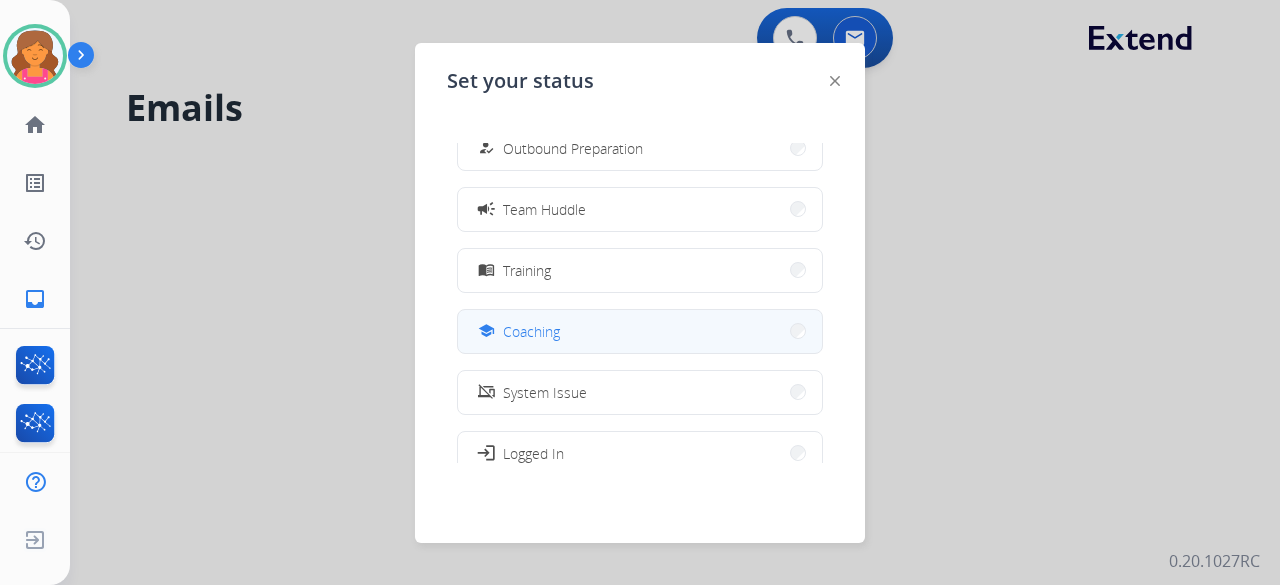 click on "school Coaching" at bounding box center (640, 331) 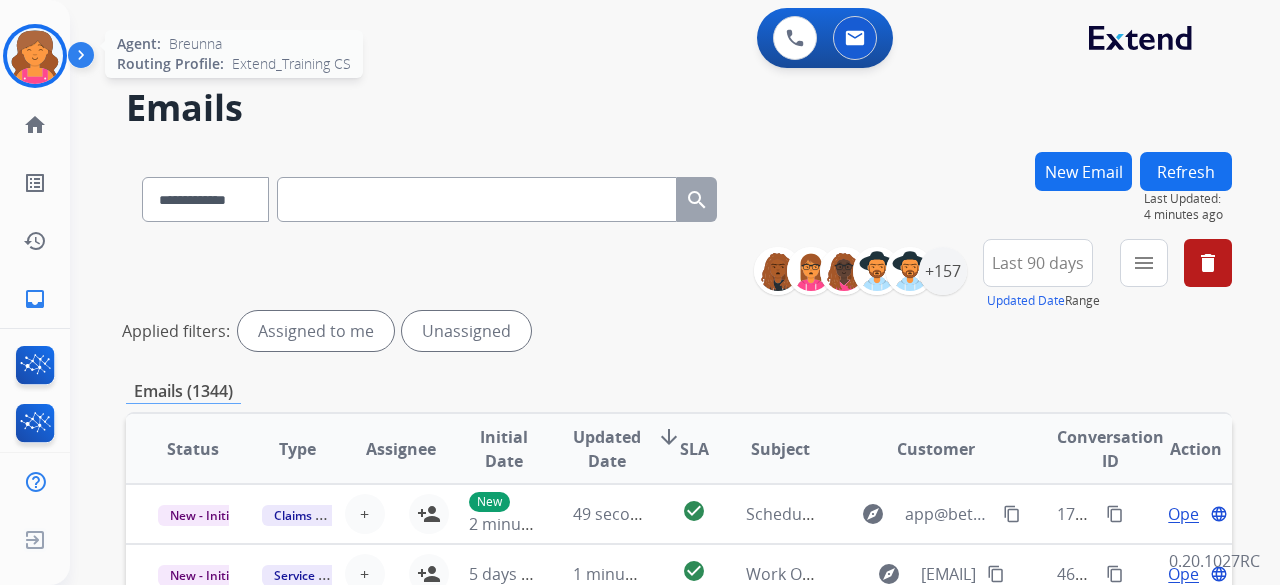 drag, startPoint x: 34, startPoint y: 50, endPoint x: 55, endPoint y: 53, distance: 21.213203 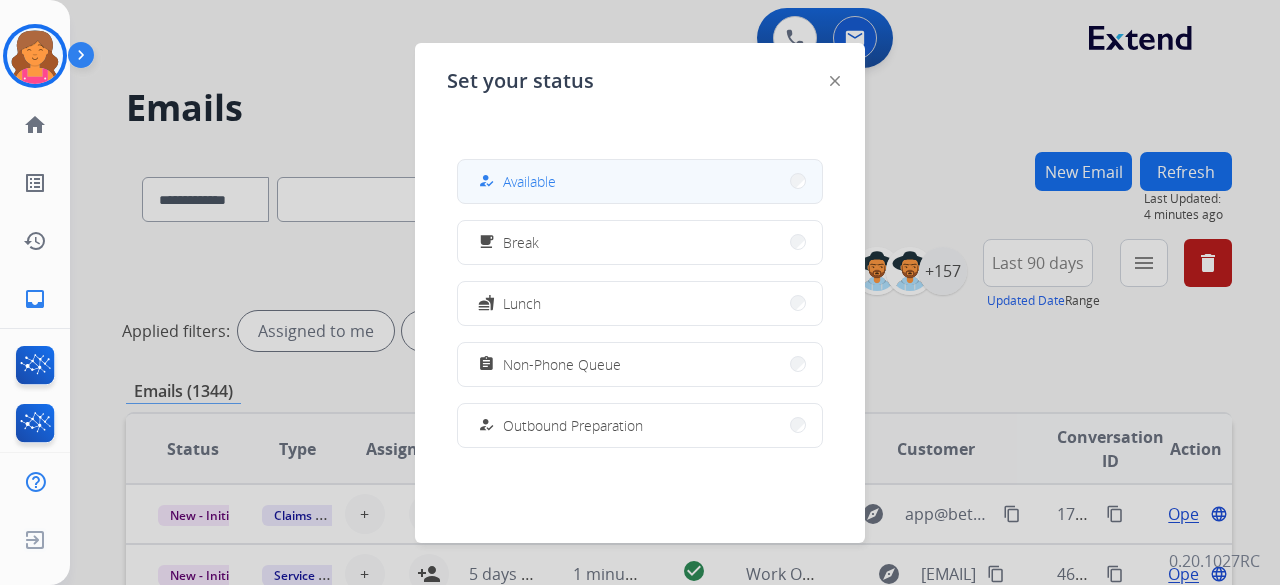 click on "how_to_reg Available" at bounding box center (640, 181) 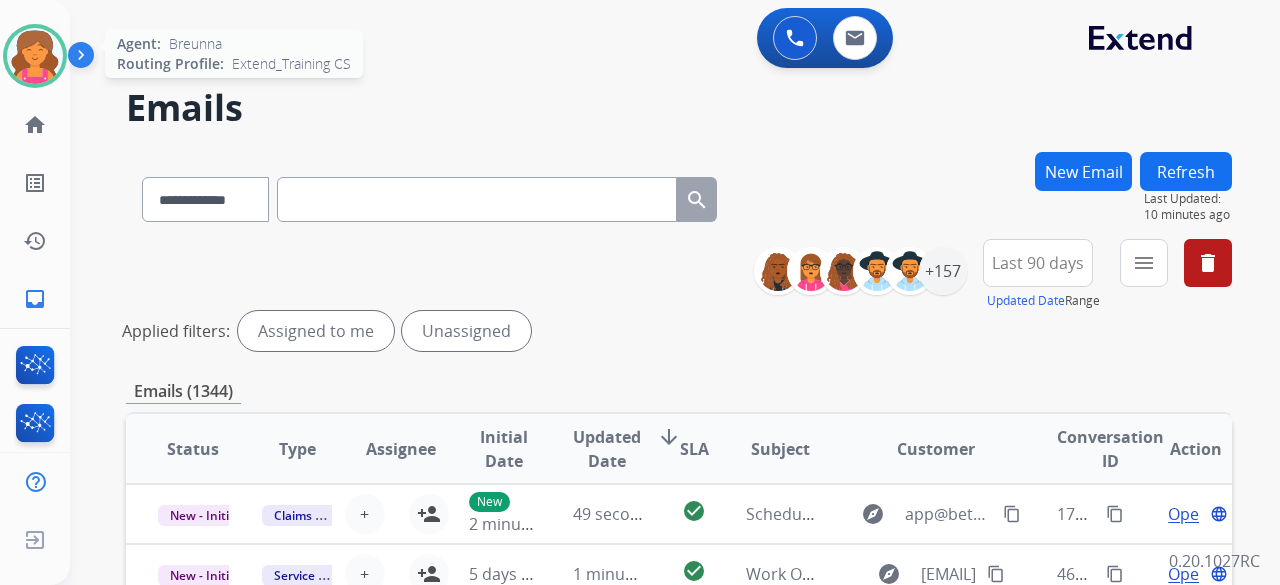 click at bounding box center [35, 56] 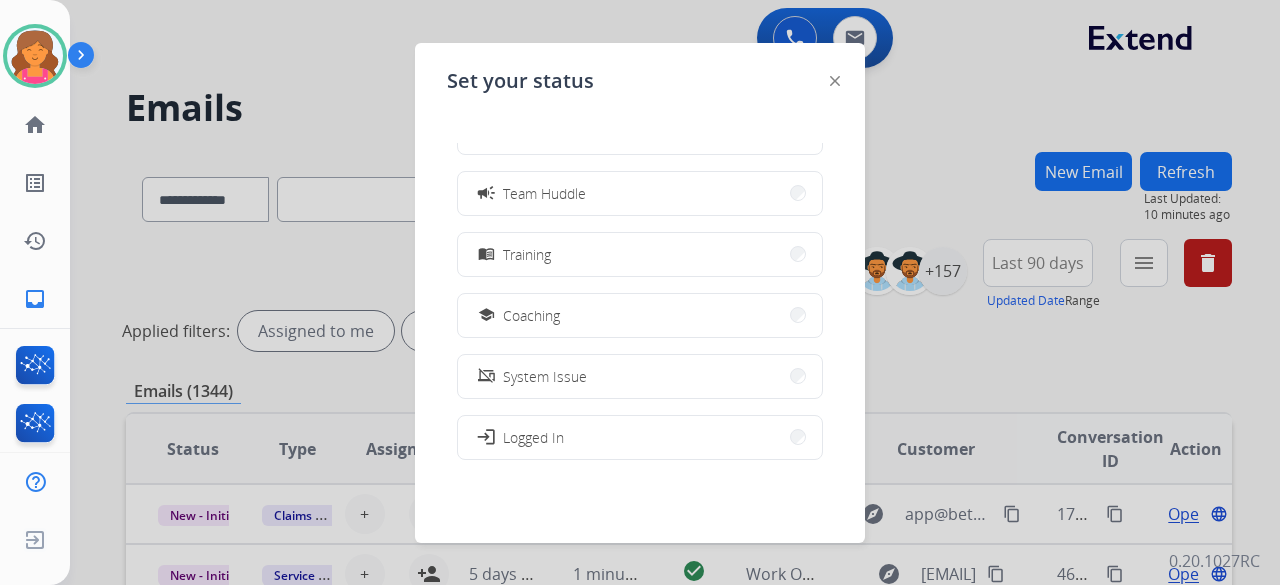 scroll, scrollTop: 377, scrollLeft: 0, axis: vertical 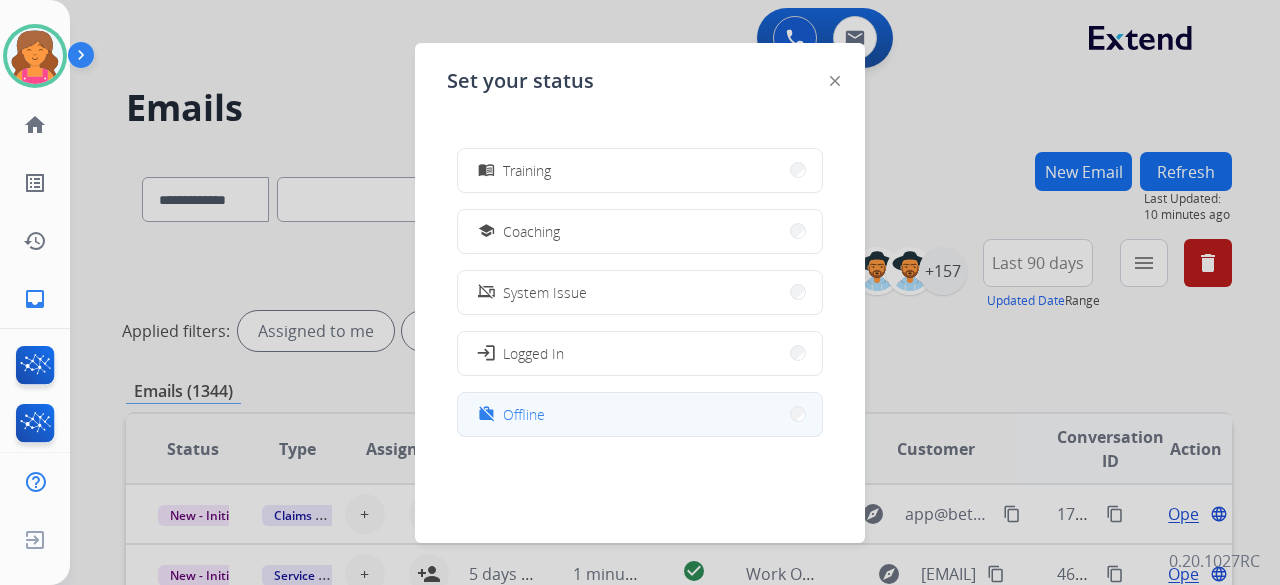 click on "work_off Offline" at bounding box center [640, 414] 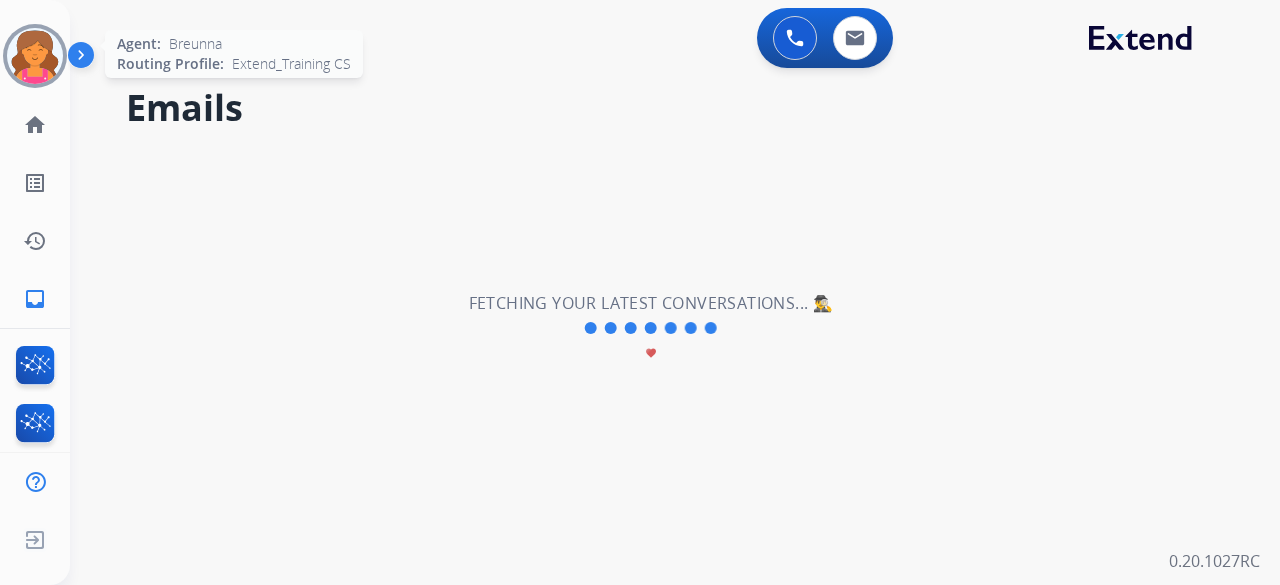 click at bounding box center (35, 56) 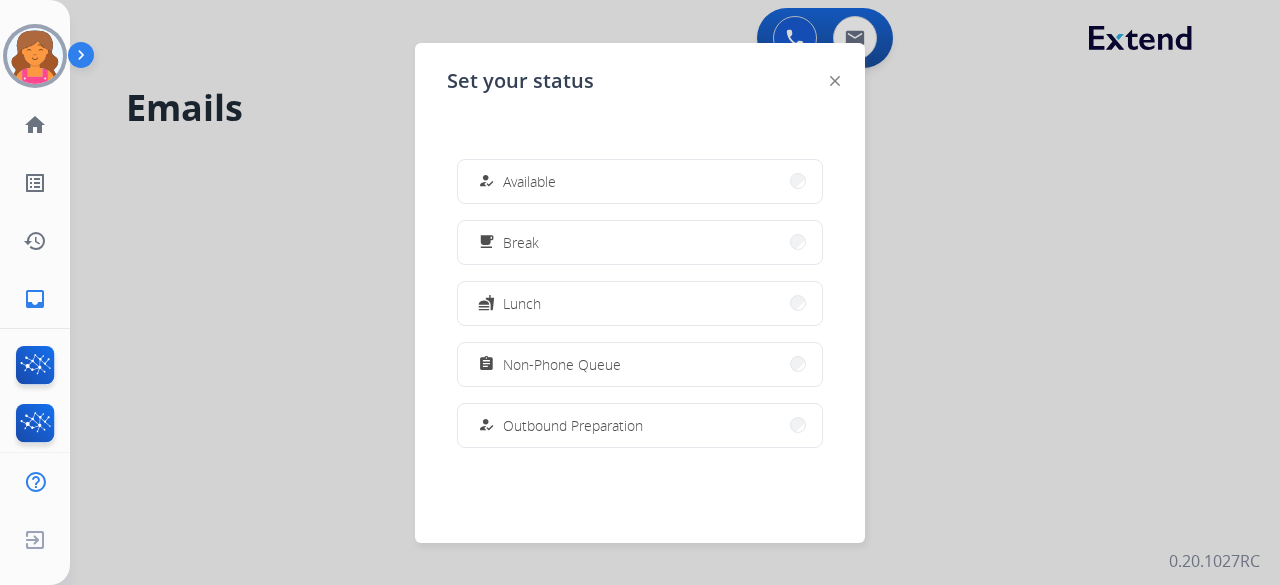 click on "how_to_reg Available free_breakfast Break fastfood Lunch assignment Non-Phone Queue how_to_reg Outbound Preparation campaign Team Huddle menu_book Training school Coaching phonelink_off System Issue login Logged In work_off Offline" at bounding box center [640, 303] 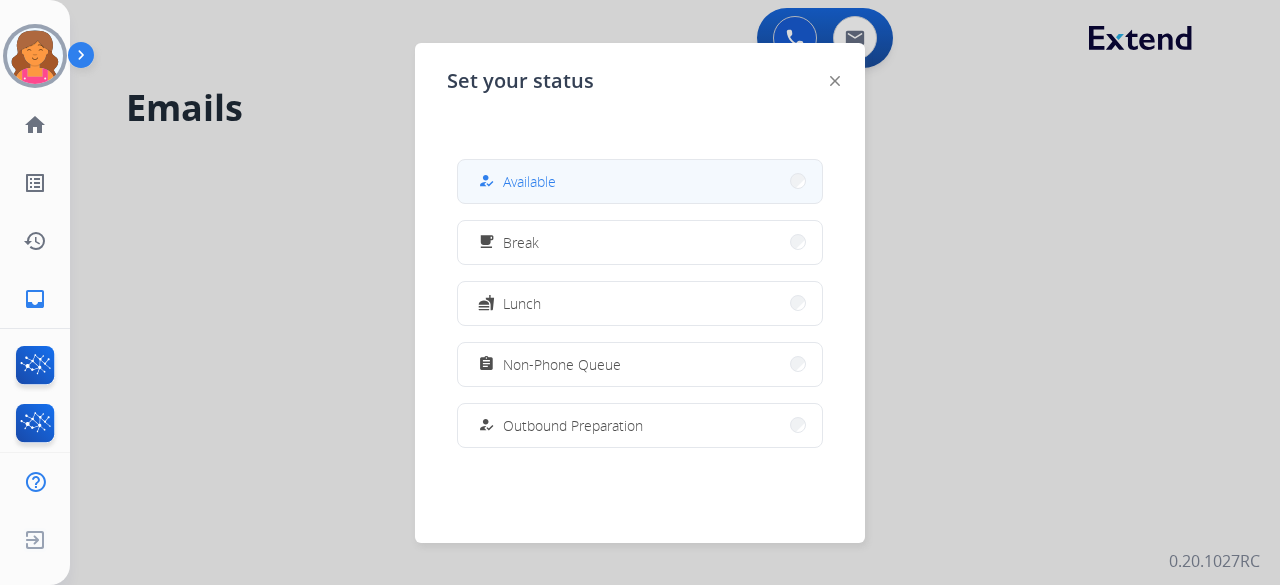 click on "how_to_reg Available" at bounding box center (640, 181) 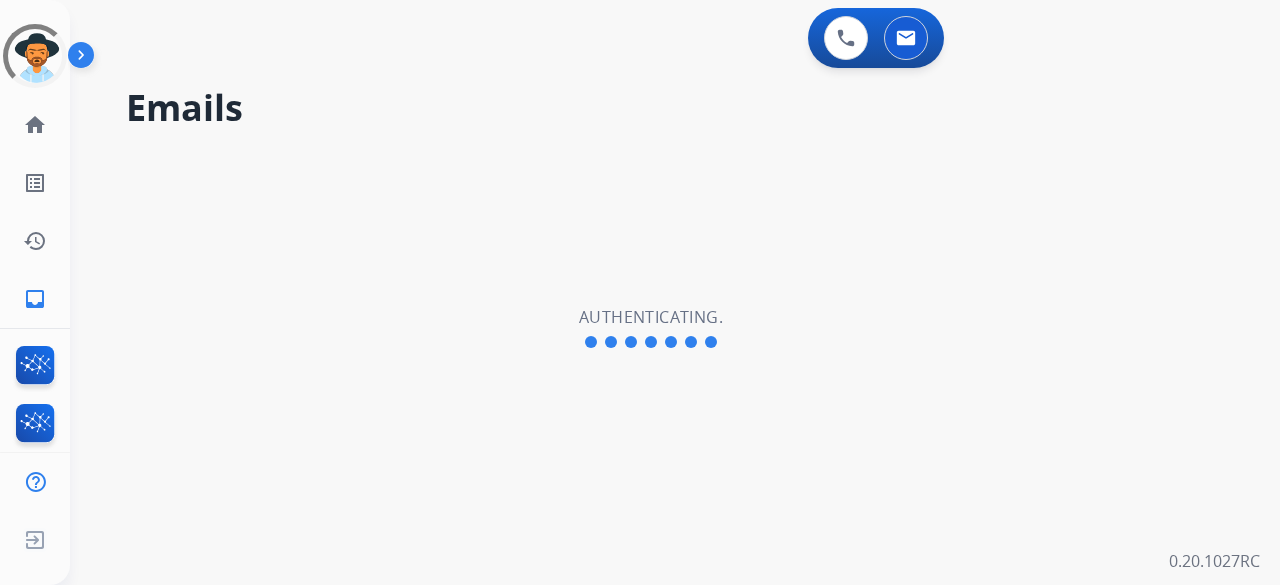 scroll, scrollTop: 0, scrollLeft: 0, axis: both 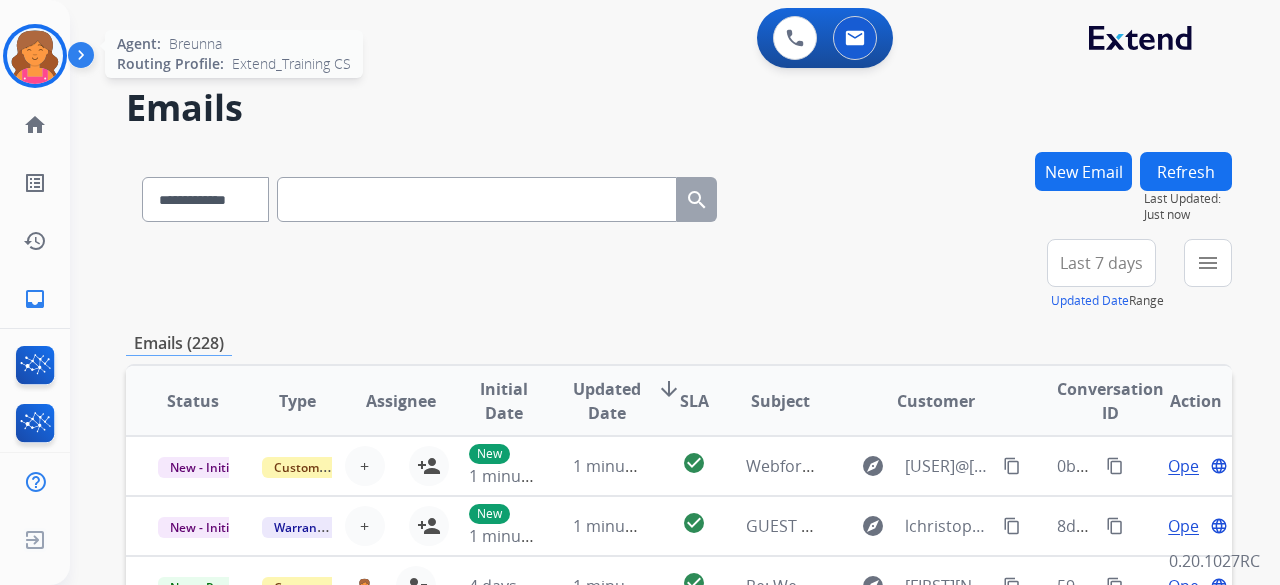 click at bounding box center [35, 56] 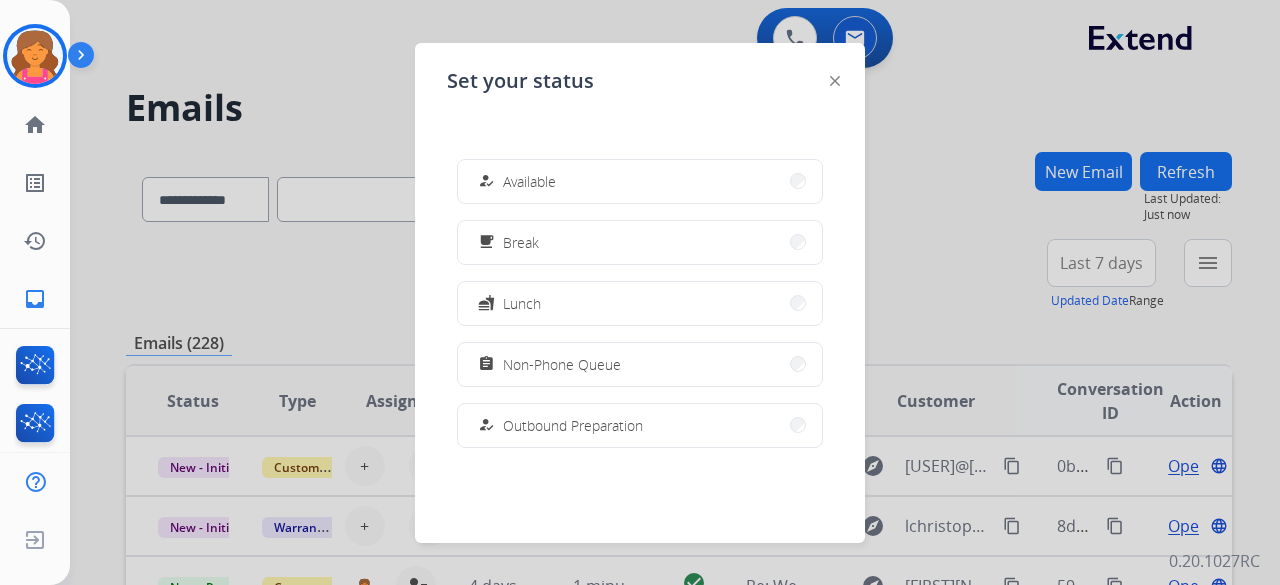click on "how_to_reg Available free_breakfast Break fastfood Lunch assignment Non-Phone Queue how_to_reg Outbound Preparation campaign Team Huddle menu_book Training school Coaching phonelink_off System Issue login Logged In work_off Offline" at bounding box center [640, 303] 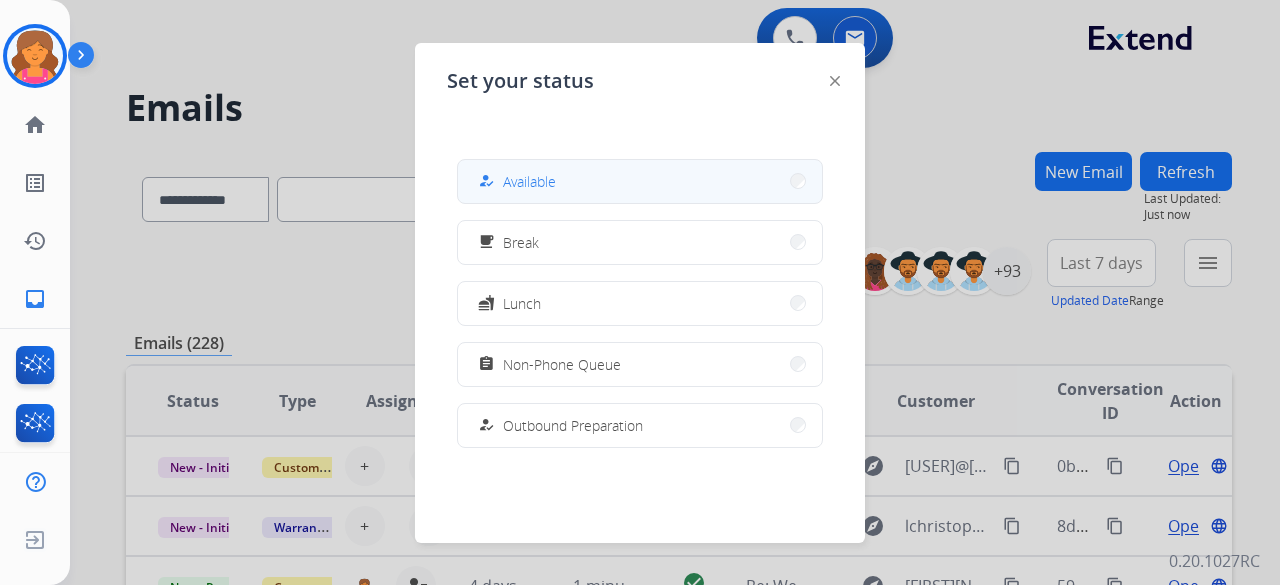 click on "how_to_reg Available" at bounding box center (640, 181) 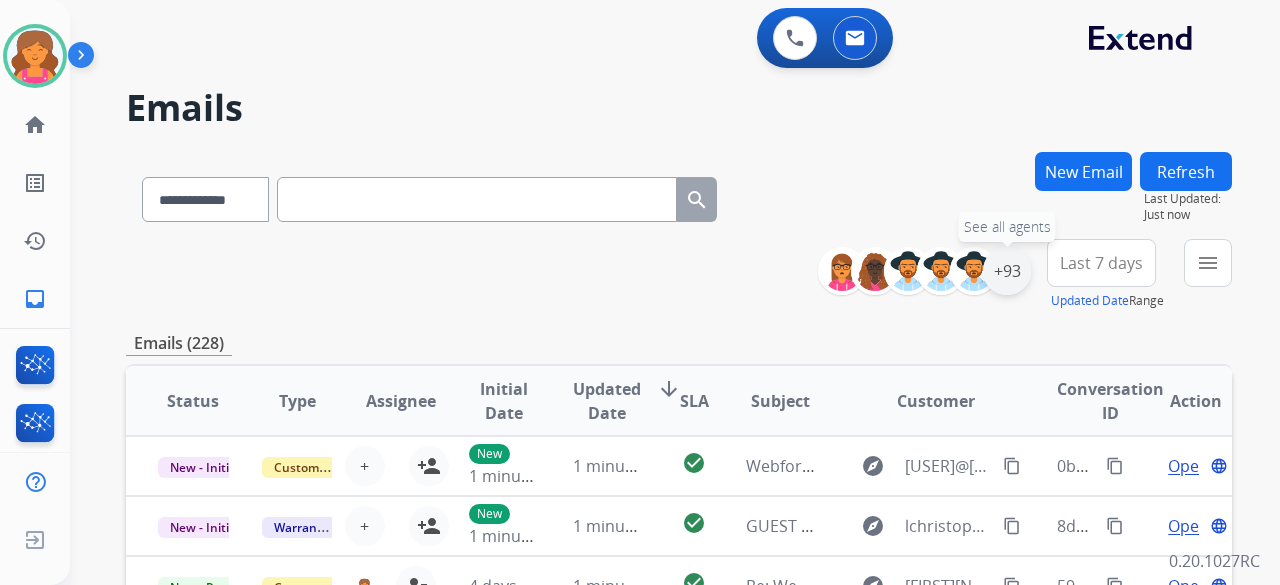click on "+93" at bounding box center [1007, 271] 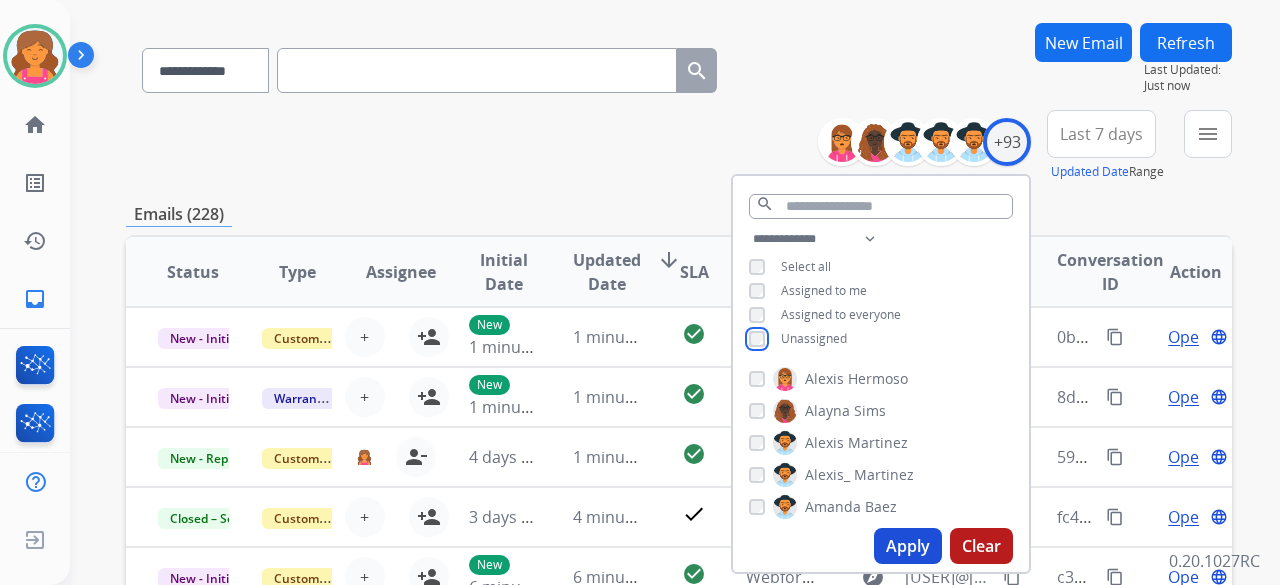 scroll, scrollTop: 200, scrollLeft: 0, axis: vertical 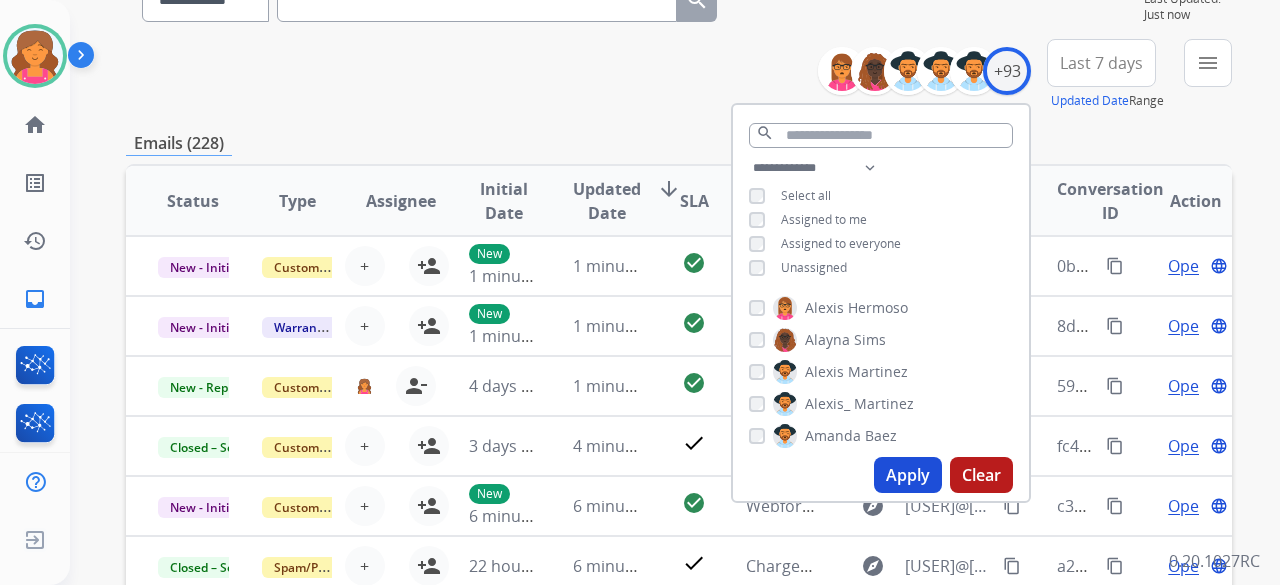 click on "Apply" at bounding box center (908, 475) 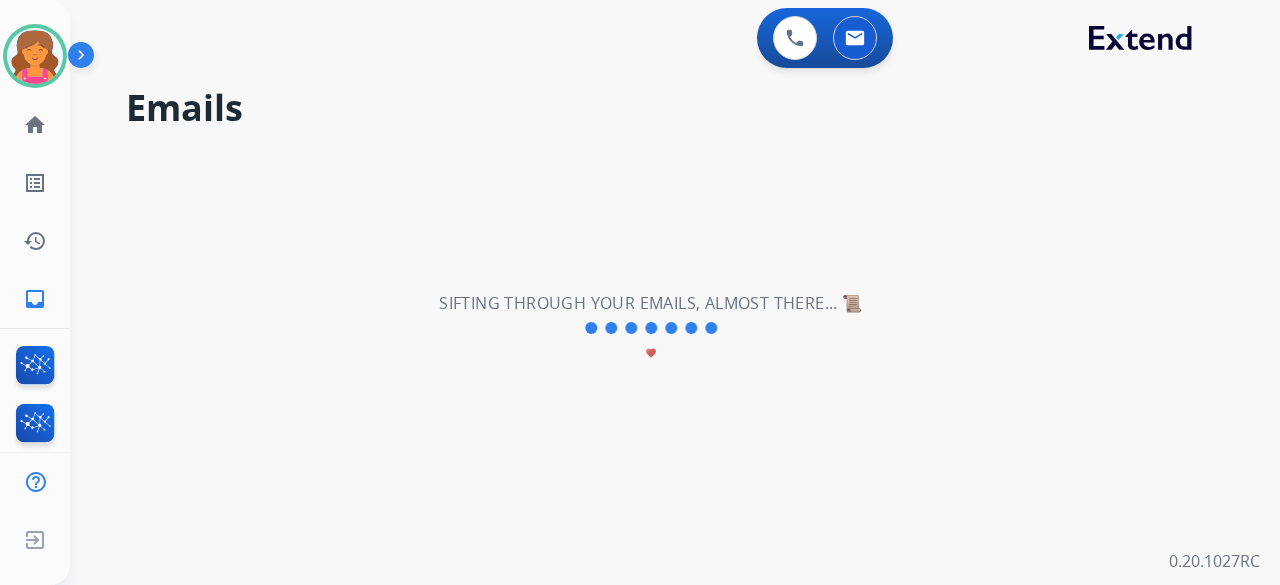 scroll, scrollTop: 0, scrollLeft: 0, axis: both 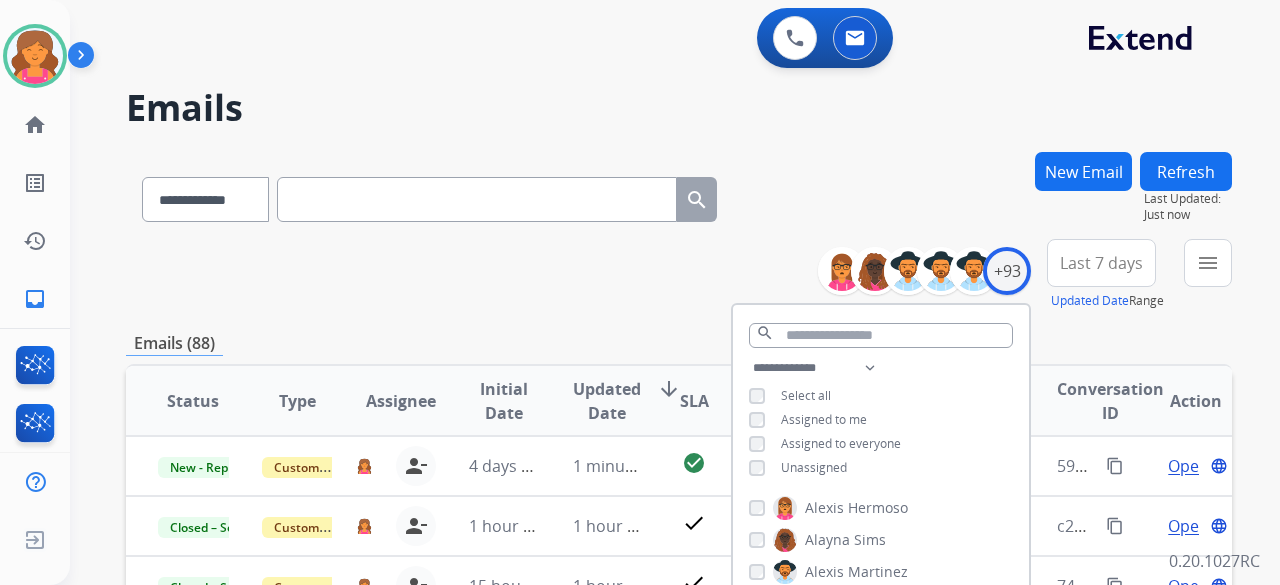 click on "**********" at bounding box center (679, 645) 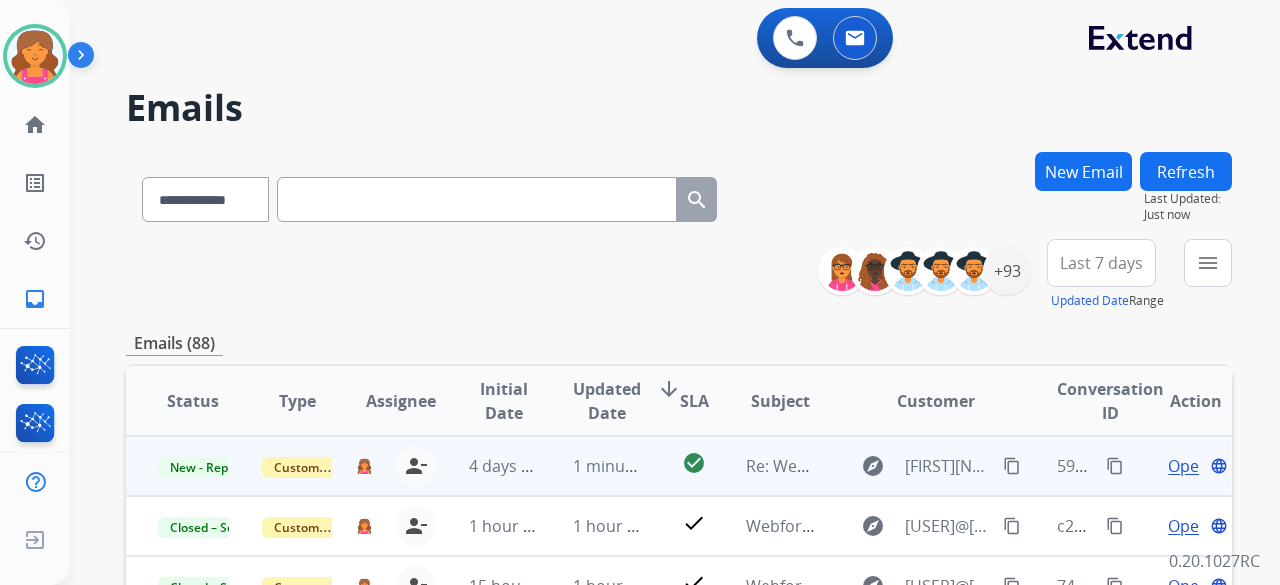 click on "Open" at bounding box center [1188, 466] 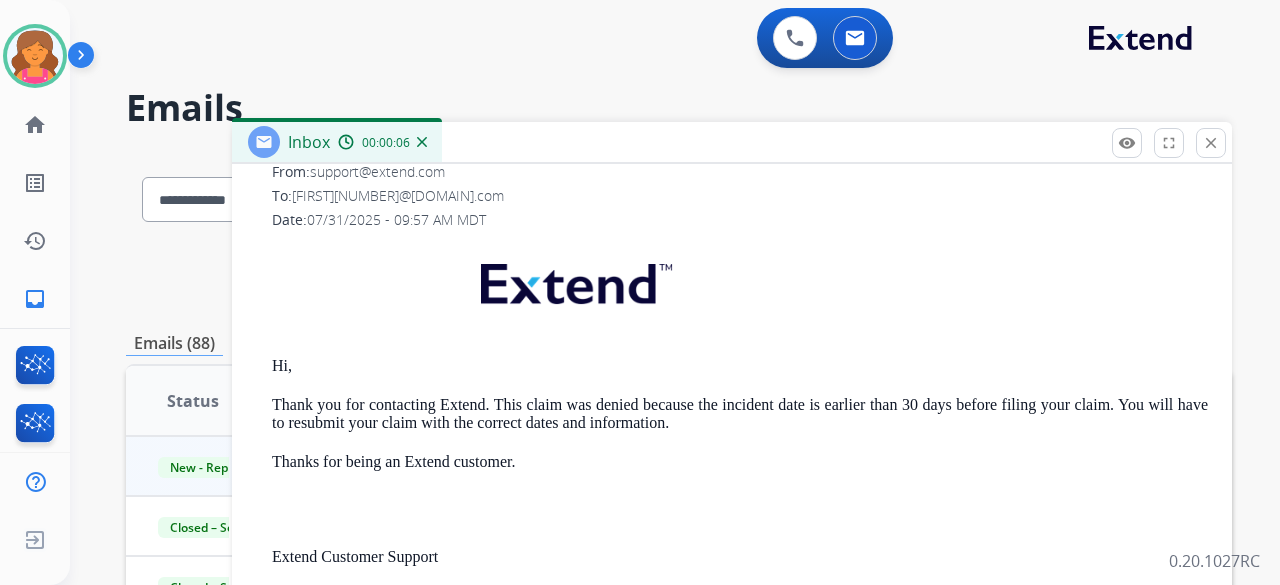 scroll, scrollTop: 494, scrollLeft: 0, axis: vertical 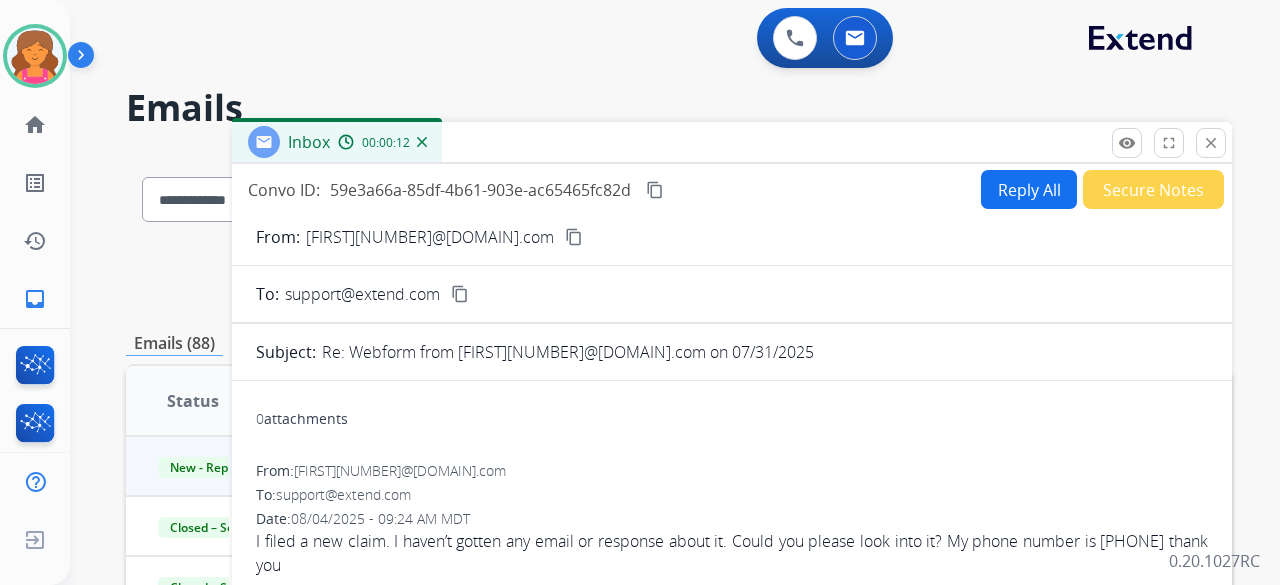 click on "content_copy" at bounding box center [574, 237] 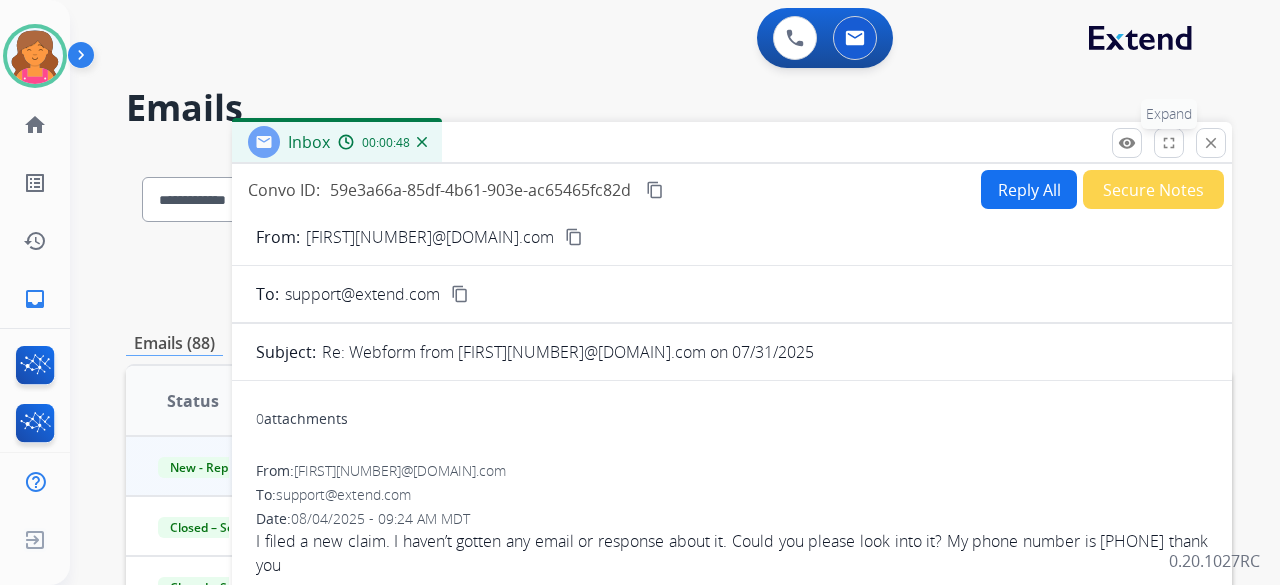 click on "fullscreen" at bounding box center [1169, 143] 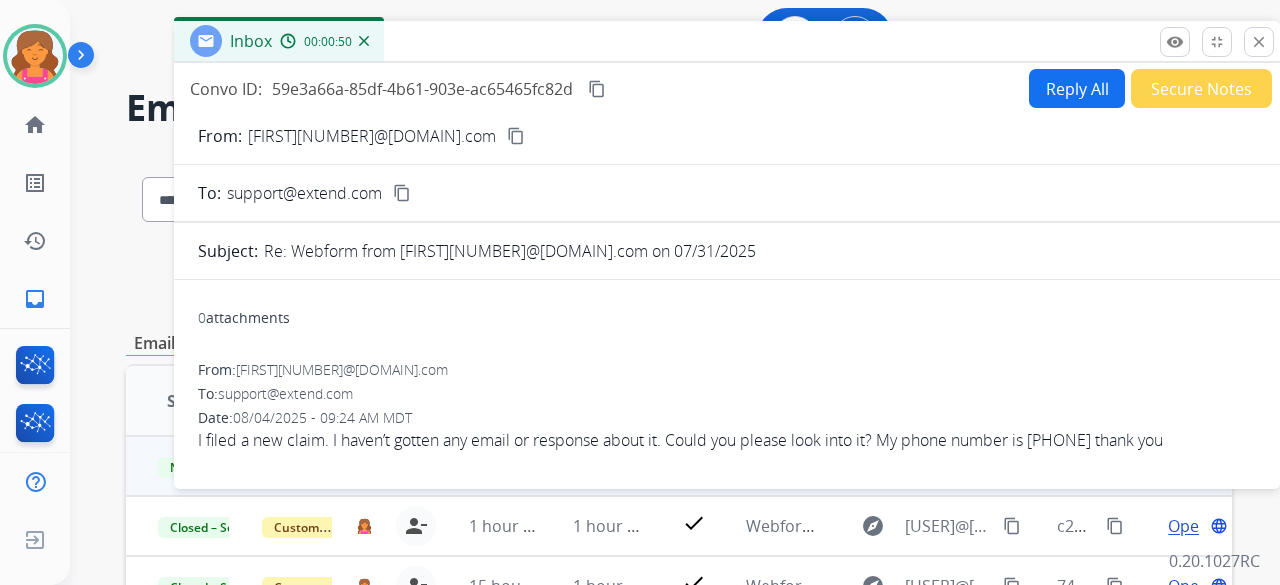 drag, startPoint x: 842, startPoint y: 182, endPoint x: 890, endPoint y: 51, distance: 139.51703 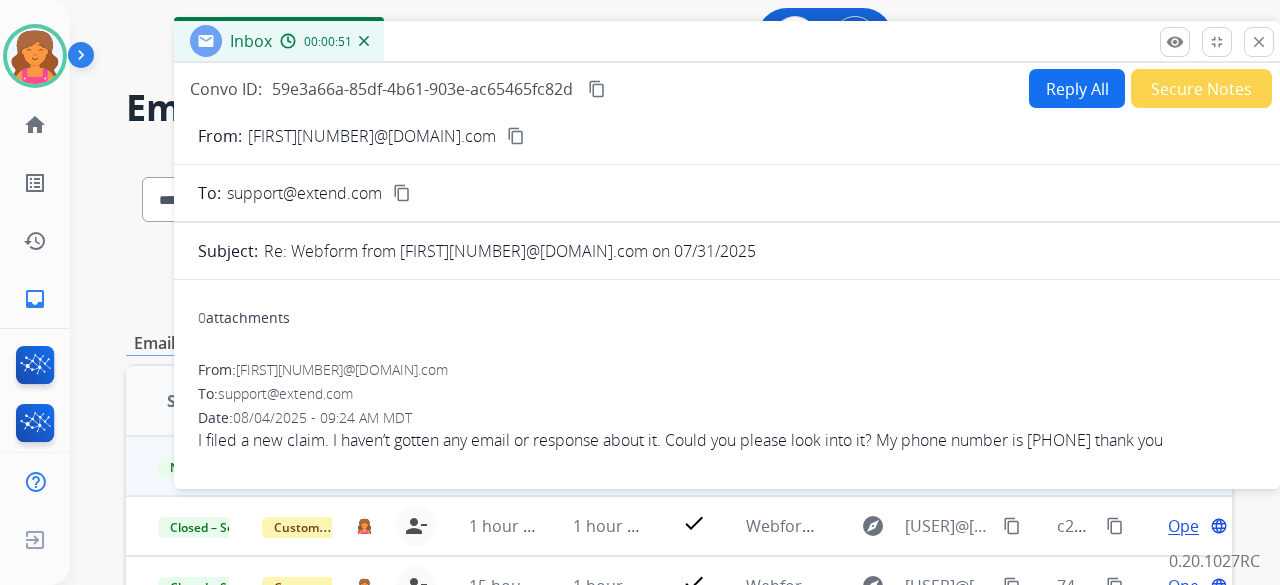 drag, startPoint x: 784, startPoint y: 51, endPoint x: 774, endPoint y: 49, distance: 10.198039 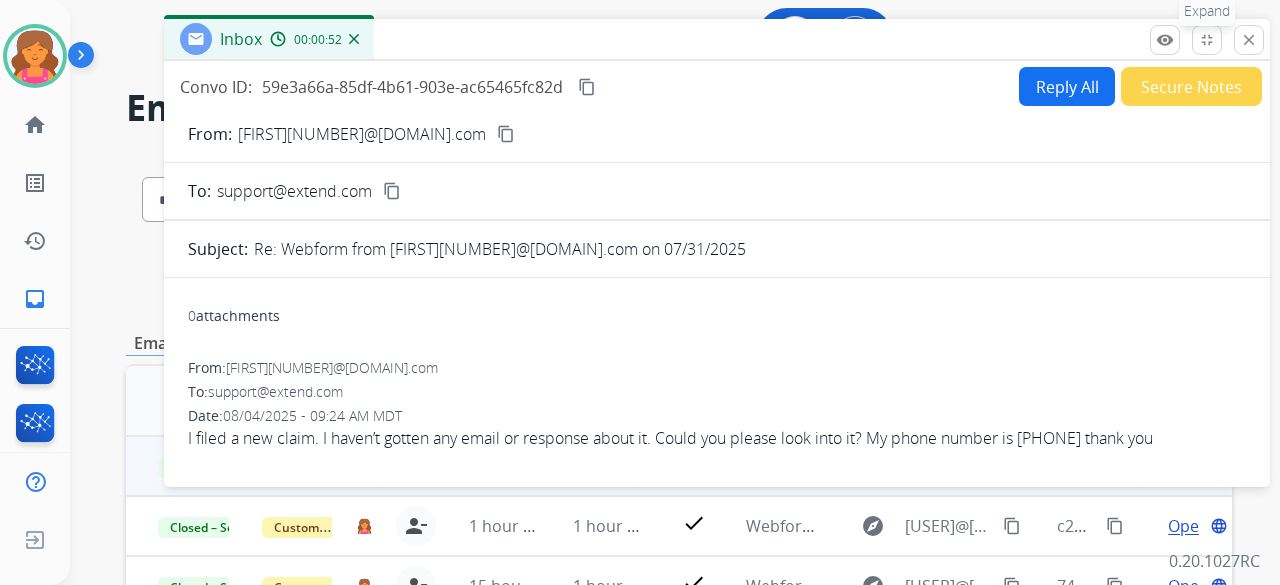 click on "fullscreen_exit Expand" at bounding box center [1207, 40] 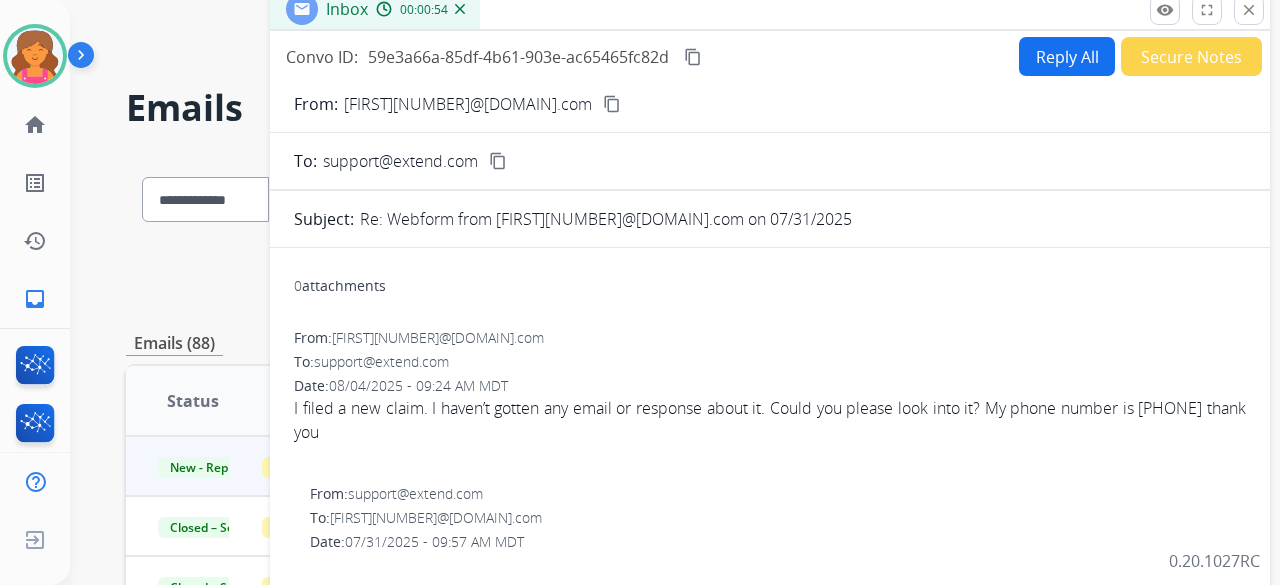 click on "content_copy" at bounding box center (612, 104) 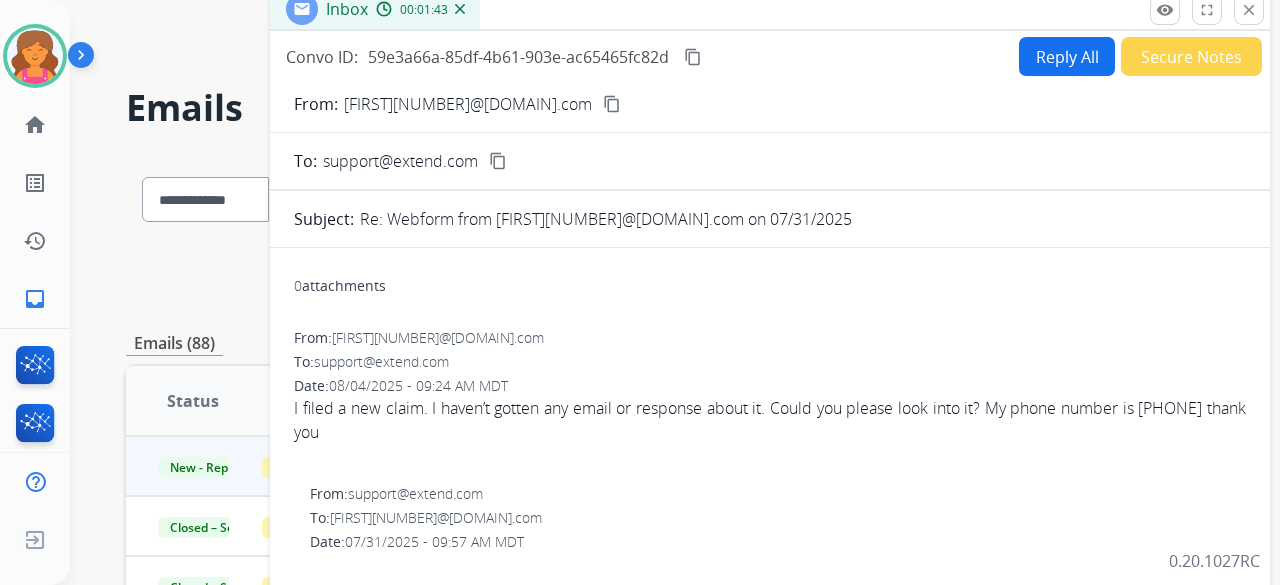 click on "Reply All" at bounding box center [1067, 56] 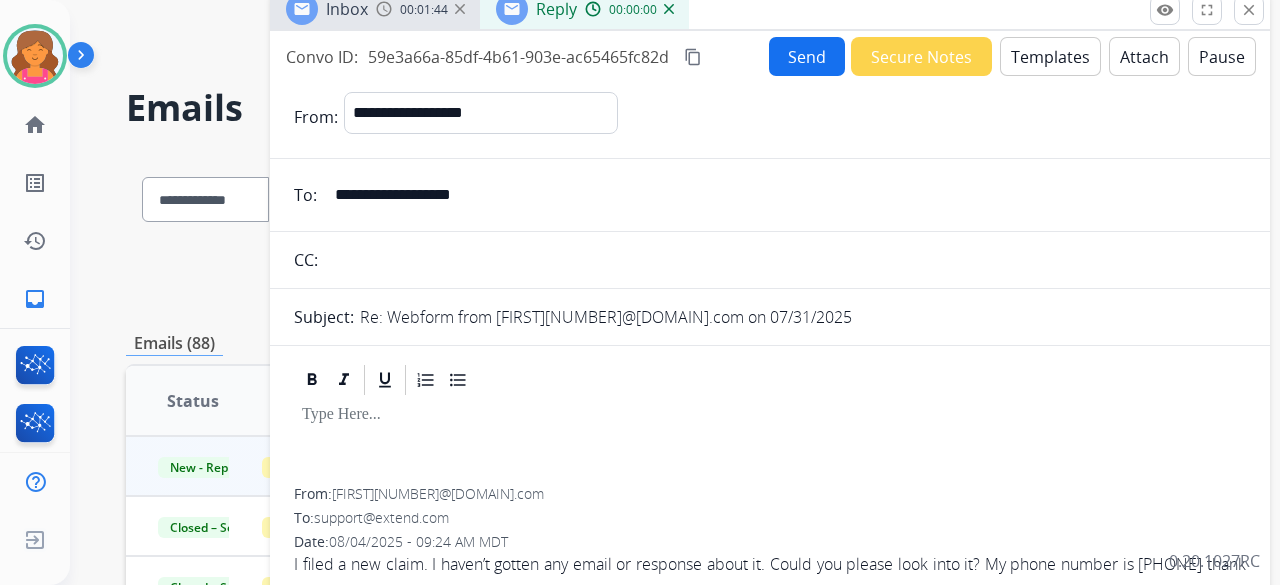 click on "Templates" at bounding box center [1050, 56] 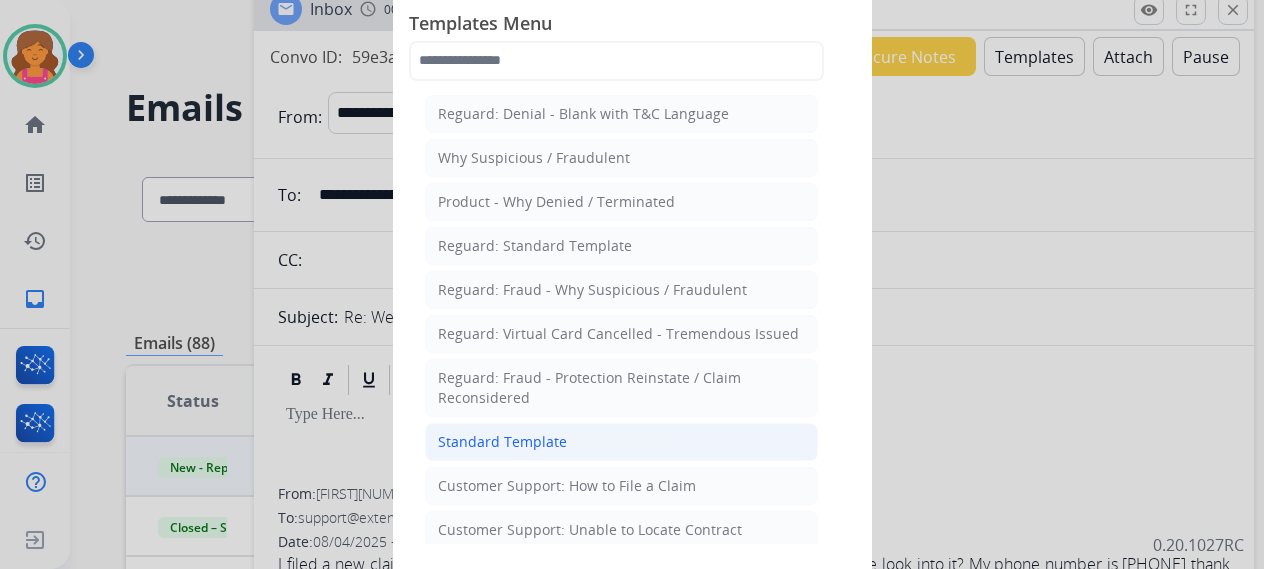 click on "Standard Template" 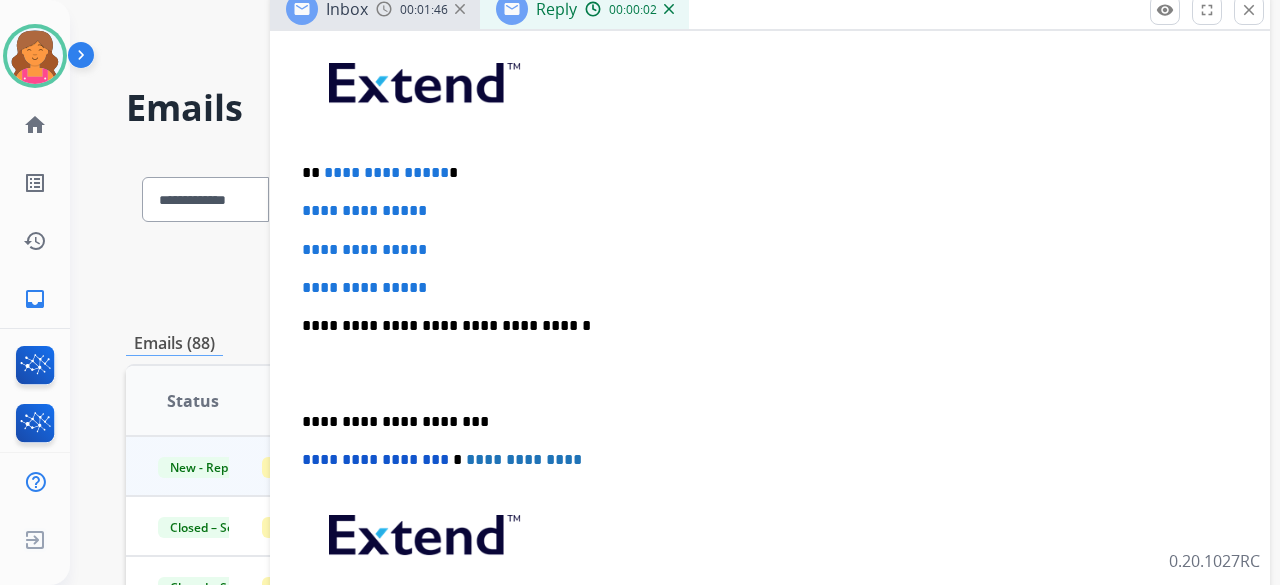 scroll, scrollTop: 500, scrollLeft: 0, axis: vertical 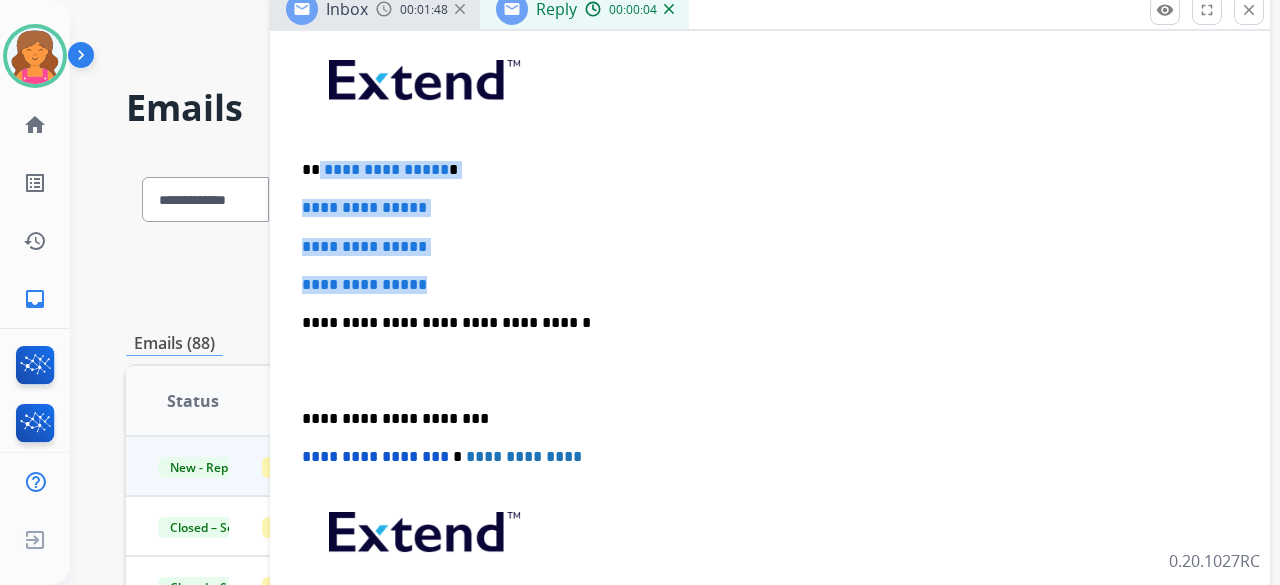 drag, startPoint x: 468, startPoint y: 287, endPoint x: 319, endPoint y: 158, distance: 197.08374 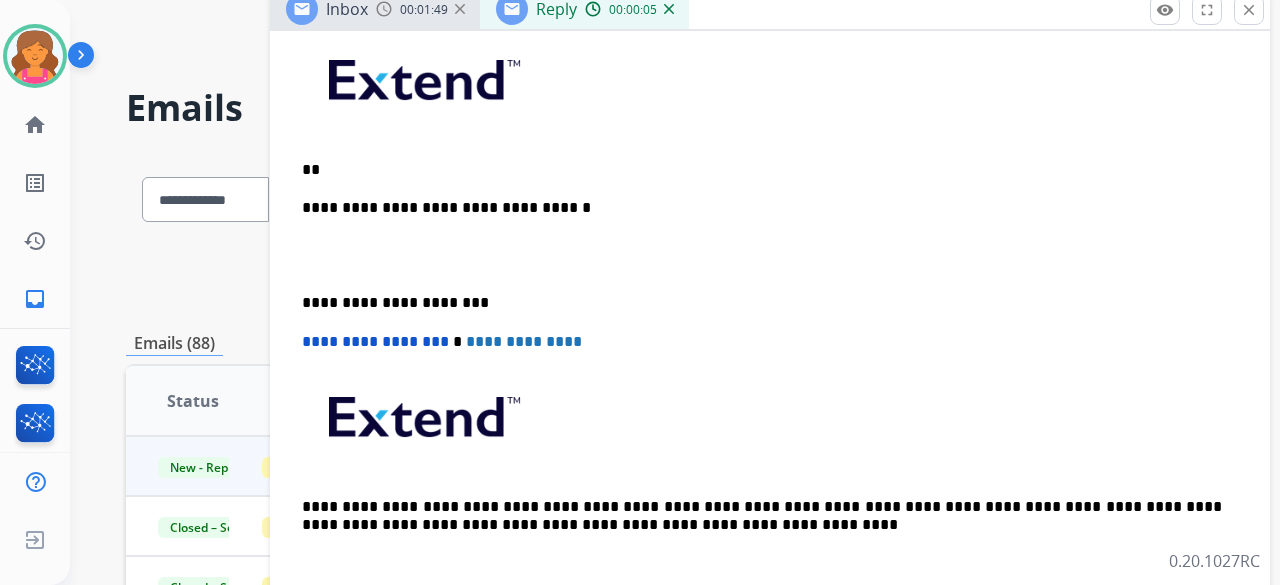 type 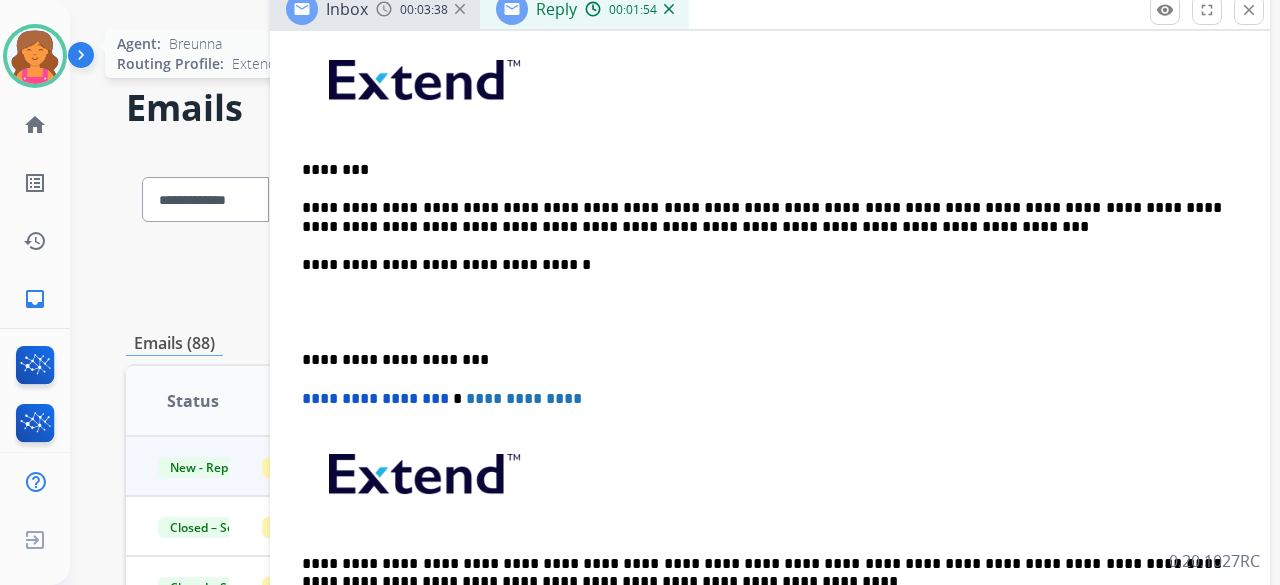 click at bounding box center [35, 56] 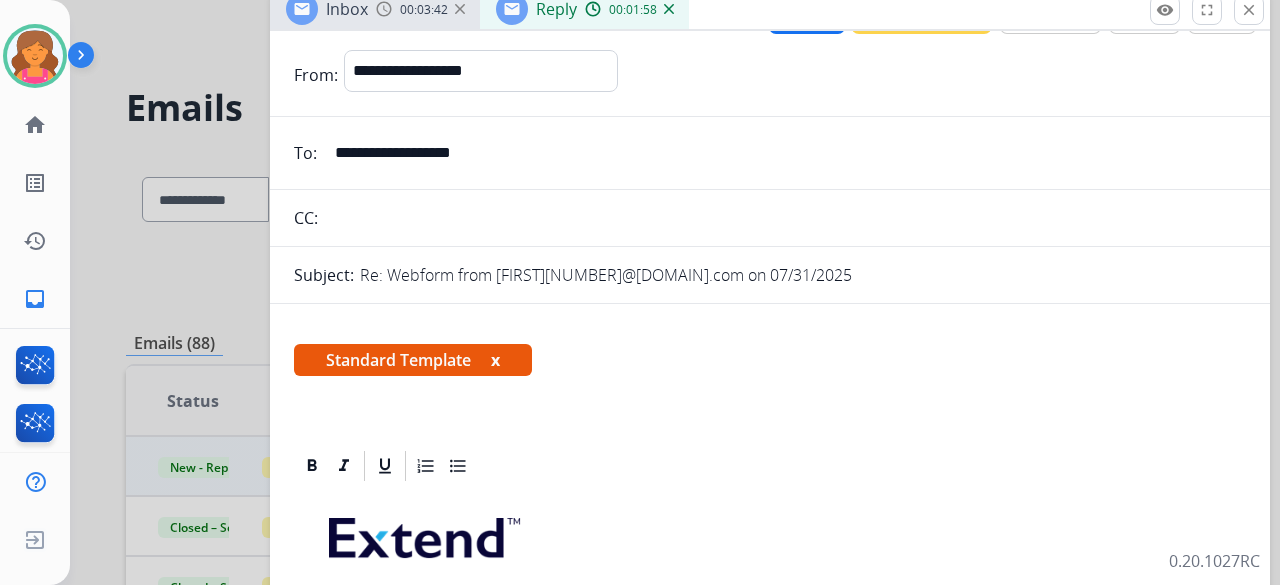 scroll, scrollTop: 0, scrollLeft: 0, axis: both 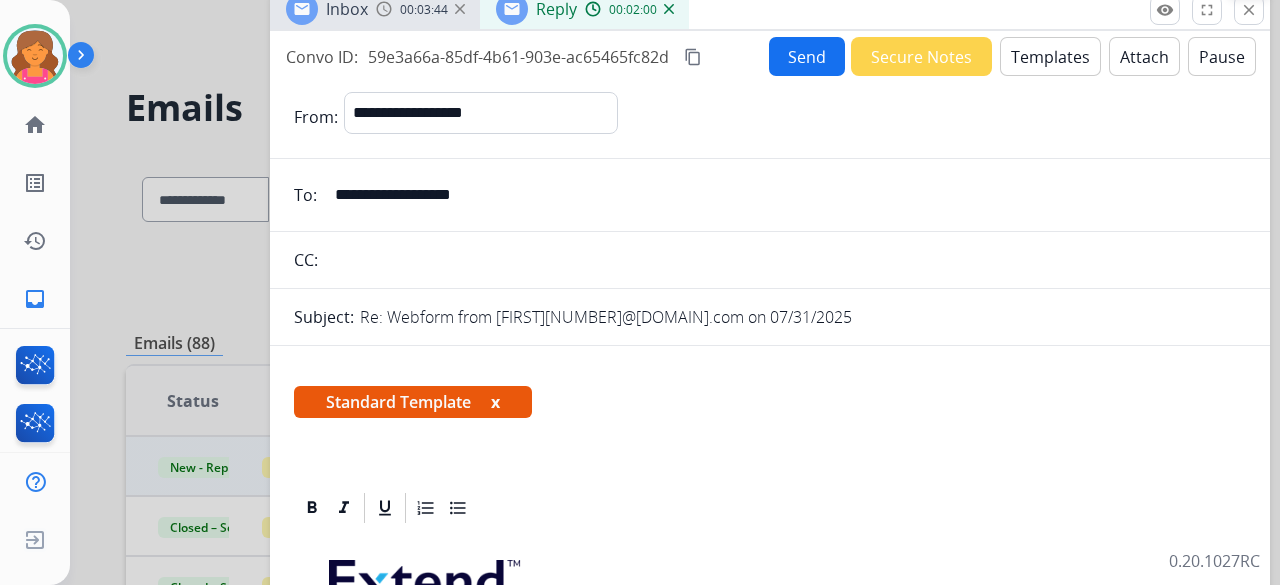 click on "close" at bounding box center [1249, 10] 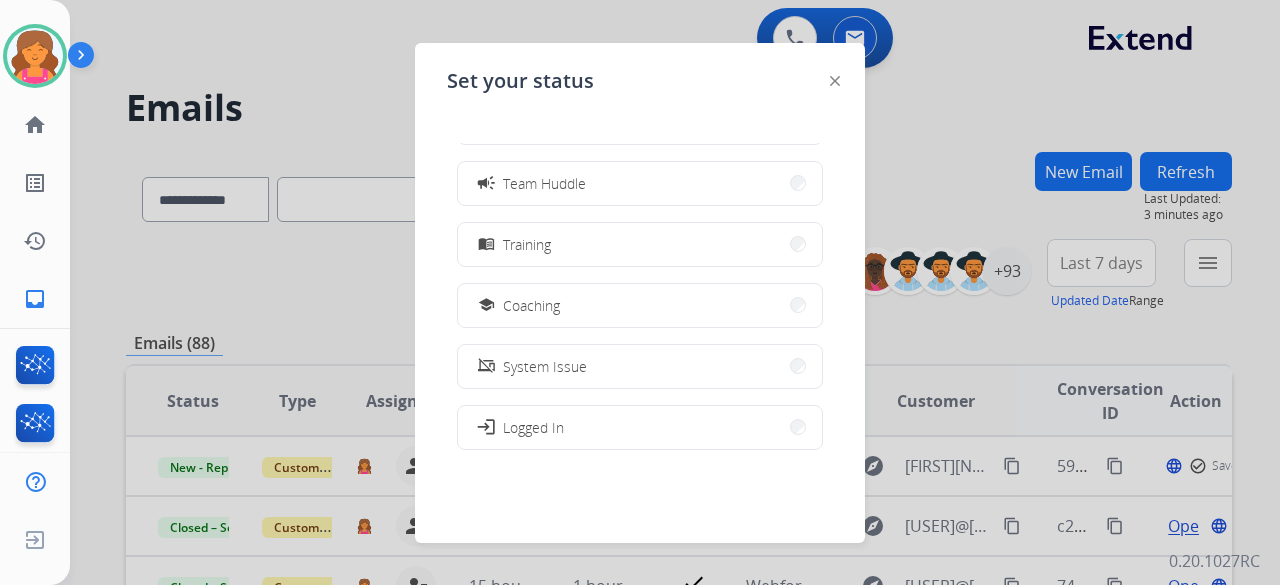 scroll, scrollTop: 377, scrollLeft: 0, axis: vertical 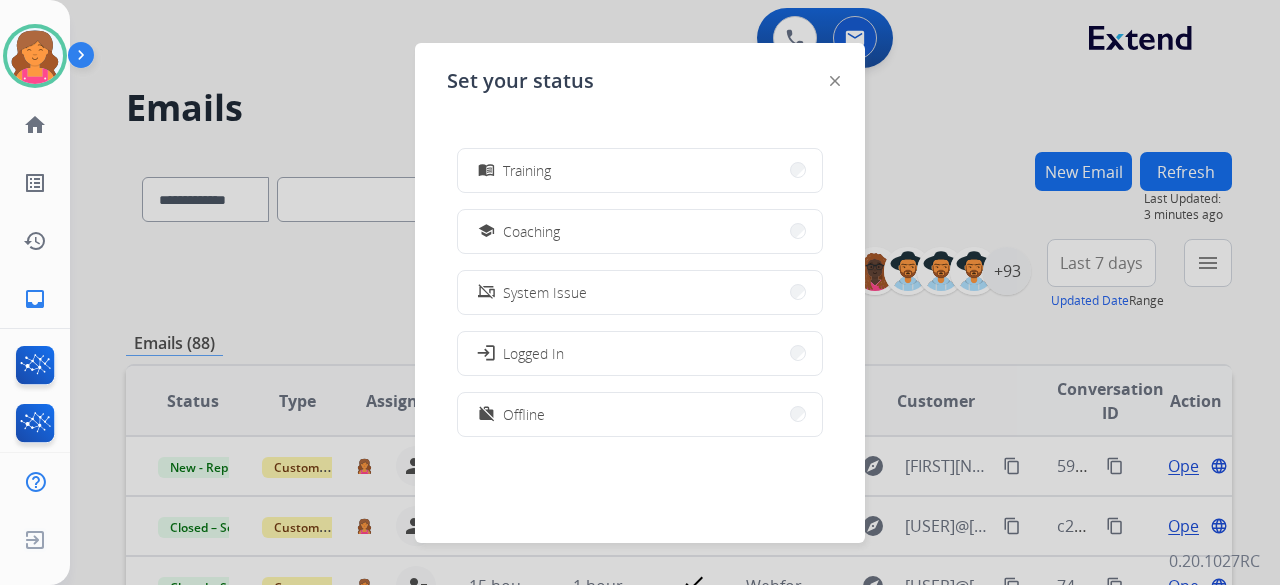 click at bounding box center (640, 292) 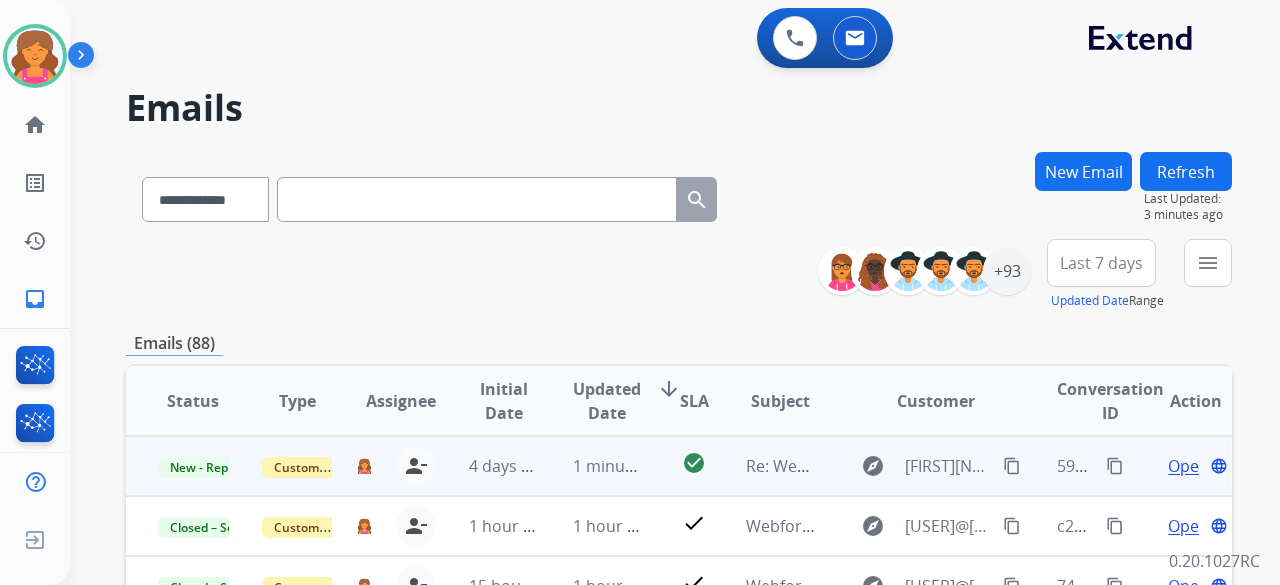 click on "Open" at bounding box center [1188, 466] 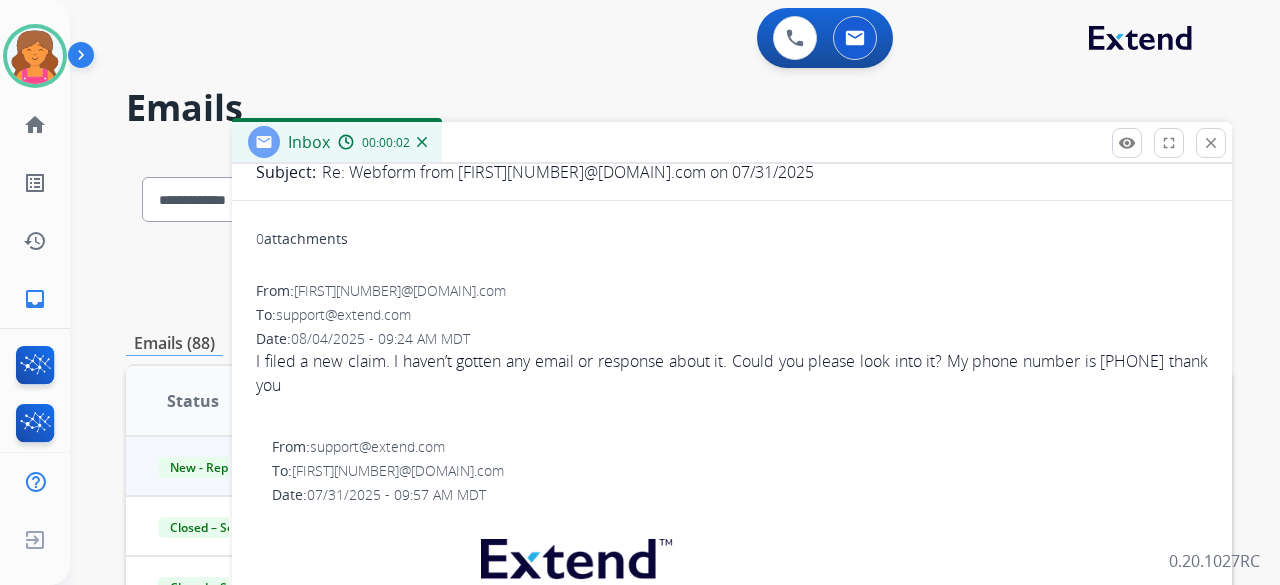 scroll, scrollTop: 0, scrollLeft: 0, axis: both 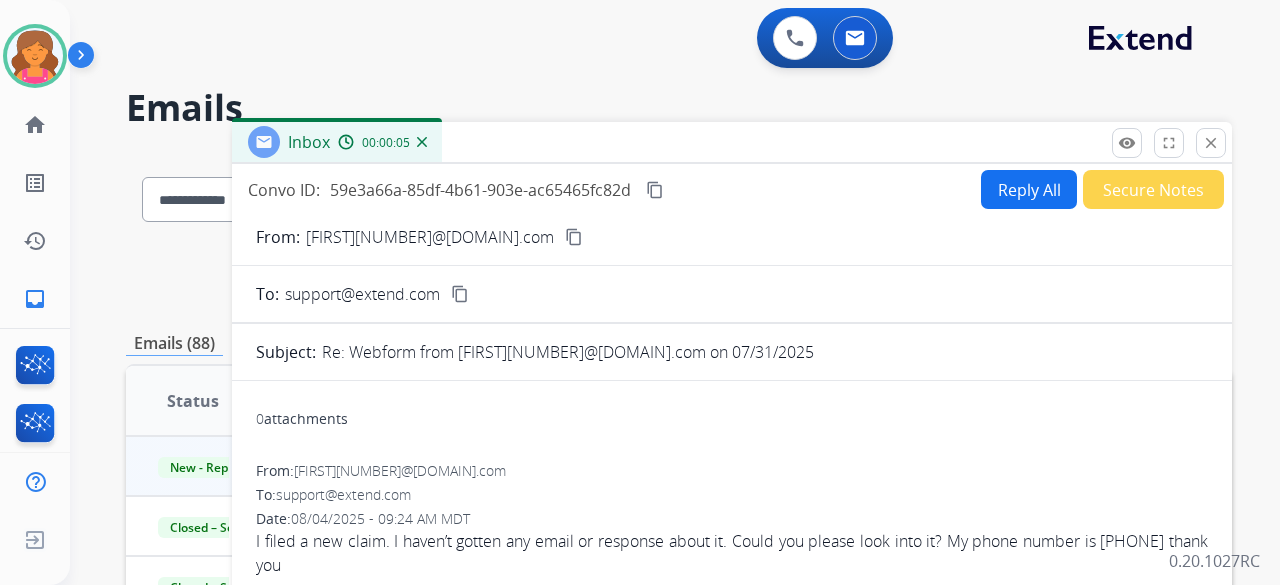 click on "Reply All" at bounding box center [1029, 189] 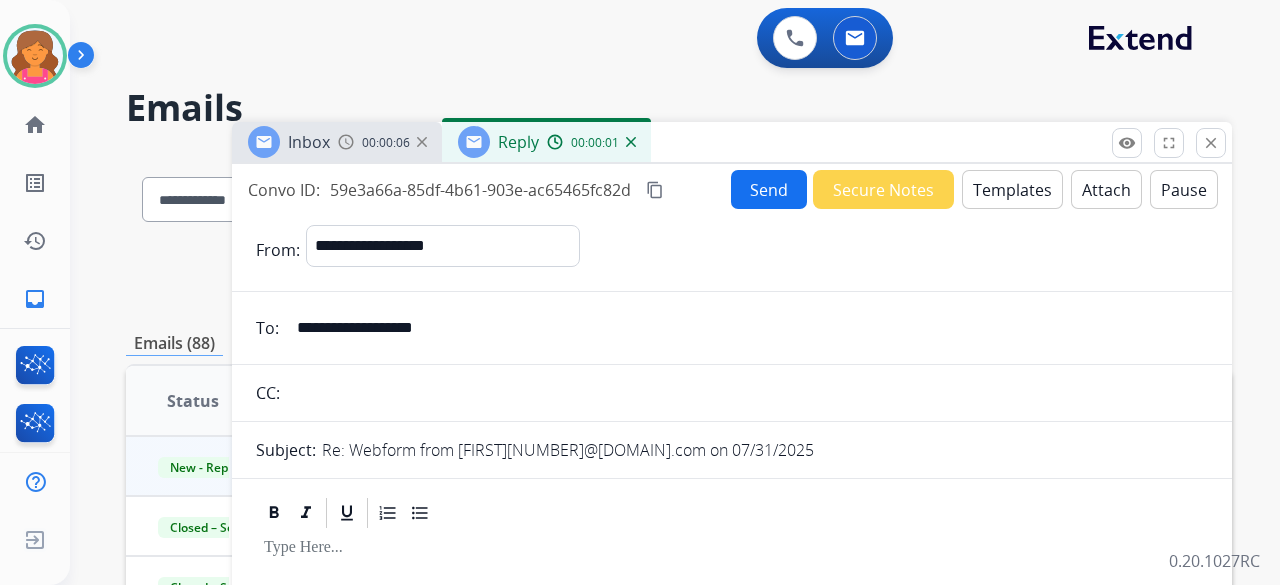 click on "Templates" at bounding box center (1012, 189) 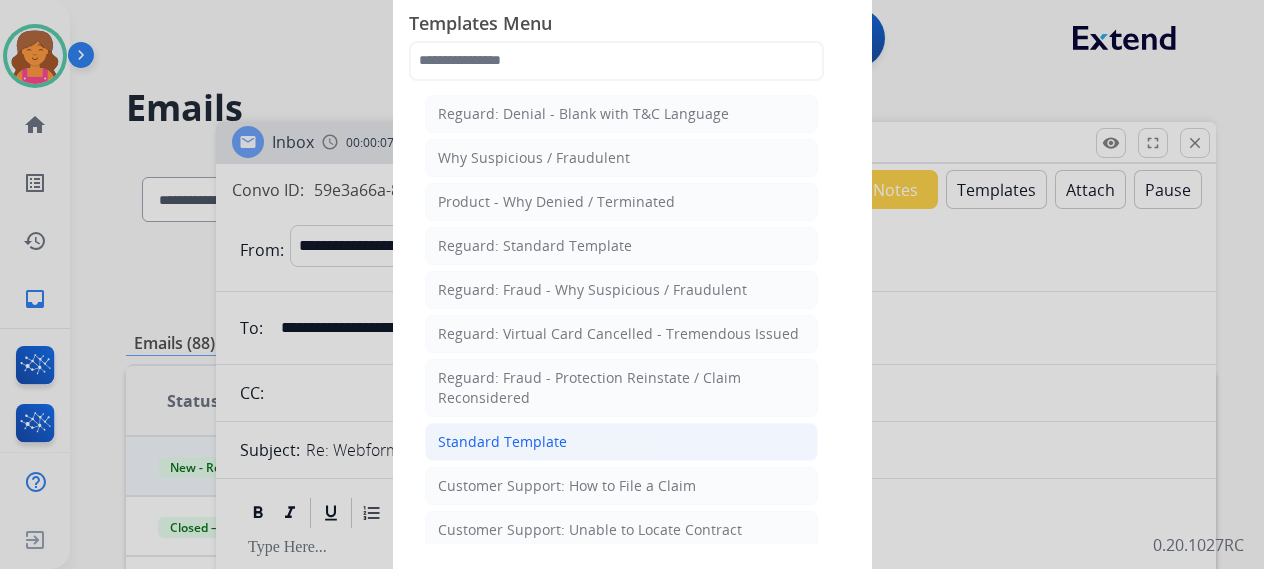 click on "Standard Template" 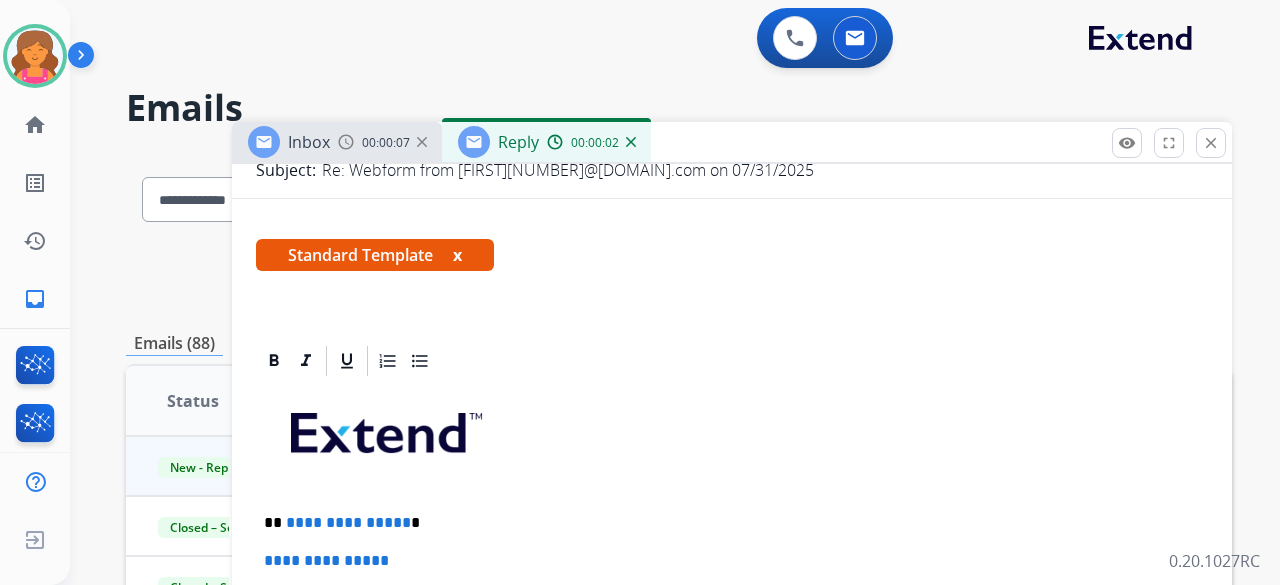 scroll, scrollTop: 400, scrollLeft: 0, axis: vertical 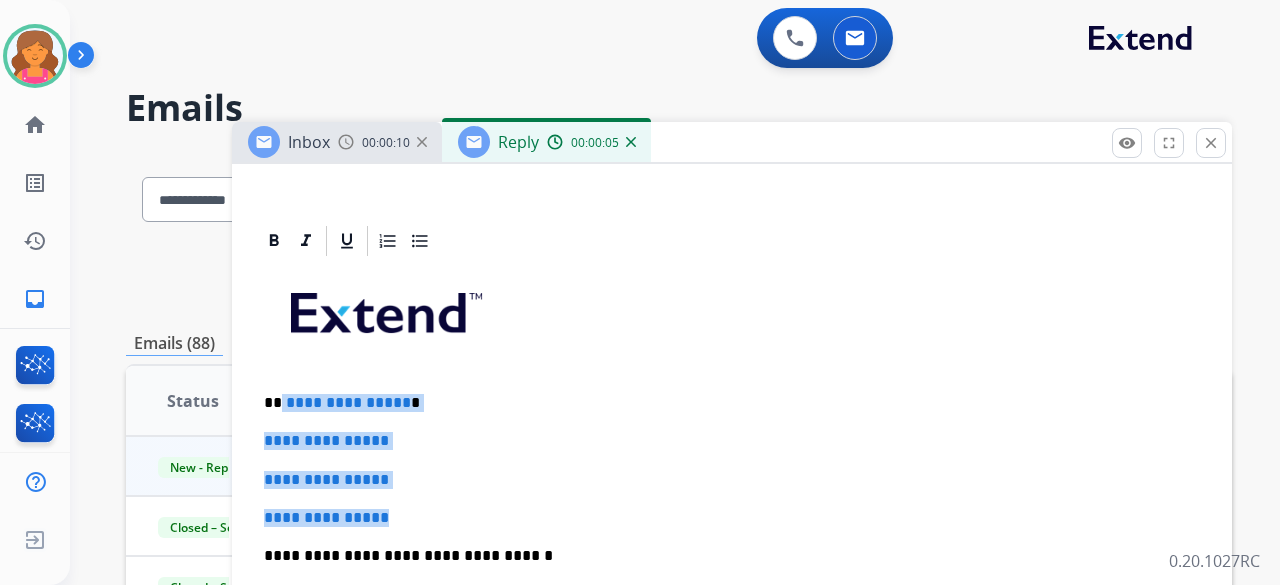 drag, startPoint x: 424, startPoint y: 491, endPoint x: 278, endPoint y: 387, distance: 179.25401 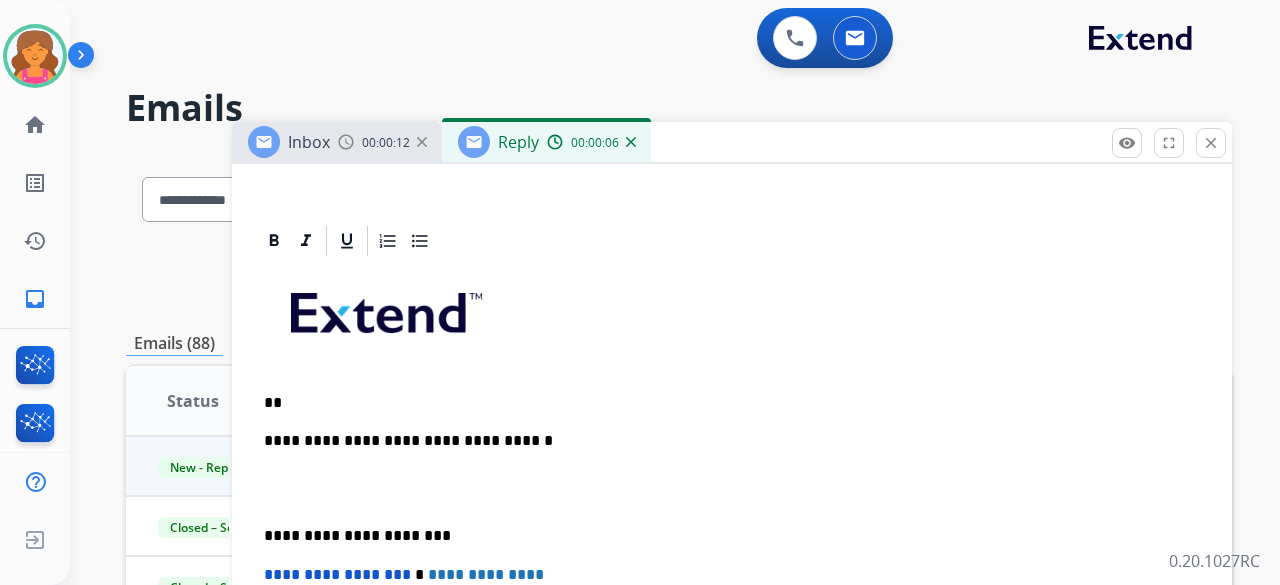 type 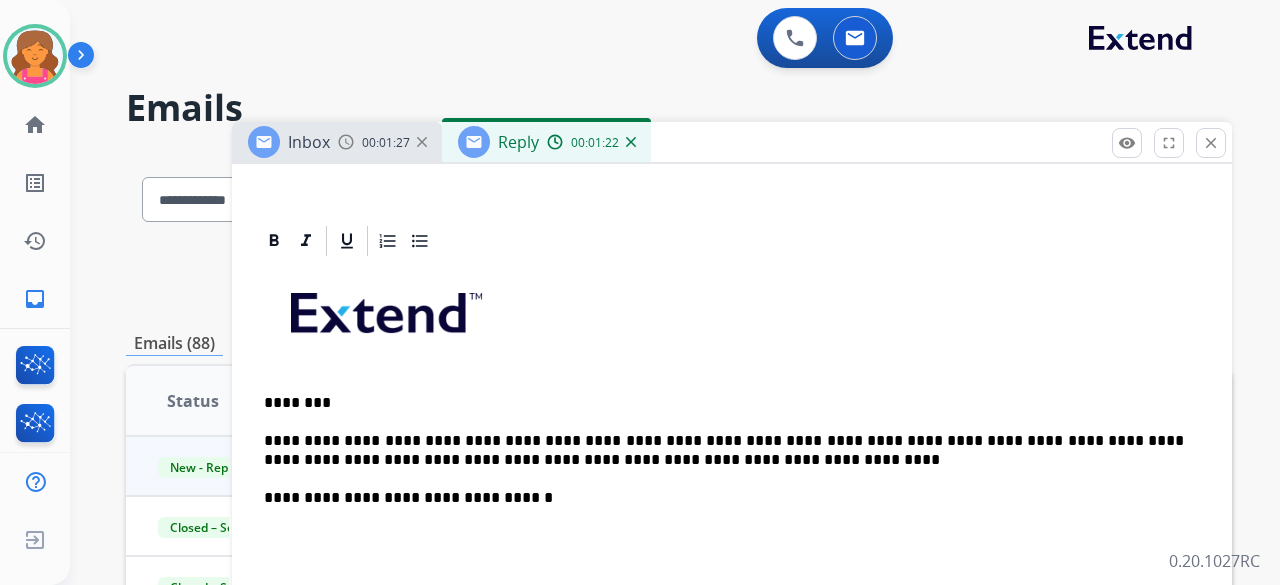 click on "**********" at bounding box center [724, 450] 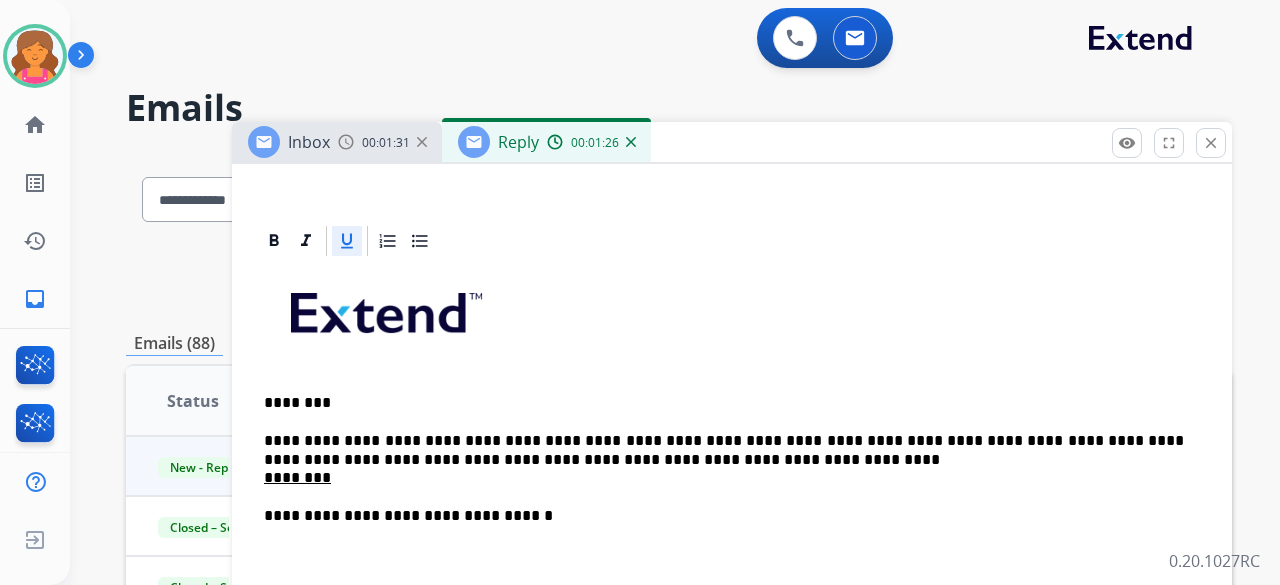 click on "**********" at bounding box center [724, 459] 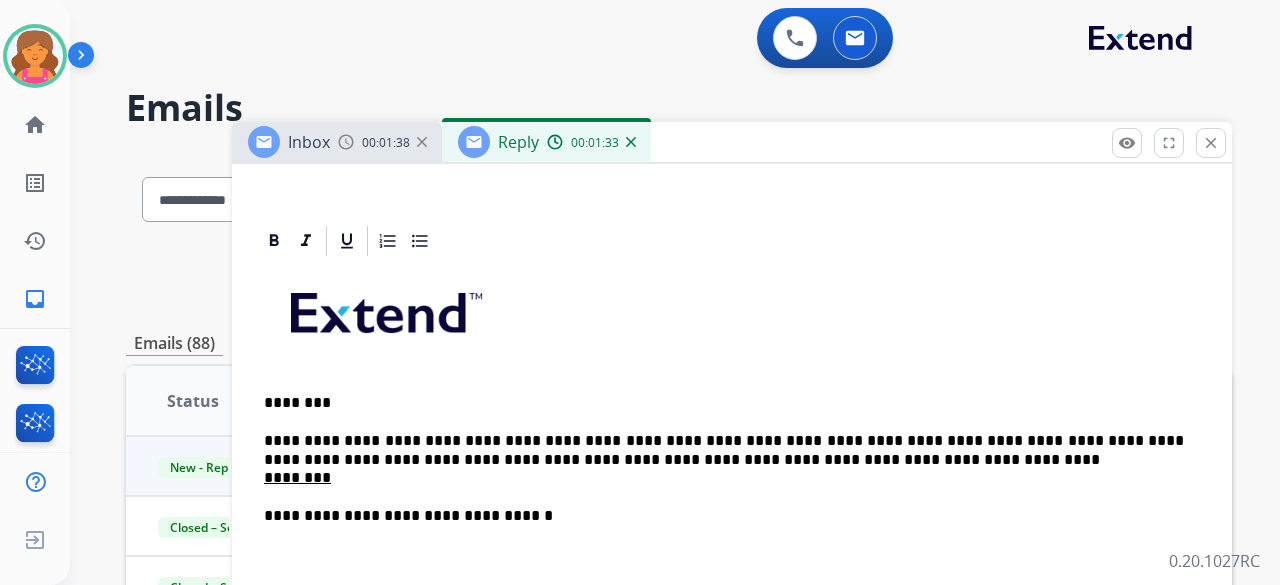 click on "**********" at bounding box center [732, 583] 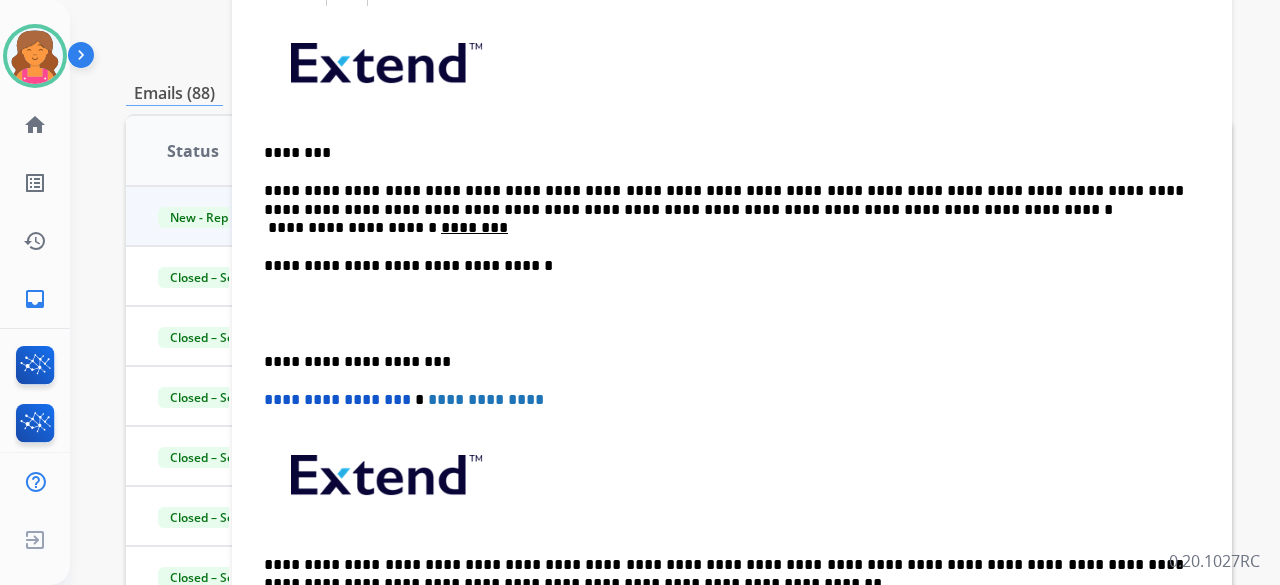 scroll, scrollTop: 252, scrollLeft: 0, axis: vertical 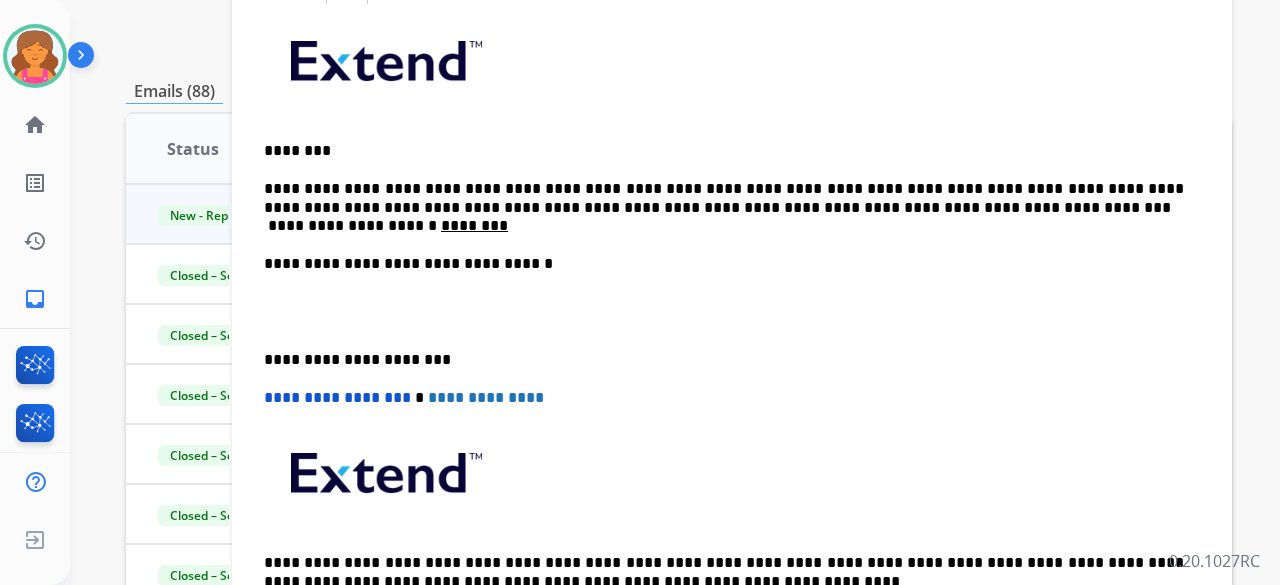 click on "**********" at bounding box center (724, 207) 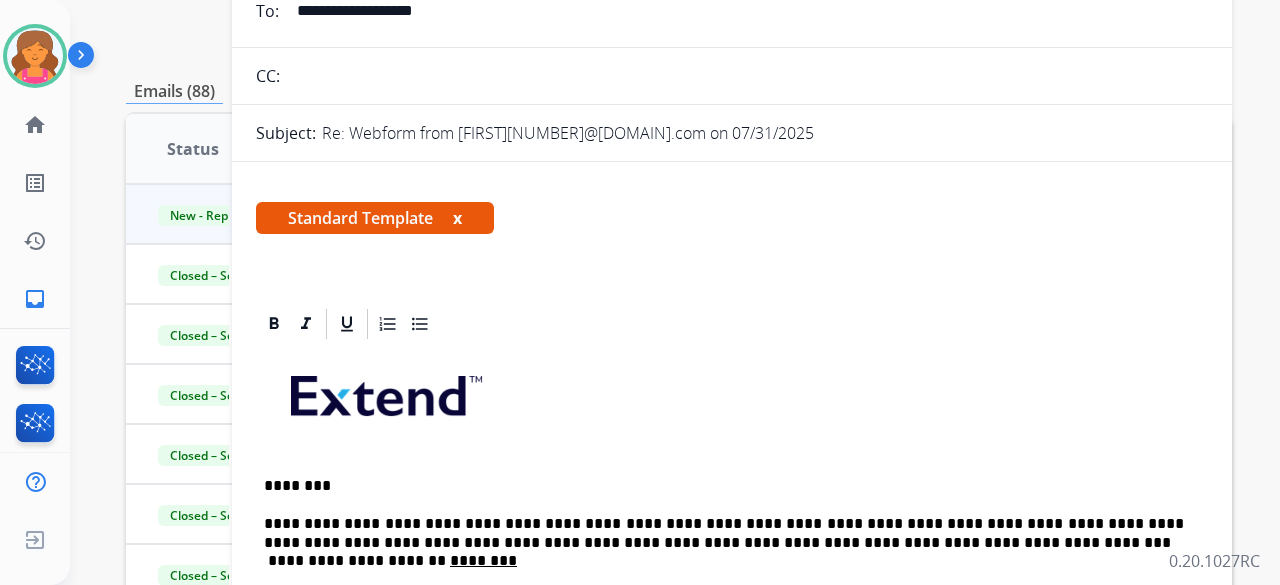 scroll, scrollTop: 0, scrollLeft: 0, axis: both 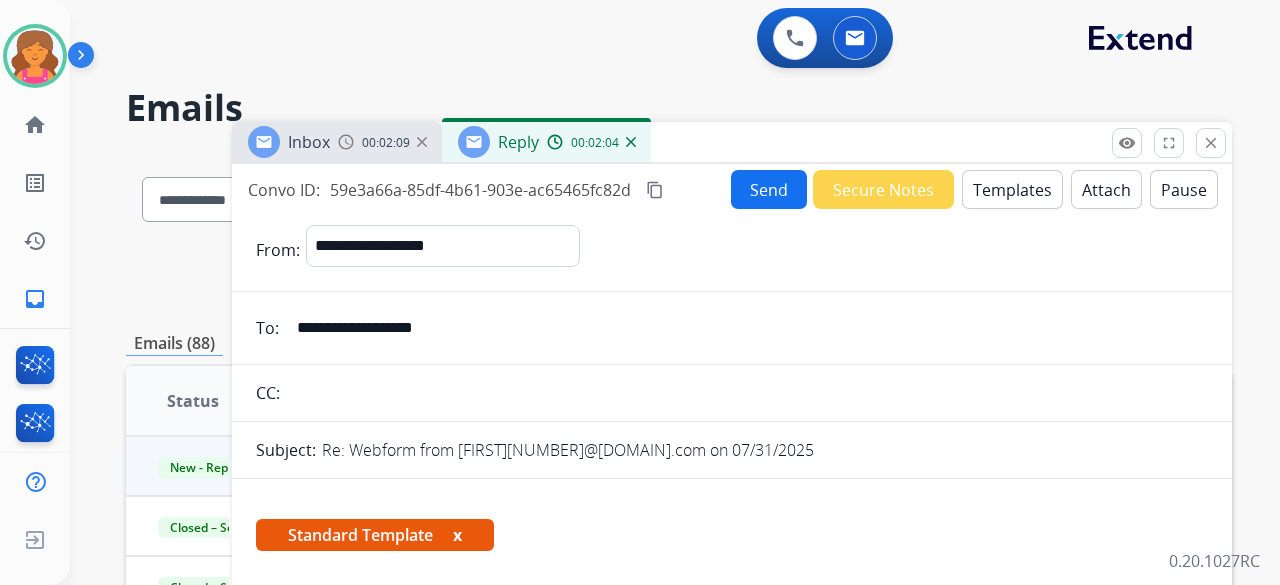 click on "content_copy" at bounding box center [655, 190] 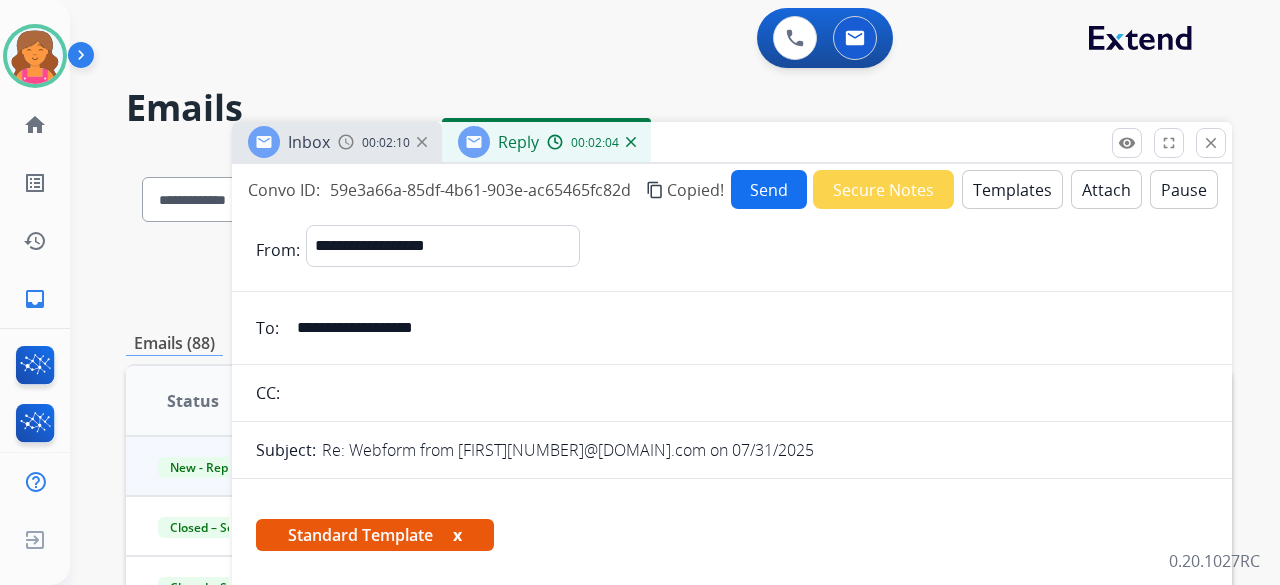 click on "Send" at bounding box center (769, 189) 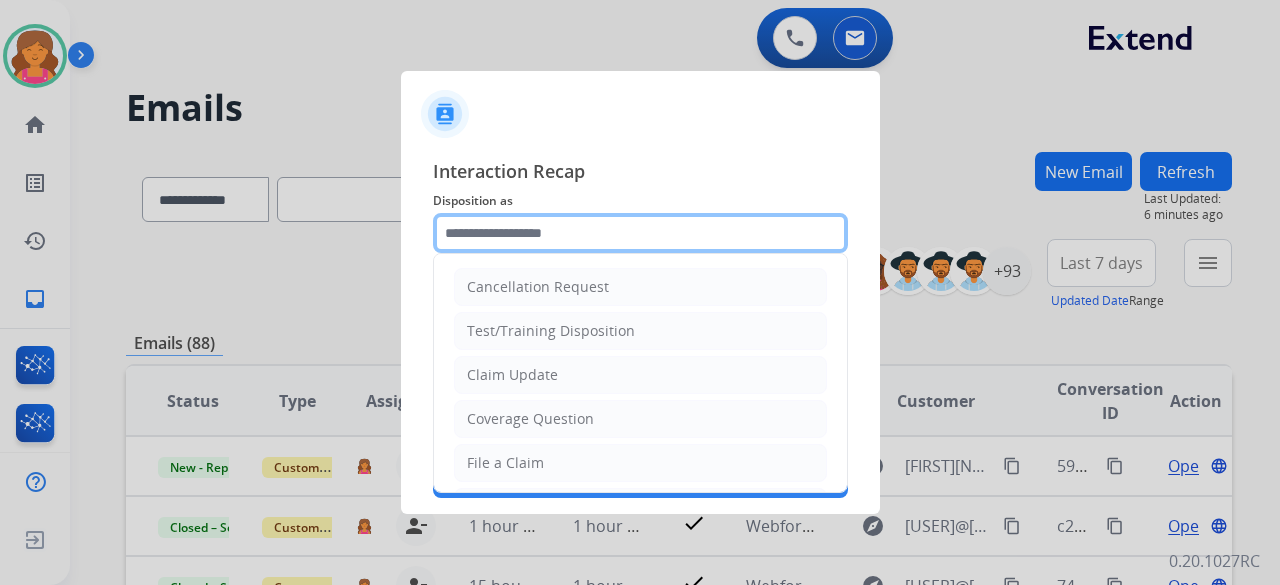 click 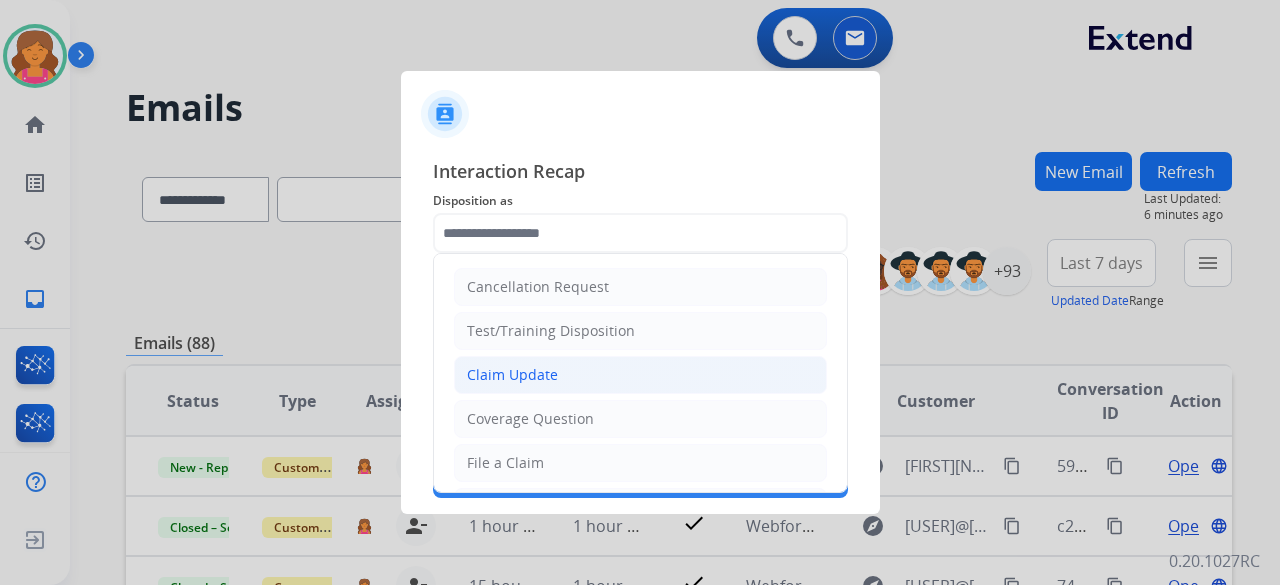 click on "Claim Update" 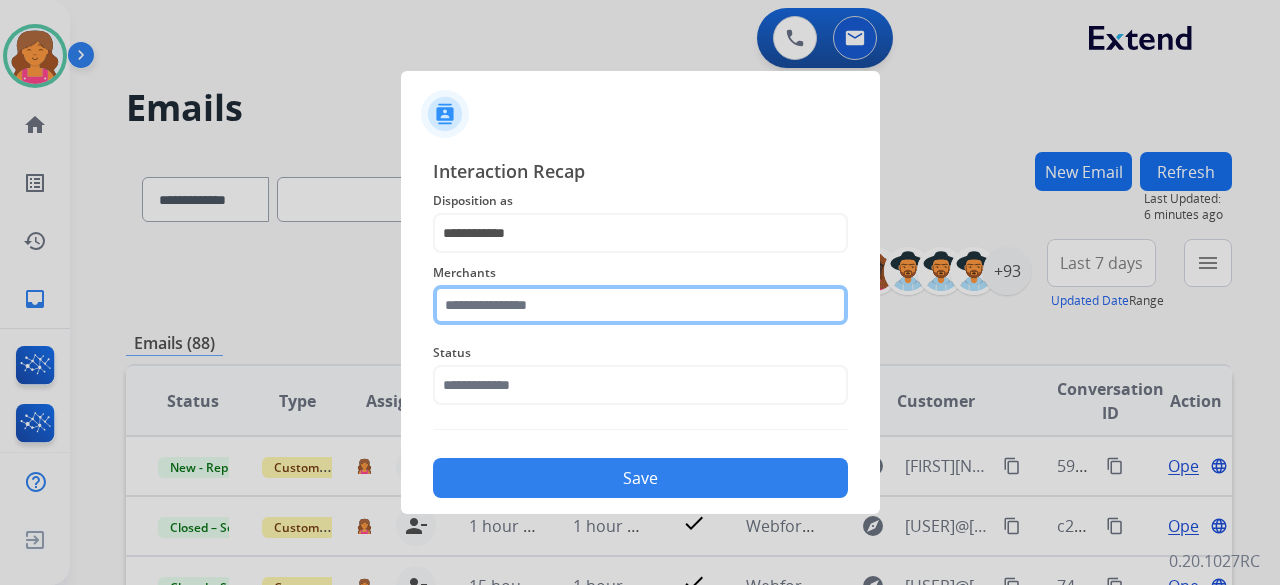 click 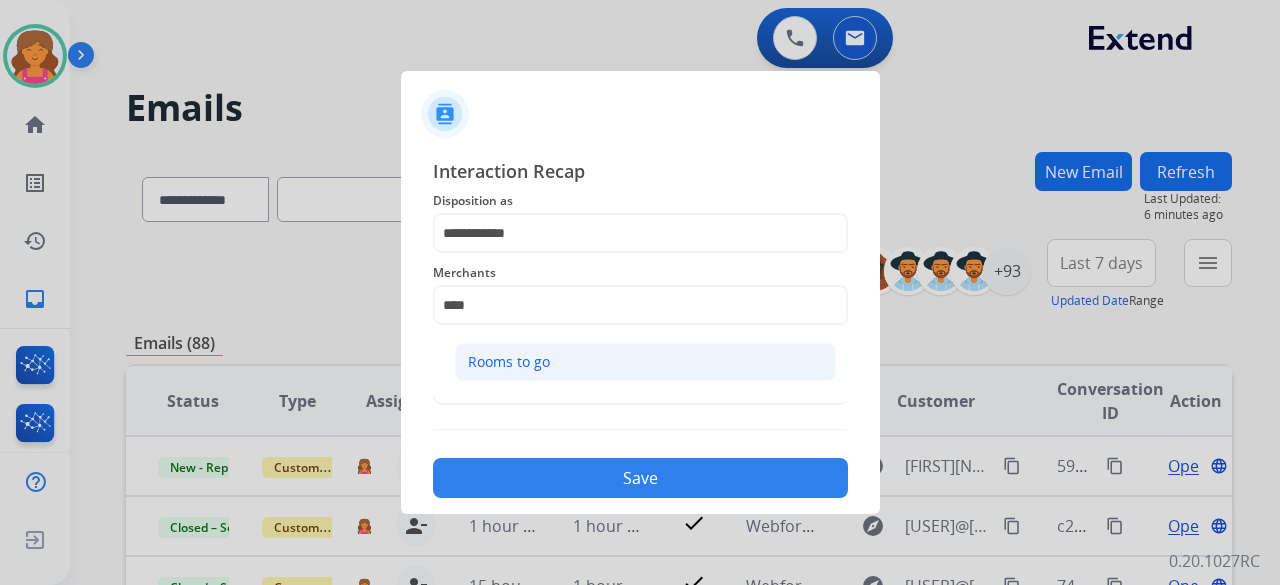 click on "Rooms to go" 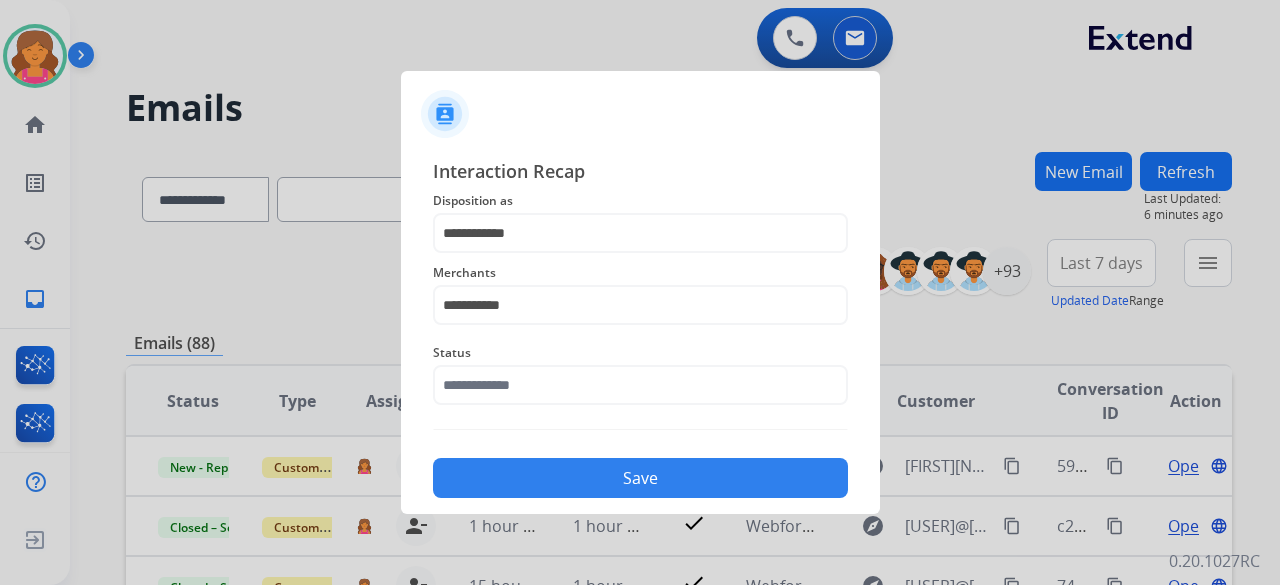 click on "Status" 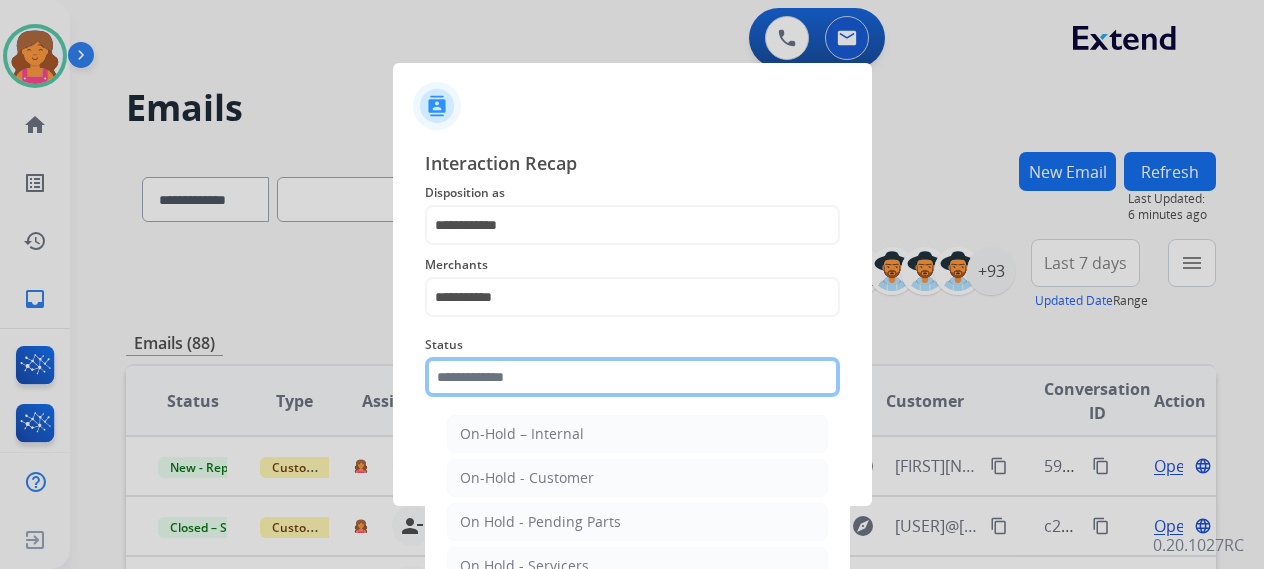 click 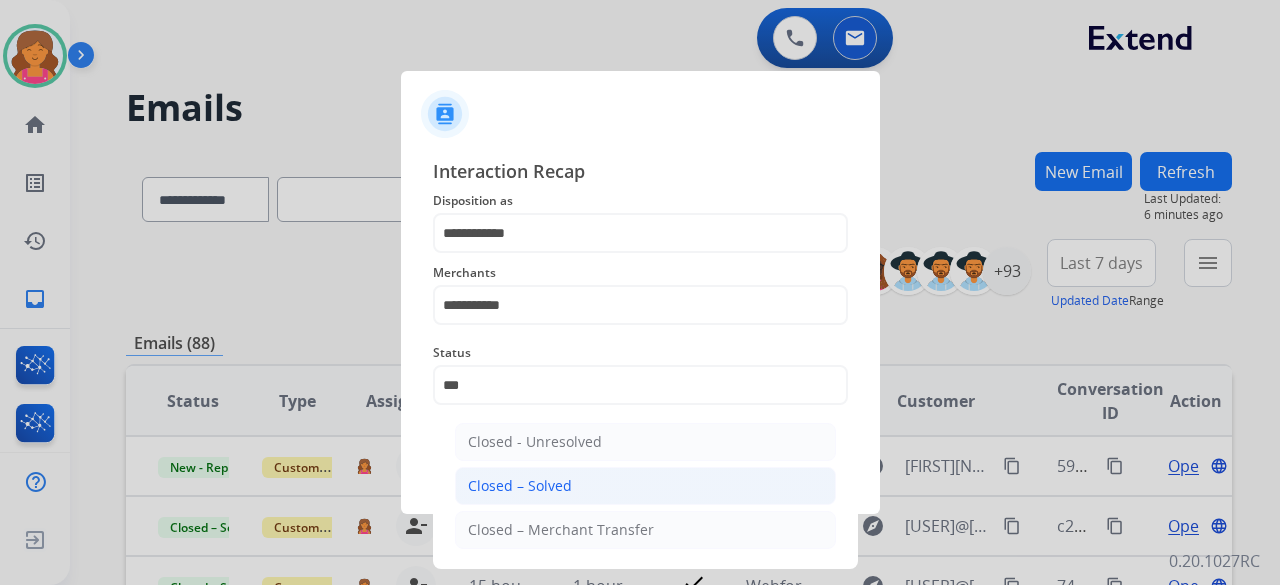 click on "Closed – Solved" 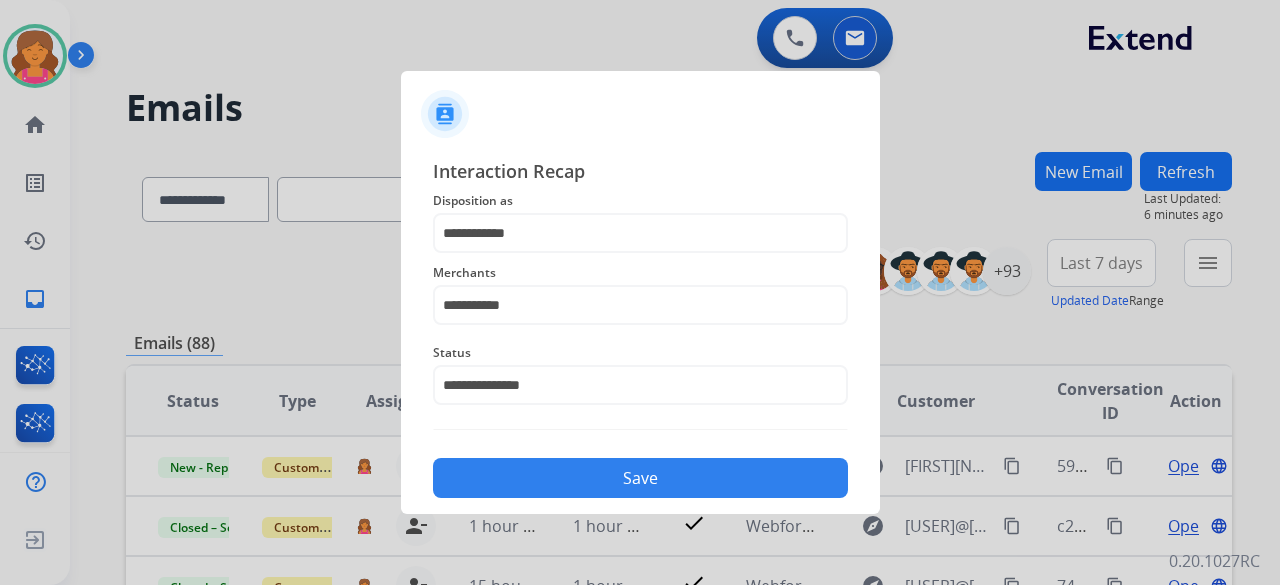 click on "Save" 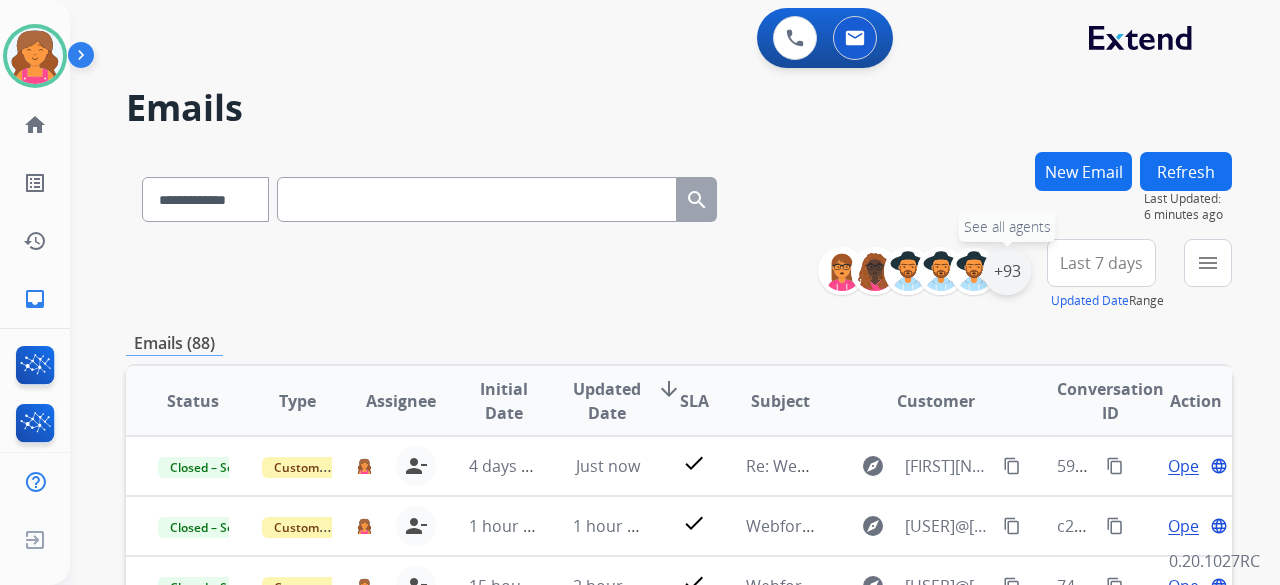 click on "+93" at bounding box center (1007, 271) 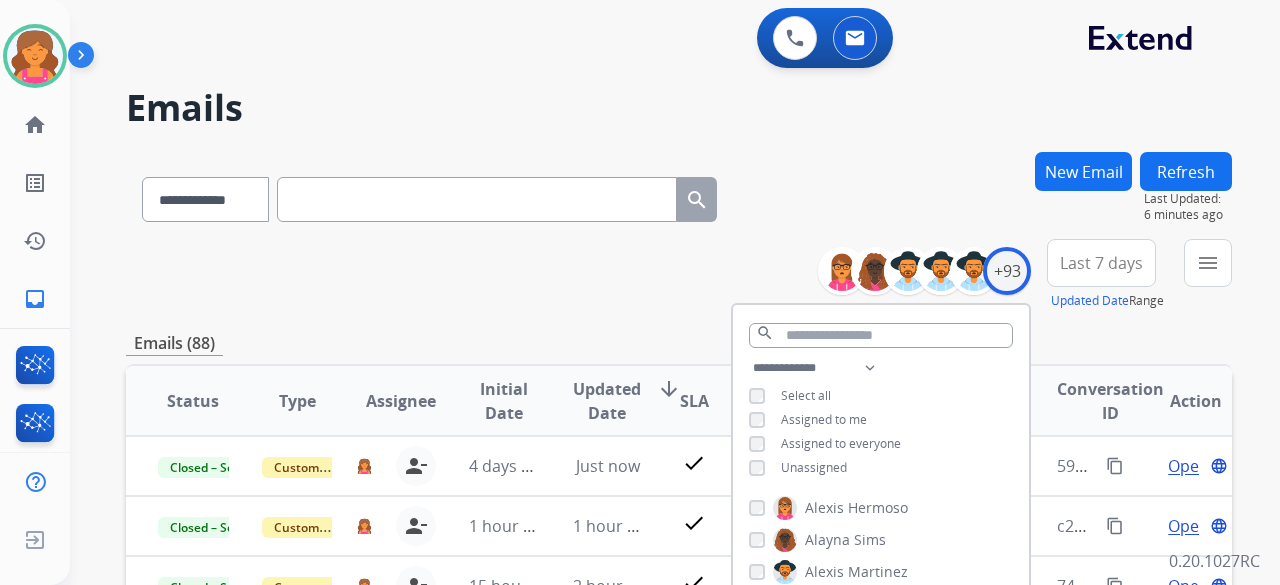 scroll, scrollTop: 200, scrollLeft: 0, axis: vertical 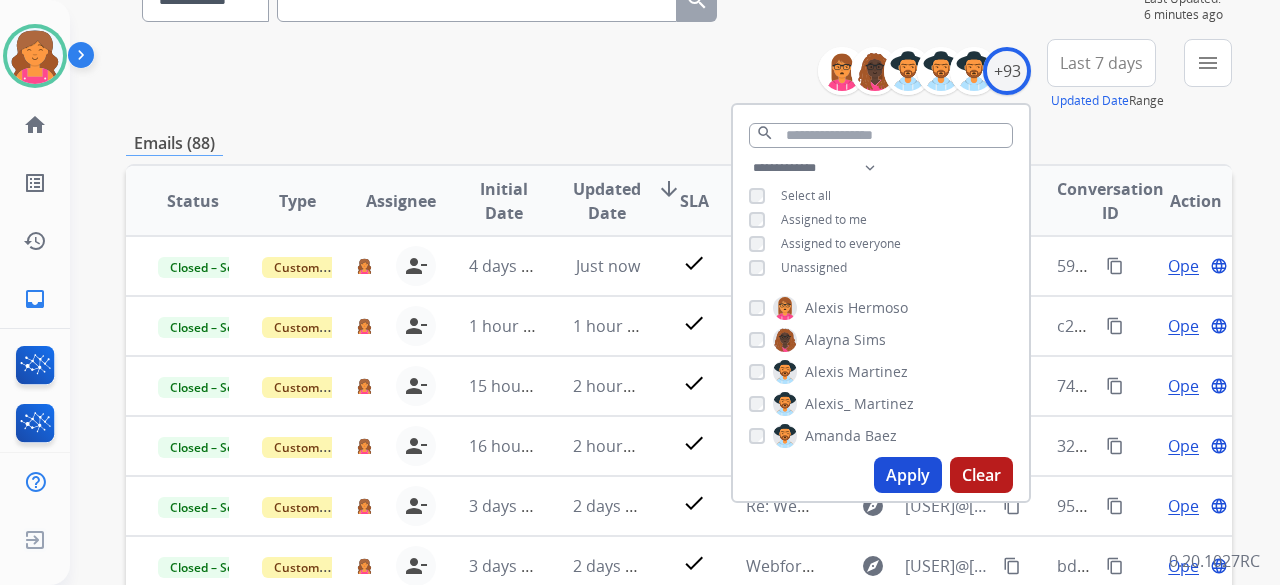click on "Apply" at bounding box center [908, 475] 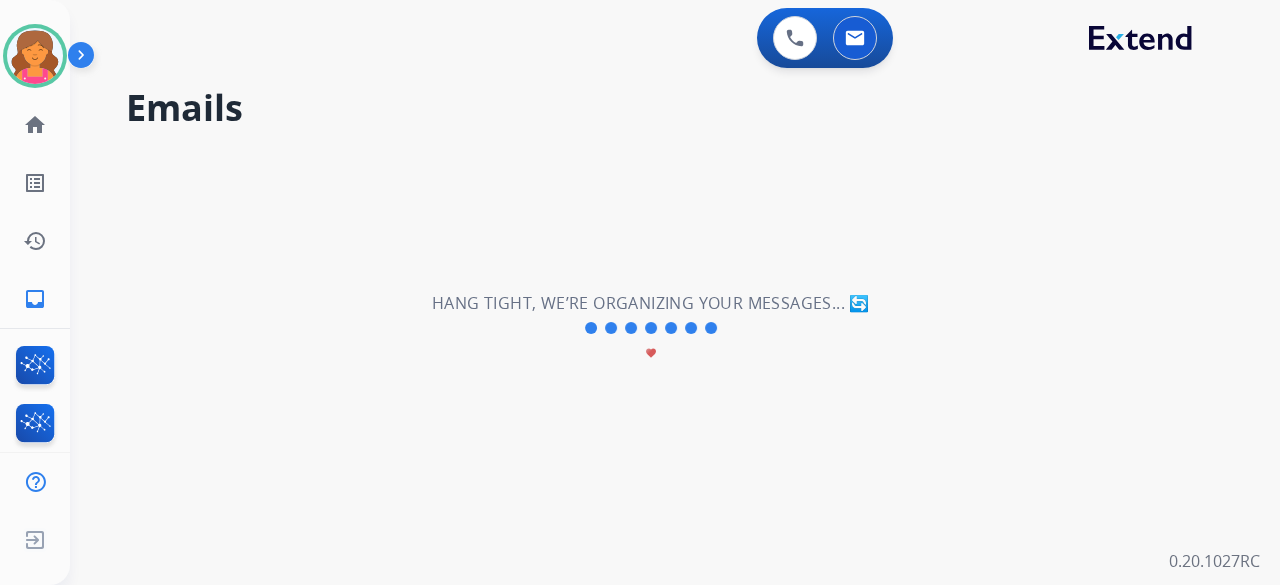 scroll, scrollTop: 0, scrollLeft: 0, axis: both 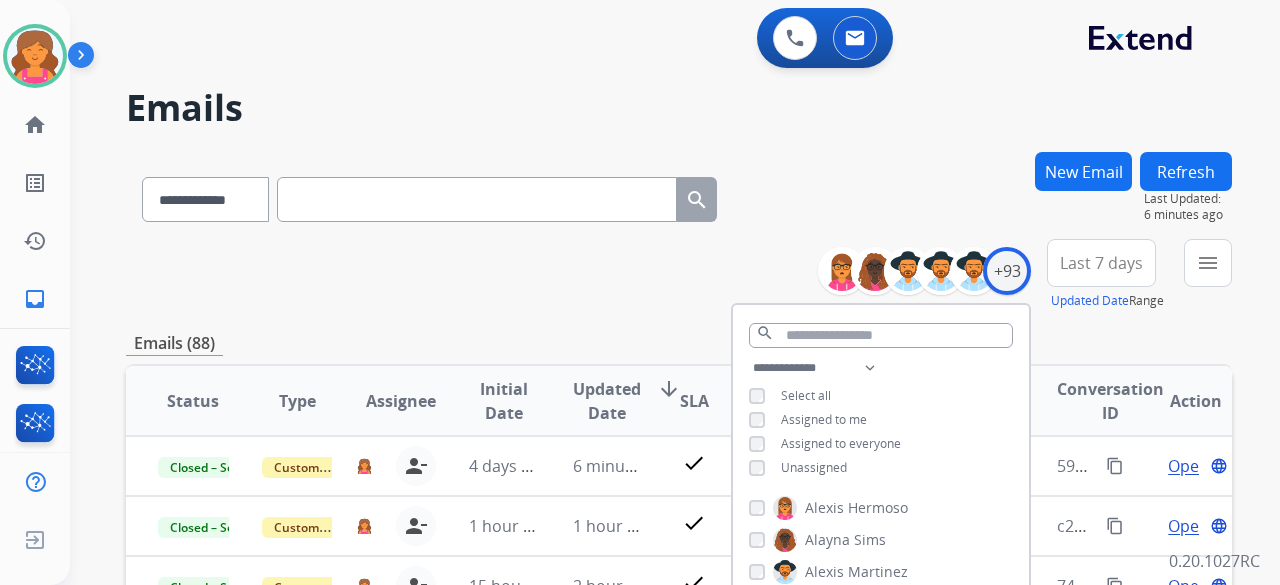 click on "Last 7 days" at bounding box center (1101, 263) 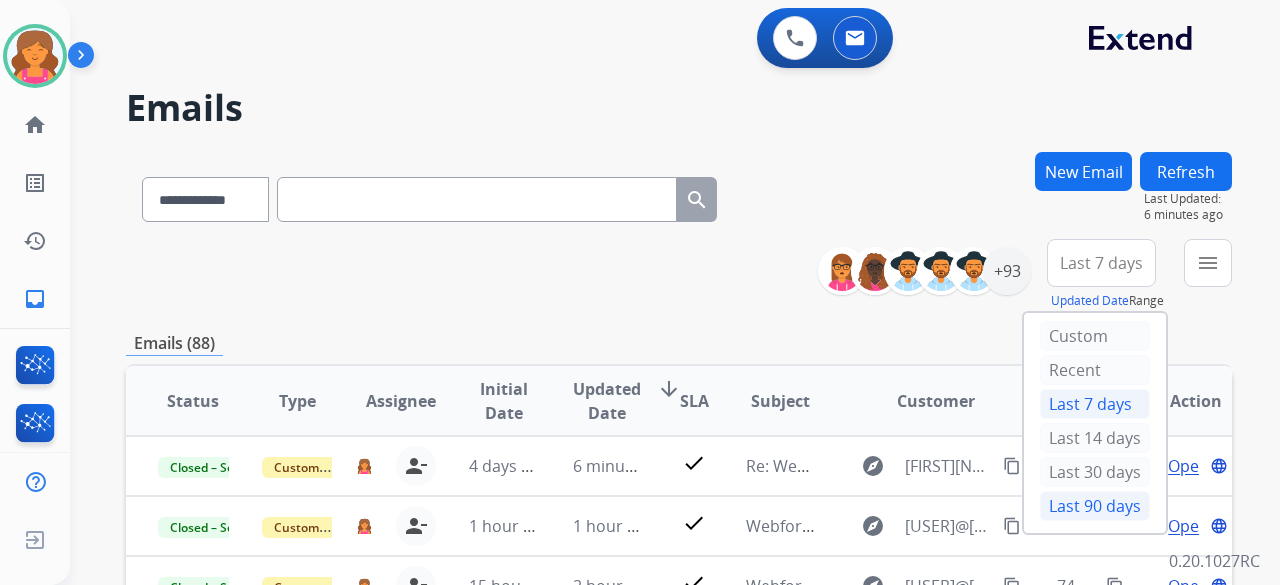 click on "Last 90 days" at bounding box center (1095, 506) 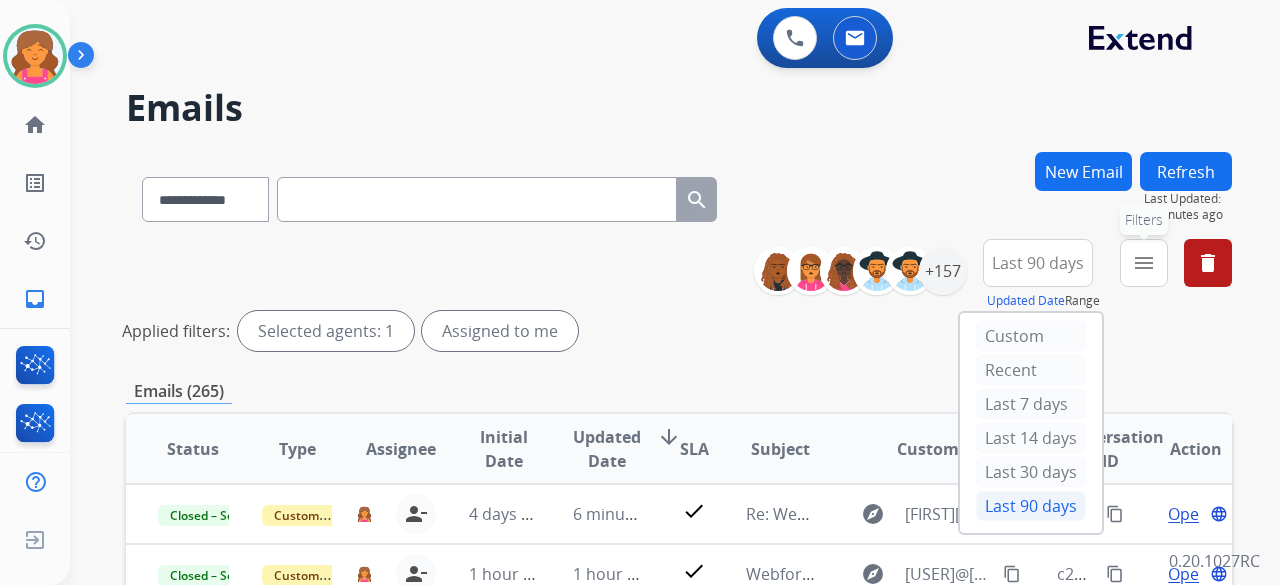 click on "menu  Filters" at bounding box center (1144, 263) 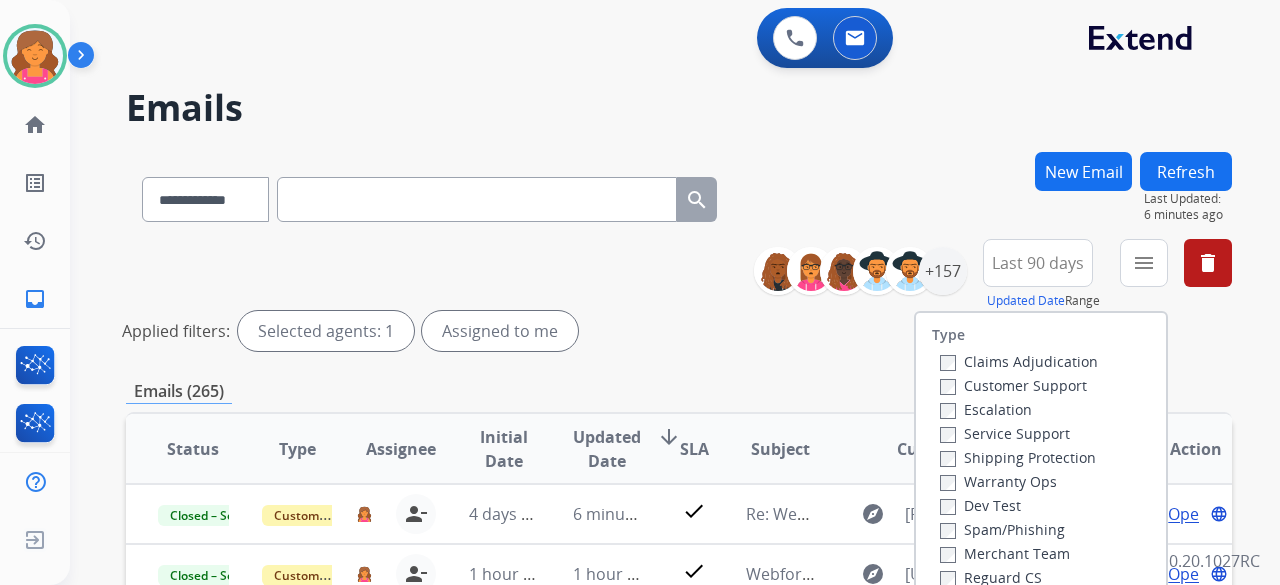 click on "Customer Support" at bounding box center (1013, 385) 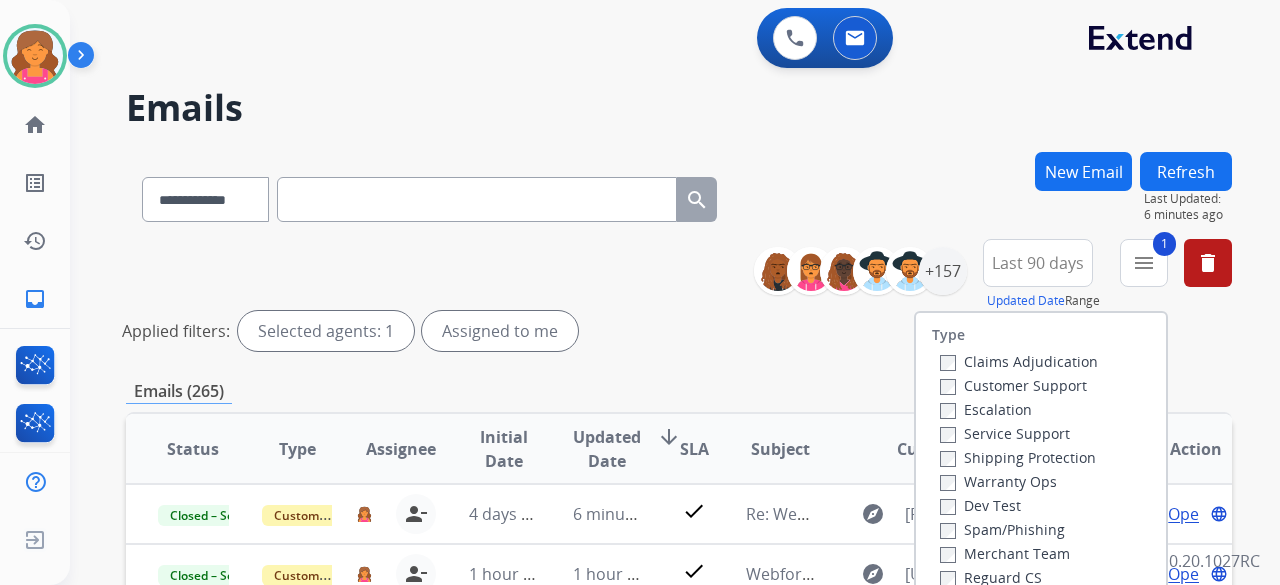 click on "Shipping Protection" at bounding box center (1018, 457) 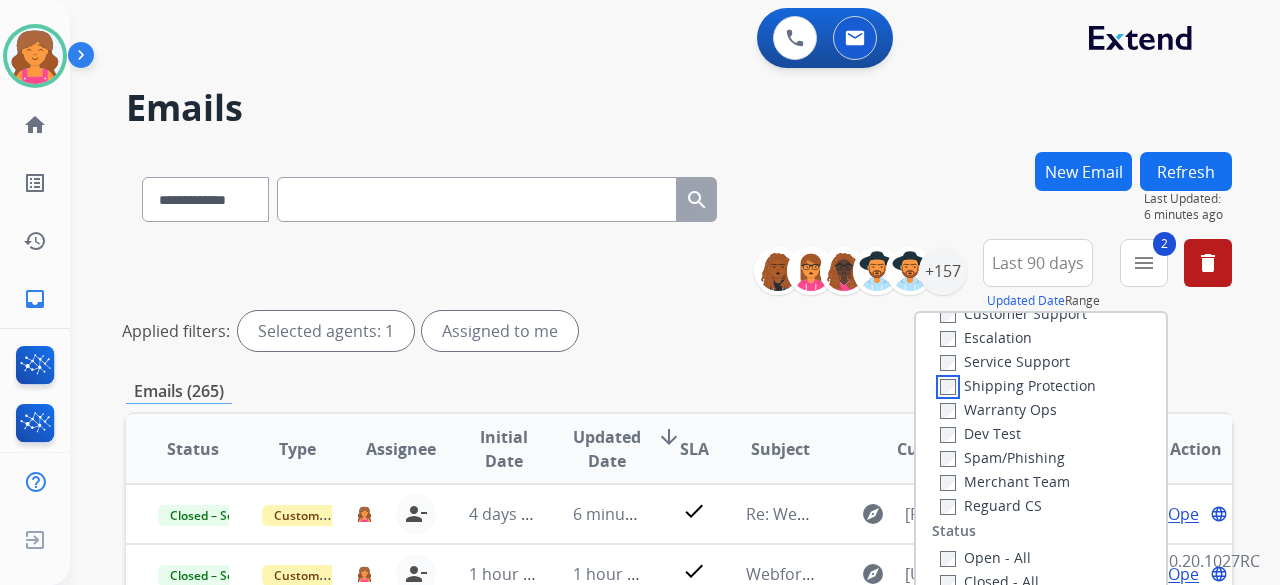 scroll, scrollTop: 100, scrollLeft: 0, axis: vertical 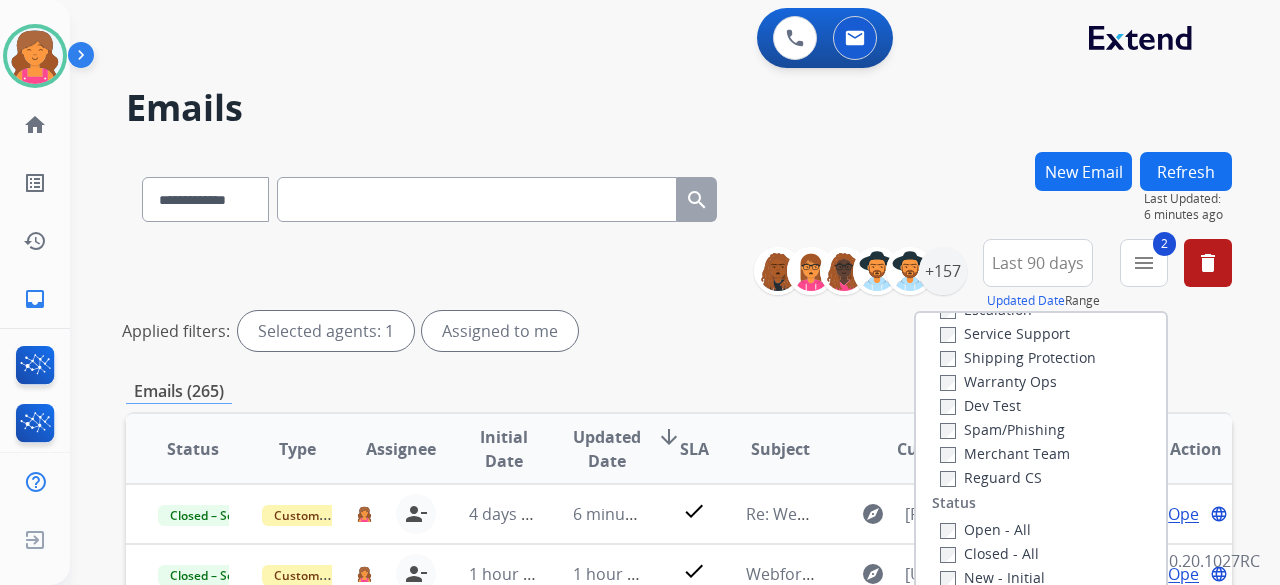 click on "Reguard CS" at bounding box center (1019, 477) 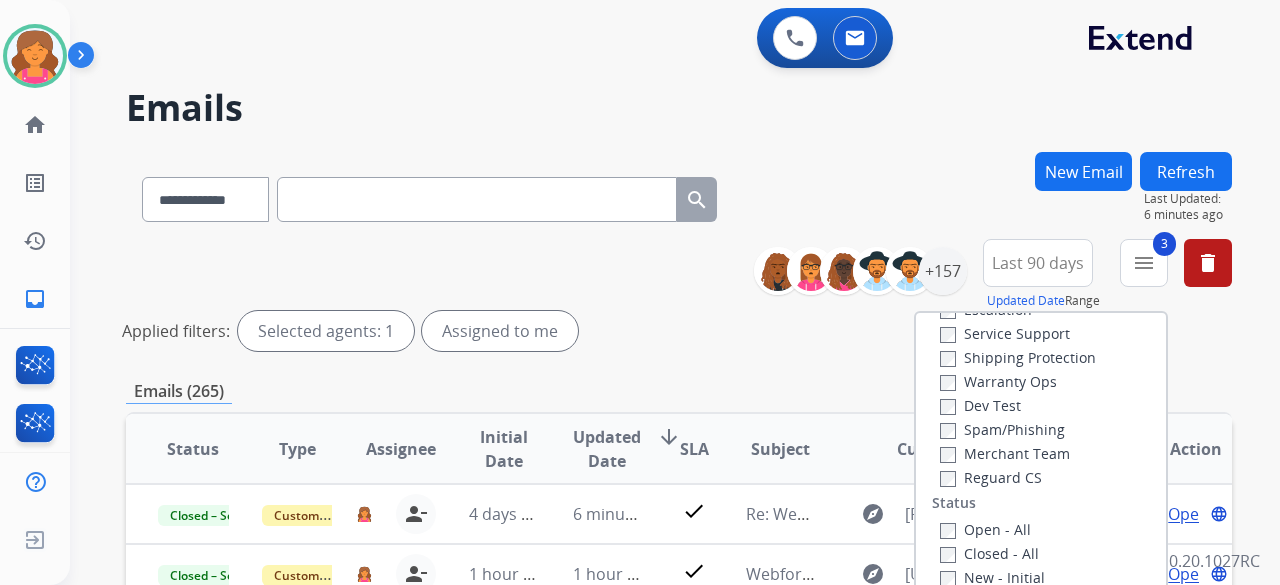 click on "Open - All" at bounding box center (985, 529) 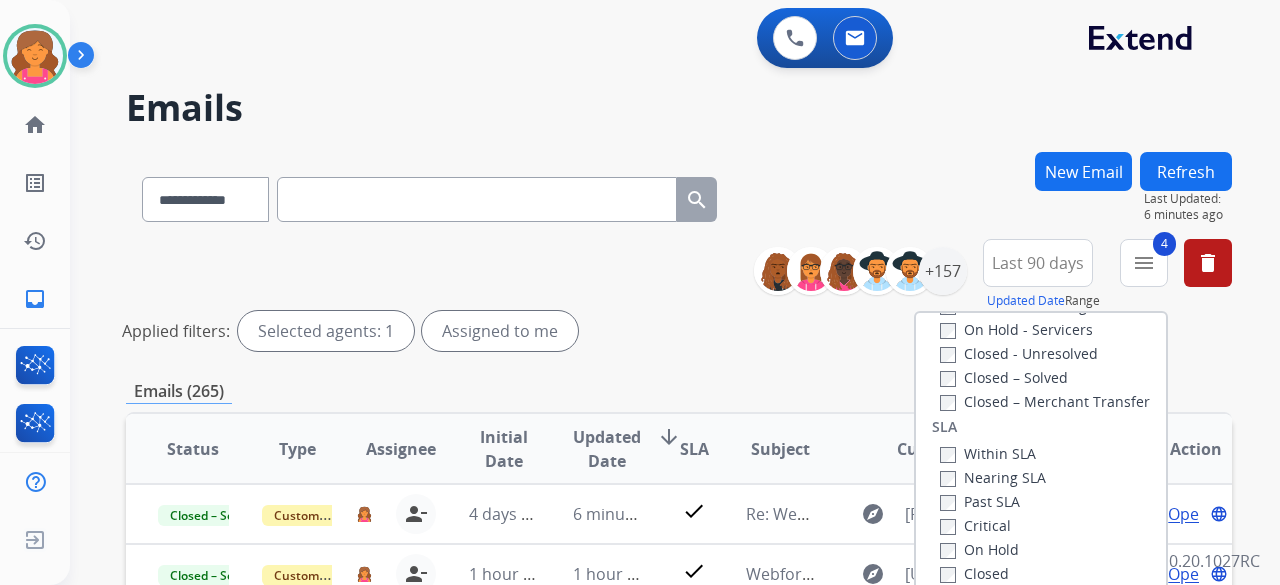 scroll, scrollTop: 528, scrollLeft: 0, axis: vertical 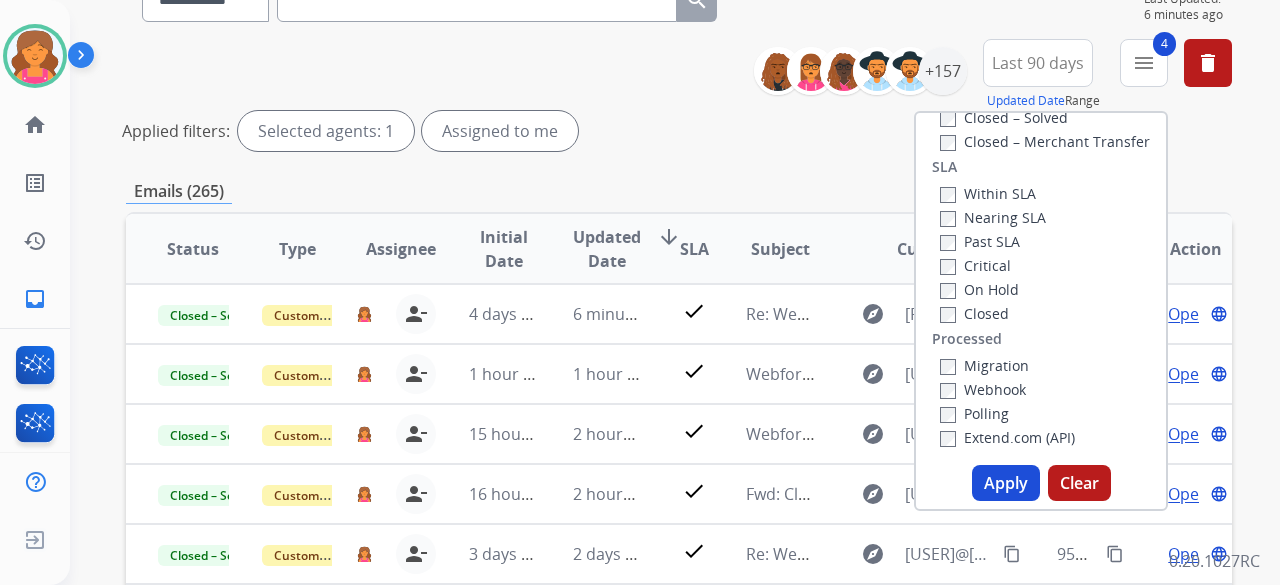 click on "Apply" at bounding box center (1006, 483) 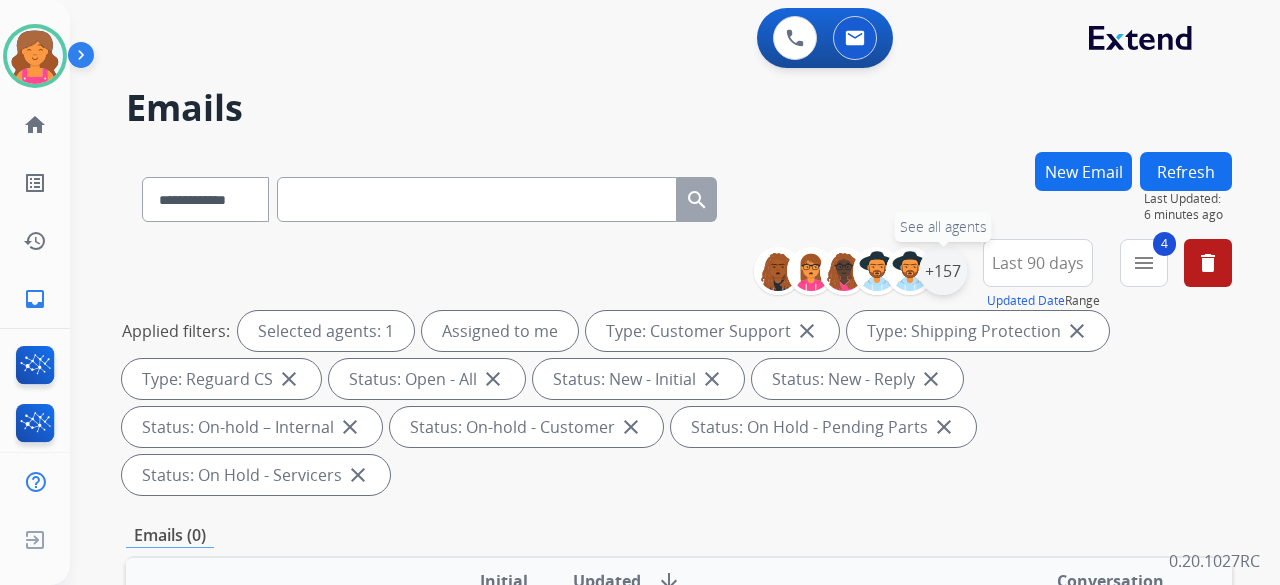 click on "+157" at bounding box center (943, 271) 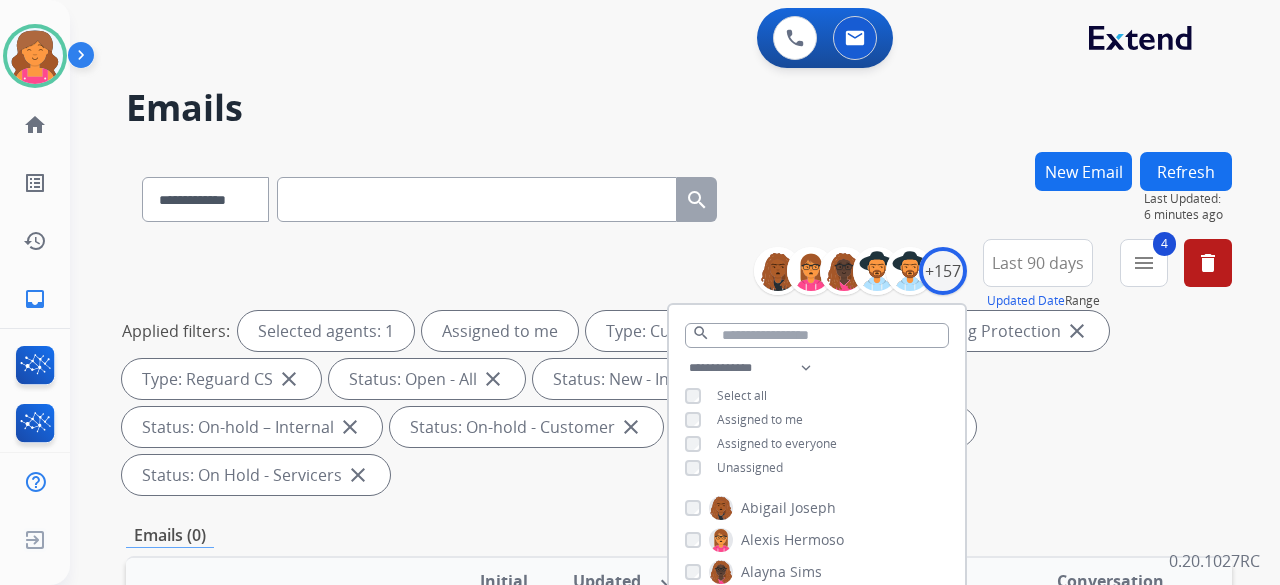 click on "**********" at bounding box center [817, 420] 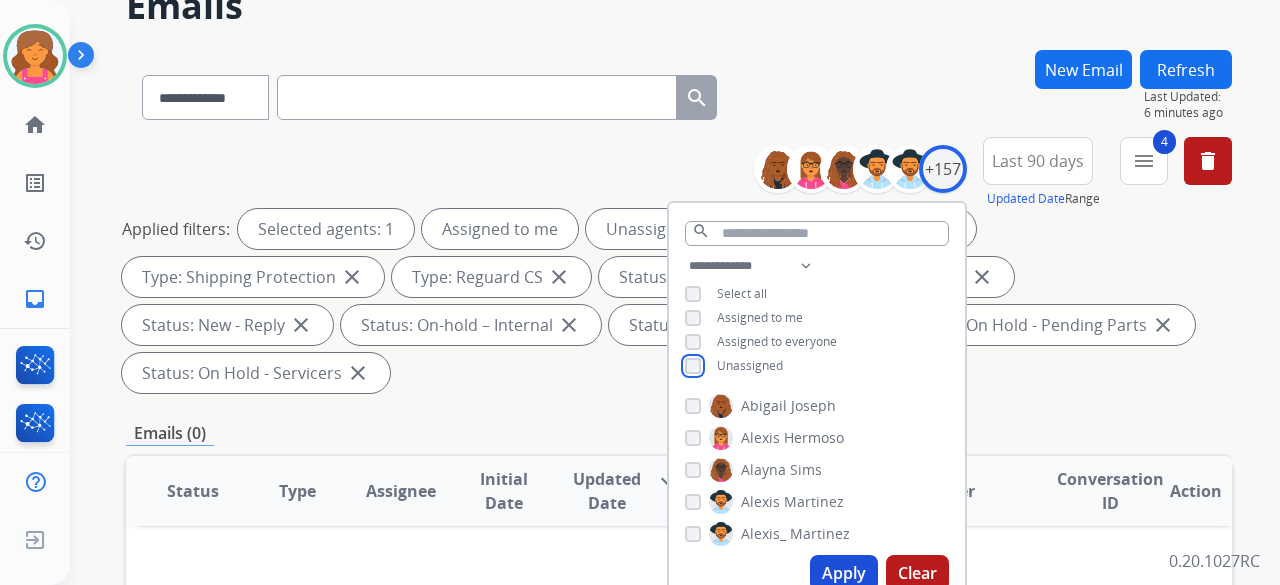 scroll, scrollTop: 200, scrollLeft: 0, axis: vertical 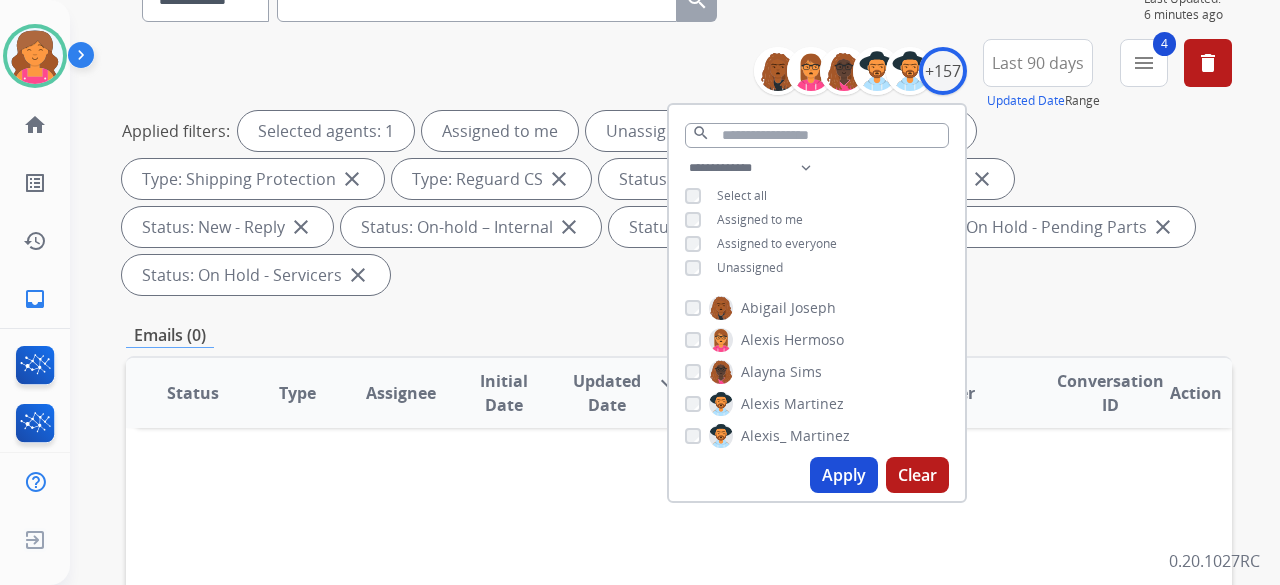 click on "Apply" at bounding box center [844, 475] 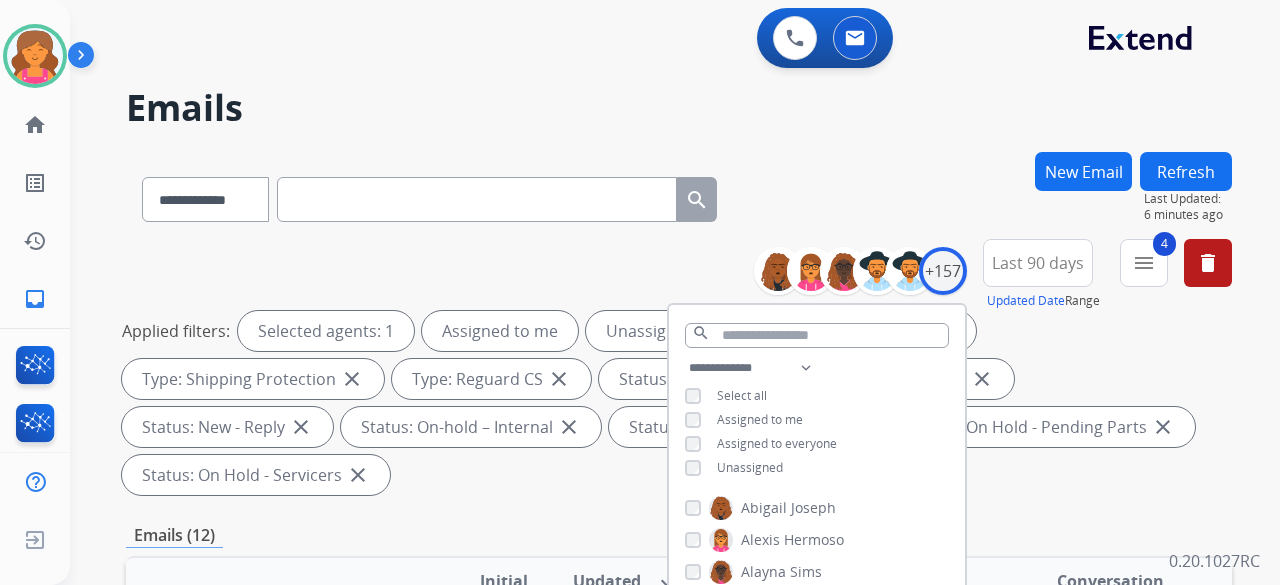 click on "**********" at bounding box center [679, 195] 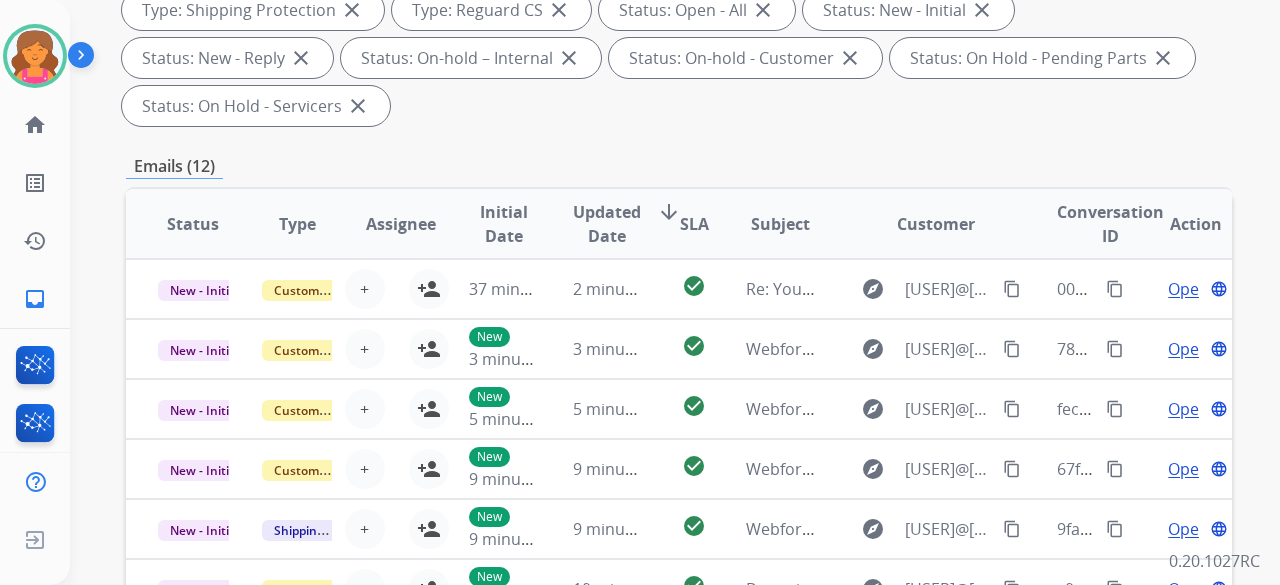 scroll, scrollTop: 400, scrollLeft: 0, axis: vertical 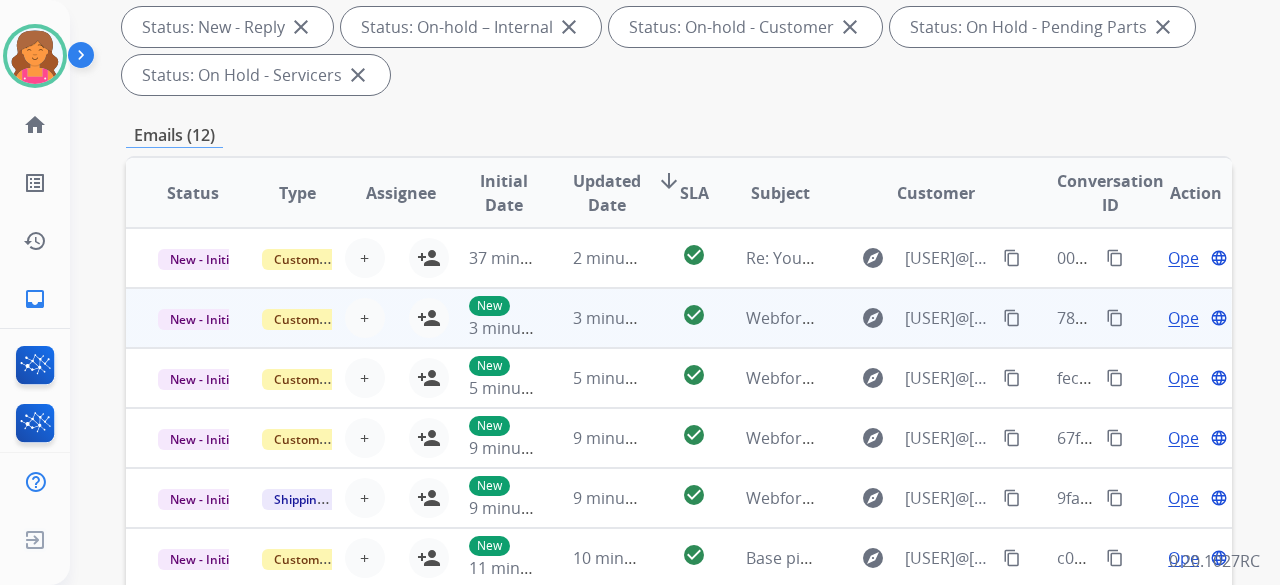 click on "explore lamm636@gmail.com content_copy" at bounding box center (920, 318) 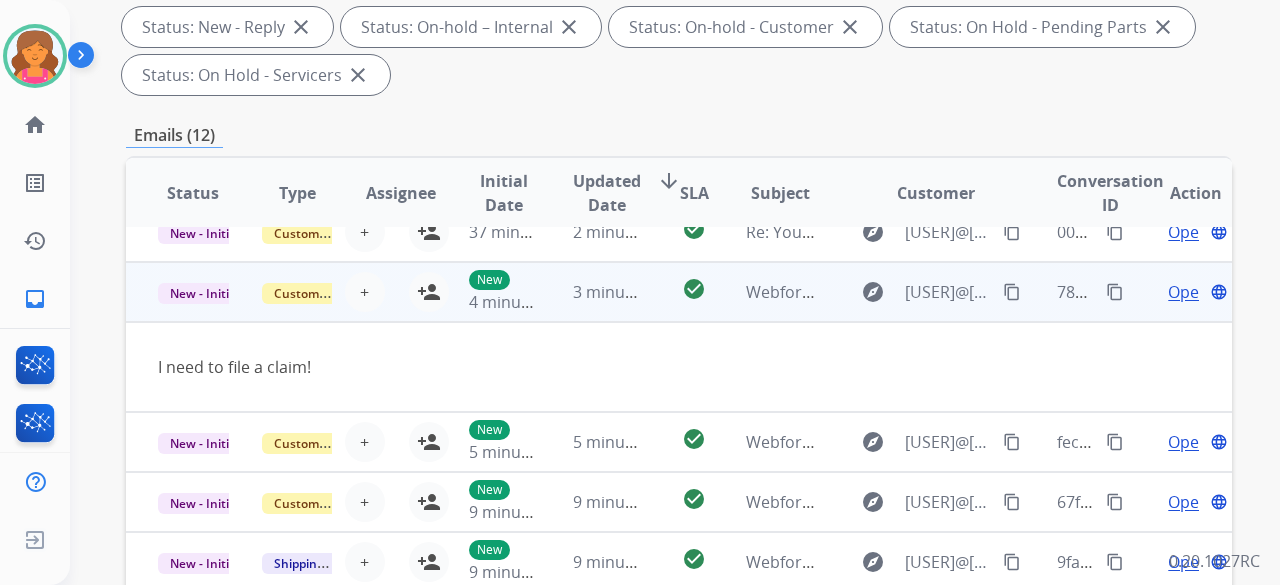 scroll, scrollTop: 0, scrollLeft: 0, axis: both 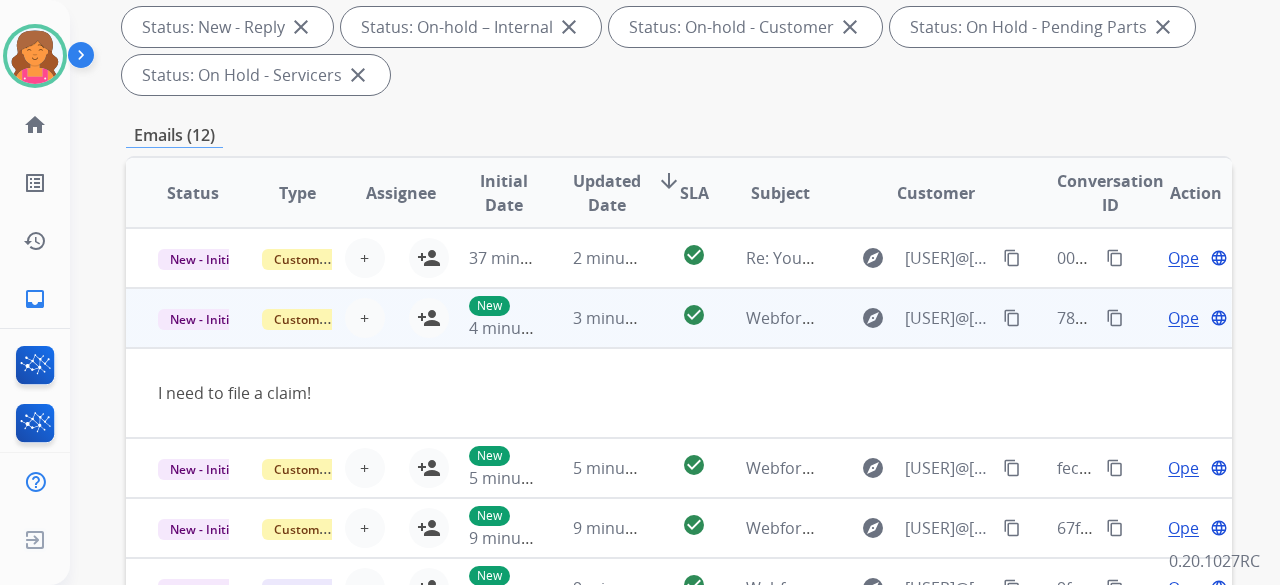 click on "New 4 minutes ago" at bounding box center (489, 318) 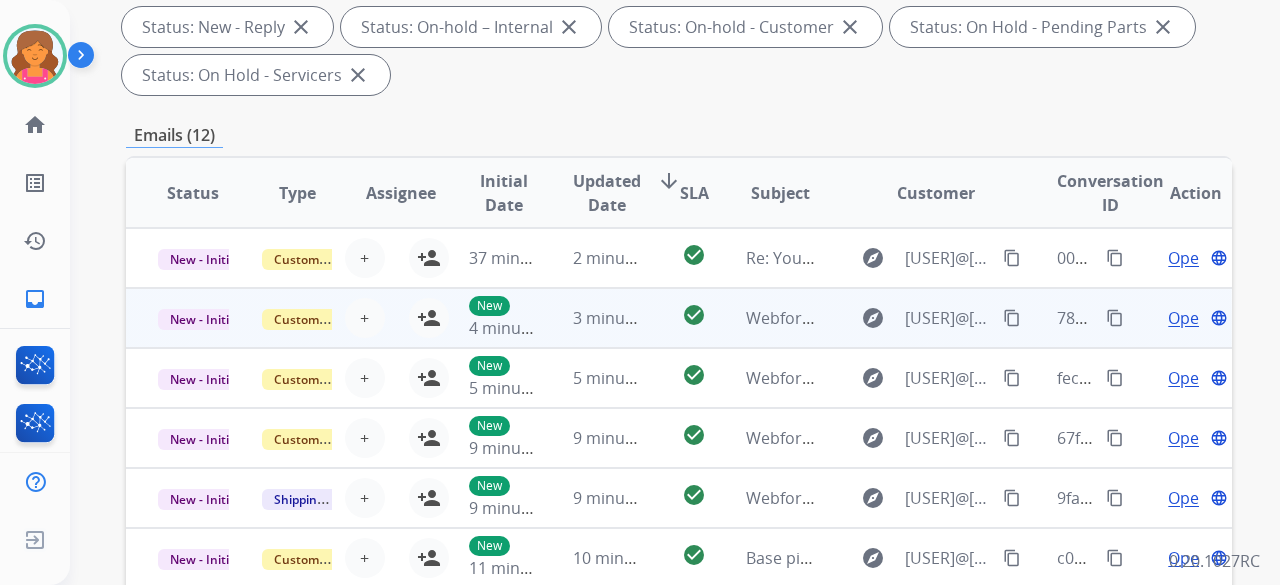 click on "New 4 minutes ago" at bounding box center [489, 318] 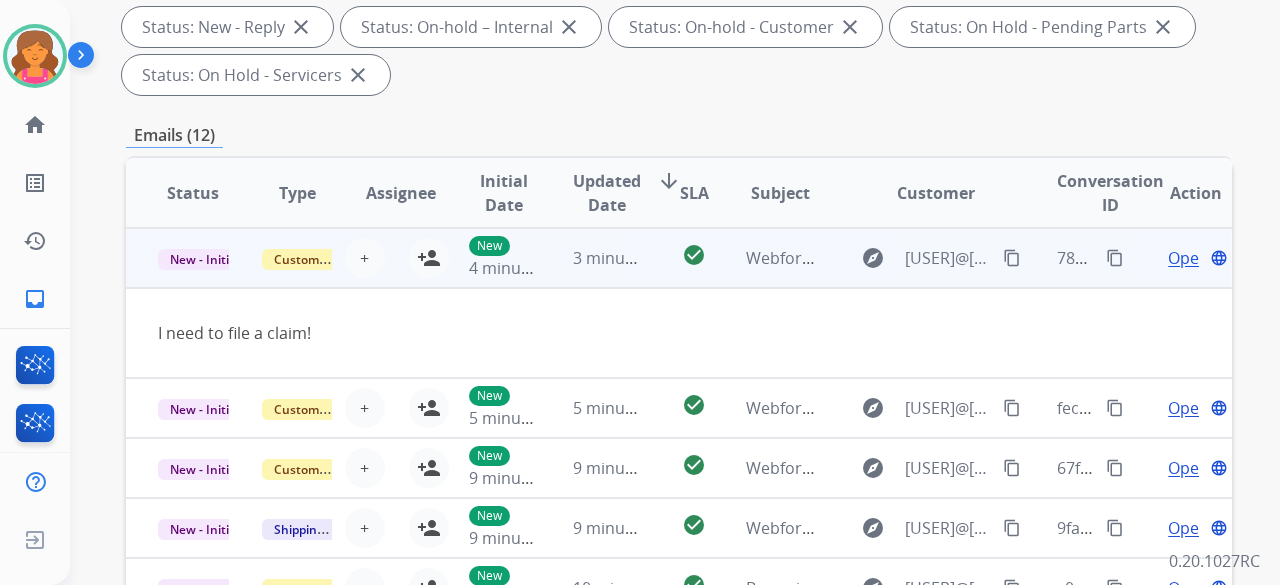 click on "New 4 minutes ago" at bounding box center [489, 258] 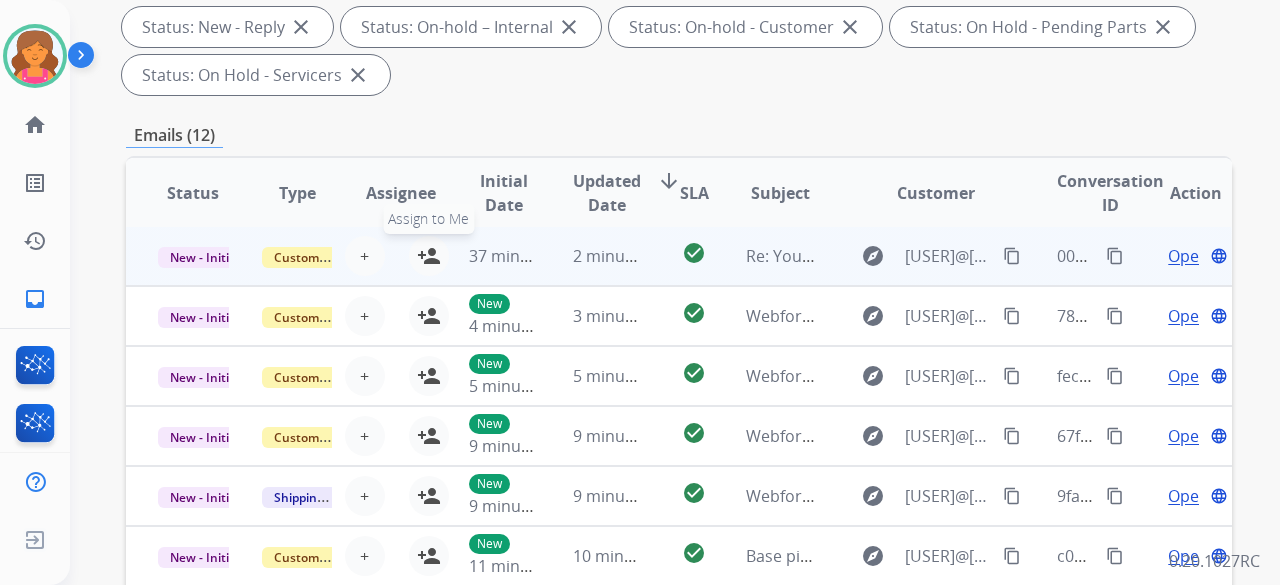 click on "person_add" at bounding box center [429, 256] 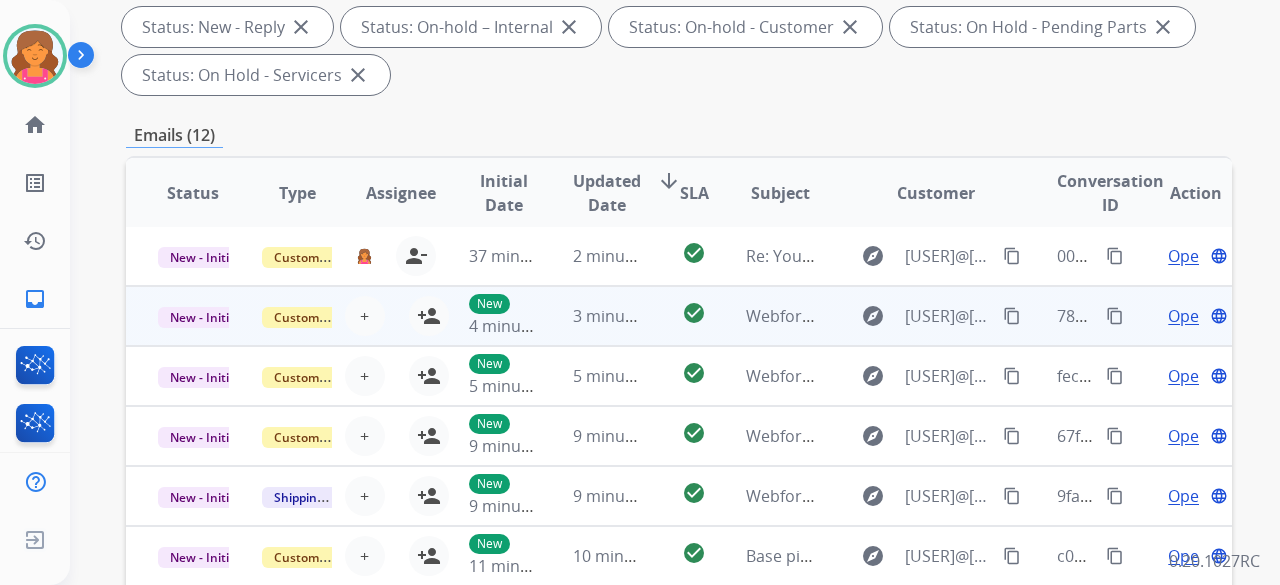 click on "check_circle" at bounding box center (678, 316) 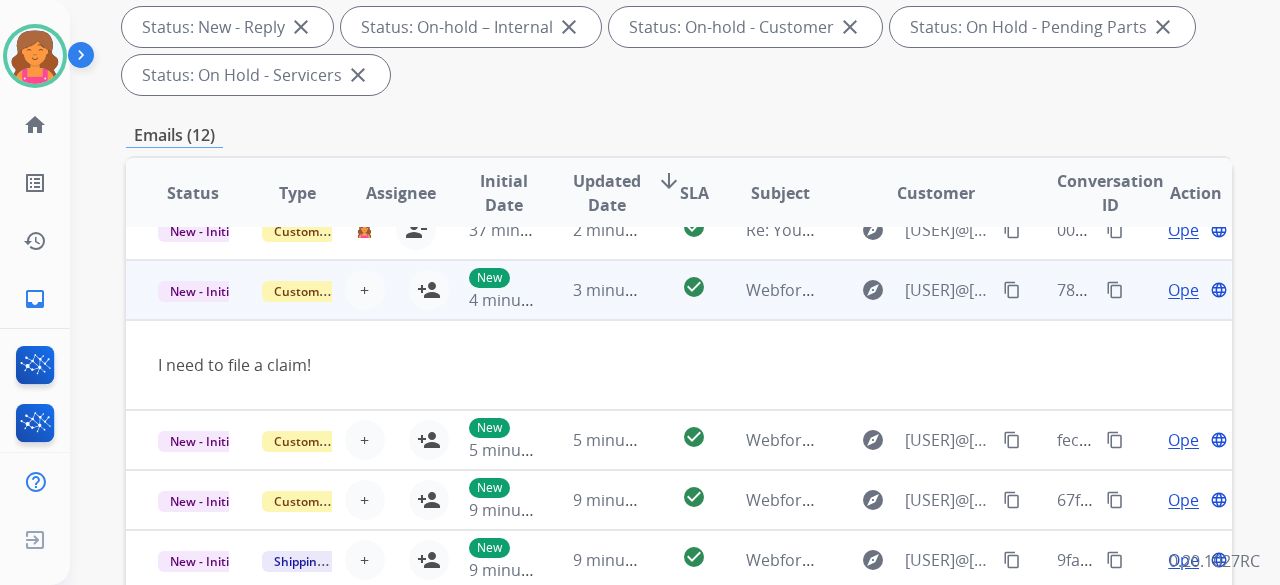 scroll, scrollTop: 0, scrollLeft: 0, axis: both 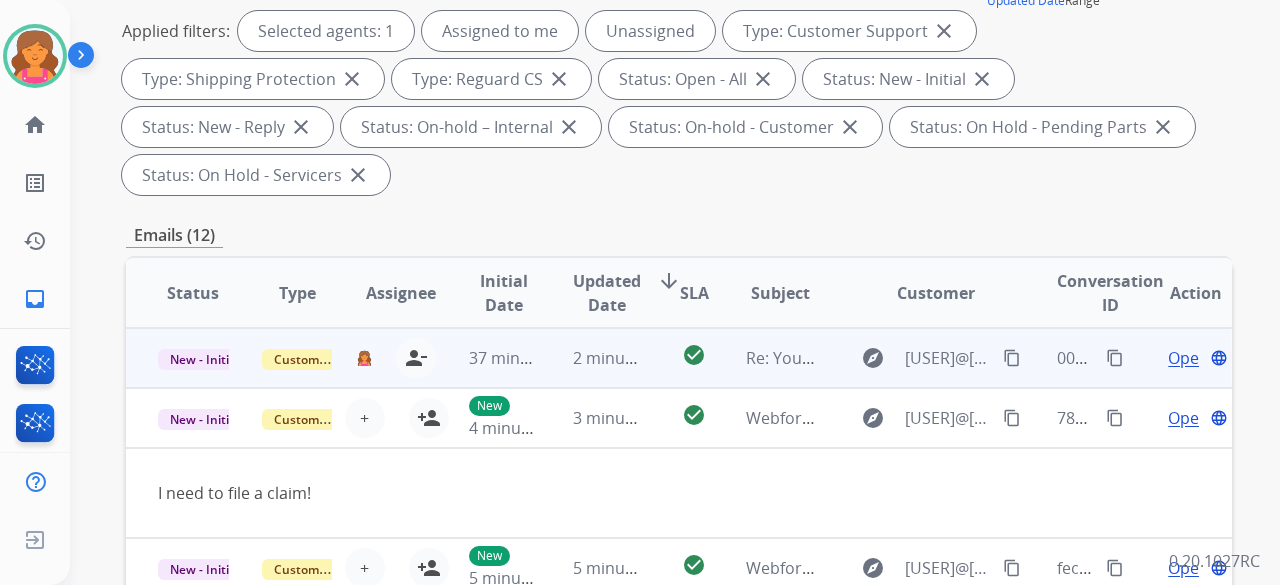 click on "37 minutes ago" at bounding box center (489, 358) 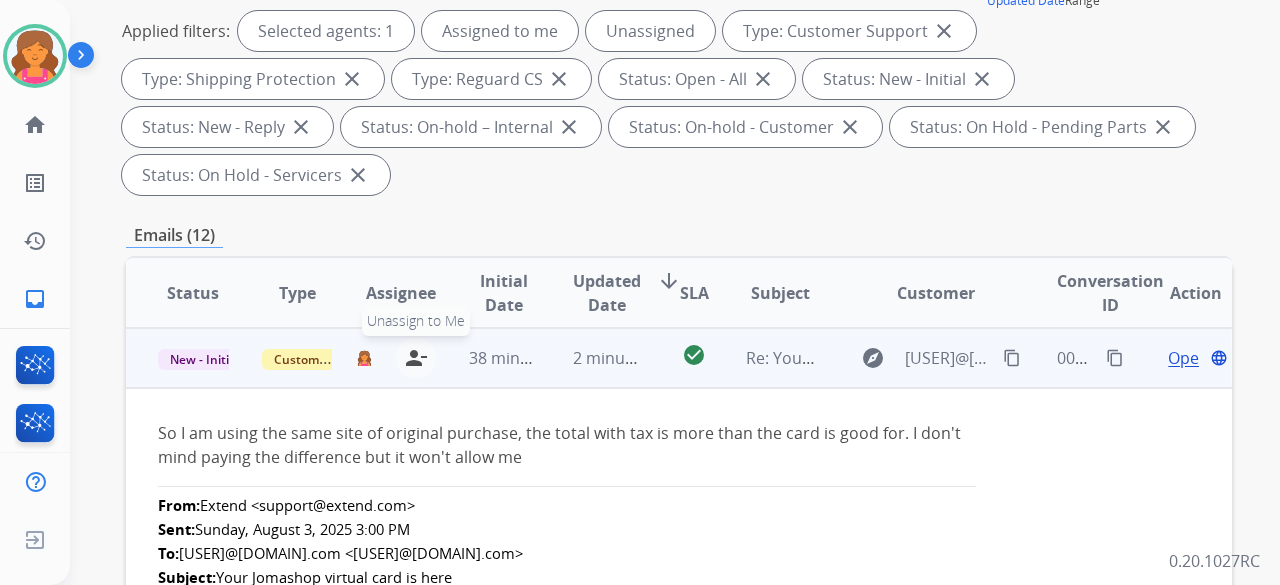 click on "person_remove" at bounding box center (416, 358) 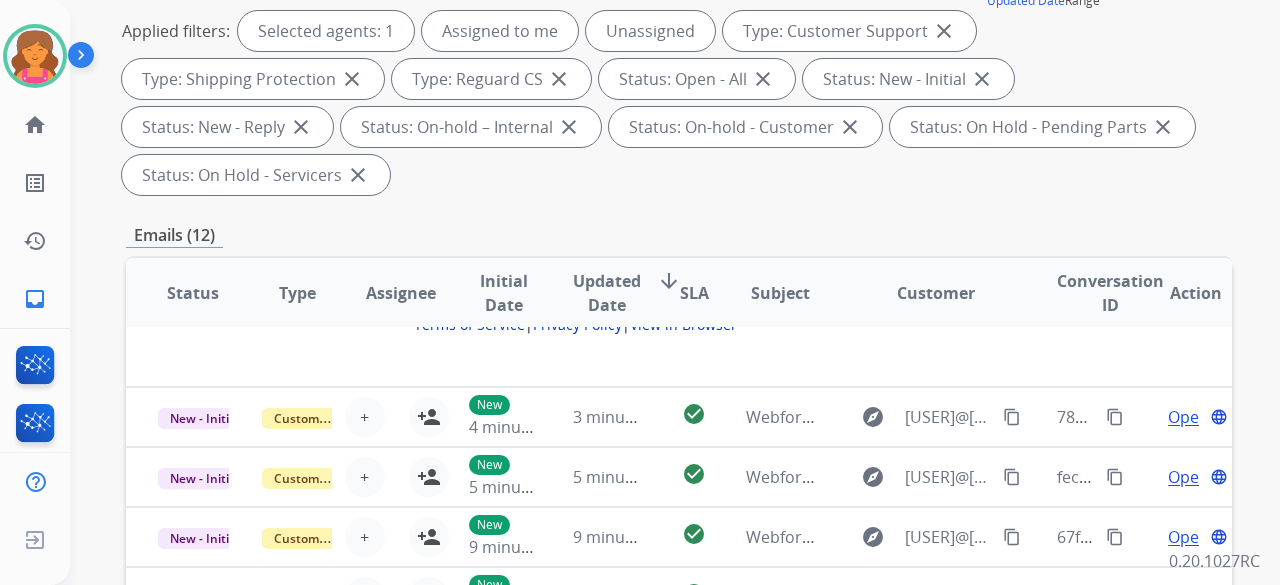scroll, scrollTop: 2043, scrollLeft: 0, axis: vertical 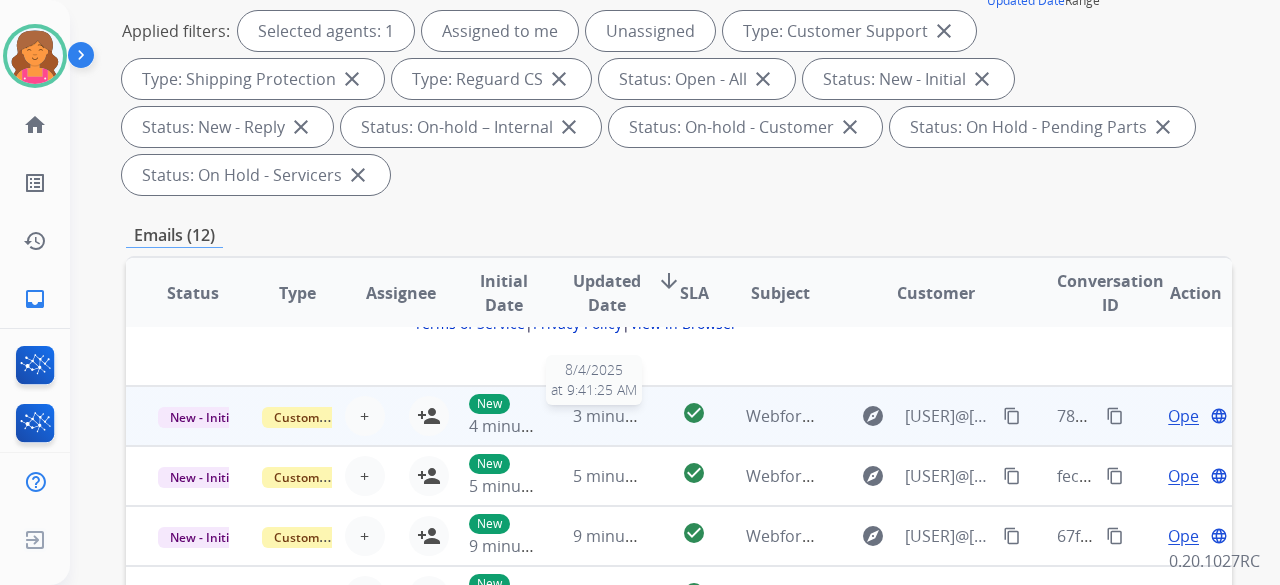 click on "3 minutes ago" at bounding box center [626, 416] 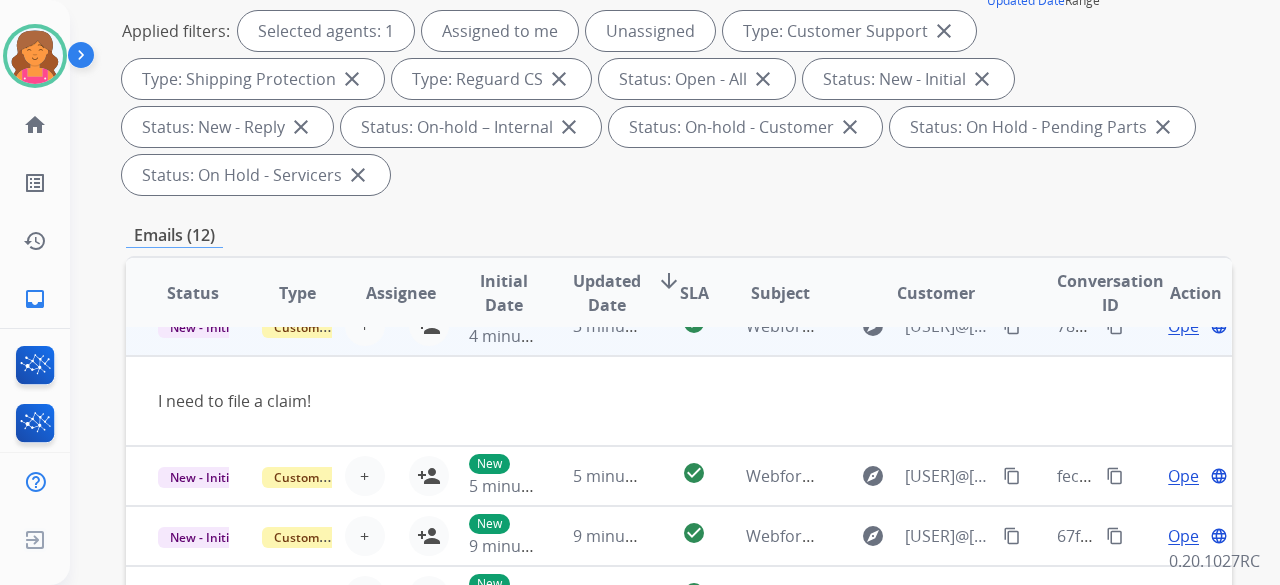 scroll, scrollTop: 60, scrollLeft: 0, axis: vertical 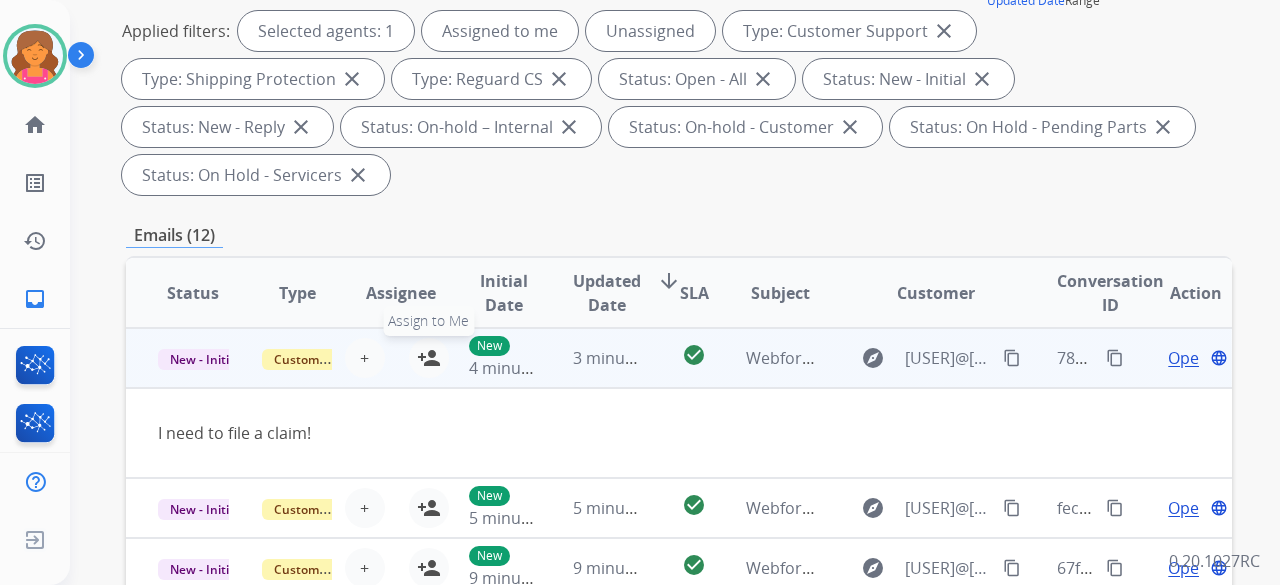 click on "person_add" at bounding box center [429, 358] 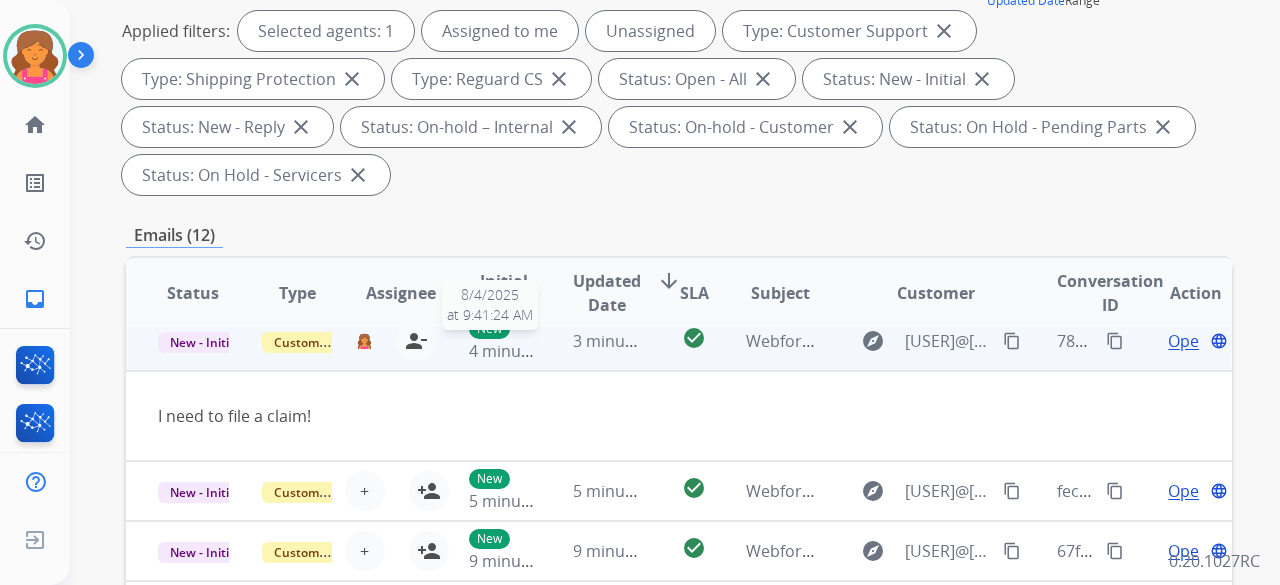 scroll, scrollTop: 92, scrollLeft: 0, axis: vertical 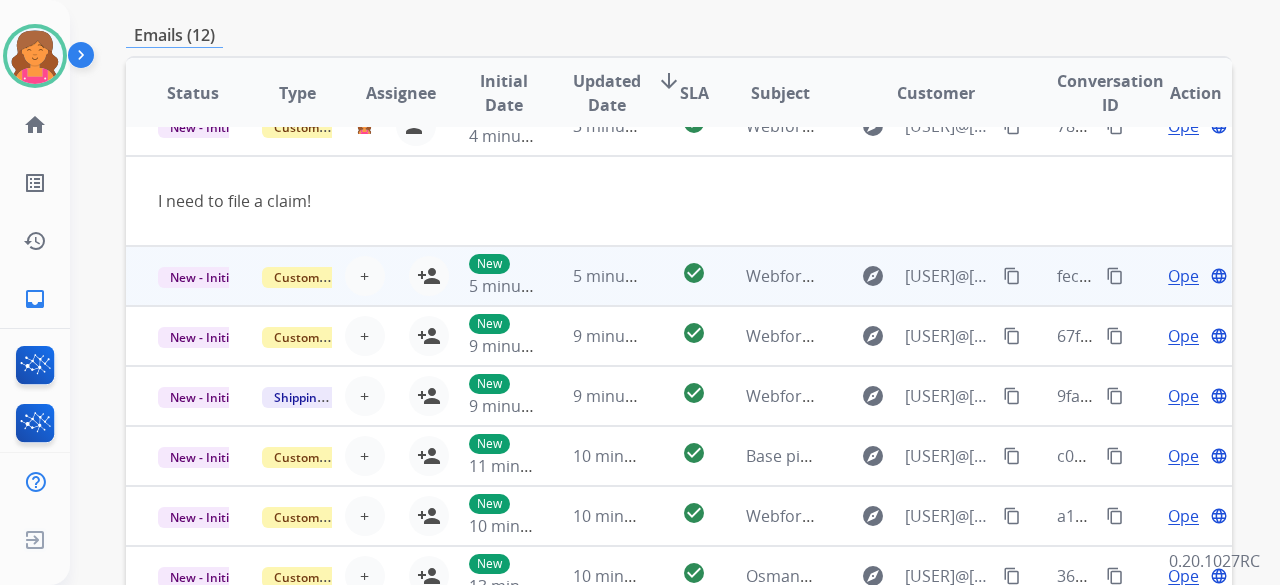 click on "check_circle" at bounding box center (678, 276) 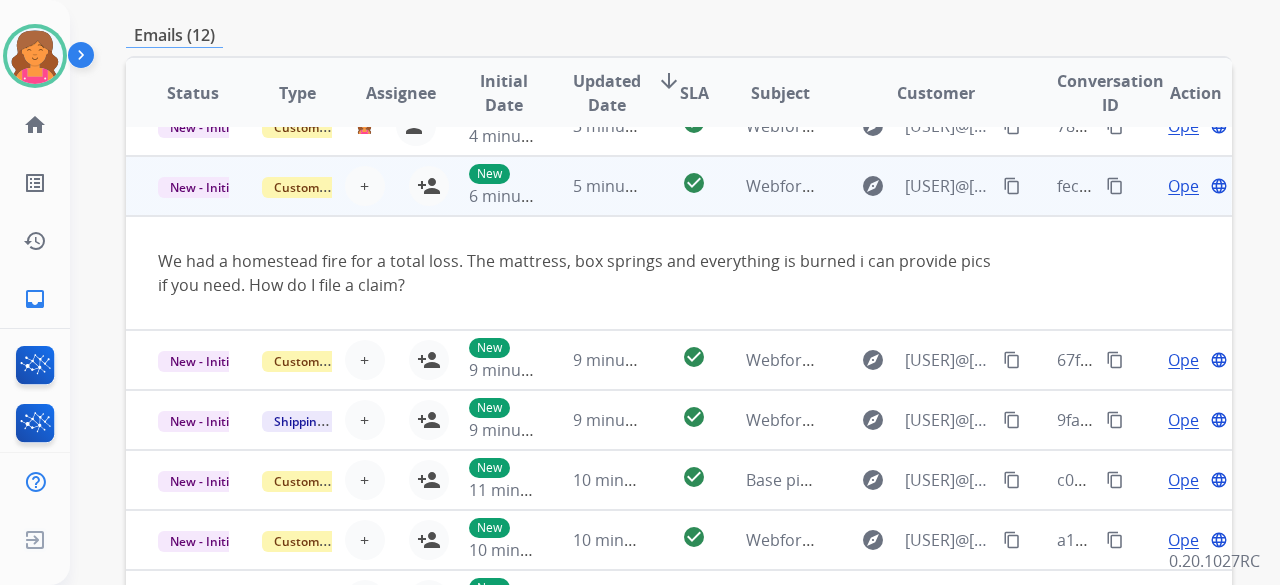 scroll, scrollTop: 116, scrollLeft: 0, axis: vertical 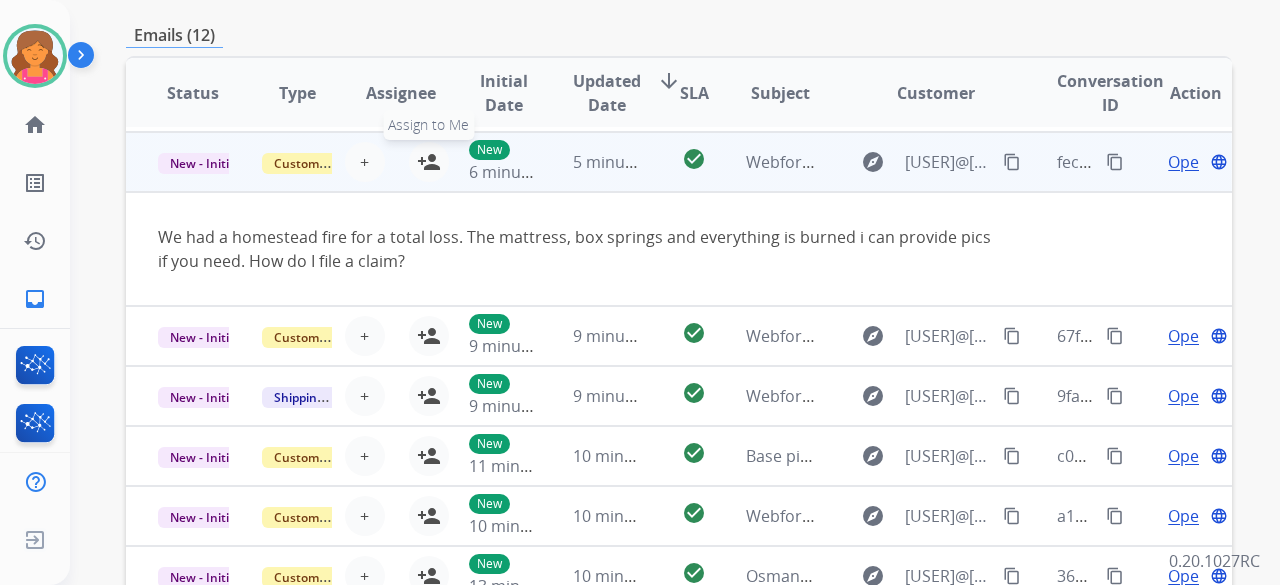 click on "person_add" at bounding box center (429, 162) 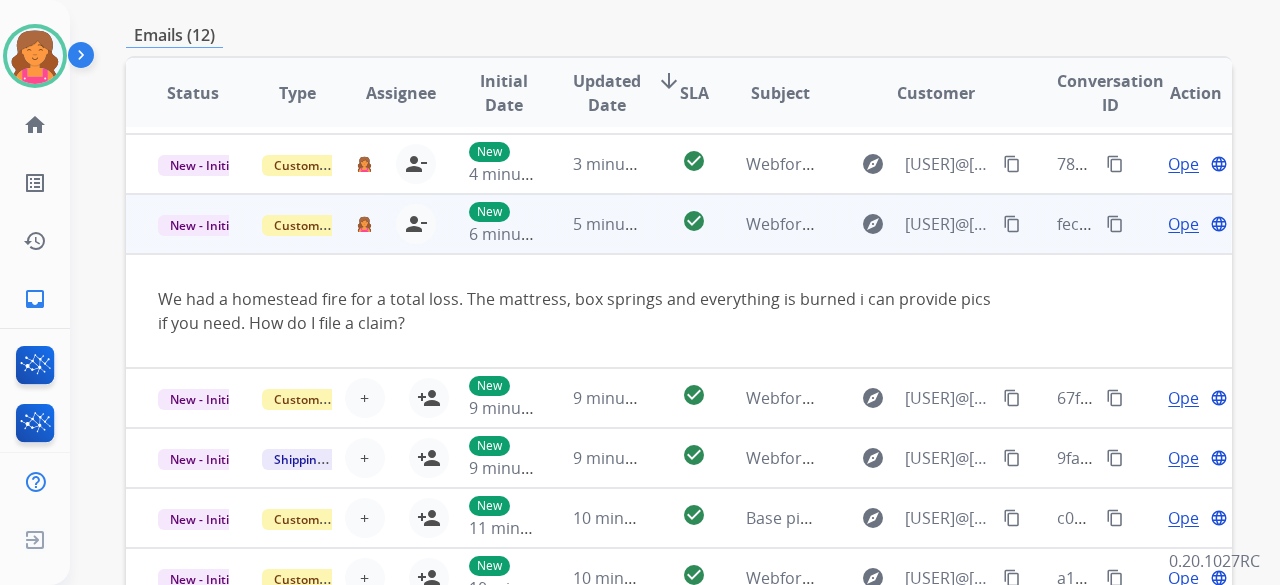 scroll, scrollTop: 0, scrollLeft: 0, axis: both 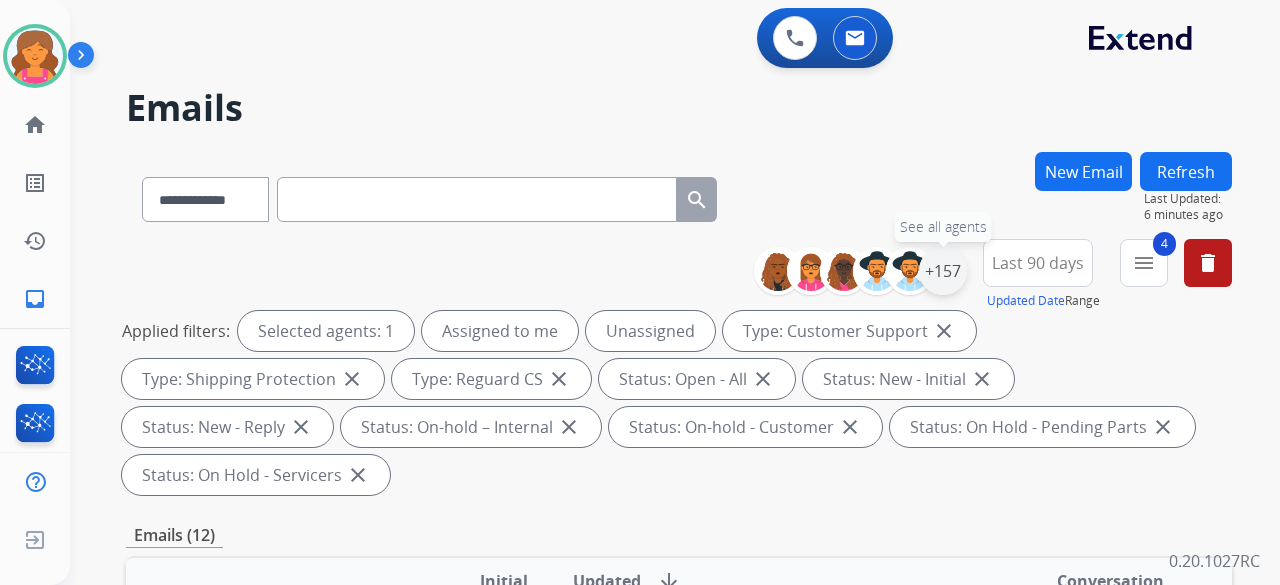 click on "+157" at bounding box center [943, 271] 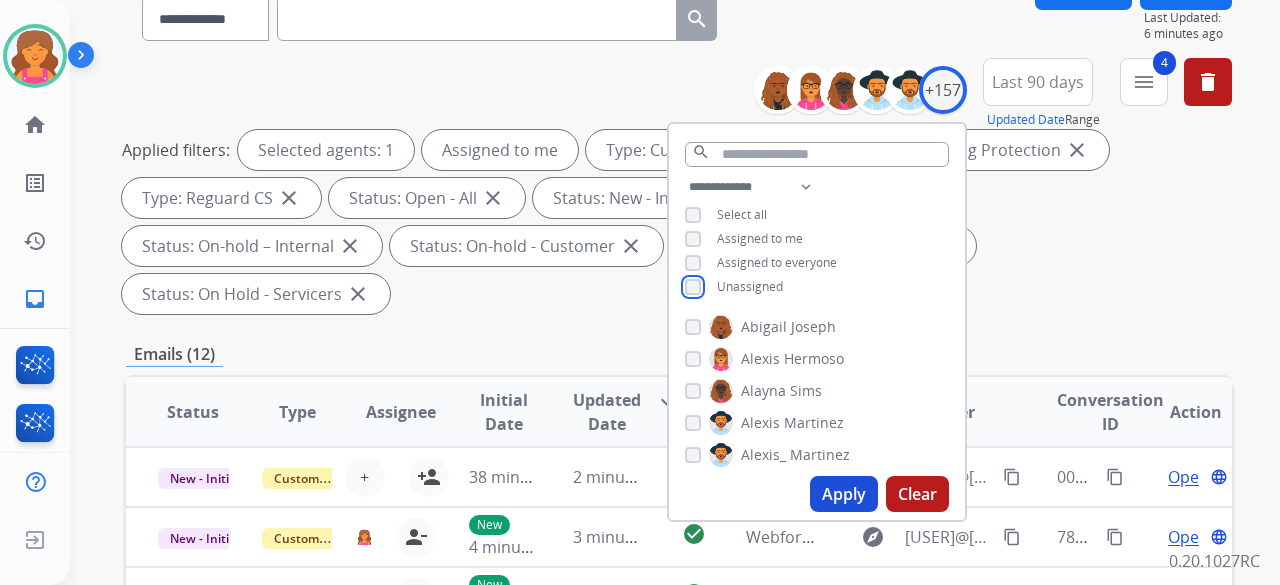 scroll, scrollTop: 200, scrollLeft: 0, axis: vertical 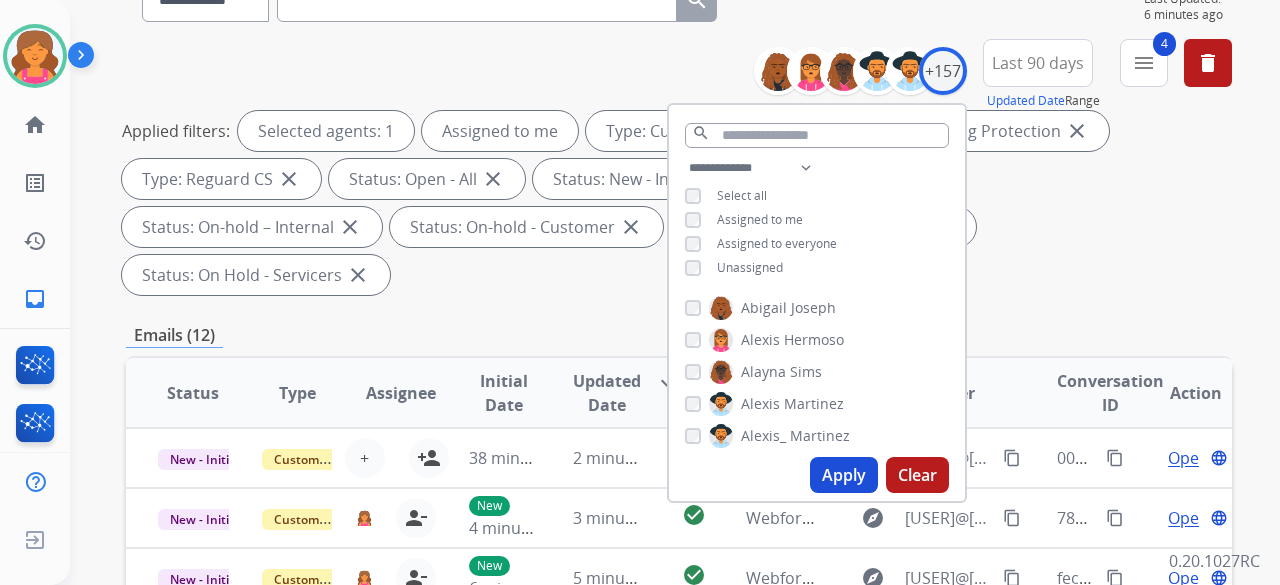 click on "Apply" at bounding box center [844, 475] 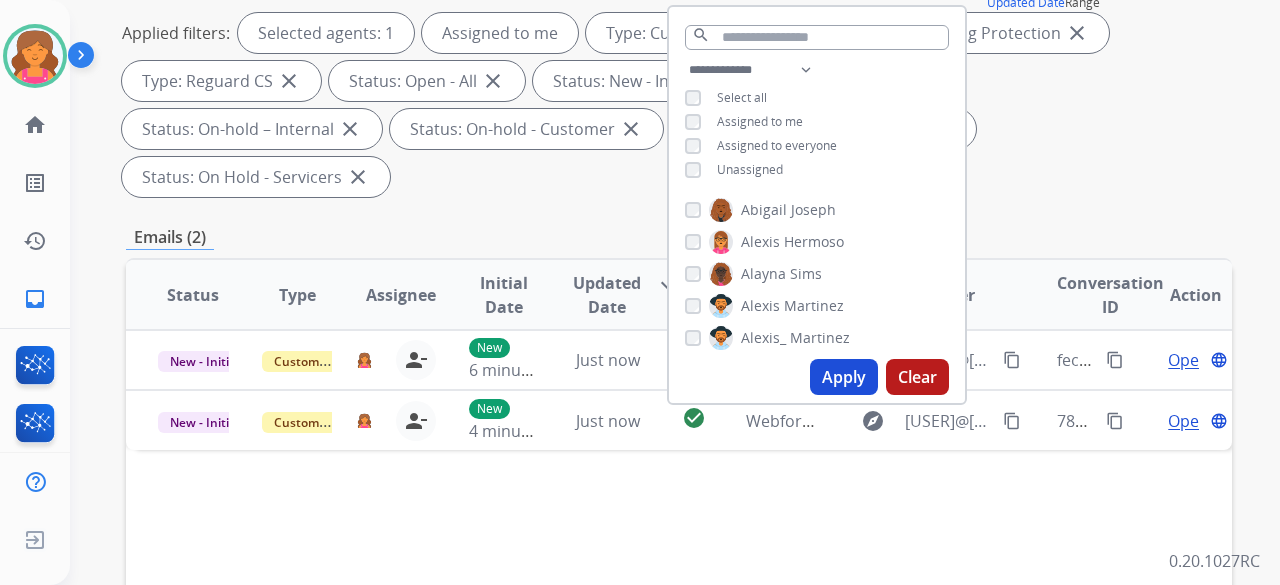 scroll, scrollTop: 300, scrollLeft: 0, axis: vertical 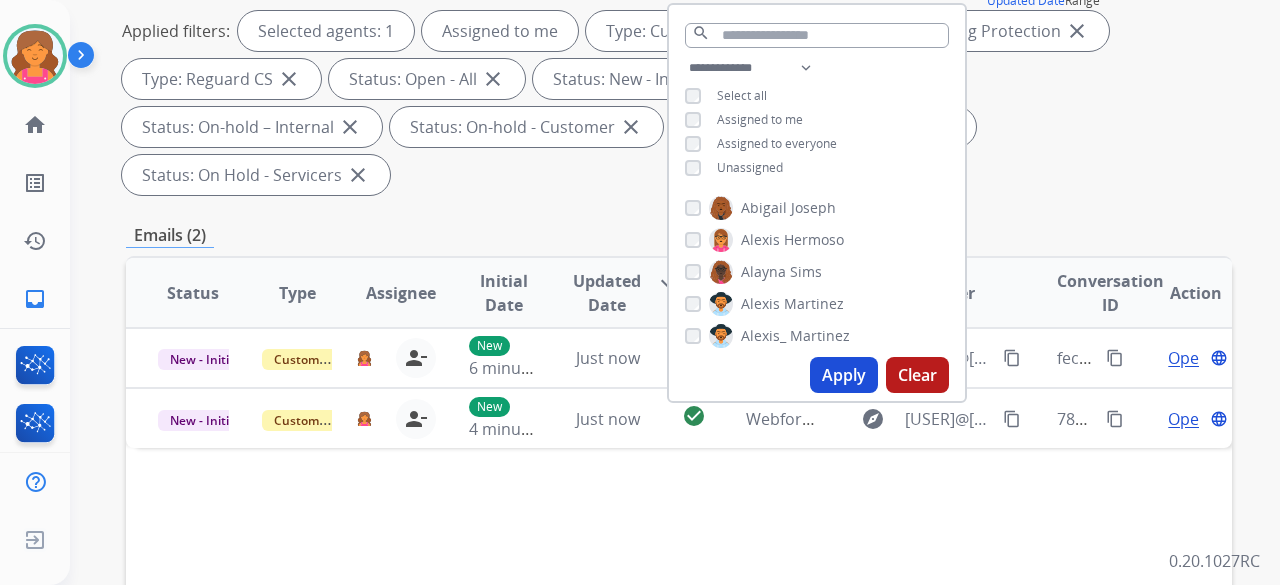 click on "Status Type Assignee Initial Date Updated Date arrow_downward SLA Subject Customer Conversation ID Action New - Initial Customer Support breaunna.curtismcguire@mcibpo.com person_remove Unassign to Me New 6 minutes ago Just now check_circle  Webform from maddiemae81@gmail.com on 08/04/2025  explore maddiemae81@gmail.com content_copy  fec40a3c-d90e-4c38-944a-d13016187e98  content_copy Open language New - Initial Customer Support breaunna.curtismcguire@mcibpo.com person_remove Unassign to Me New 4 minutes ago Just now check_circle  Webform from lamm636@gmail.com on 08/04/2025  explore lamm636@gmail.com content_copy  782b6b09-6657-4665-b495-add7a264cb6d  content_copy Open language" at bounding box center [679, 591] 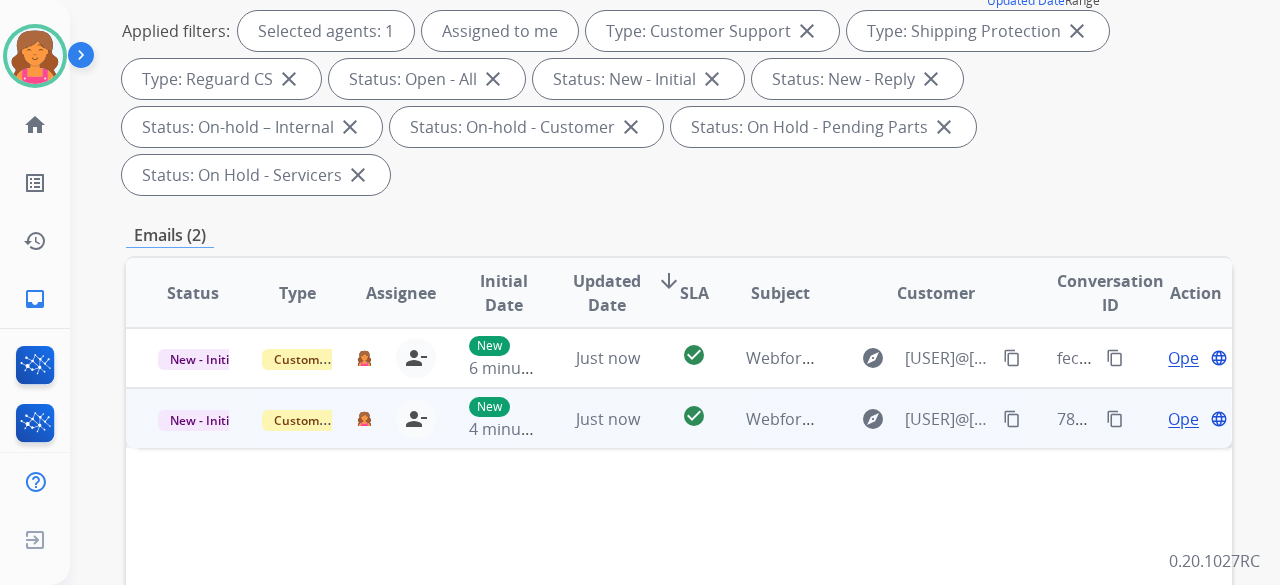 click on "Open" at bounding box center [1188, 419] 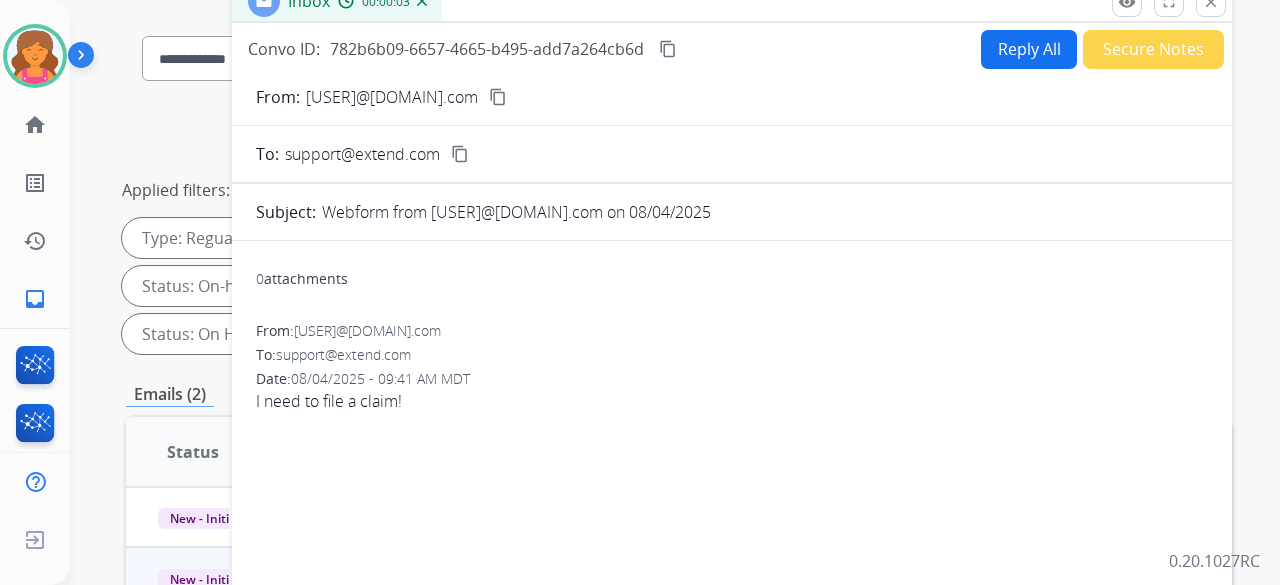 scroll, scrollTop: 0, scrollLeft: 0, axis: both 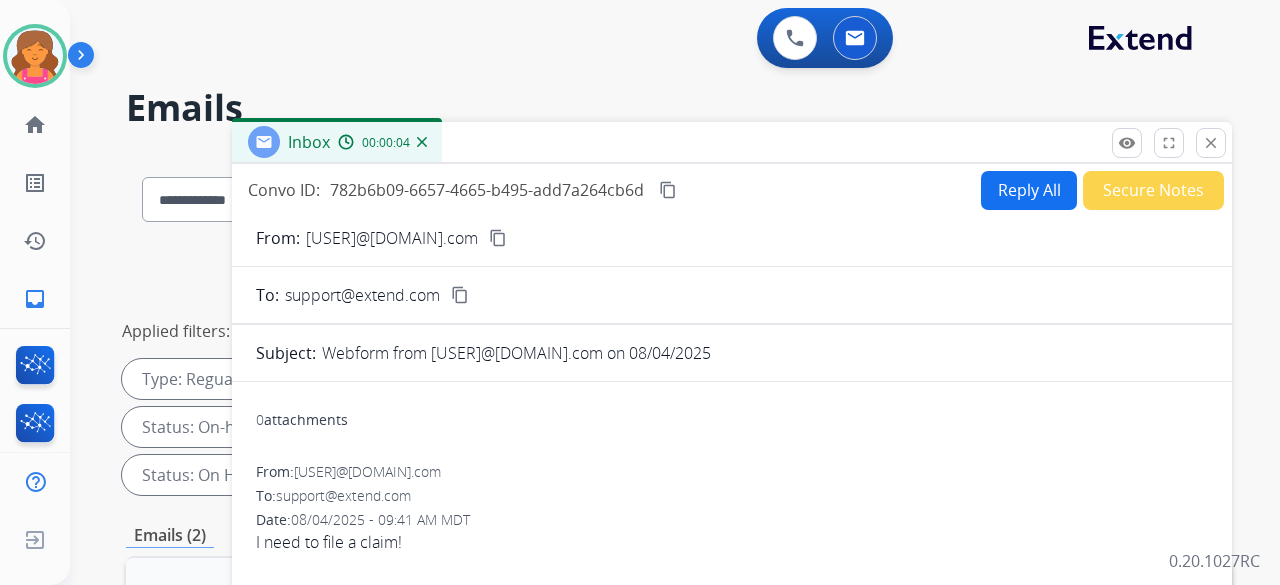click on "content_copy" at bounding box center [498, 238] 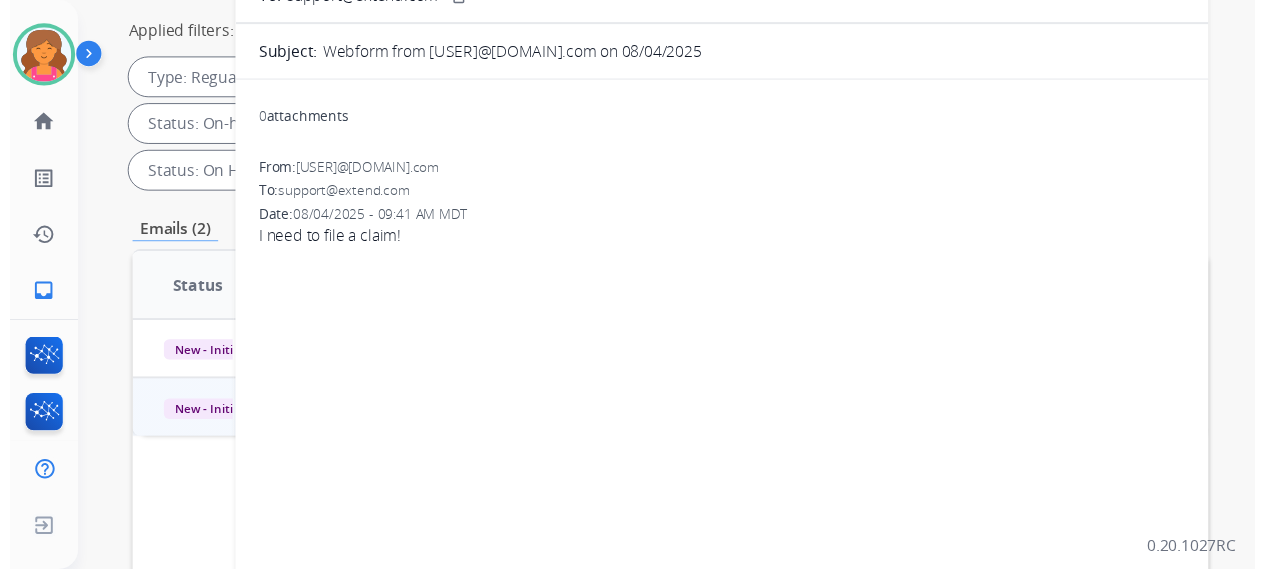 scroll, scrollTop: 0, scrollLeft: 0, axis: both 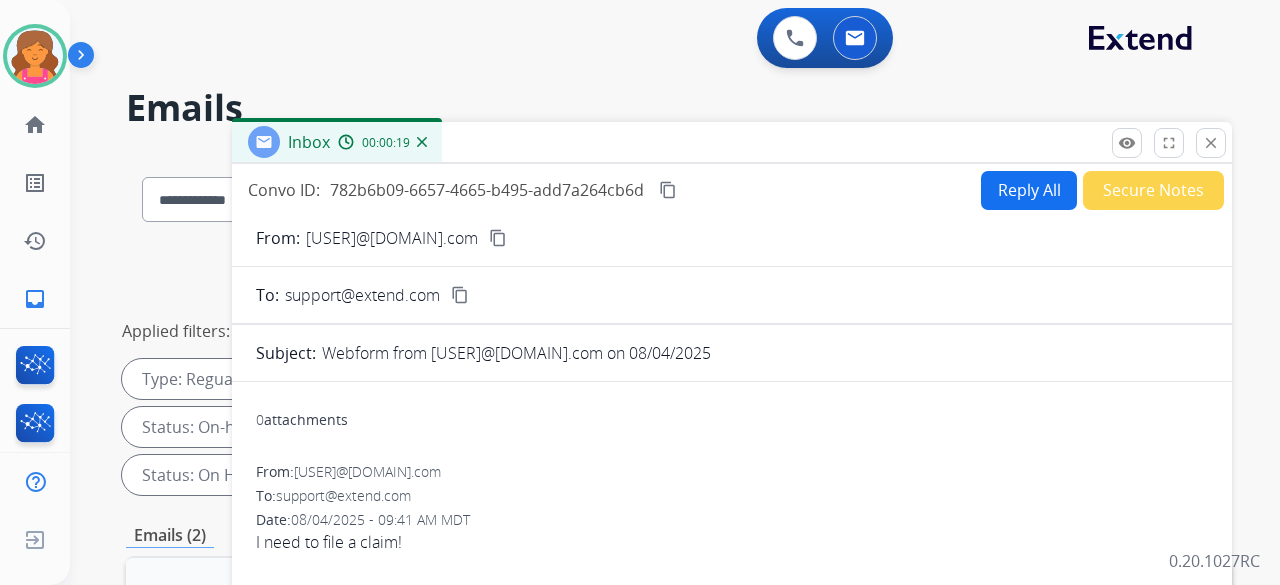 click on "Reply All" at bounding box center (1029, 190) 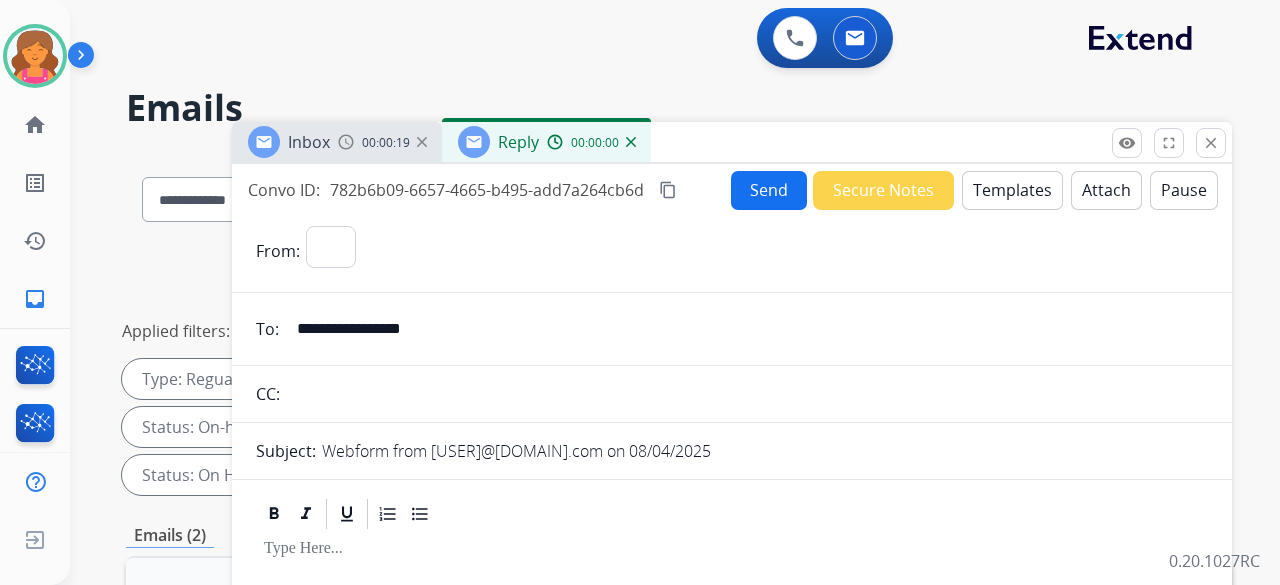 select on "**********" 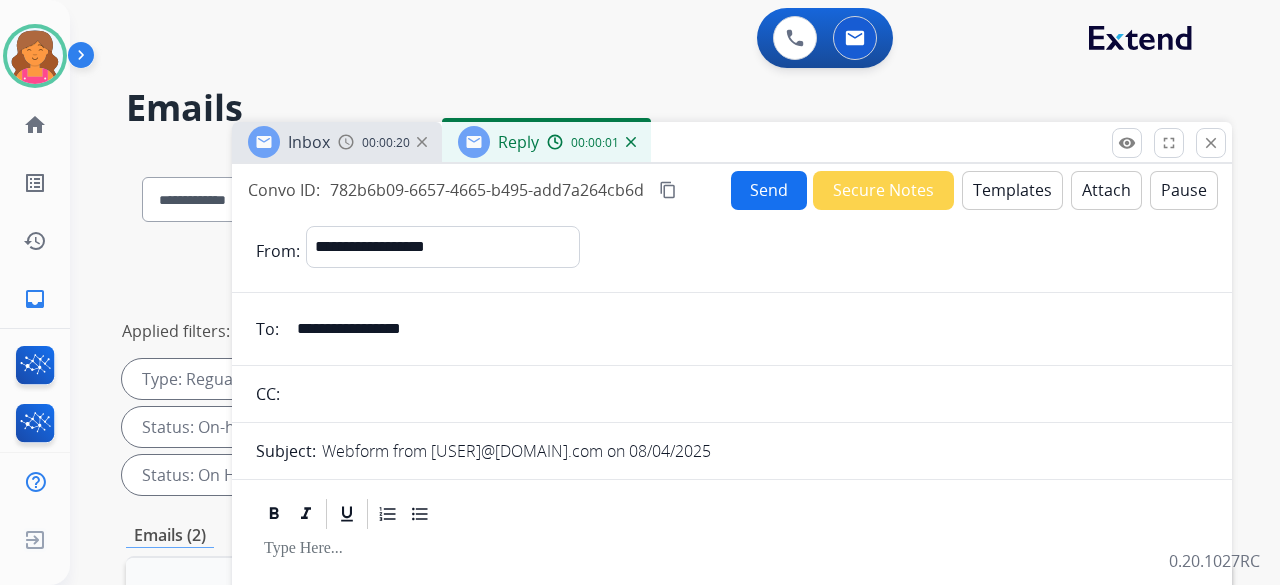 click on "Templates" at bounding box center [1012, 190] 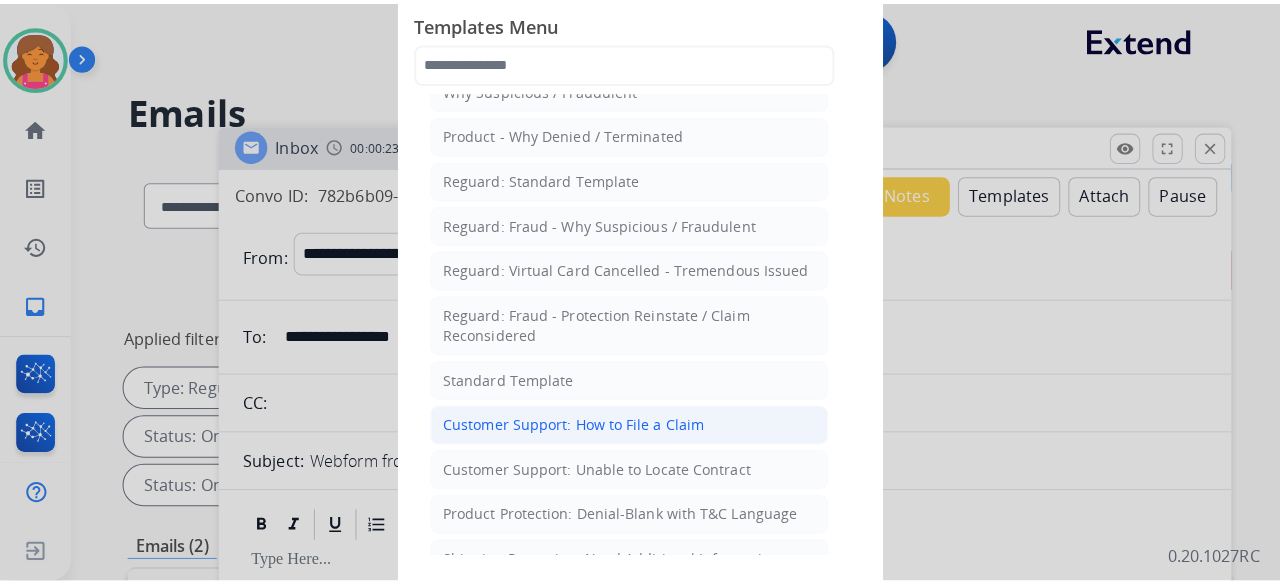 scroll, scrollTop: 100, scrollLeft: 0, axis: vertical 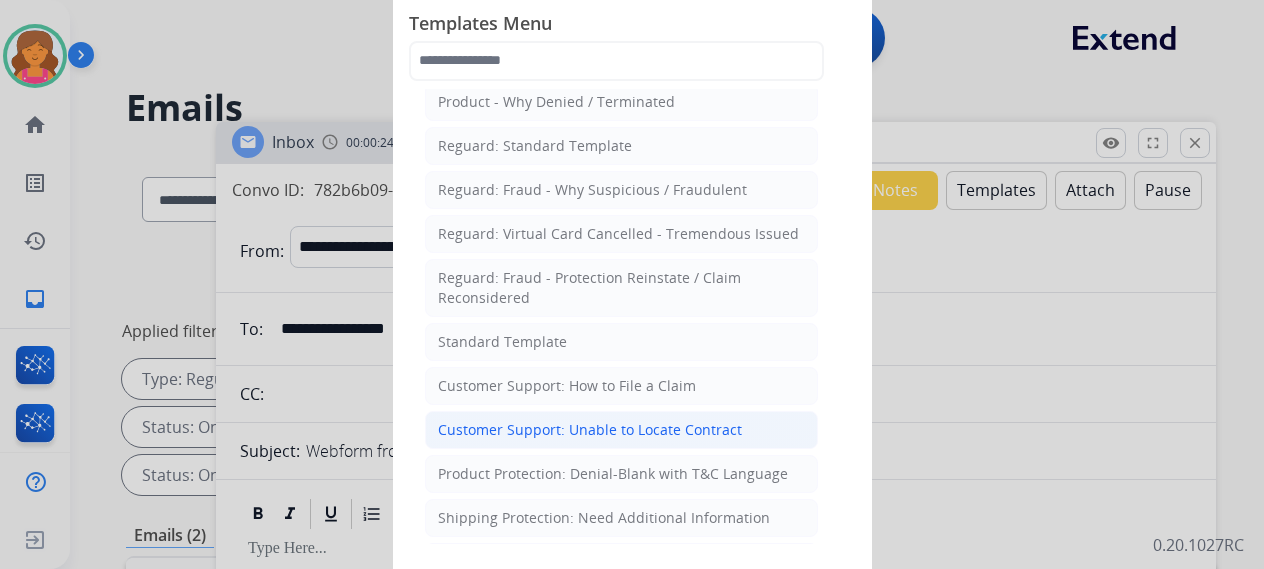 click on "Customer Support: Unable to Locate Contract" 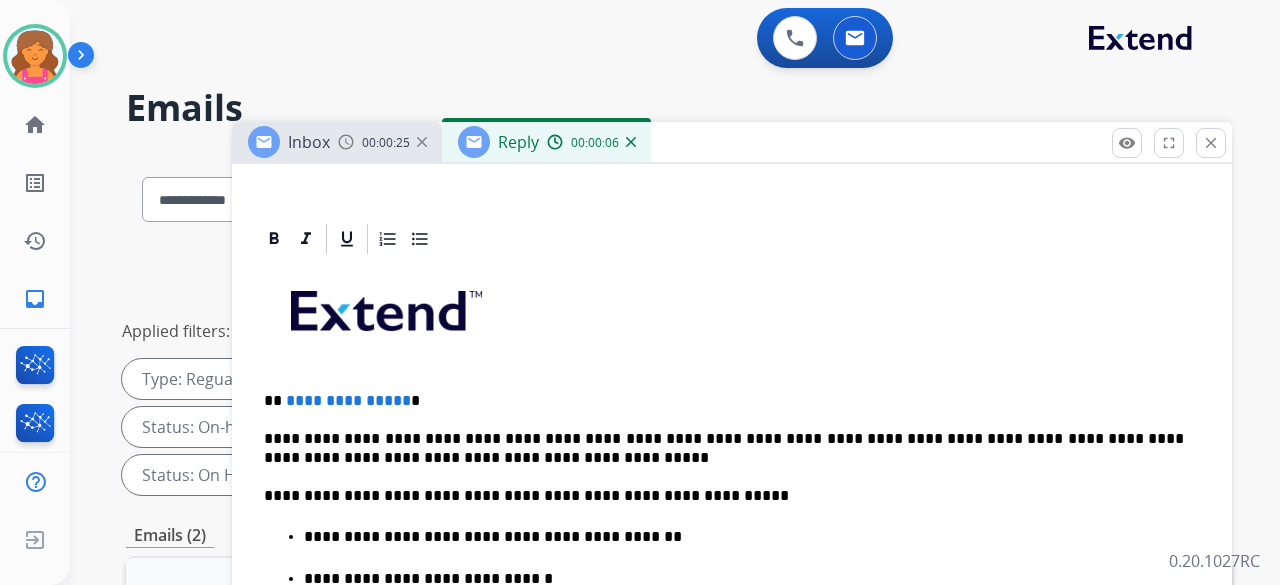 scroll, scrollTop: 500, scrollLeft: 0, axis: vertical 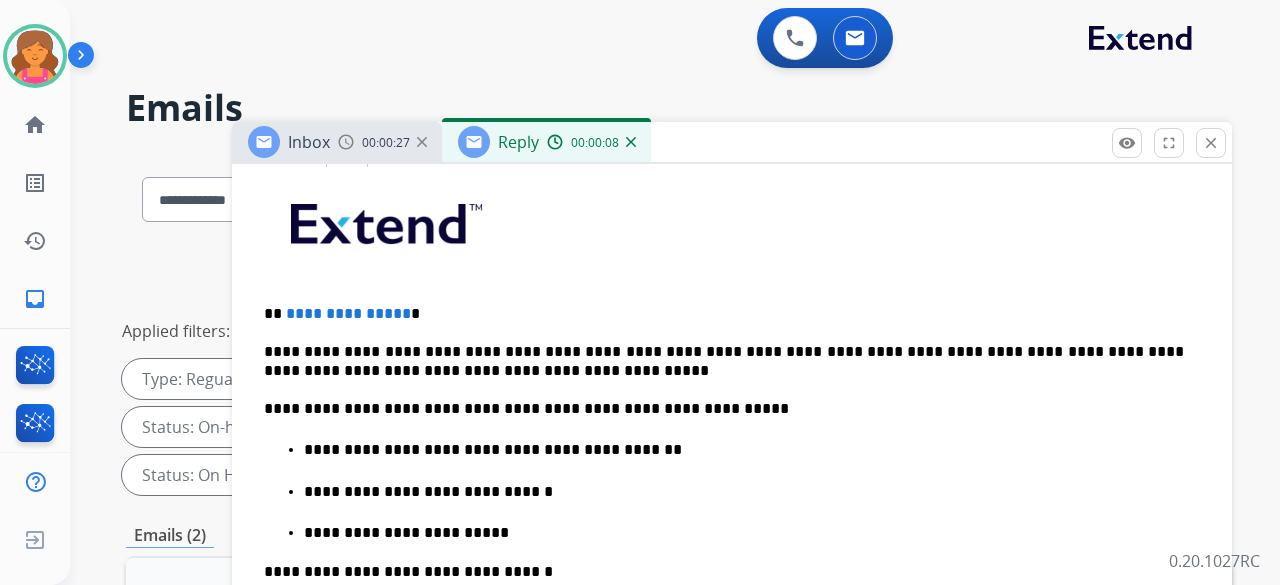 click on "**********" at bounding box center [724, 314] 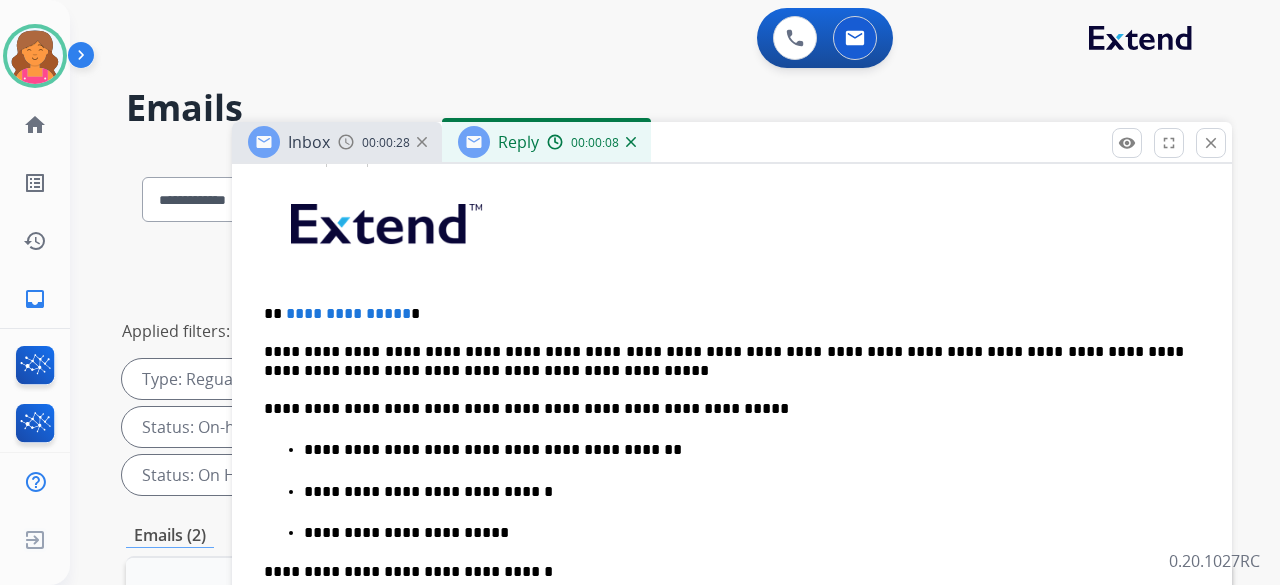 type 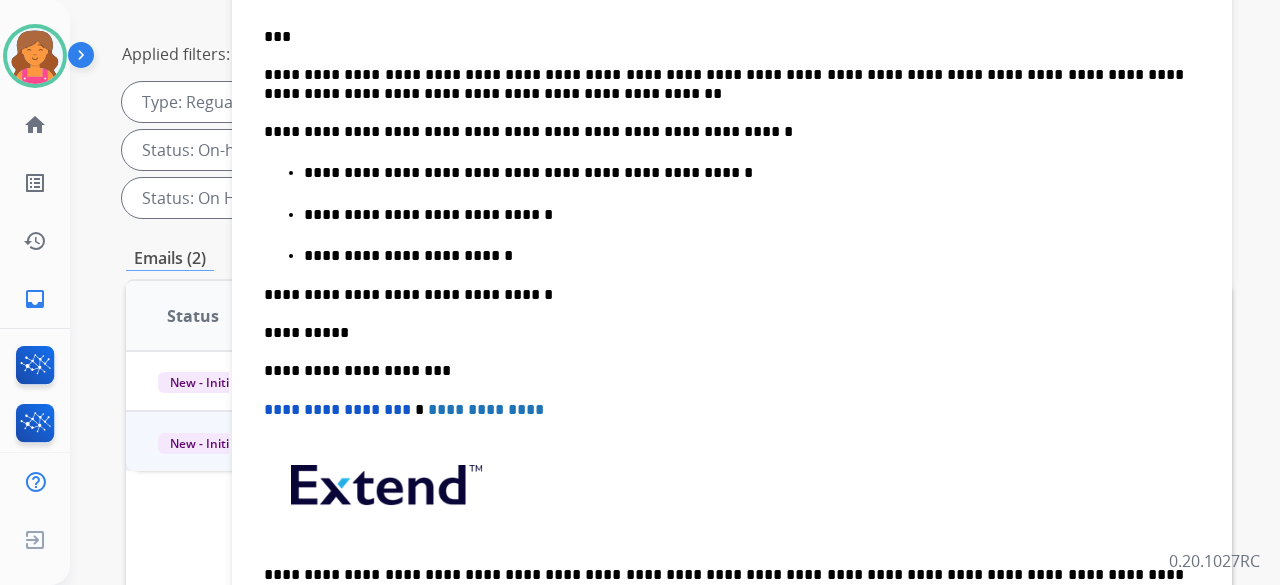 scroll, scrollTop: 279, scrollLeft: 0, axis: vertical 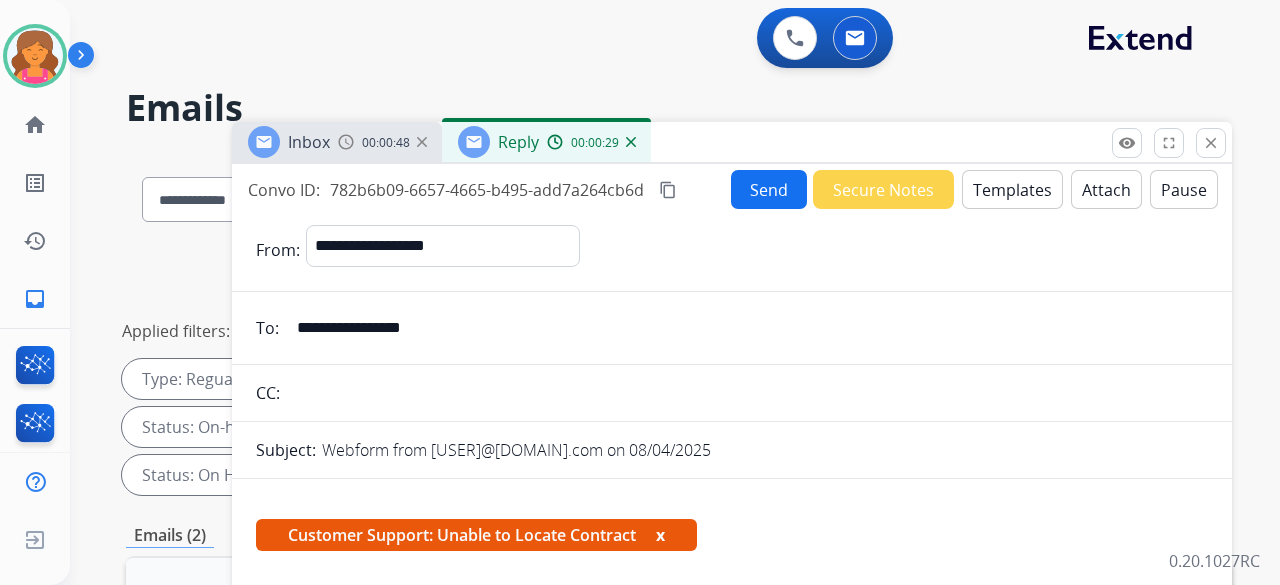 click on "Send" at bounding box center [769, 189] 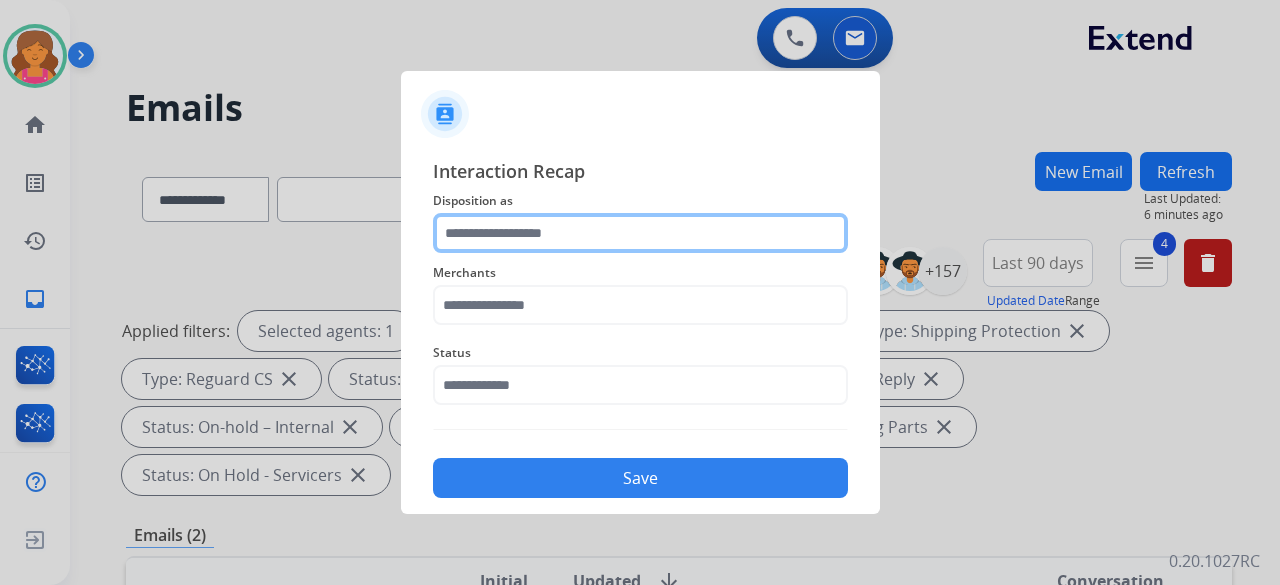 click 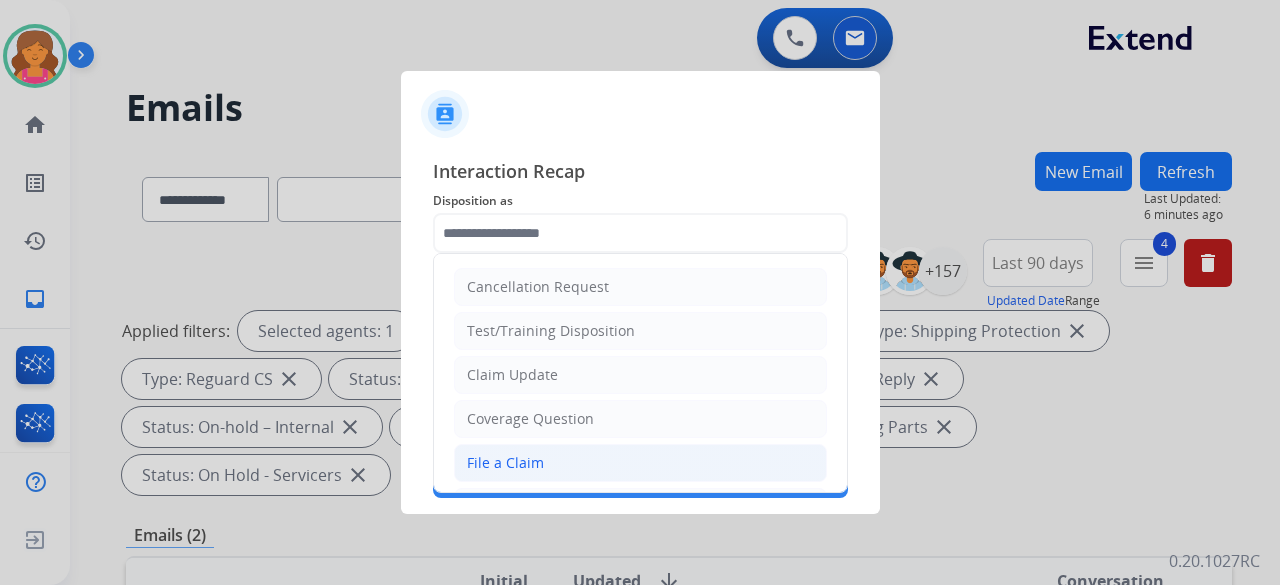 click on "File a Claim" 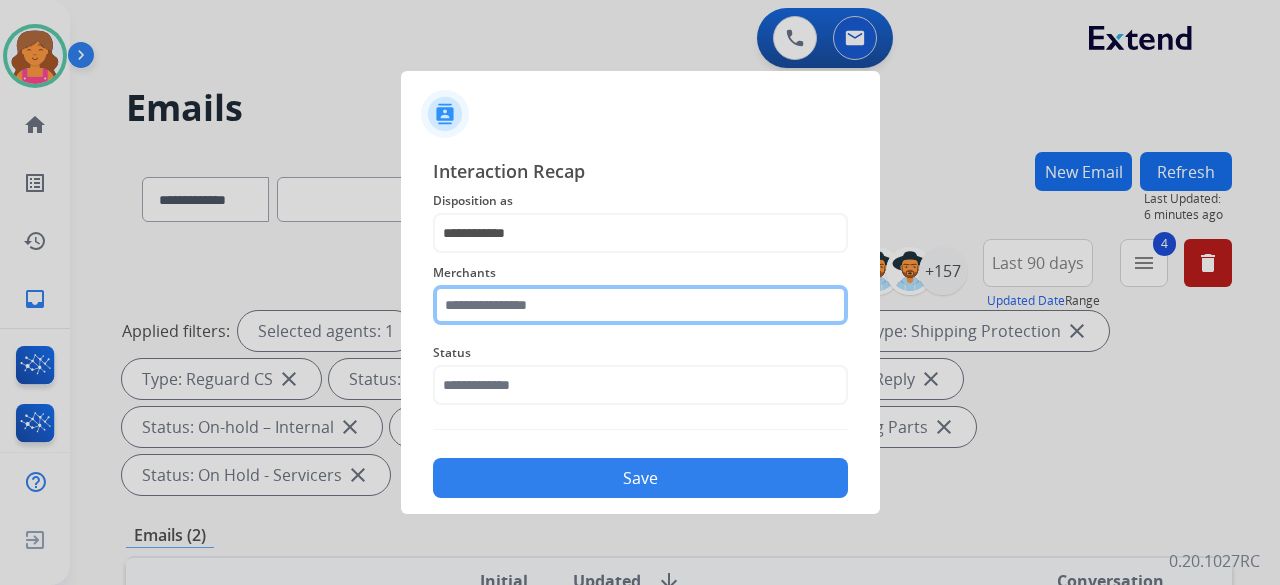 click 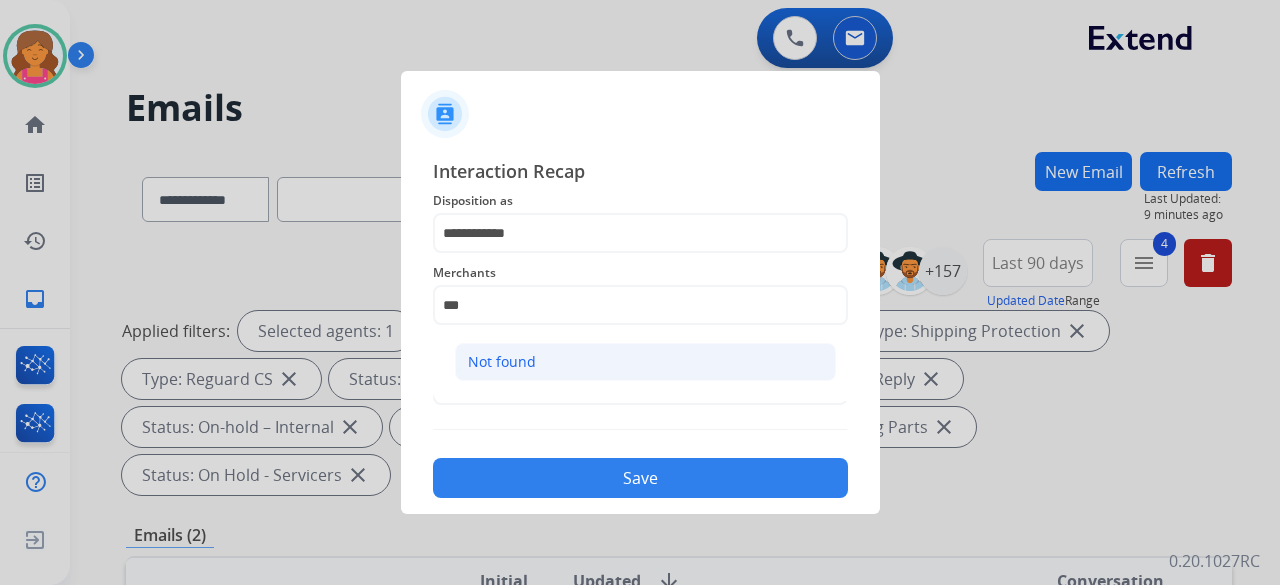 click on "Not found" 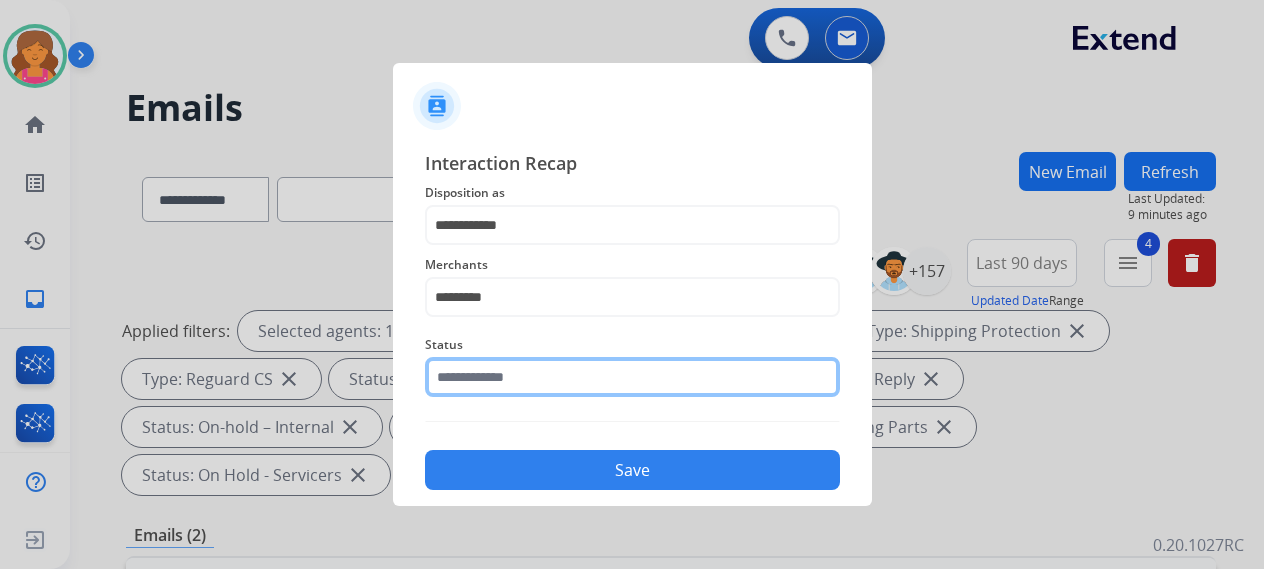 click 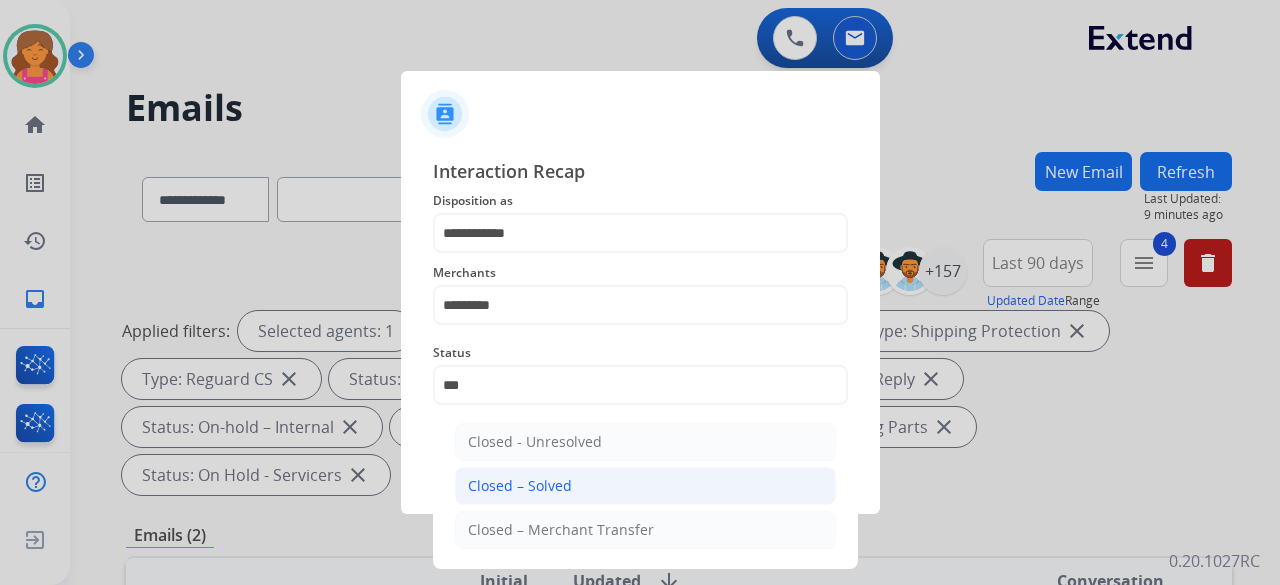 click on "Closed – Solved" 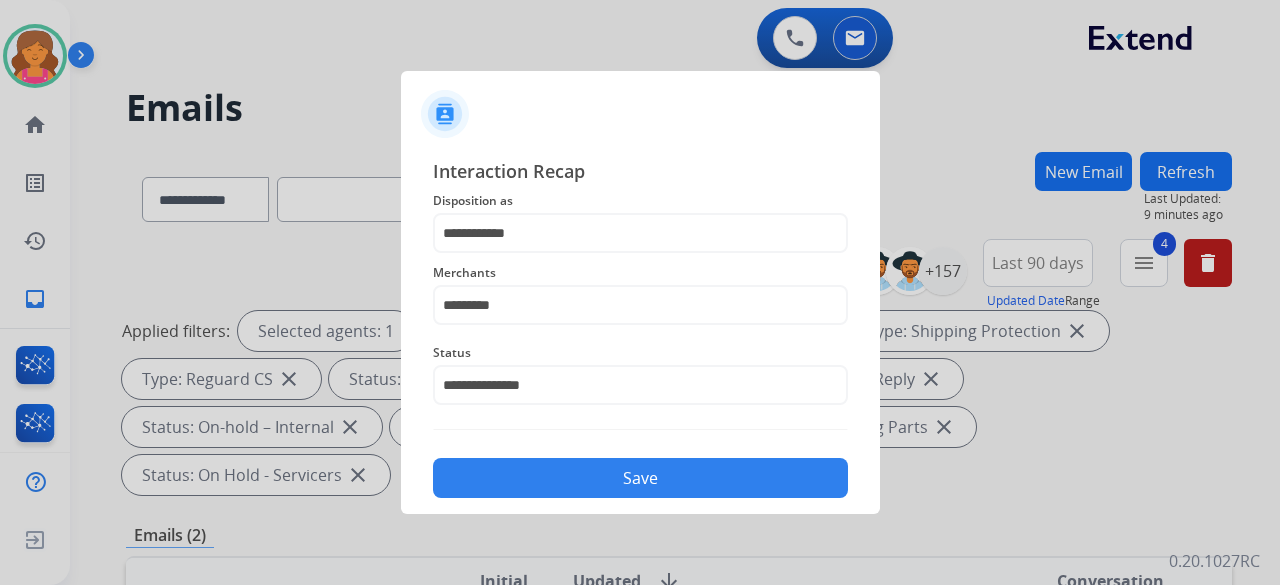 click on "Save" 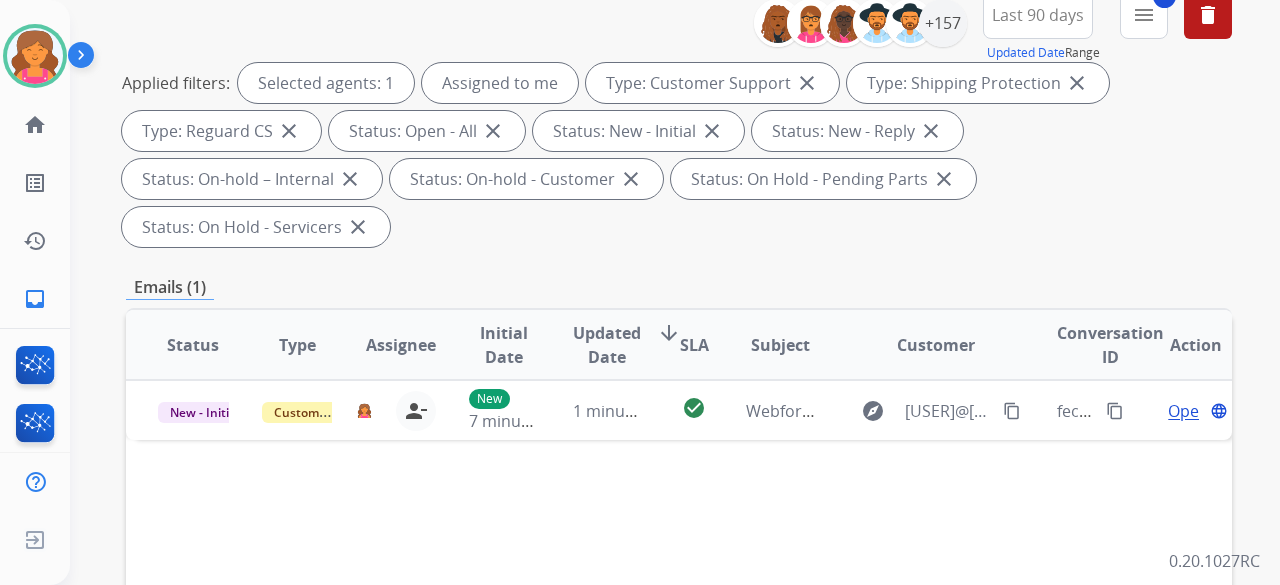 scroll, scrollTop: 300, scrollLeft: 0, axis: vertical 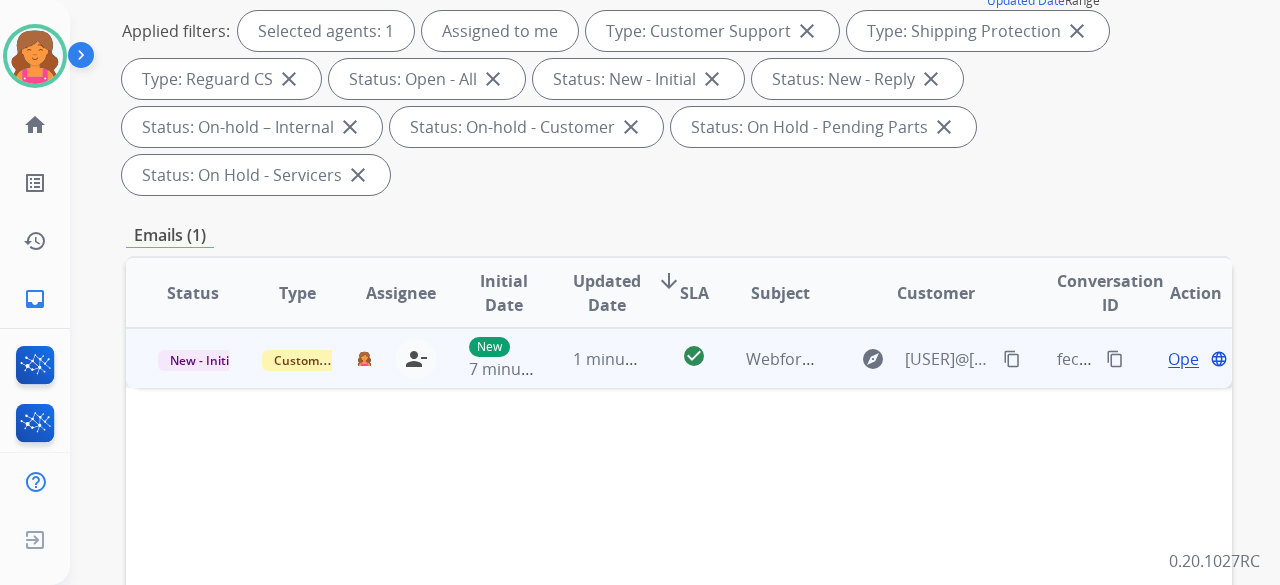 click on "Open" at bounding box center (1188, 359) 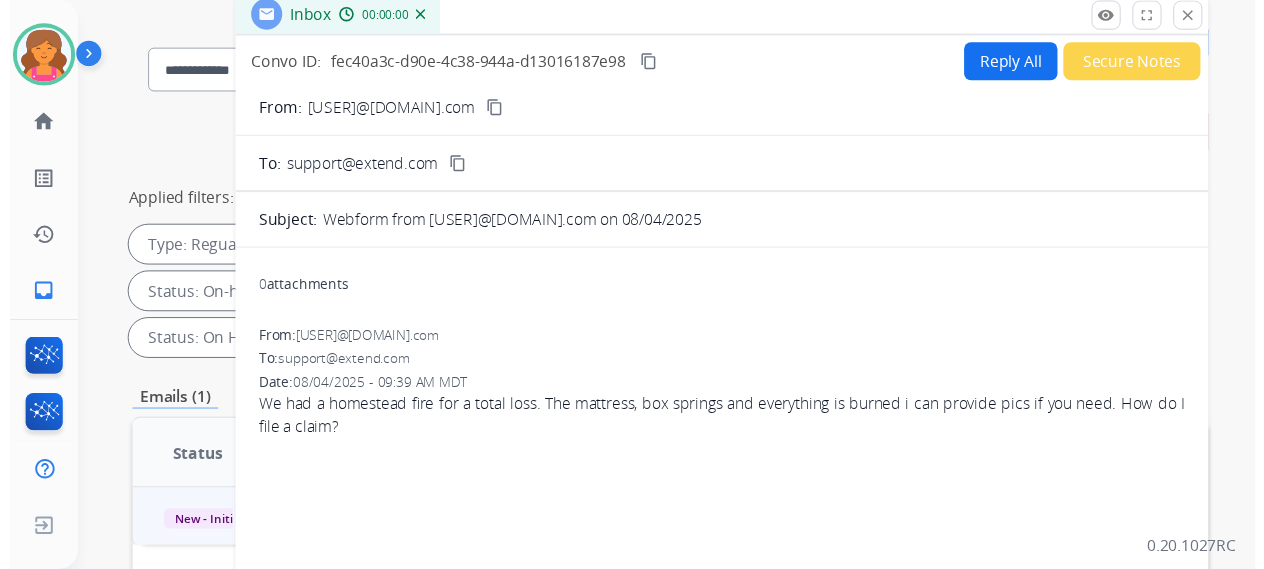 scroll, scrollTop: 0, scrollLeft: 0, axis: both 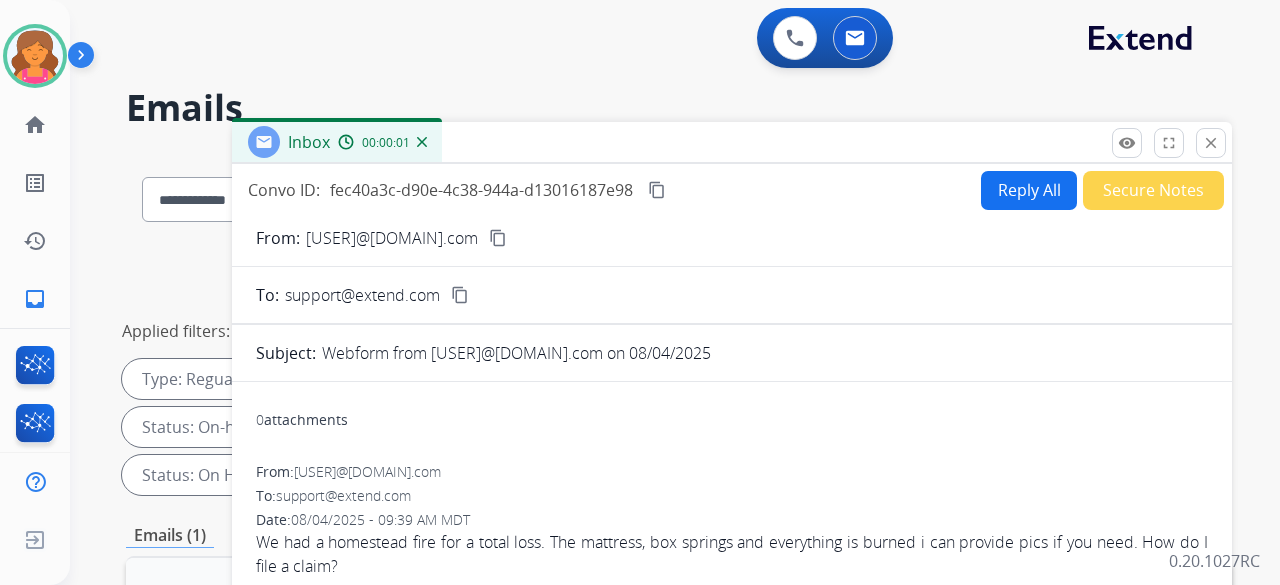 click on "content_copy" at bounding box center [498, 238] 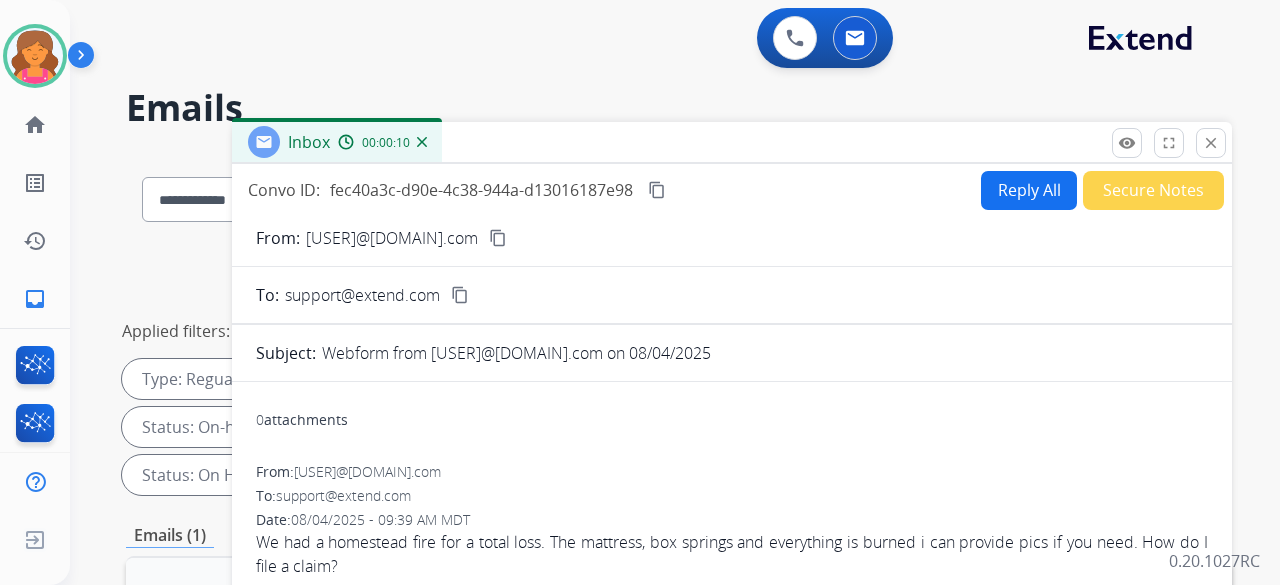 click on "Reply All" at bounding box center (1029, 190) 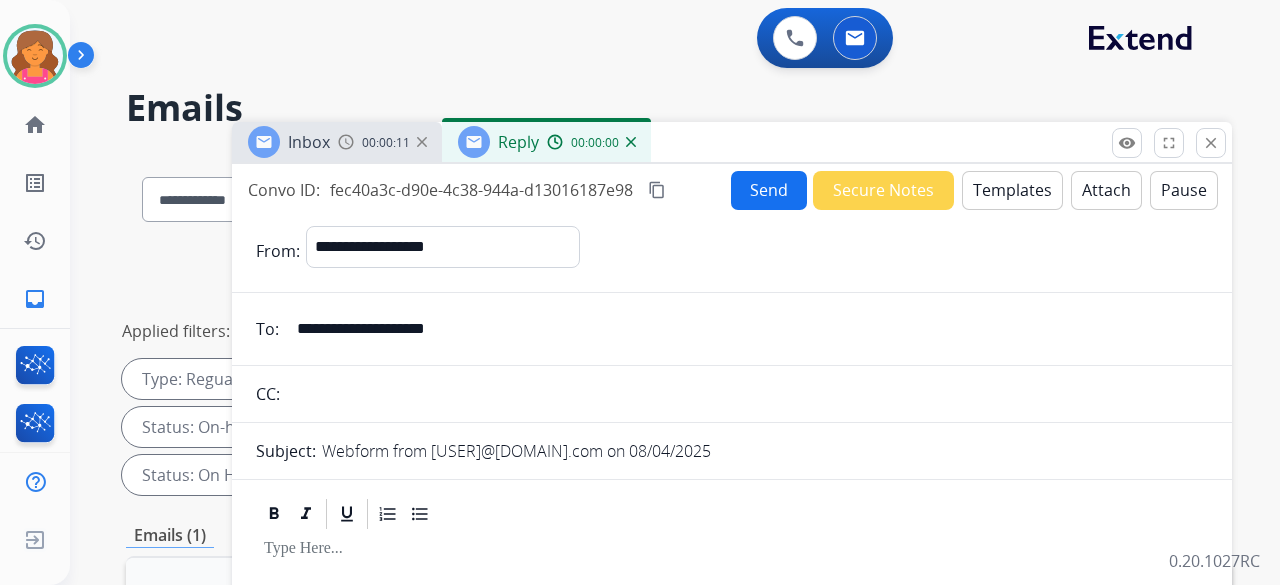 click on "Templates" at bounding box center (1012, 190) 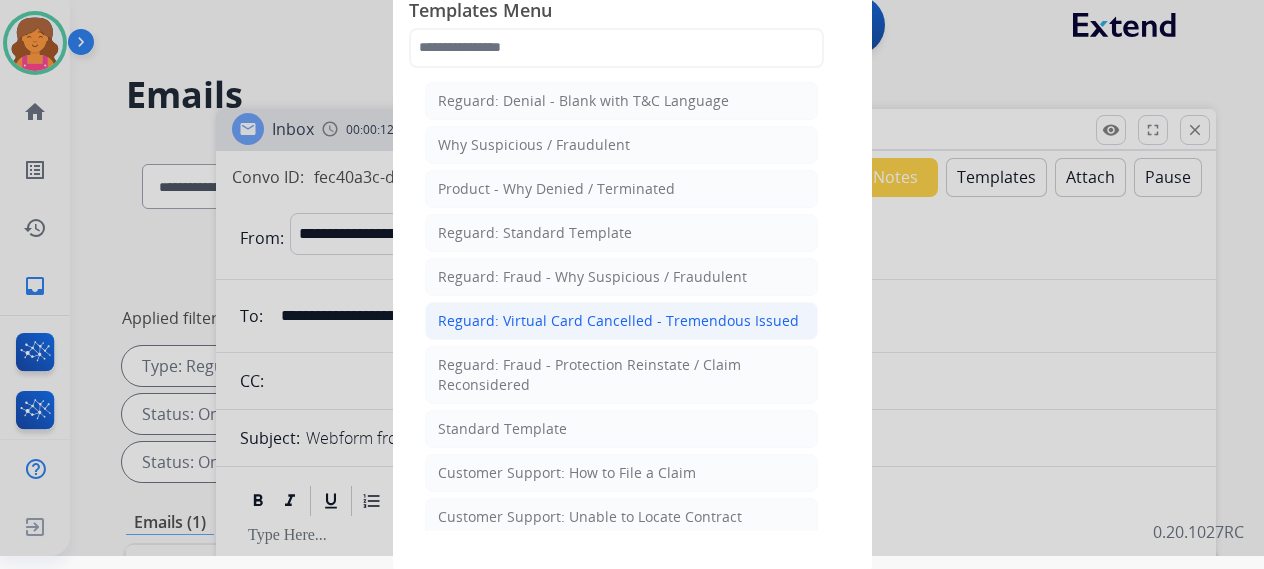 scroll, scrollTop: 16, scrollLeft: 0, axis: vertical 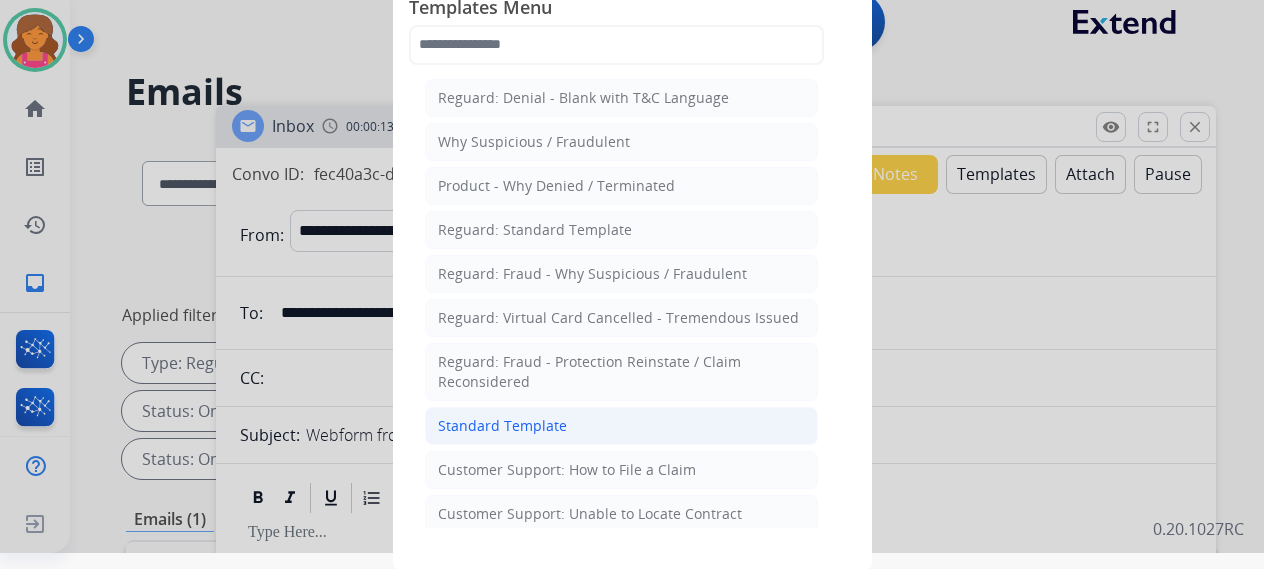 click on "Standard Template" 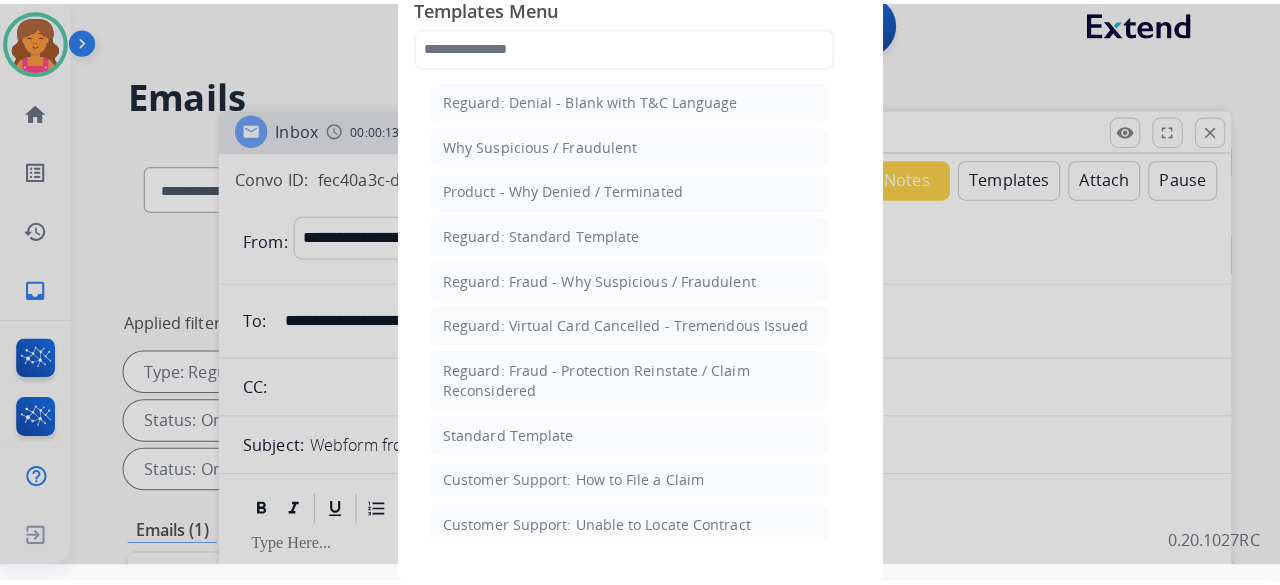 scroll, scrollTop: 0, scrollLeft: 0, axis: both 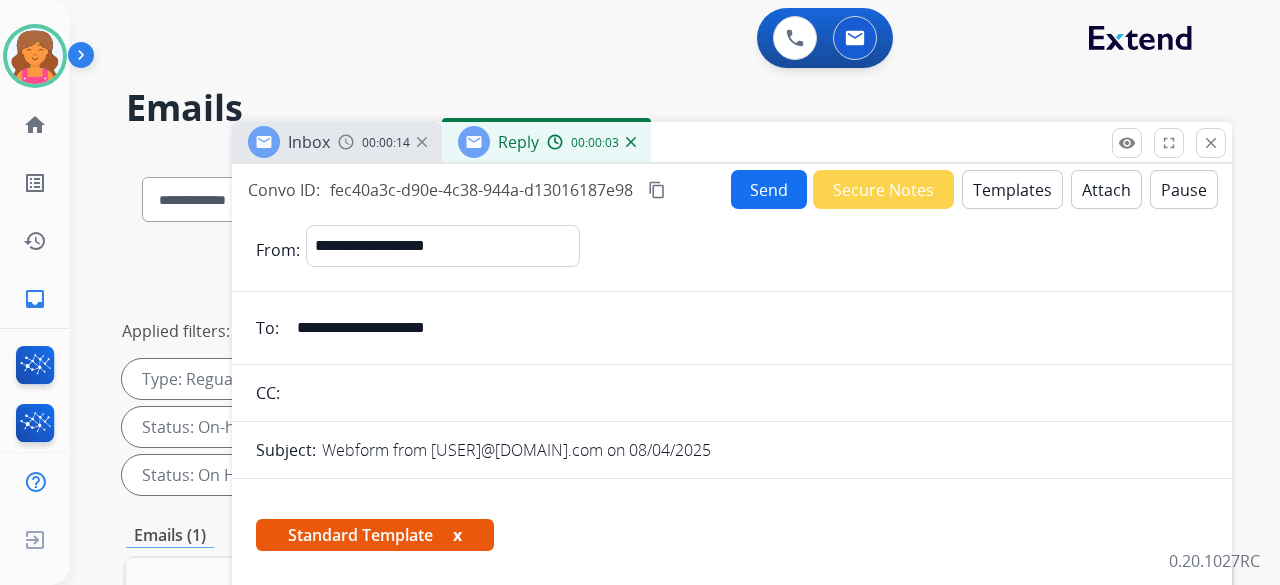 click on "Templates" at bounding box center [1012, 189] 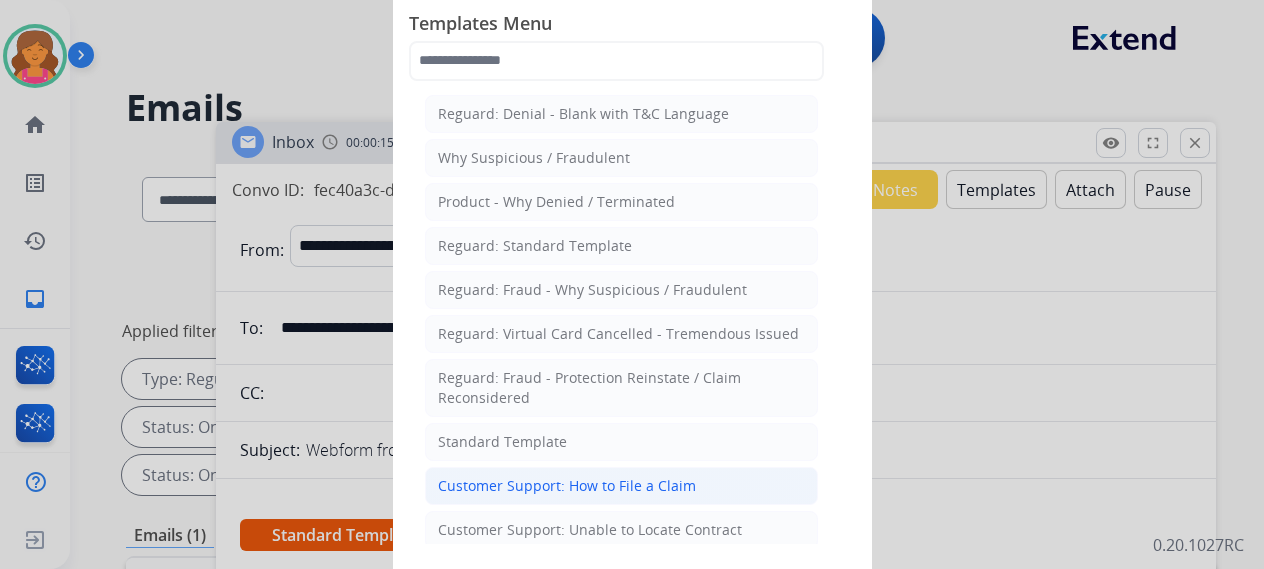 click on "Customer Support: How to File a Claim" 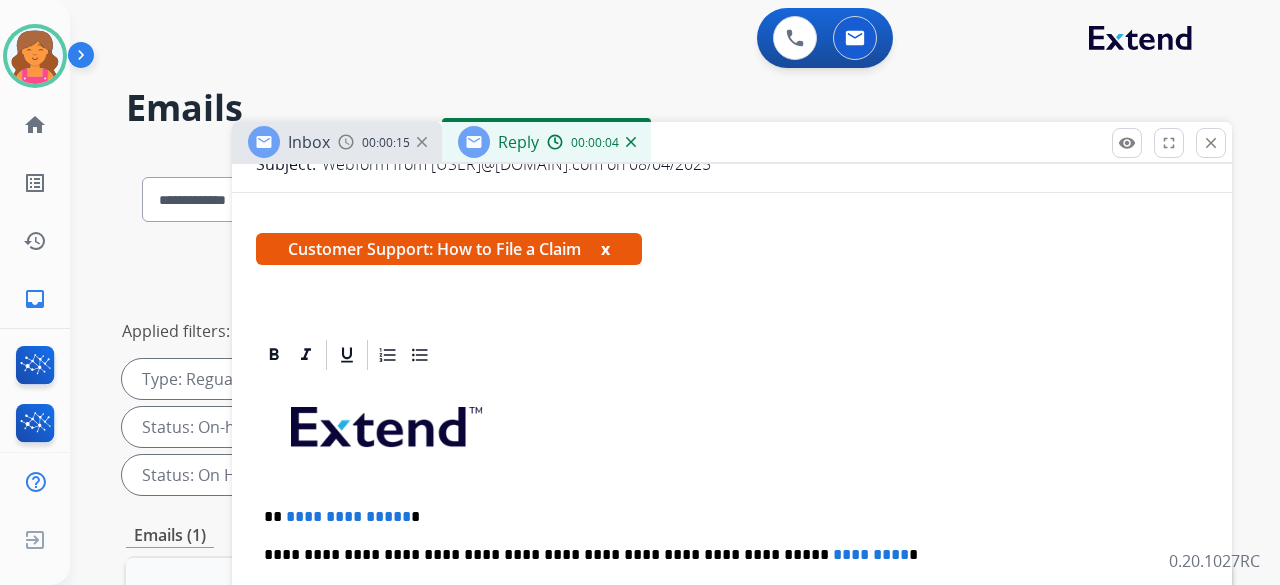 scroll, scrollTop: 384, scrollLeft: 0, axis: vertical 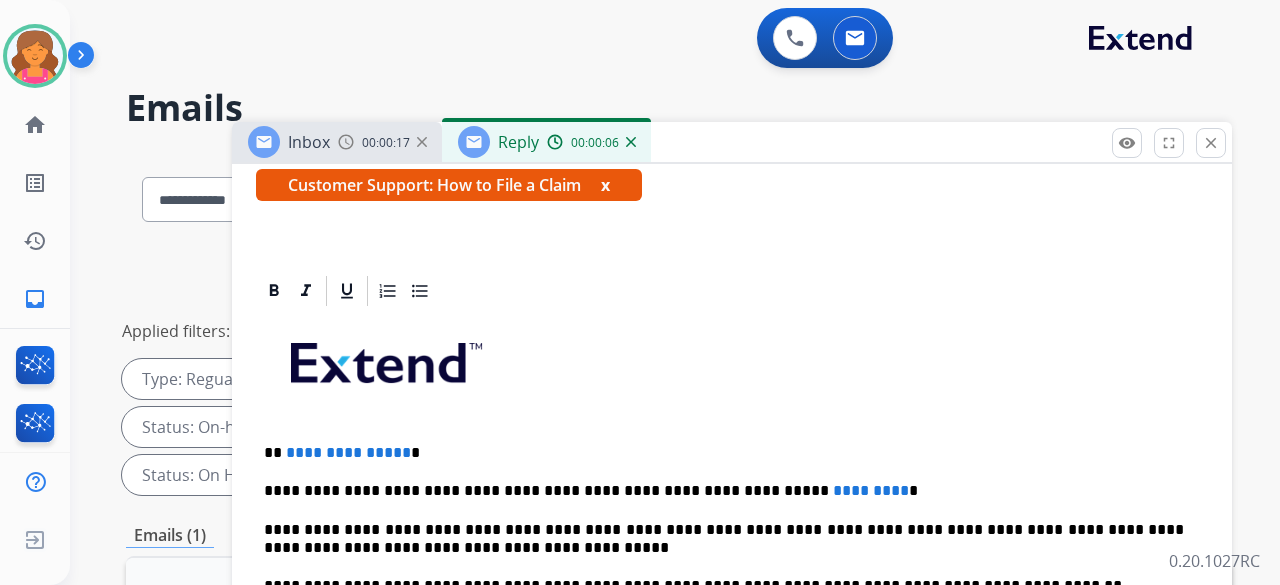 click on "**********" at bounding box center (724, 453) 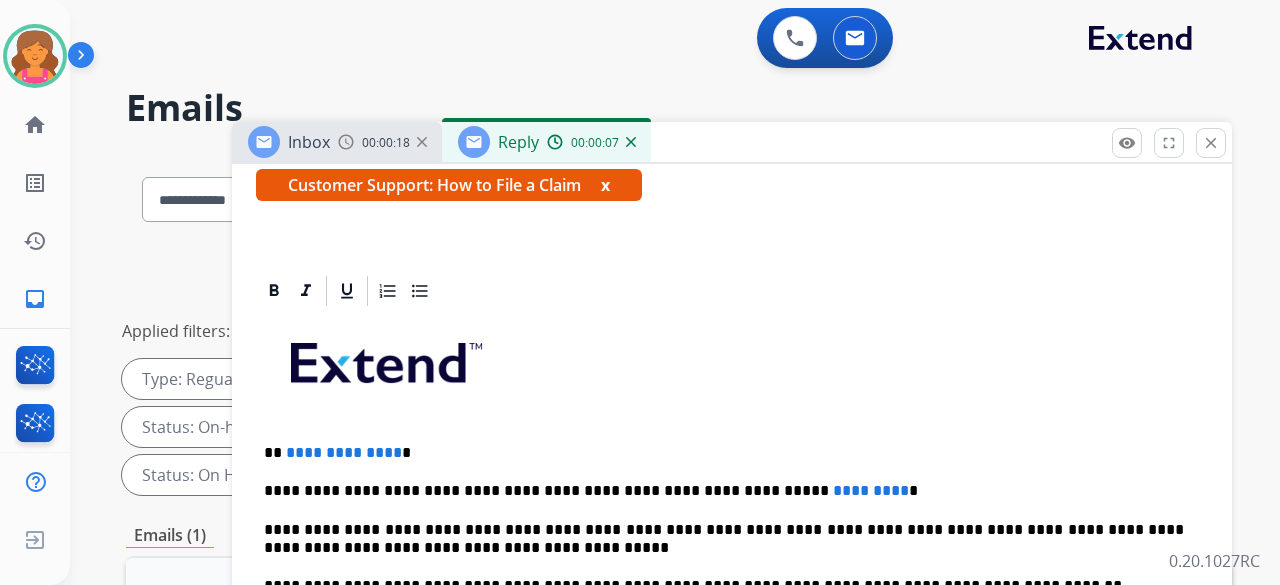 type 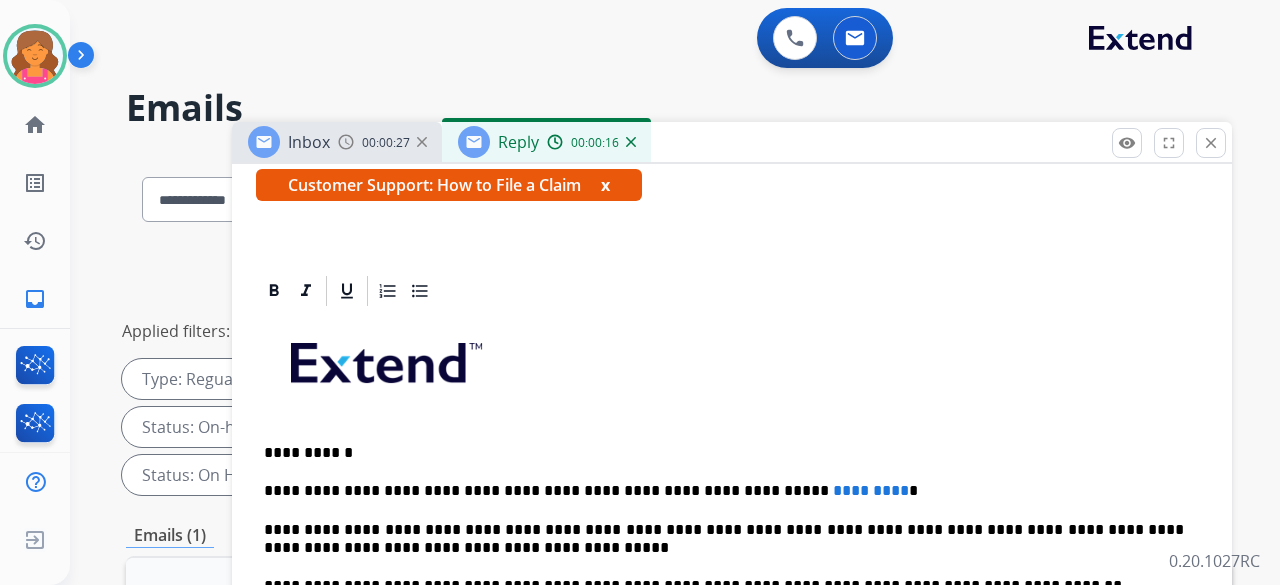 click on "*********" at bounding box center [871, 490] 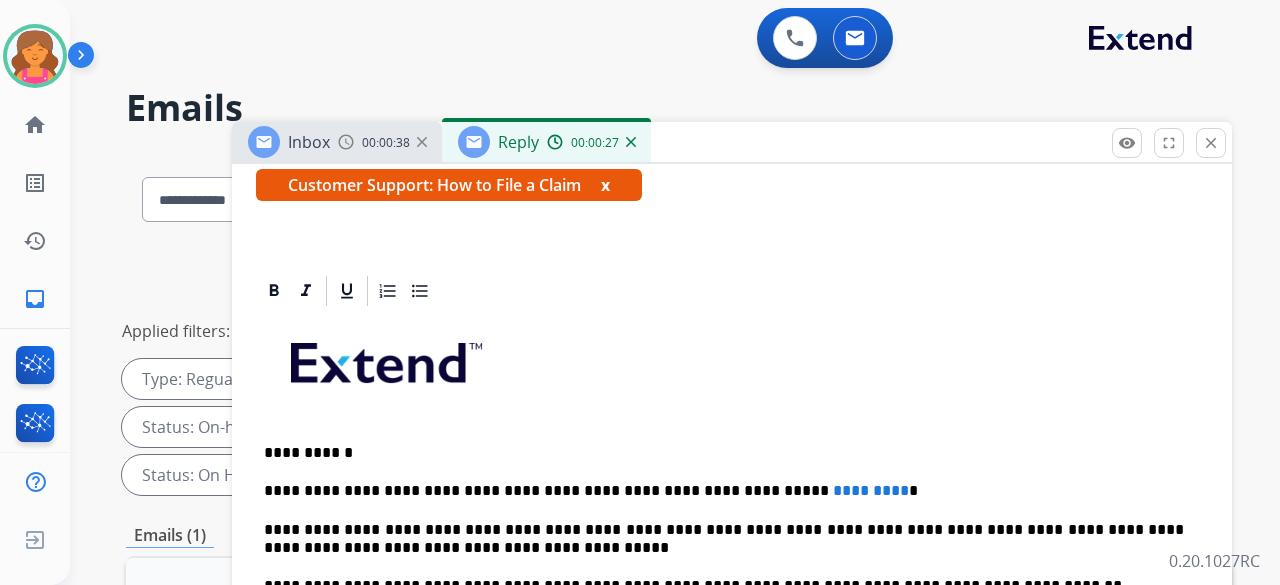 click on "*********" at bounding box center [871, 490] 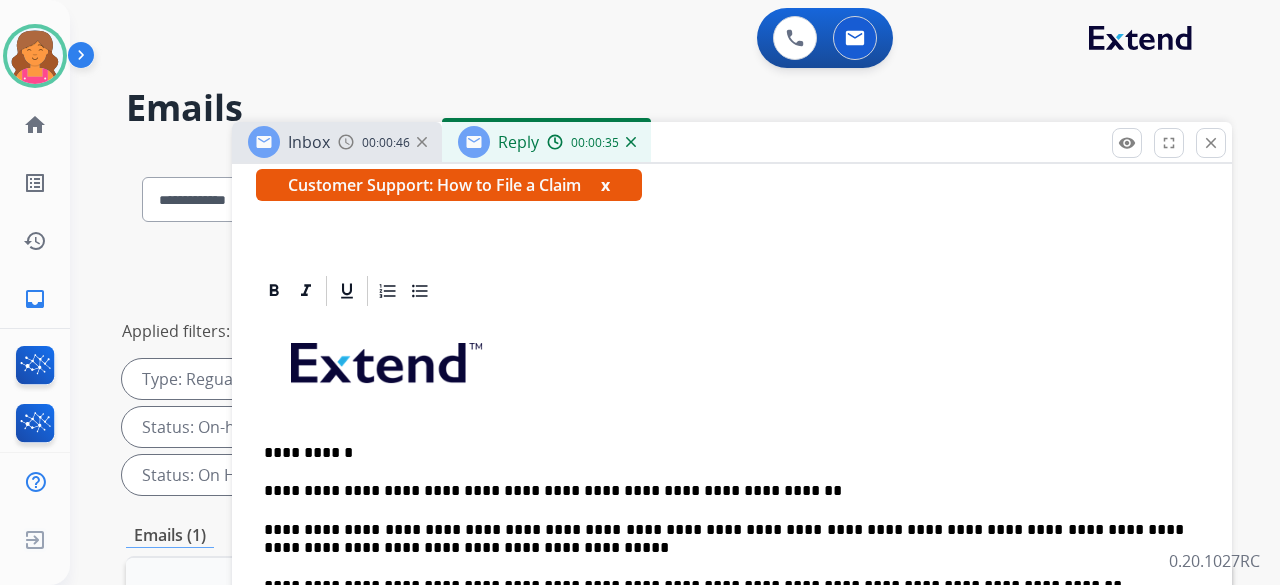 click on "**********" at bounding box center [724, 491] 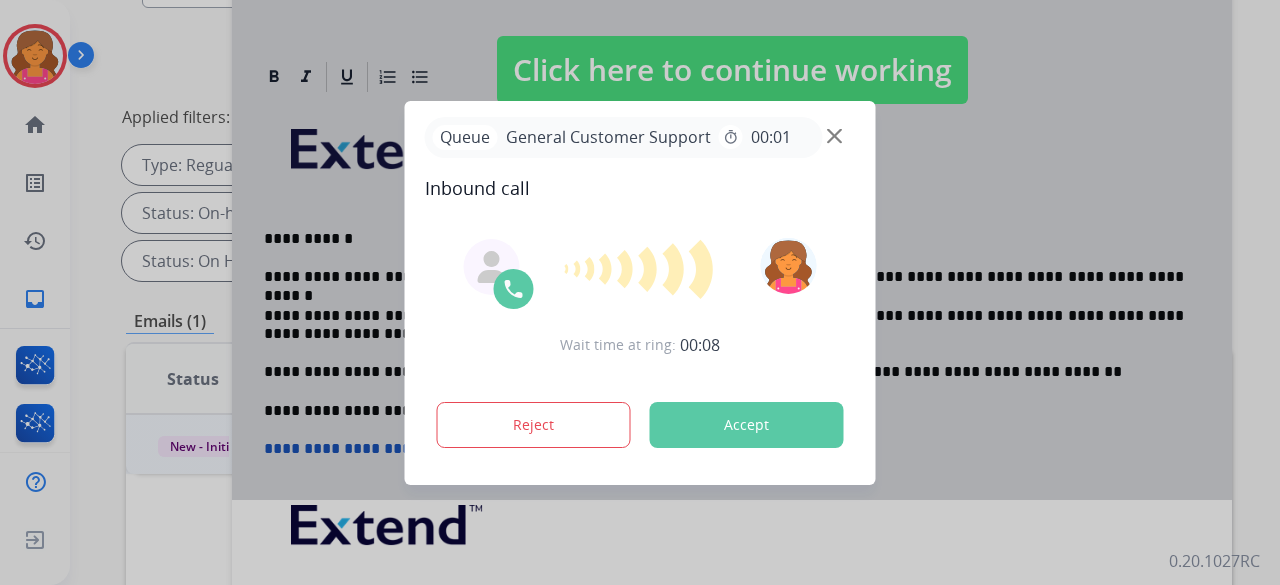scroll, scrollTop: 232, scrollLeft: 0, axis: vertical 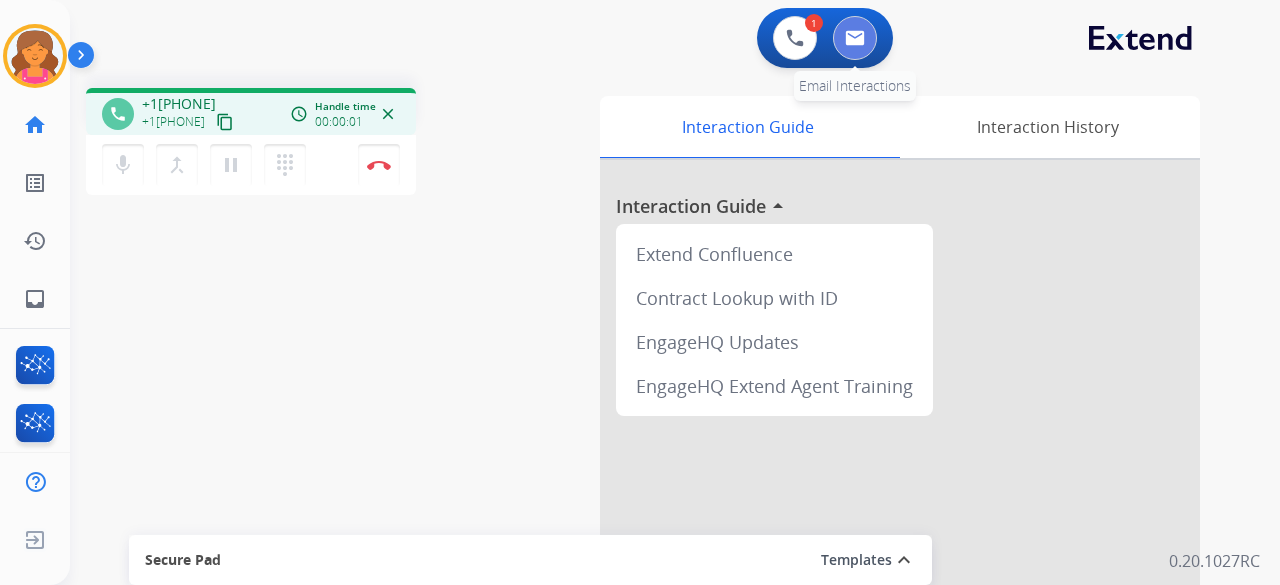 click at bounding box center (855, 38) 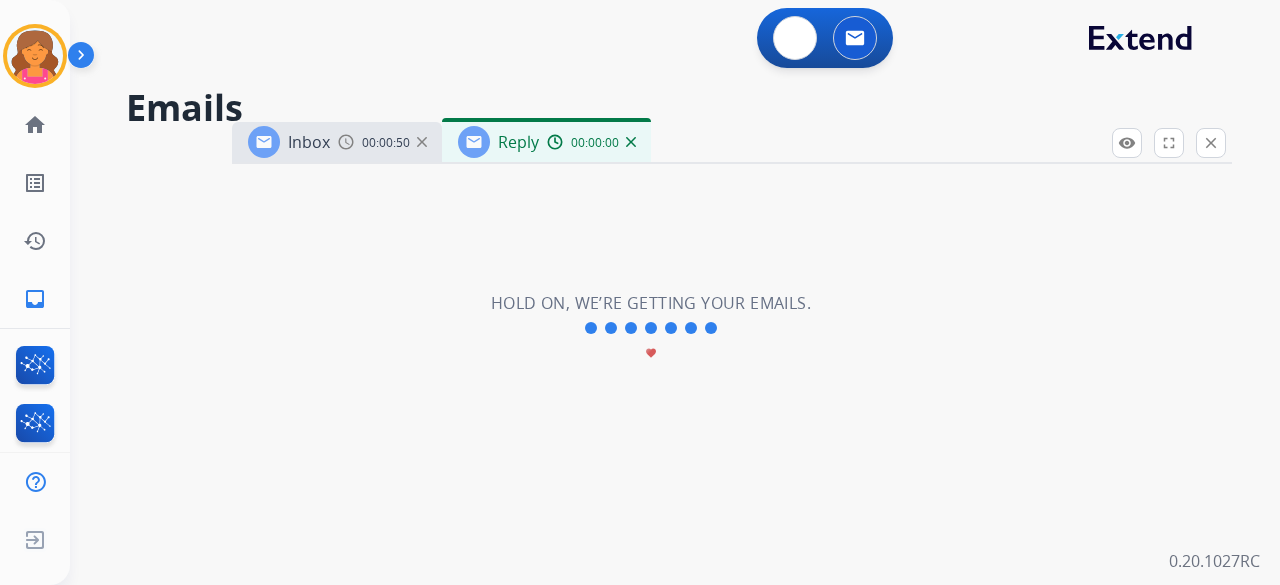select on "**********" 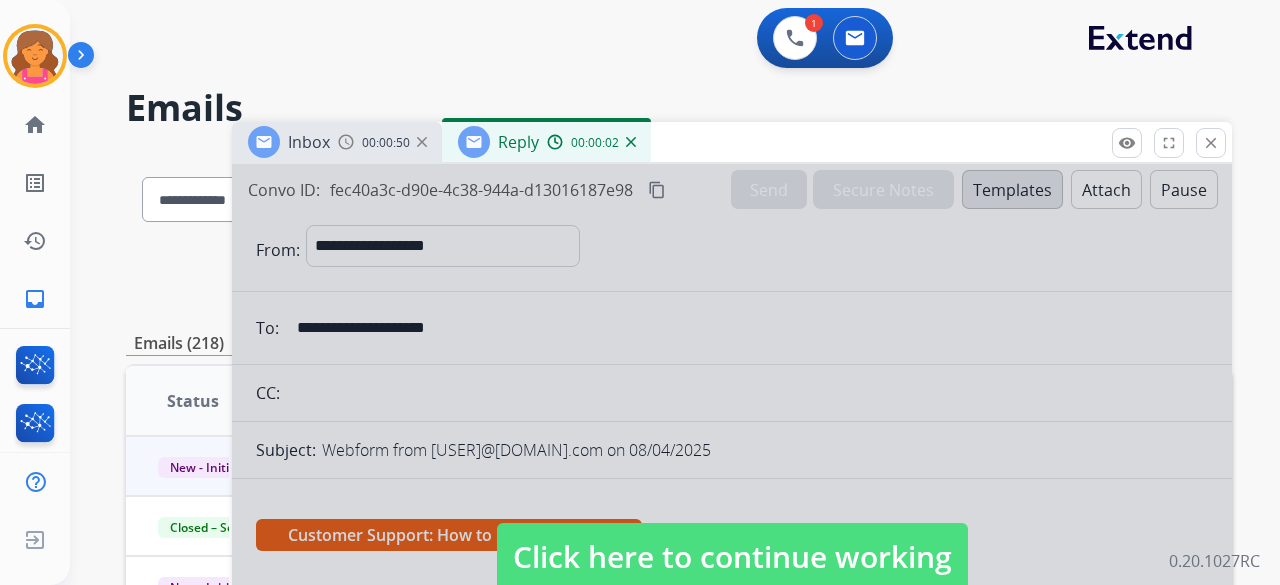 click on "00:00:50" at bounding box center (386, 143) 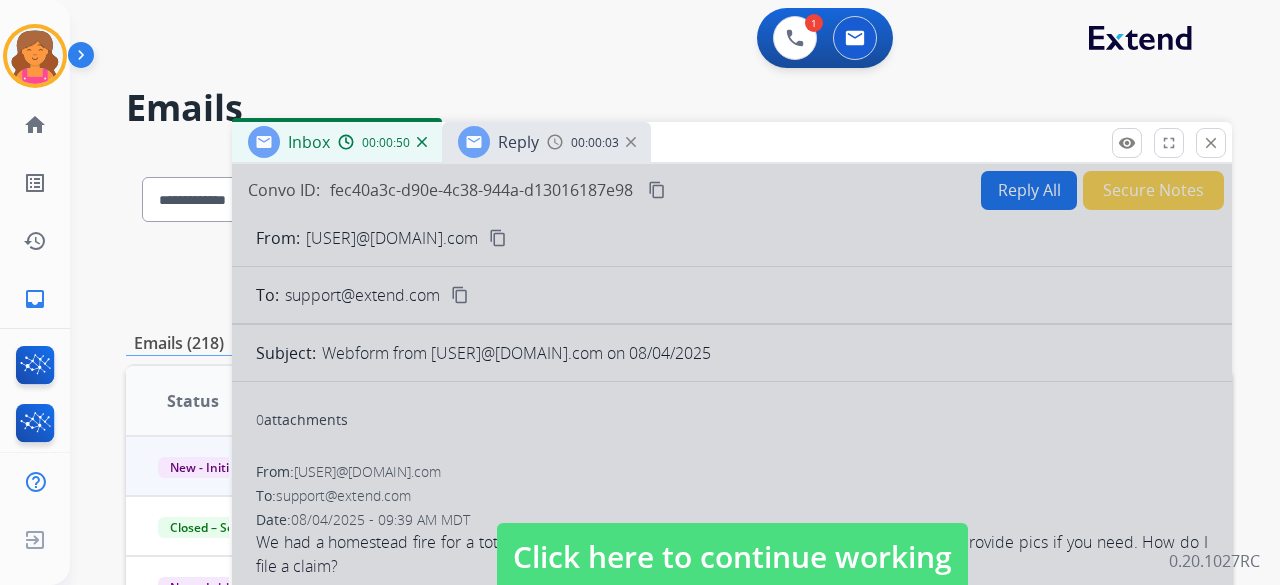 click on "Click here to continue working" at bounding box center [732, 557] 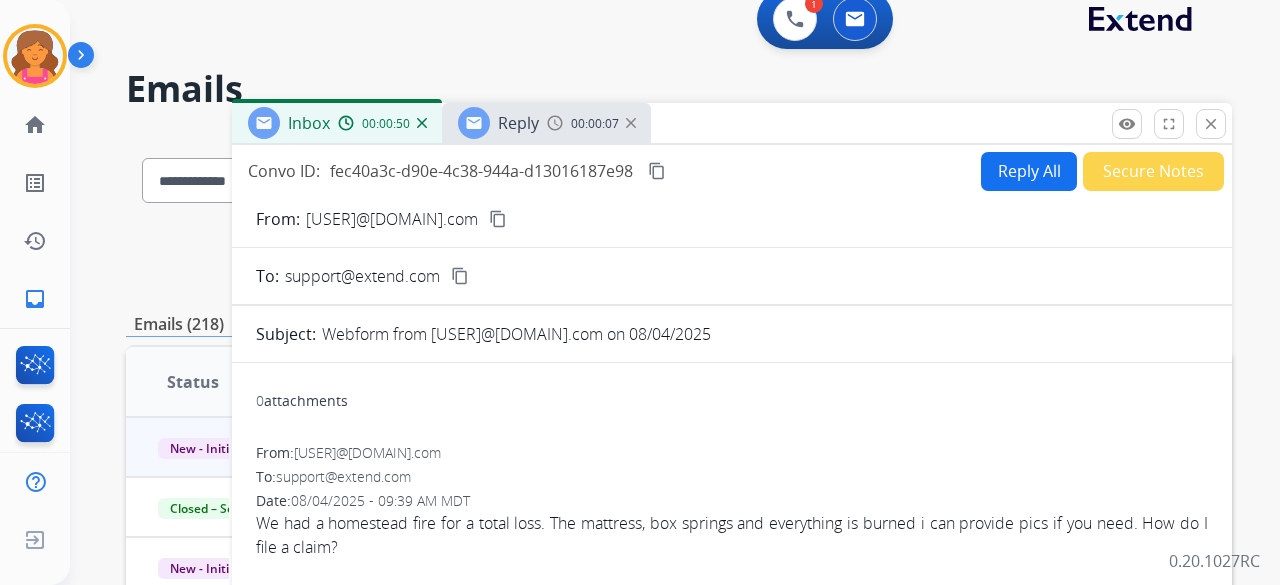 scroll, scrollTop: 0, scrollLeft: 0, axis: both 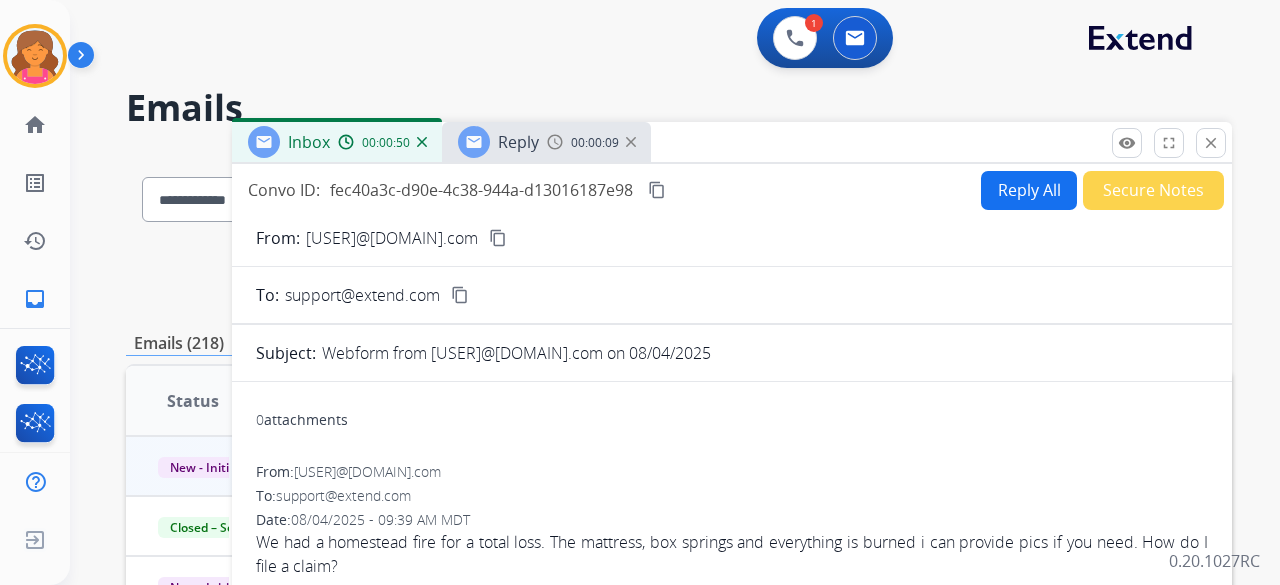 click on "Convo ID:  fec40a3c-d90e-4c38-944a-d13016187e98  content_copy Reply All Secure Notes From: maddiemae81@gmail.com content_copy To:  support@extend.com  content_copy Subject:  Webform from maddiemae81@gmail.com on 08/04/2025  0  attachments  From:  maddiemae81@gmail.com   To:  support@extend.com  Date:  08/04/2025 - 09:39 AM MDT We had a homestead fire for a total loss.  The mattress, box springs and everything is burned i can provide pics if you need. How do I file a claim?" at bounding box center (732, 533) 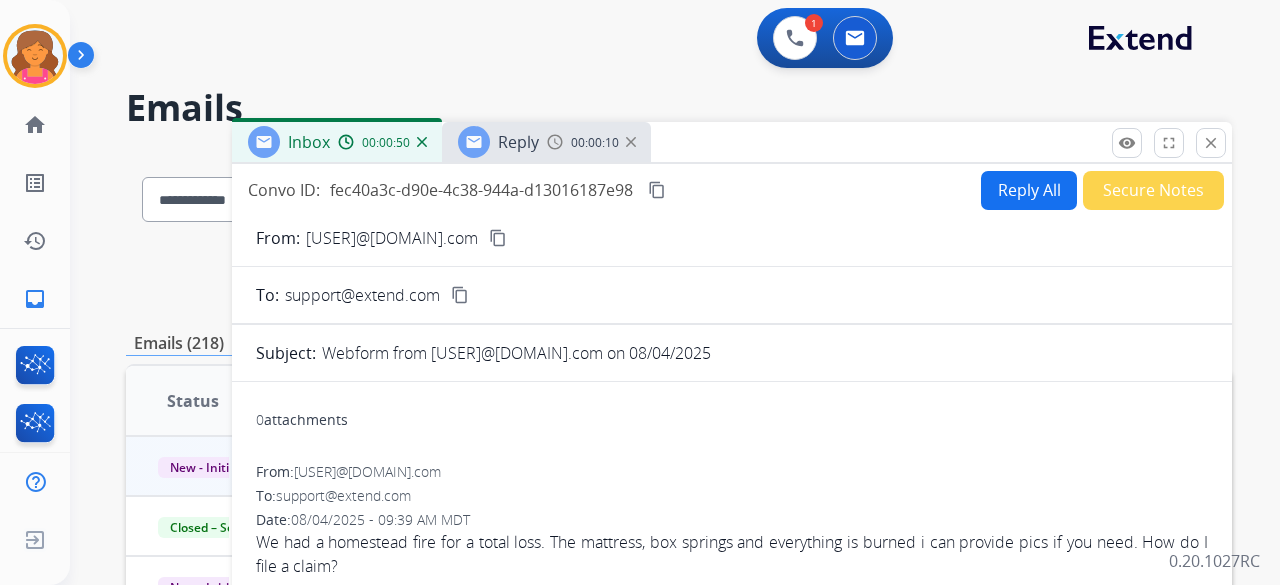 click at bounding box center [555, 142] 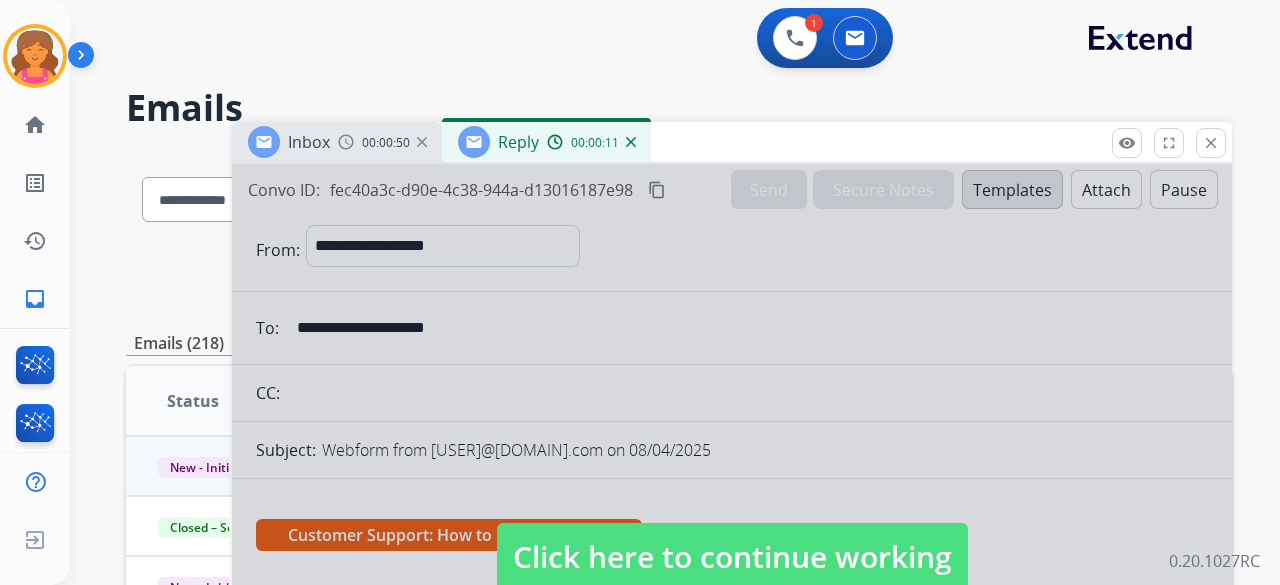 click on "Click here to continue working" at bounding box center [732, 557] 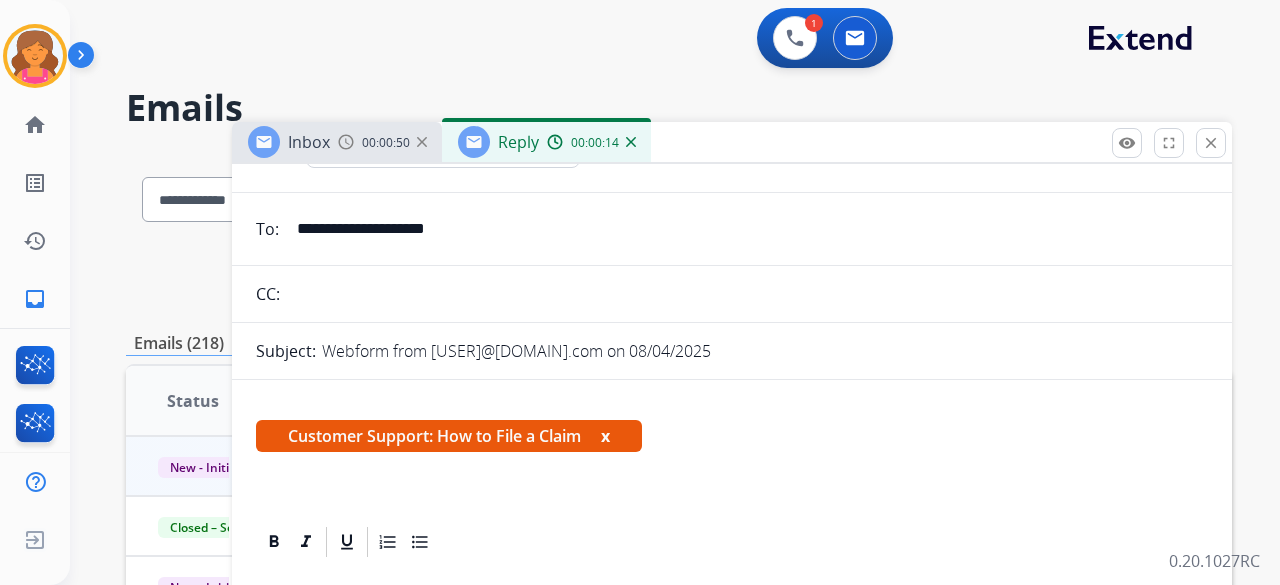 scroll, scrollTop: 0, scrollLeft: 0, axis: both 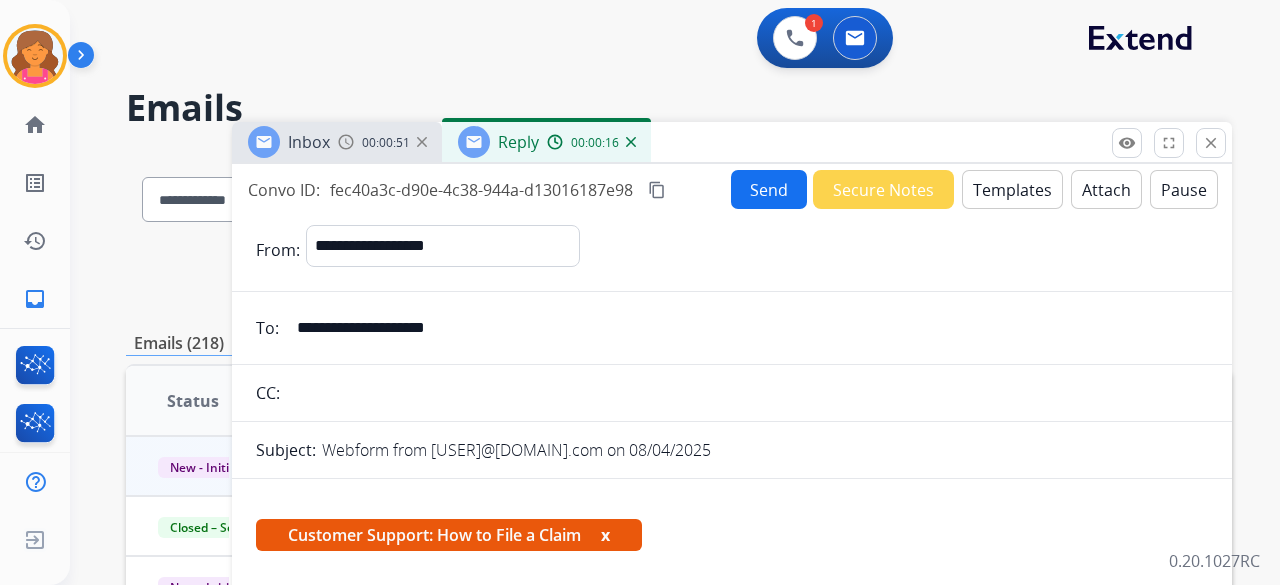 click on "Send" at bounding box center [769, 189] 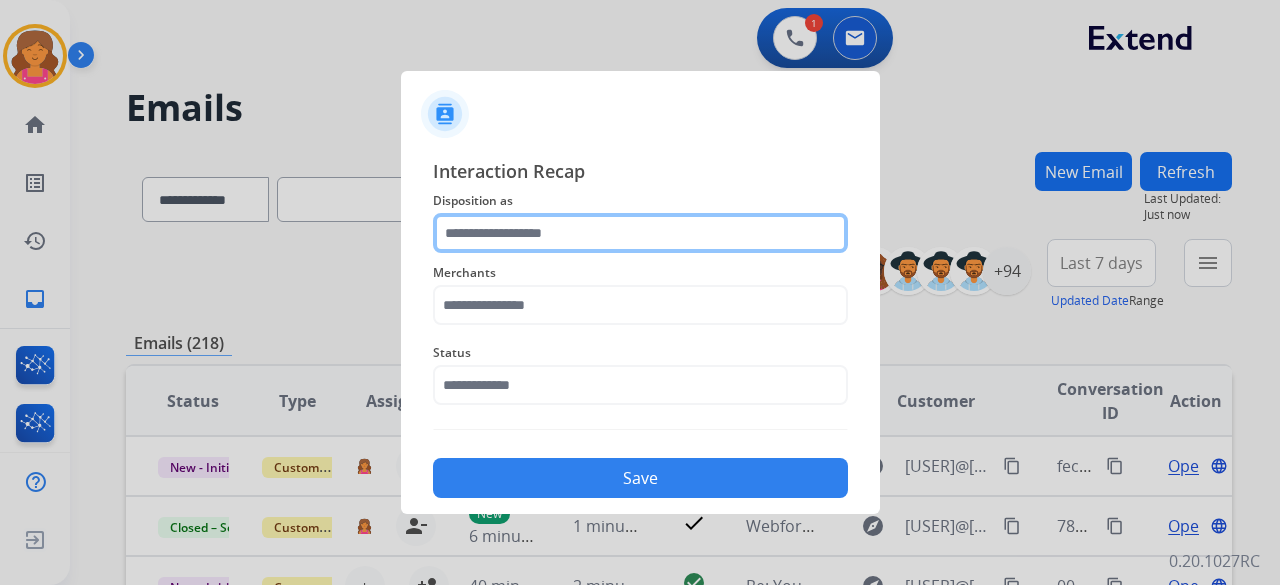 click 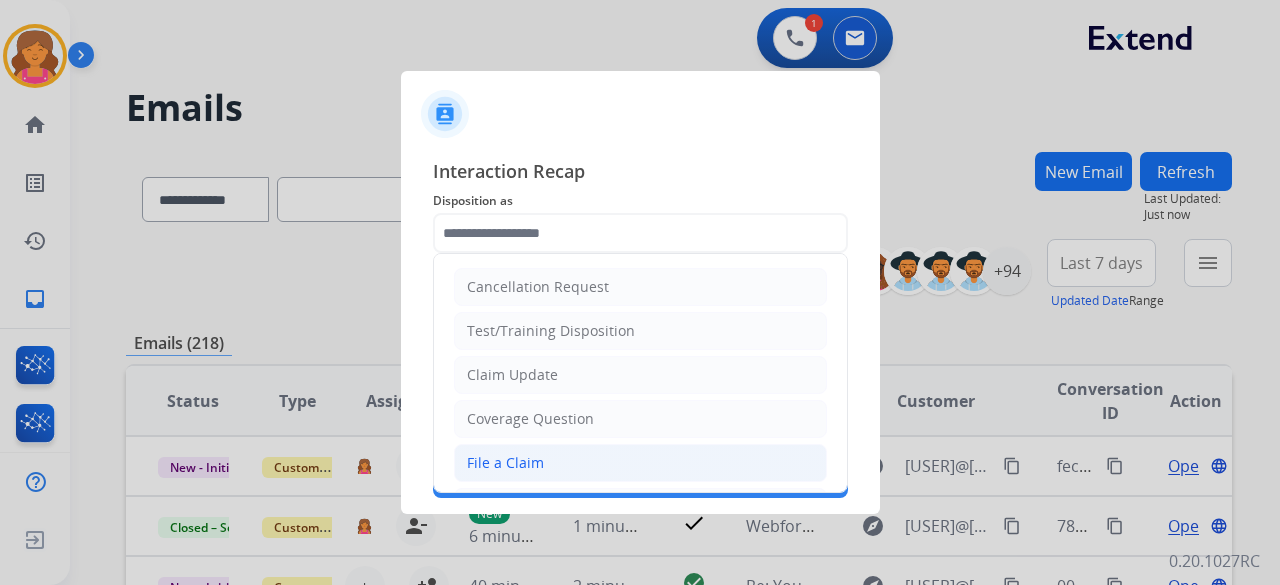 click on "File a Claim" 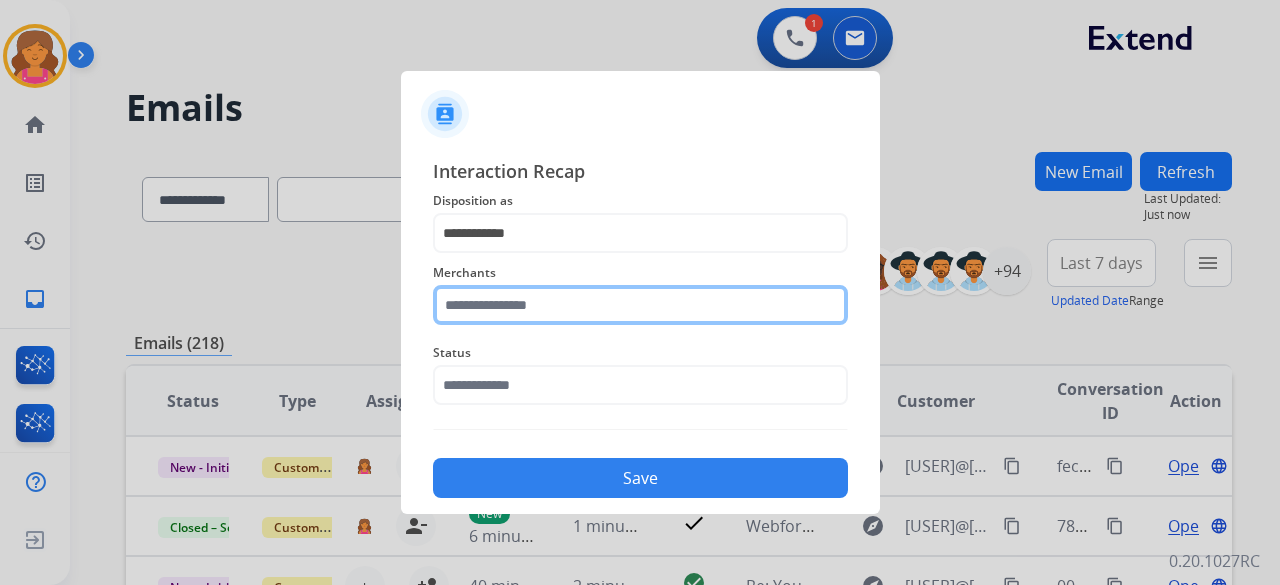 click 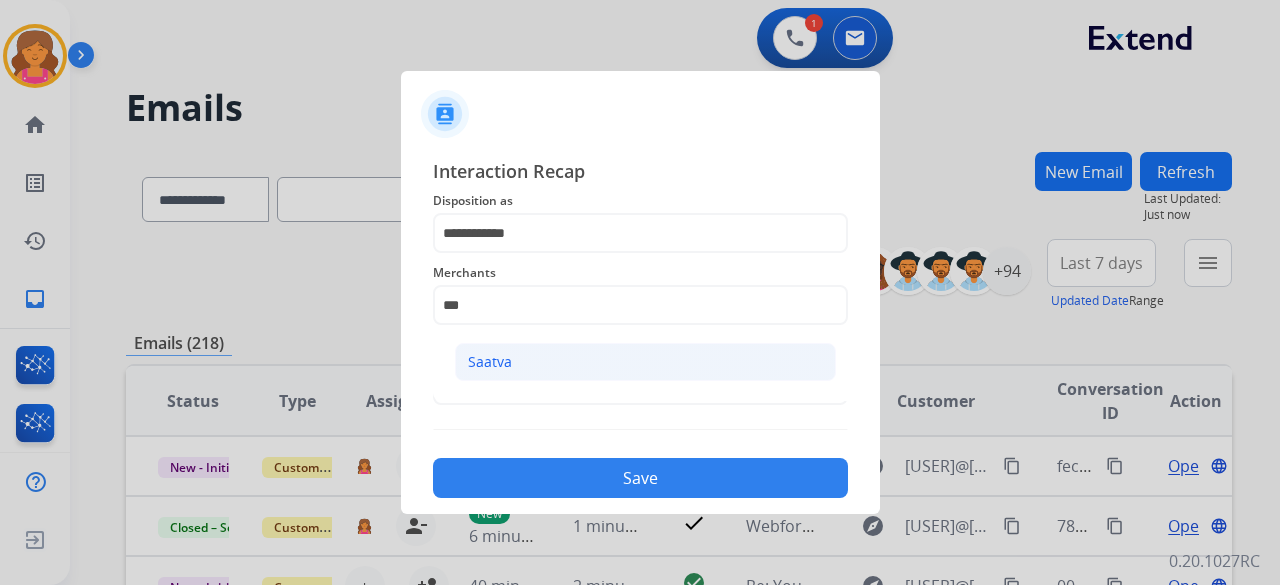 click on "Saatva" 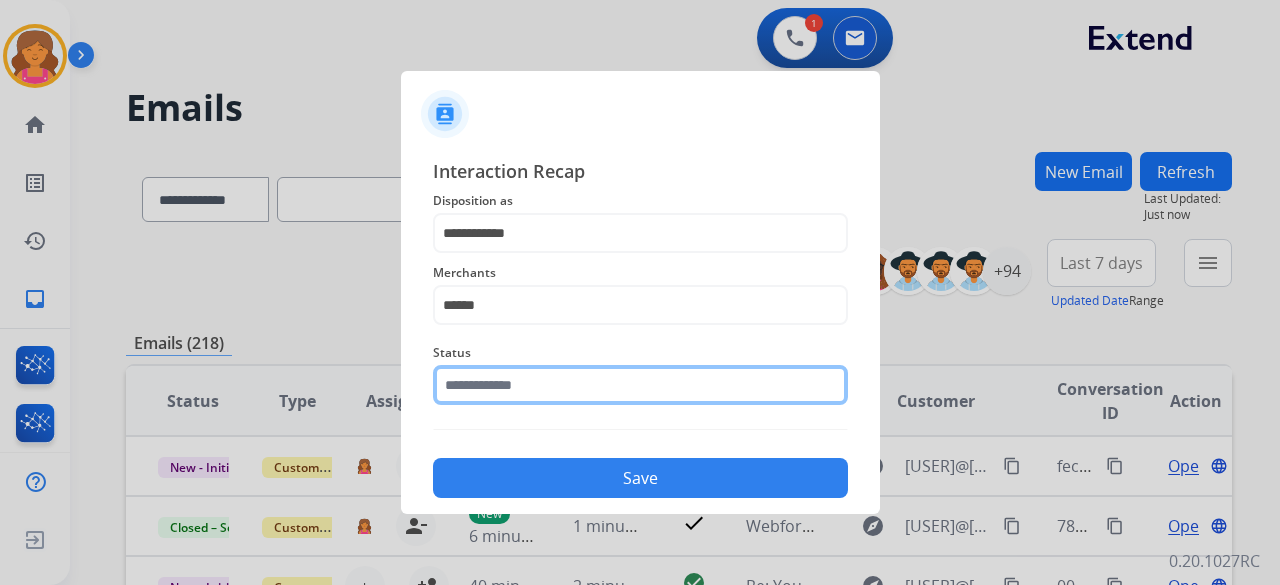 click 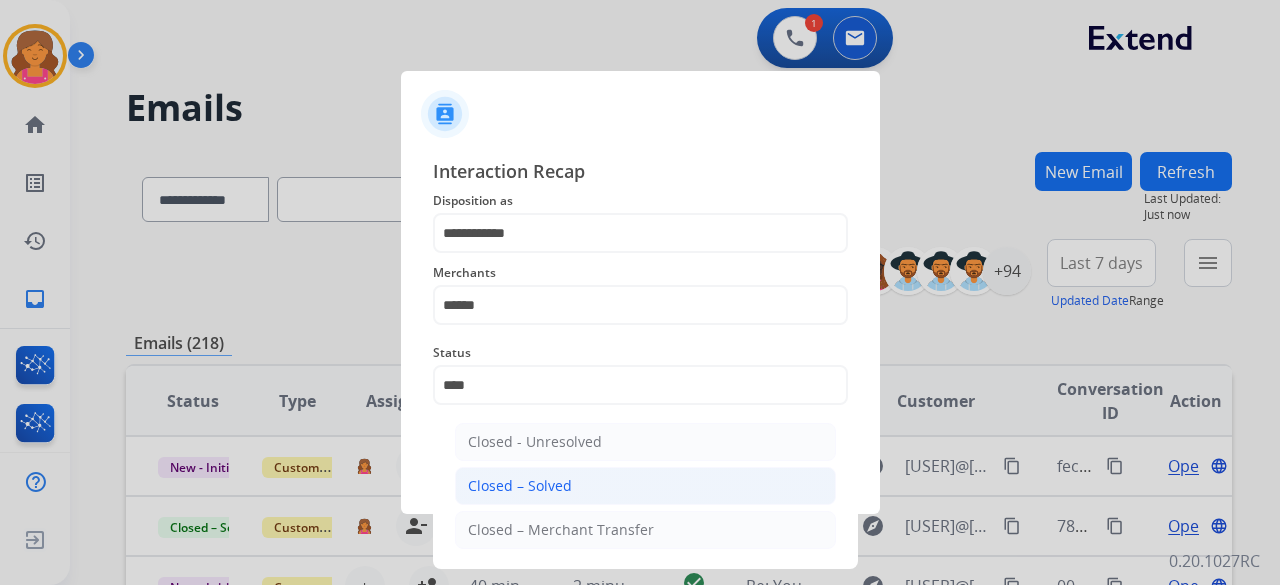 click on "Closed – Solved" 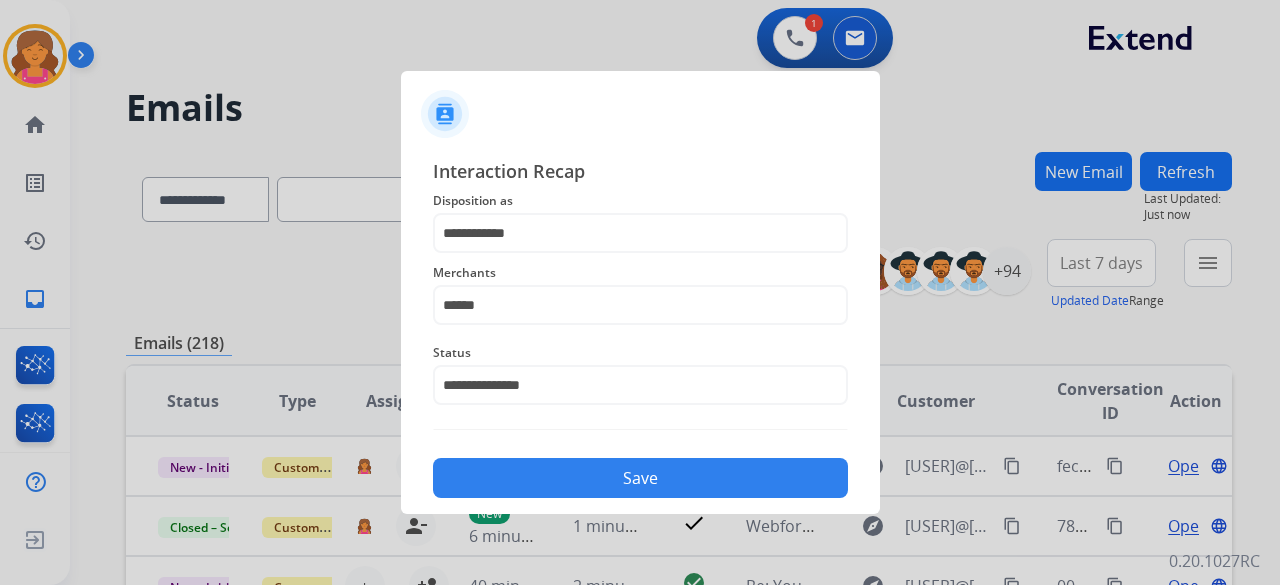 click on "Save" 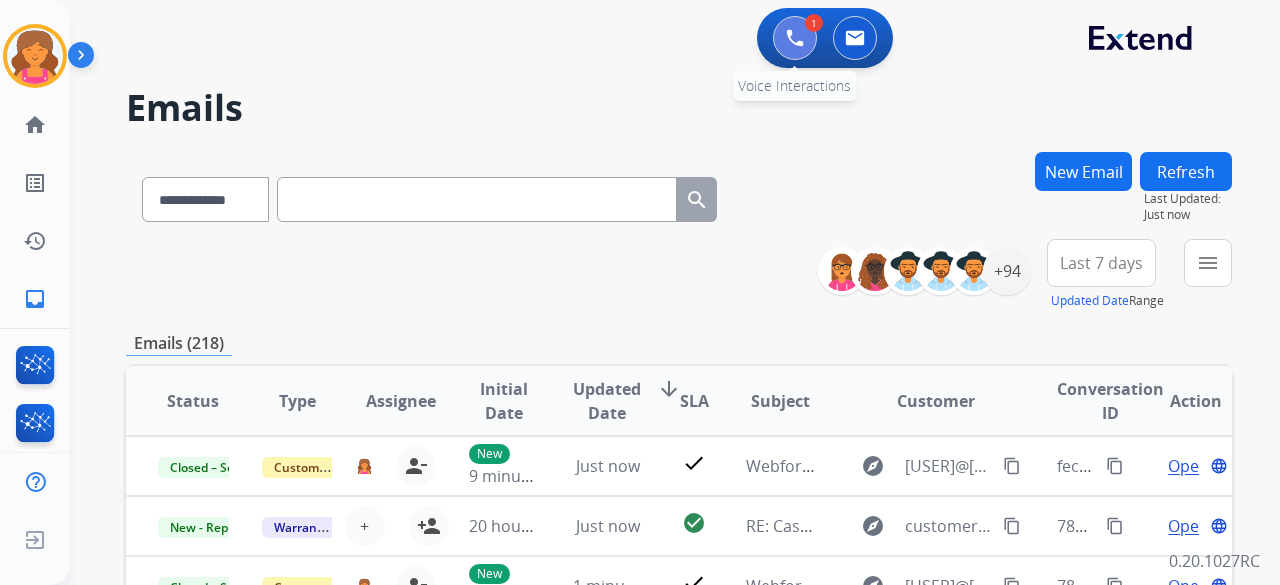 click at bounding box center (795, 38) 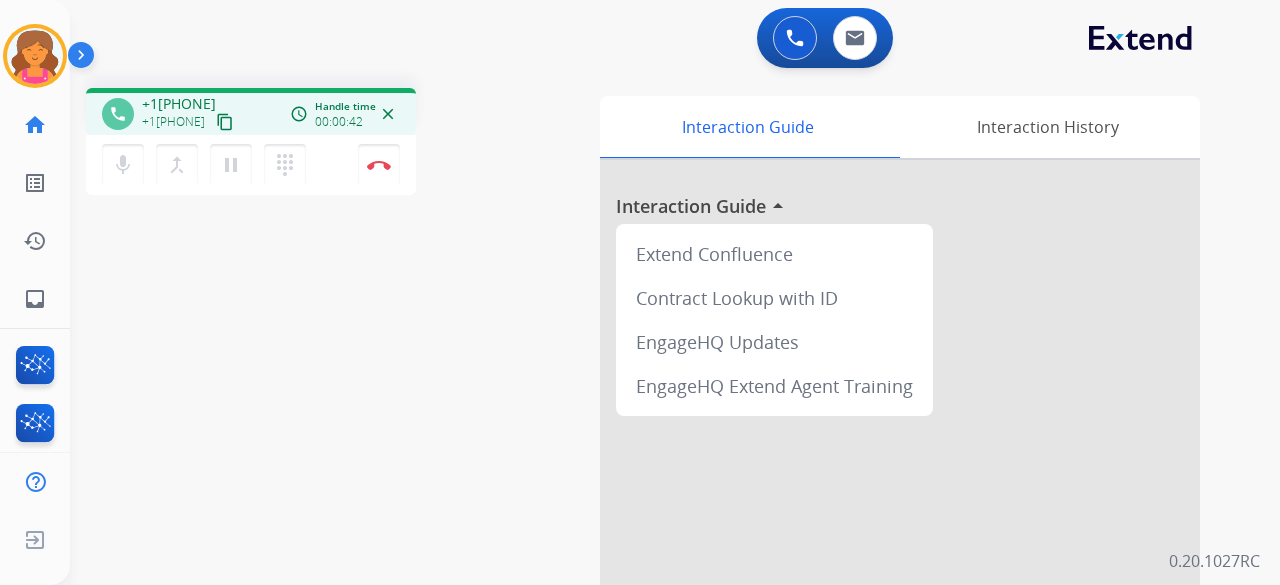 click on "content_copy" at bounding box center [225, 122] 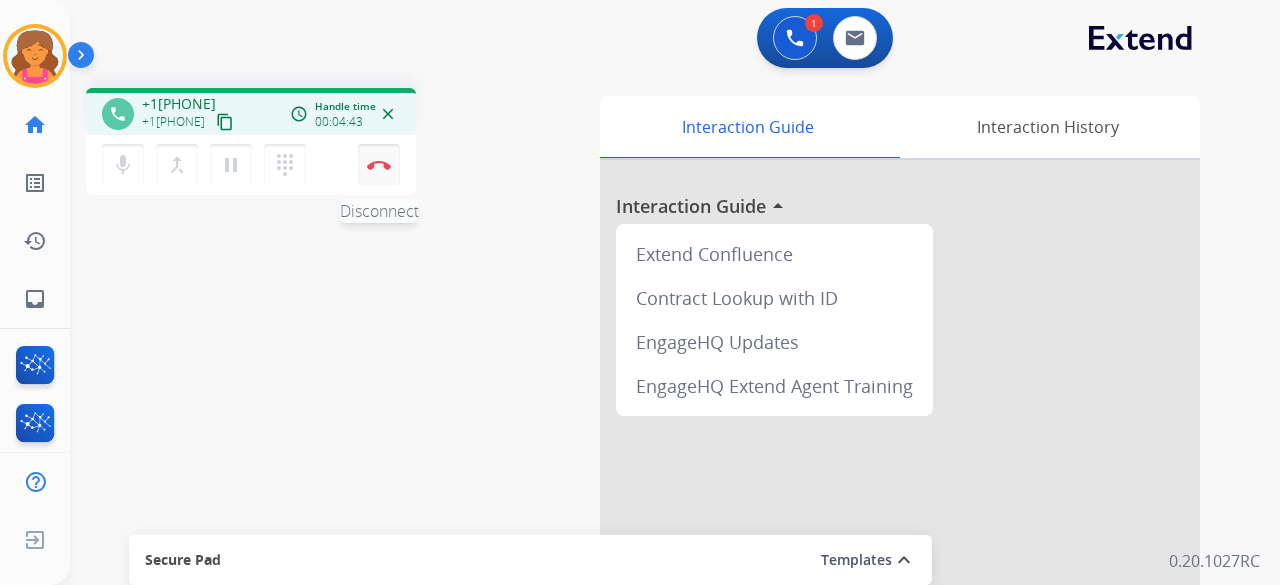 click on "Disconnect" at bounding box center (379, 165) 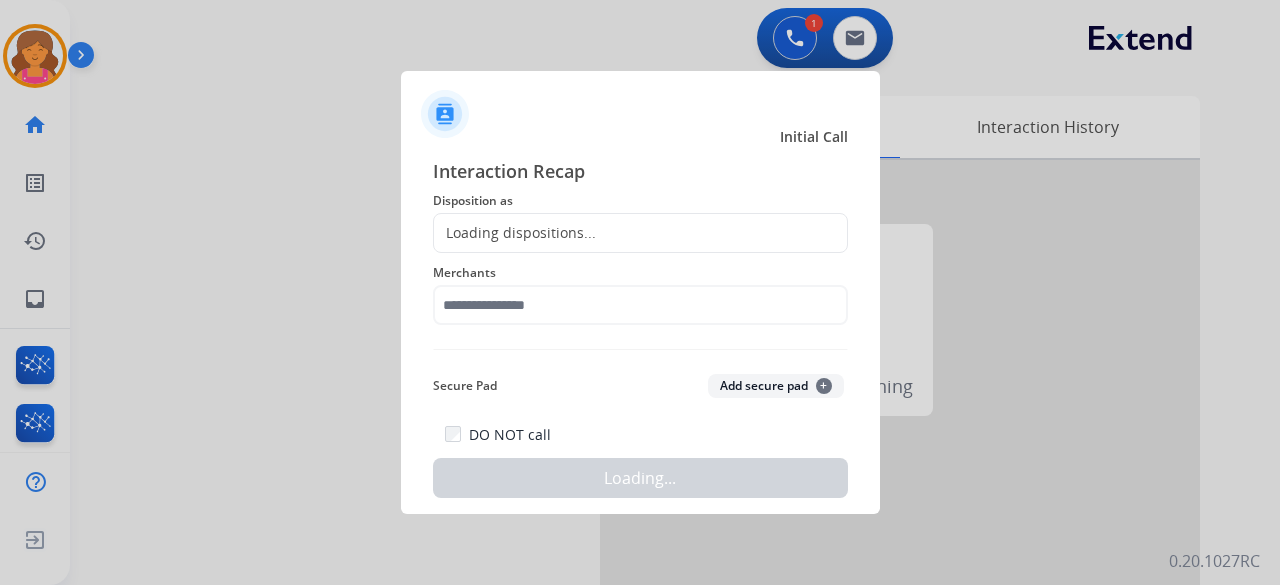 click on "Loading dispositions..." 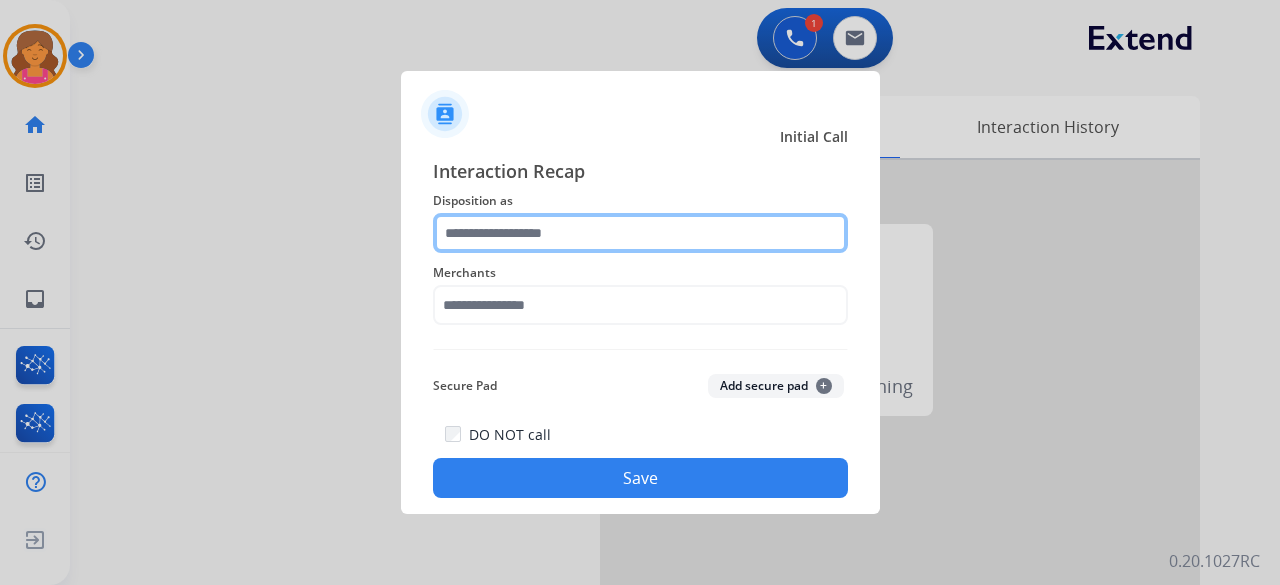 click 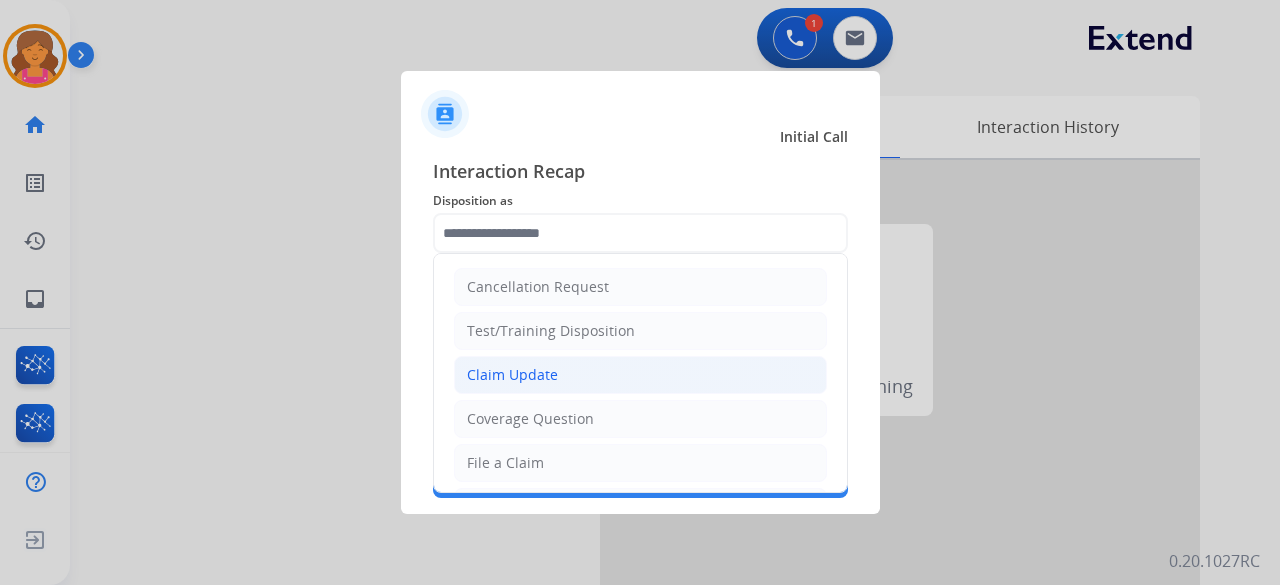 click on "Claim Update" 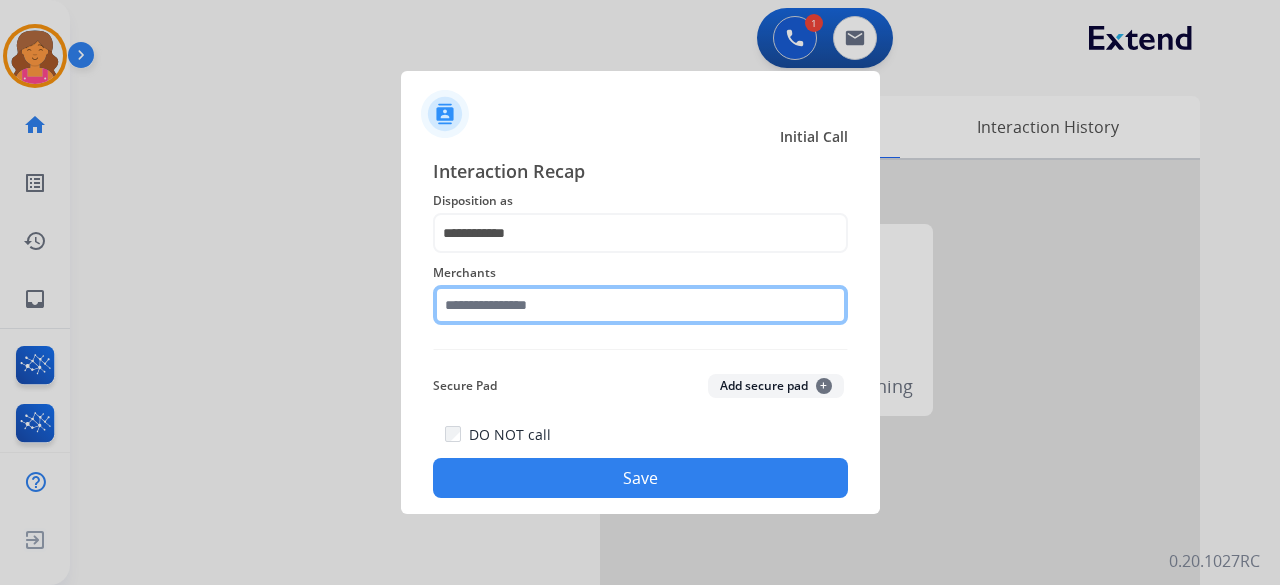 click 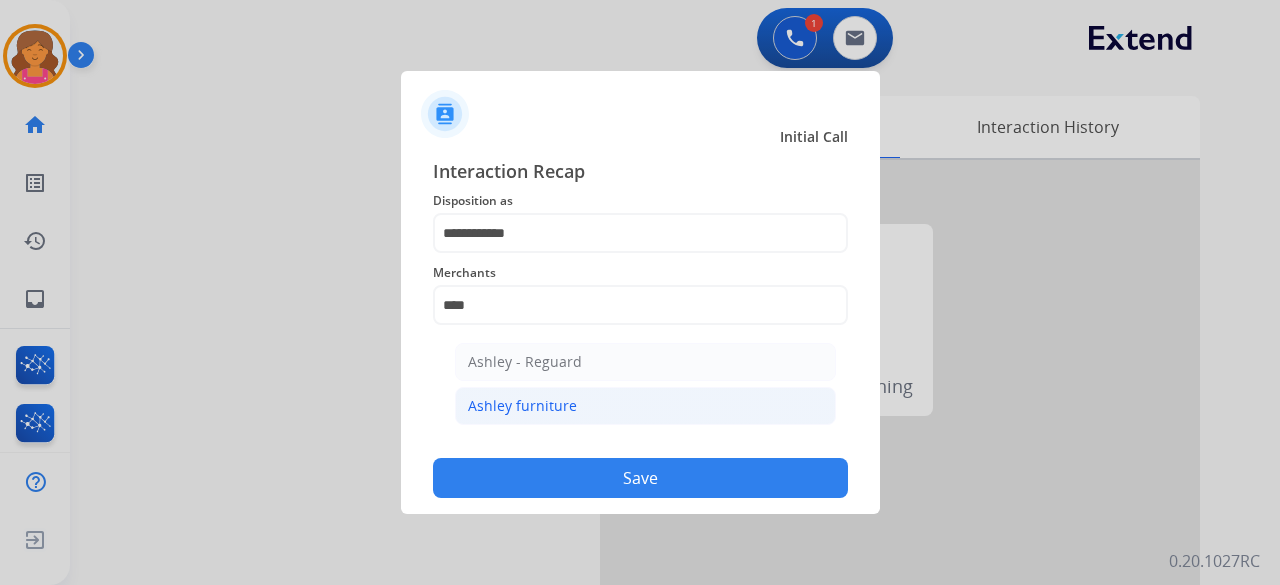 click on "Ashley furniture" 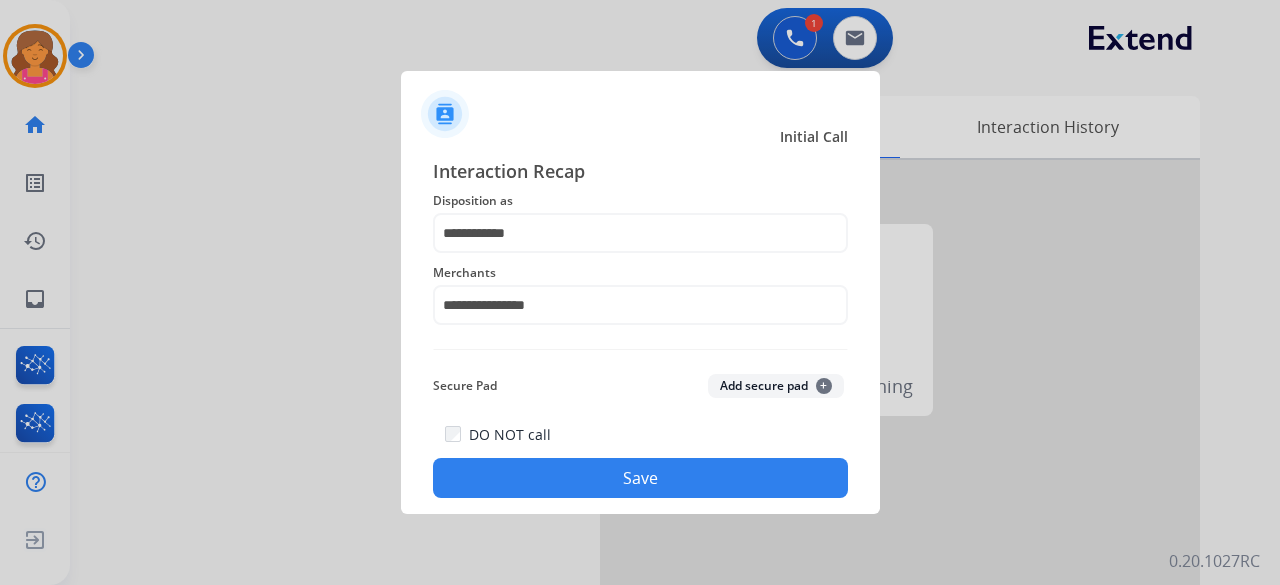 click on "Save" 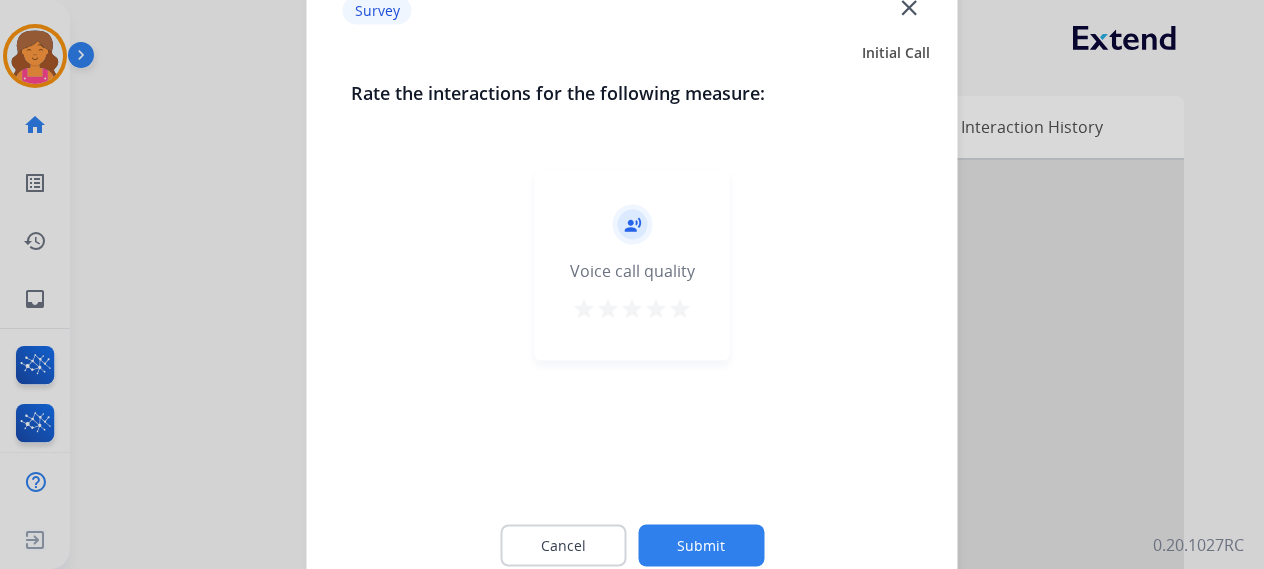 click on "record_voice_over   Voice call quality   star   star   star   star   star" 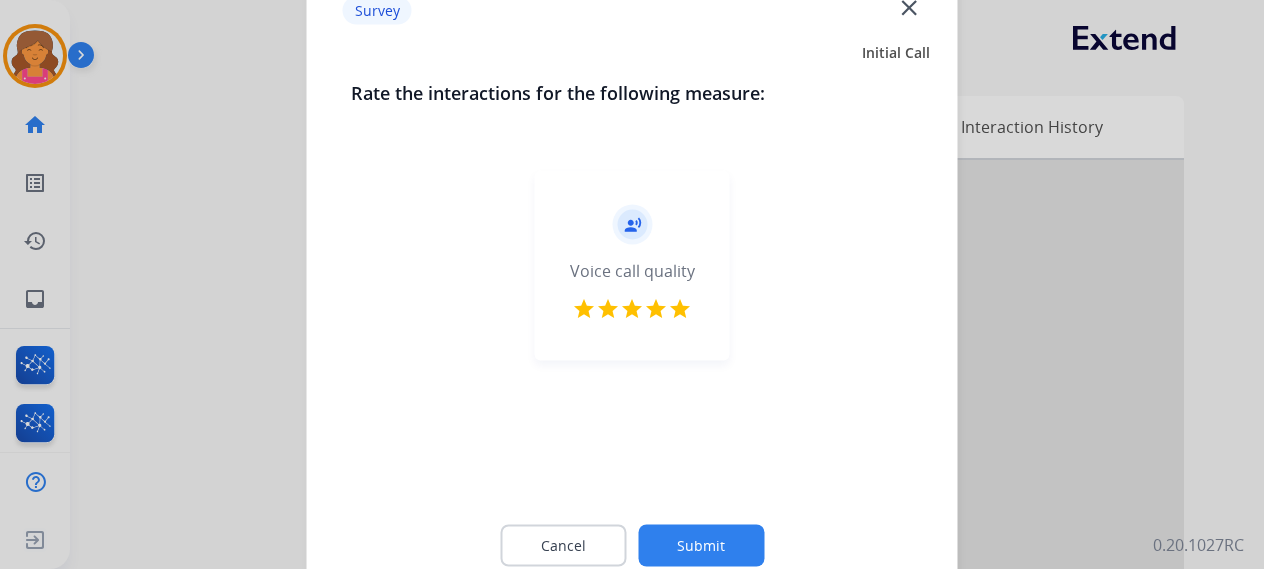 click on "Submit" 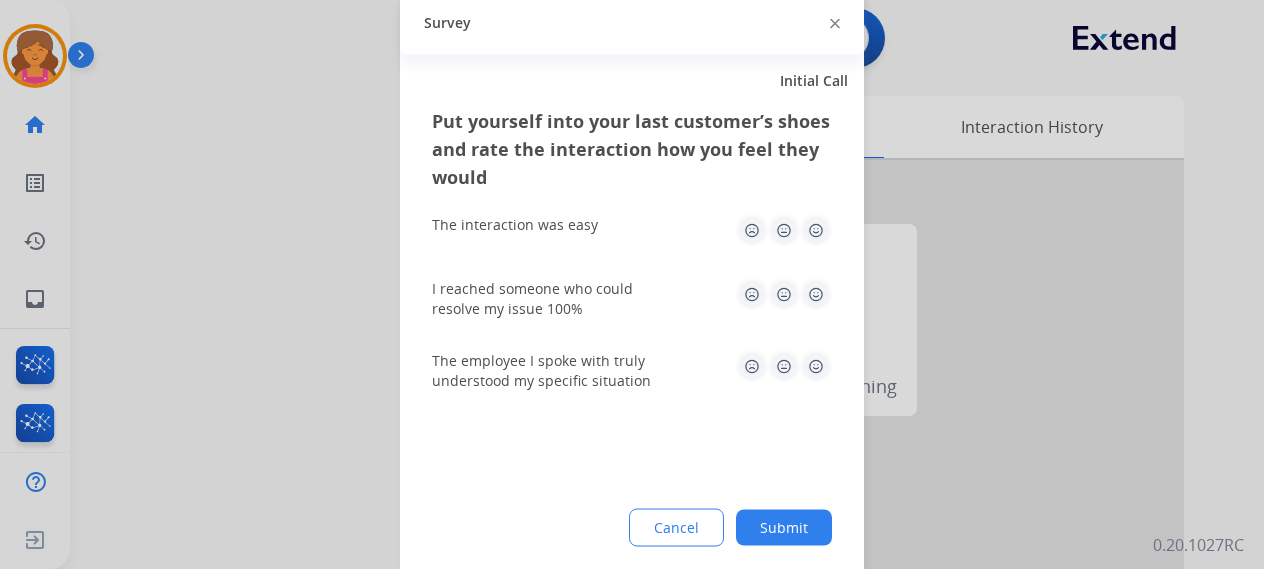 click 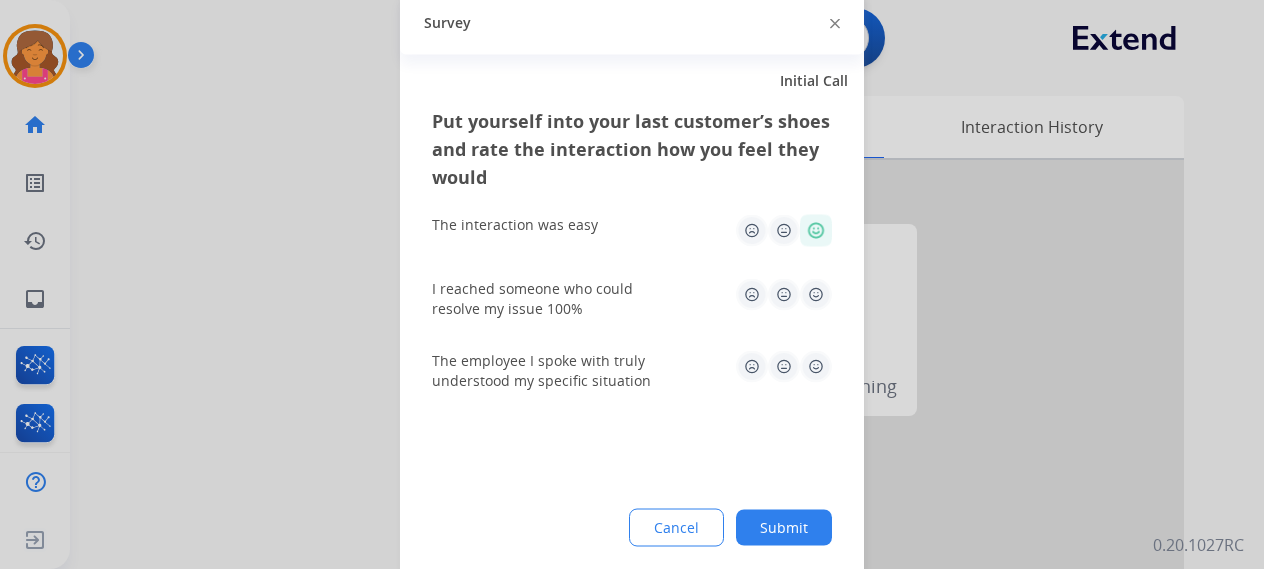 click 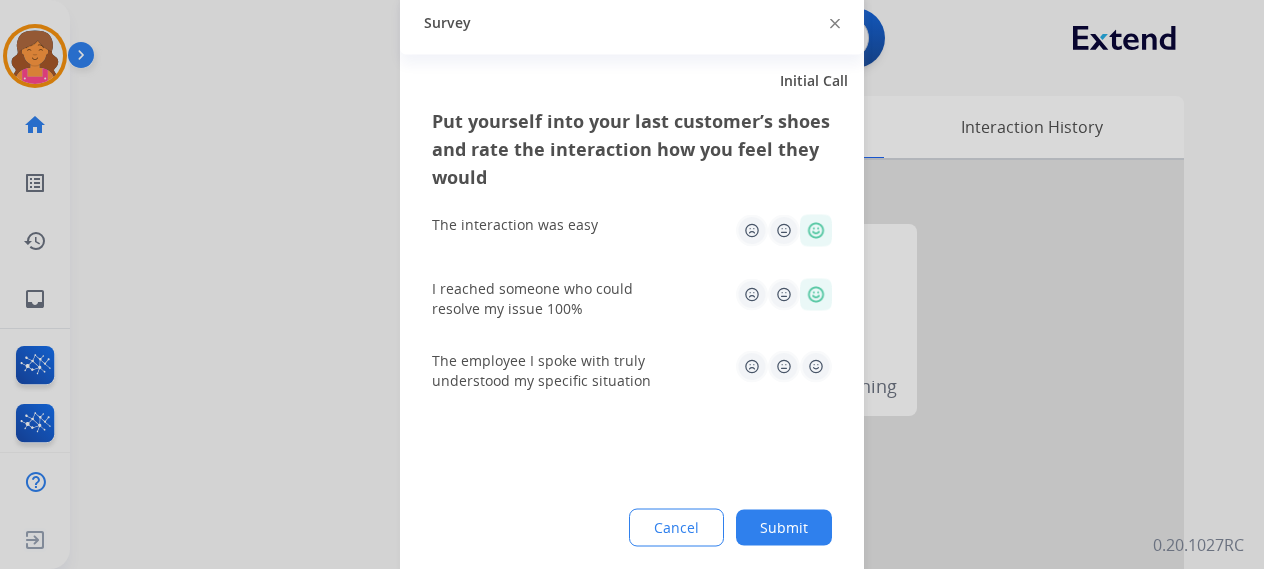 click 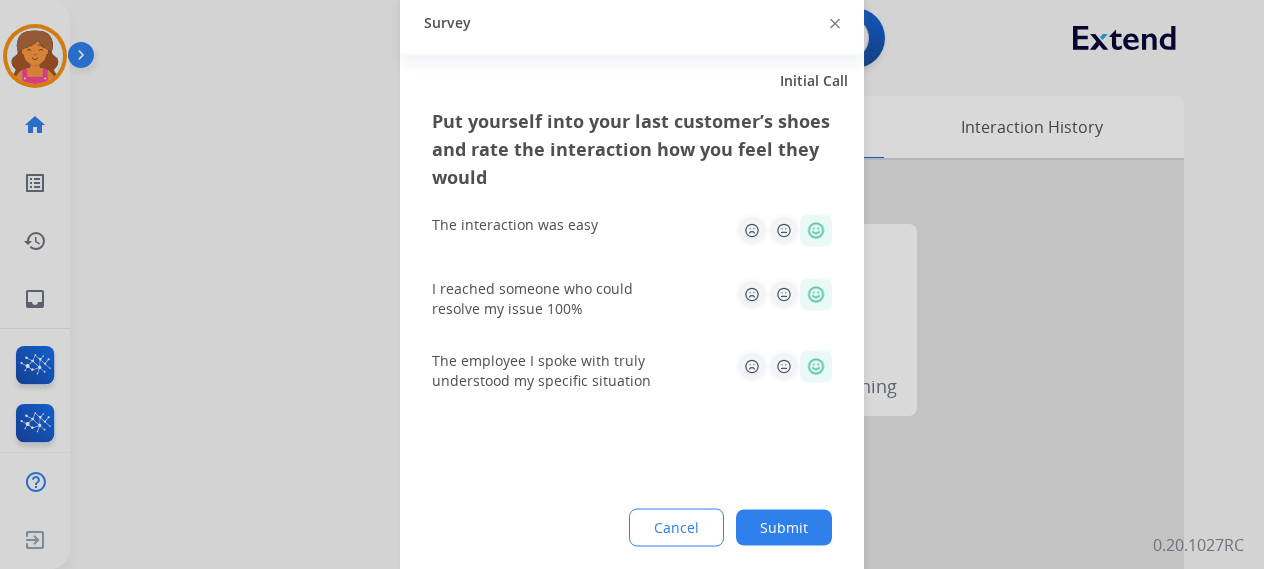click on "Submit" 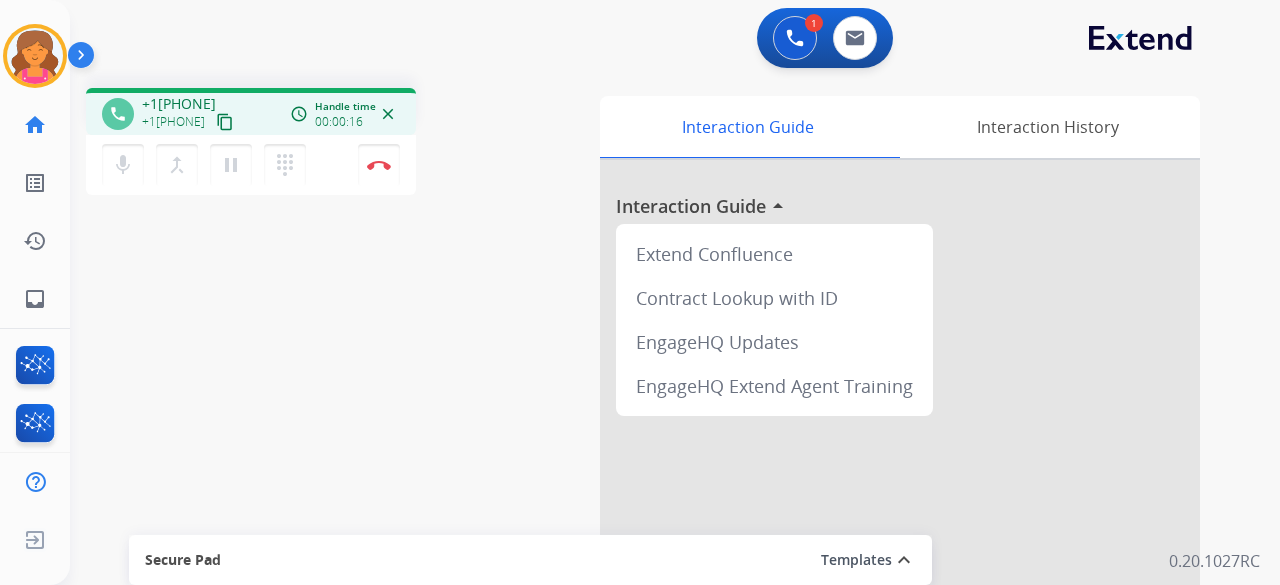 click on "content_copy" at bounding box center (225, 122) 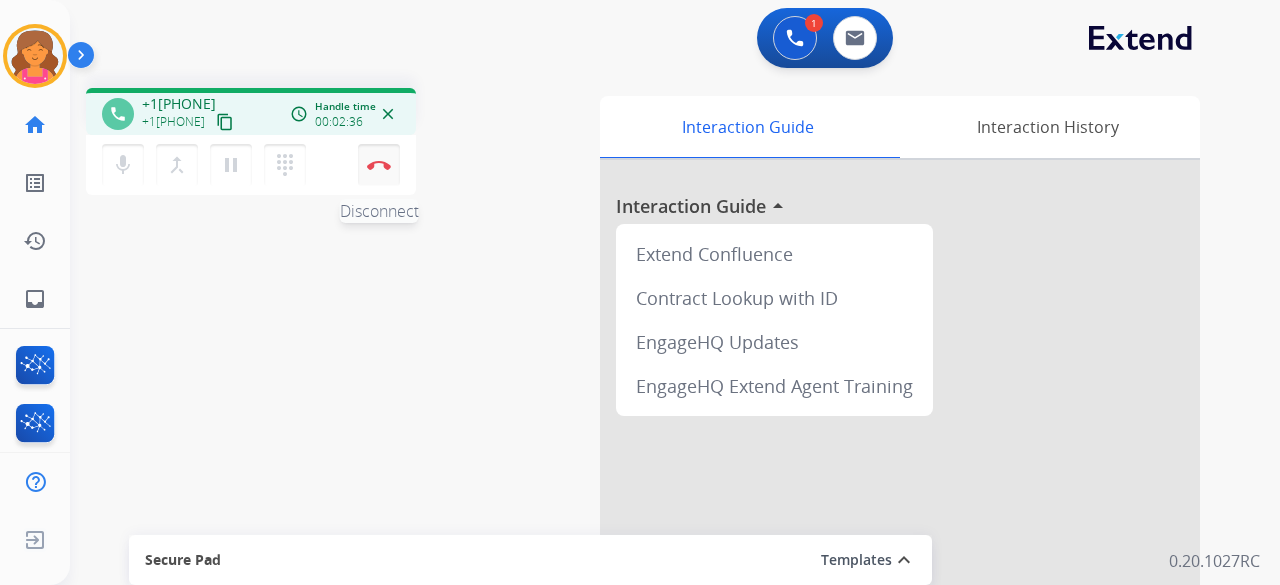 click on "Disconnect" at bounding box center [379, 165] 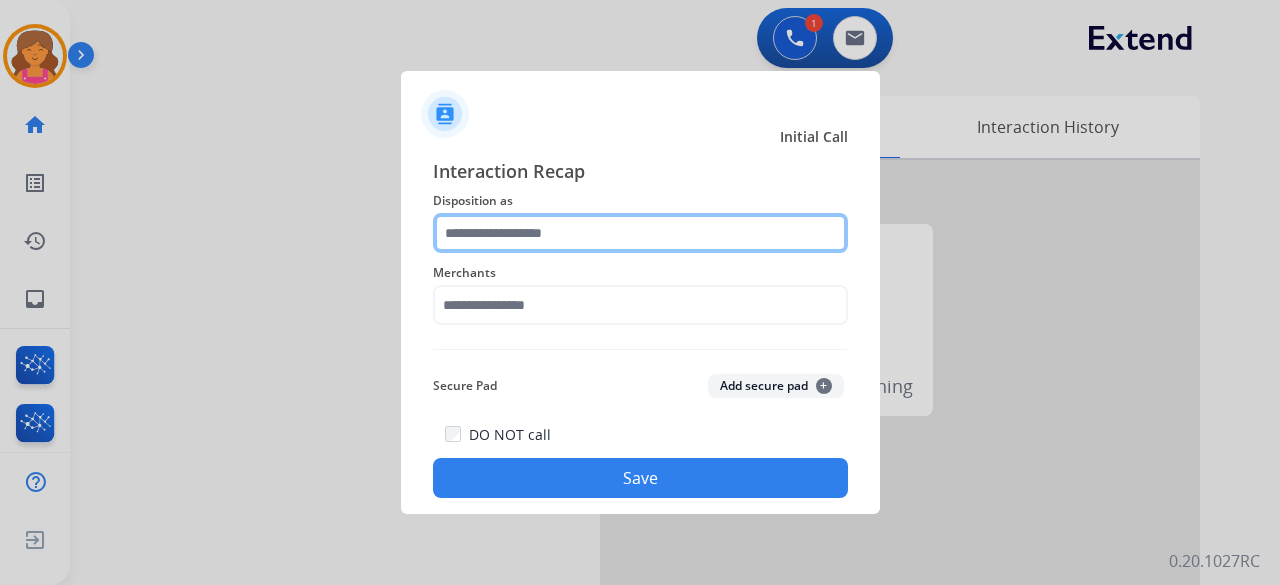 click 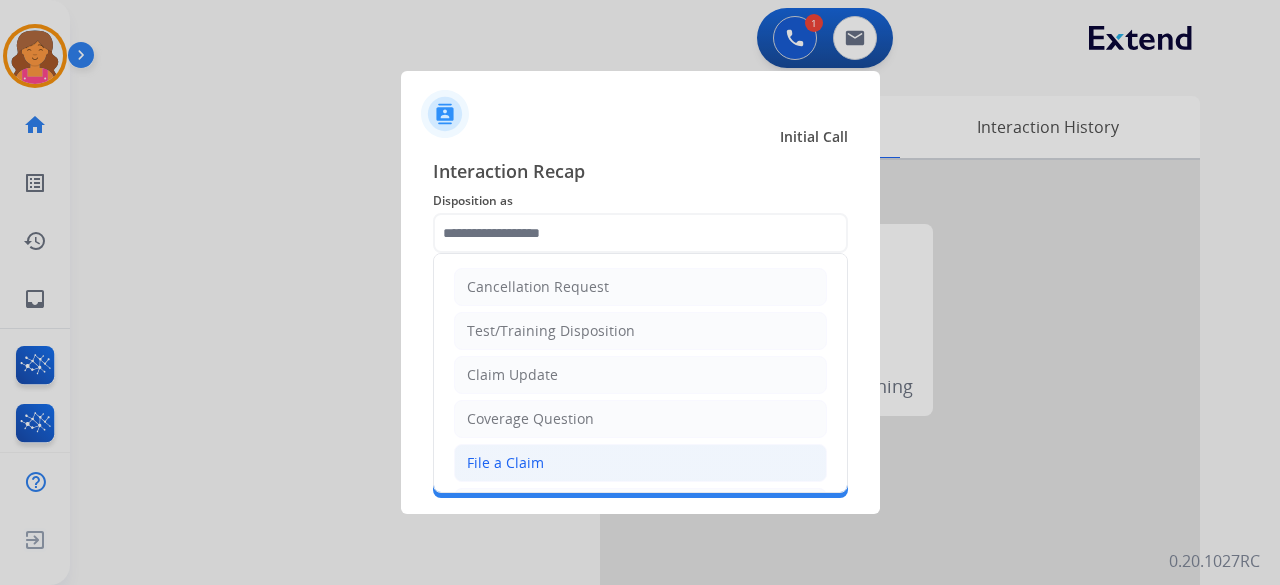 click on "File a Claim" 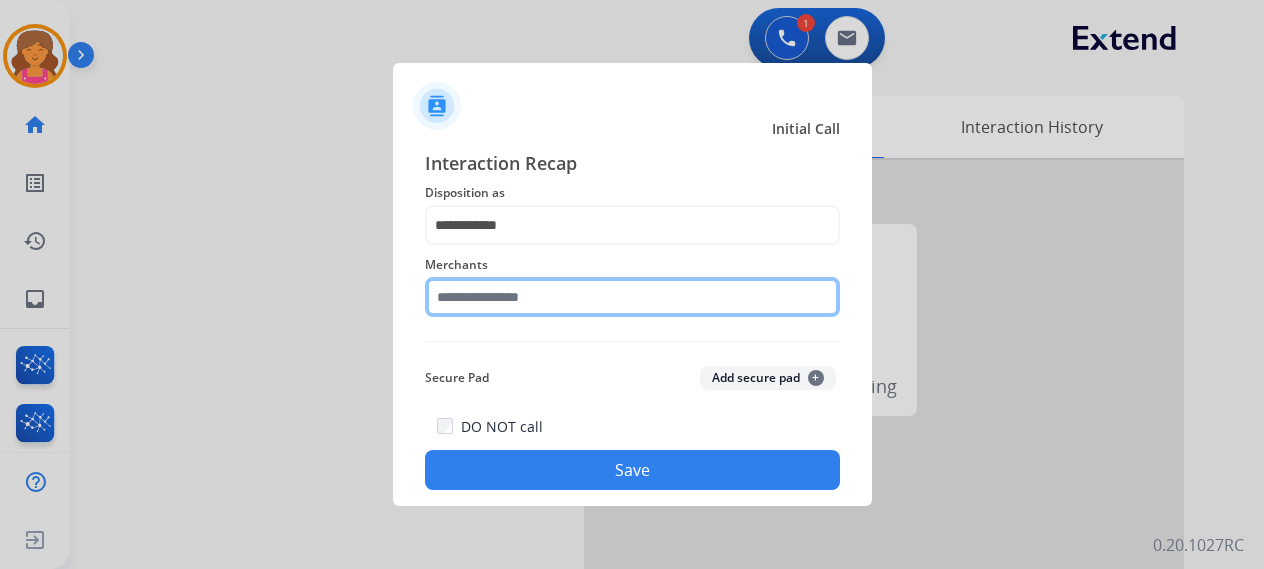 click 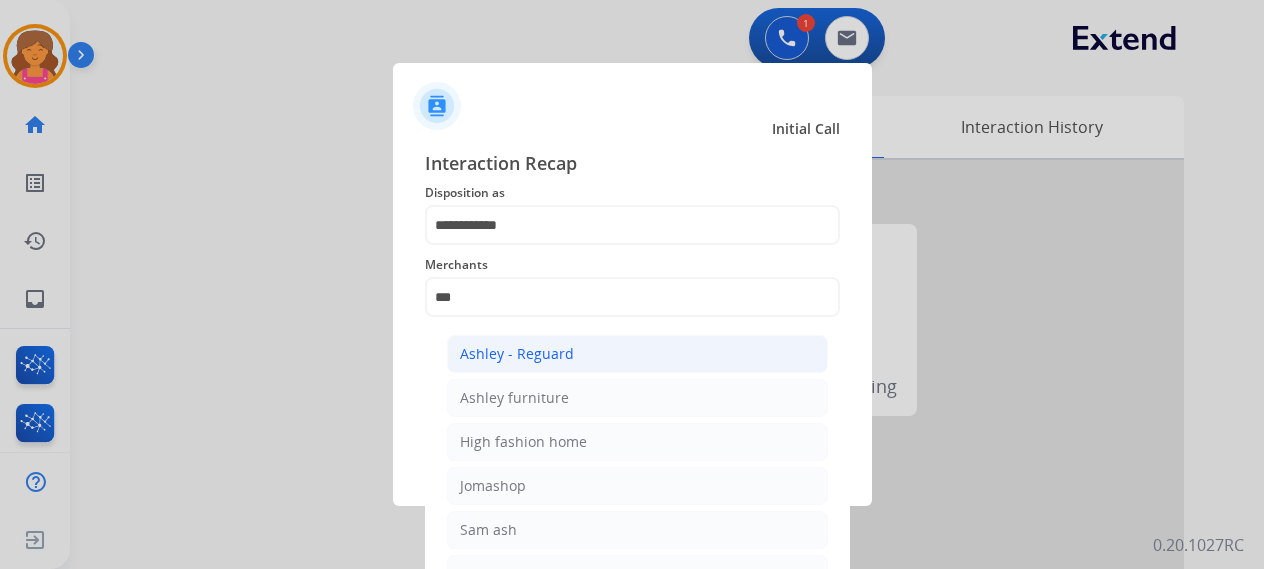 click on "Ashley - Reguard" 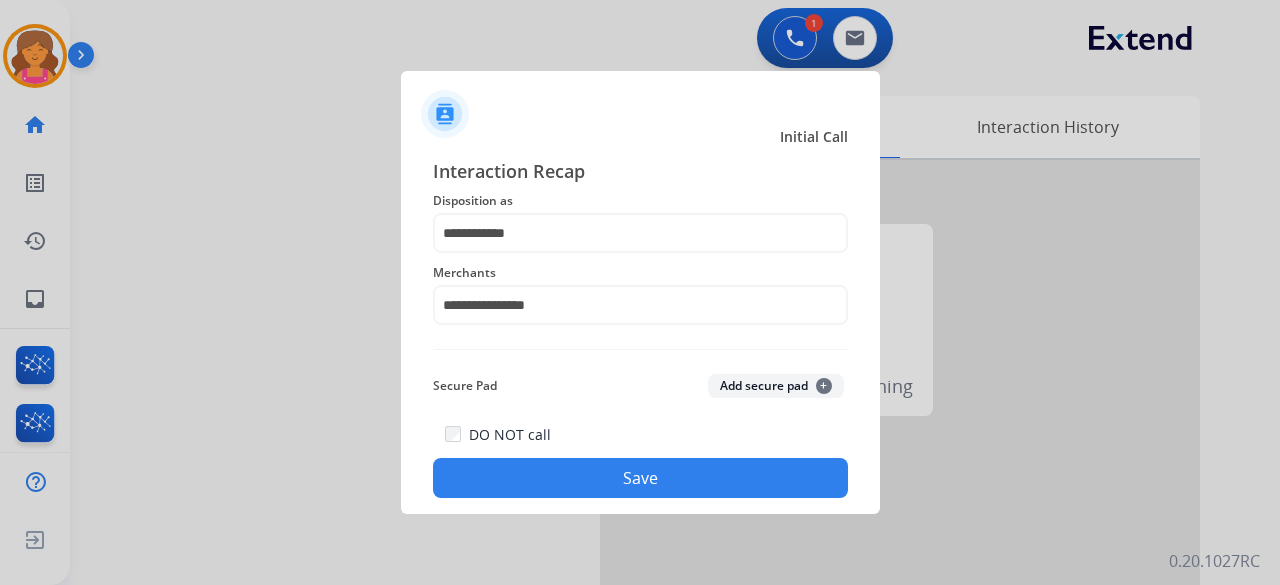 click on "Save" 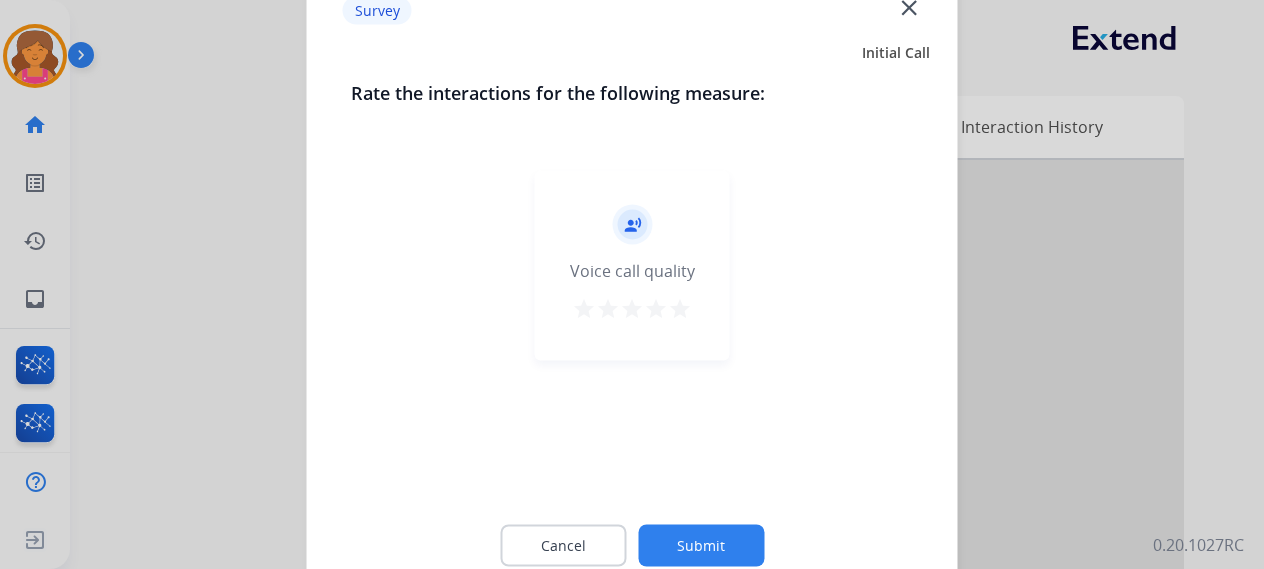 click on "record_voice_over   Voice call quality   star   star   star   star   star" 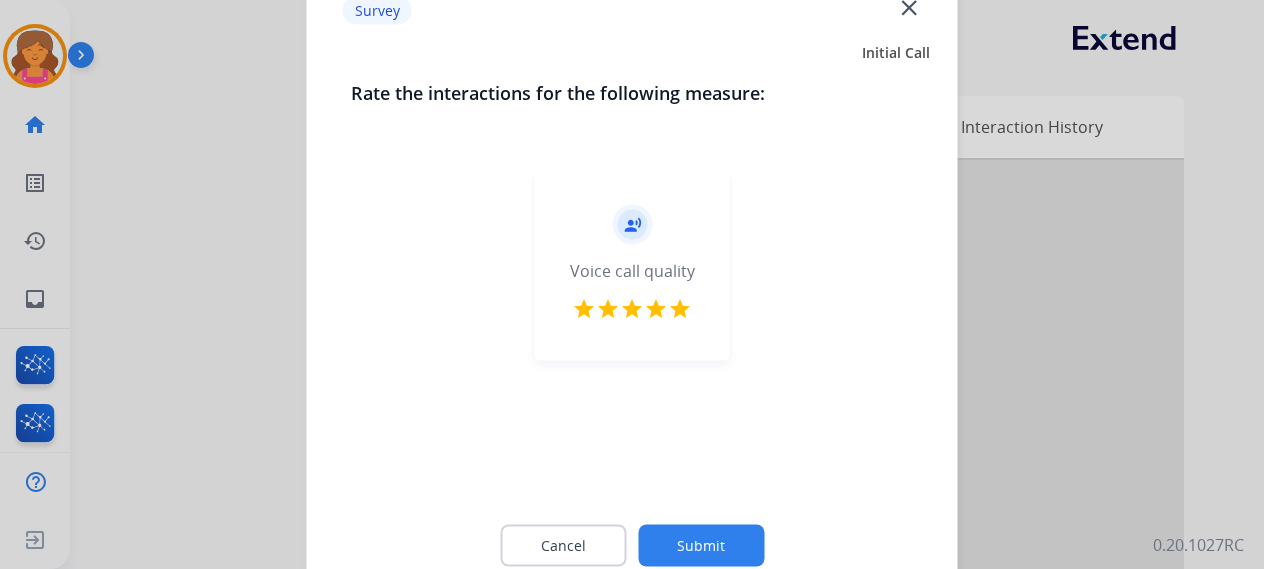 click on "Submit" 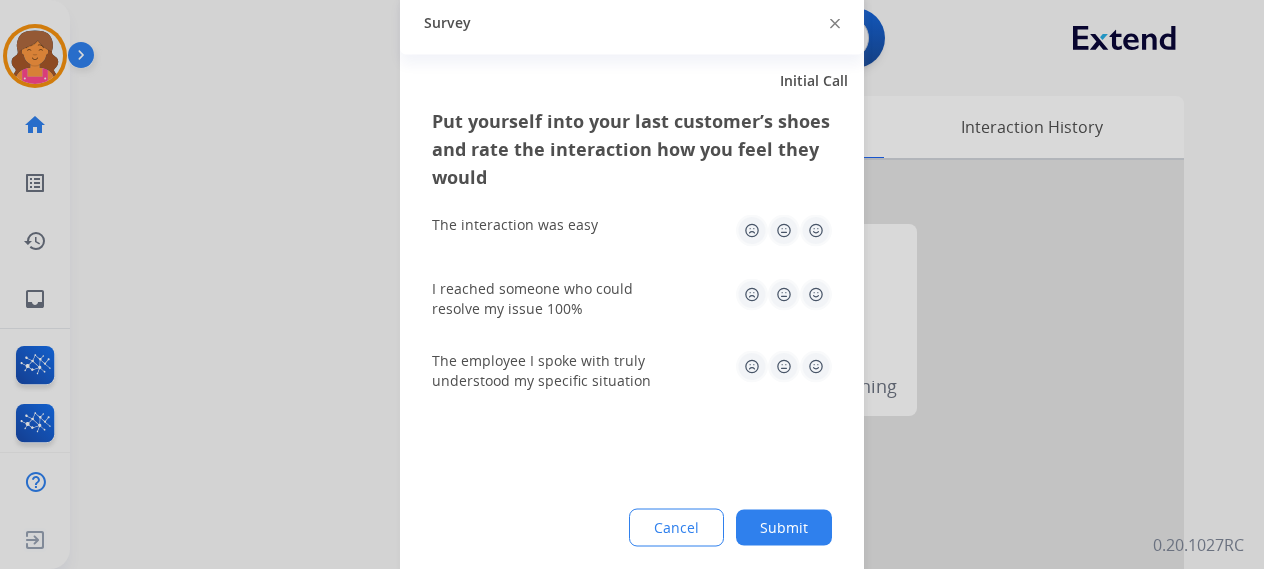 click on "The interaction was easy" 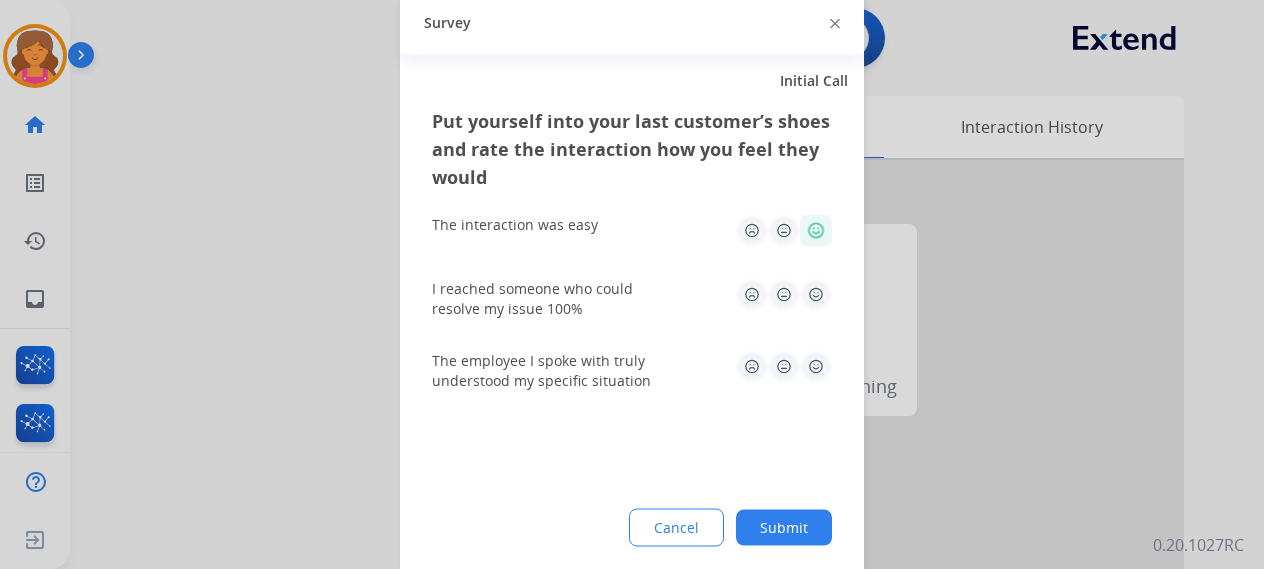 click 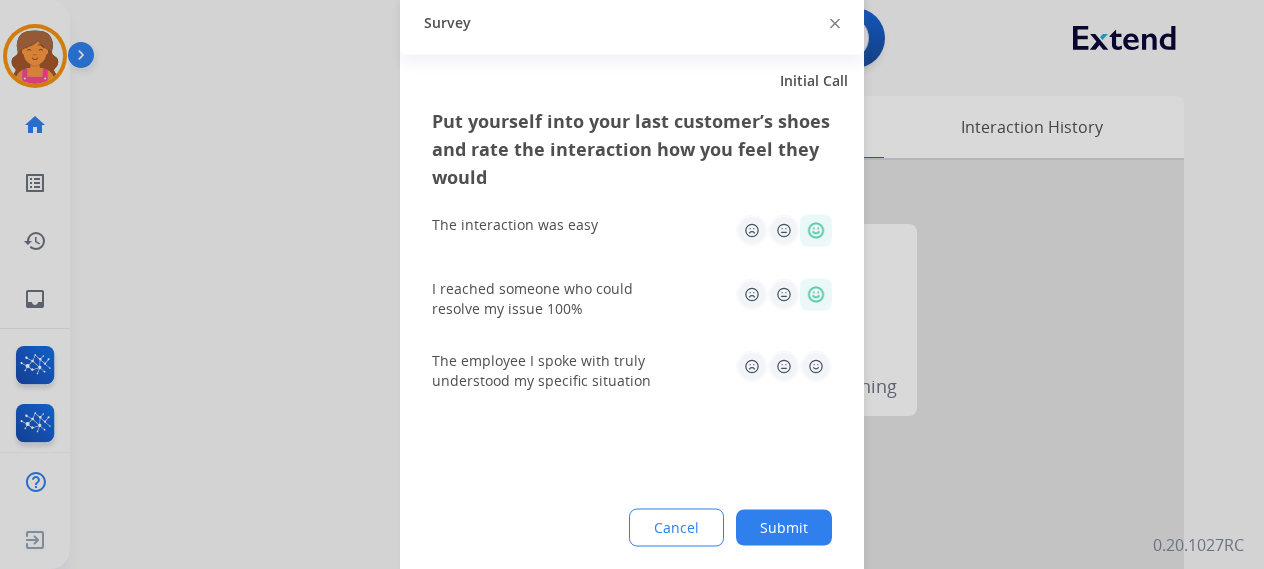 click 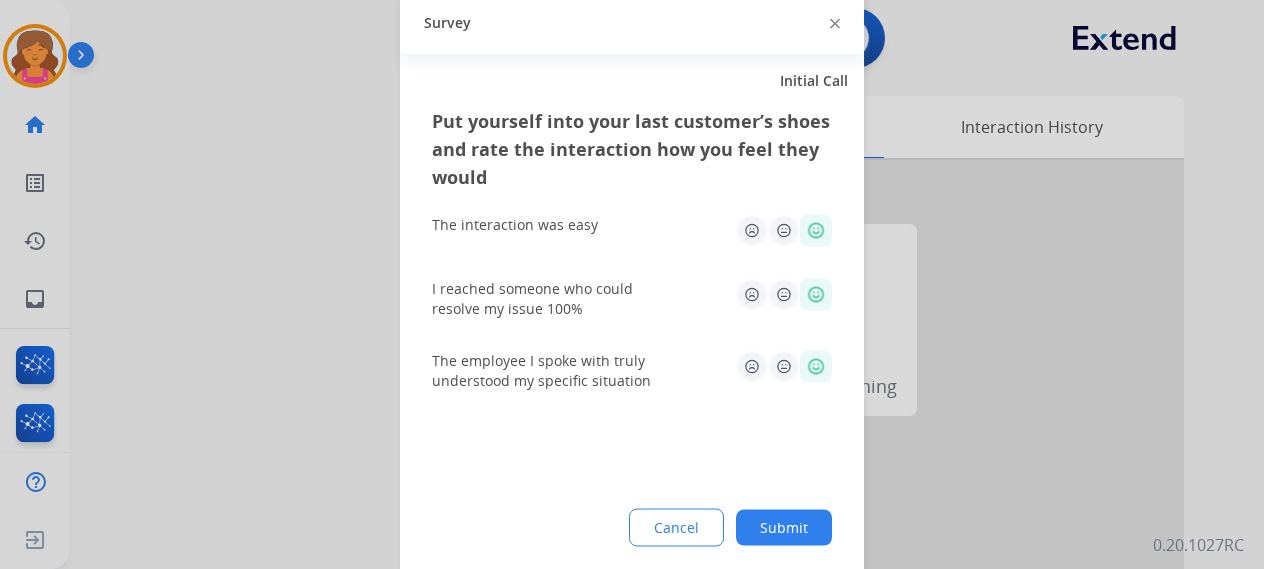 click on "Submit" 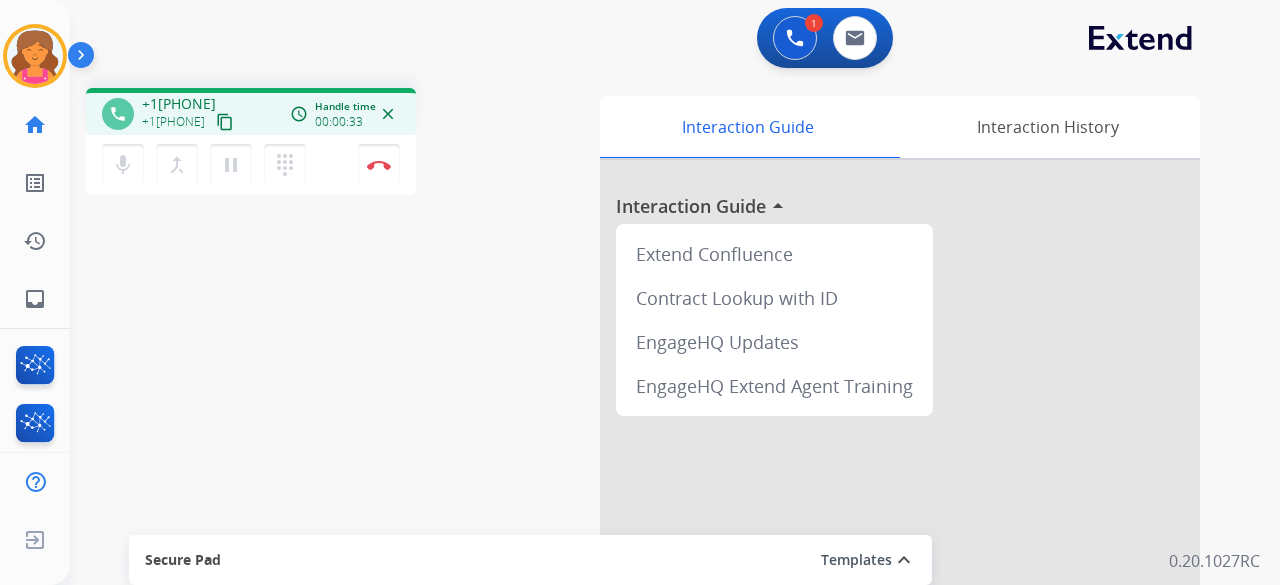 click on "content_copy" at bounding box center [225, 122] 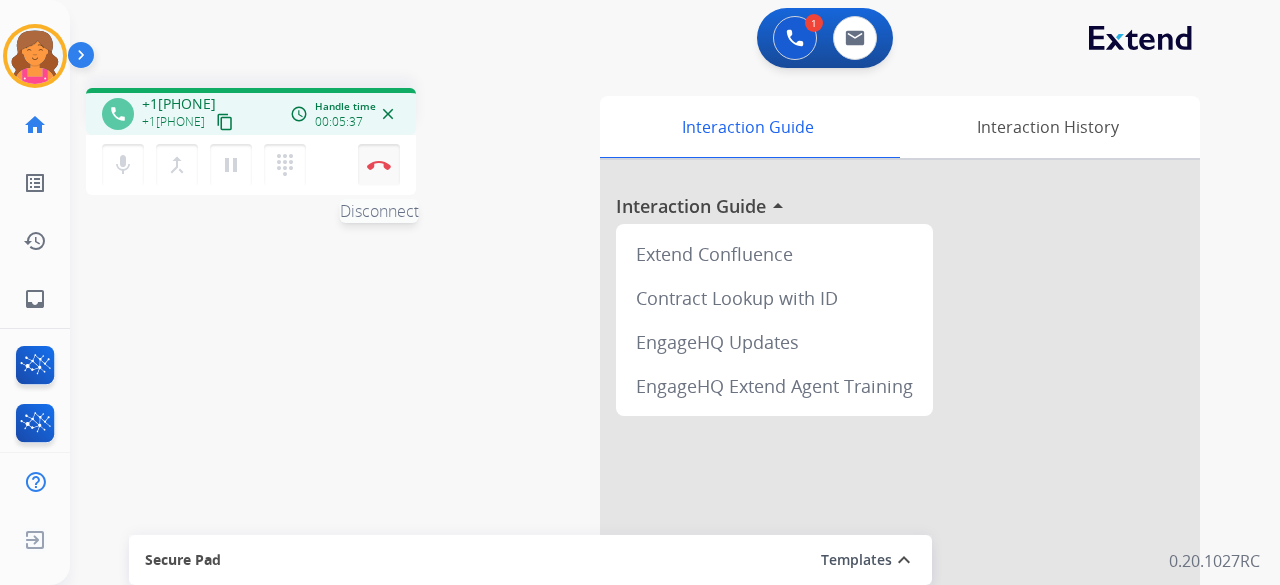 click on "Disconnect" at bounding box center [379, 165] 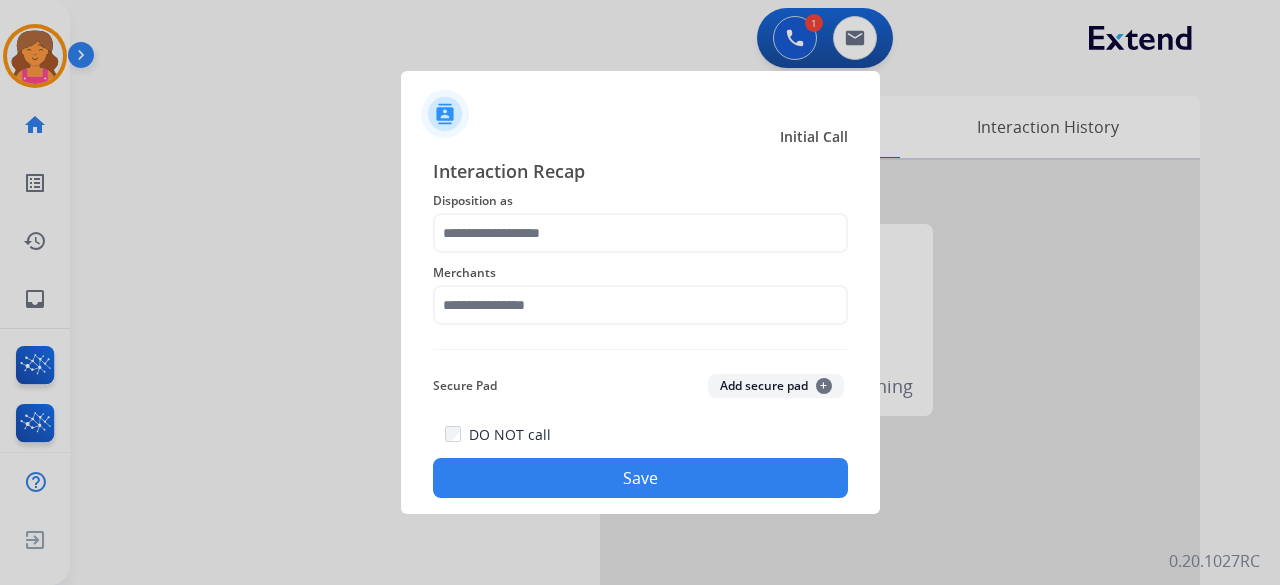 click on "Interaction Recap Disposition as    Merchants   Secure Pad  Add secure pad  +  DO NOT call   Save" 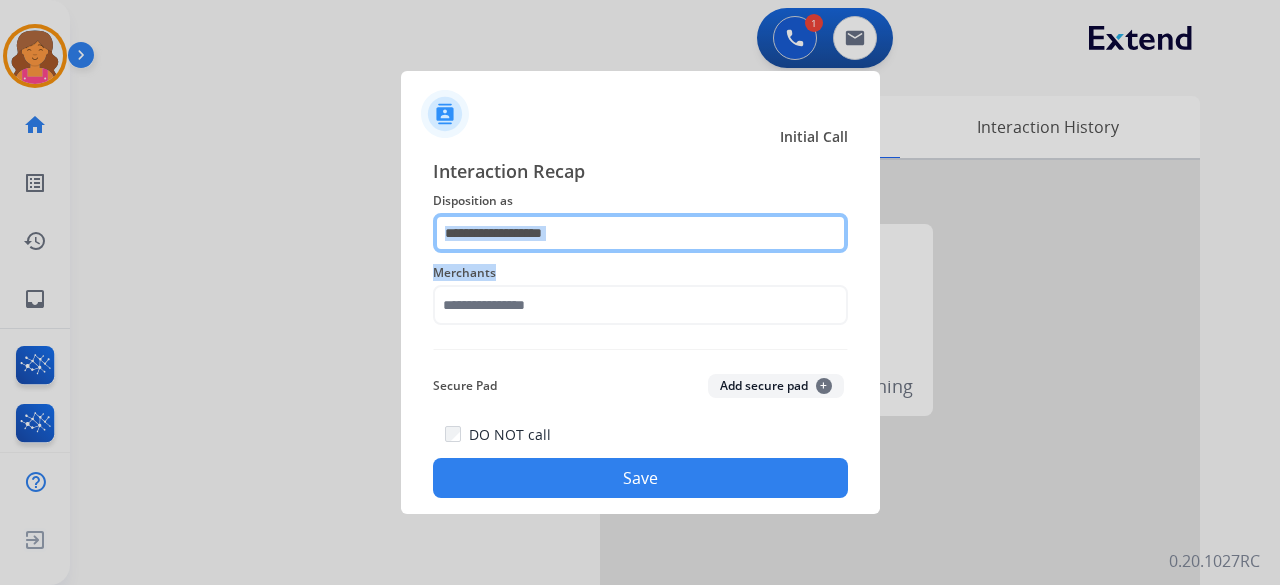 click 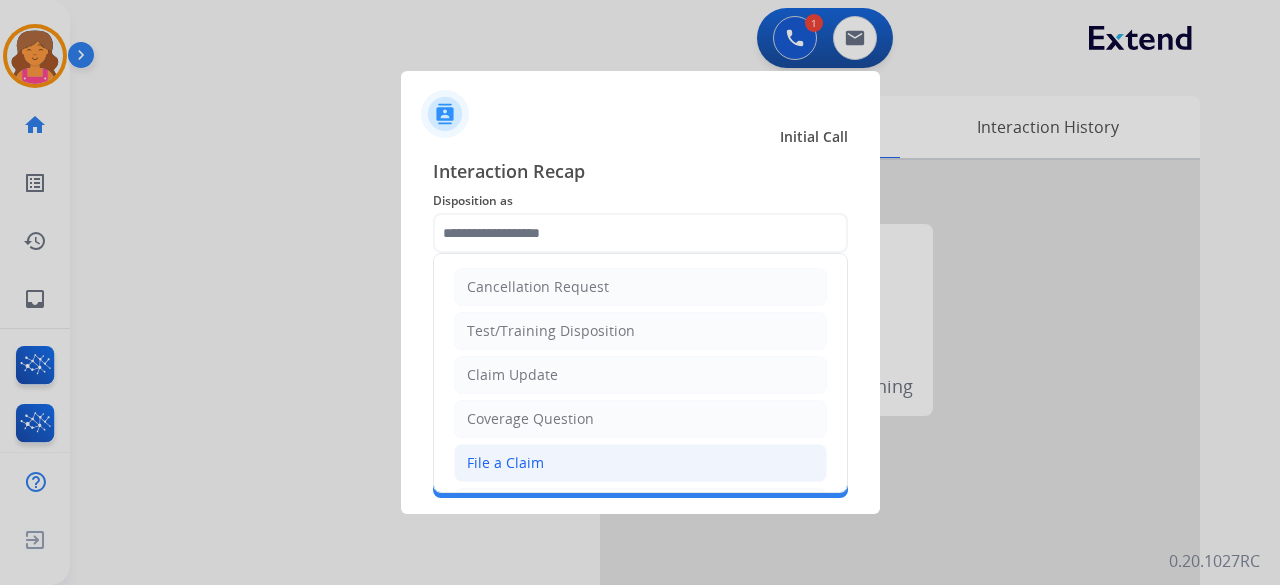 click on "File a Claim" 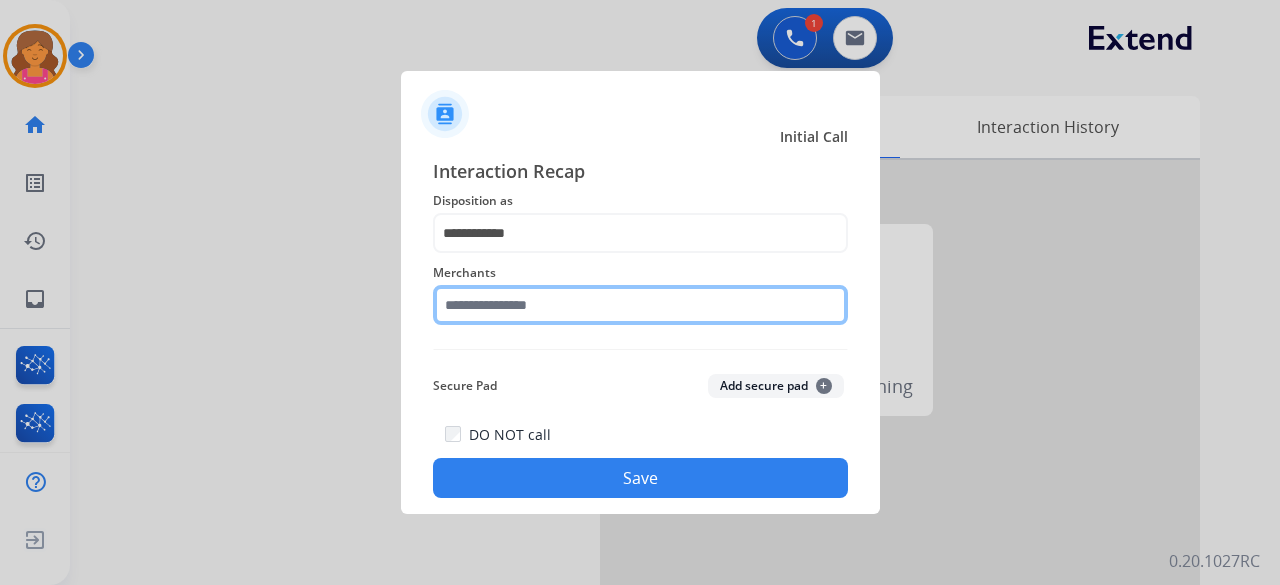 click 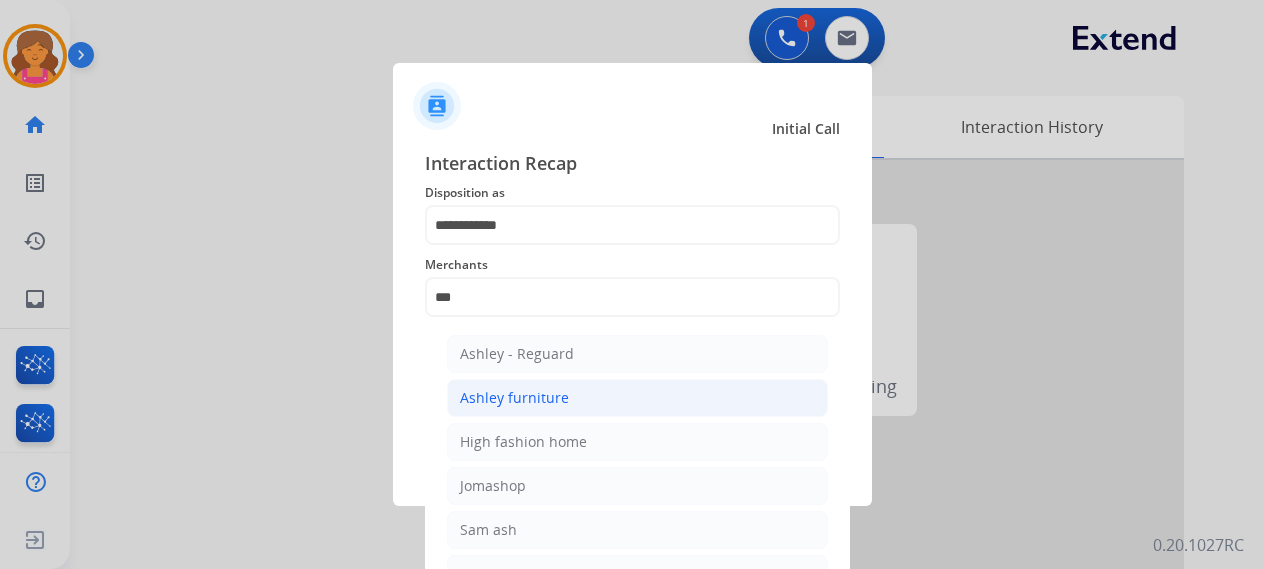 click on "Ashley furniture" 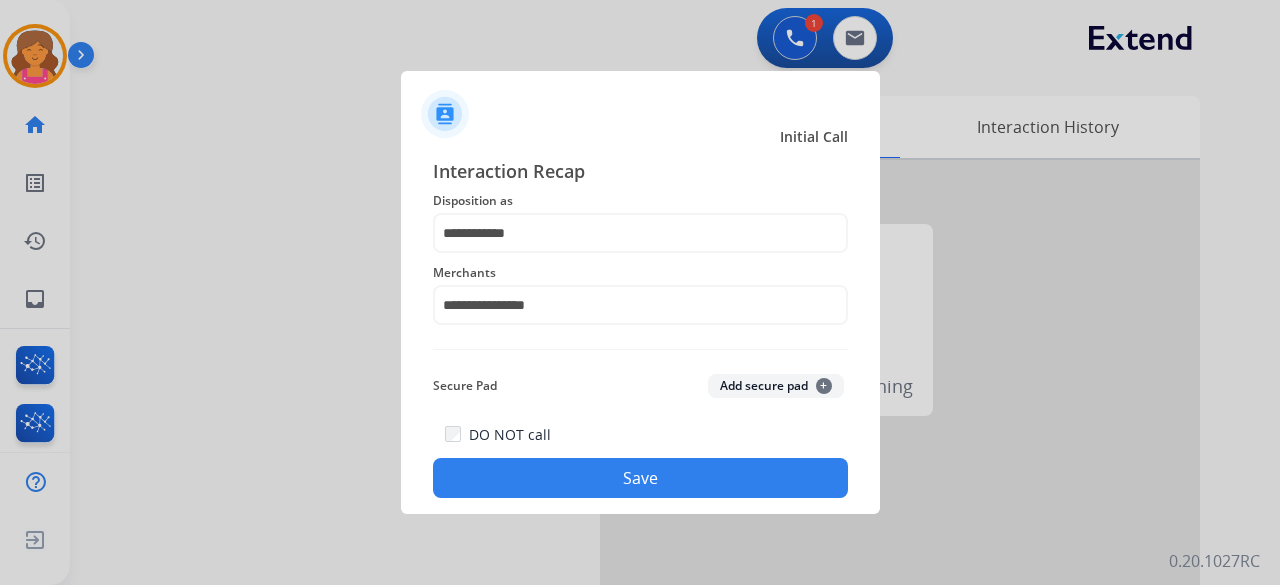 click on "Save" 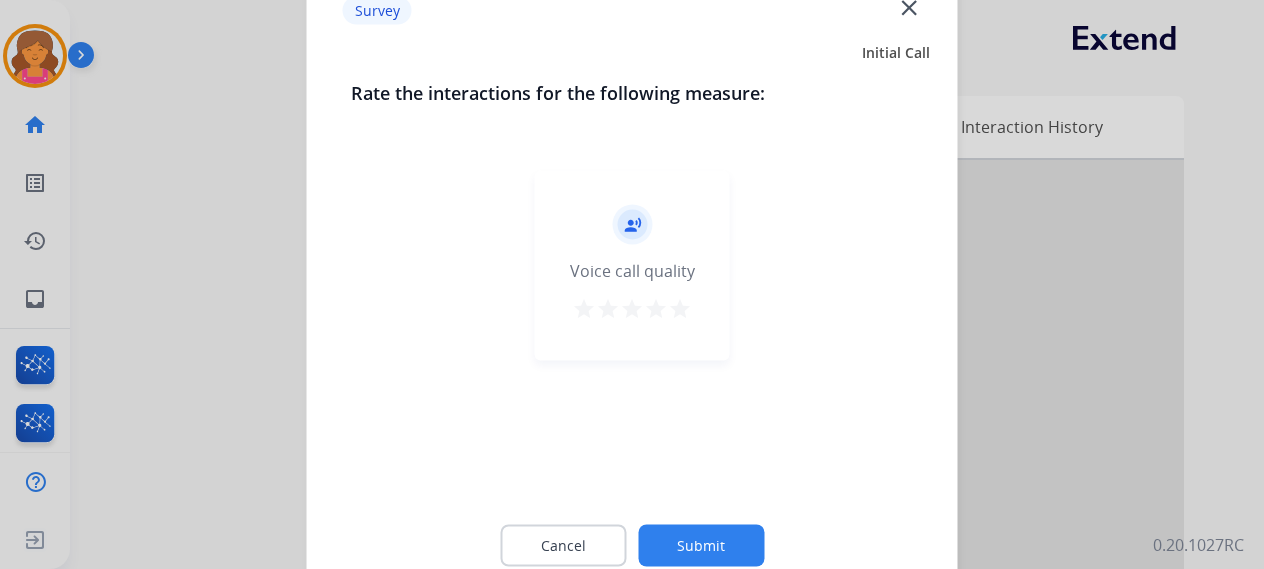 click on "star" at bounding box center [680, 308] 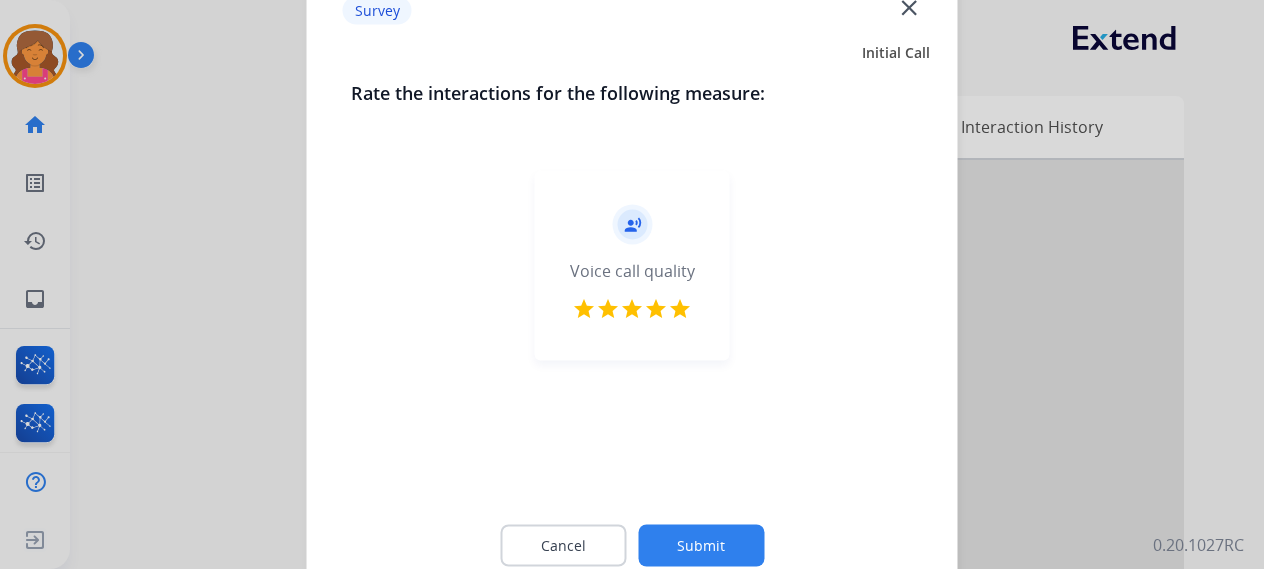 click on "Submit" 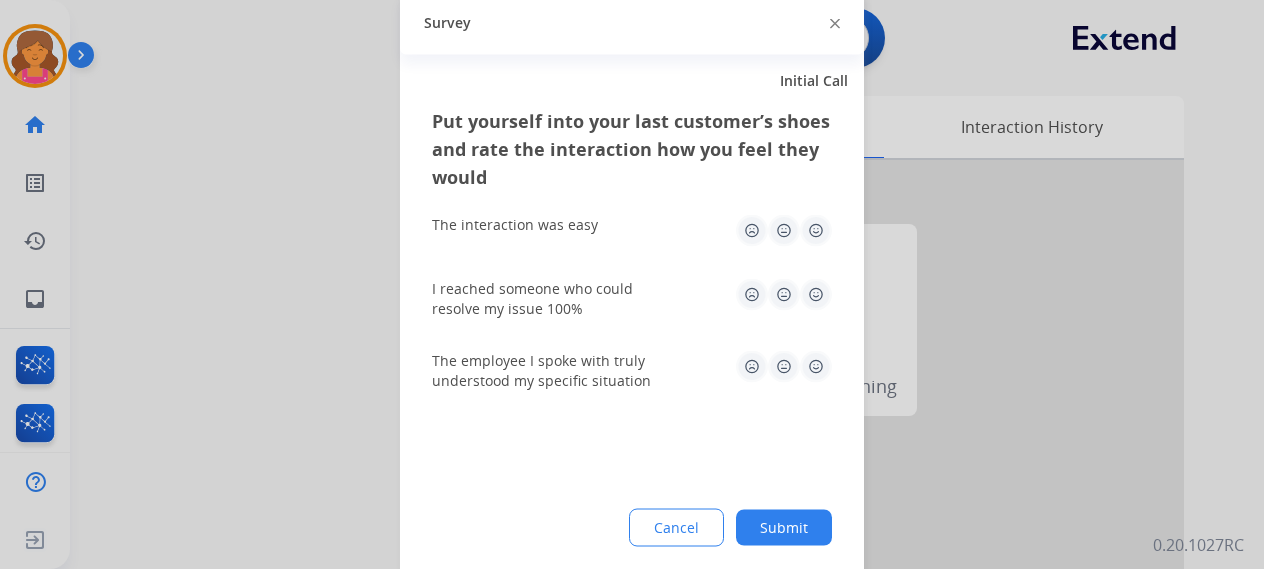 click 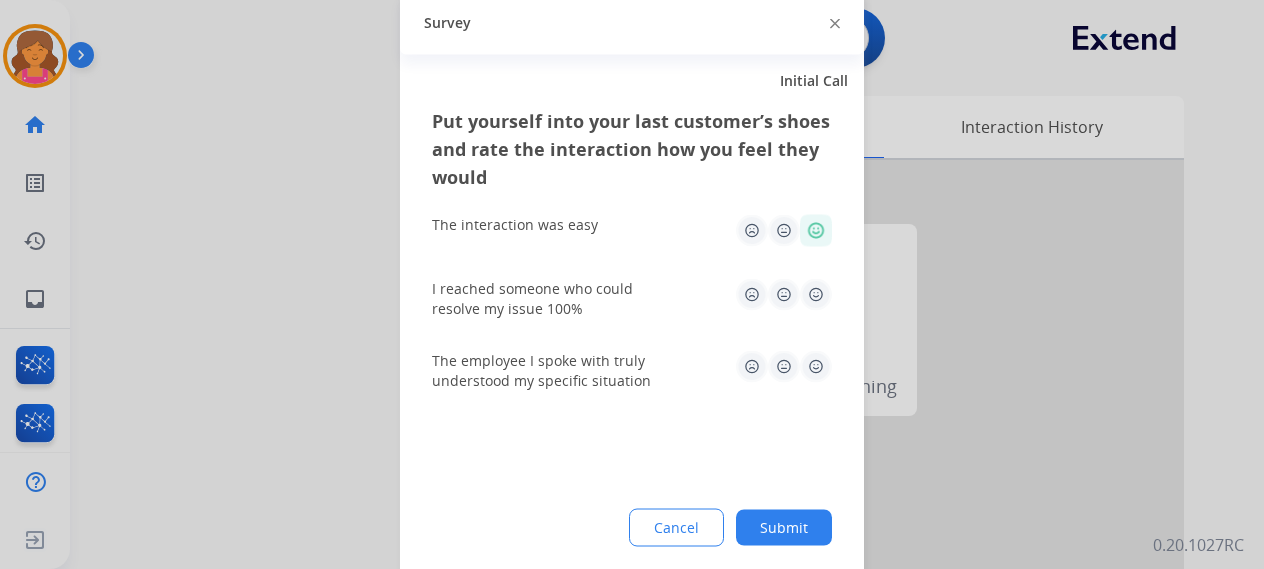 click 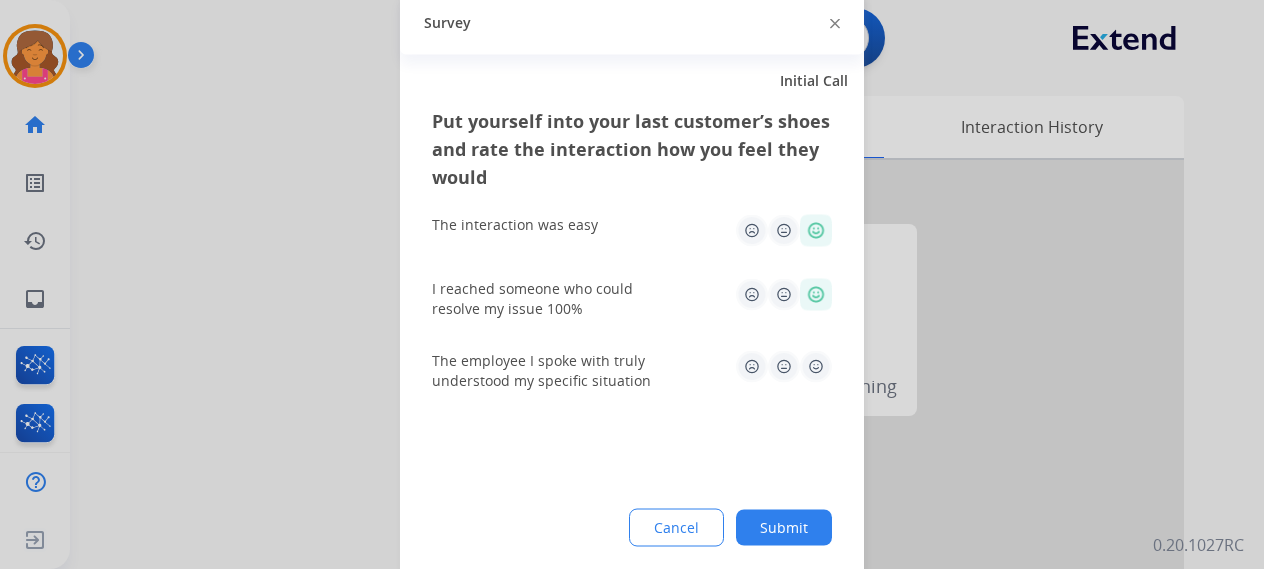 click 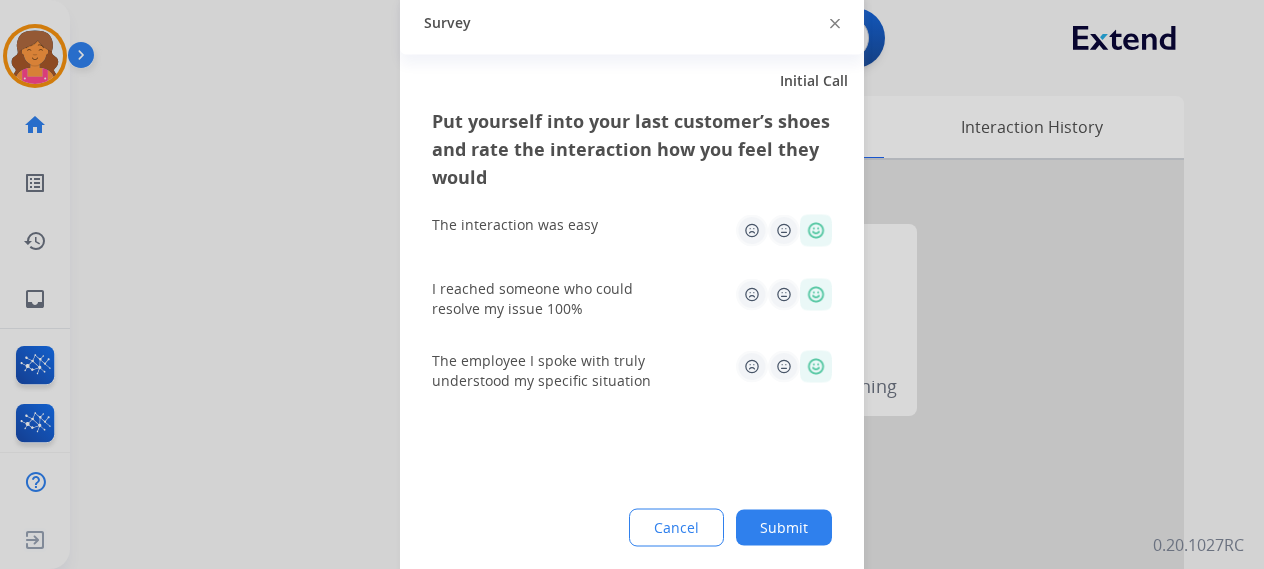 click on "Submit" 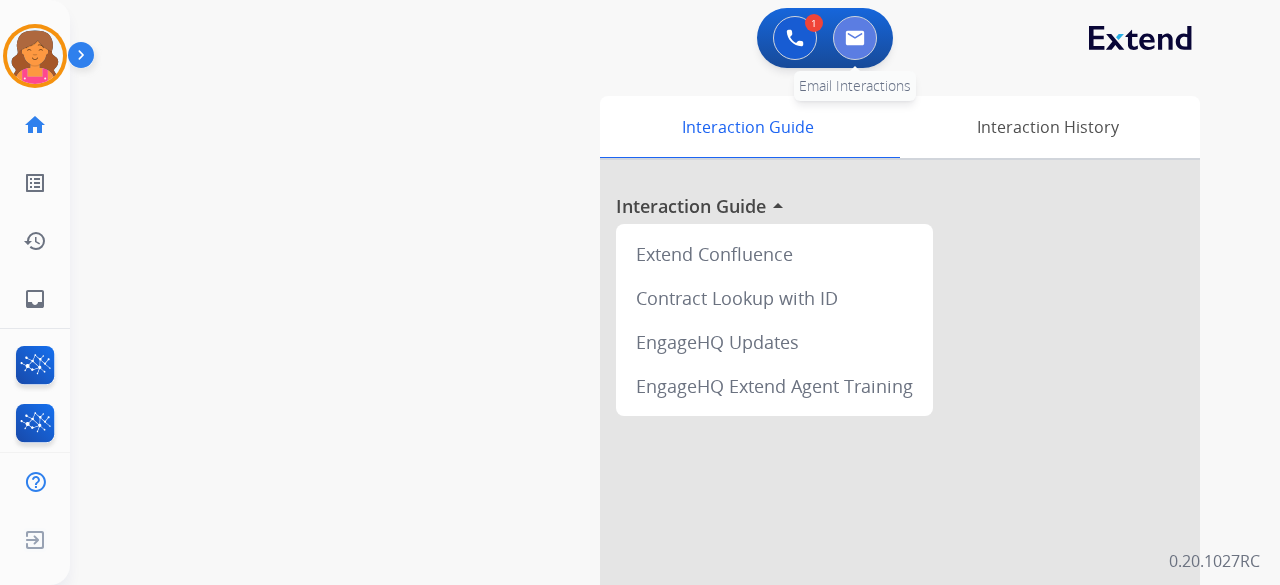 click at bounding box center [855, 38] 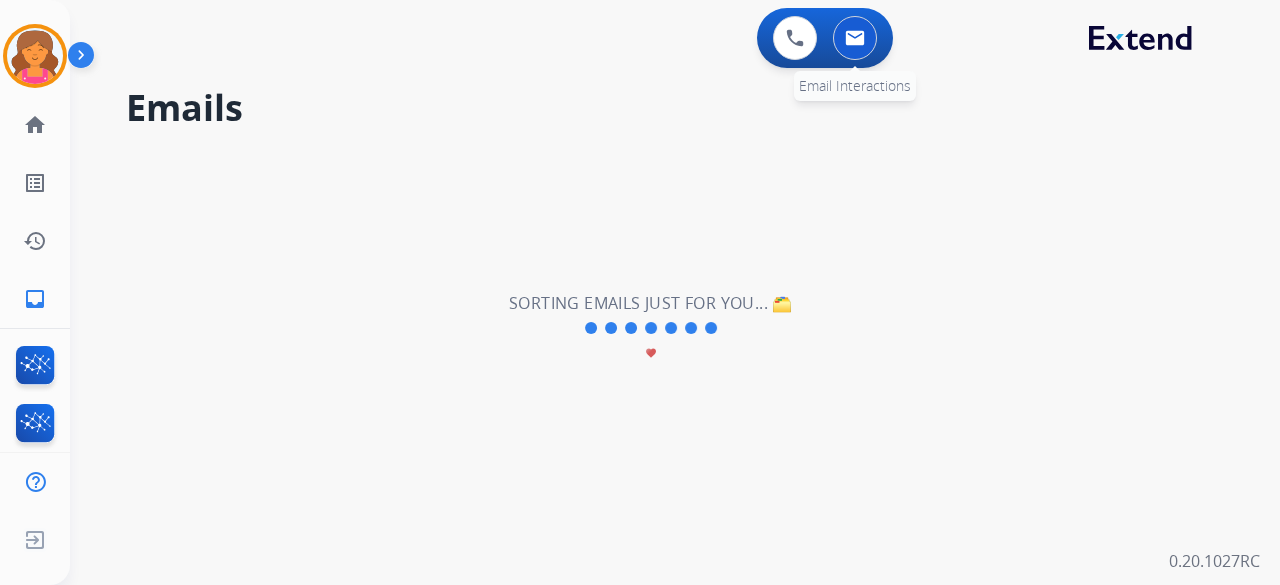 click at bounding box center (855, 38) 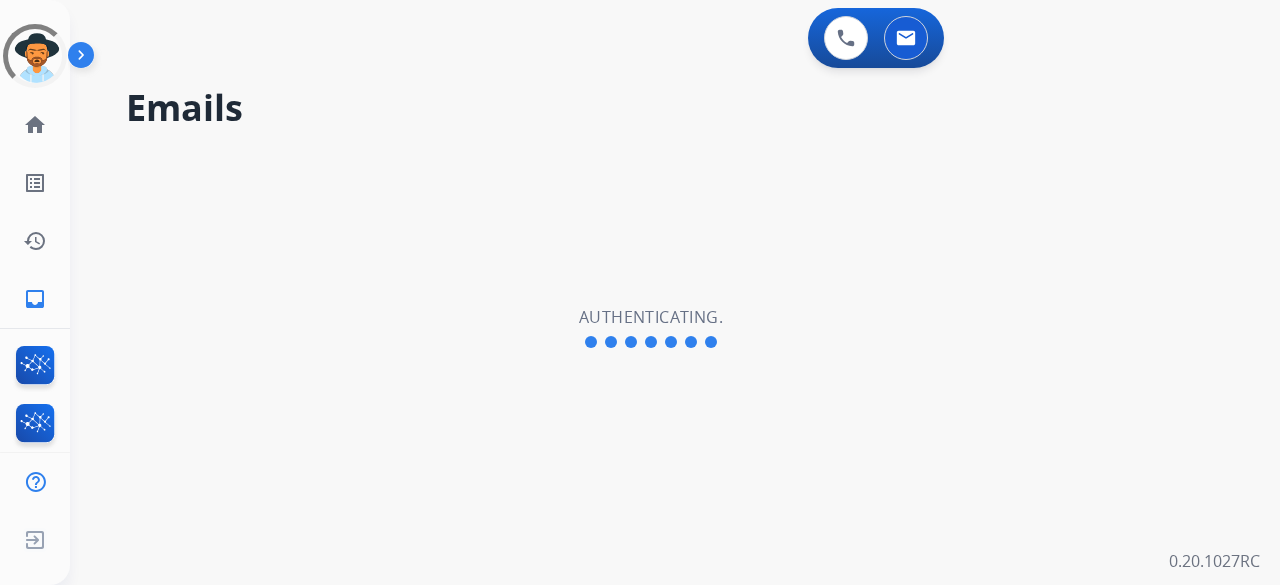 scroll, scrollTop: 0, scrollLeft: 0, axis: both 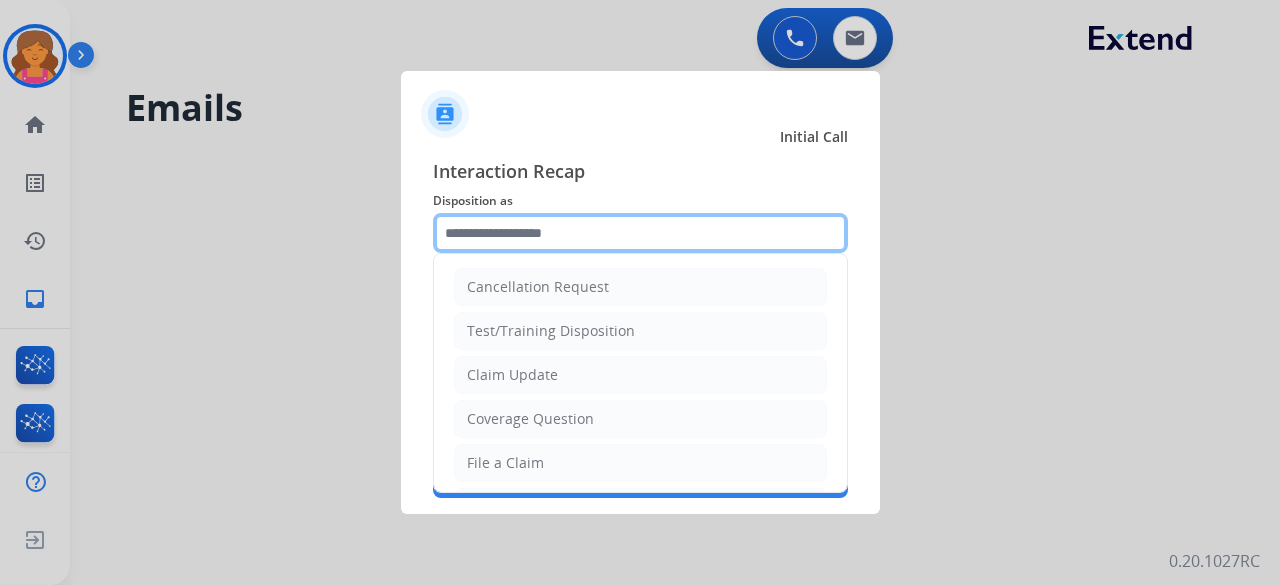 click 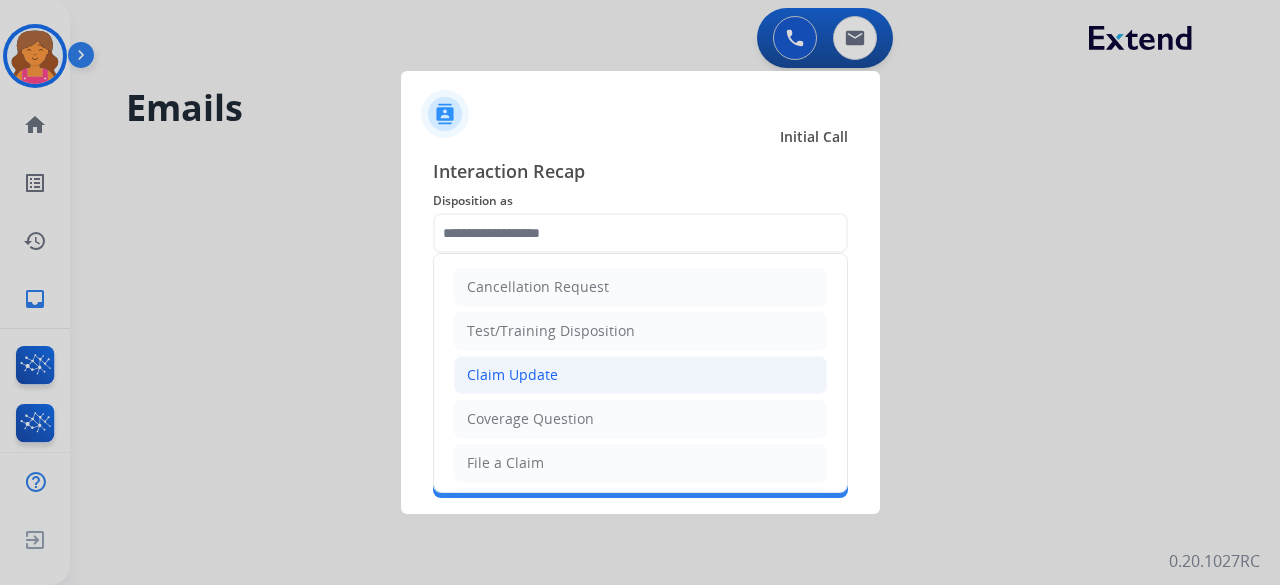 click on "Claim Update" 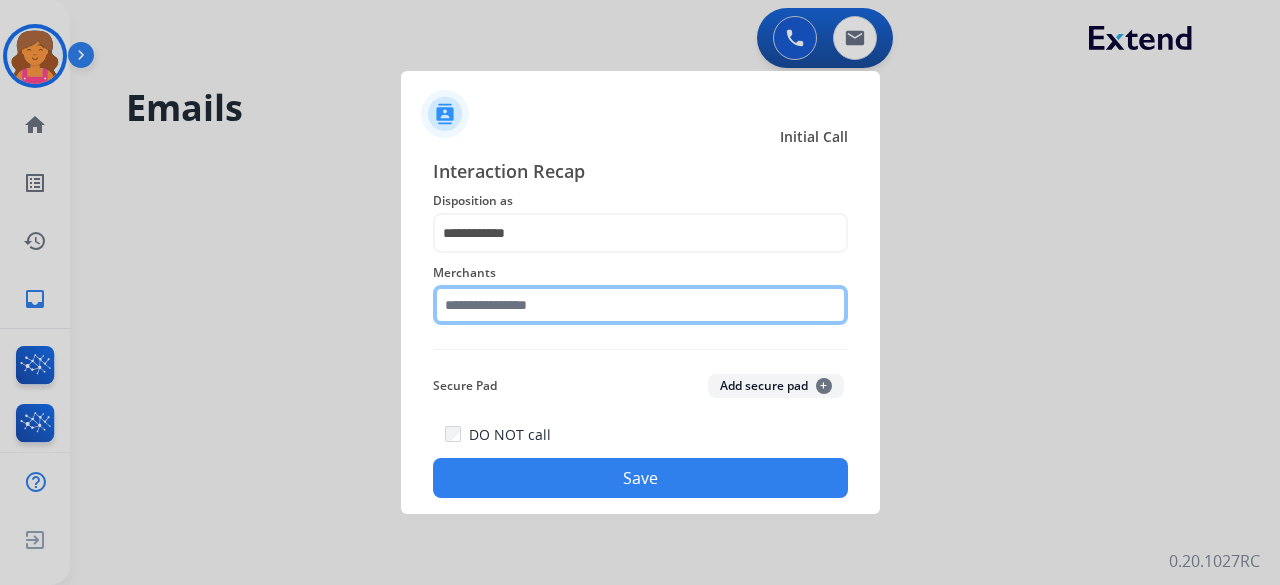 click 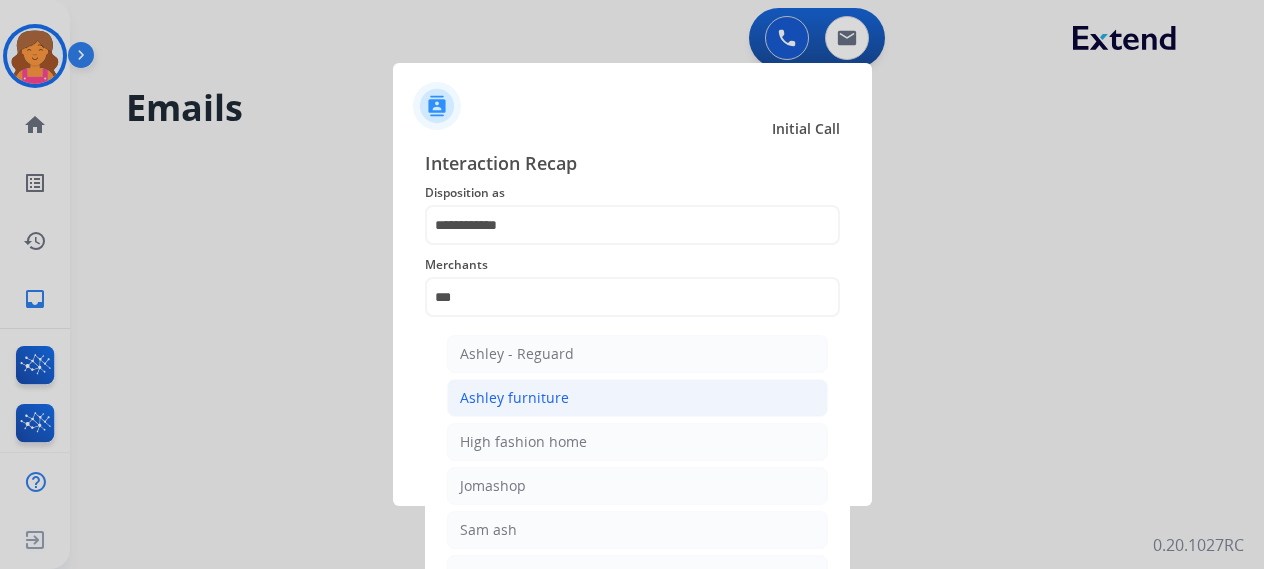 drag, startPoint x: 542, startPoint y: 369, endPoint x: 542, endPoint y: 389, distance: 20 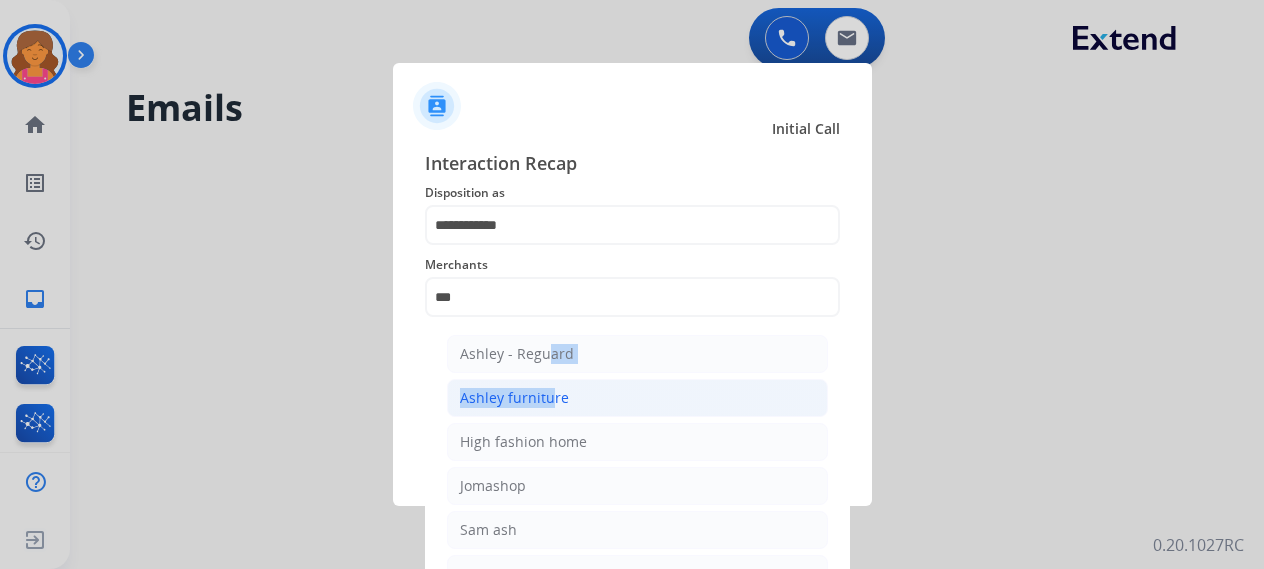 click on "Ashley furniture" 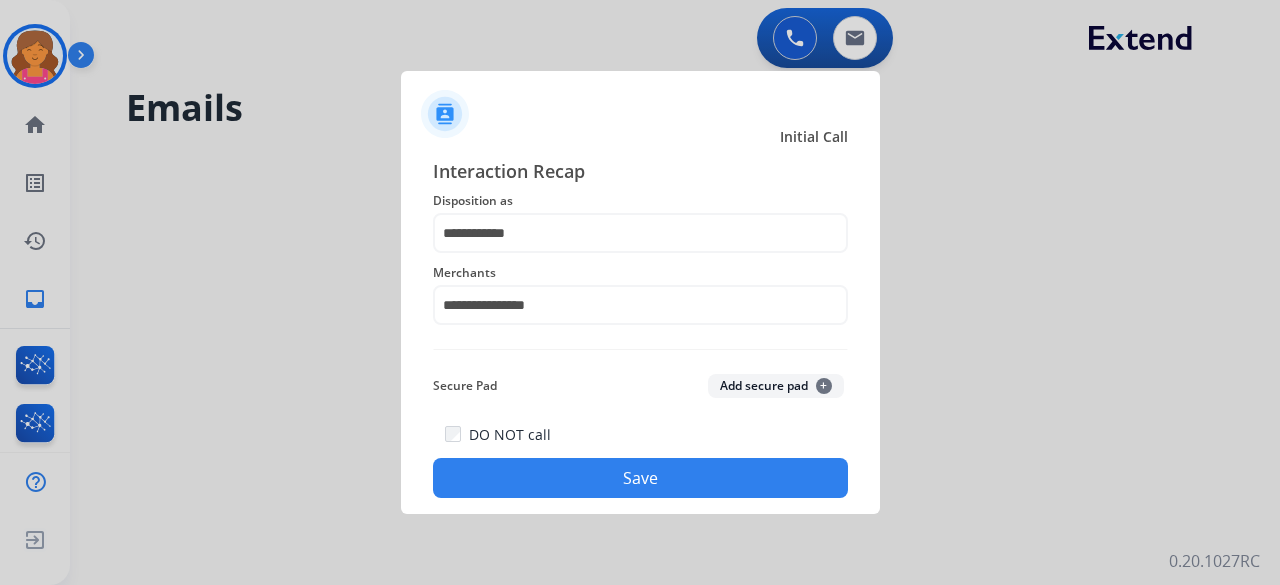 click on "Save" 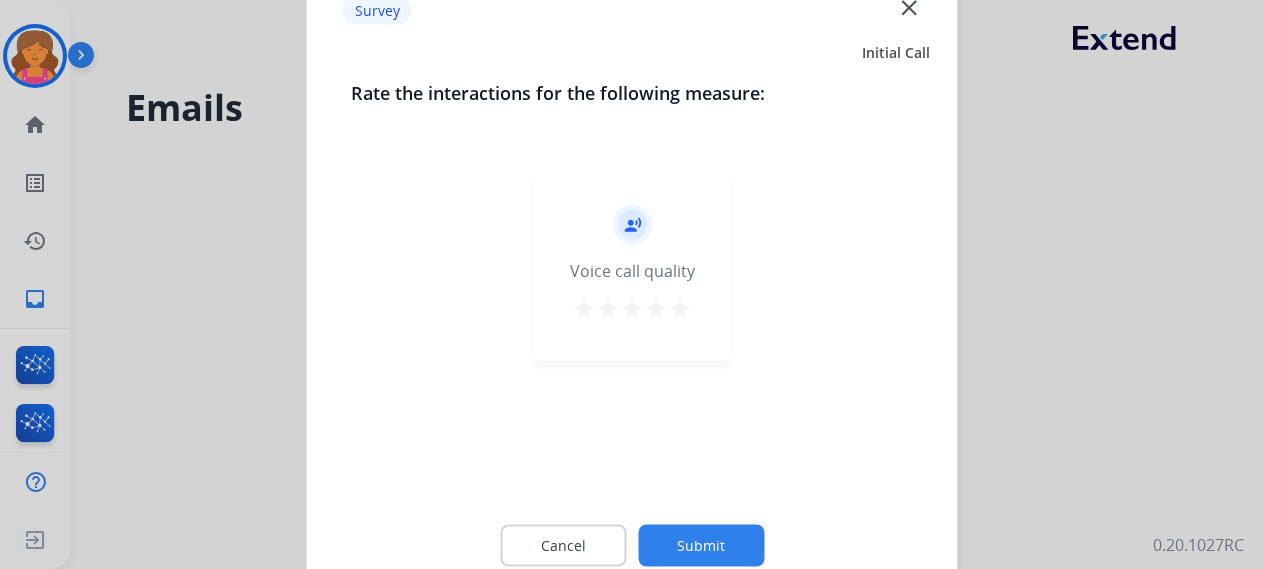 click on "star" at bounding box center (680, 308) 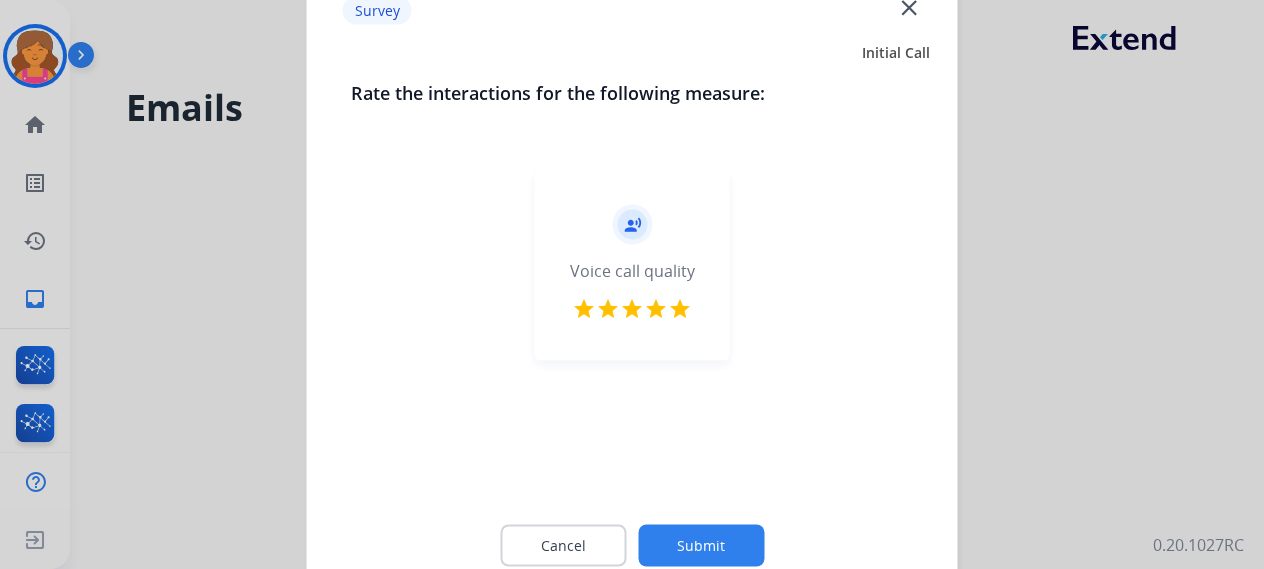 click on "record_voice_over   Voice call quality   star   star   star   star   star" 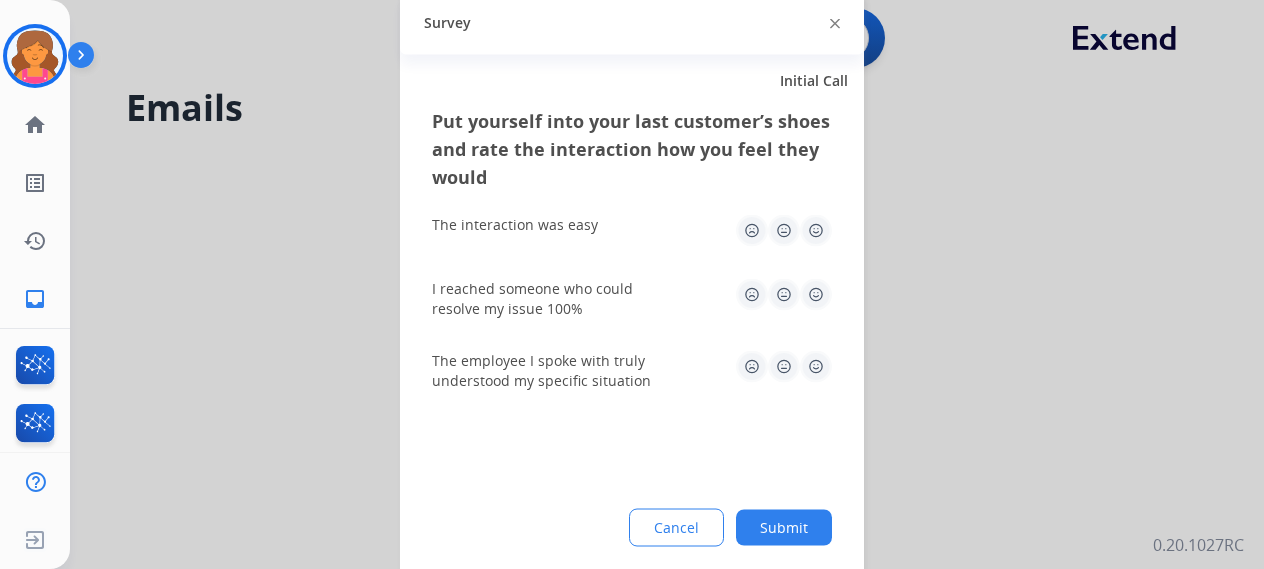 click 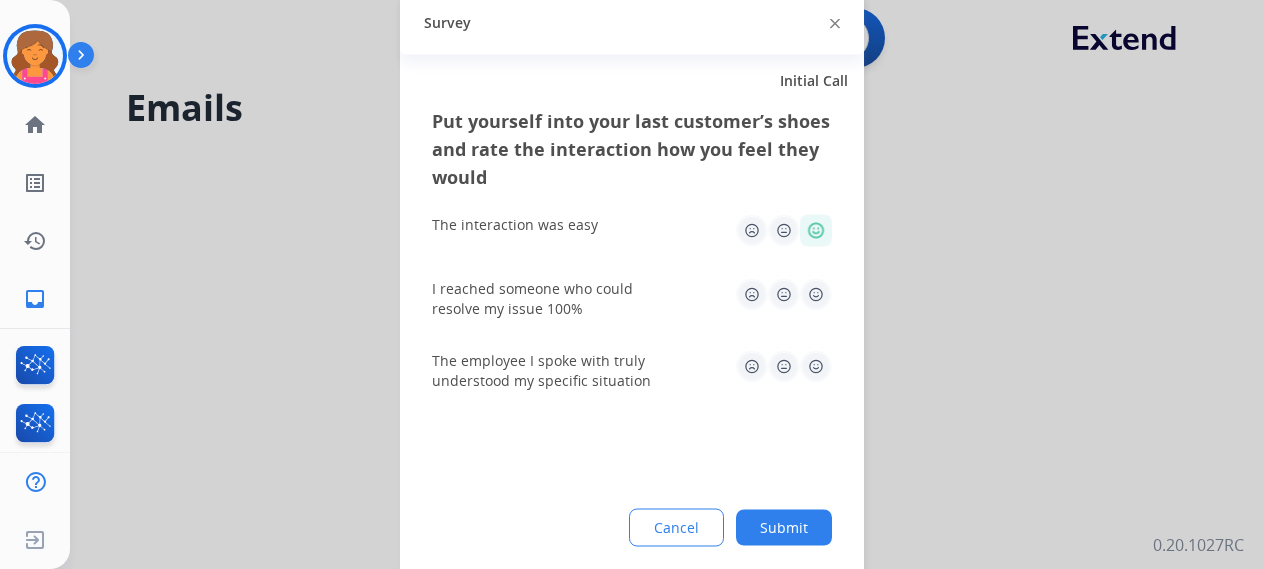 click 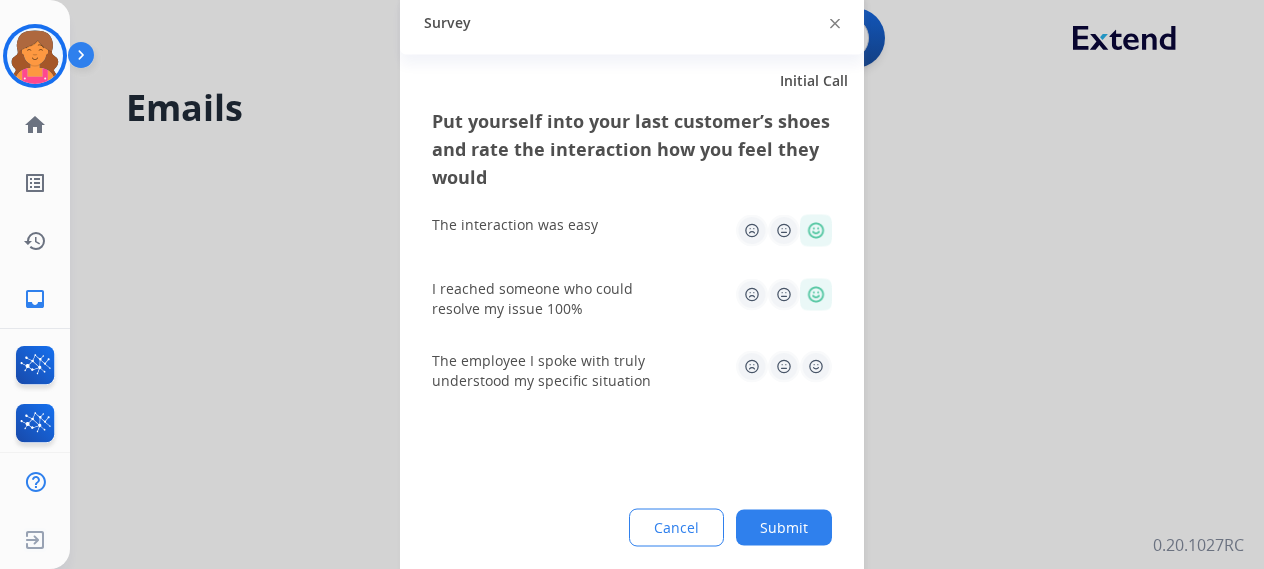 click 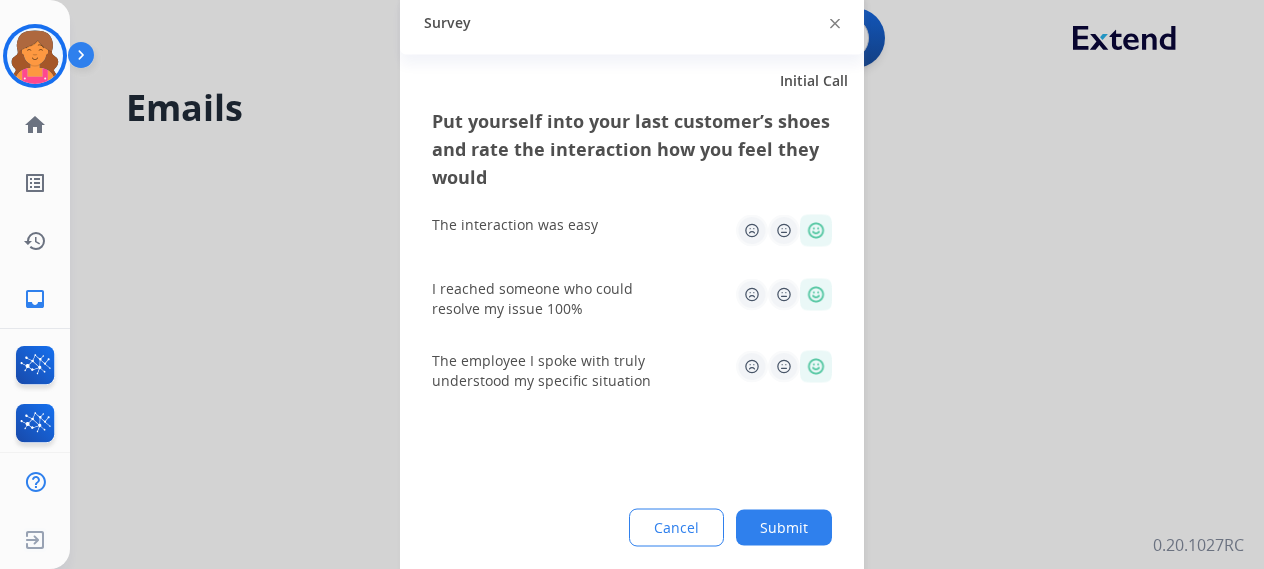 click on "Submit" 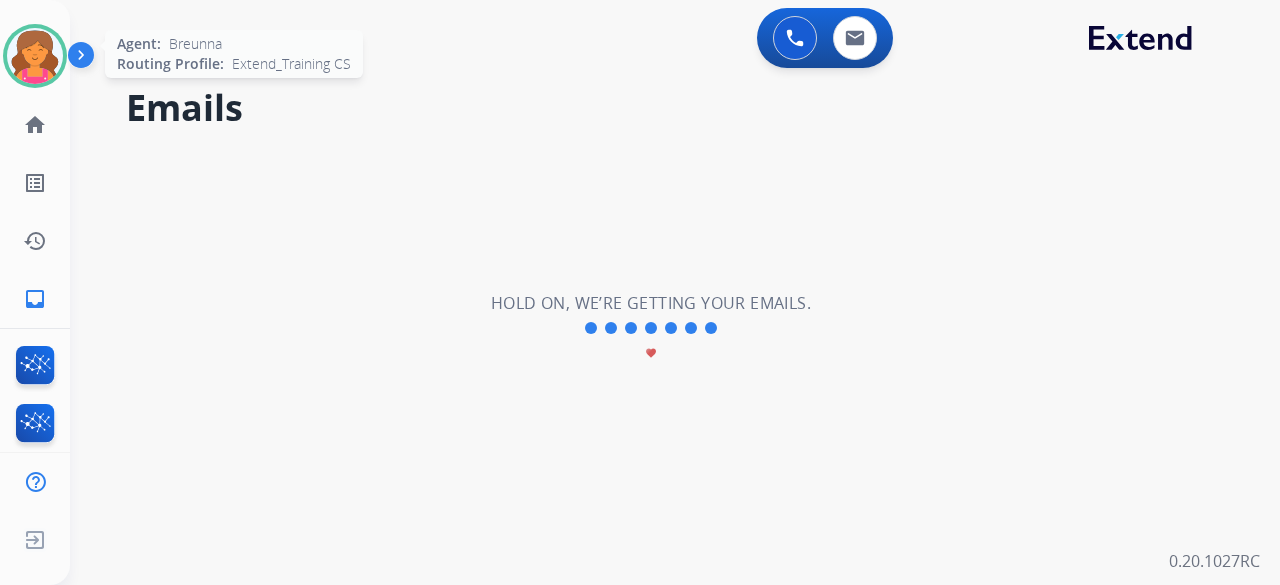 click at bounding box center [35, 56] 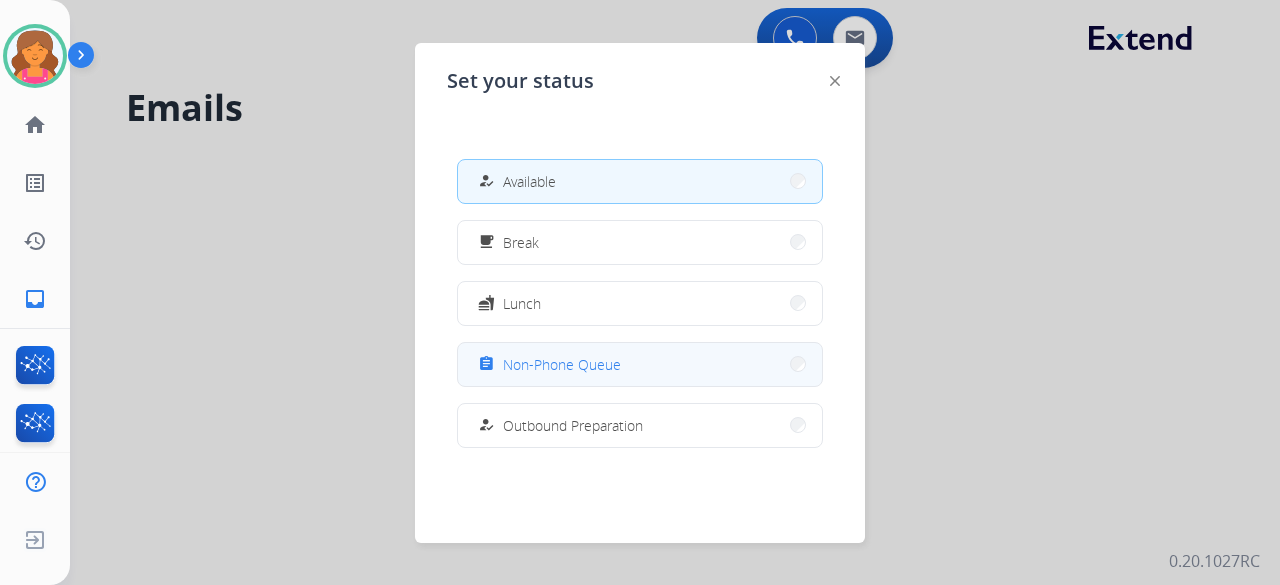 click on "Non-Phone Queue" at bounding box center [562, 364] 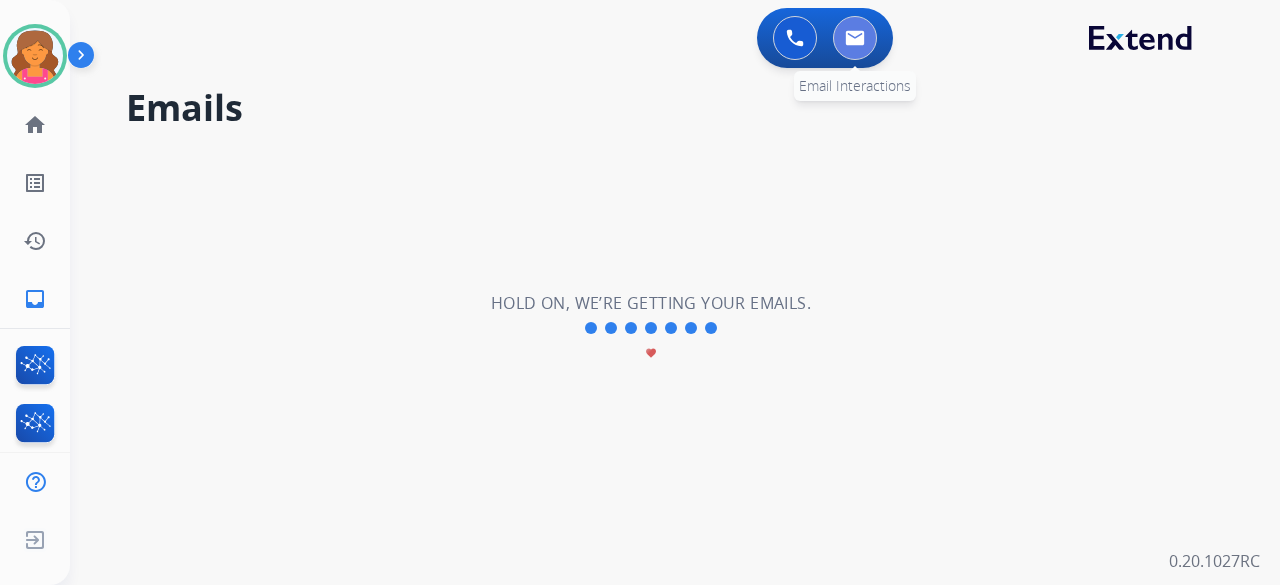 click at bounding box center (855, 38) 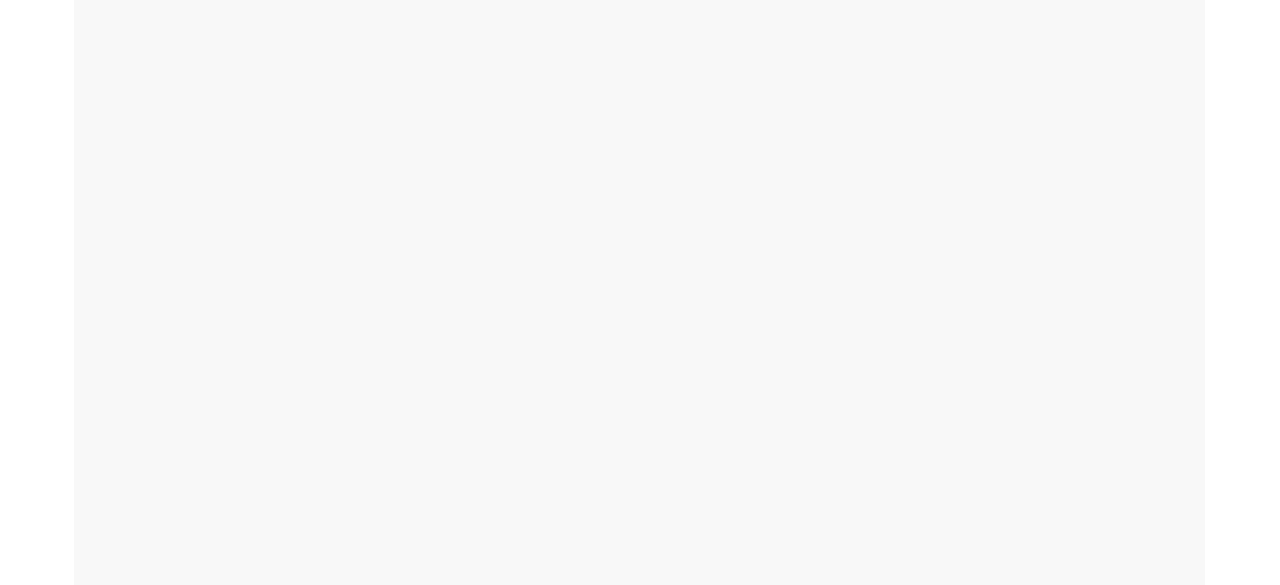 scroll, scrollTop: 0, scrollLeft: 0, axis: both 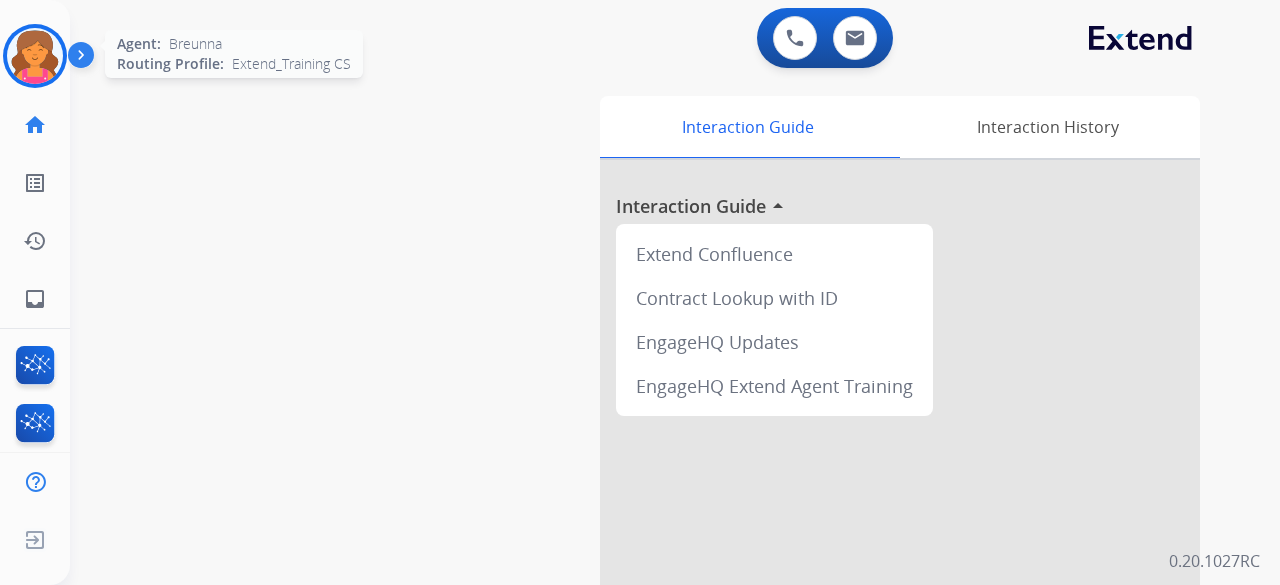 click at bounding box center (35, 56) 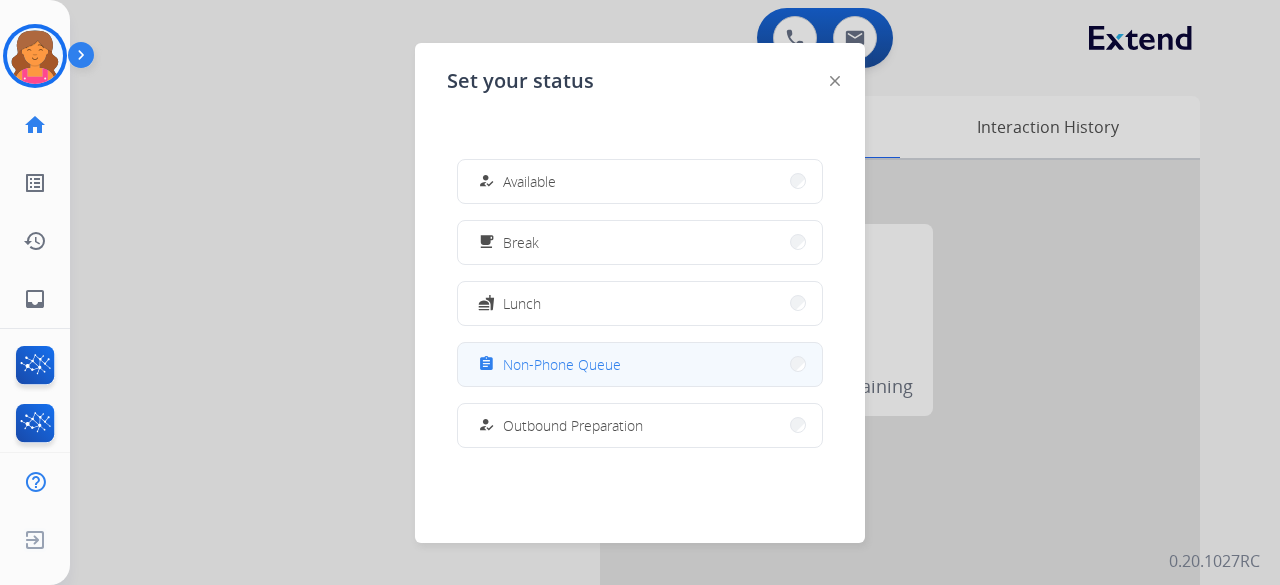 click on "assignment Non-Phone Queue" at bounding box center (640, 364) 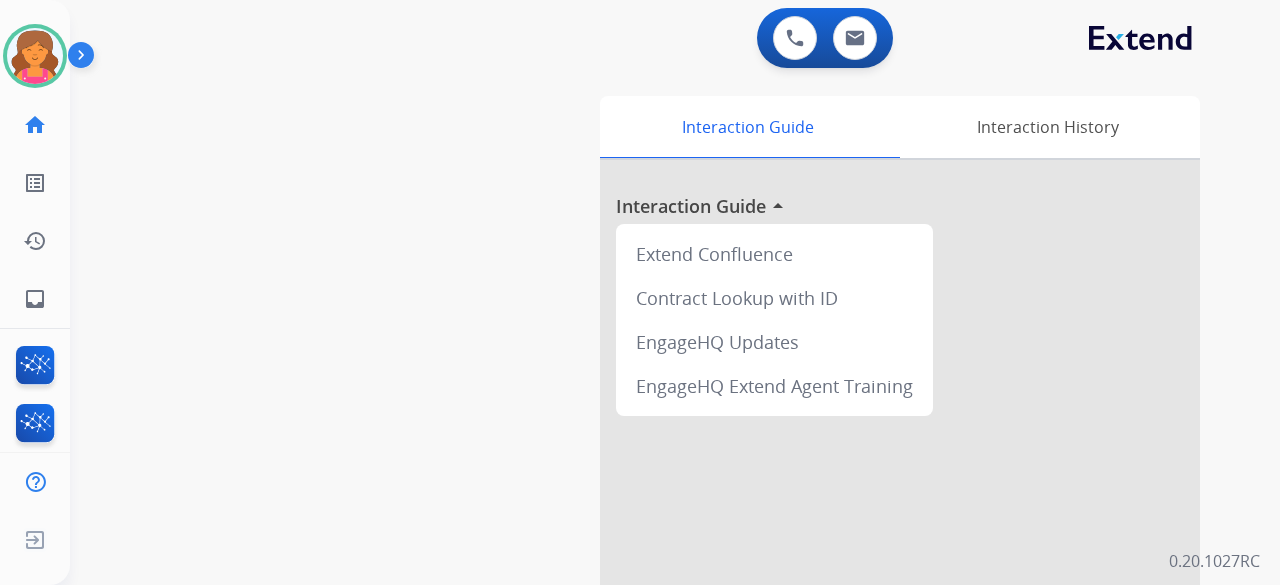 click on "0 Voice Interactions  0  Email Interactions" at bounding box center (825, 38) 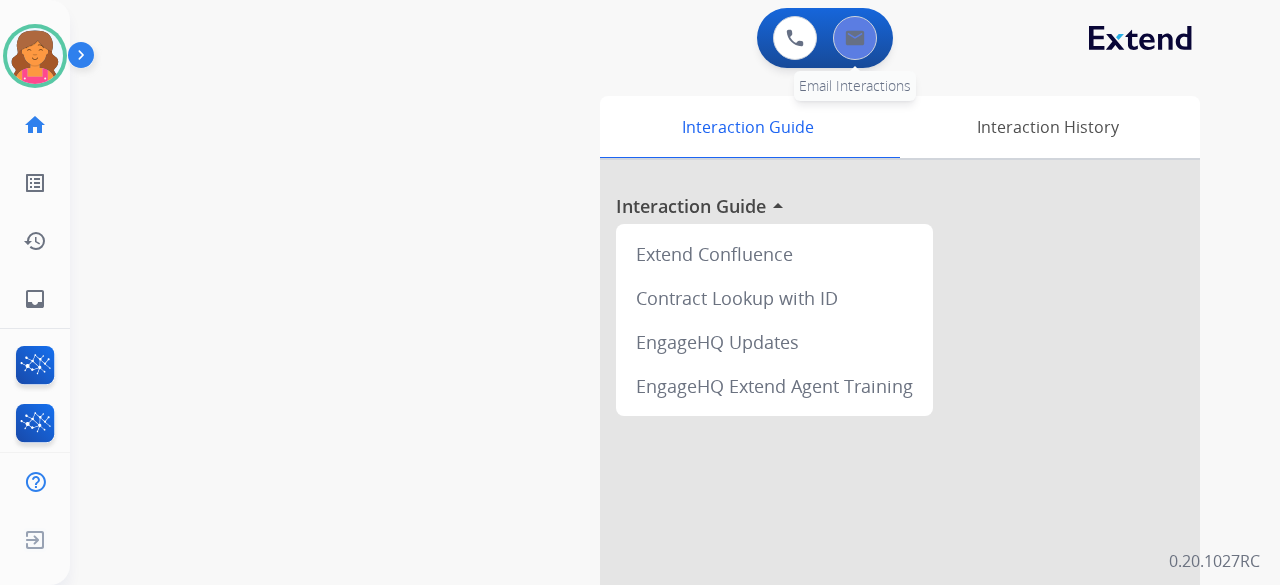 click at bounding box center (855, 38) 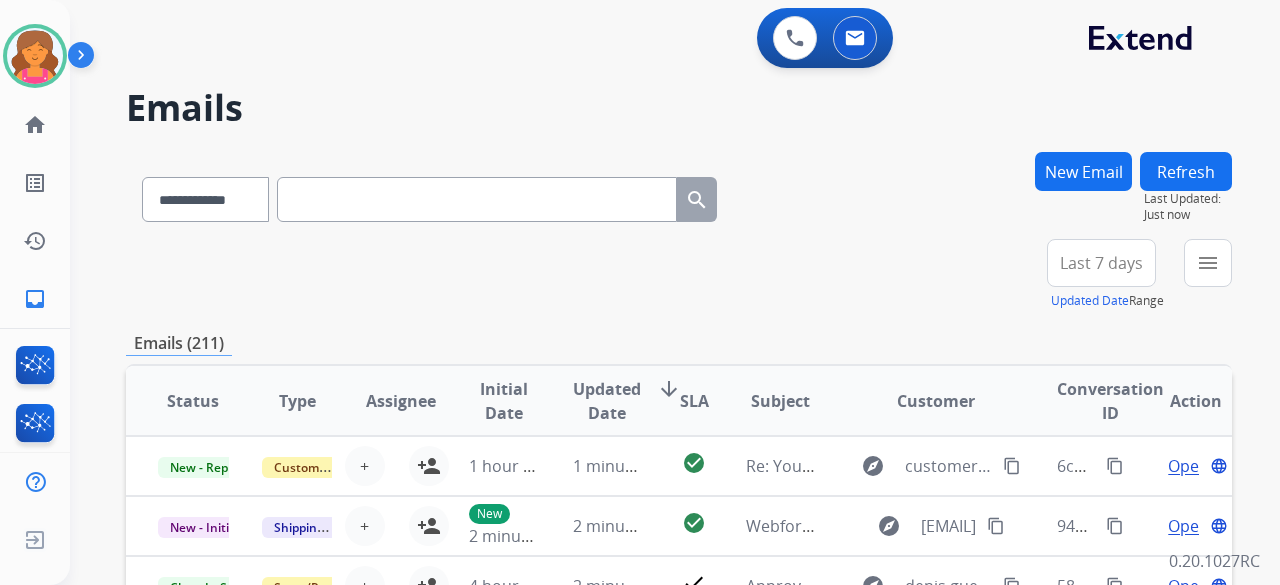 click on "New Email" at bounding box center [1083, 171] 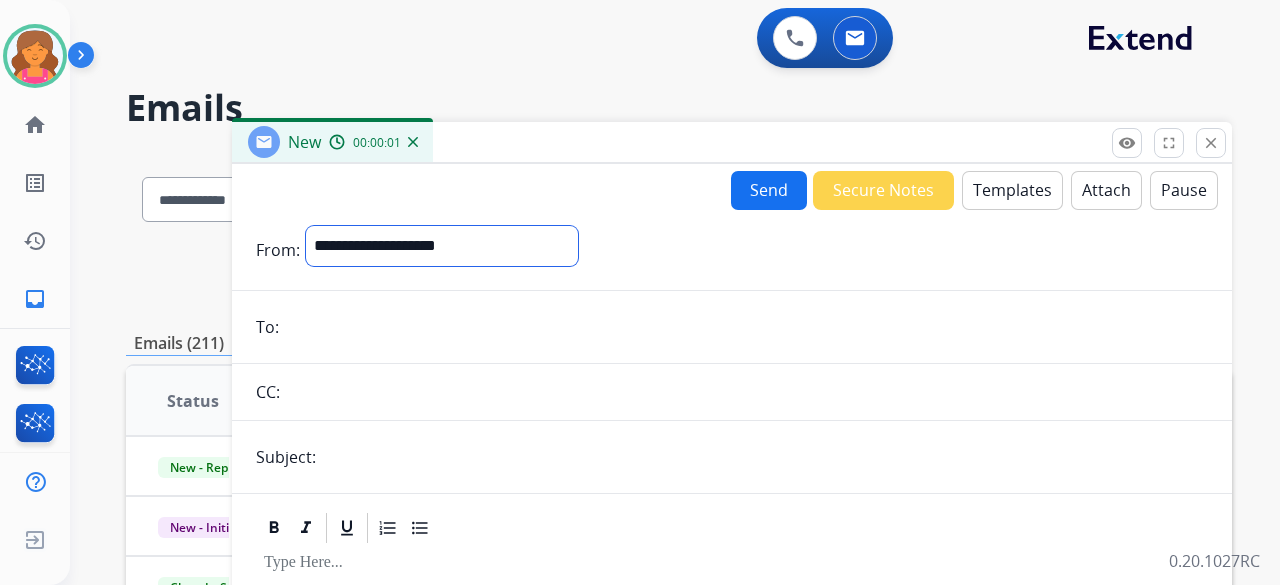 click on "**********" at bounding box center (442, 246) 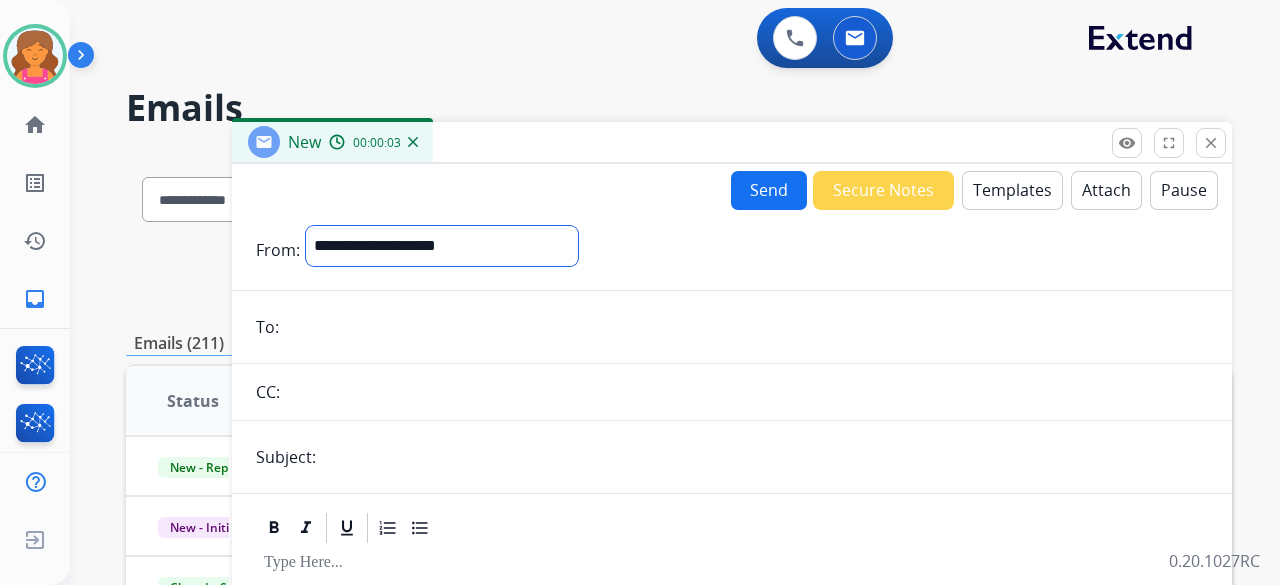 select on "**********" 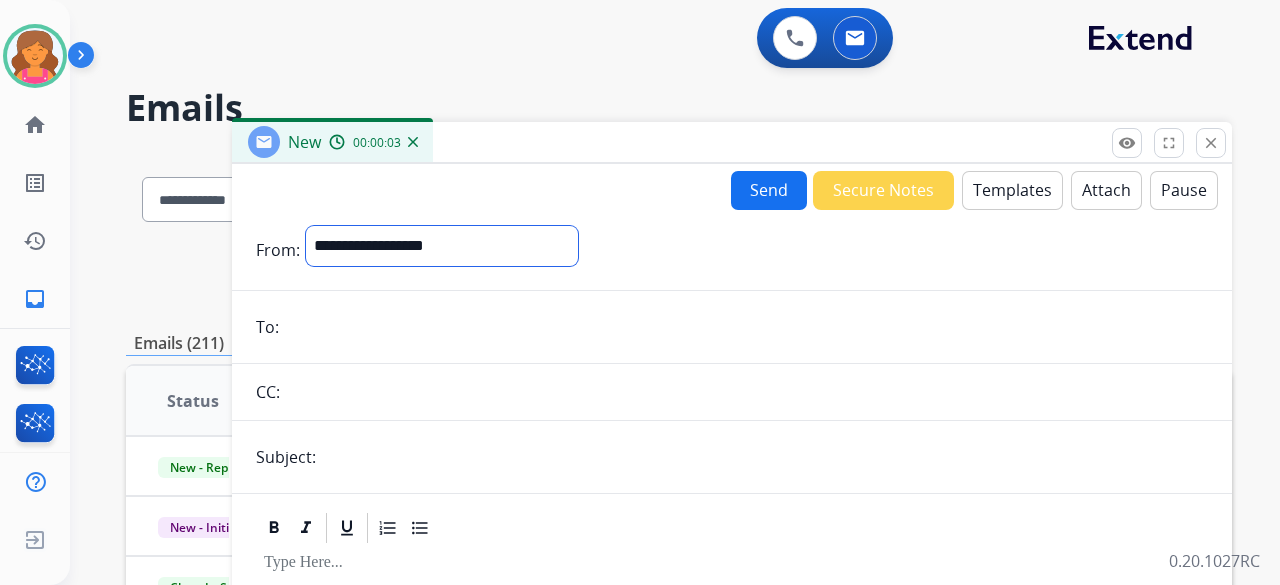 click on "**********" at bounding box center (442, 246) 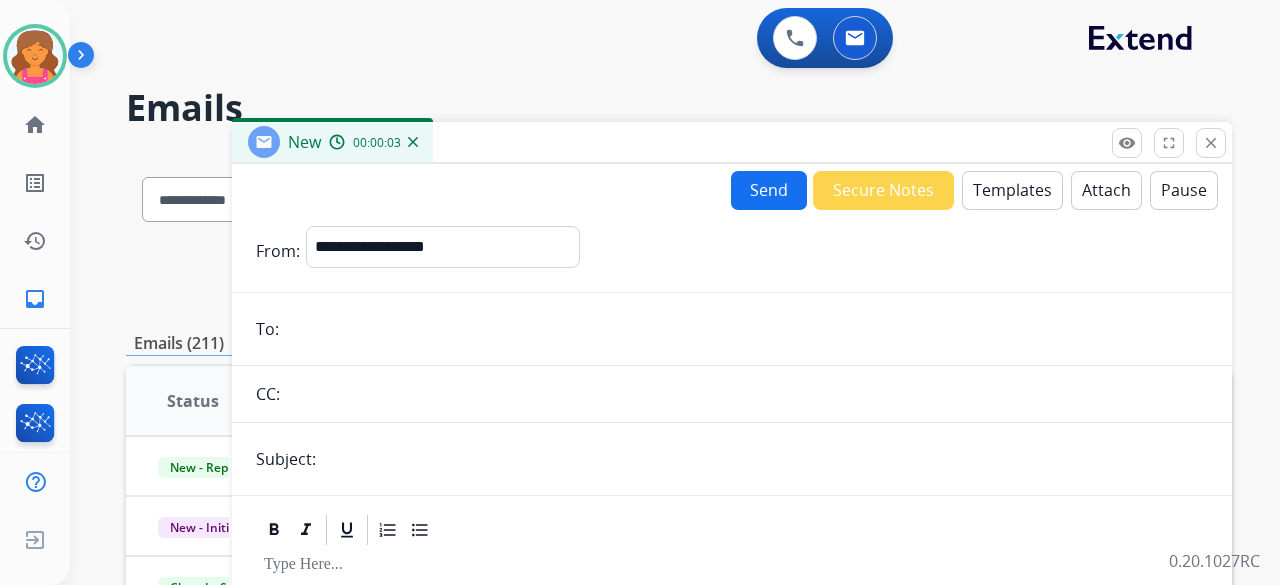 click at bounding box center (746, 329) 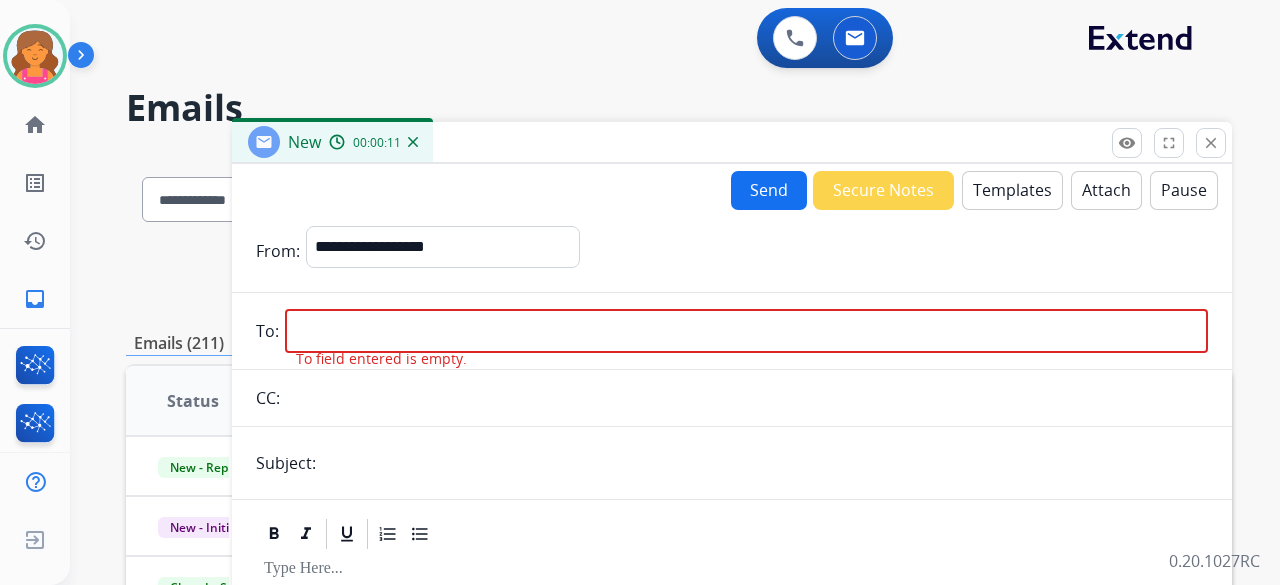 click at bounding box center [746, 331] 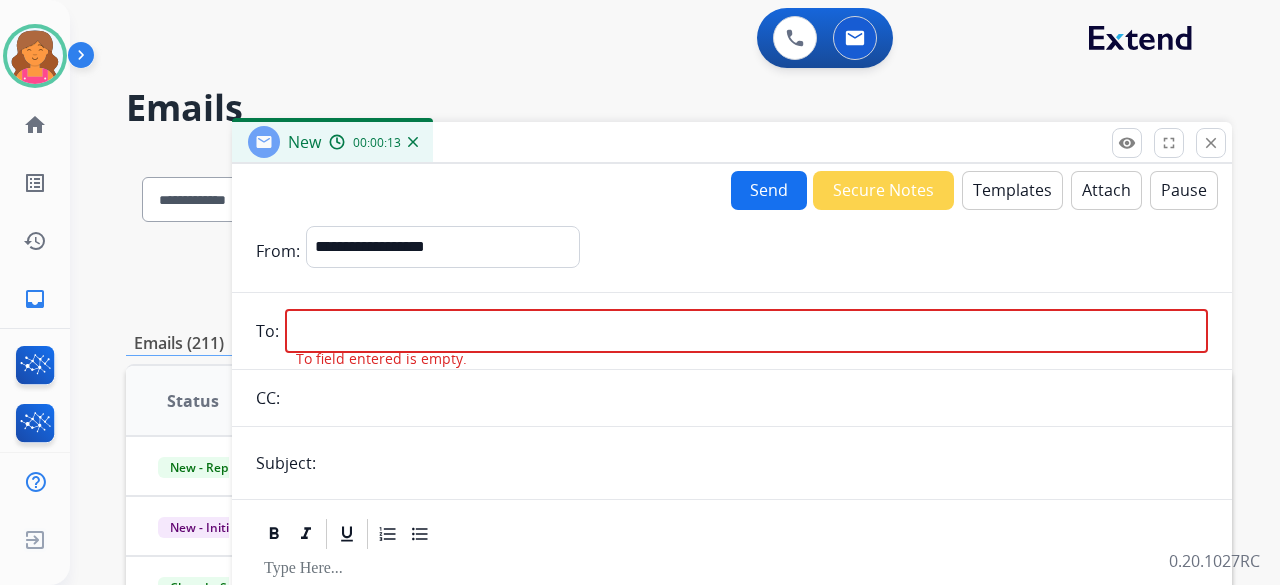 paste on "**********" 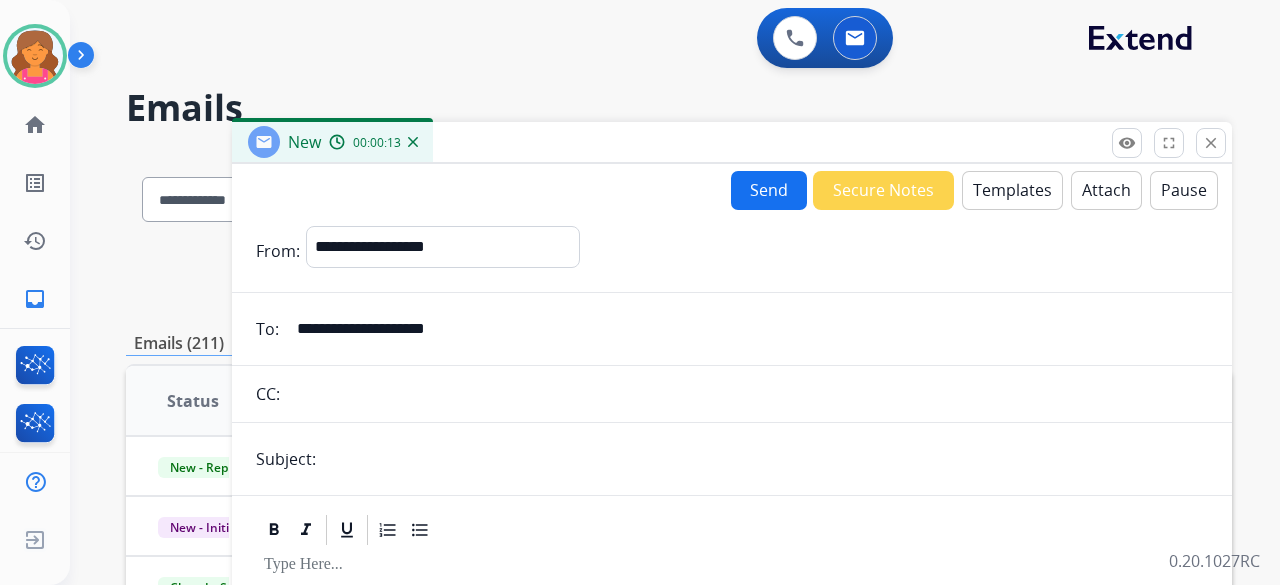 type on "**********" 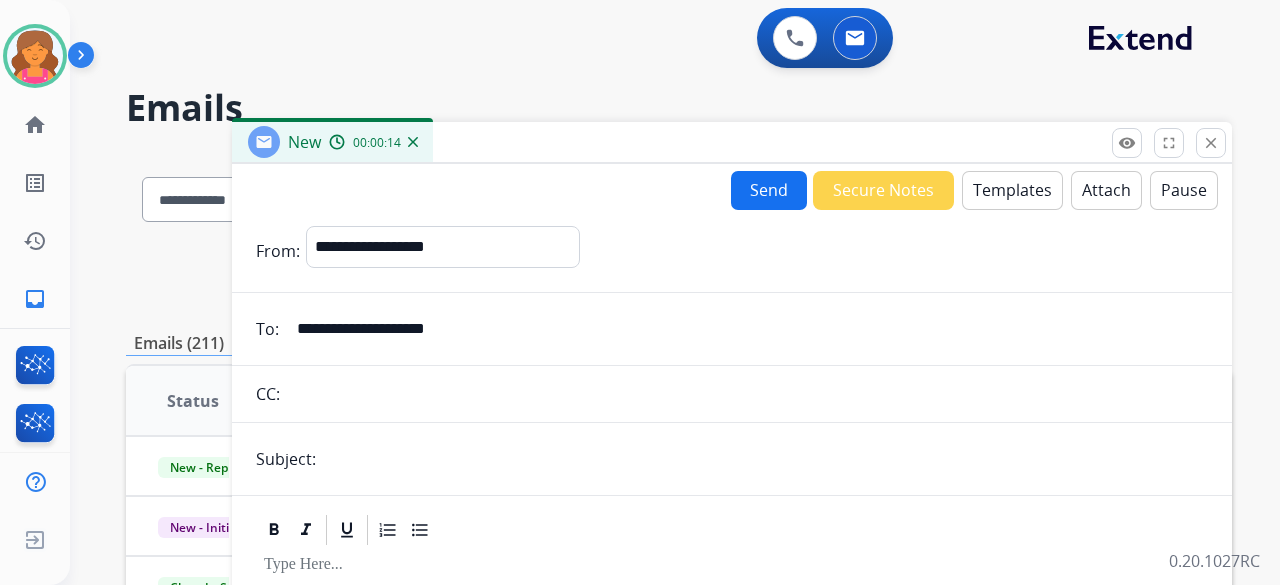 click at bounding box center (765, 459) 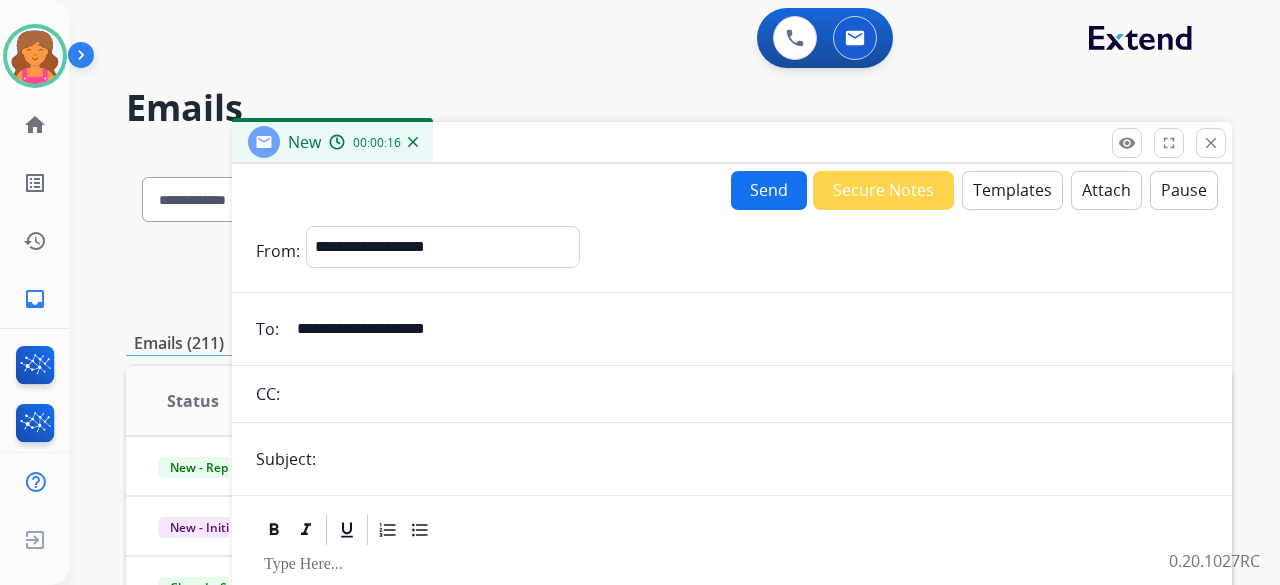 type on "**********" 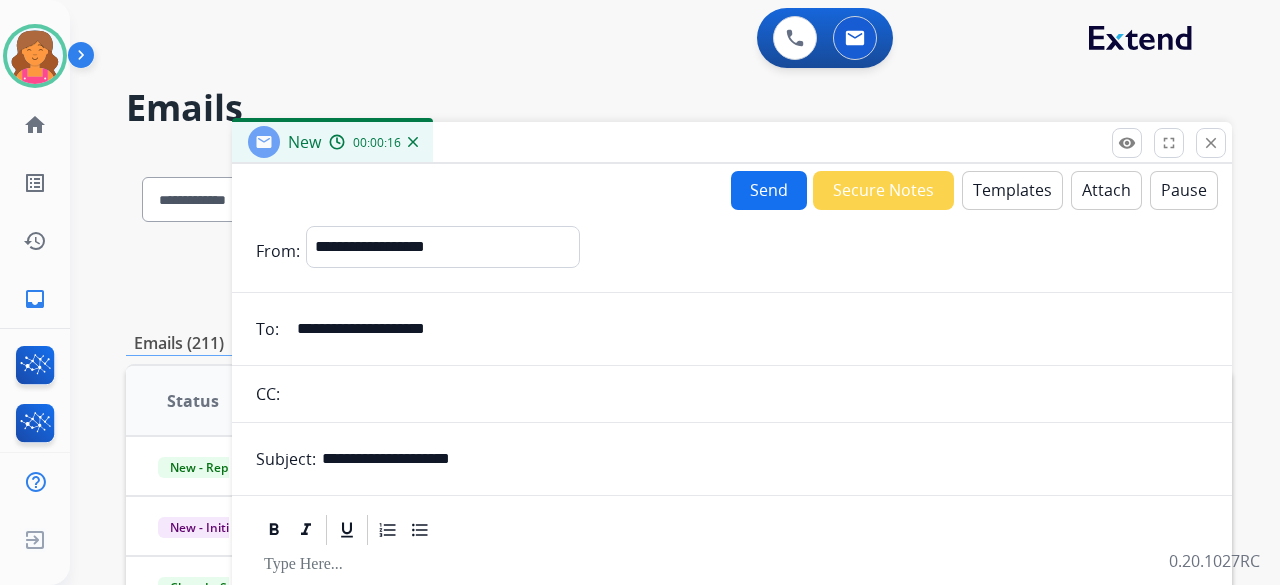 click on "Templates" at bounding box center [1012, 190] 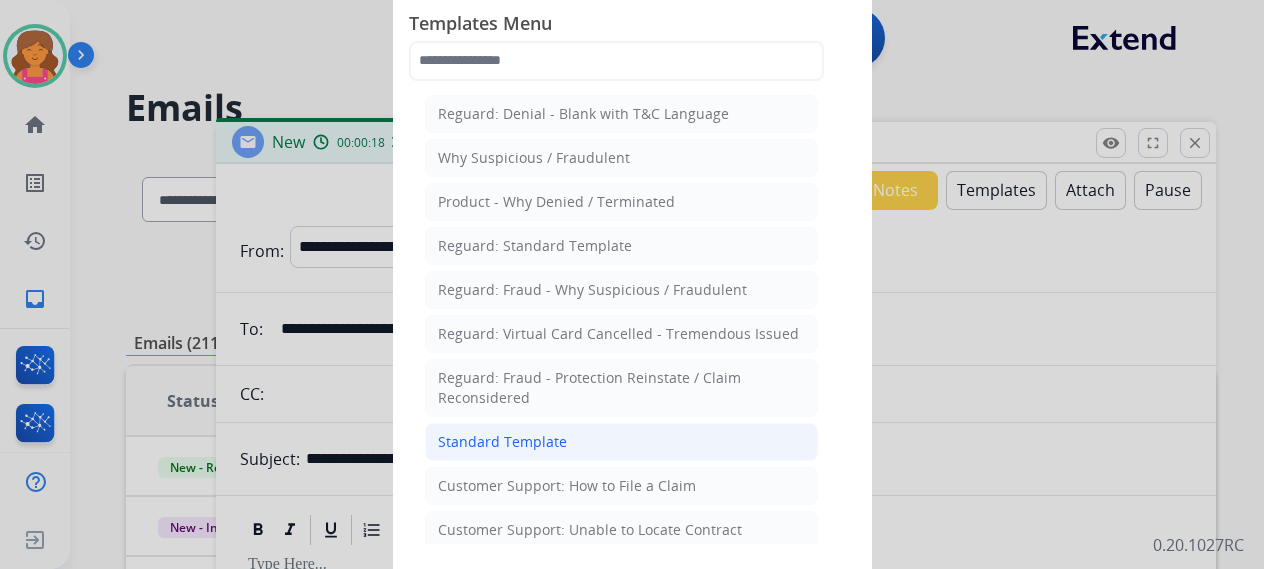click on "Standard Template" 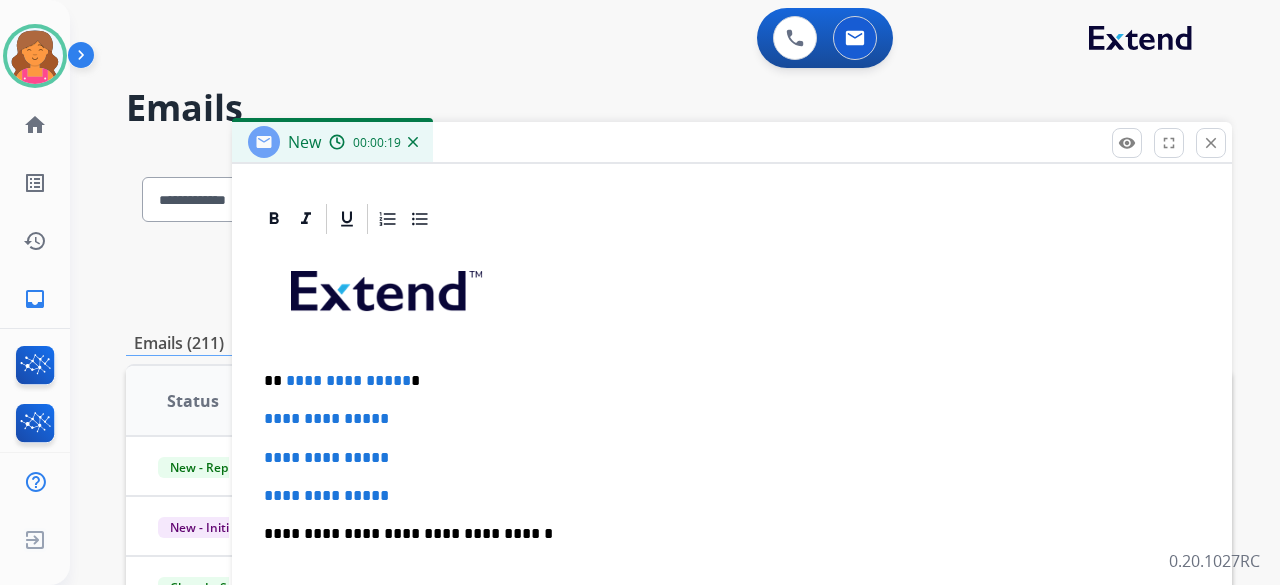 scroll, scrollTop: 460, scrollLeft: 0, axis: vertical 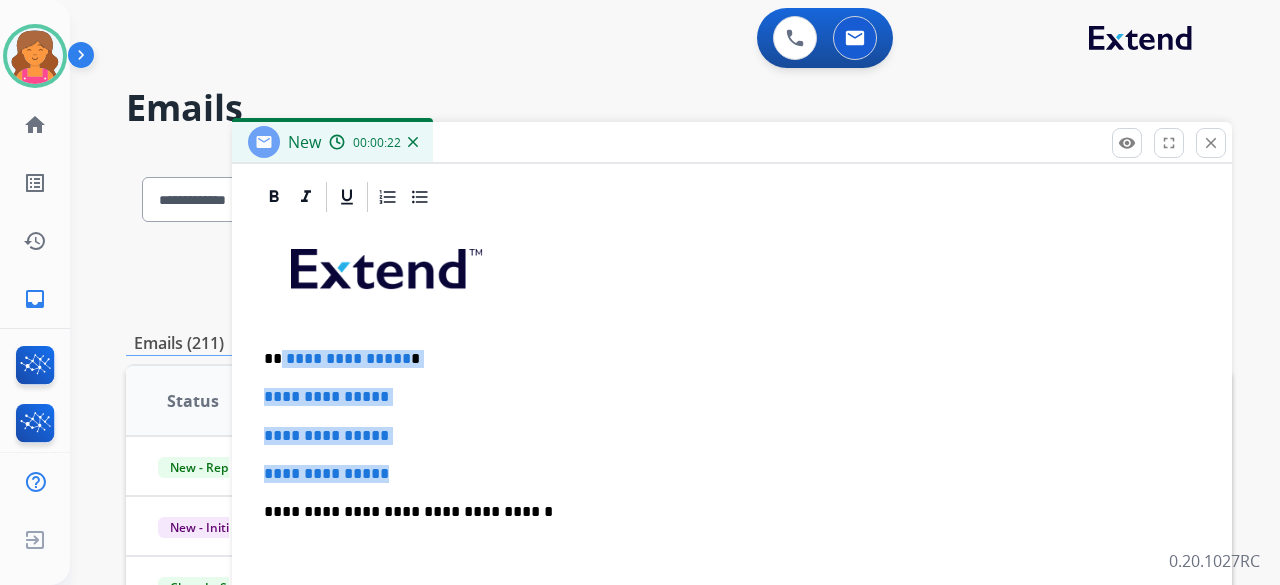 drag, startPoint x: 406, startPoint y: 465, endPoint x: 280, endPoint y: 340, distance: 177.48521 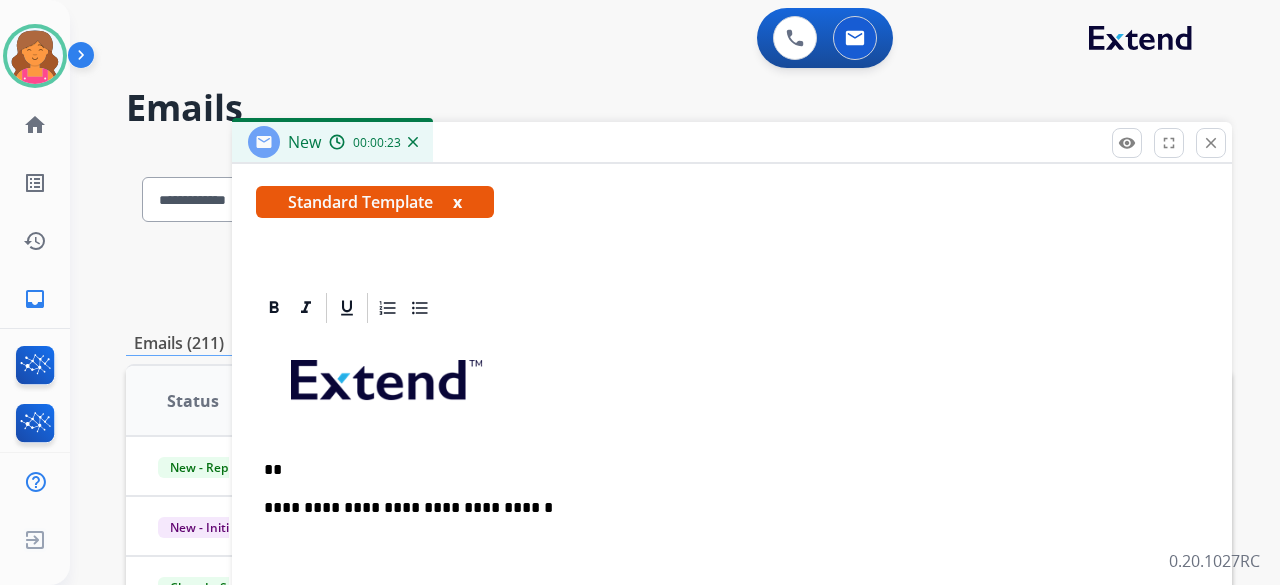 scroll, scrollTop: 345, scrollLeft: 0, axis: vertical 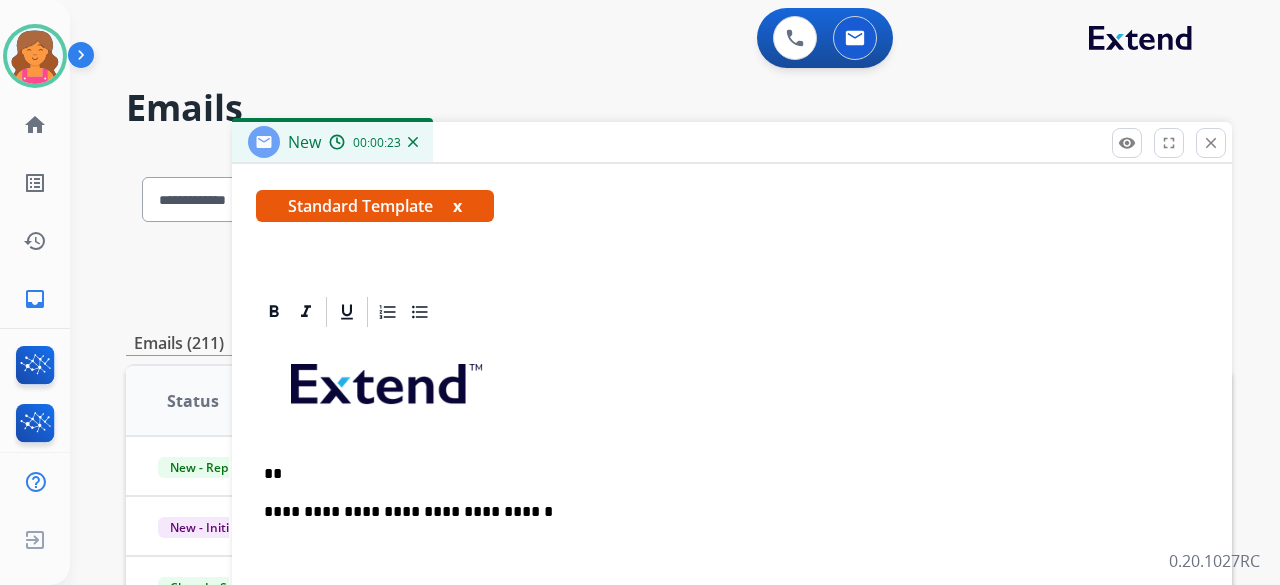 type 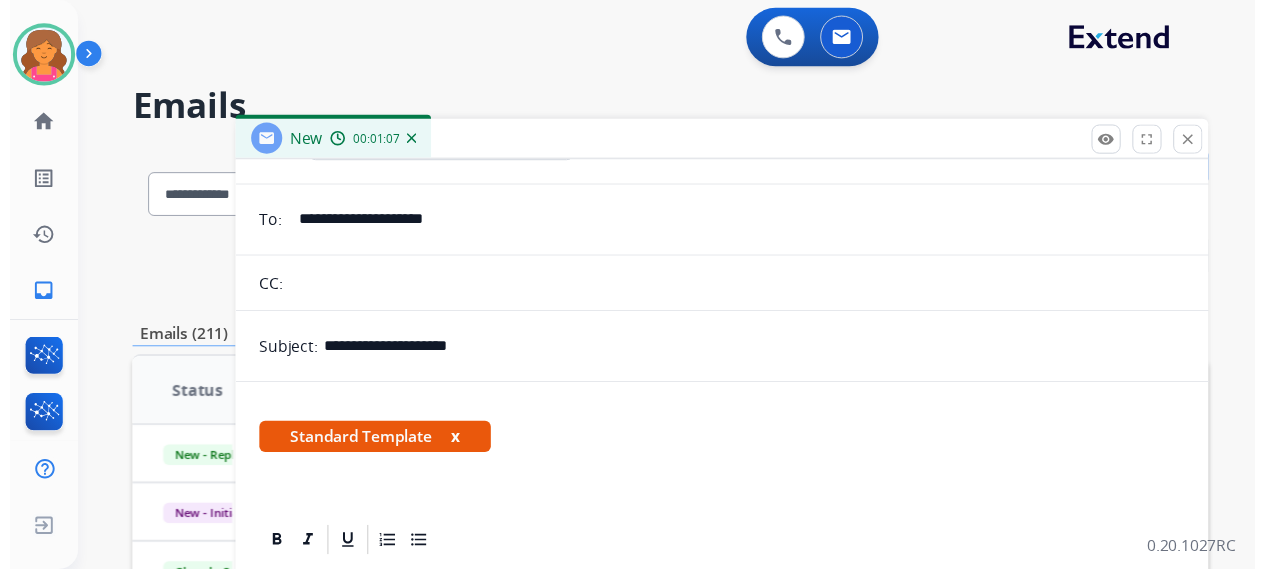 scroll, scrollTop: 0, scrollLeft: 0, axis: both 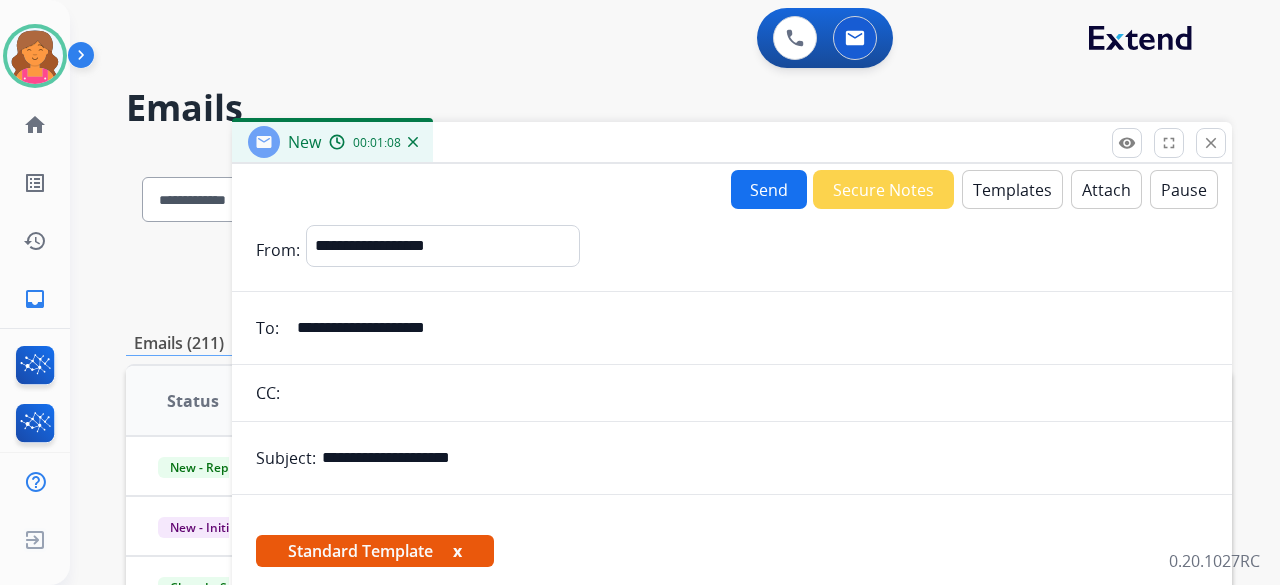 click on "Templates" at bounding box center [1012, 189] 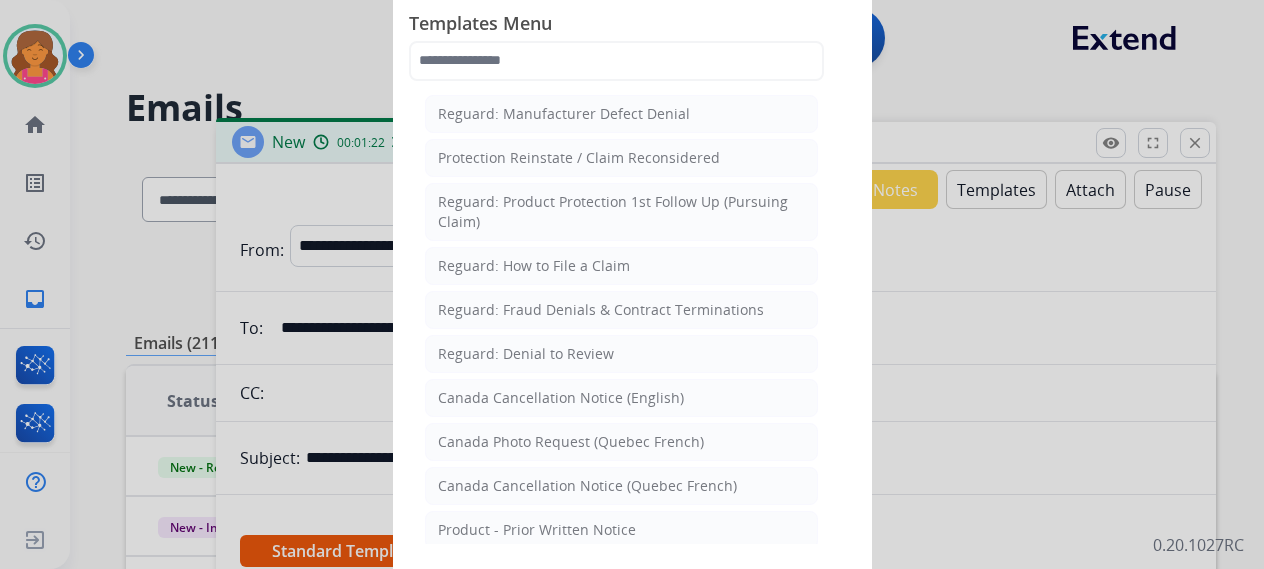 scroll, scrollTop: 2020, scrollLeft: 0, axis: vertical 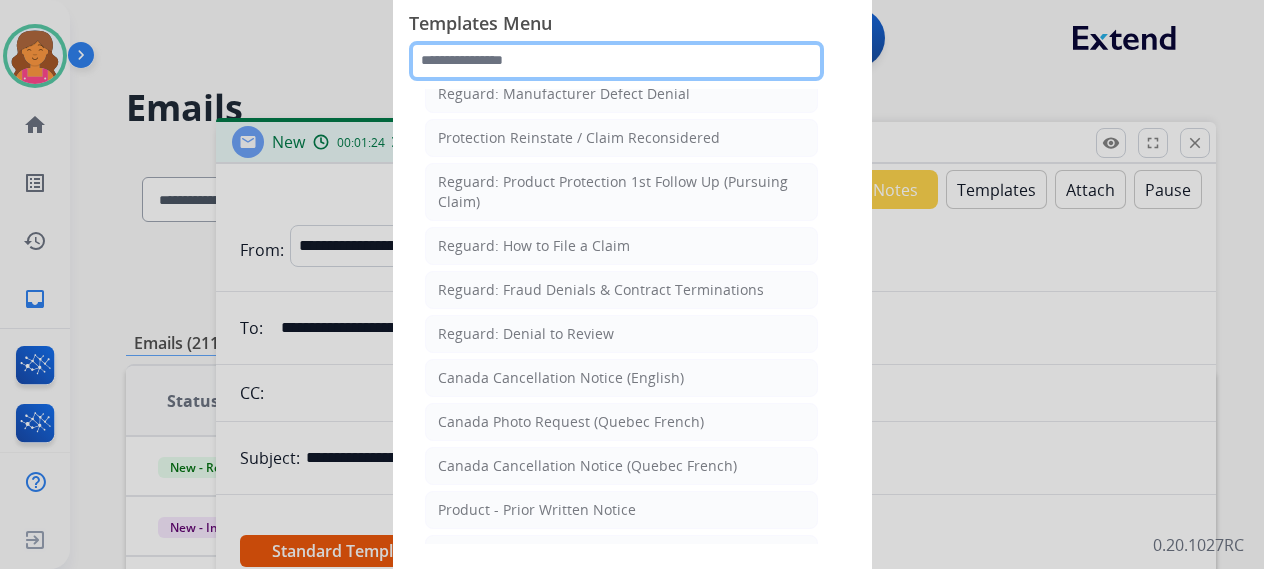click 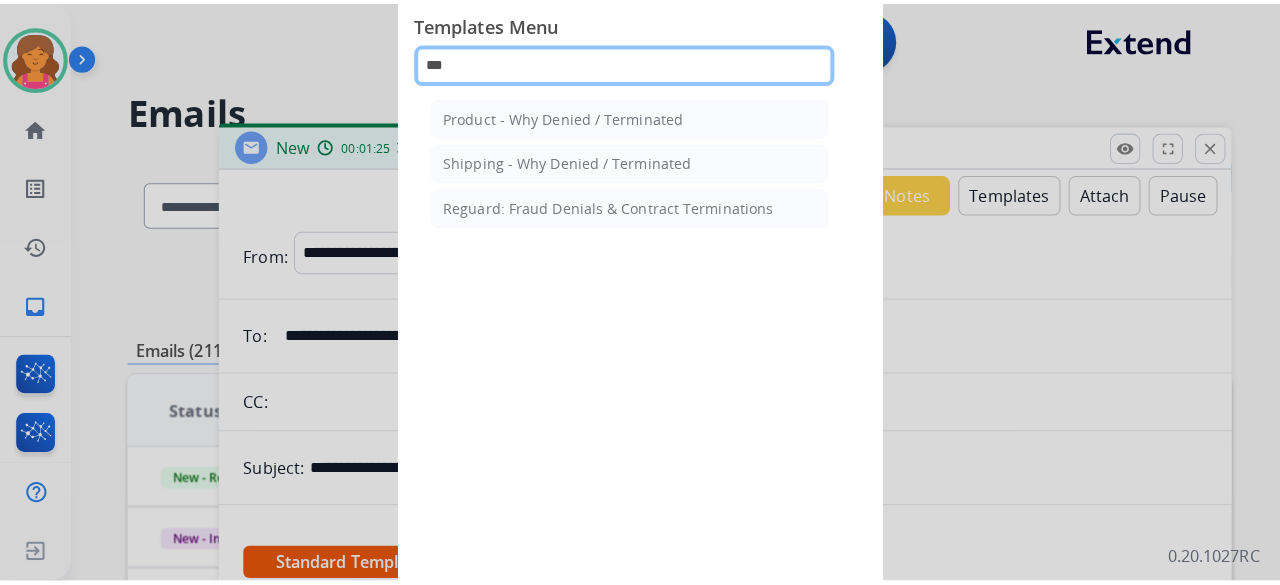 scroll, scrollTop: 0, scrollLeft: 0, axis: both 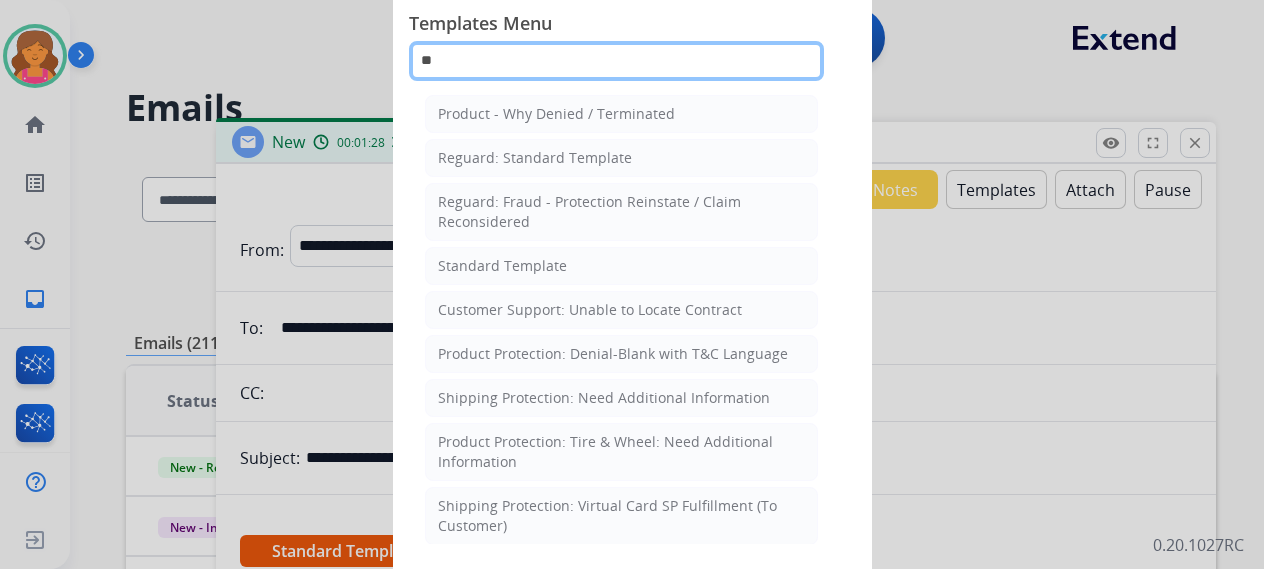 type on "*" 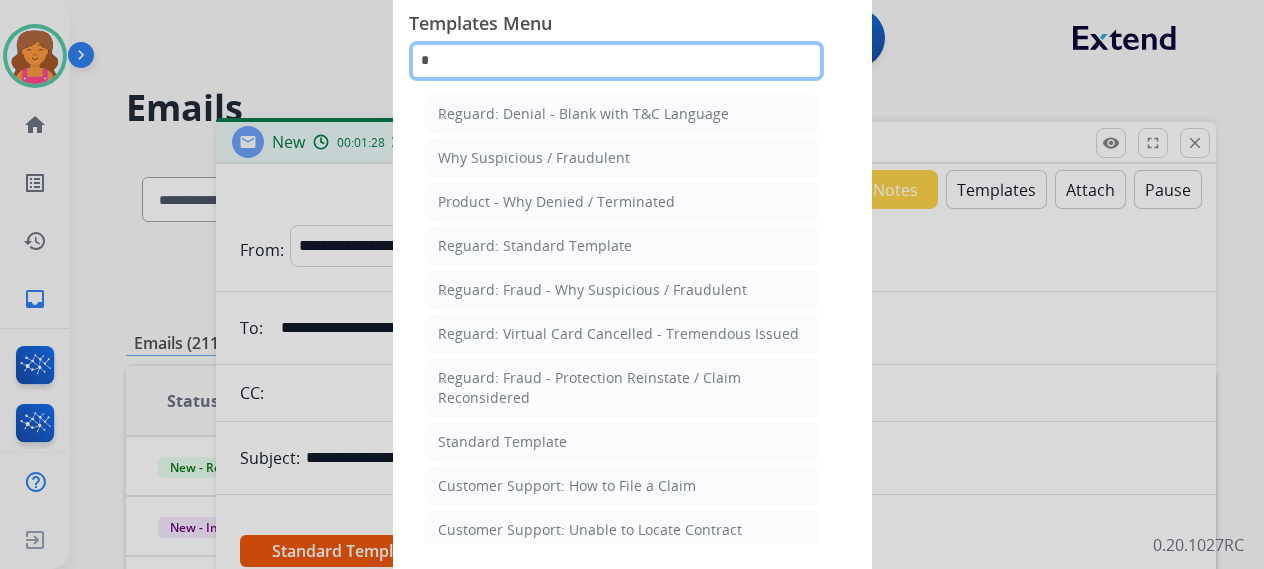 type 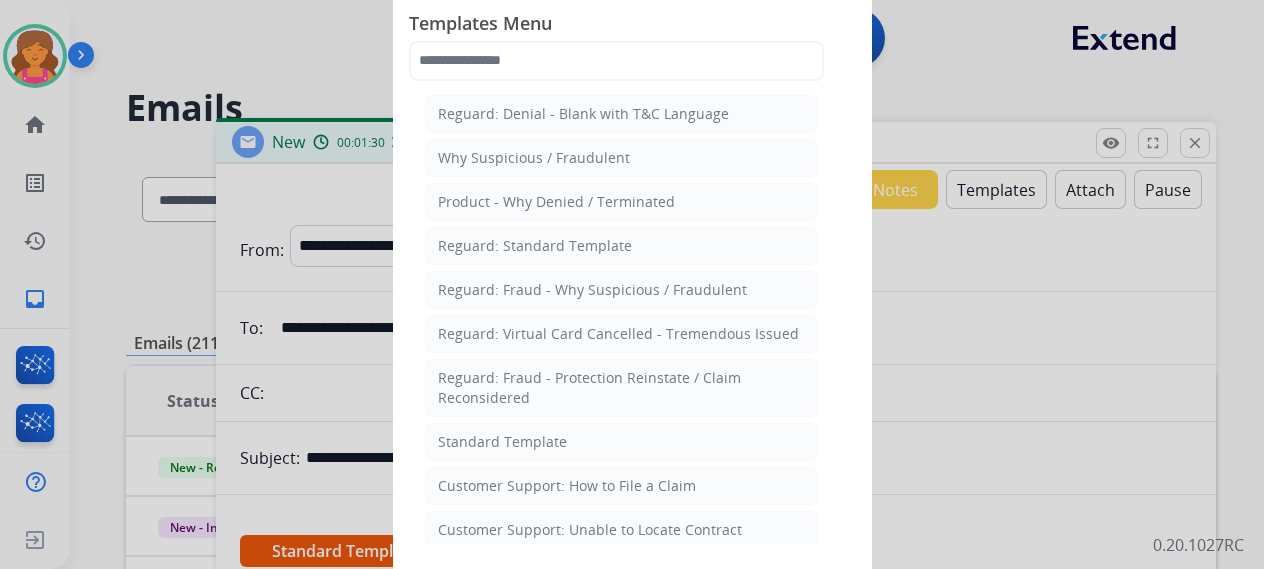click 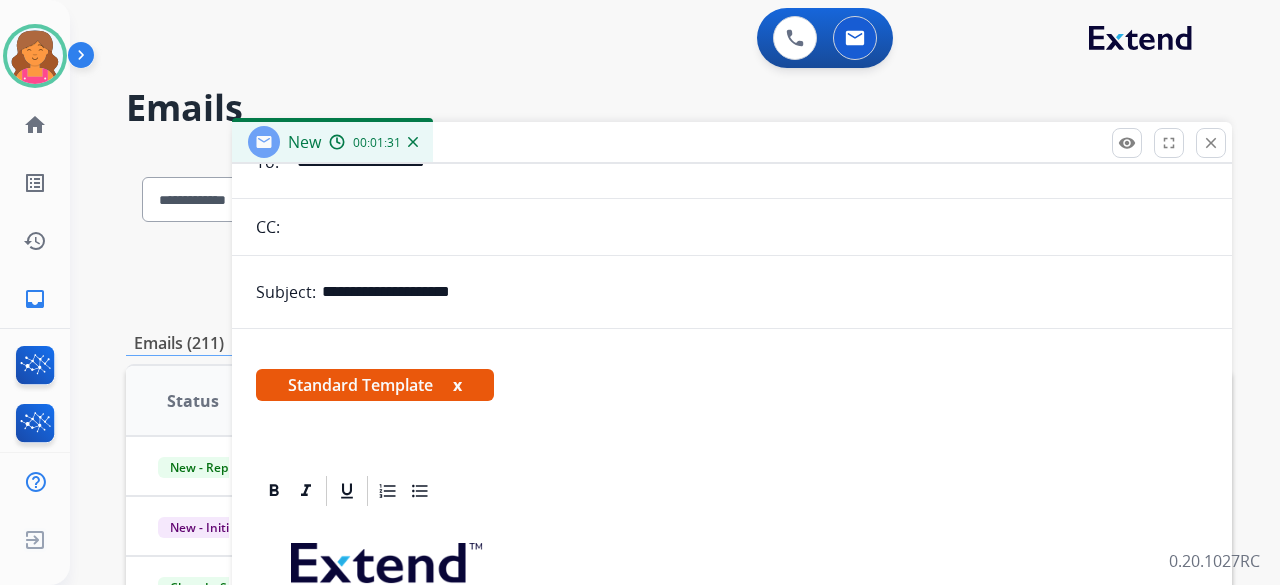 scroll, scrollTop: 400, scrollLeft: 0, axis: vertical 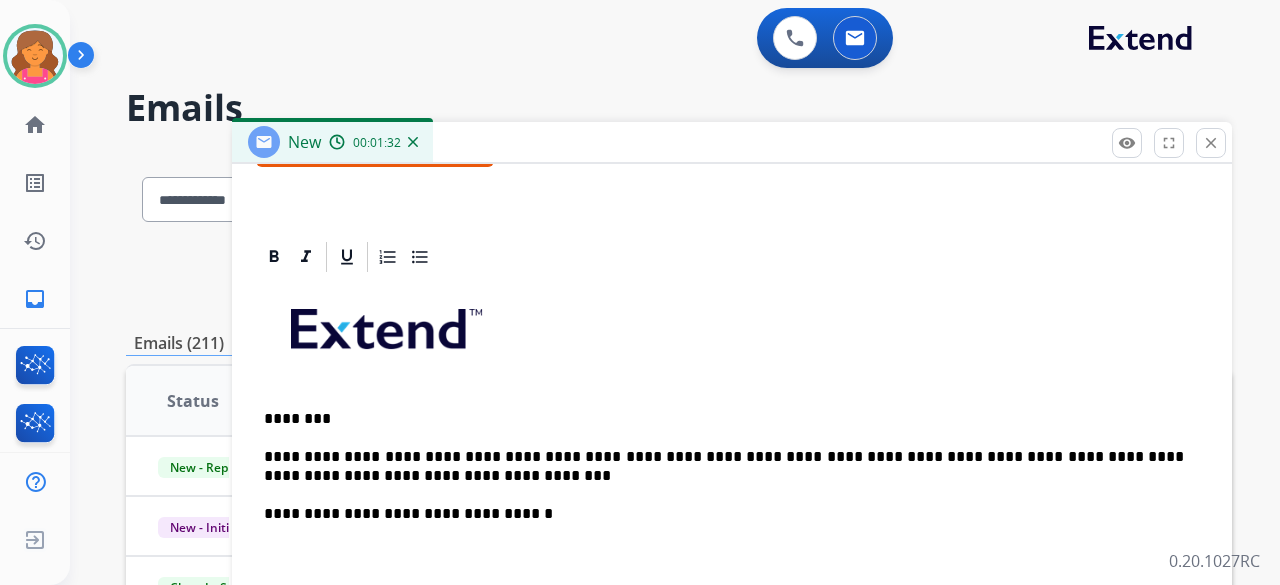 click on "**********" at bounding box center [724, 466] 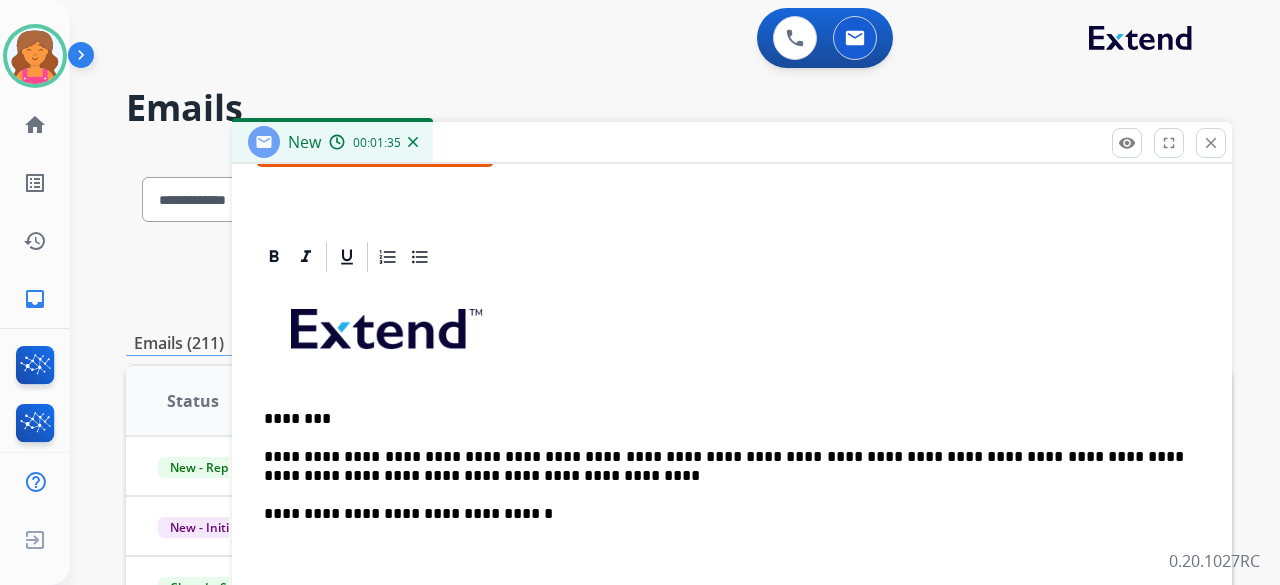 click on "**********" at bounding box center [724, 466] 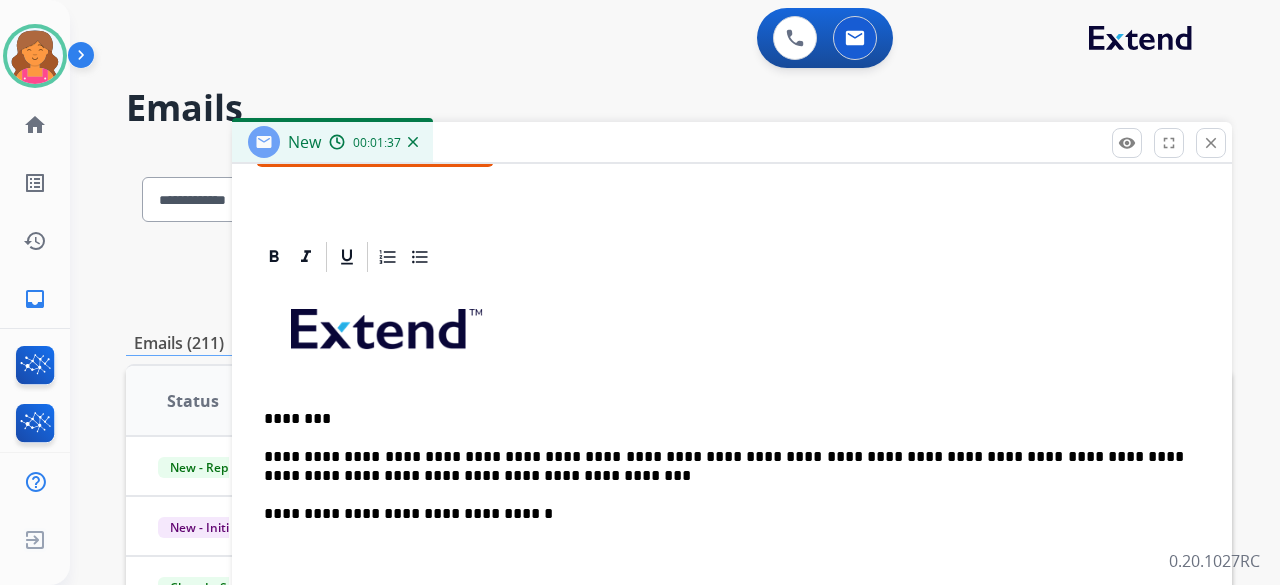 click on "**********" at bounding box center (724, 466) 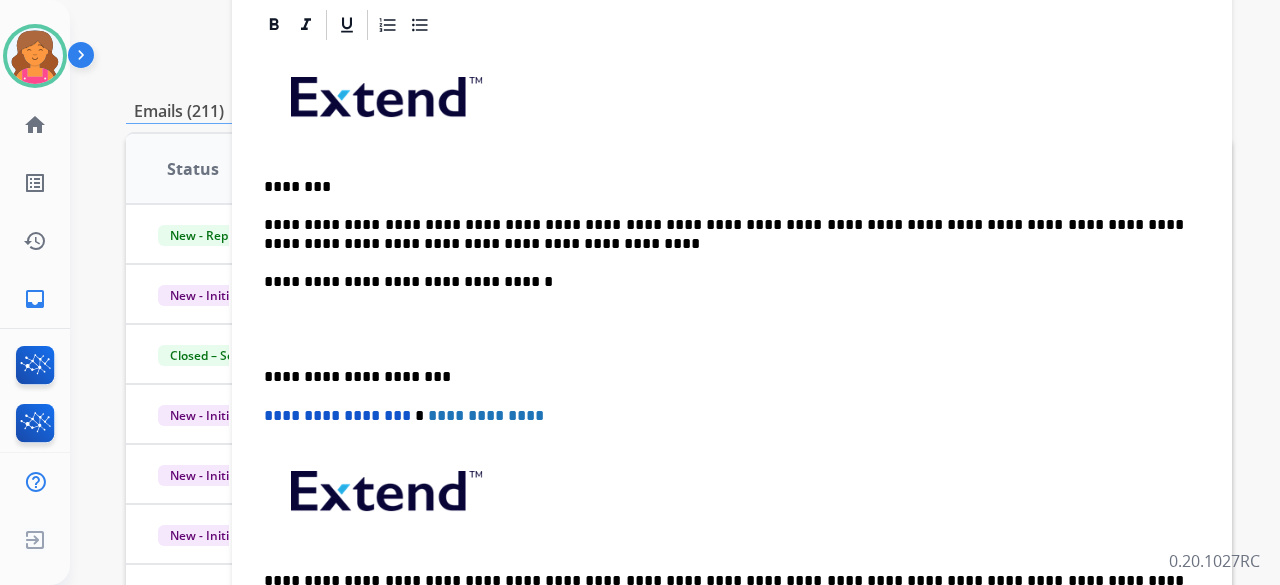 scroll, scrollTop: 250, scrollLeft: 0, axis: vertical 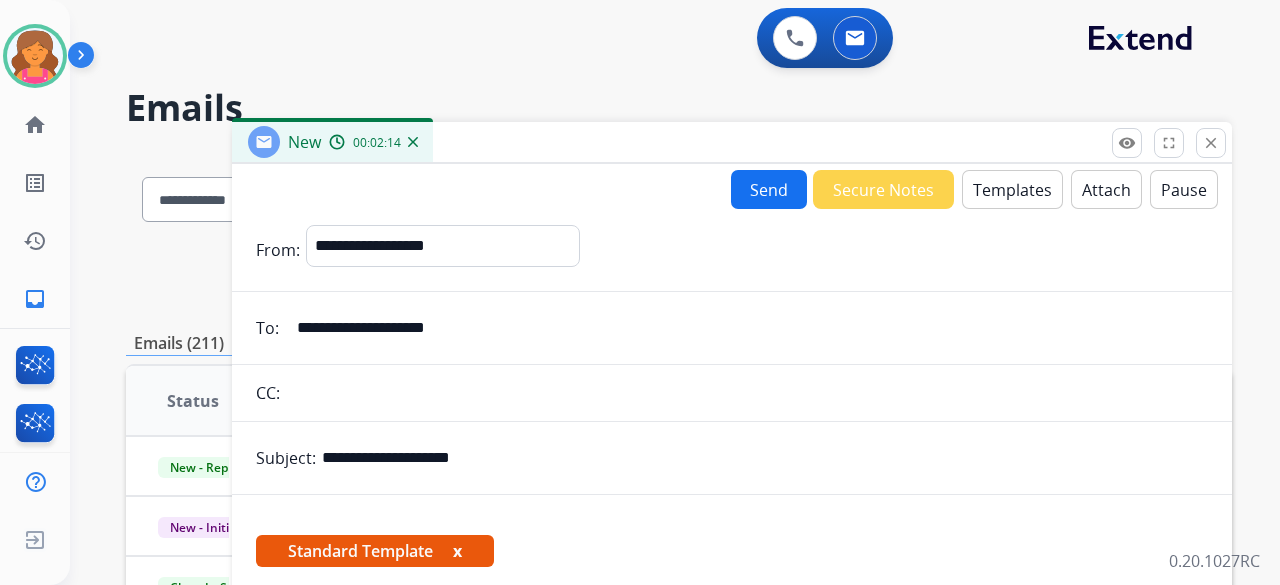 click on "Send" at bounding box center [769, 189] 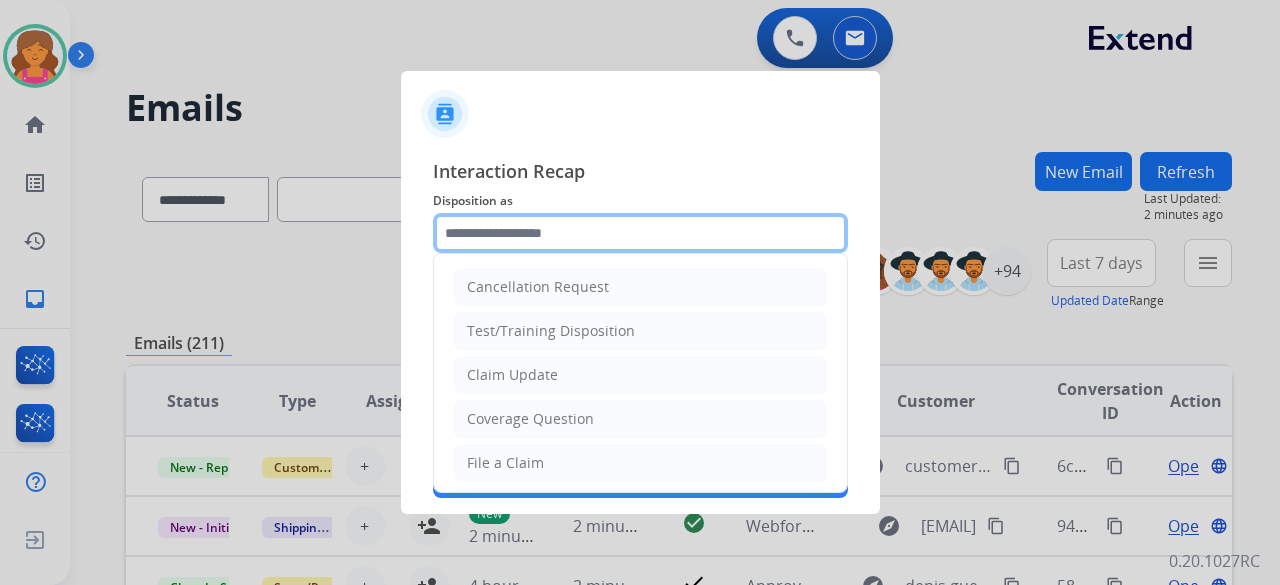 click 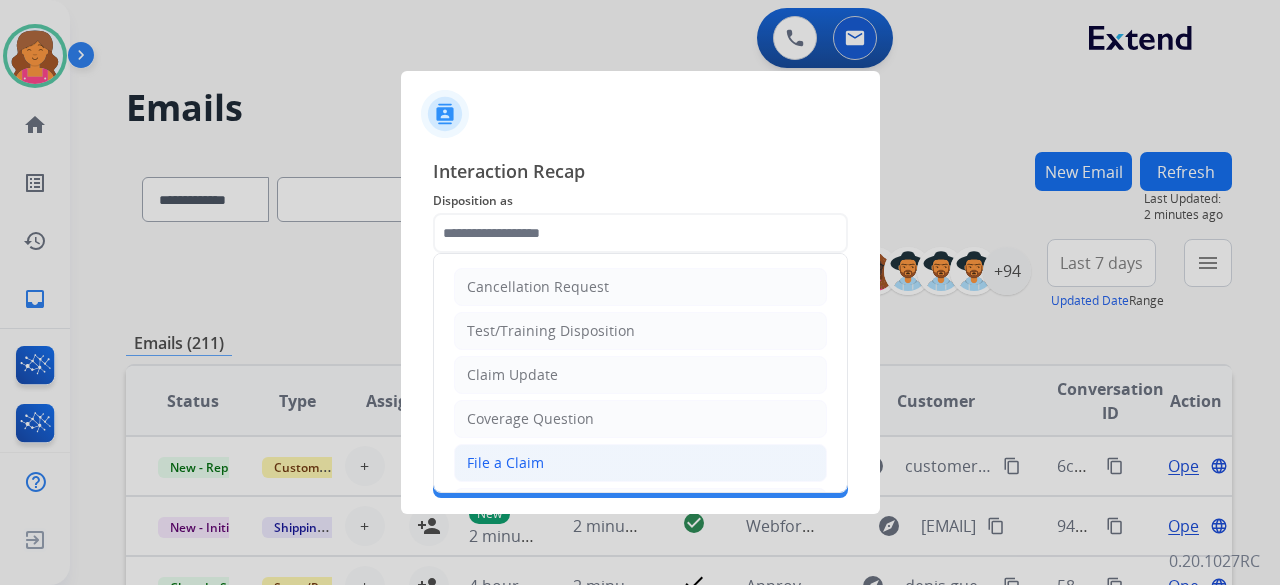 click on "File a Claim" 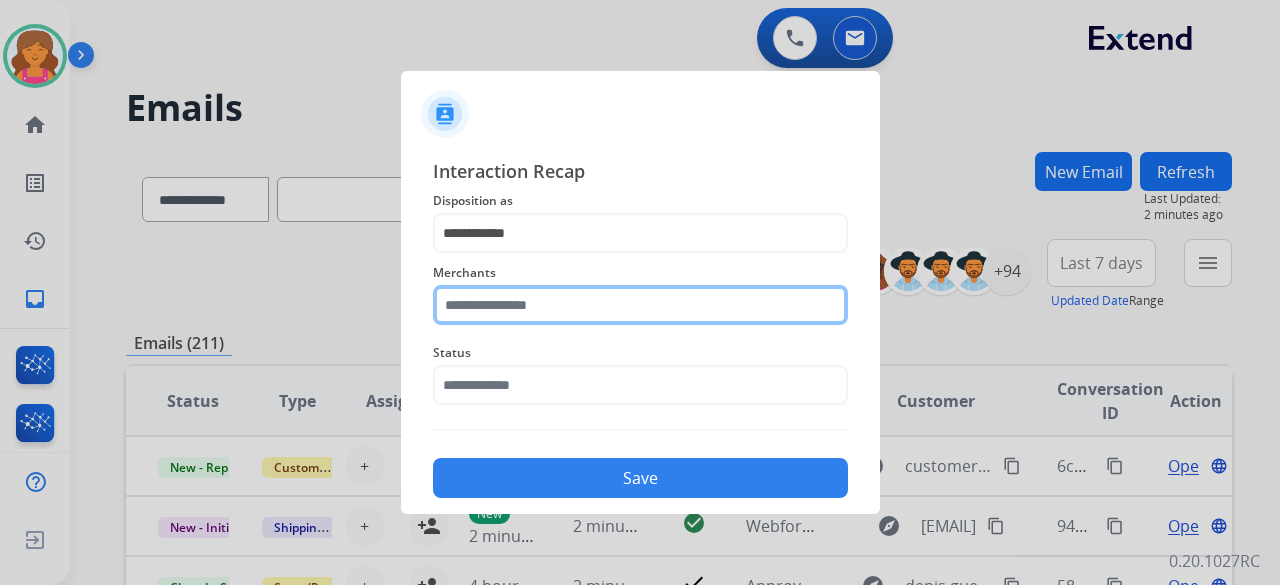 click 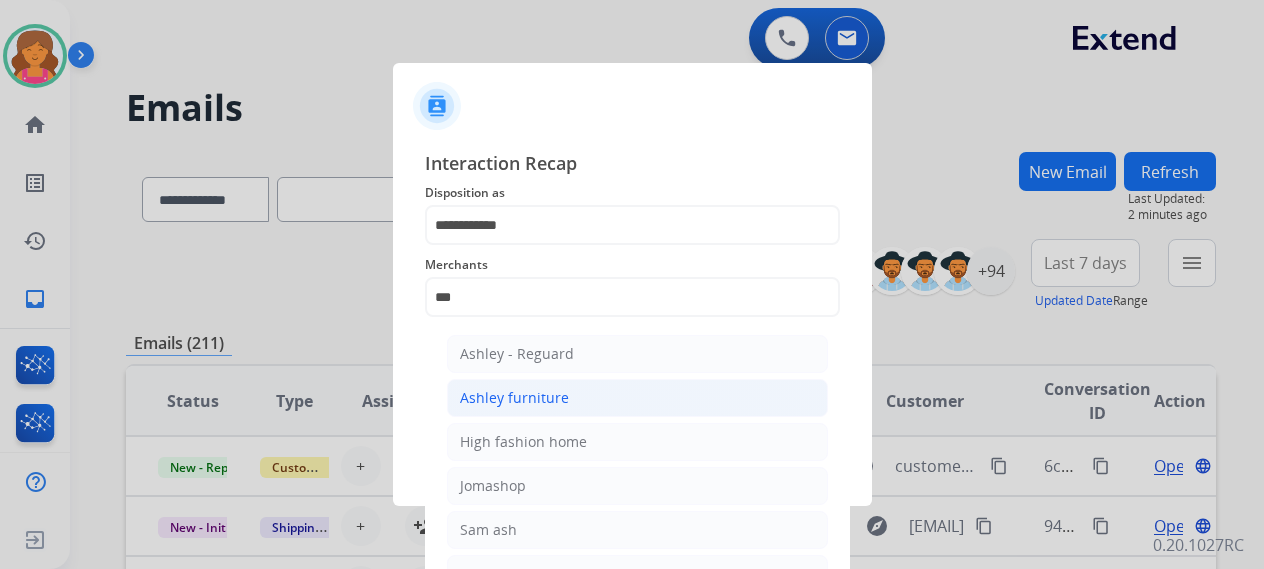 click on "Ashley furniture" 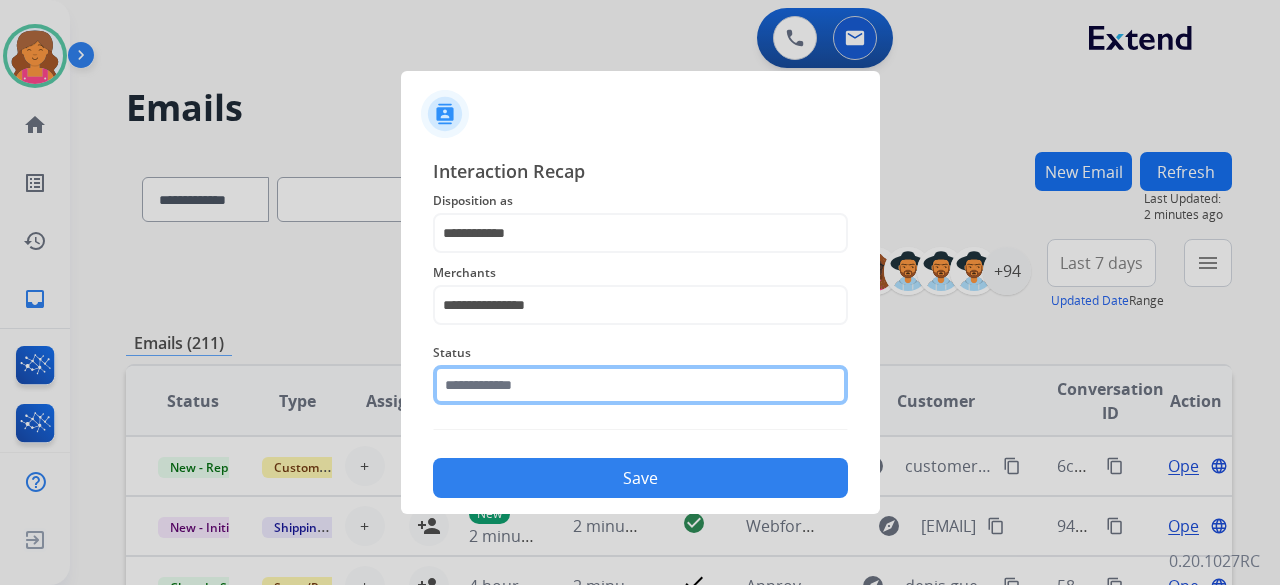 click 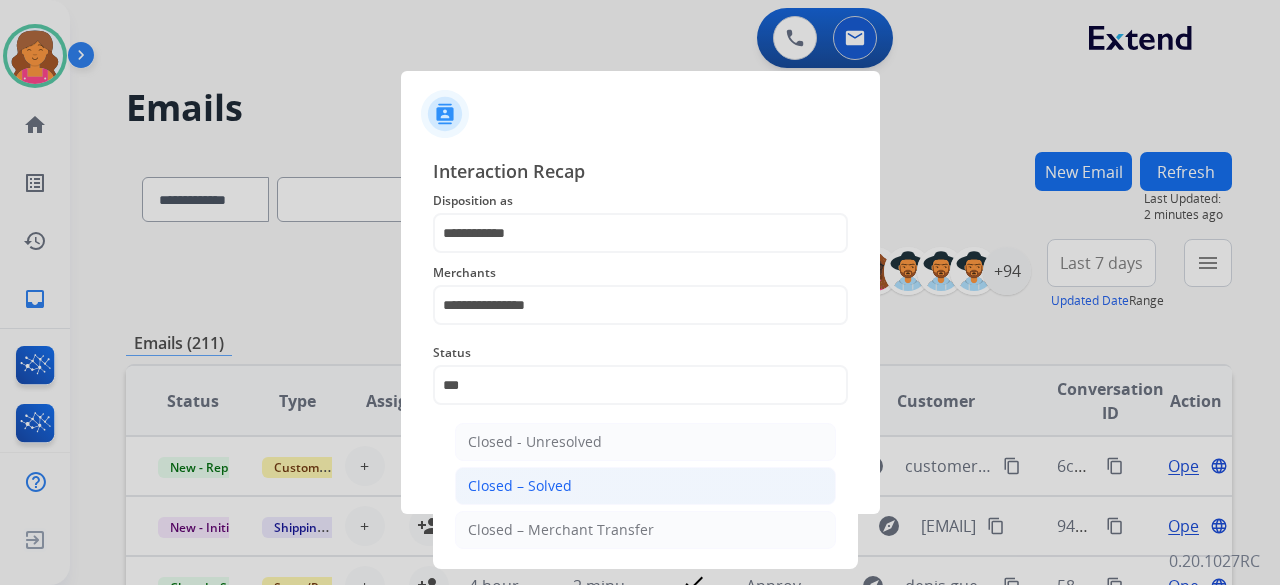 click on "Closed – Solved" 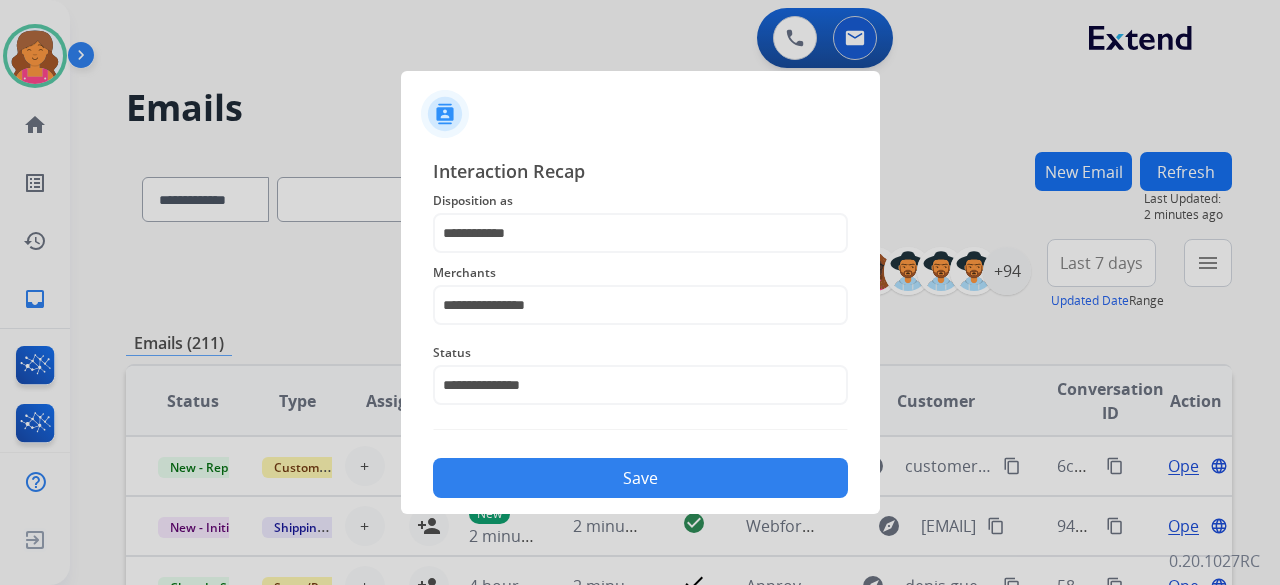 click on "Save" 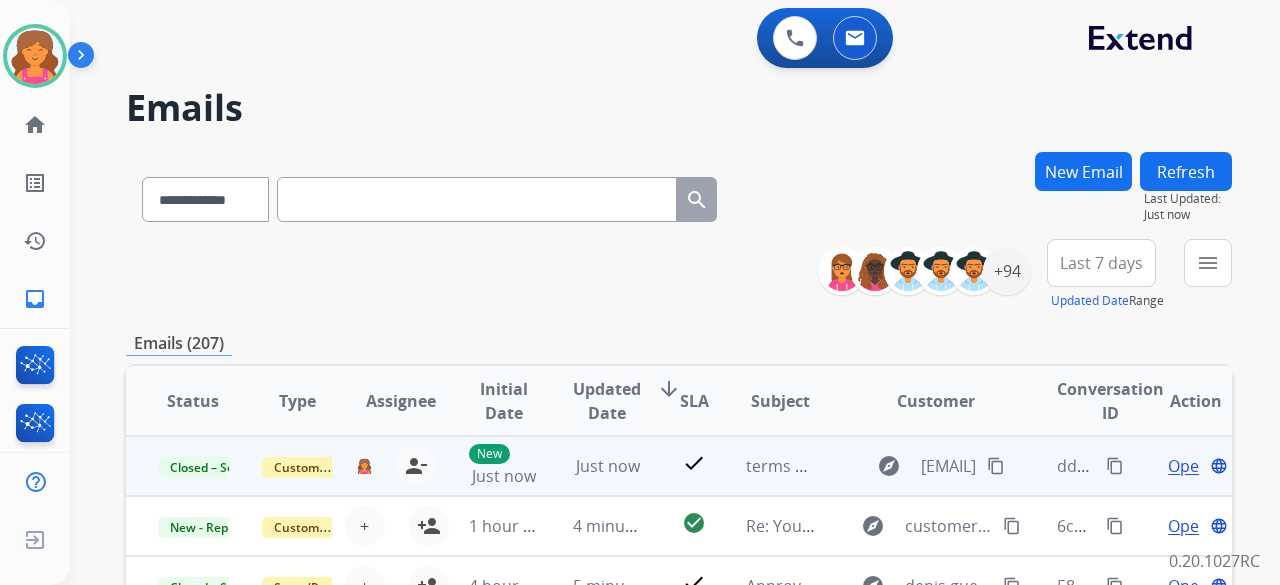 click on "content_copy" at bounding box center [1115, 466] 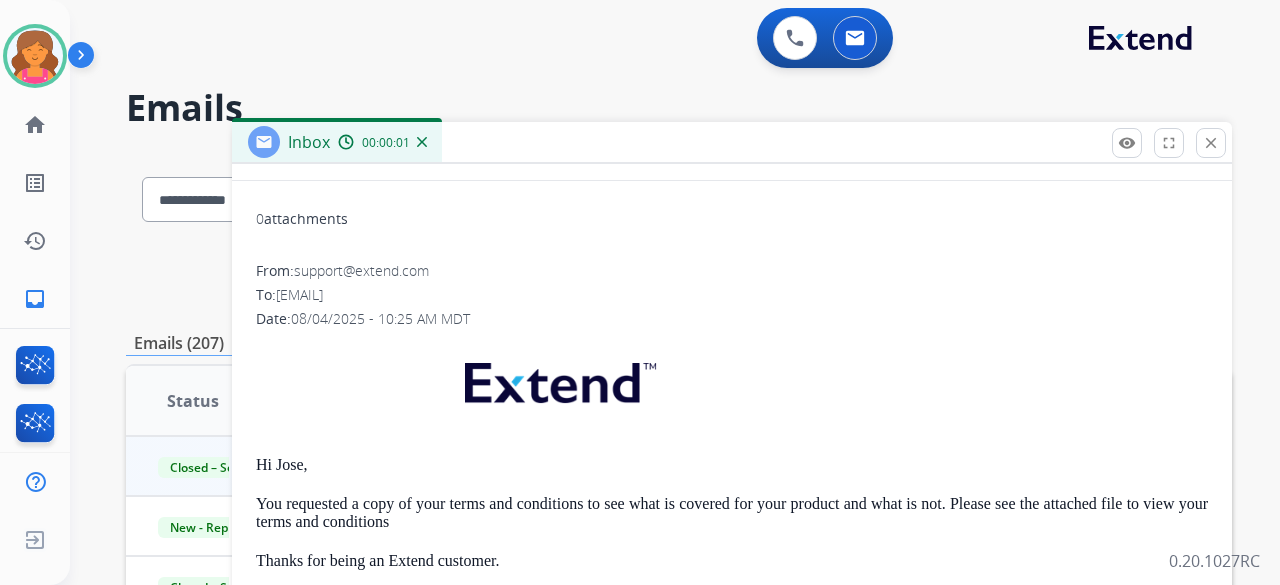 scroll, scrollTop: 230, scrollLeft: 0, axis: vertical 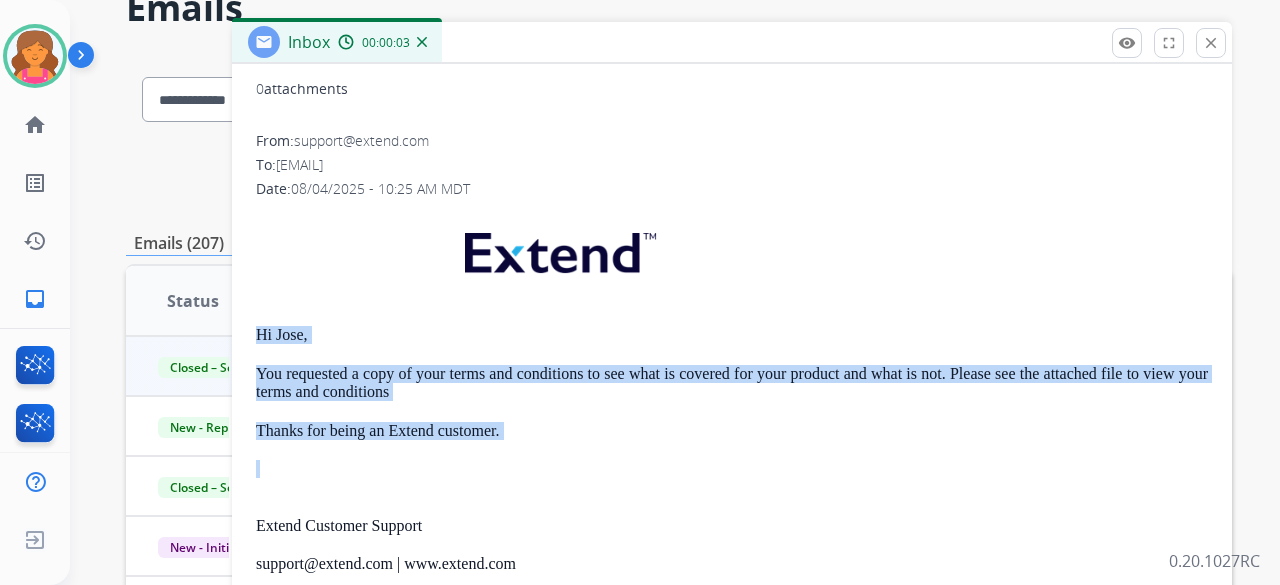 drag, startPoint x: 241, startPoint y: 328, endPoint x: 489, endPoint y: 464, distance: 282.8427 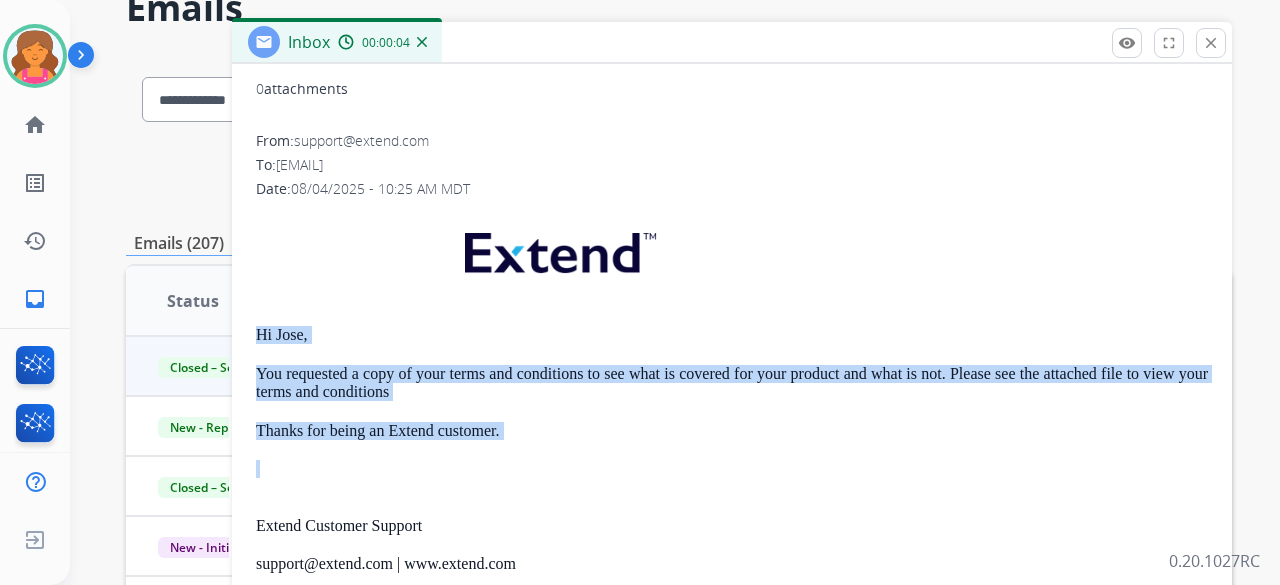 click on "Hi Jose, You requested a copy of your terms and conditions to see what is covered for your product and what is not. Please see the attached file to view your terms and conditions Thanks for being an Extend customer. Extend Customer Support support@extend.com | www.extend.com If you have any questions or need further assistance, reply to this email or give us a call at (877) 248-7707, Monday-Friday, 9:00 AM - 8:00 PM EST, or Saturdays and Sundays, 9:00 AM - 2:00 PM EST." at bounding box center [732, 494] 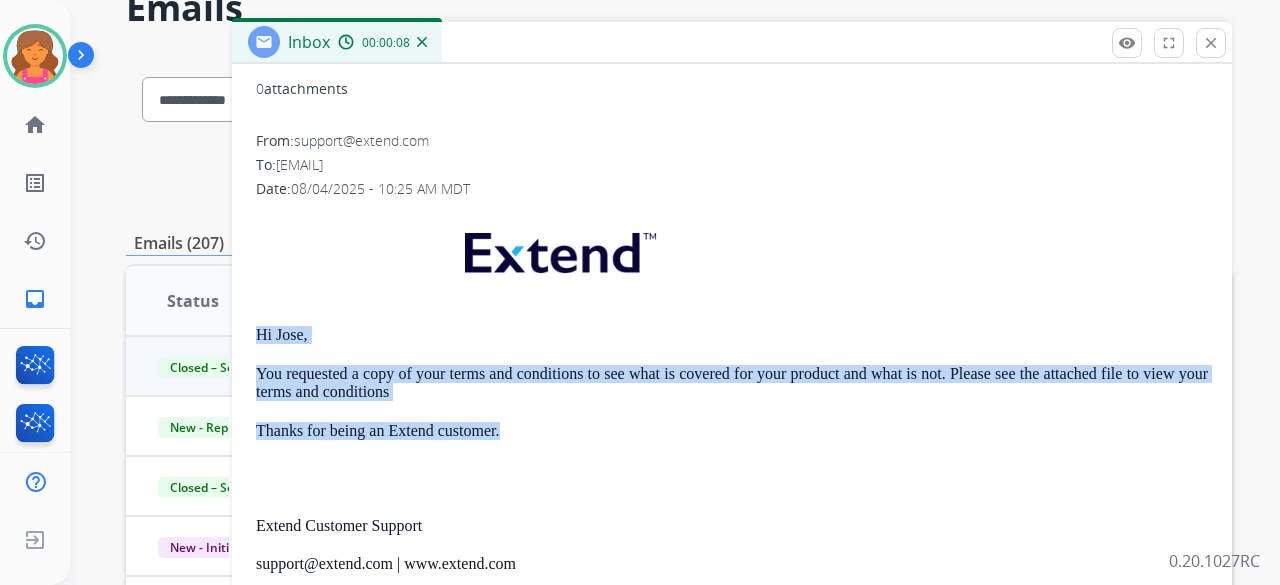 drag, startPoint x: 246, startPoint y: 329, endPoint x: 442, endPoint y: 439, distance: 224.75764 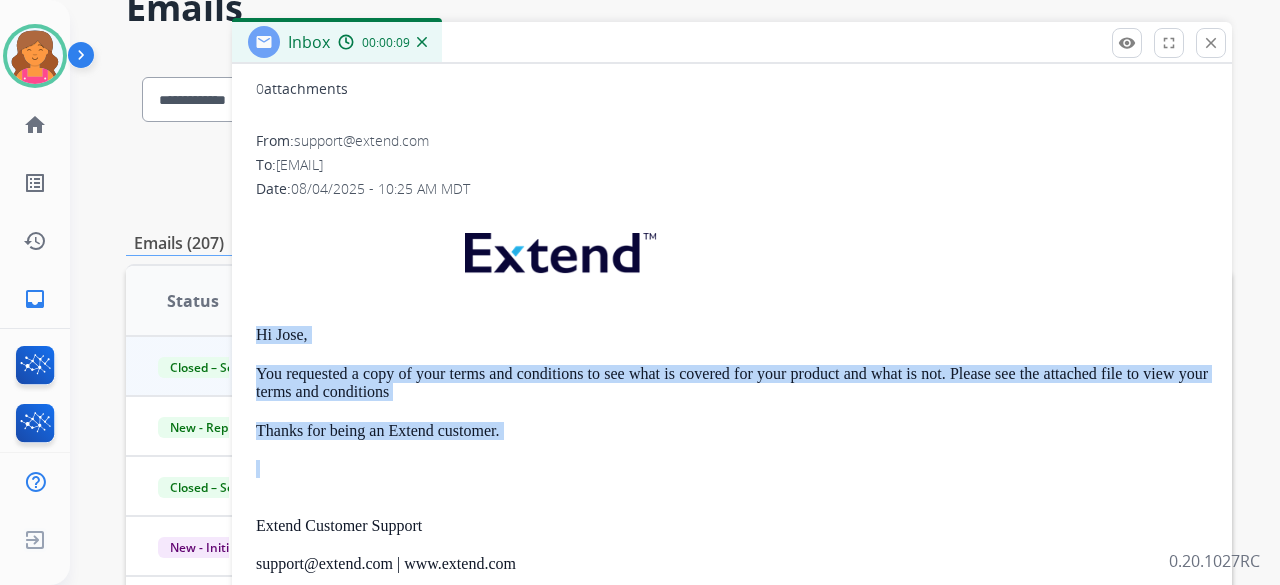 copy on "Hi Jose, You requested a copy of your terms and conditions to see what is covered for your product and what is not. Please see the attached file to view your terms and conditions Thanks for being an Extend customer." 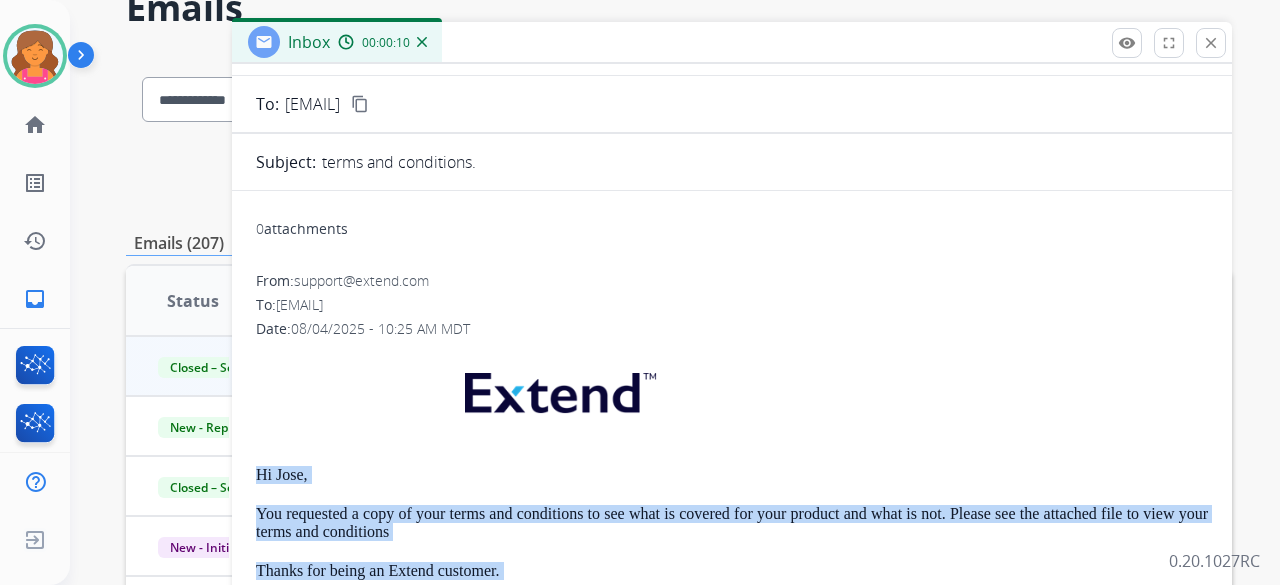 scroll, scrollTop: 0, scrollLeft: 0, axis: both 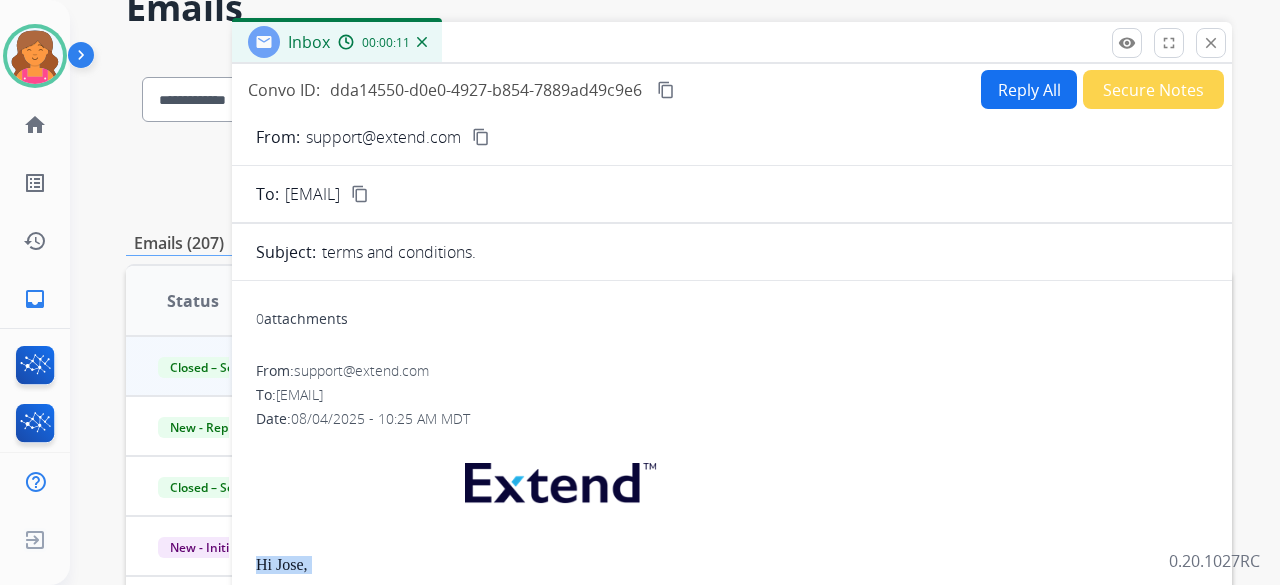 click on "Reply All" at bounding box center [1029, 89] 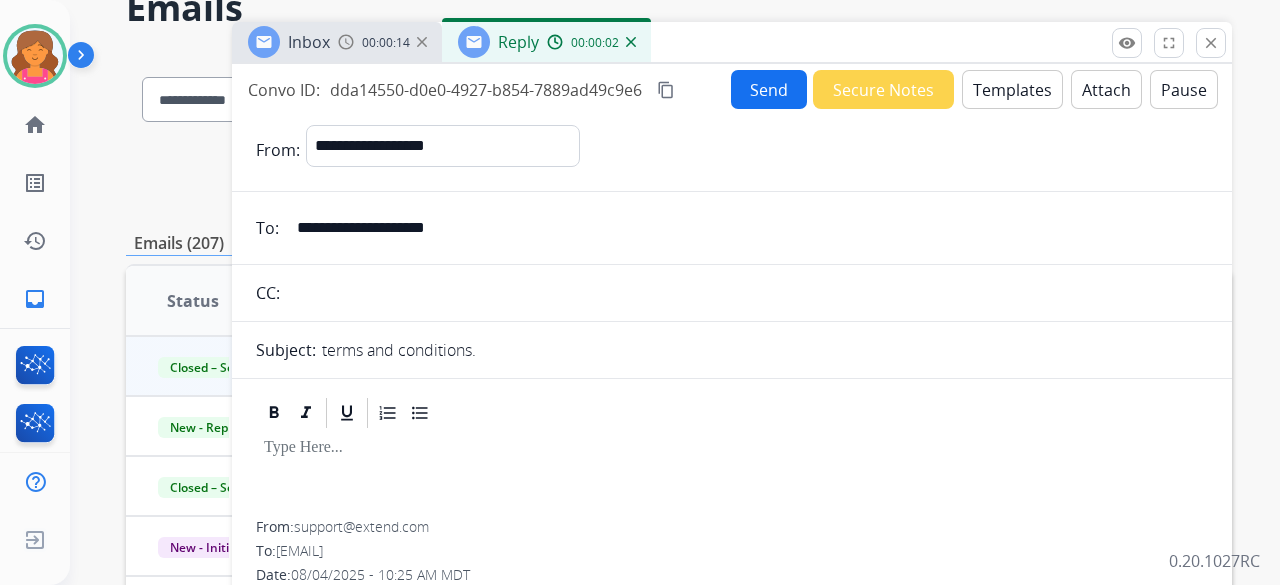 click on "Attach" at bounding box center (1106, 89) 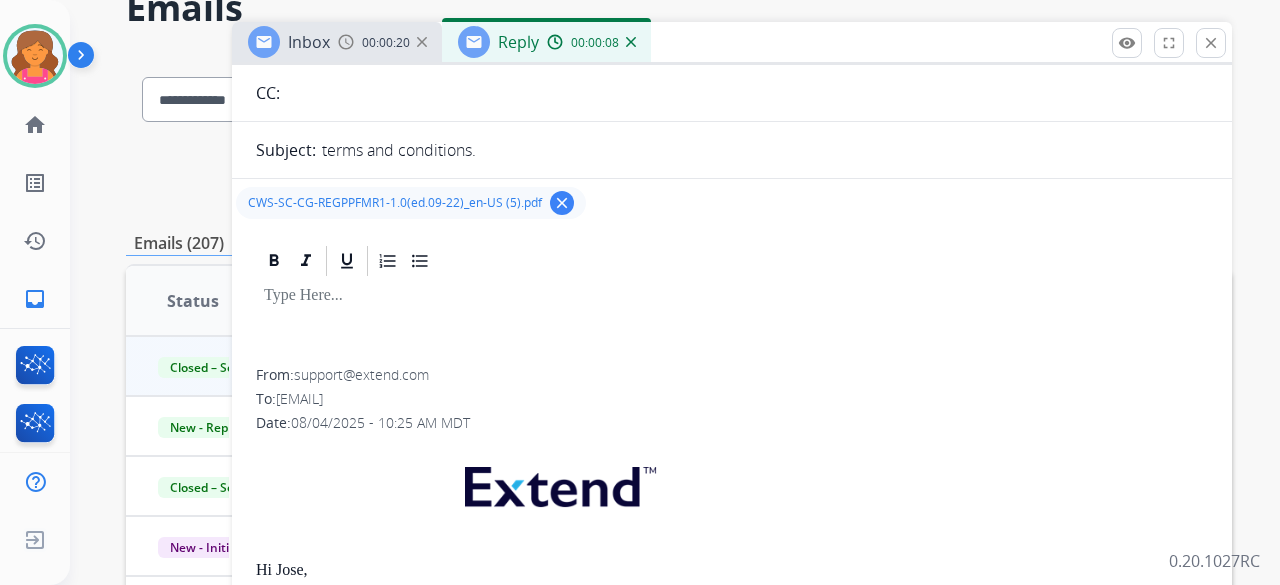 scroll, scrollTop: 200, scrollLeft: 0, axis: vertical 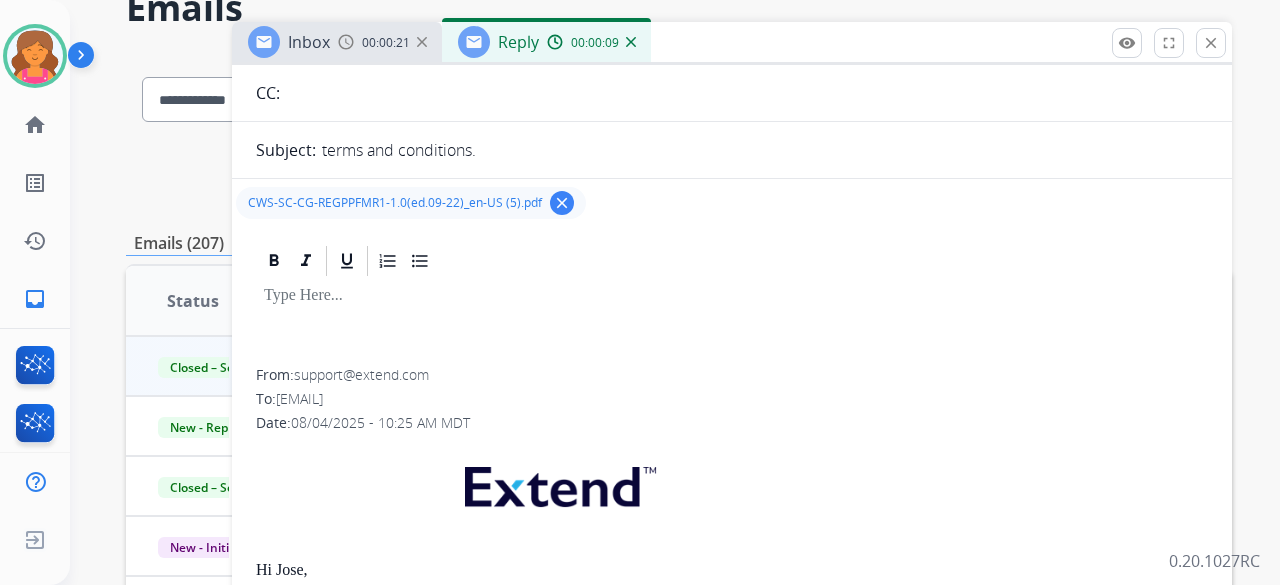 click at bounding box center [732, 296] 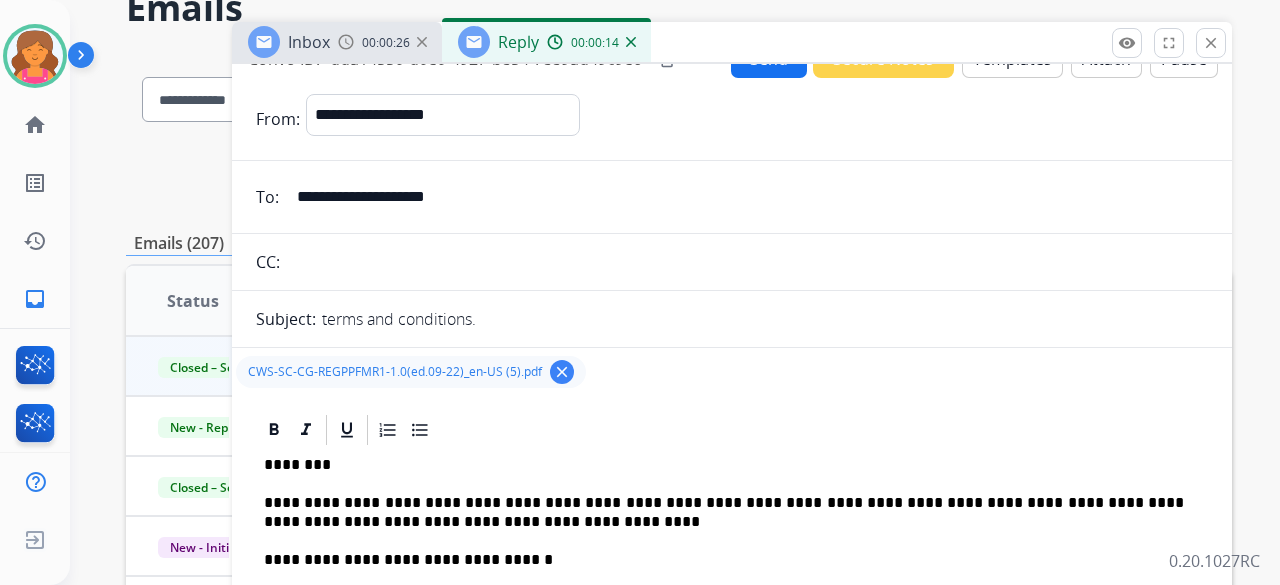 scroll, scrollTop: 0, scrollLeft: 0, axis: both 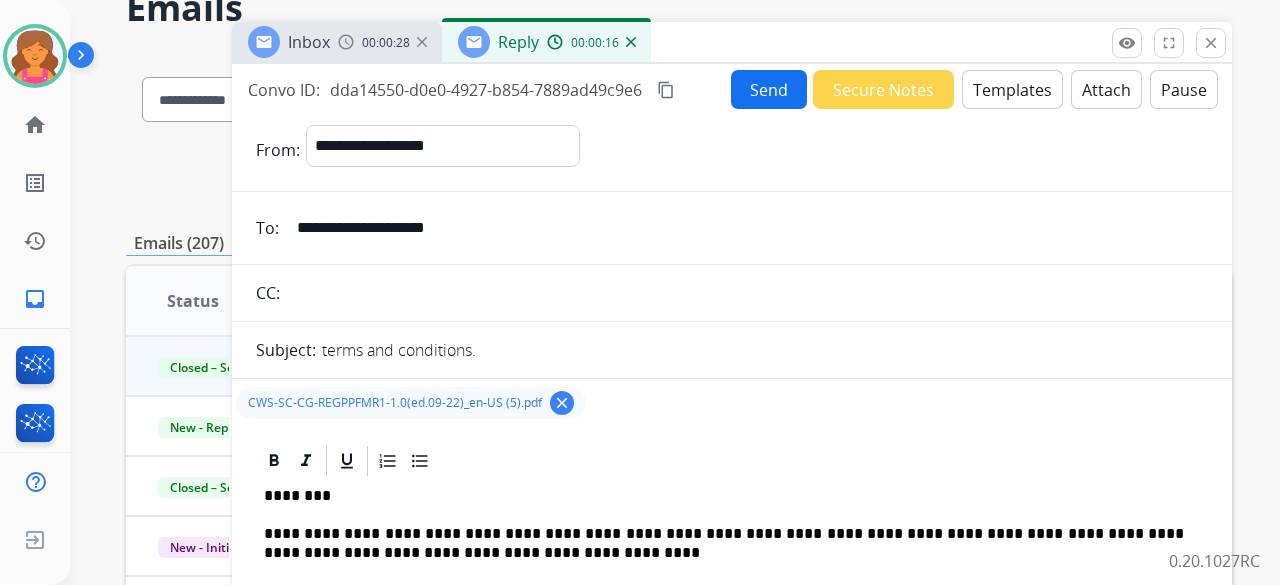 click on "Send" at bounding box center [769, 89] 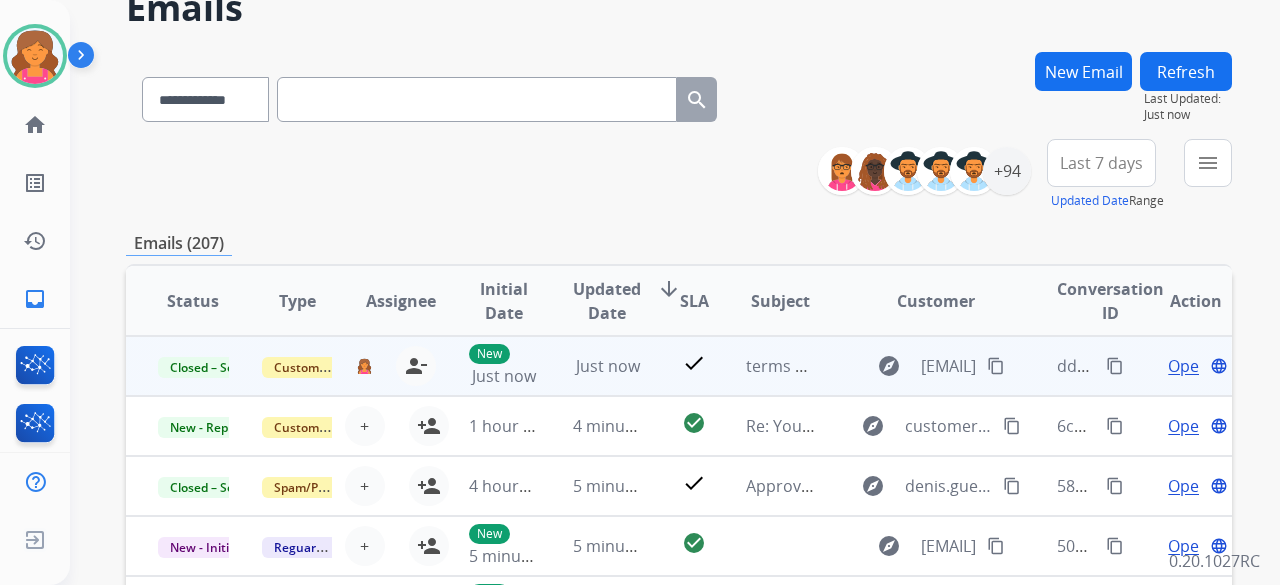 click on "Open" at bounding box center (1188, 366) 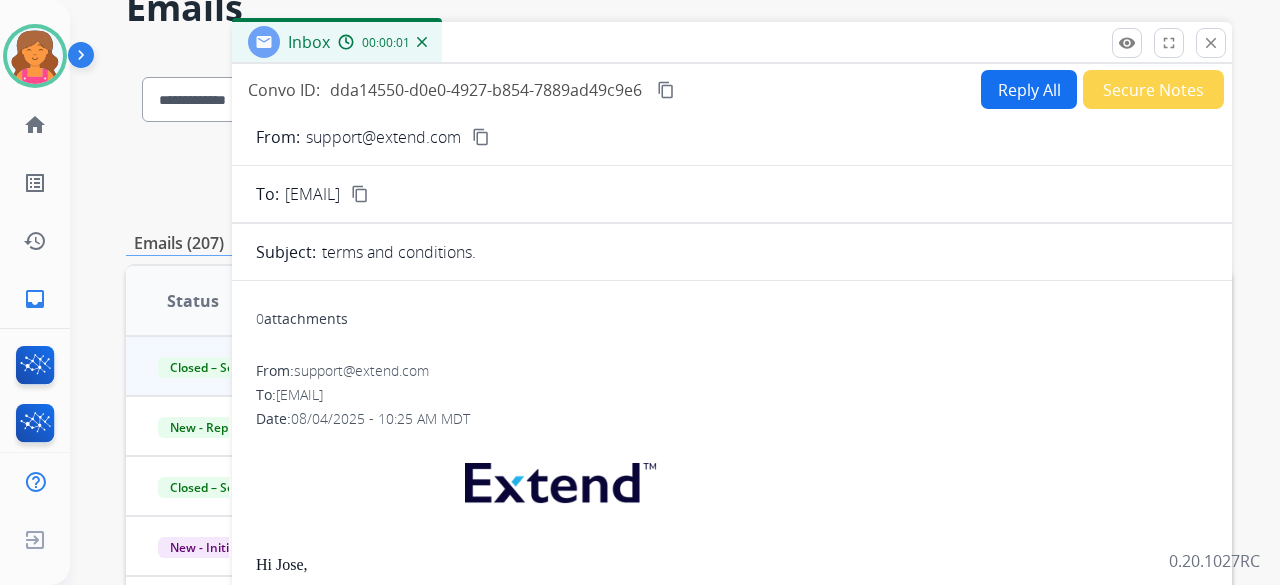 scroll, scrollTop: 230, scrollLeft: 0, axis: vertical 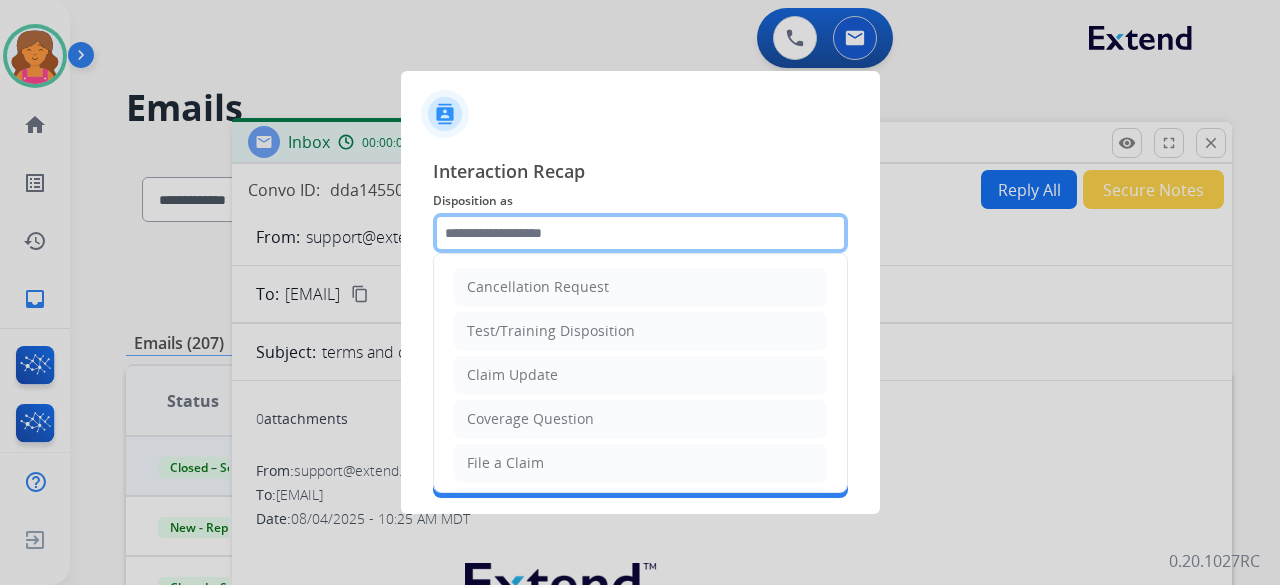 click 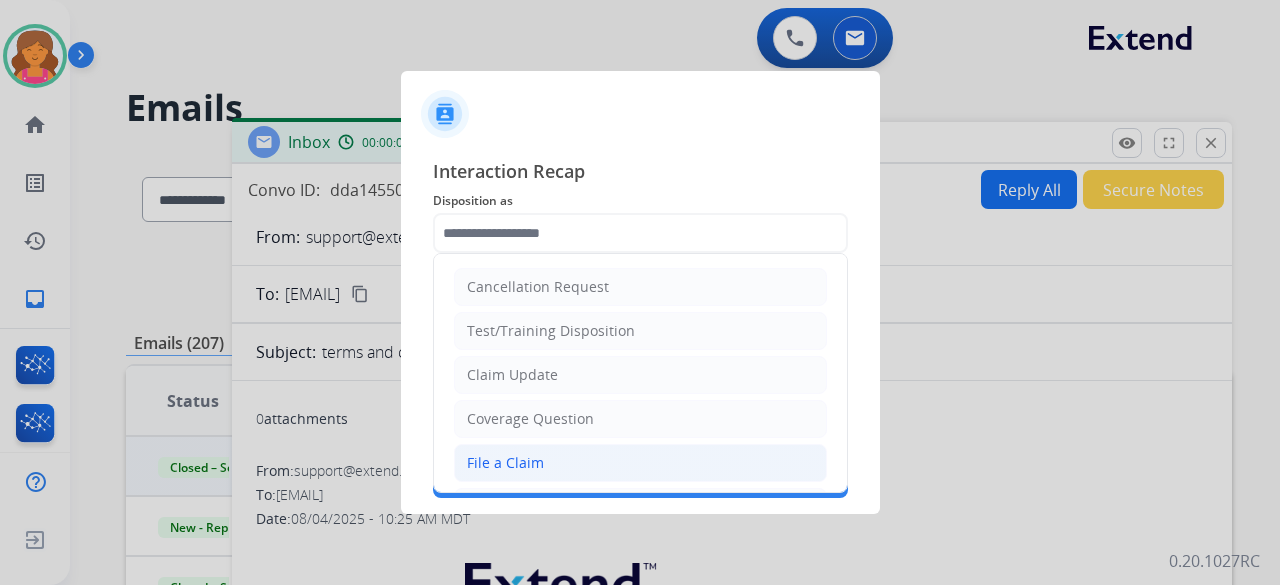 click on "File a Claim" 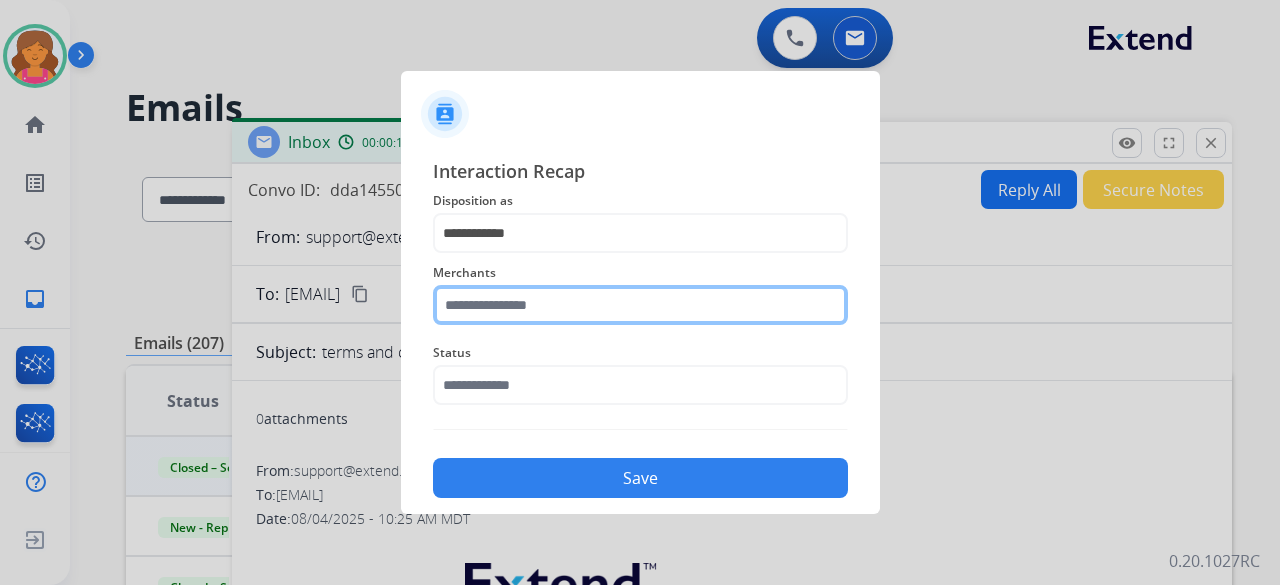 click 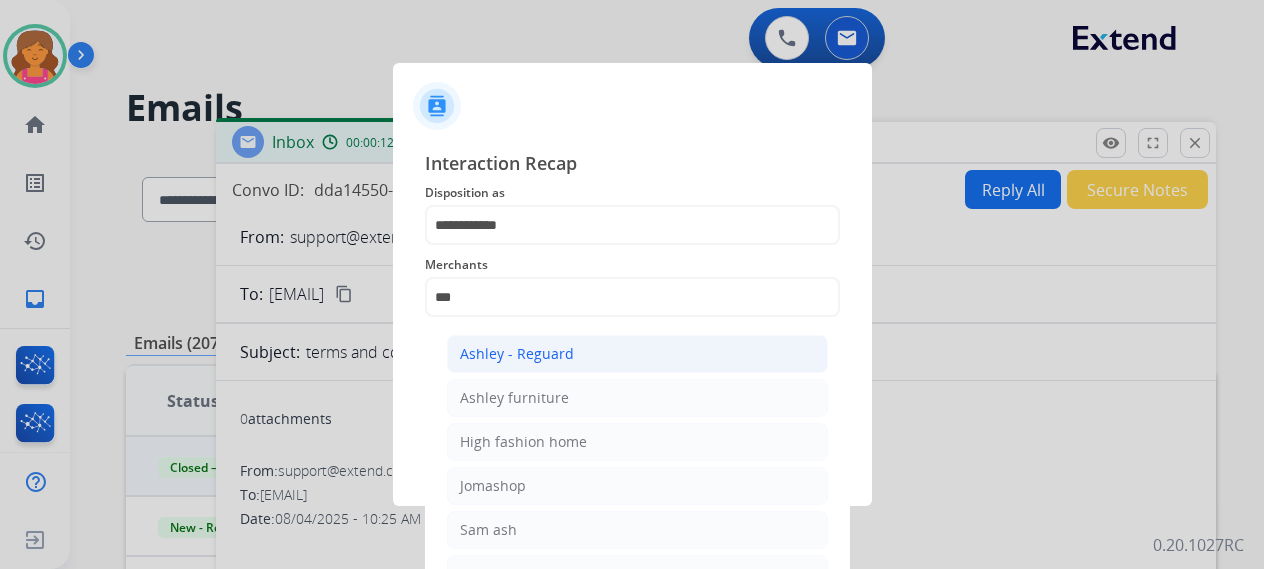 click on "Ashley - Reguard" 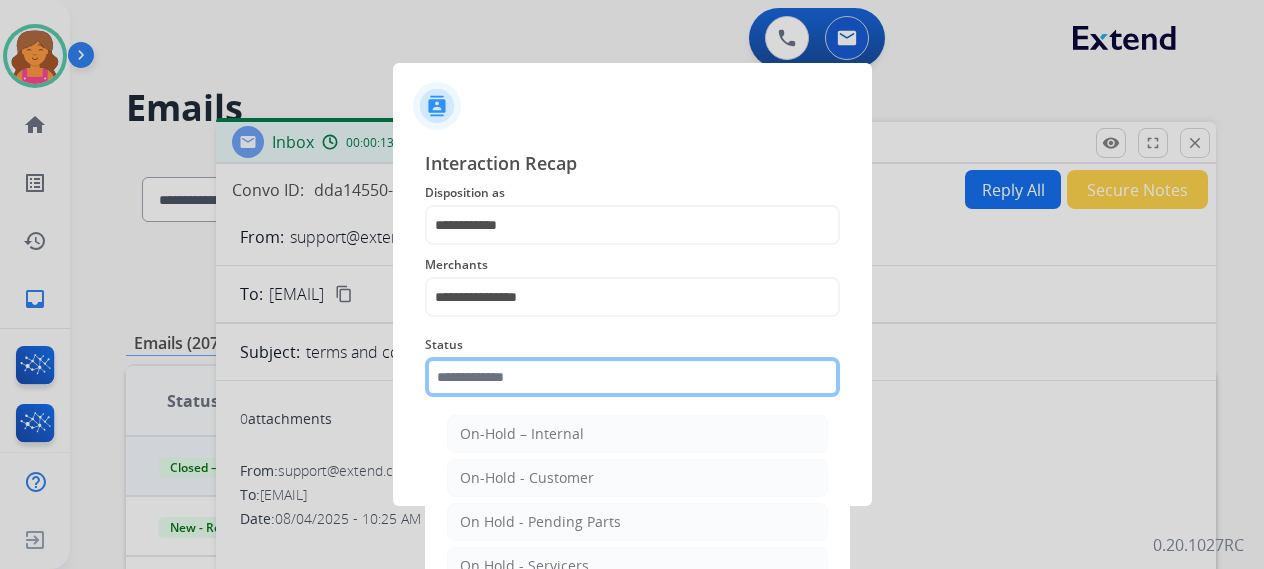 click 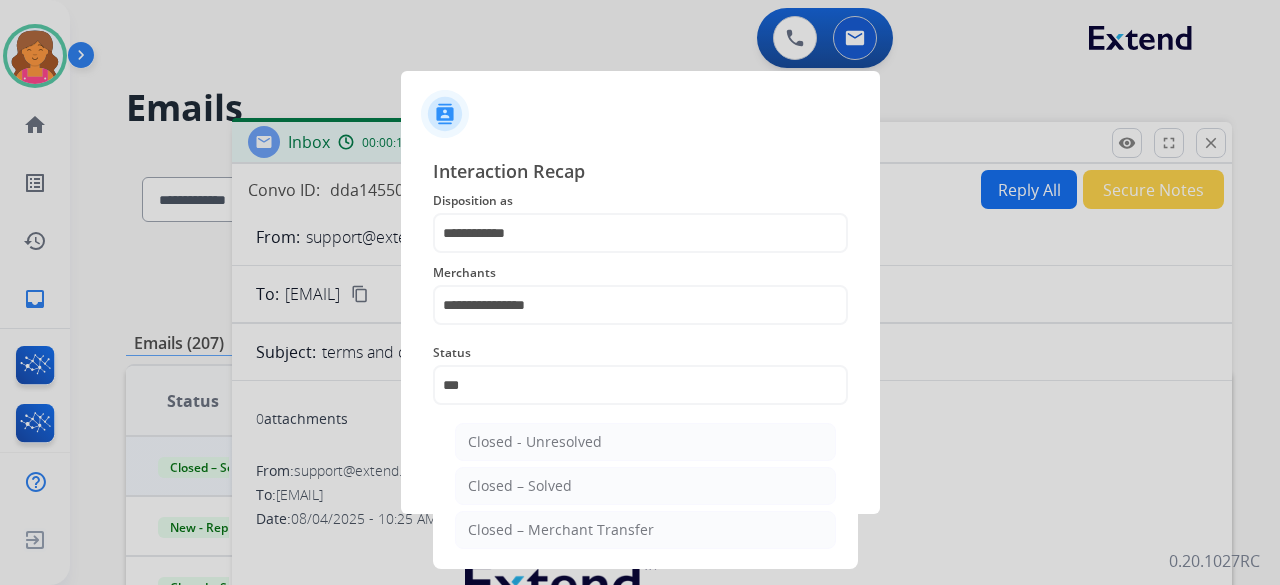 click on "Closed – Solved" 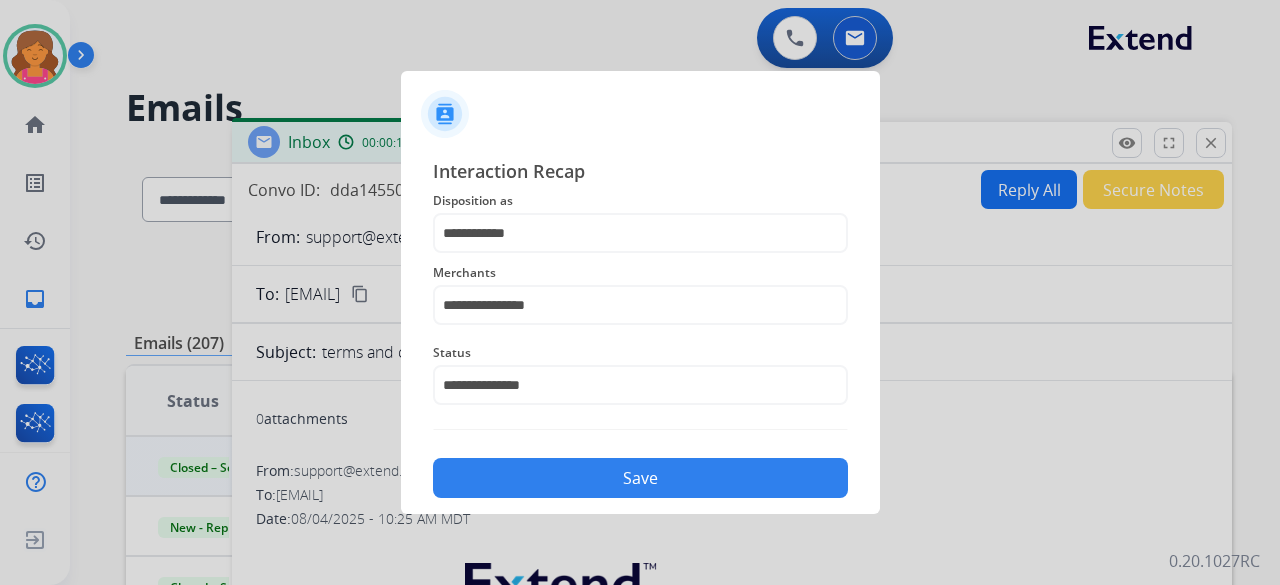 click on "Save" 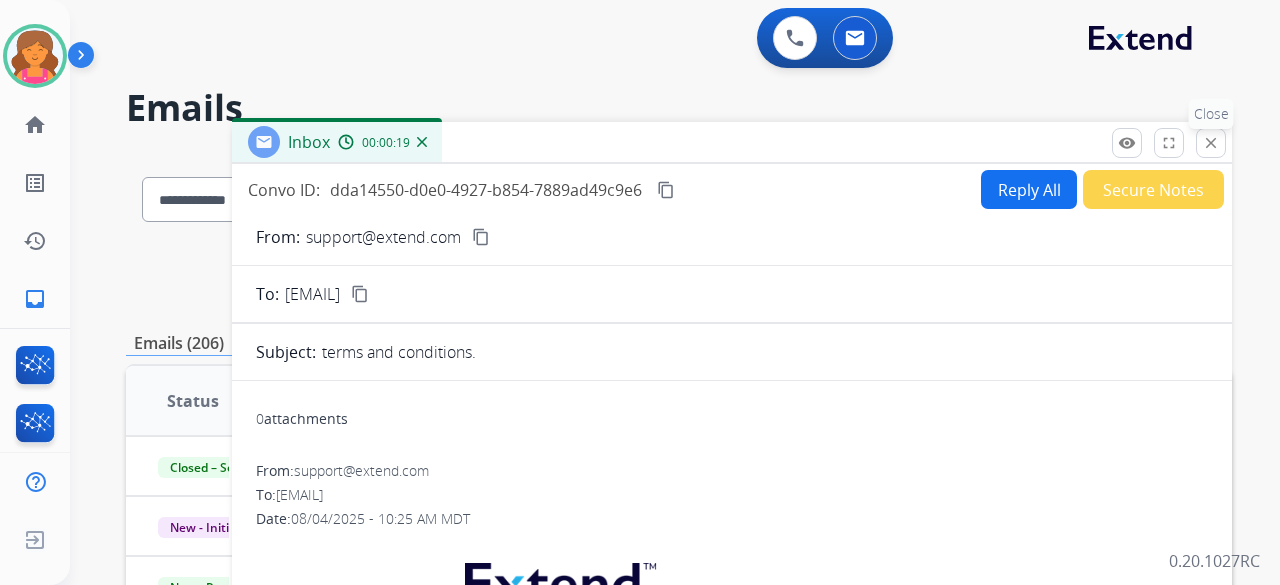 click on "close Close" at bounding box center [1211, 143] 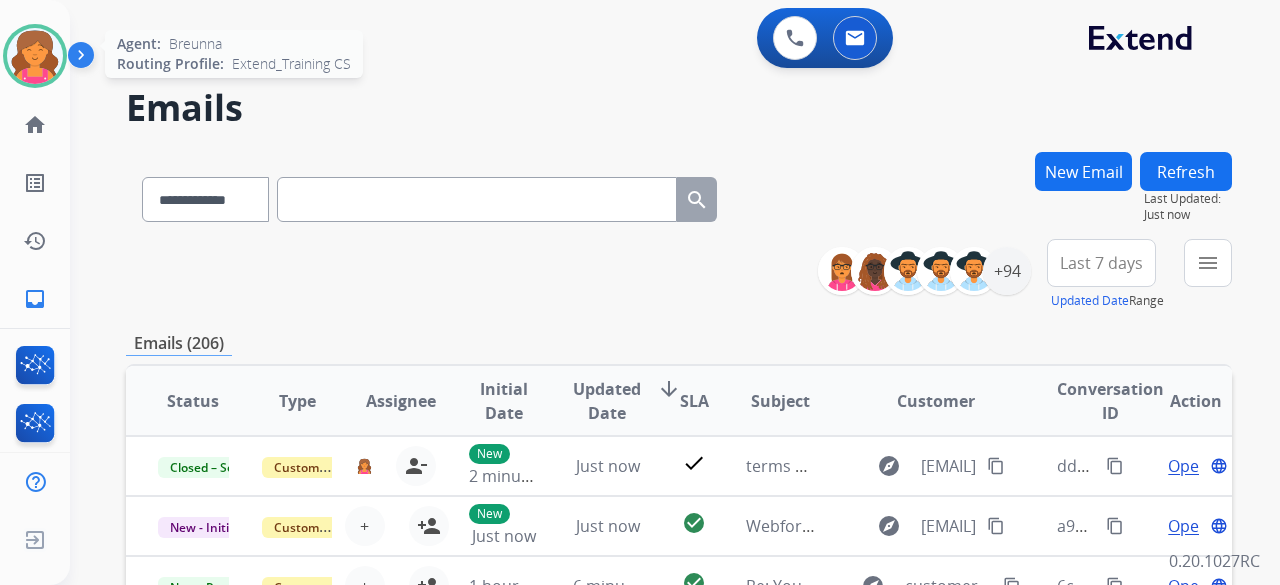 click at bounding box center [35, 56] 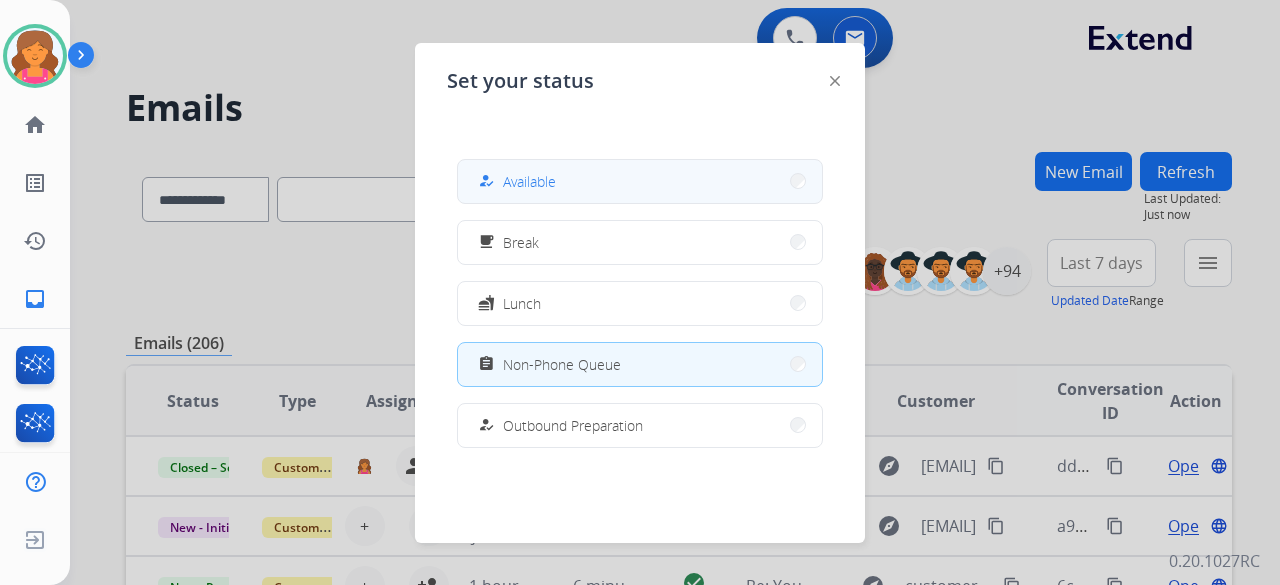 click on "how_to_reg Available" at bounding box center [640, 181] 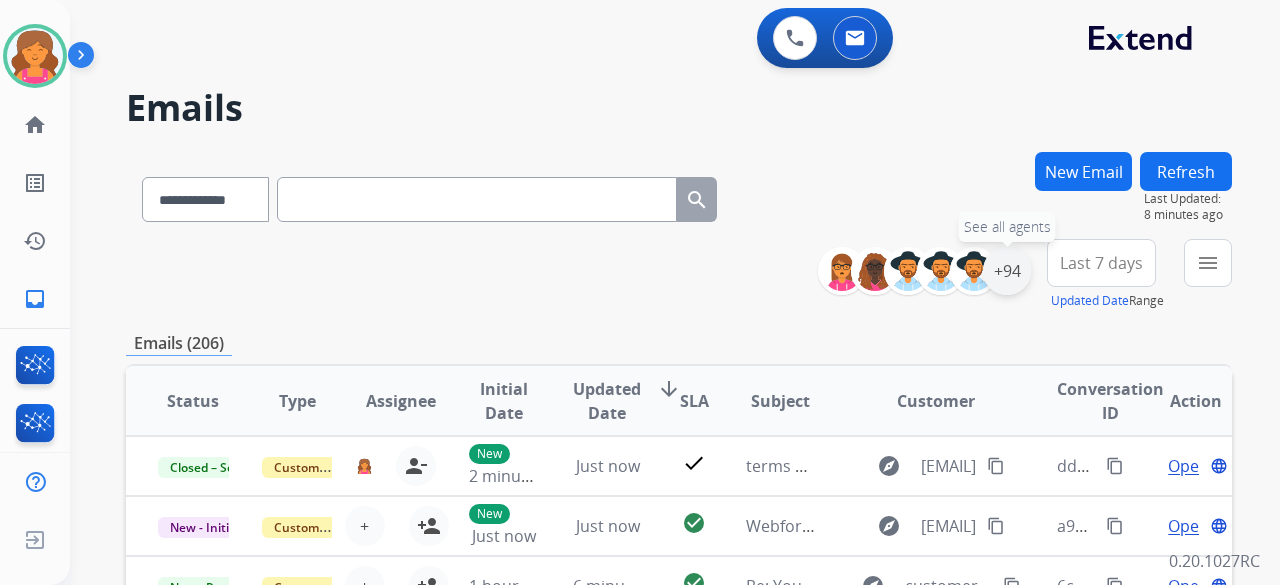 click on "+94" at bounding box center (1007, 271) 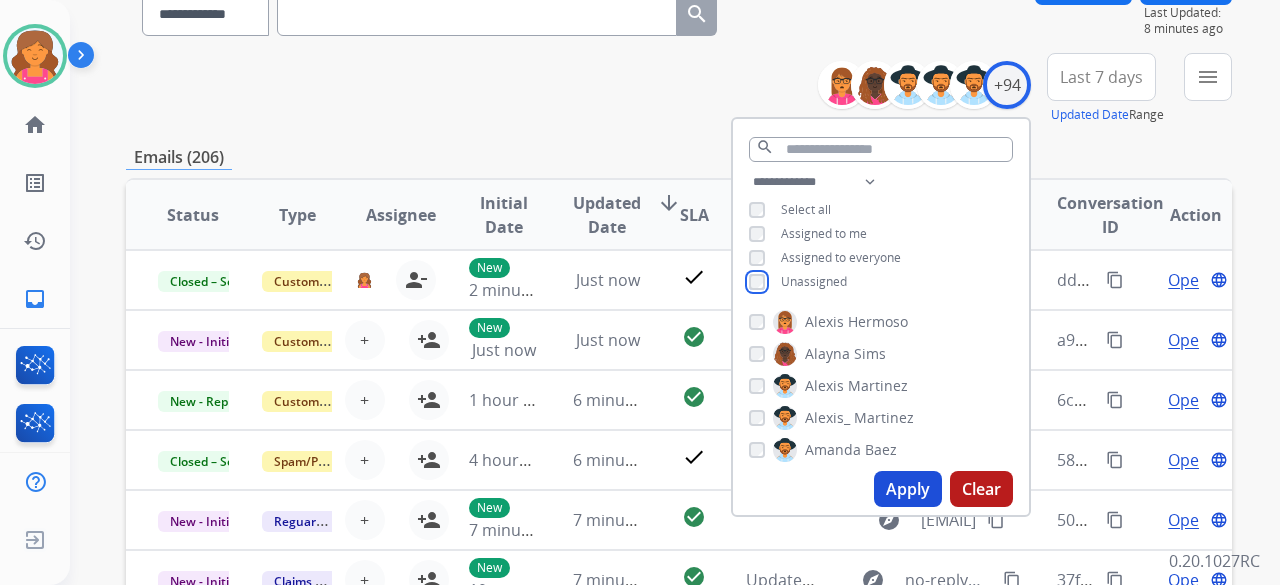 scroll, scrollTop: 300, scrollLeft: 0, axis: vertical 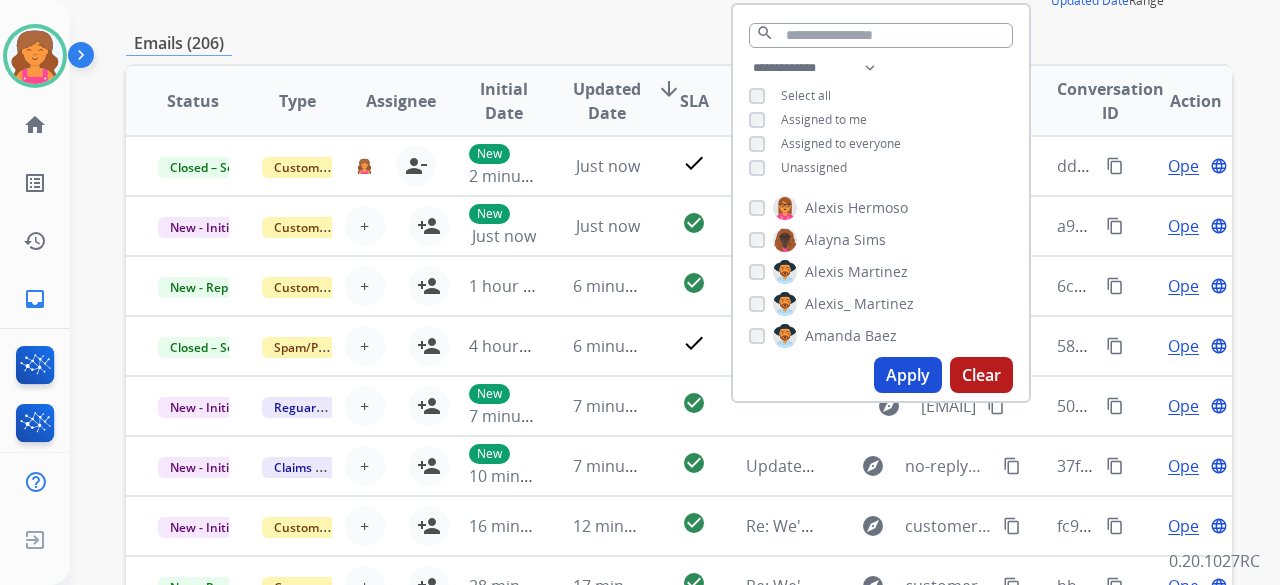 click on "Apply" at bounding box center (908, 375) 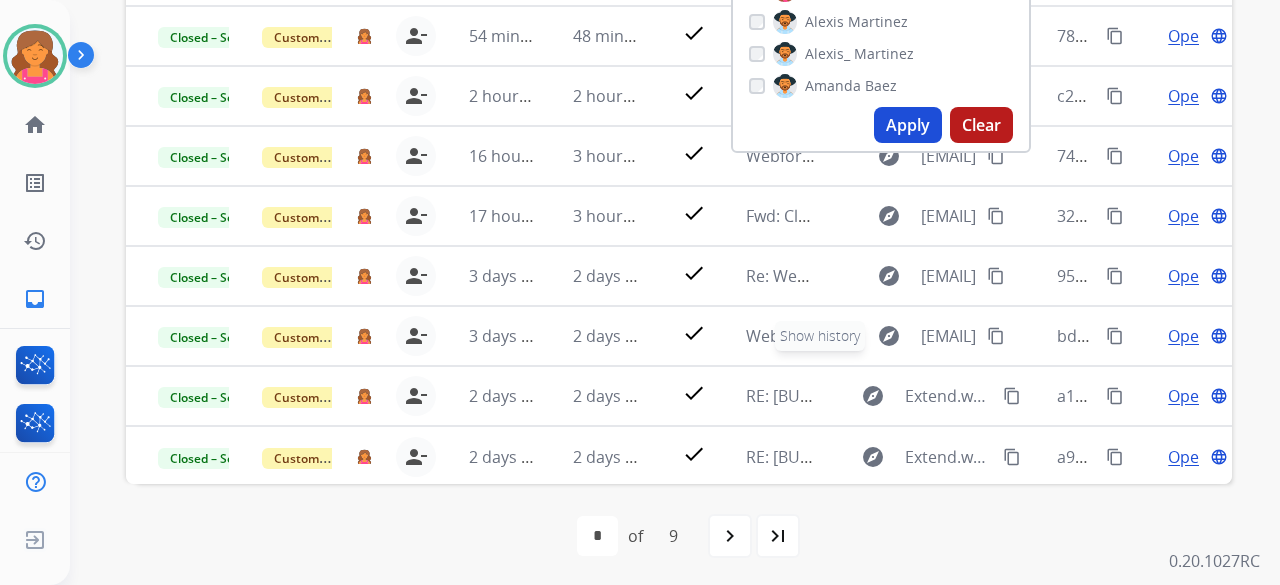scroll, scrollTop: 552, scrollLeft: 0, axis: vertical 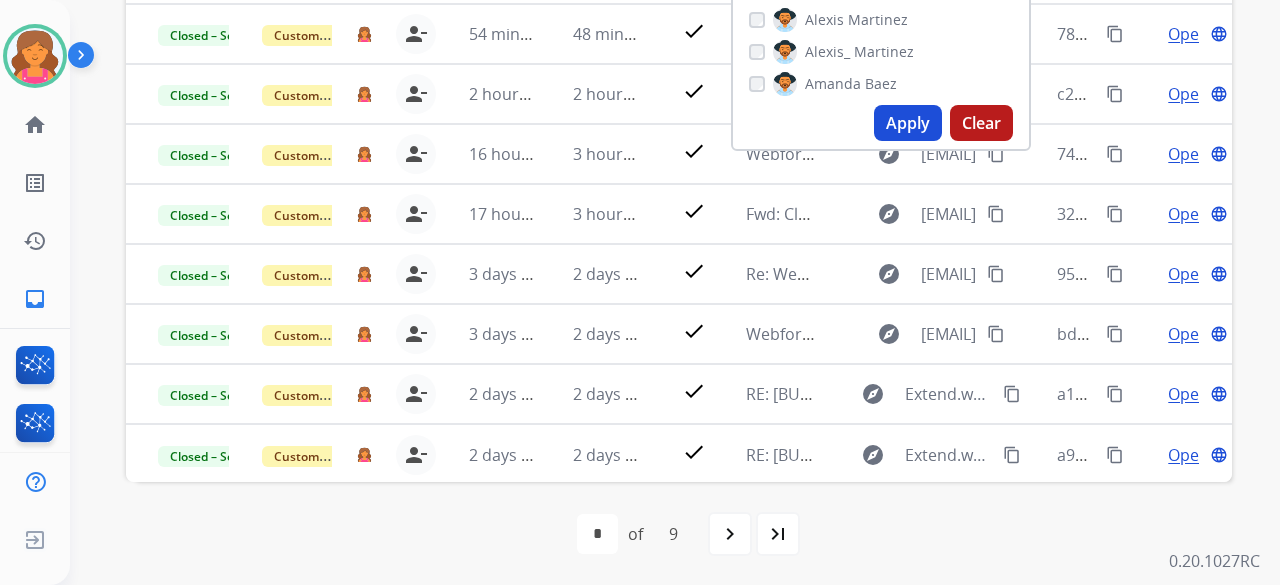 click on "first_page navigate_before * * * * * * * * * of 9 navigate_next last_page" at bounding box center [679, 534] 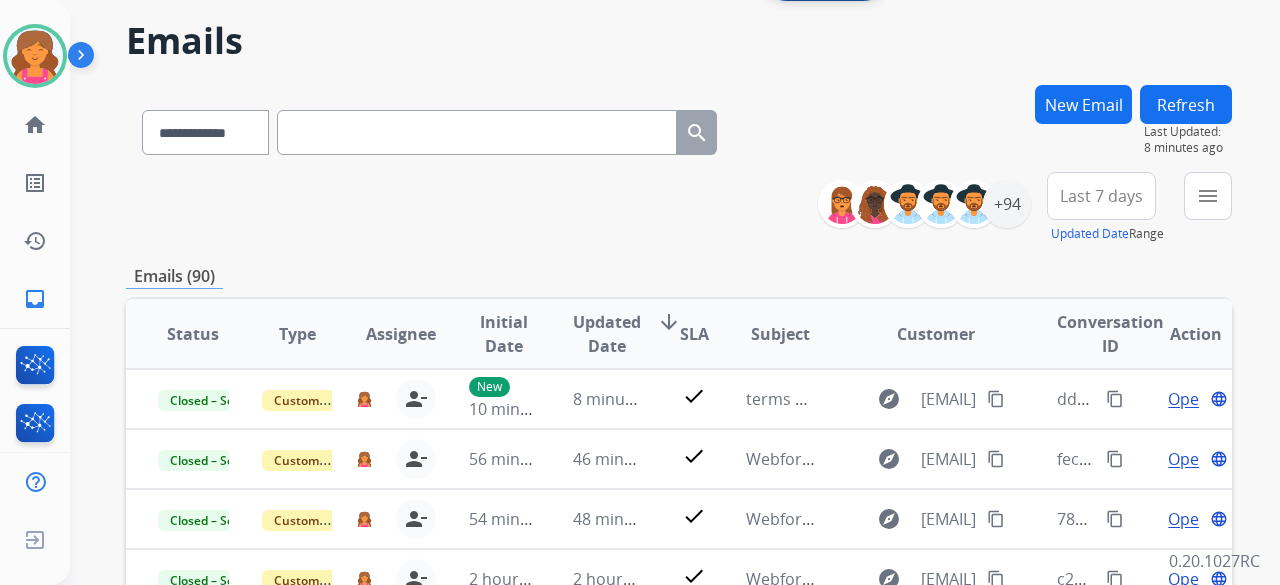 scroll, scrollTop: 0, scrollLeft: 0, axis: both 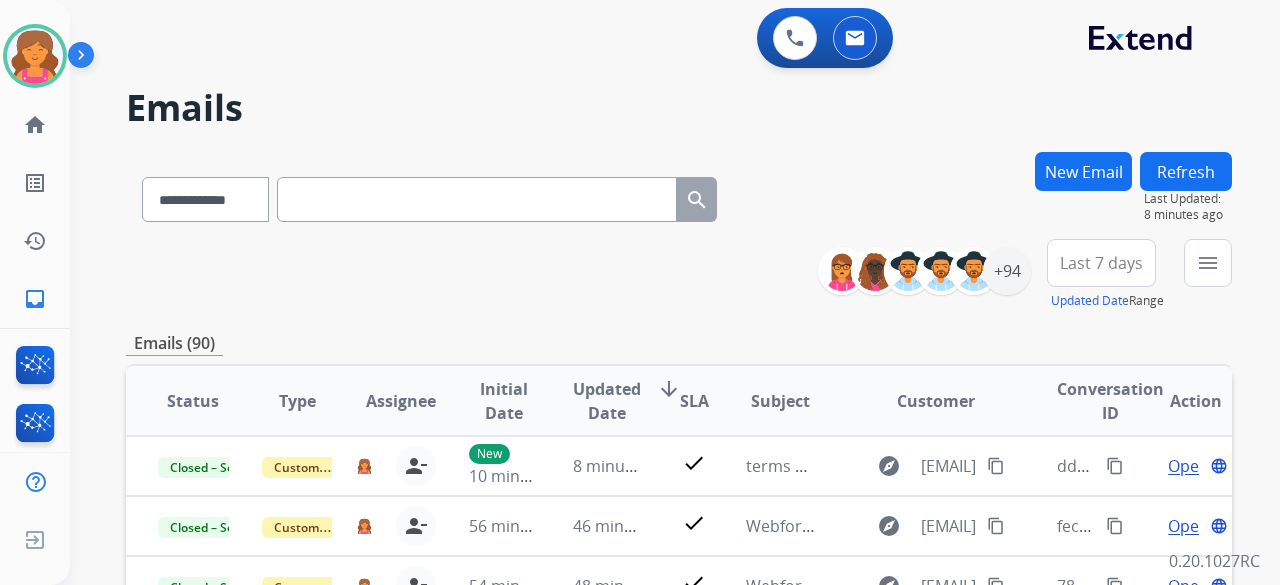drag, startPoint x: 1066, startPoint y: 272, endPoint x: 1081, endPoint y: 244, distance: 31.764761 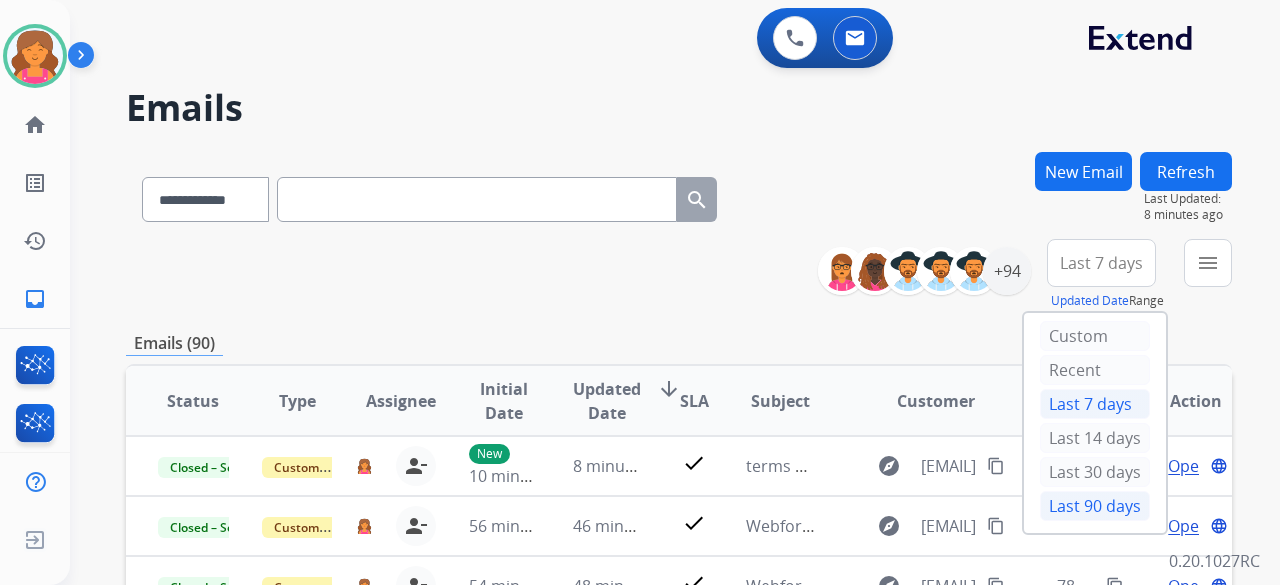 click on "Last 90 days" at bounding box center (1095, 506) 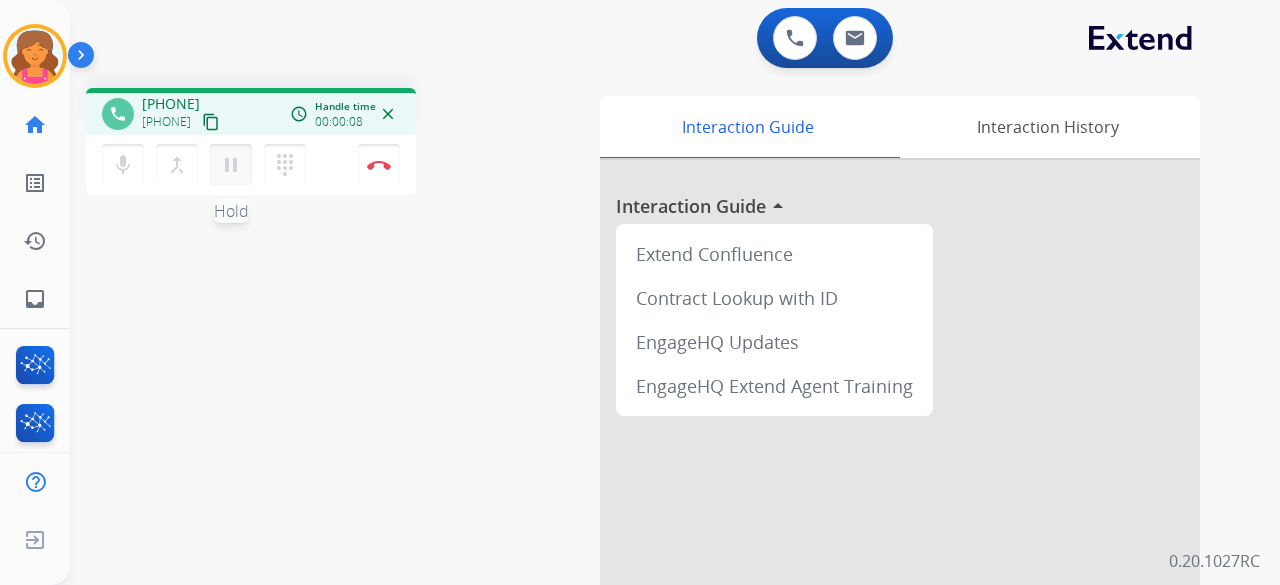 click on "pause" at bounding box center [231, 165] 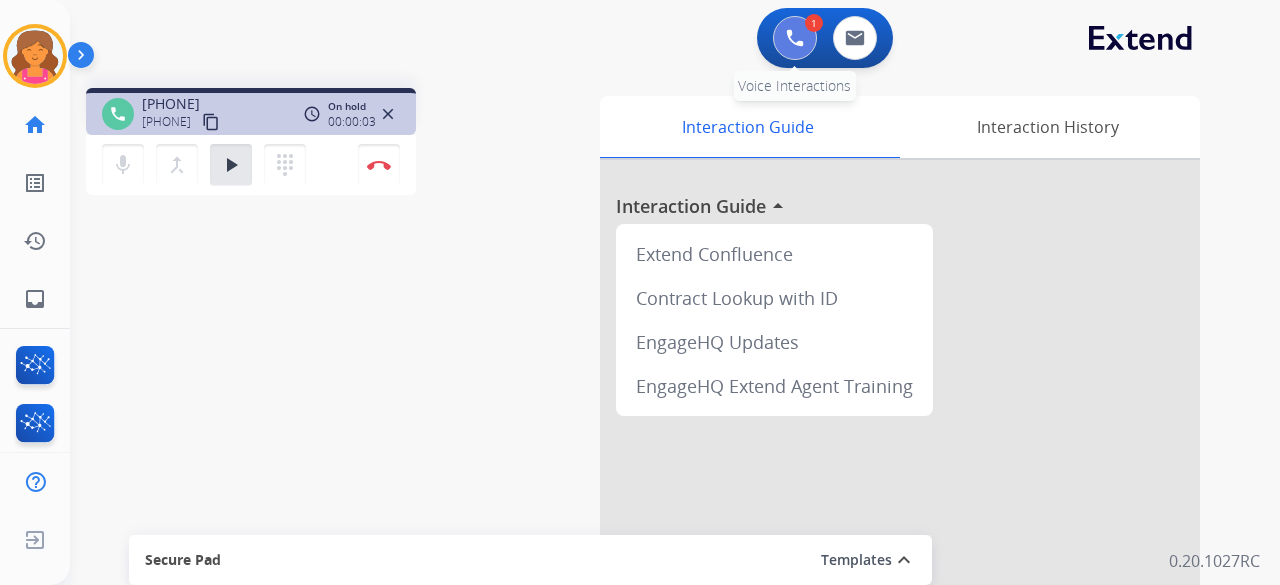 click at bounding box center [795, 38] 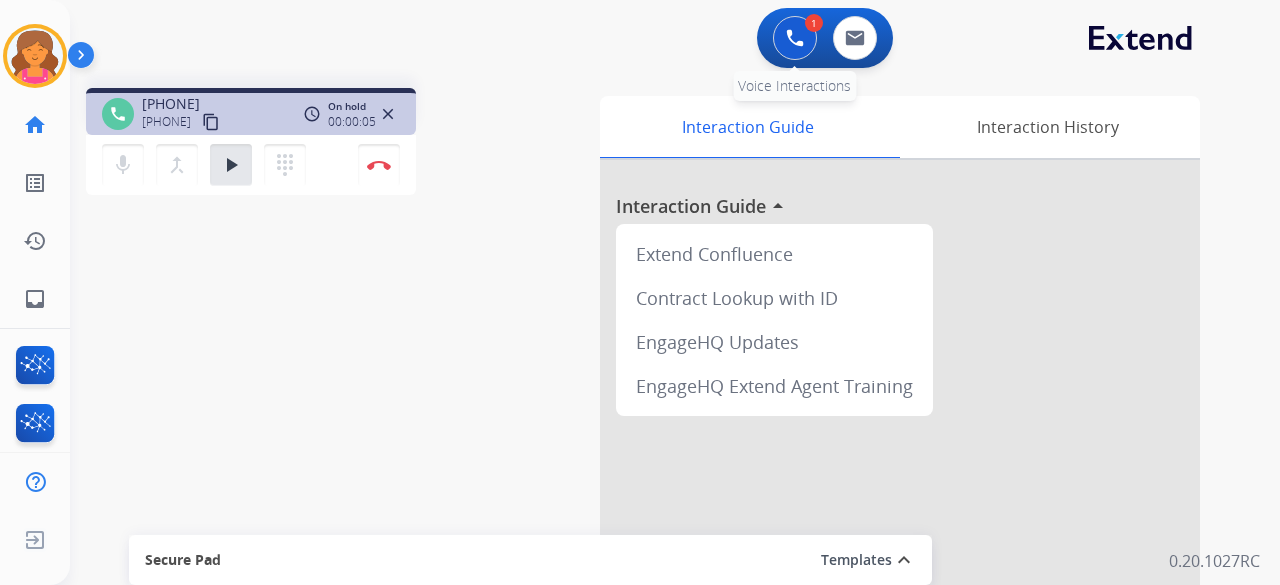 click at bounding box center [795, 38] 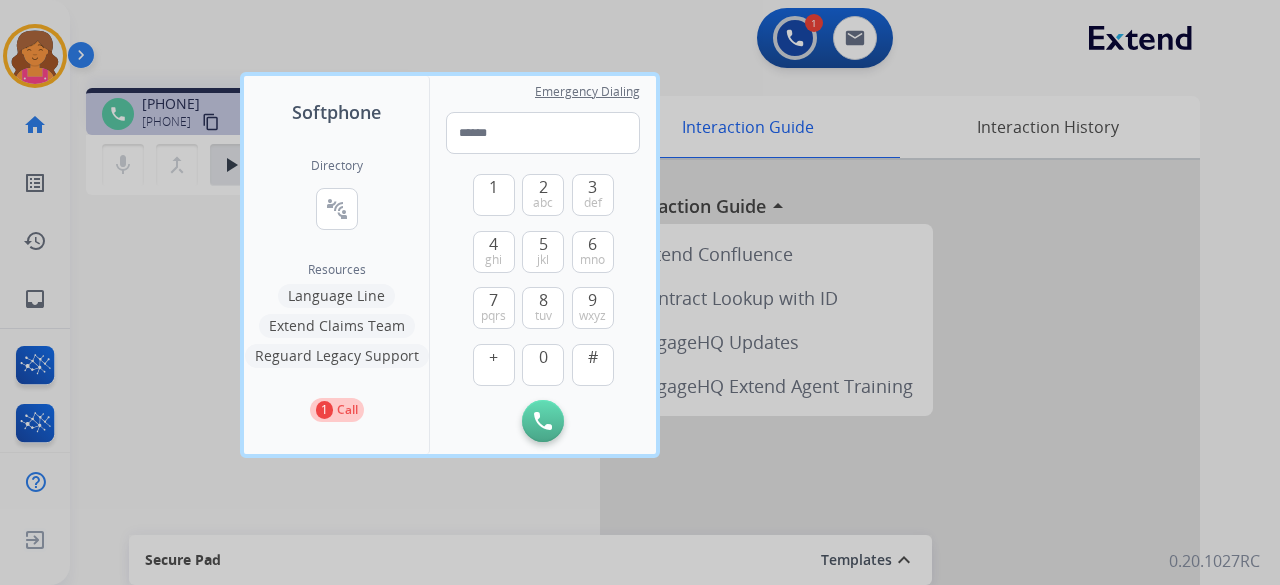 click on "Language Line" at bounding box center (336, 296) 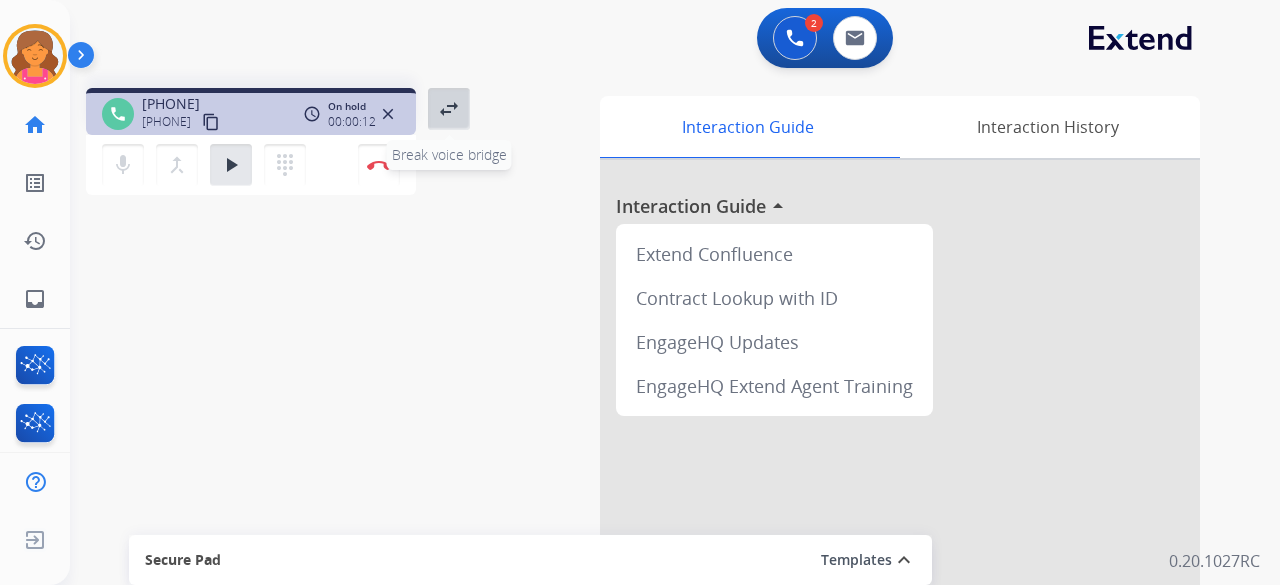click on "swap_horiz Break voice bridge" at bounding box center (449, 109) 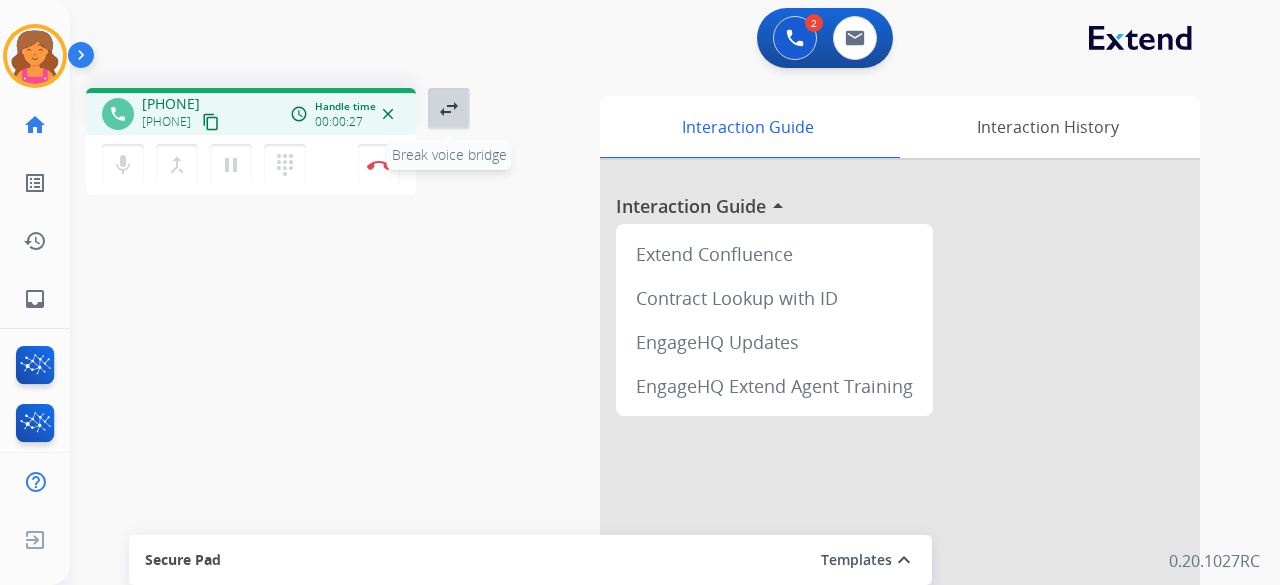 click on "swap_horiz Break voice bridge" at bounding box center [449, 109] 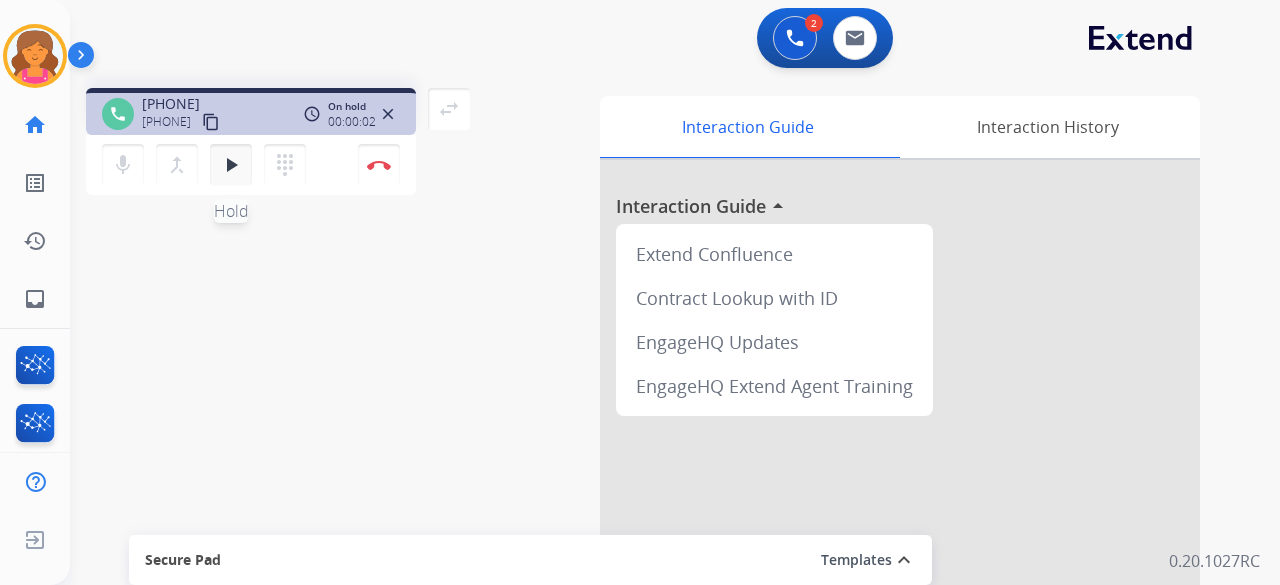 click on "play_arrow" at bounding box center (231, 165) 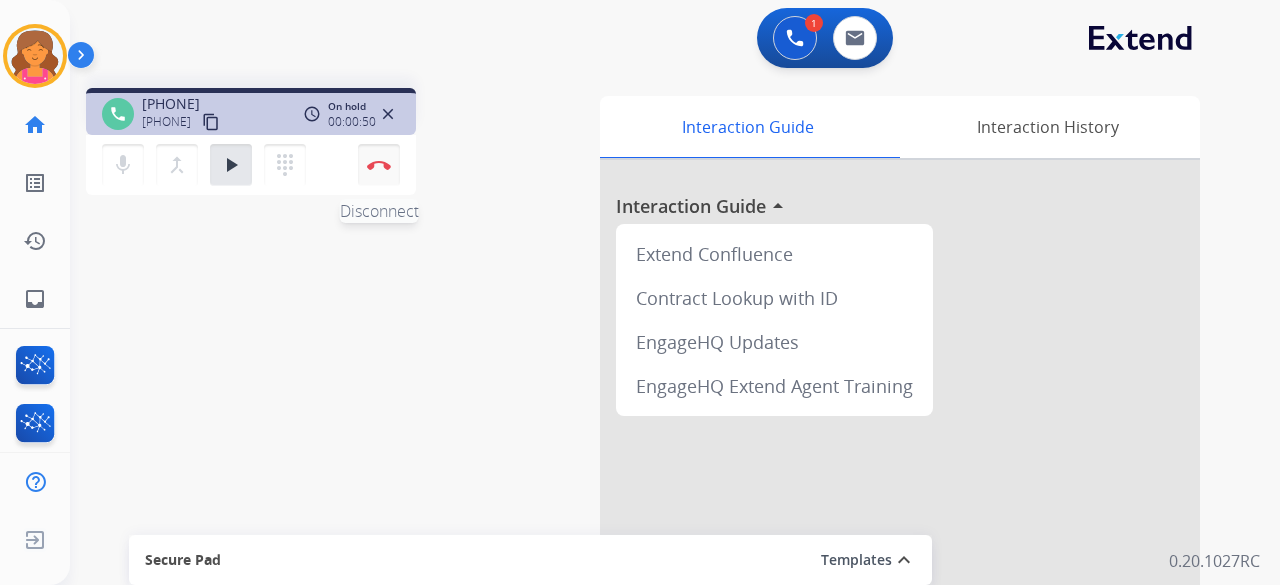 click on "Disconnect" at bounding box center (379, 165) 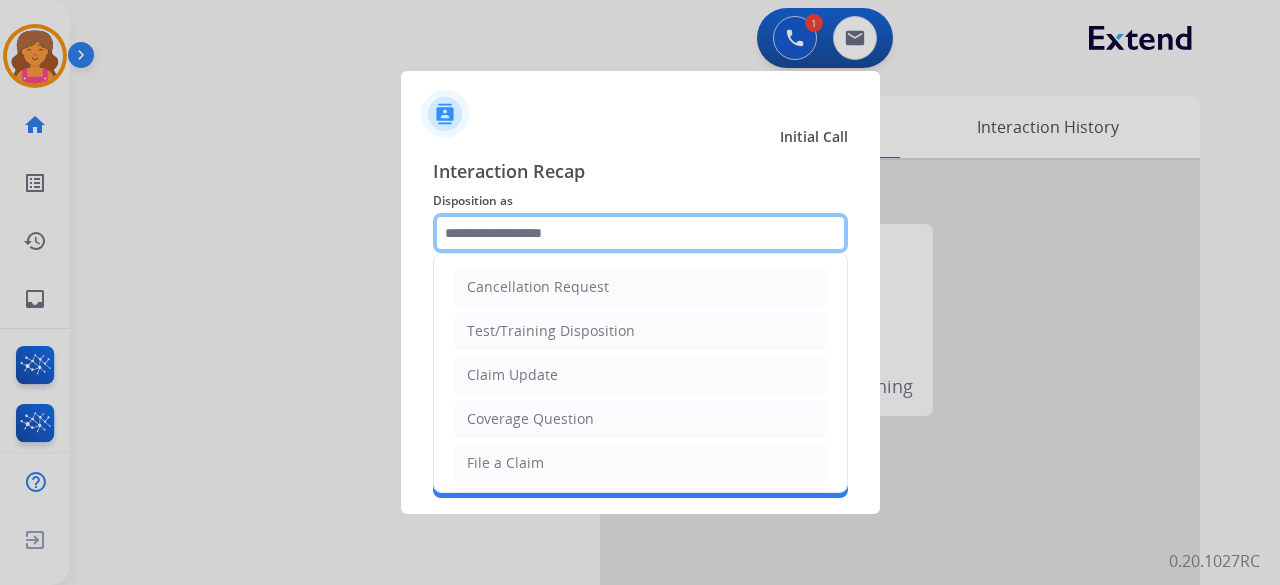 click 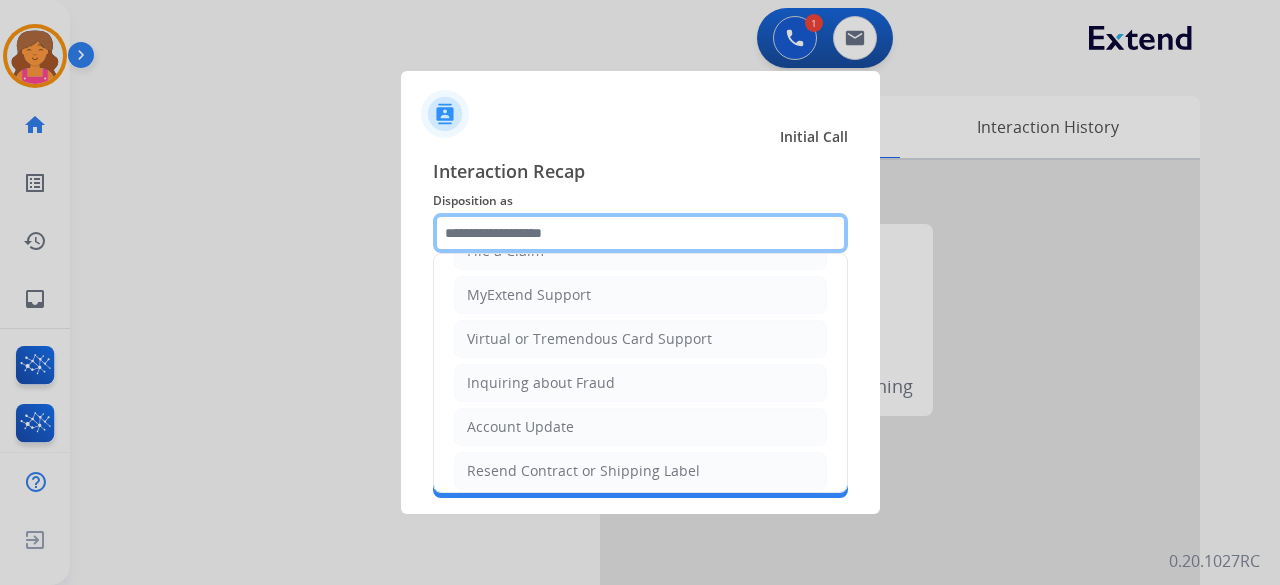 scroll, scrollTop: 303, scrollLeft: 0, axis: vertical 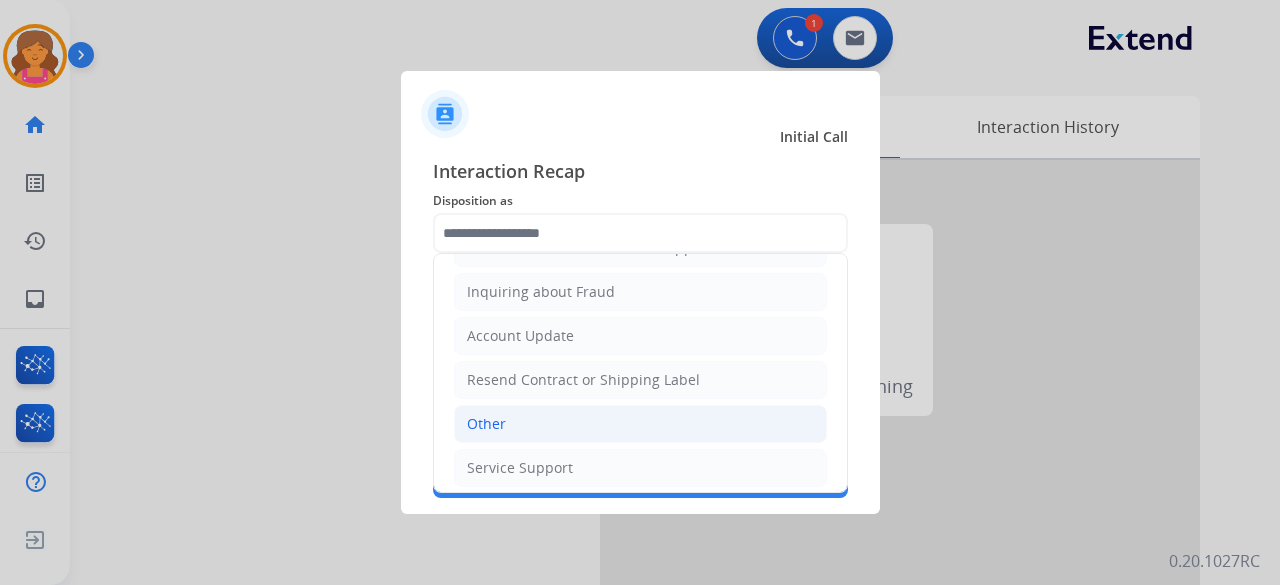 click on "Other" 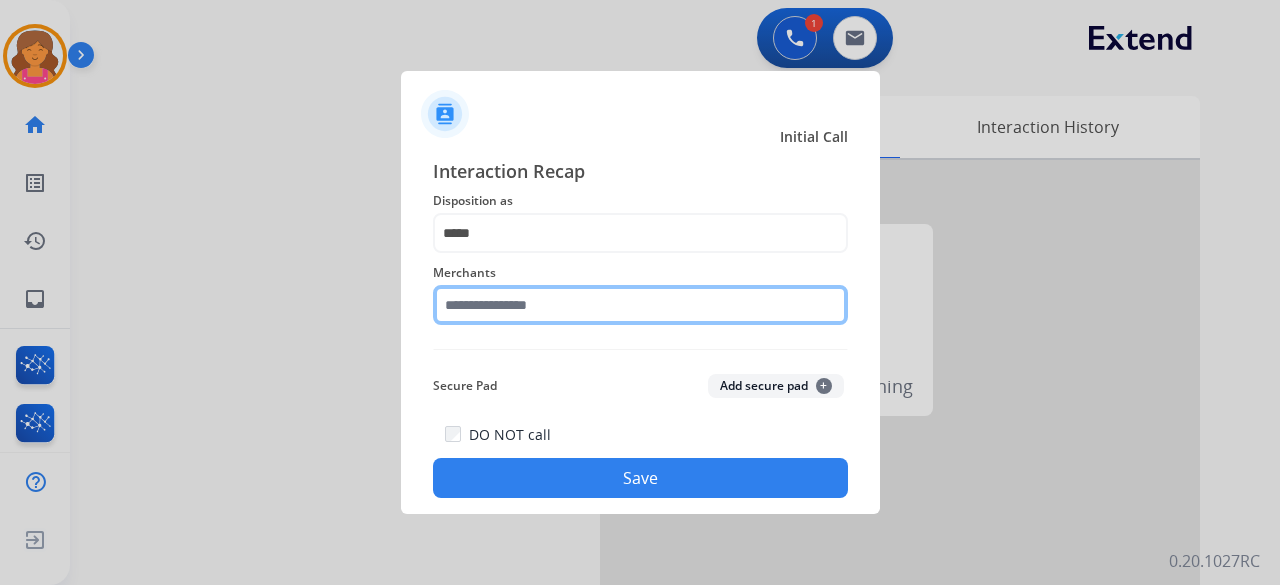 click 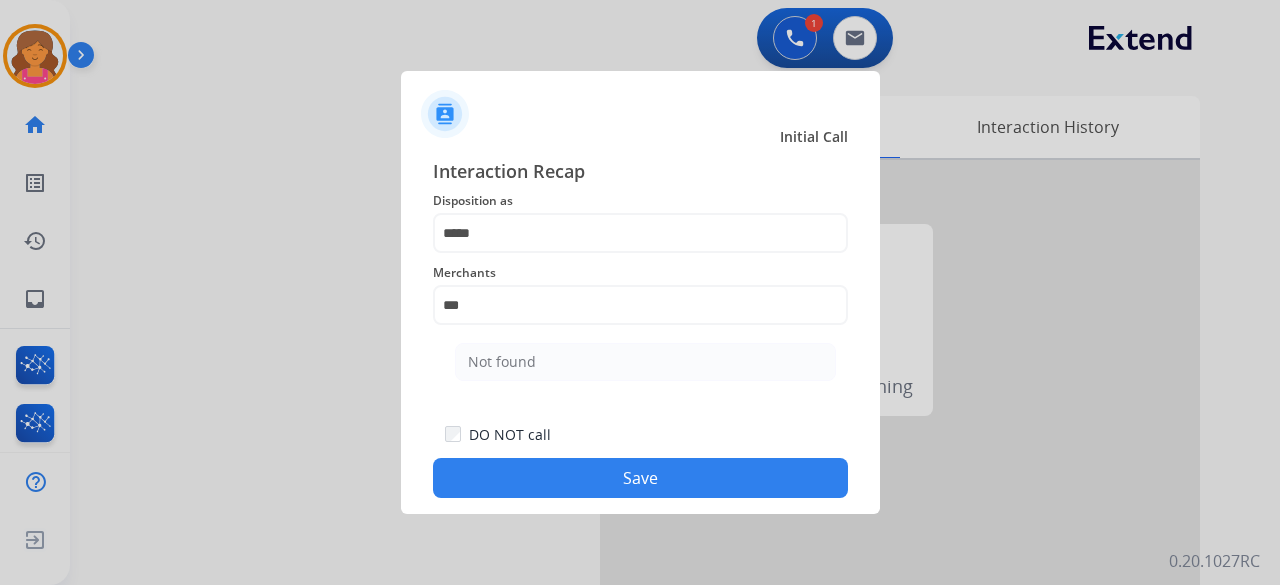 click on "Not found" 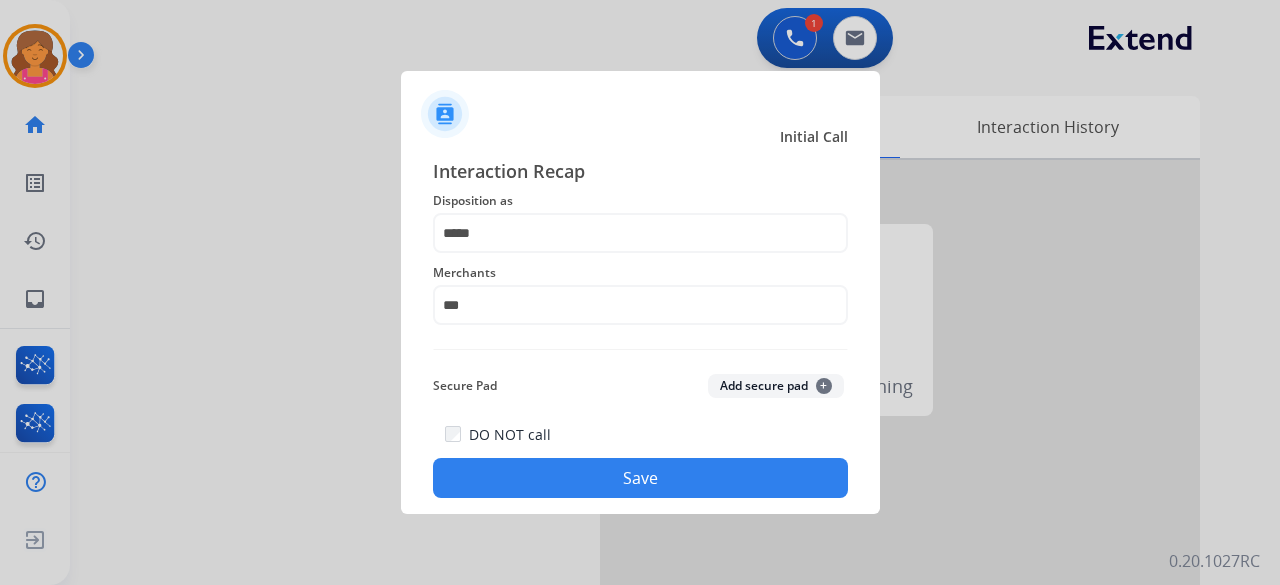 click on "Save" 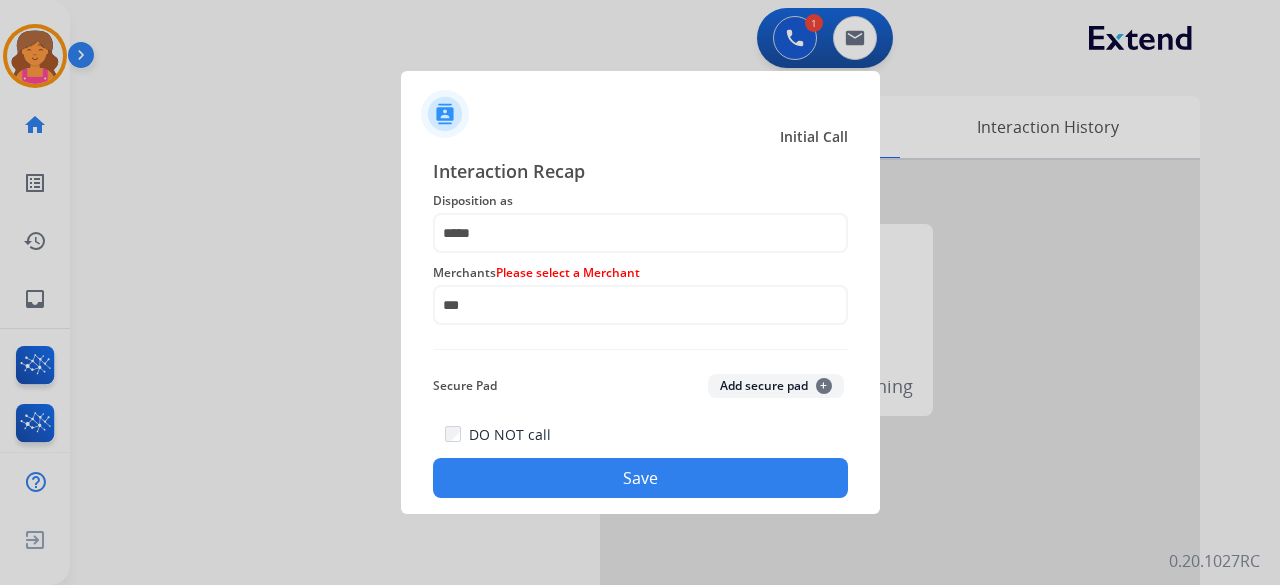 click on "Save" 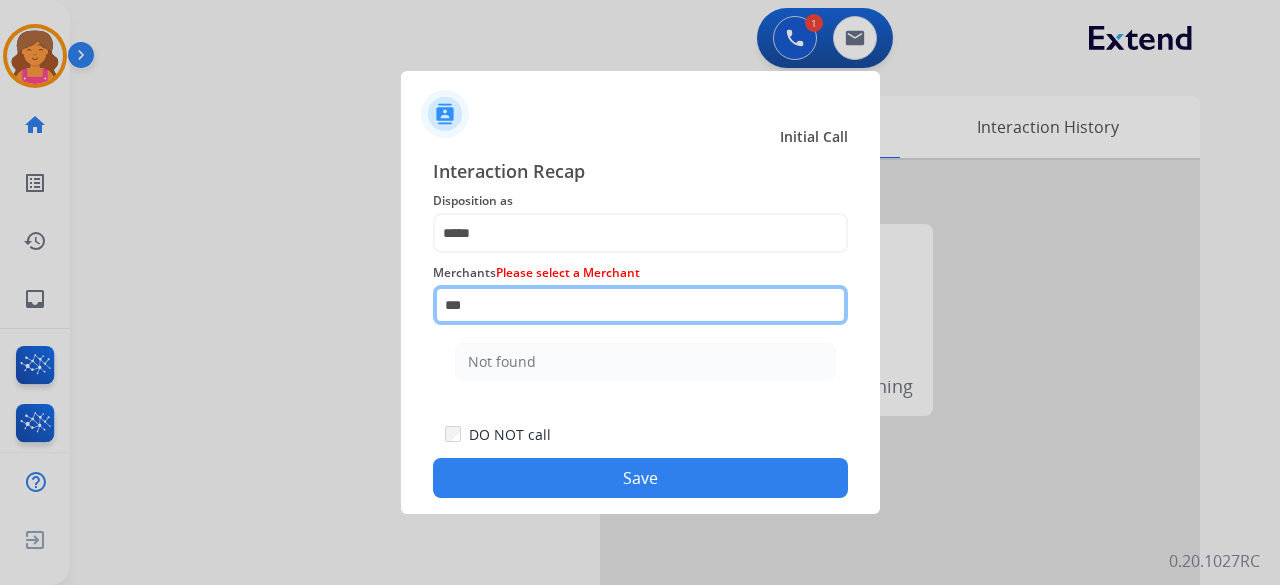click on "***" 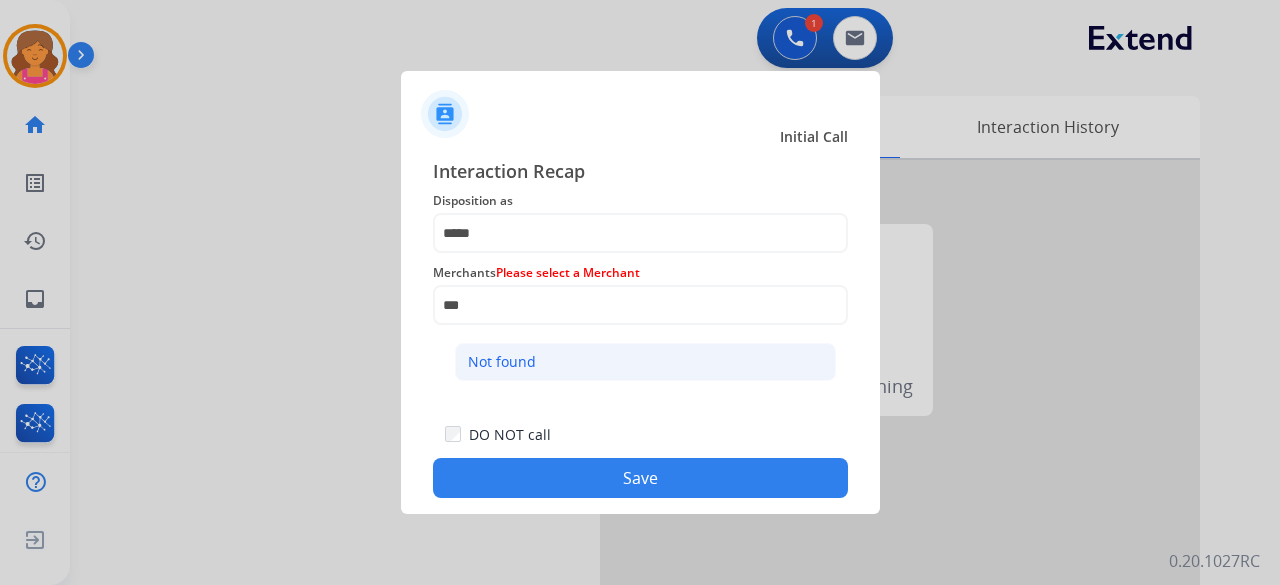 click on "Not found" 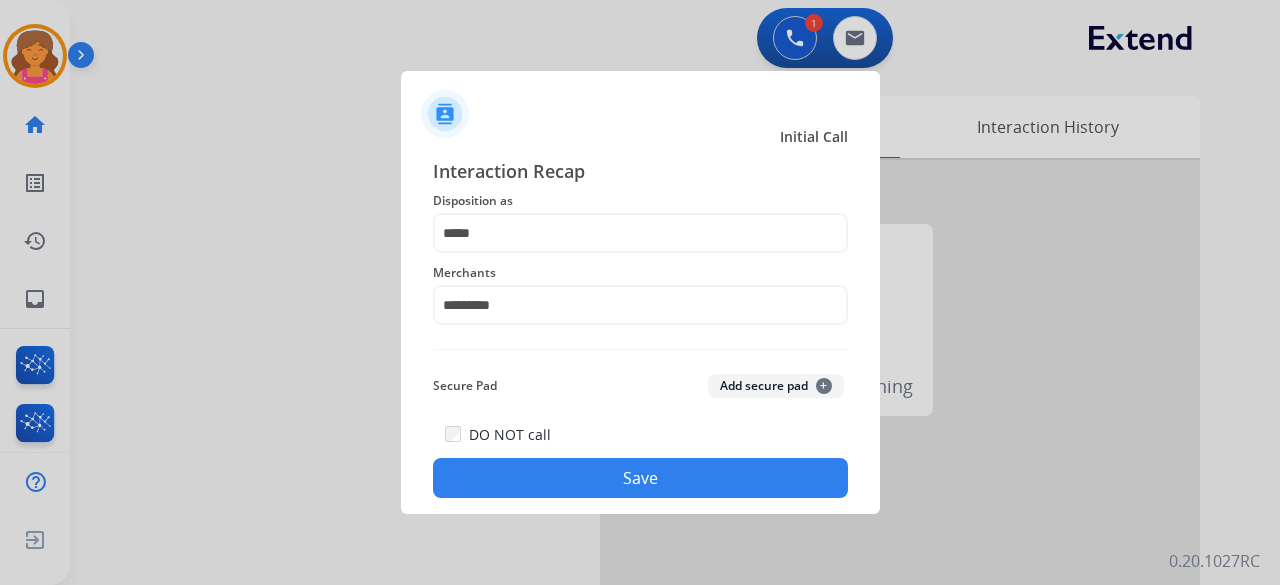 click on "Save" 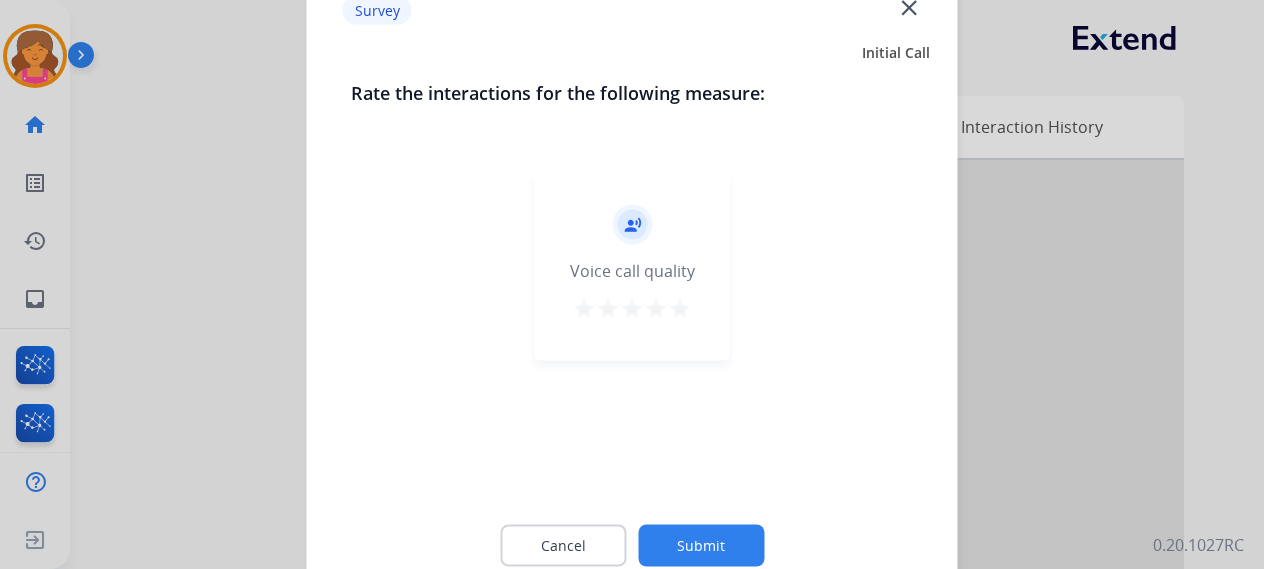 click on "close" 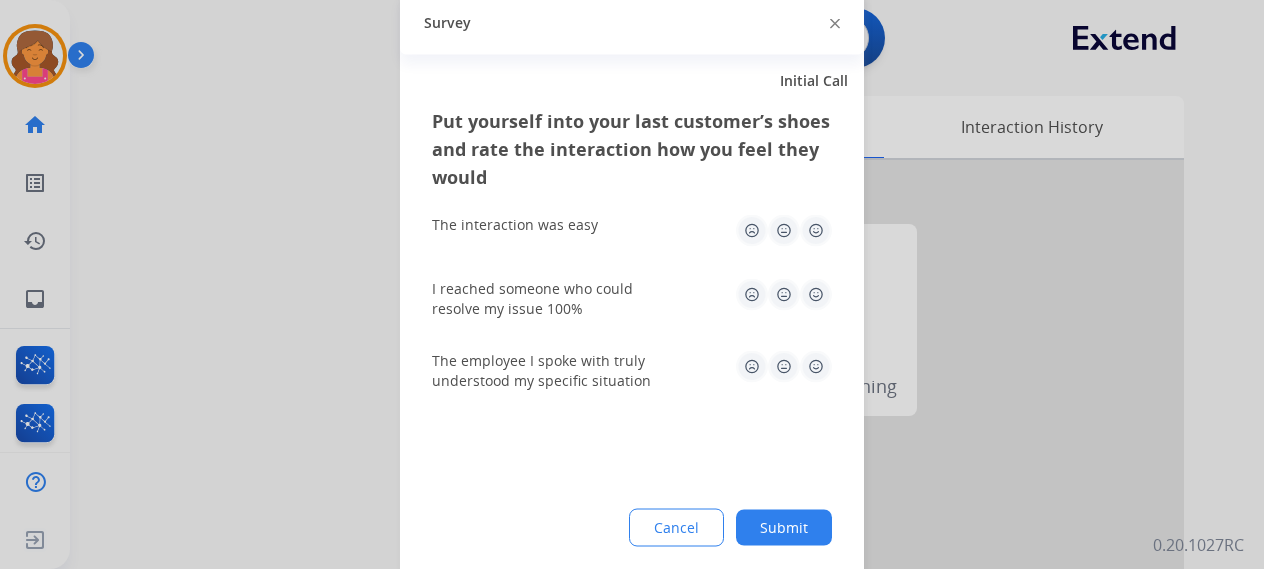 click 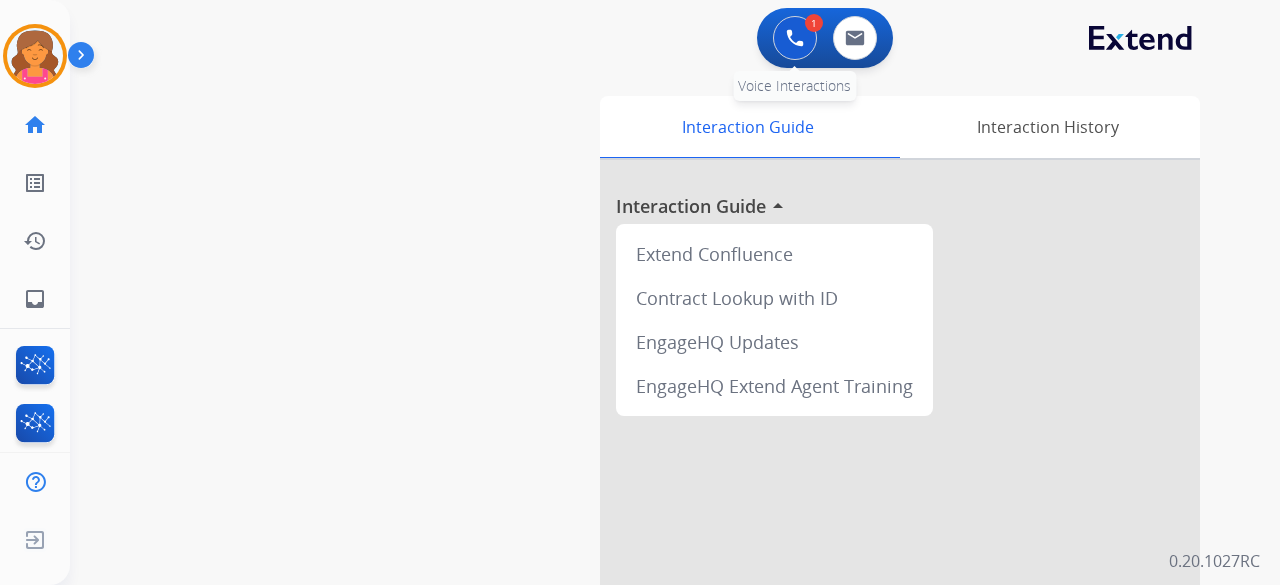 click at bounding box center (795, 38) 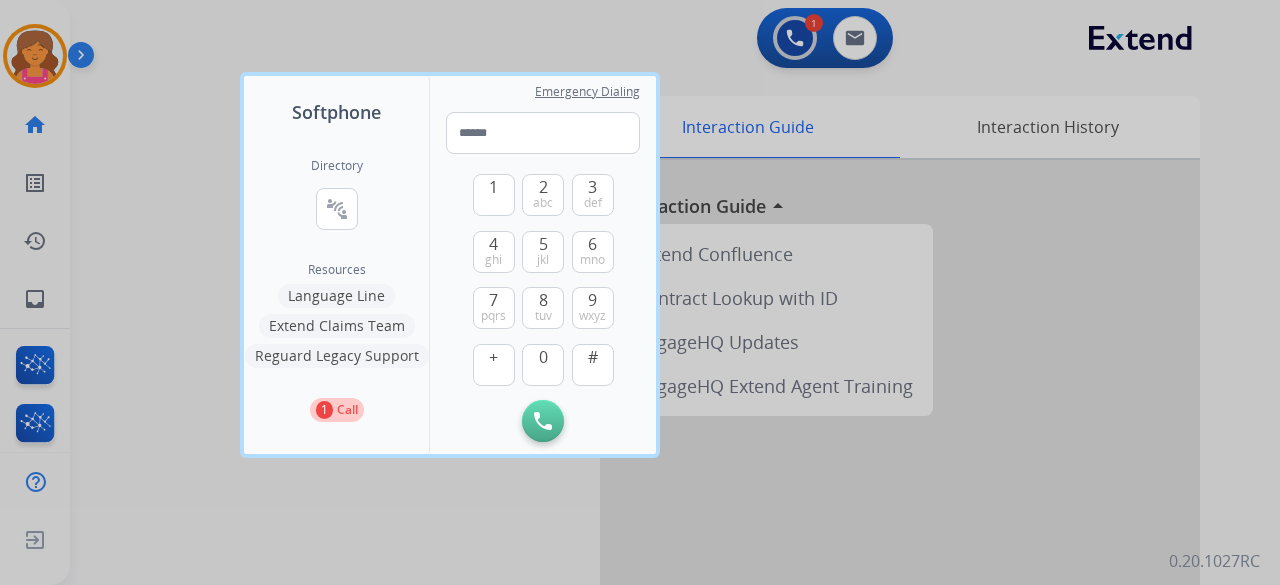 click on "Call" at bounding box center [347, 410] 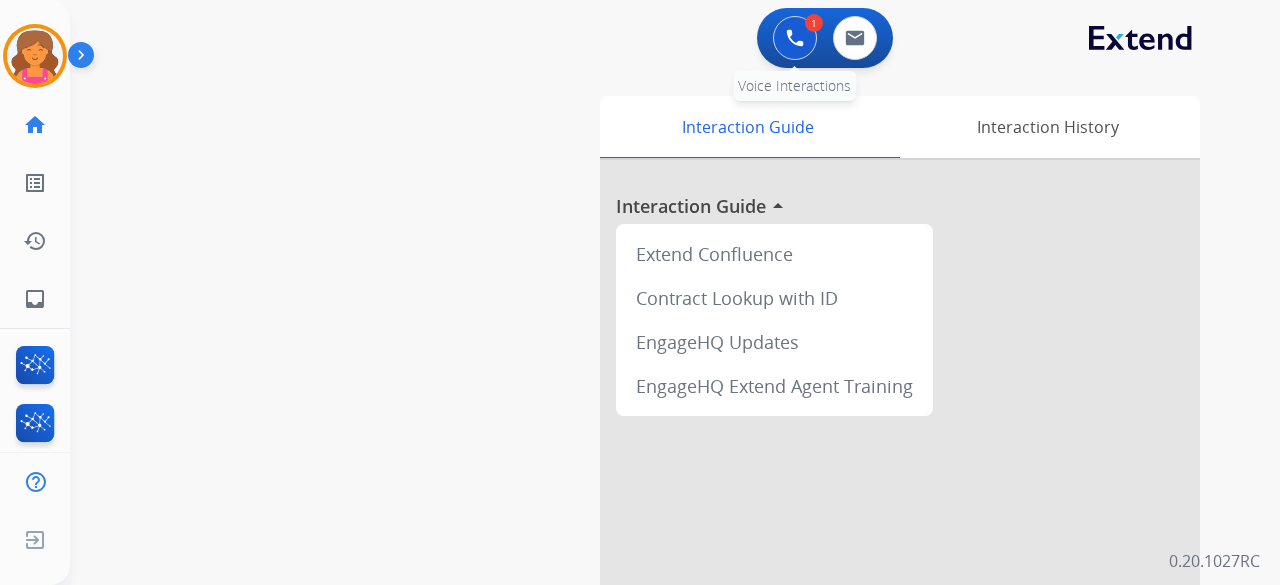 click at bounding box center [795, 38] 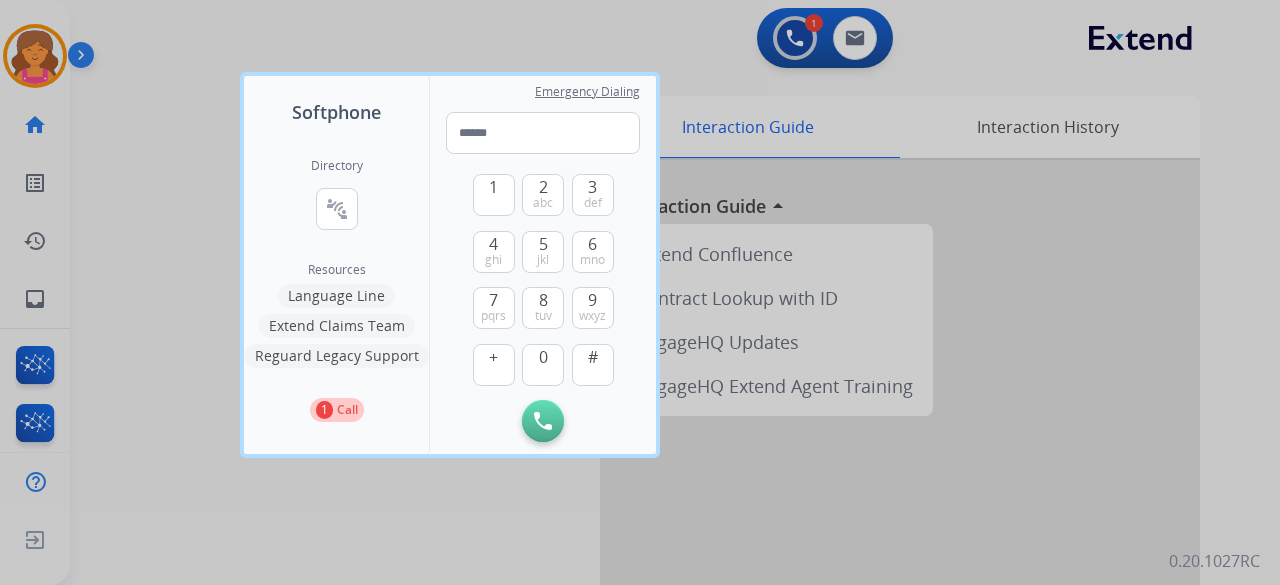 click on "Call" at bounding box center (347, 410) 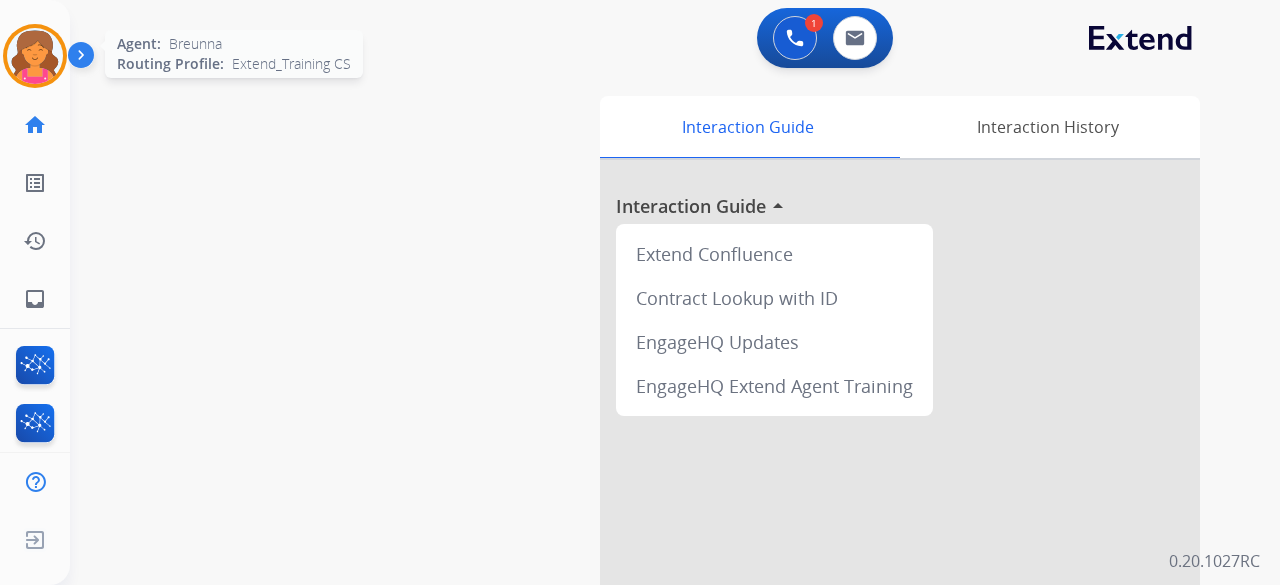click at bounding box center (35, 56) 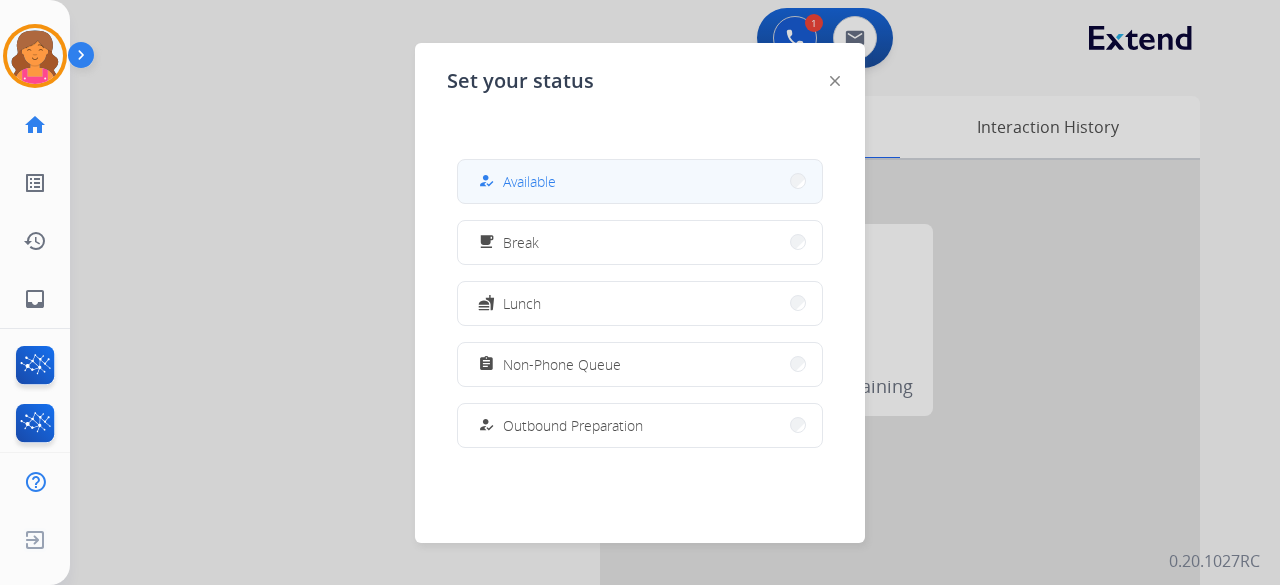 click on "how_to_reg Available" at bounding box center [640, 181] 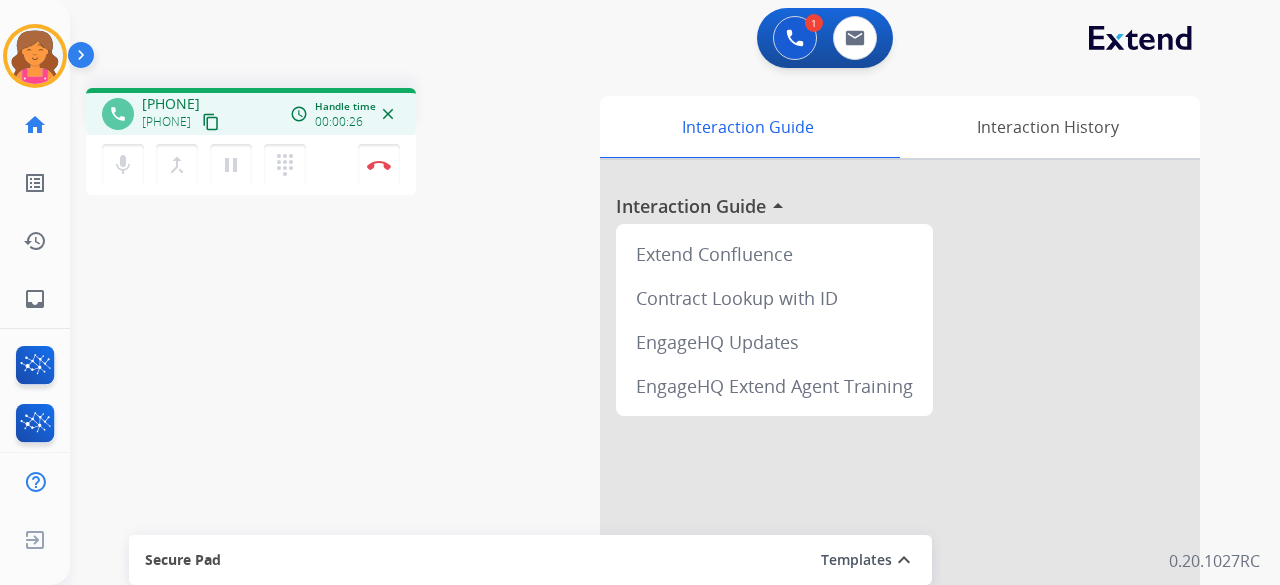 click on "content_copy" at bounding box center (211, 122) 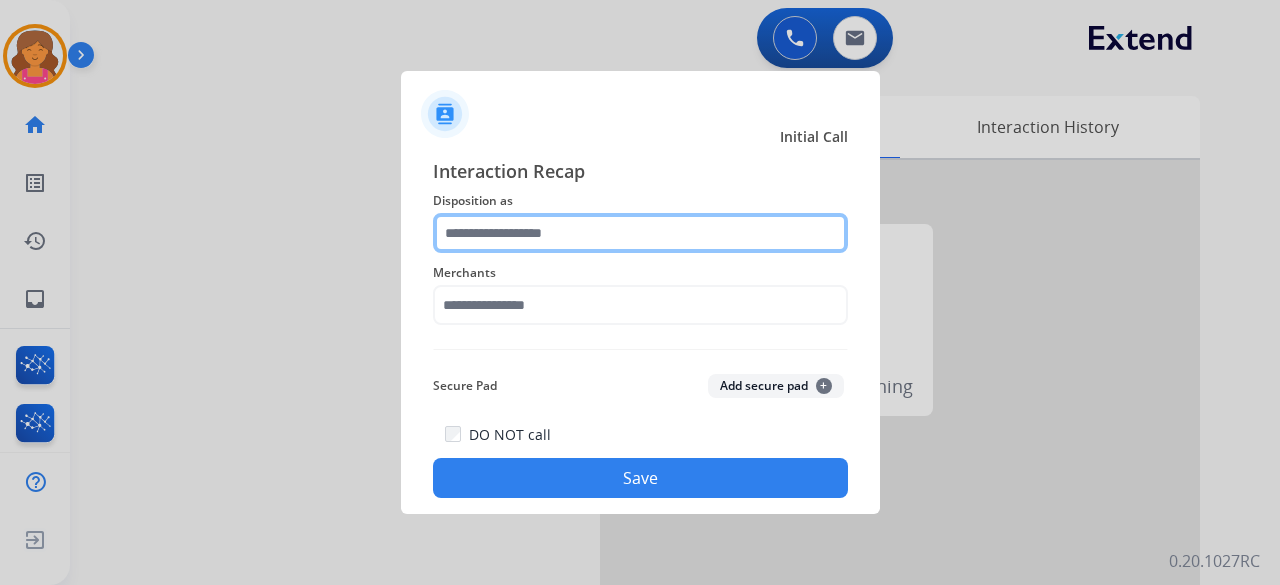 click 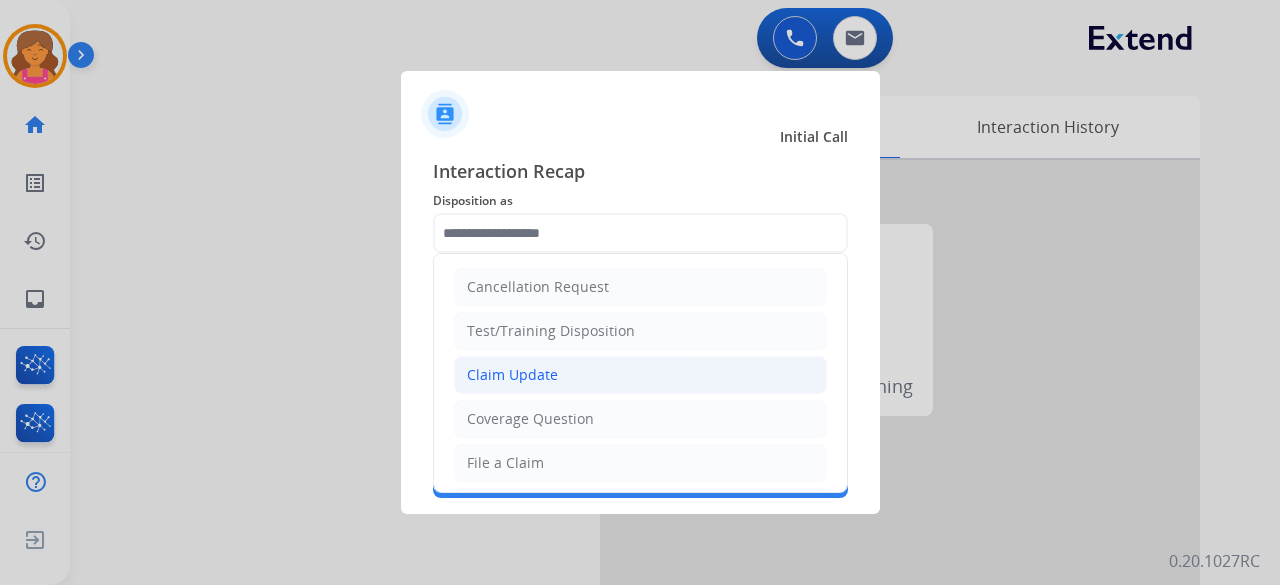 click on "Claim Update" 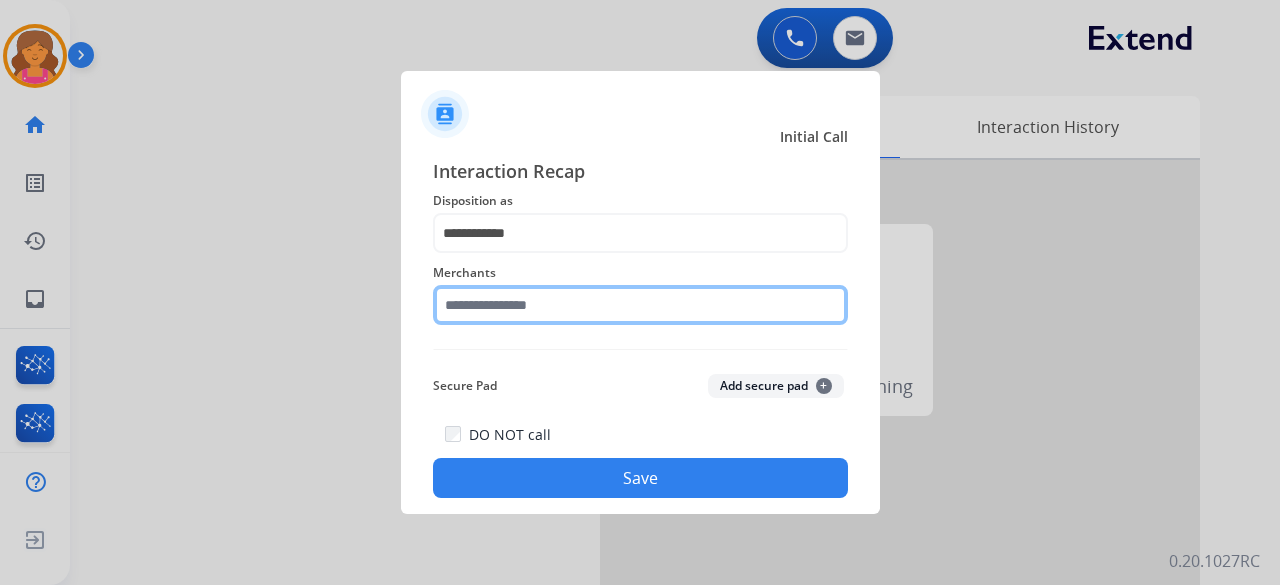 click 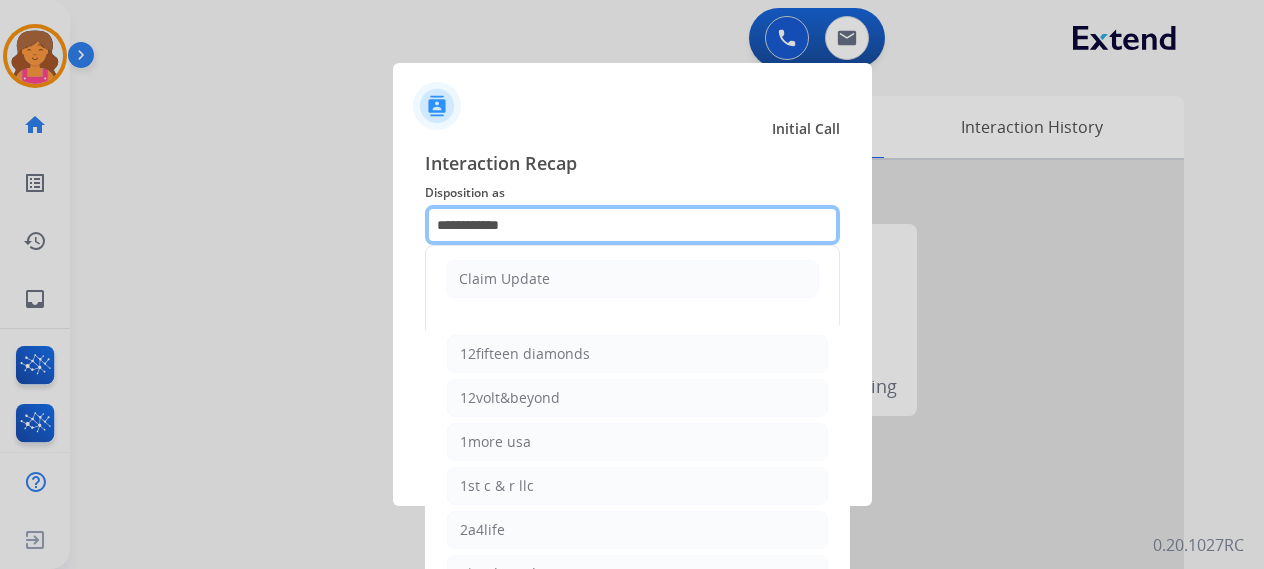 click on "**********" 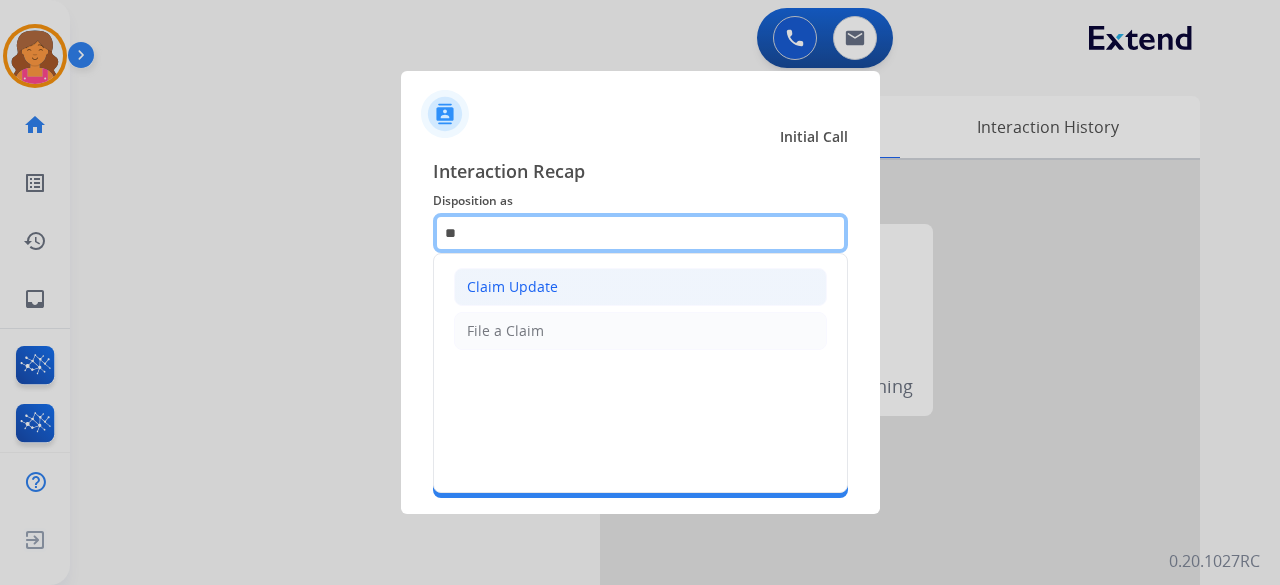 type on "*" 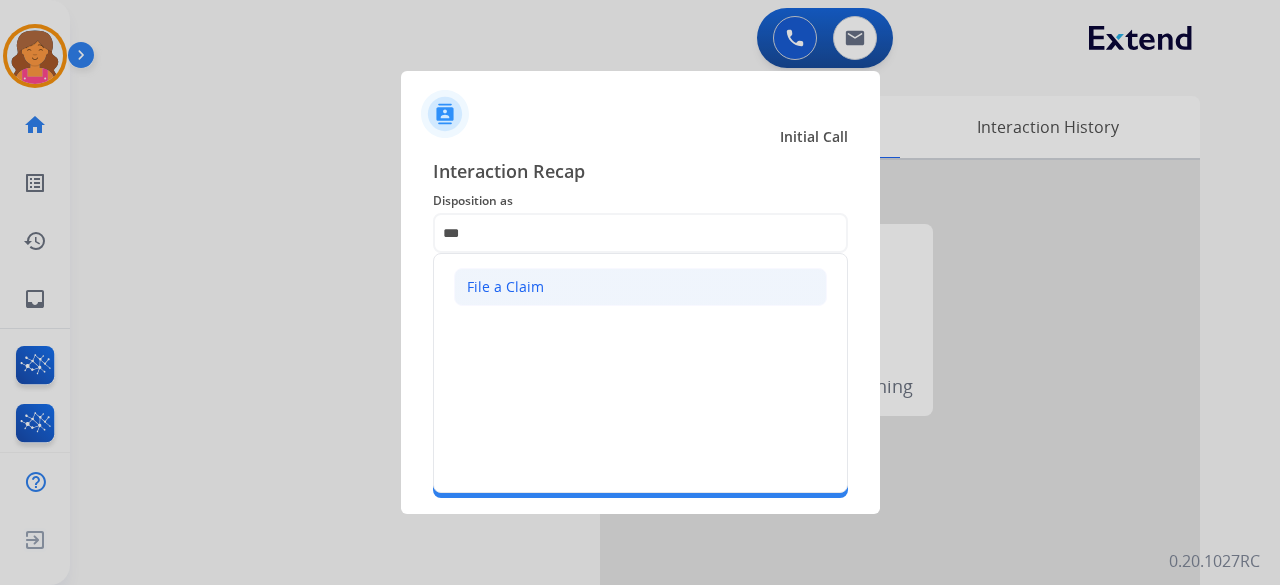 click on "File a Claim" 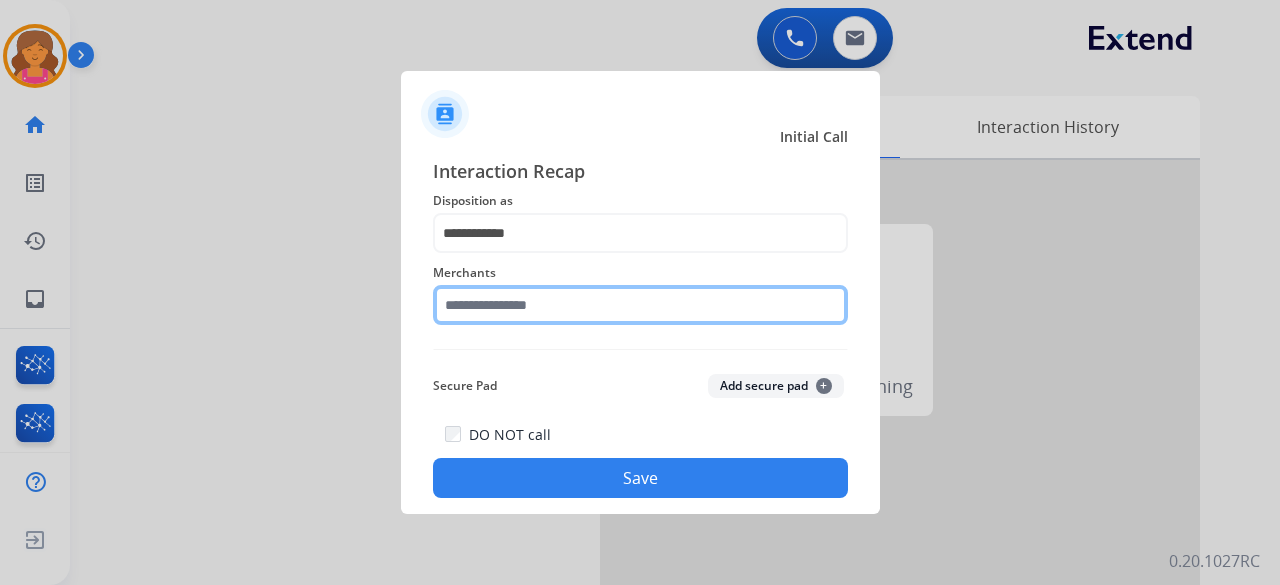 click on "Merchants" 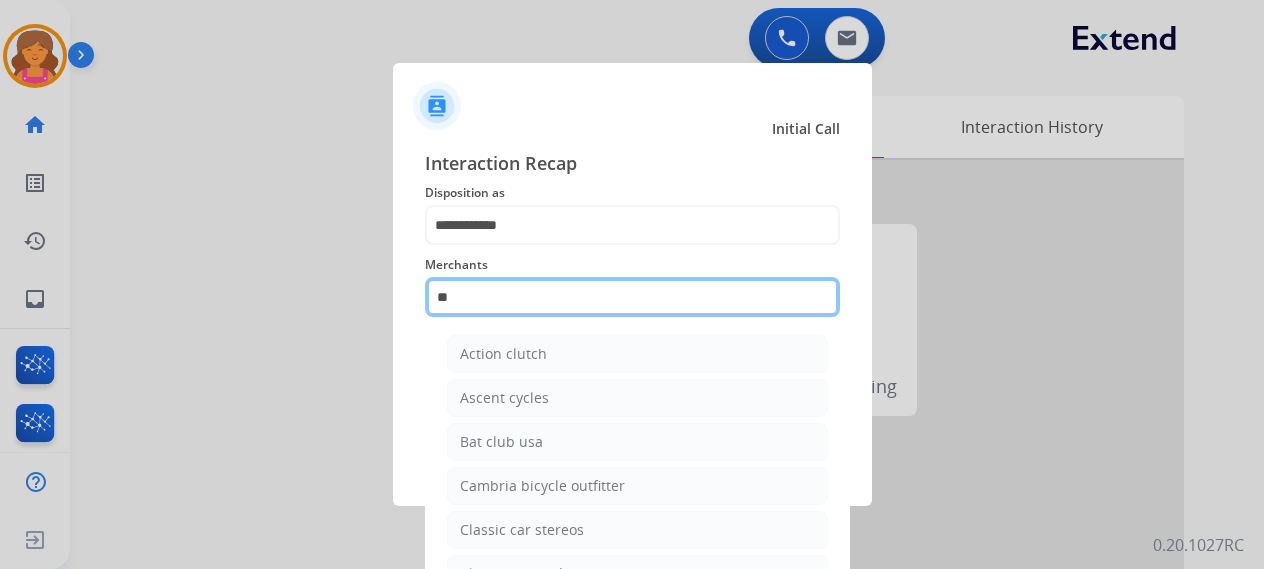 type on "*" 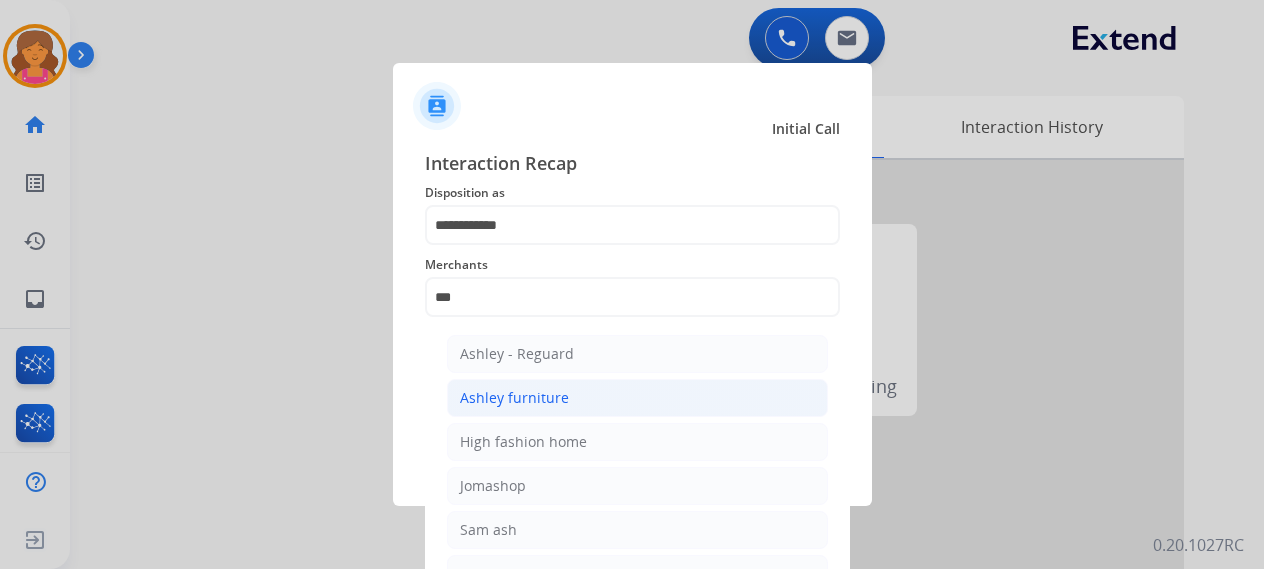 click on "Ashley furniture" 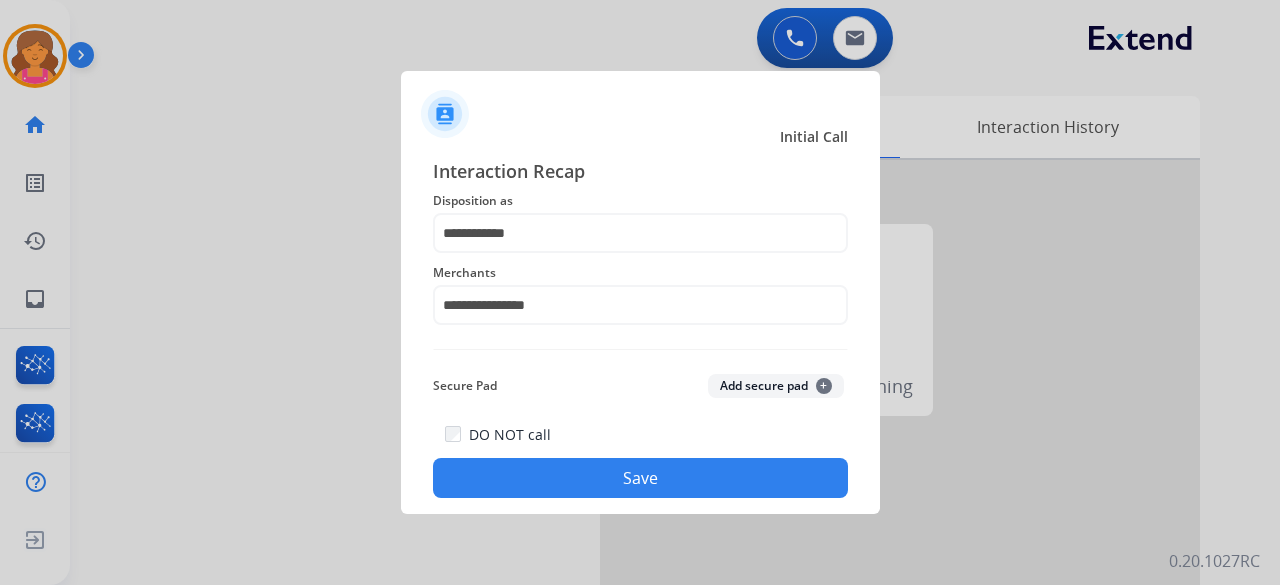 click on "Save" 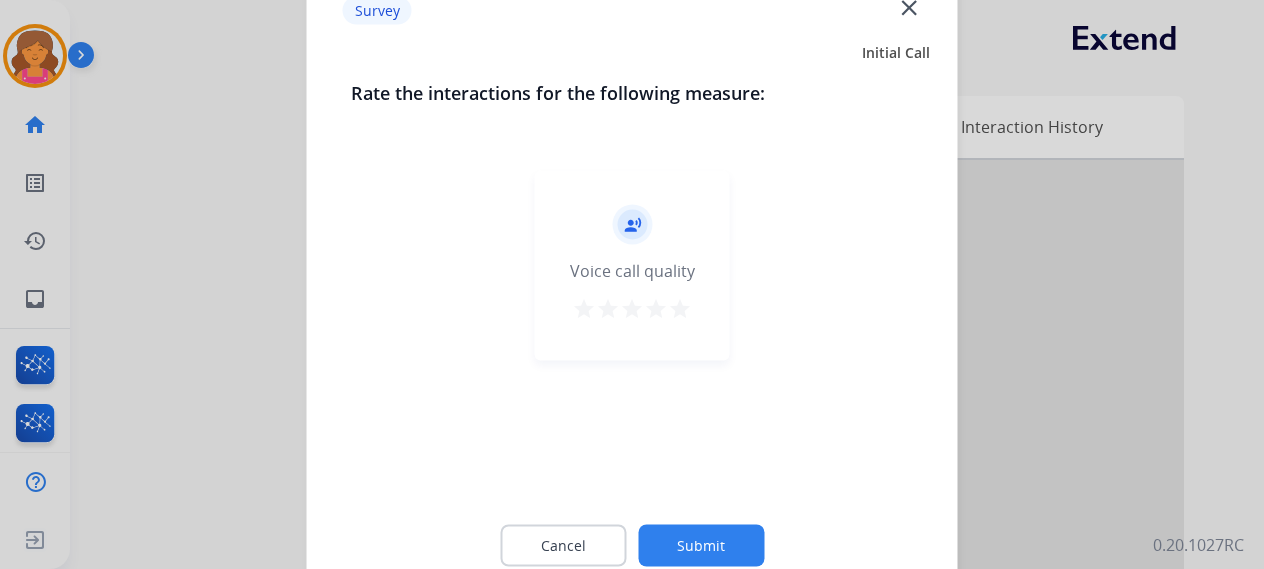 click on "star" at bounding box center (680, 311) 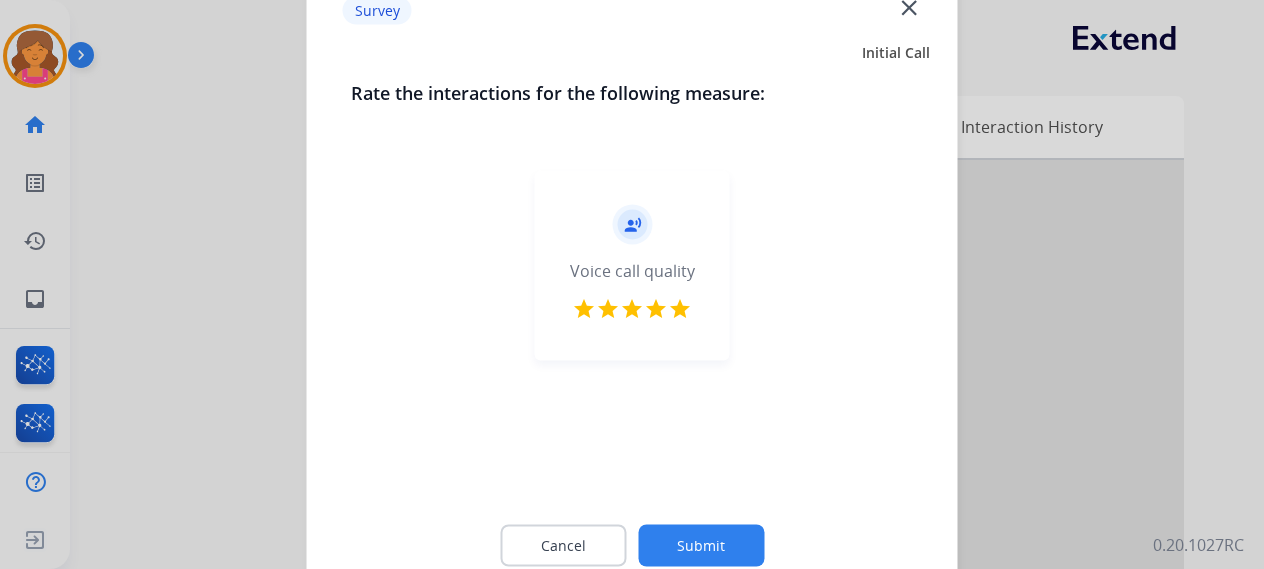click on "Submit" 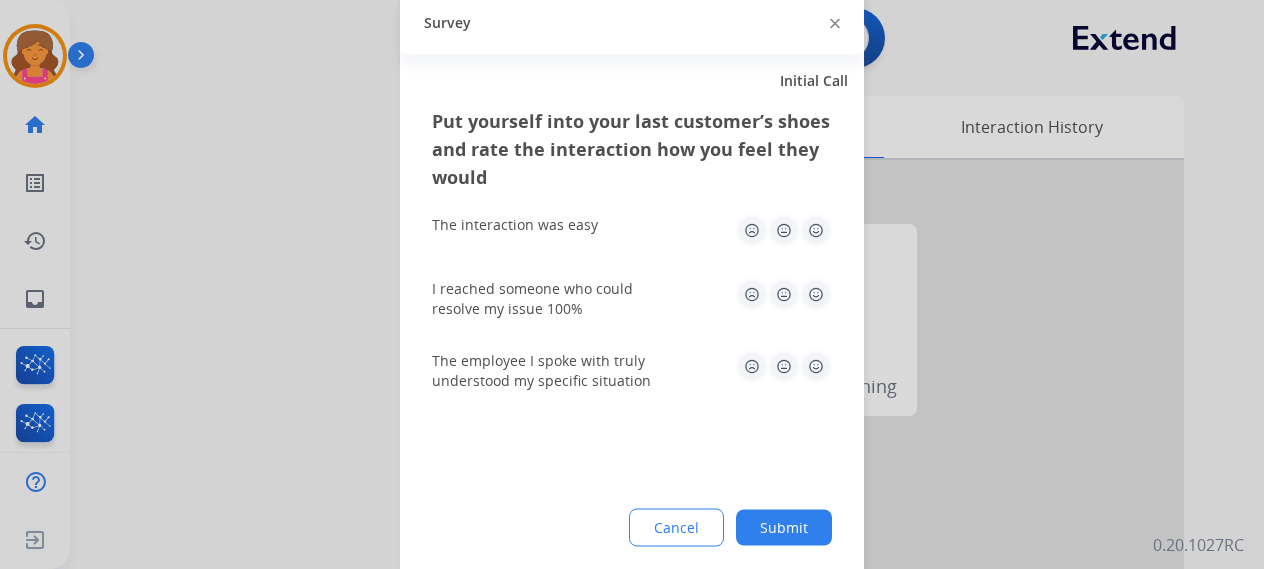 click 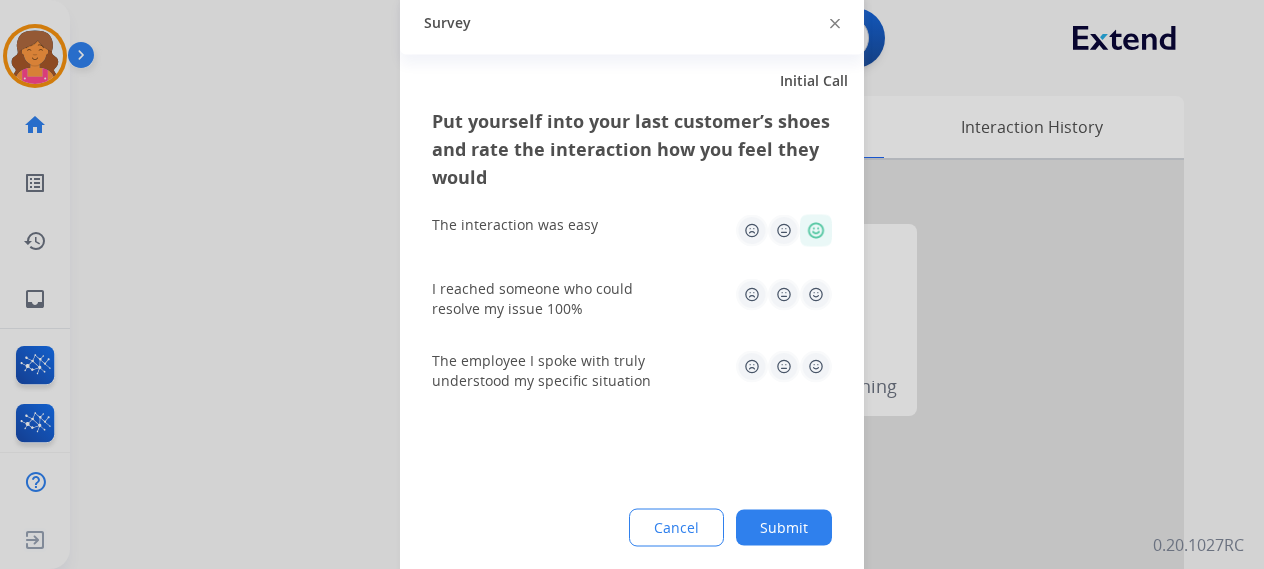 click 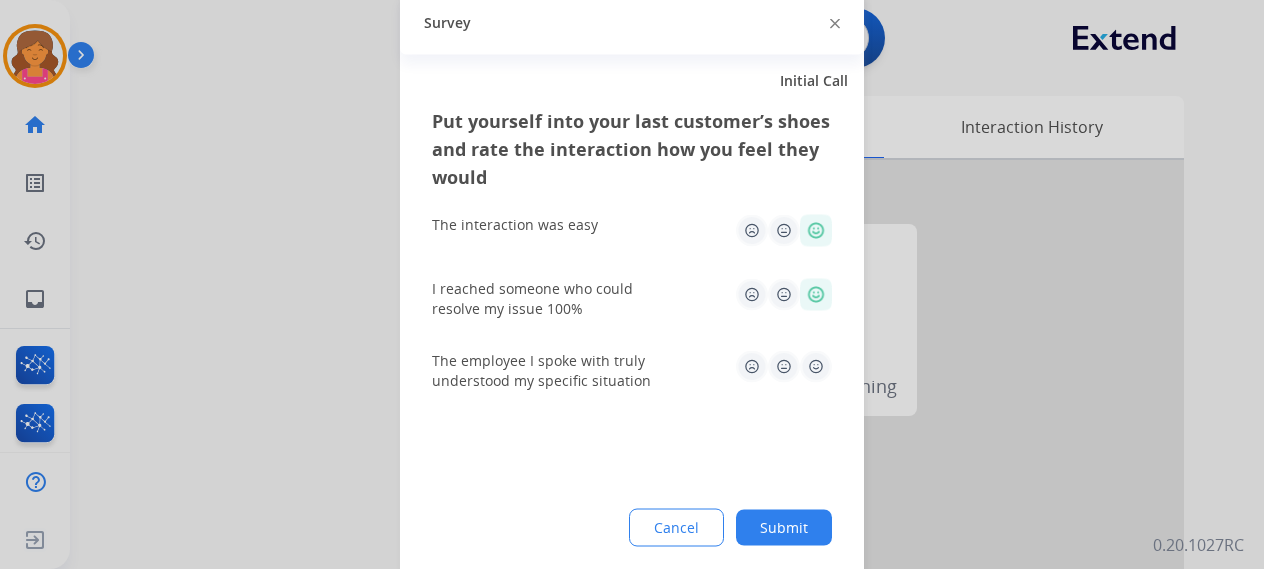 click 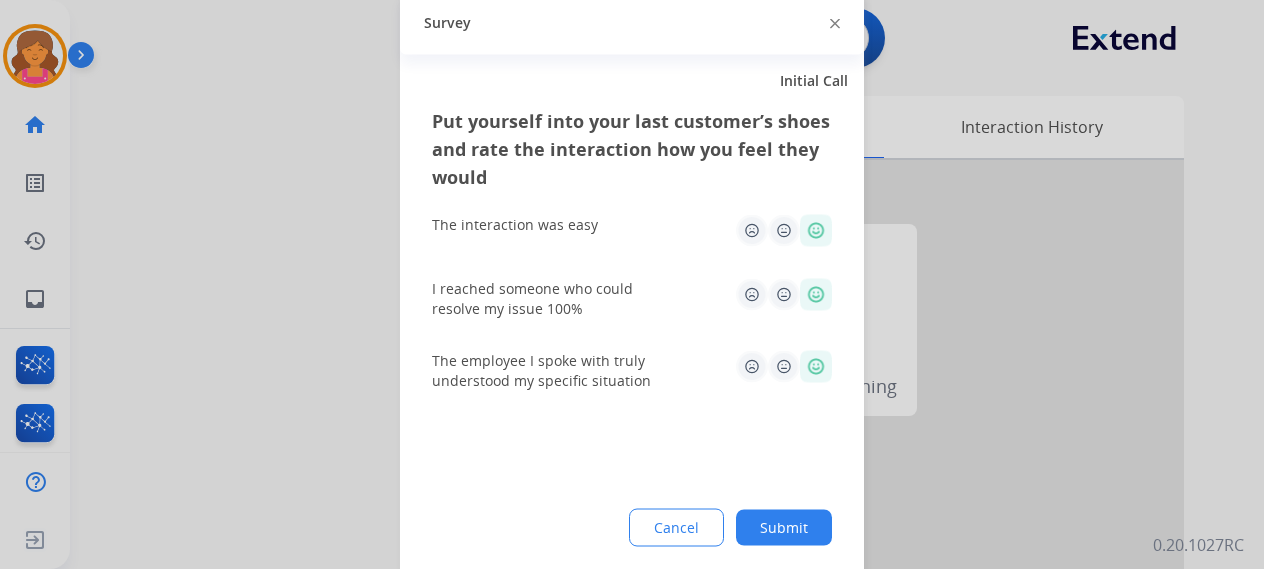 click on "Put yourself into your last customer’s shoes and rate the interaction how you feel they would  The interaction was easy   I reached someone who could resolve my issue 100%   The employee I spoke with truly understood my specific situation  Cancel Submit" 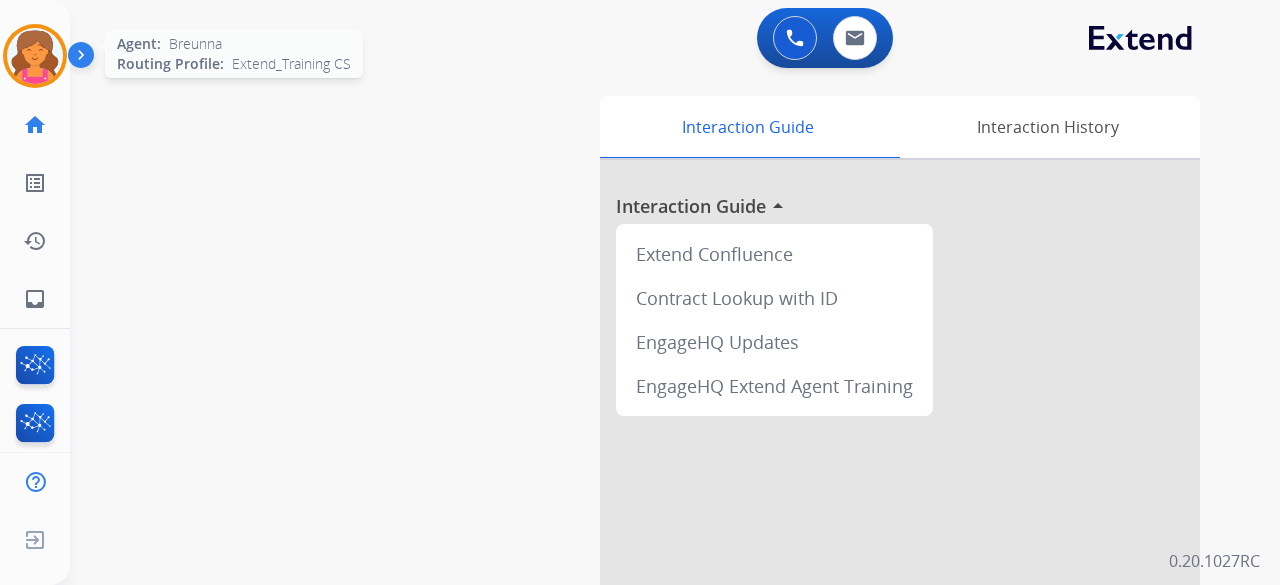 click at bounding box center [35, 56] 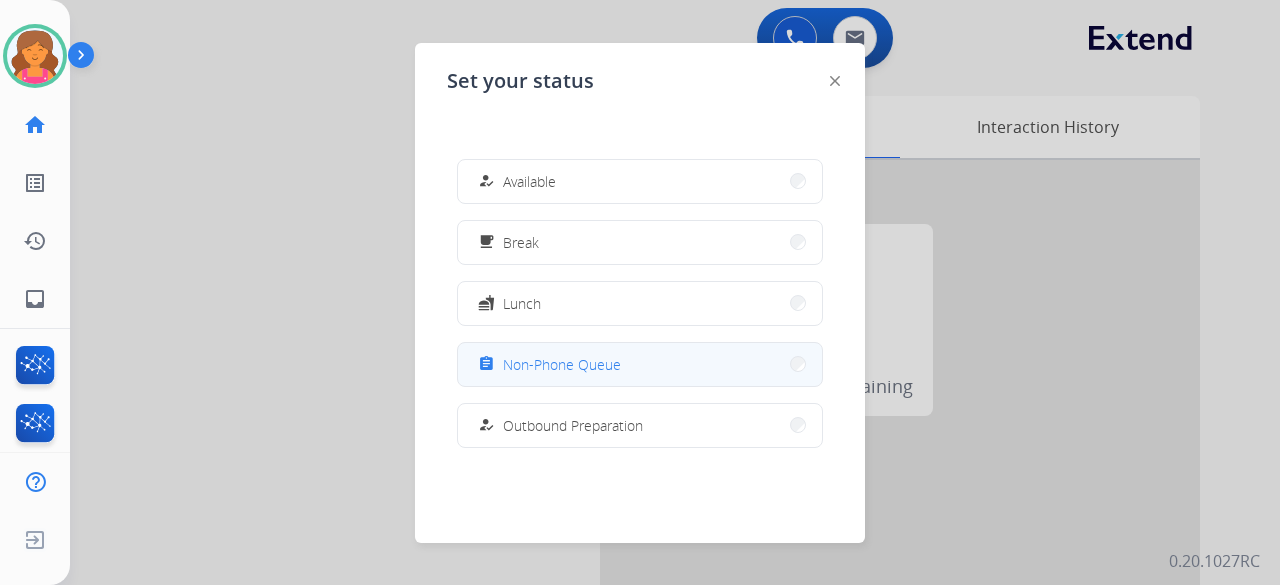 click on "assignment Non-Phone Queue" at bounding box center (640, 364) 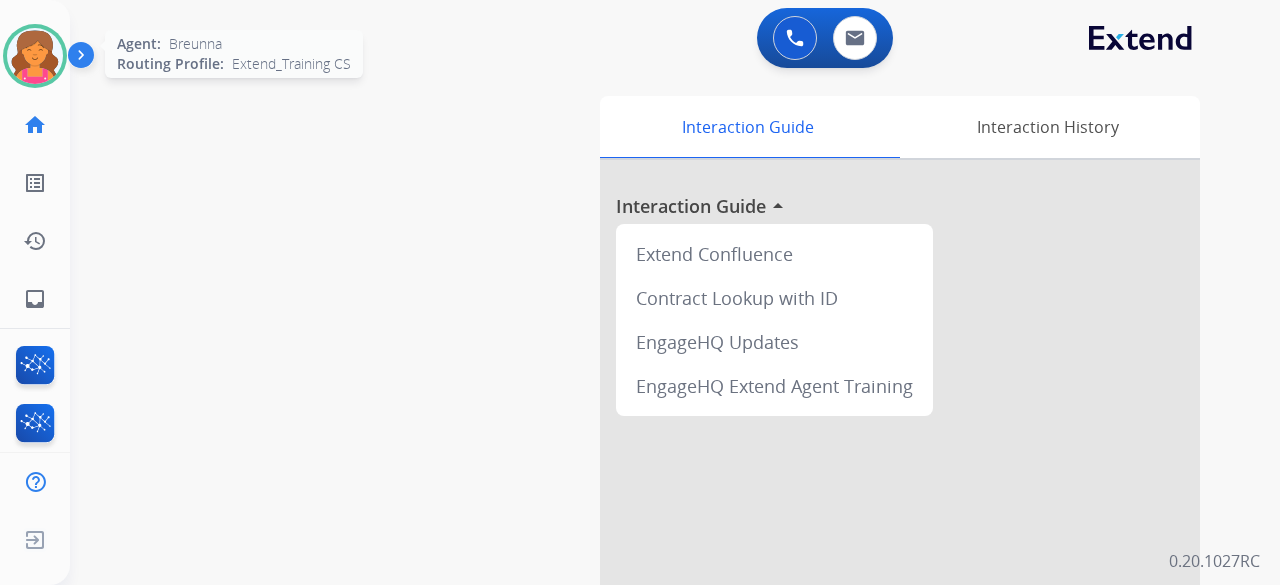 click at bounding box center (35, 56) 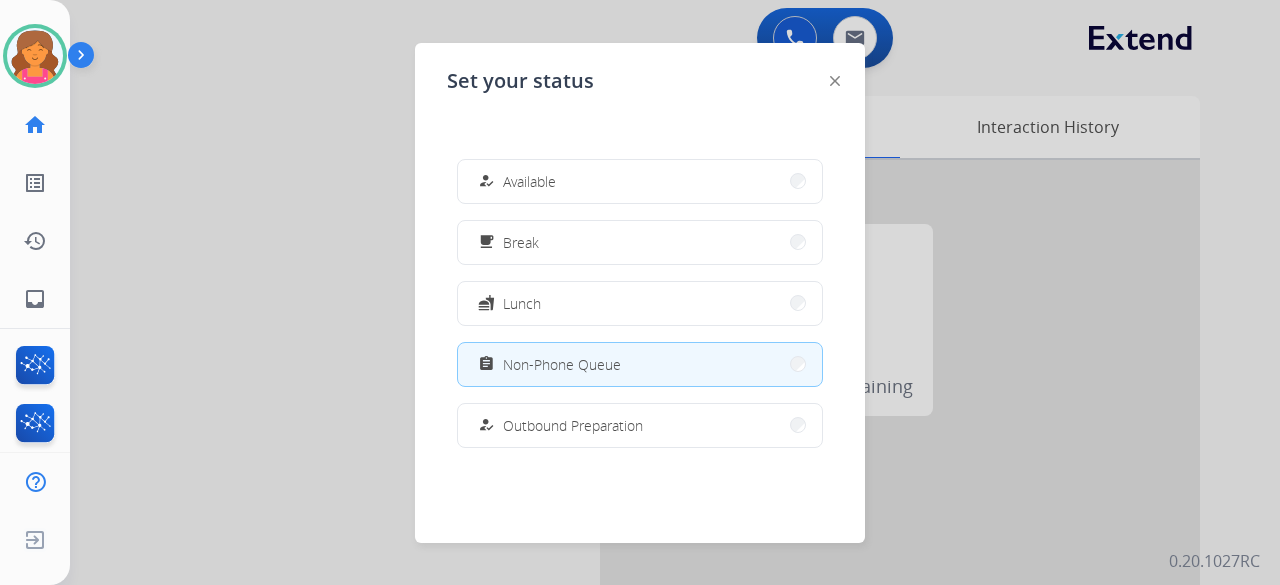 drag, startPoint x: 438, startPoint y: 233, endPoint x: 452, endPoint y: 240, distance: 15.652476 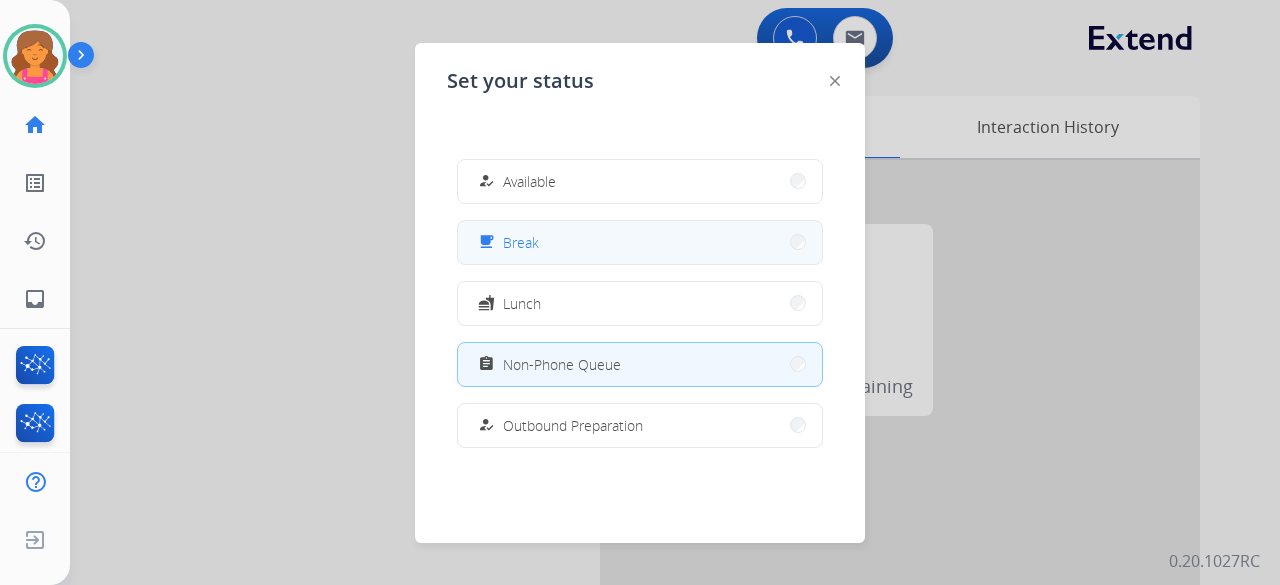 click on "free_breakfast Break" at bounding box center (640, 242) 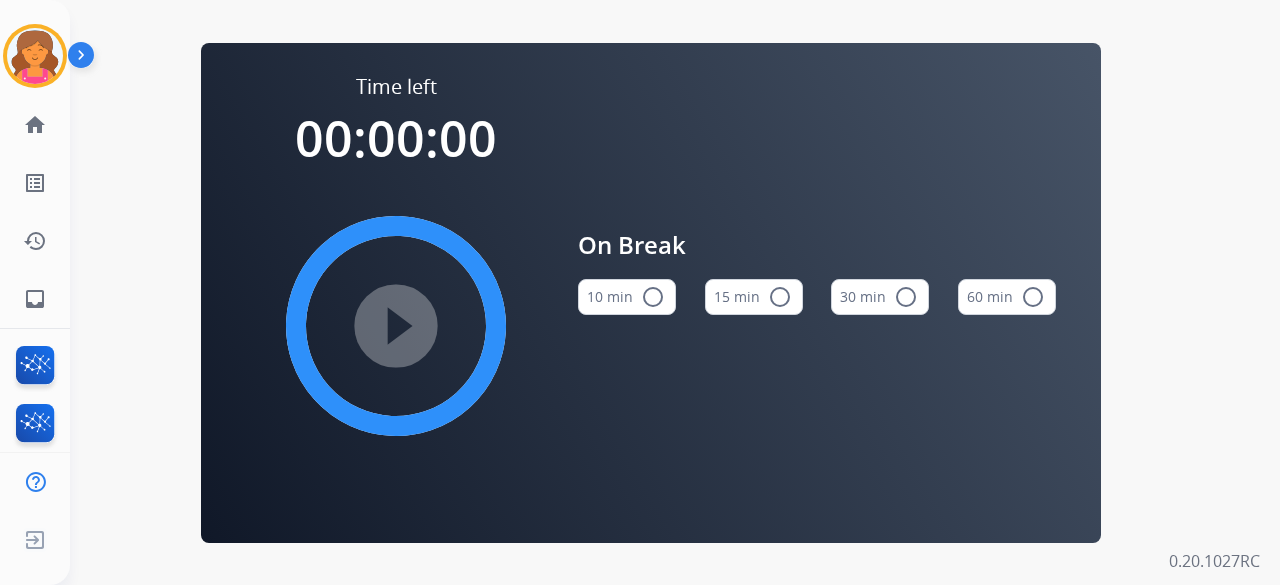click on "15 min  radio_button_unchecked" at bounding box center (754, 297) 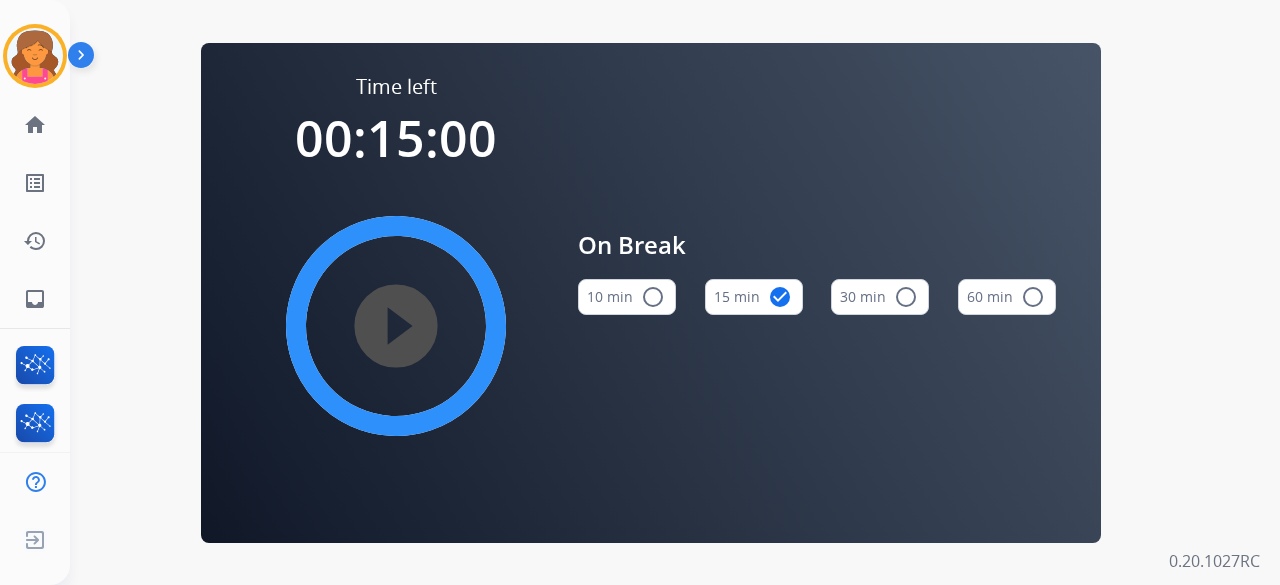 click on "play_circle_filled" at bounding box center (396, 326) 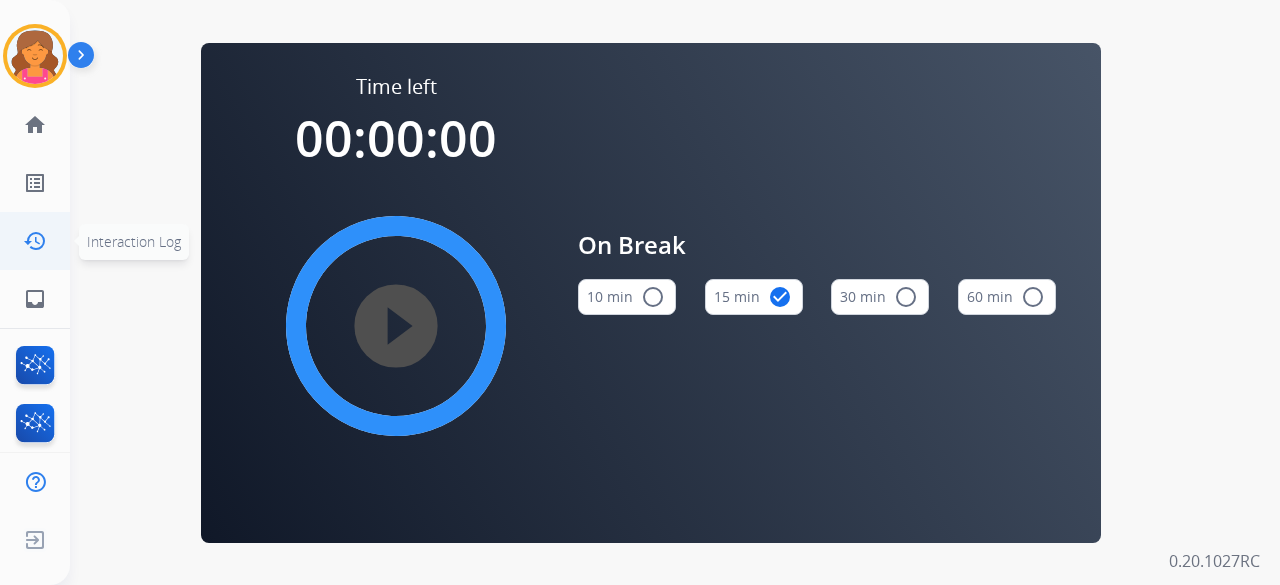 drag, startPoint x: 1, startPoint y: 227, endPoint x: 11, endPoint y: 231, distance: 10.770329 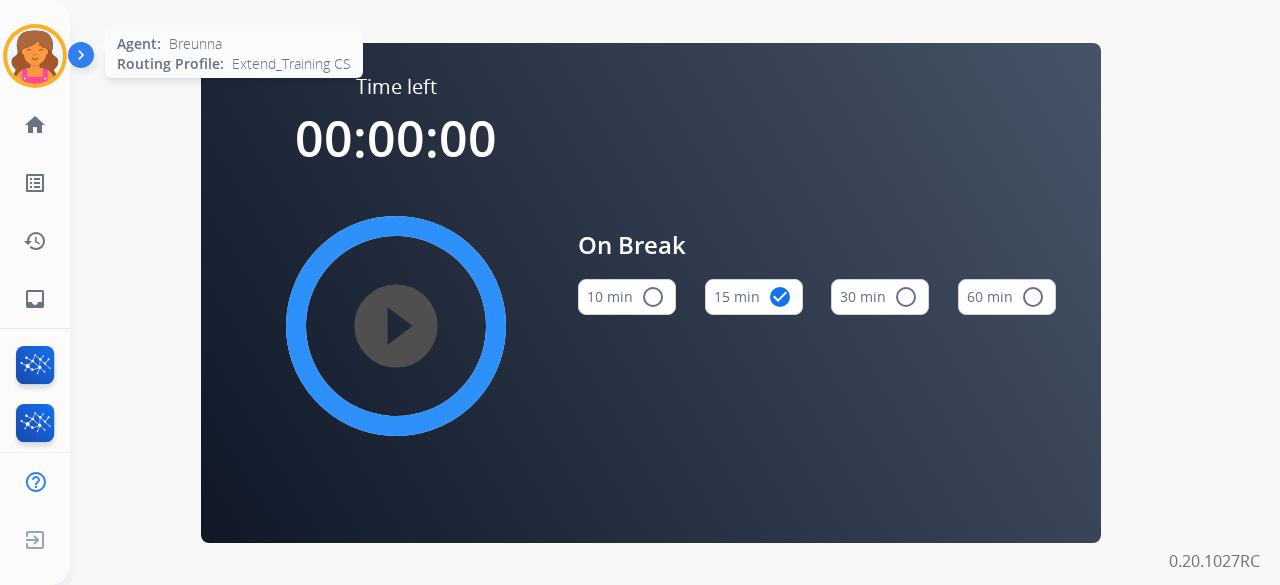 click at bounding box center [35, 56] 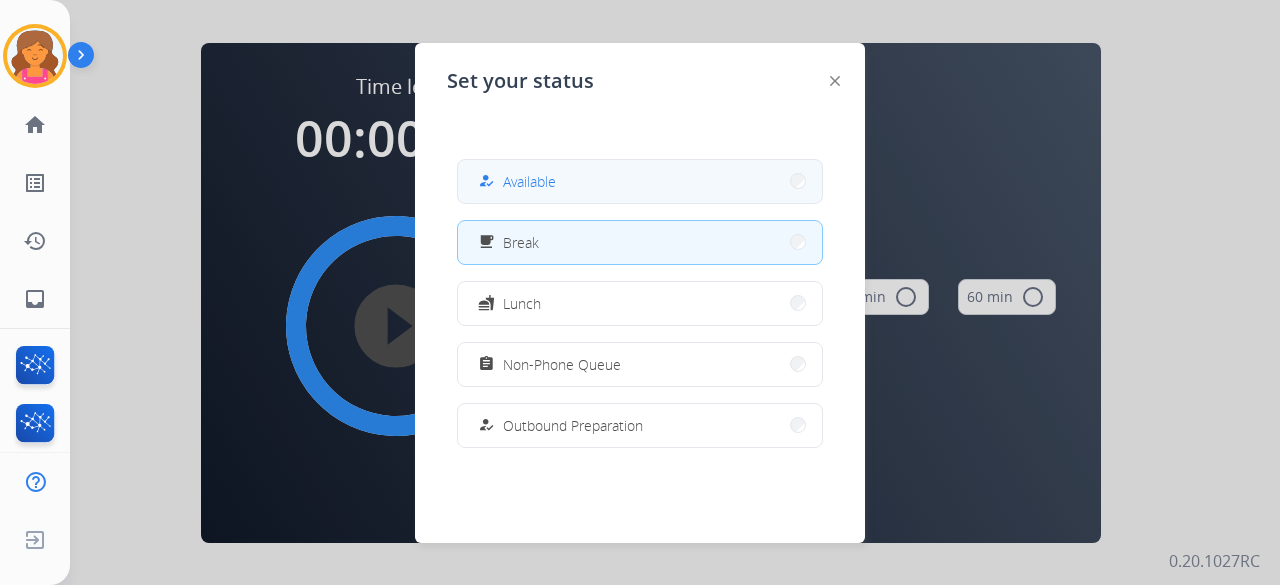 click on "how_to_reg Available" at bounding box center (640, 181) 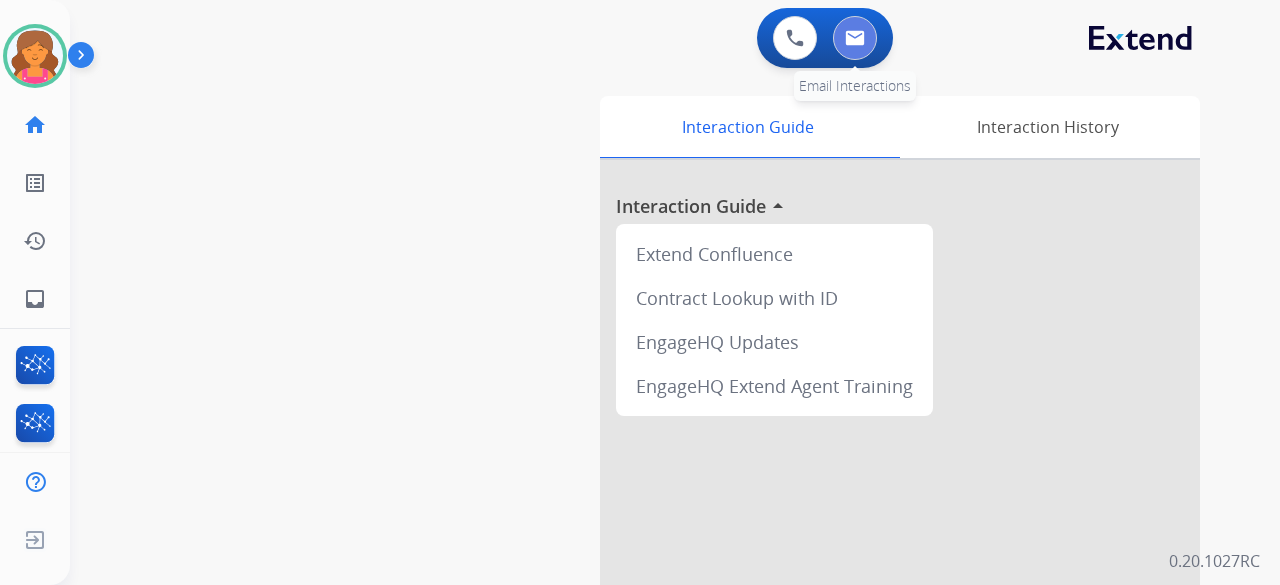 click at bounding box center (855, 38) 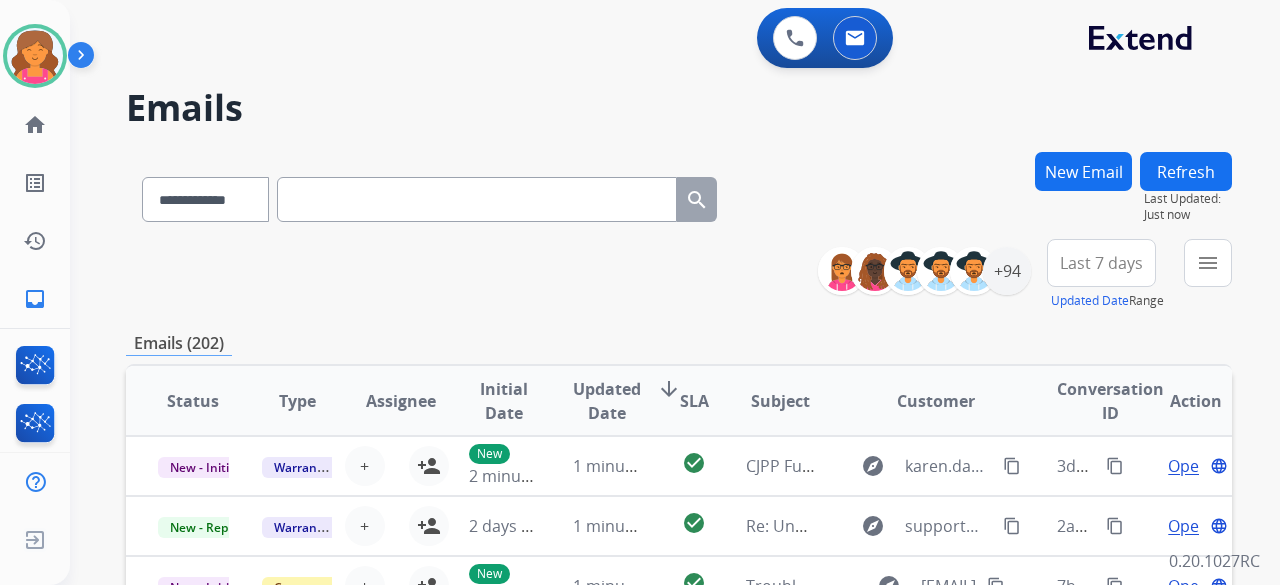 click at bounding box center (477, 199) 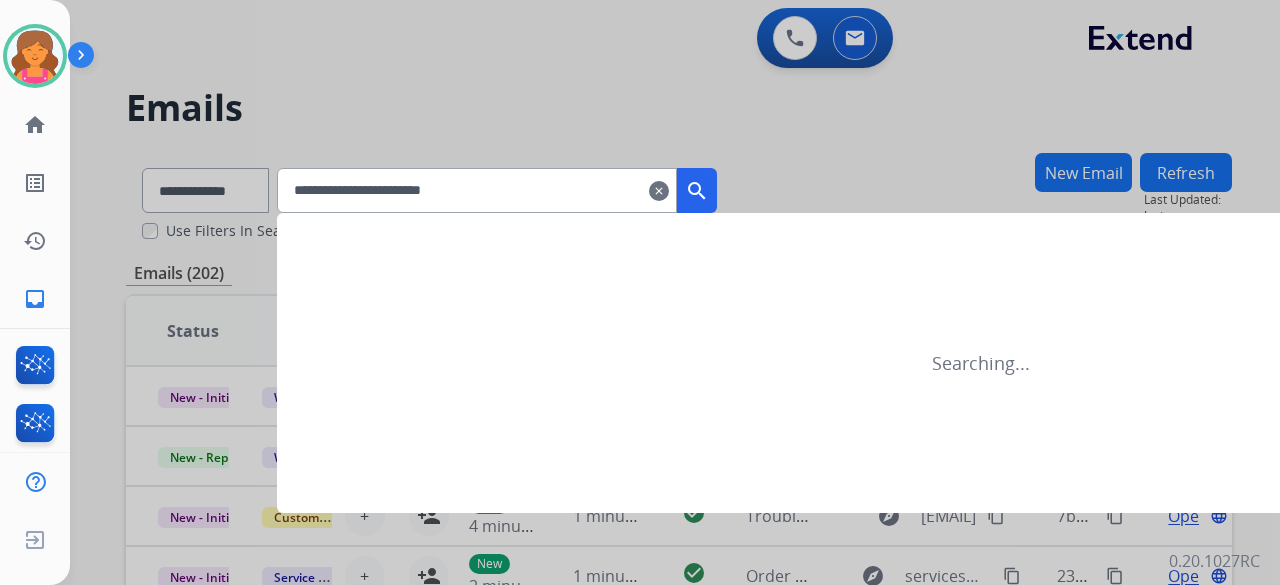 type on "**********" 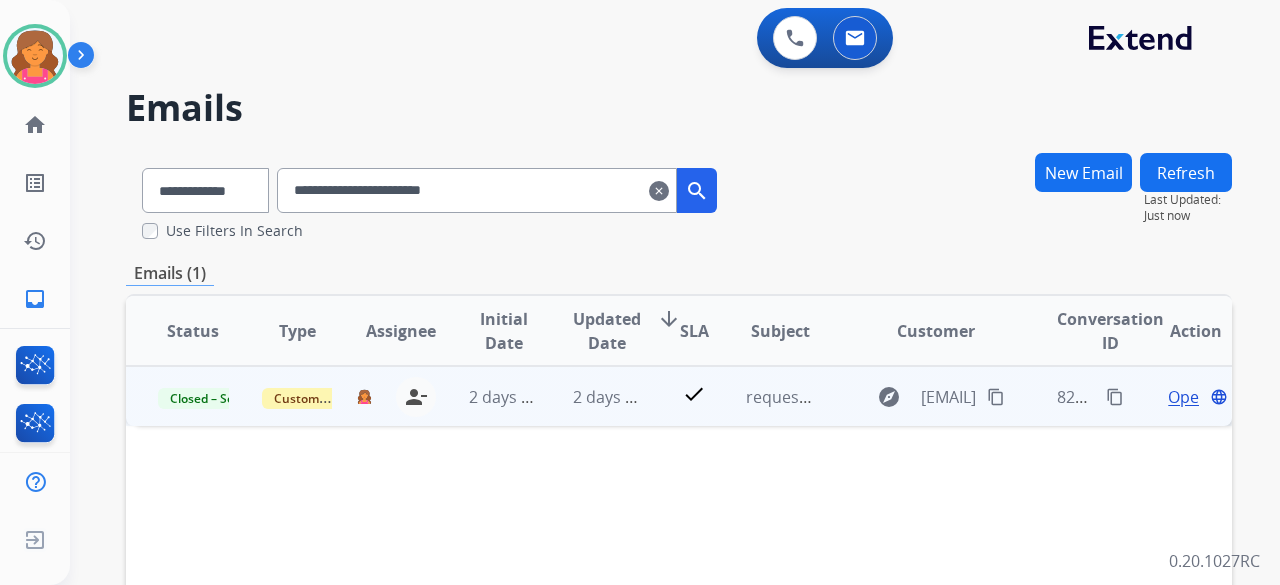 click on "Open" at bounding box center [1188, 397] 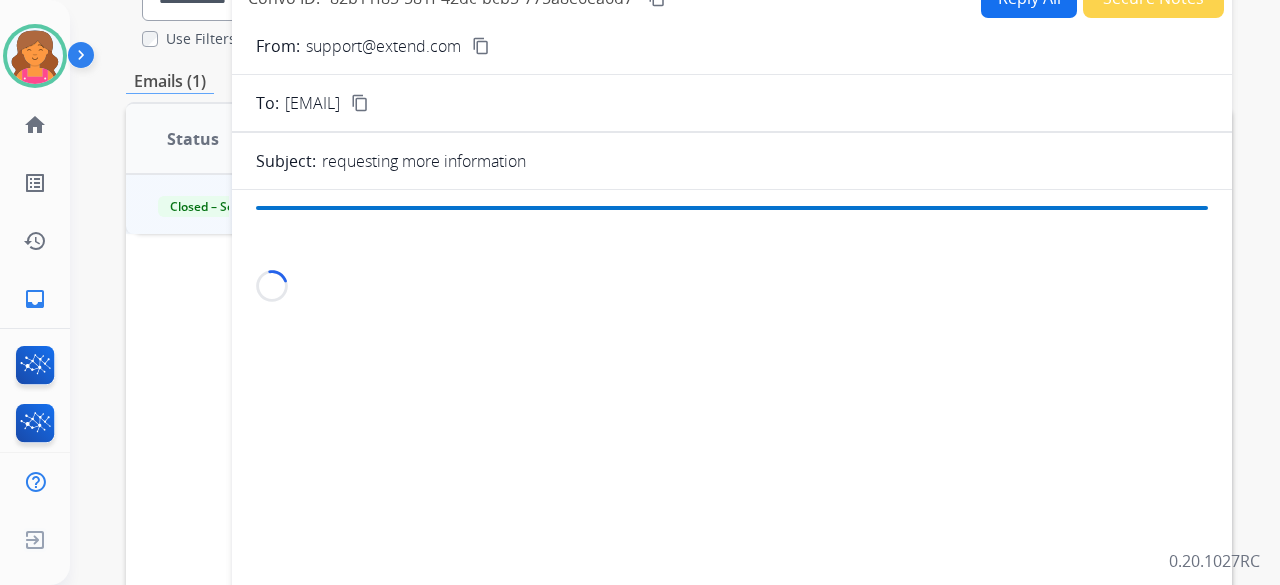 scroll, scrollTop: 200, scrollLeft: 0, axis: vertical 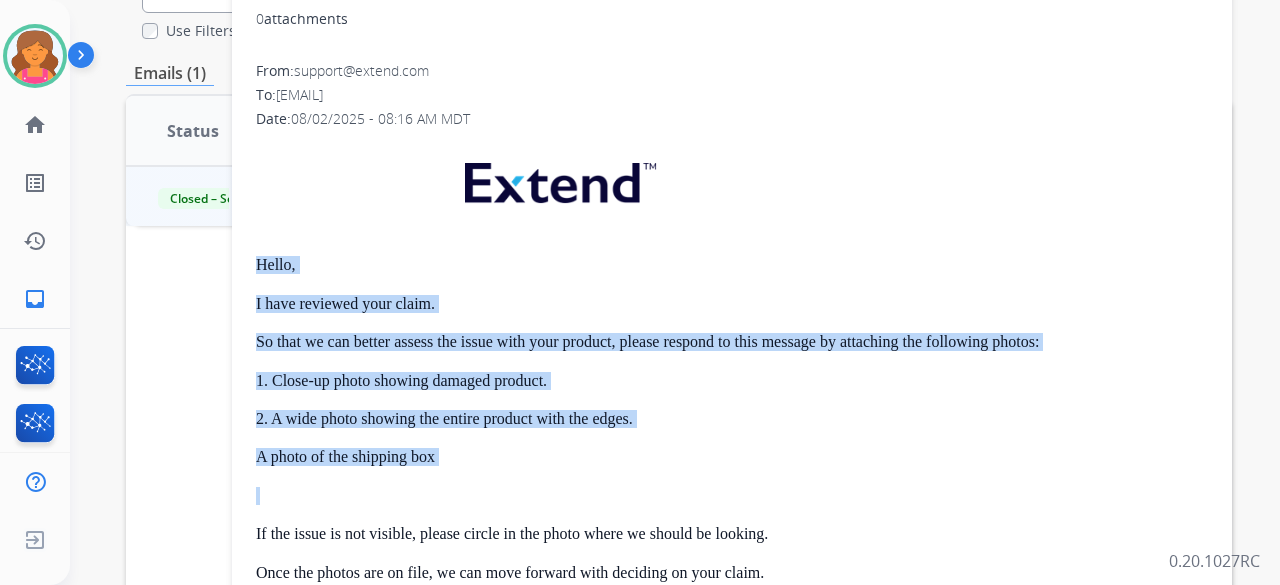 drag, startPoint x: 251, startPoint y: 256, endPoint x: 405, endPoint y: 457, distance: 253.21335 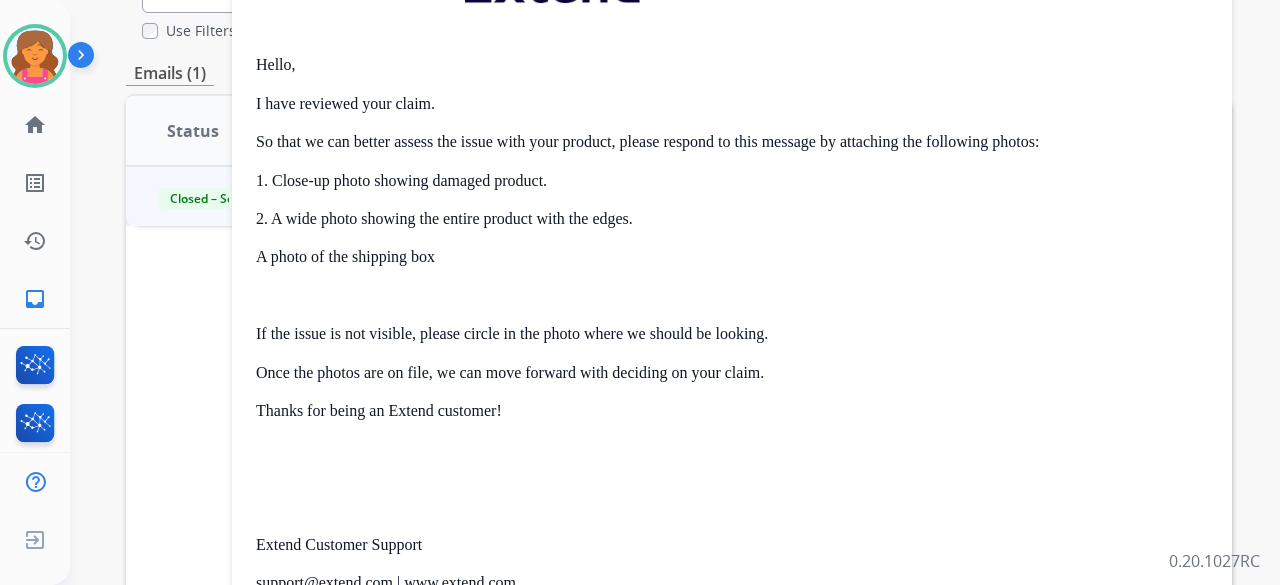 scroll, scrollTop: 300, scrollLeft: 0, axis: vertical 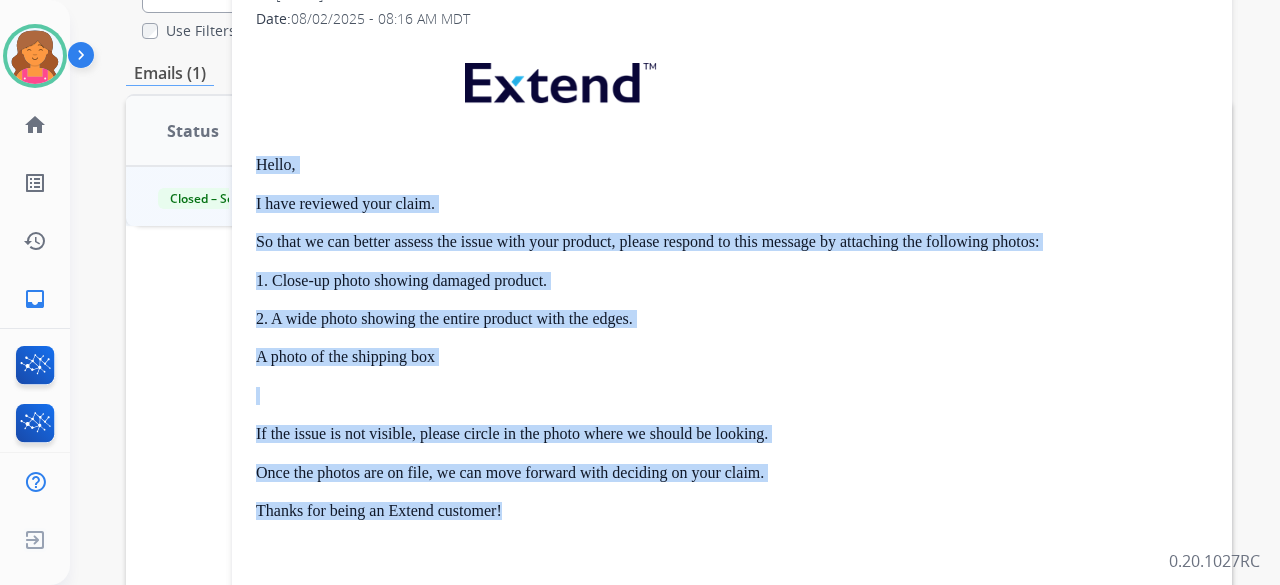 drag, startPoint x: 246, startPoint y: 166, endPoint x: 503, endPoint y: 512, distance: 431.00464 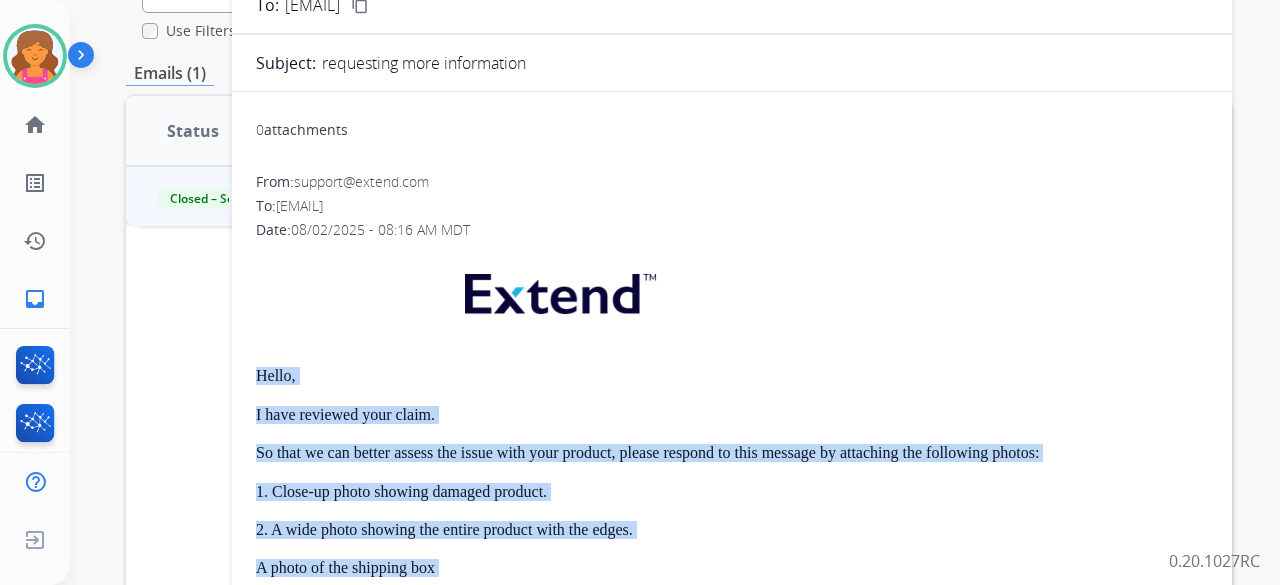 scroll, scrollTop: 0, scrollLeft: 0, axis: both 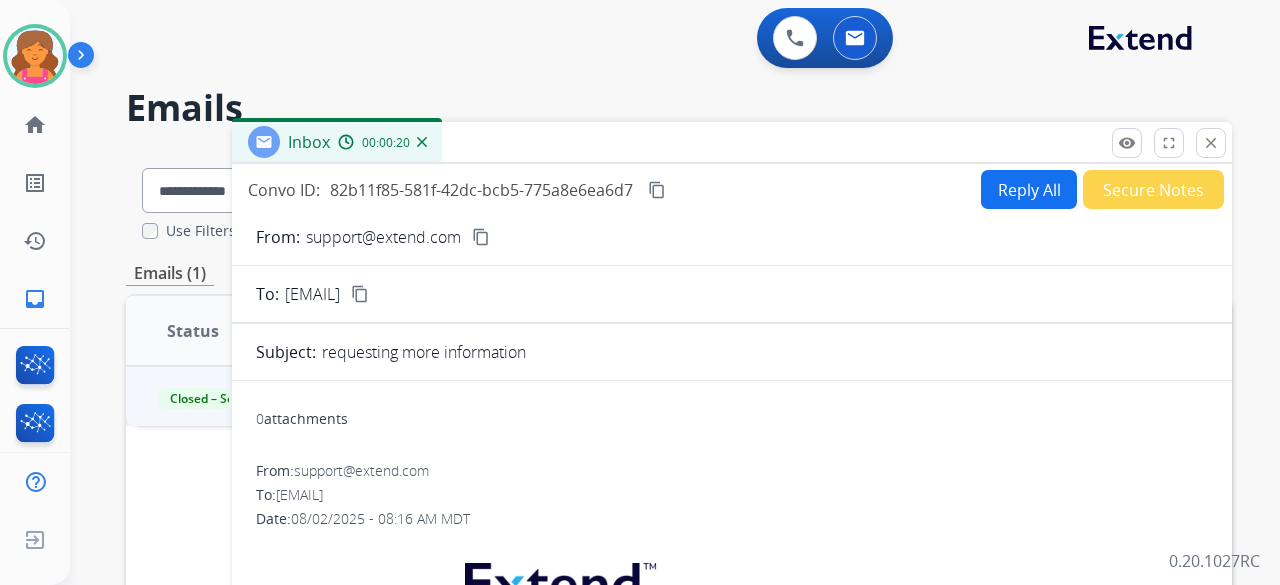 click on "Reply All" at bounding box center (1029, 189) 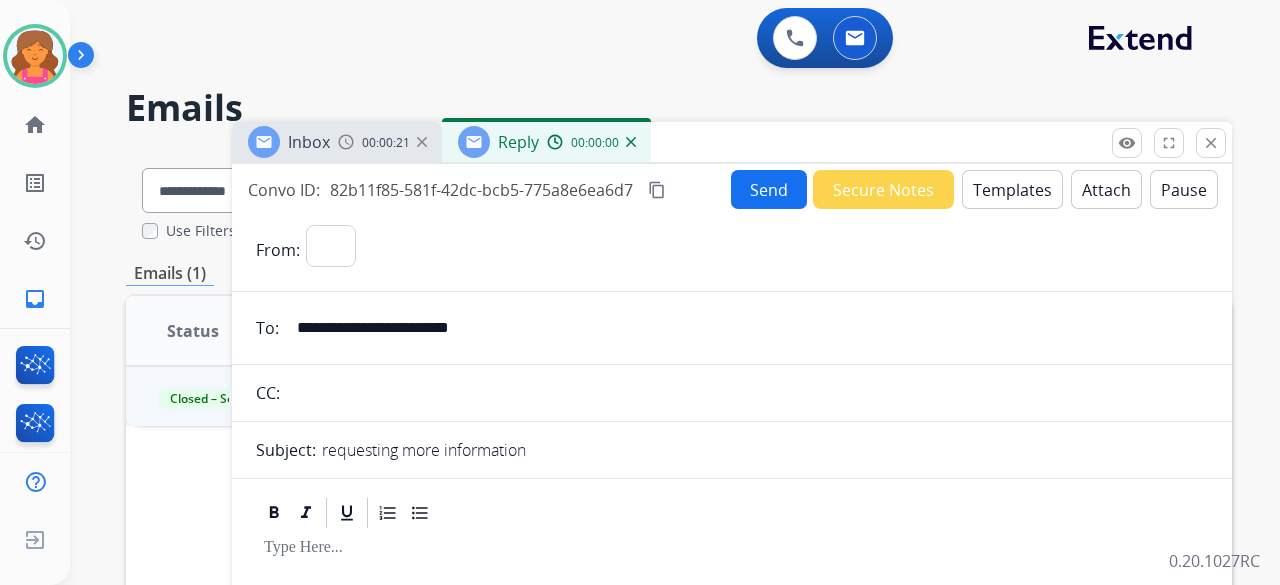 select on "**********" 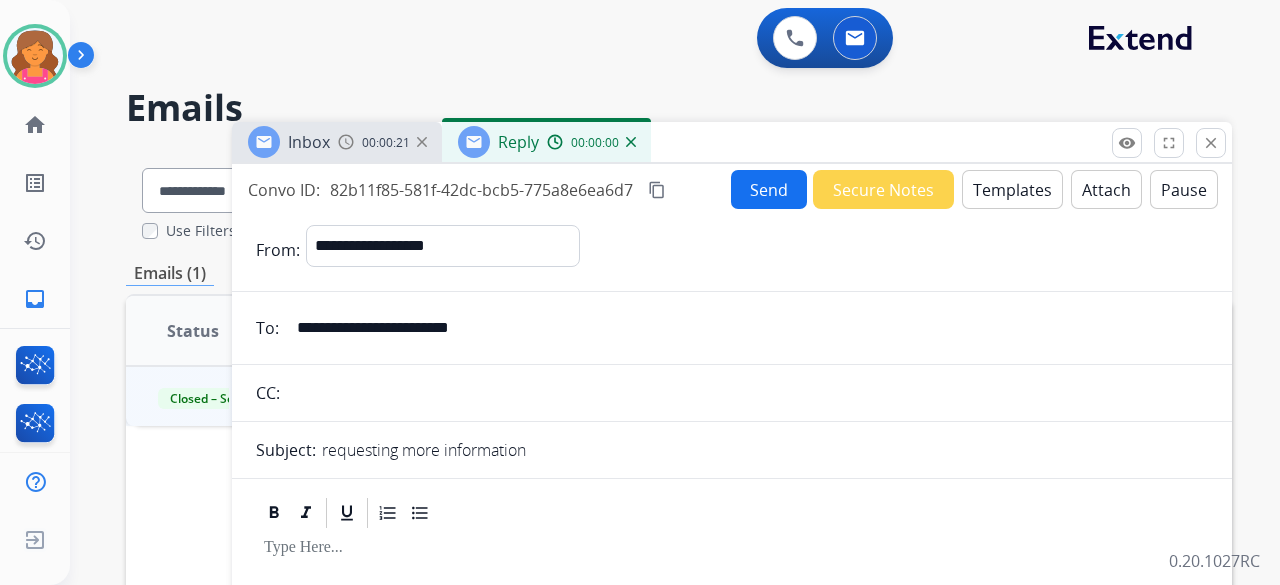 click on "Templates" at bounding box center [1012, 189] 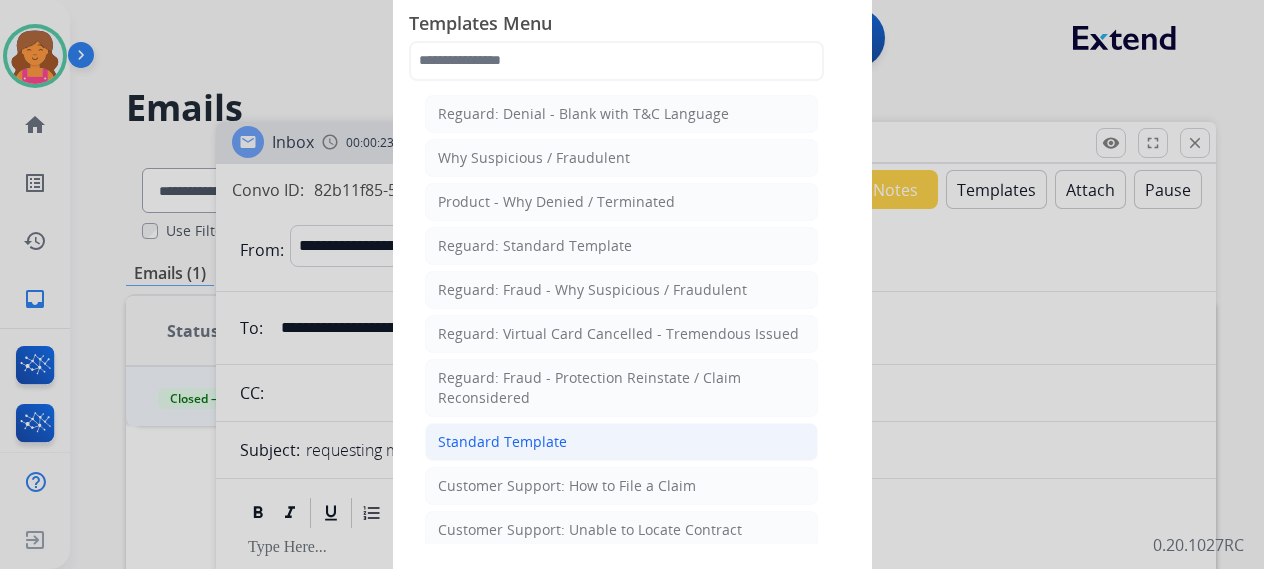 click on "Standard Template" 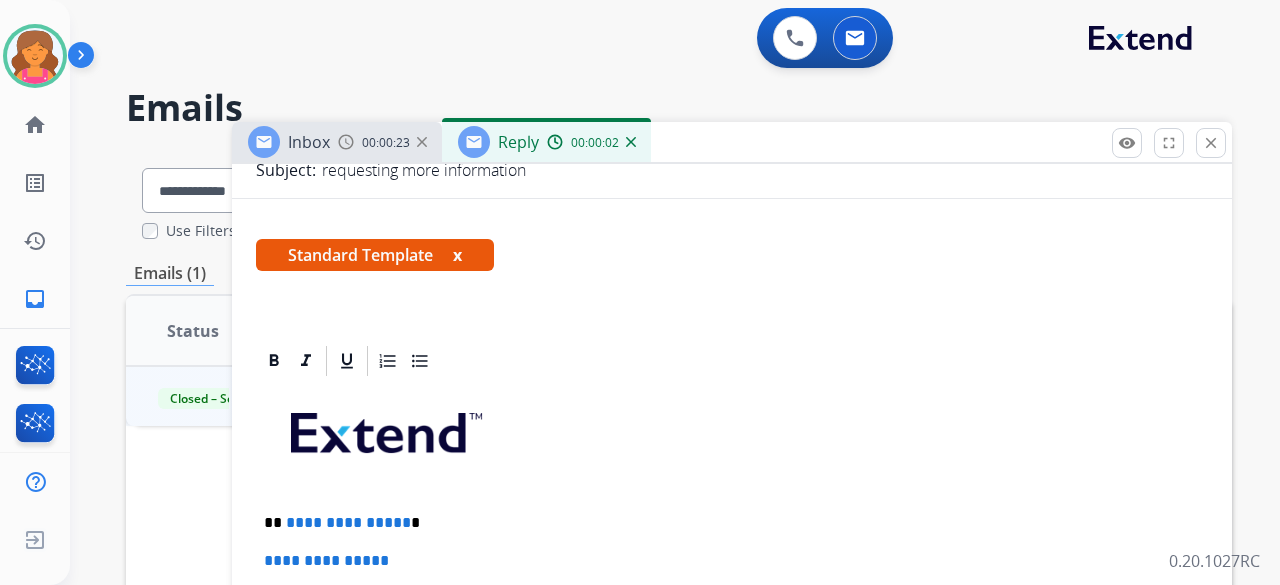 scroll, scrollTop: 400, scrollLeft: 0, axis: vertical 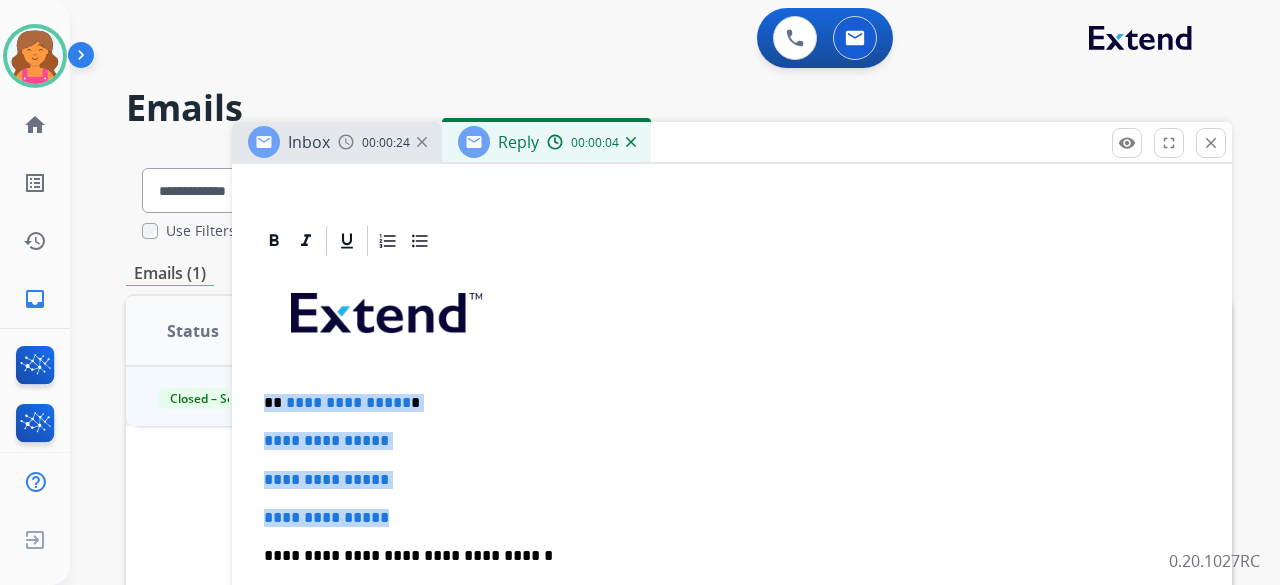 drag, startPoint x: 408, startPoint y: 513, endPoint x: 266, endPoint y: 385, distance: 191.17531 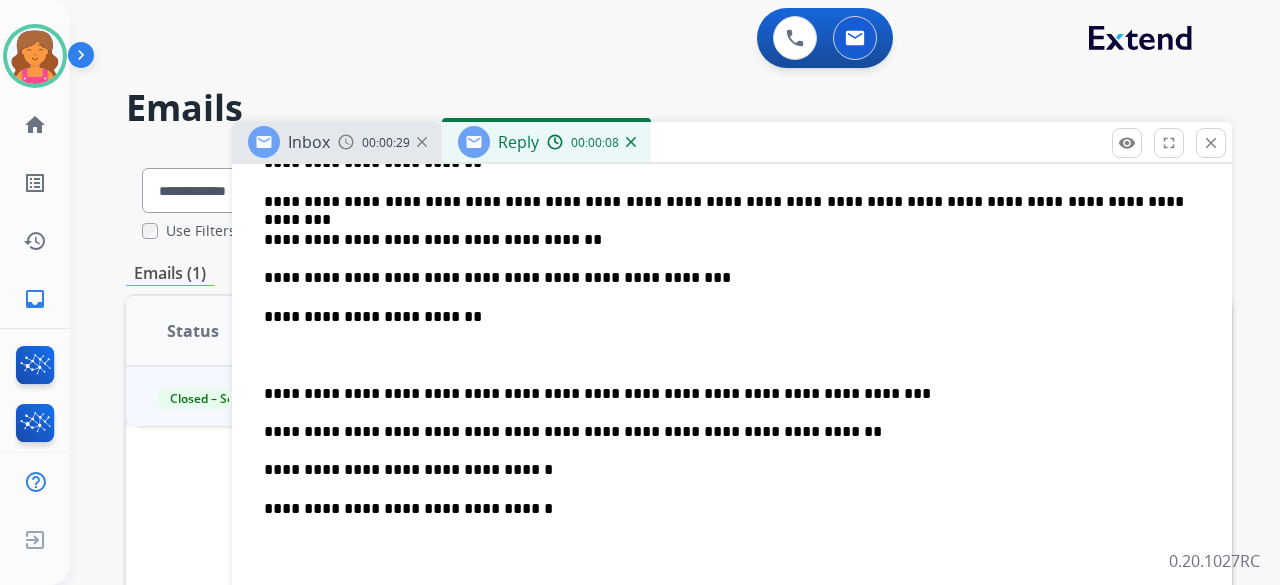 scroll, scrollTop: 700, scrollLeft: 0, axis: vertical 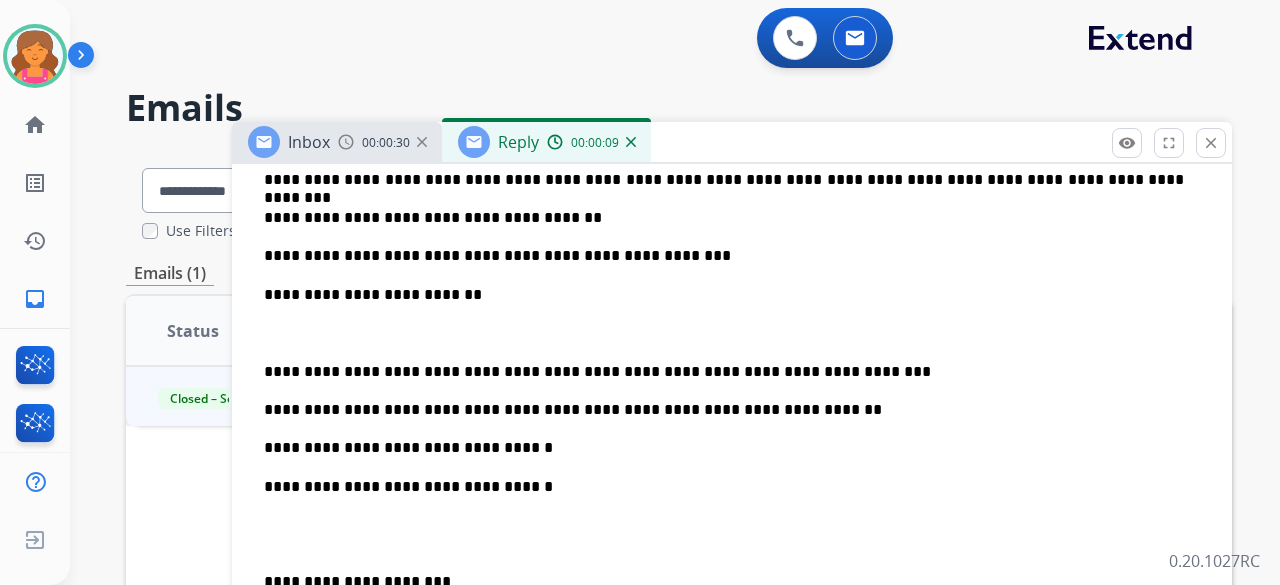 click on "**********" at bounding box center [724, 487] 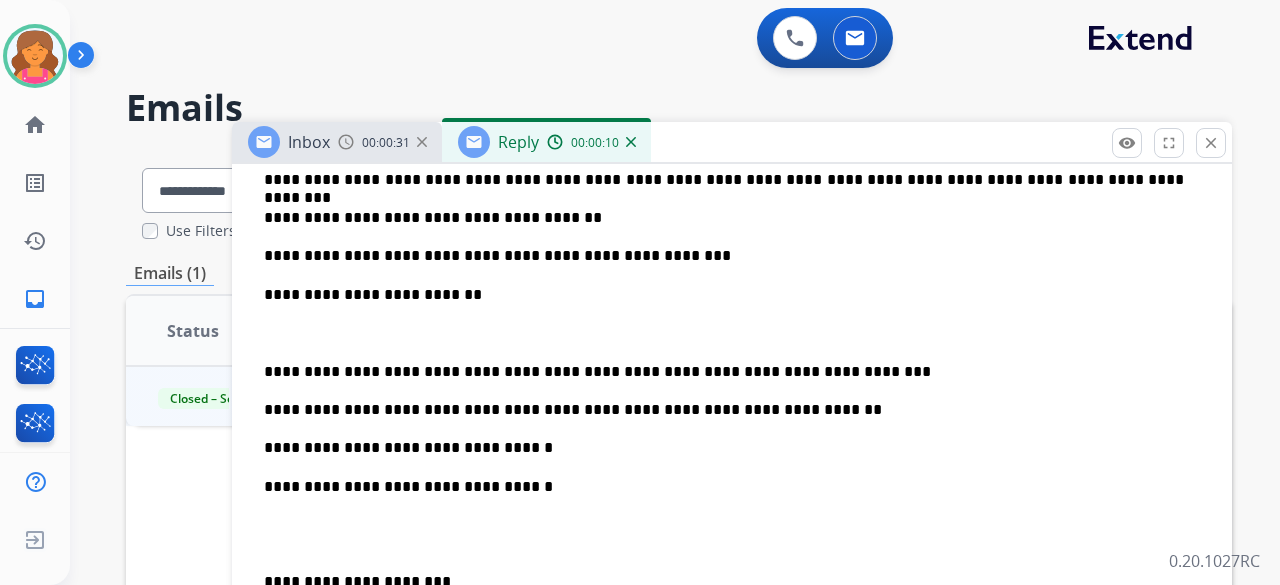 type 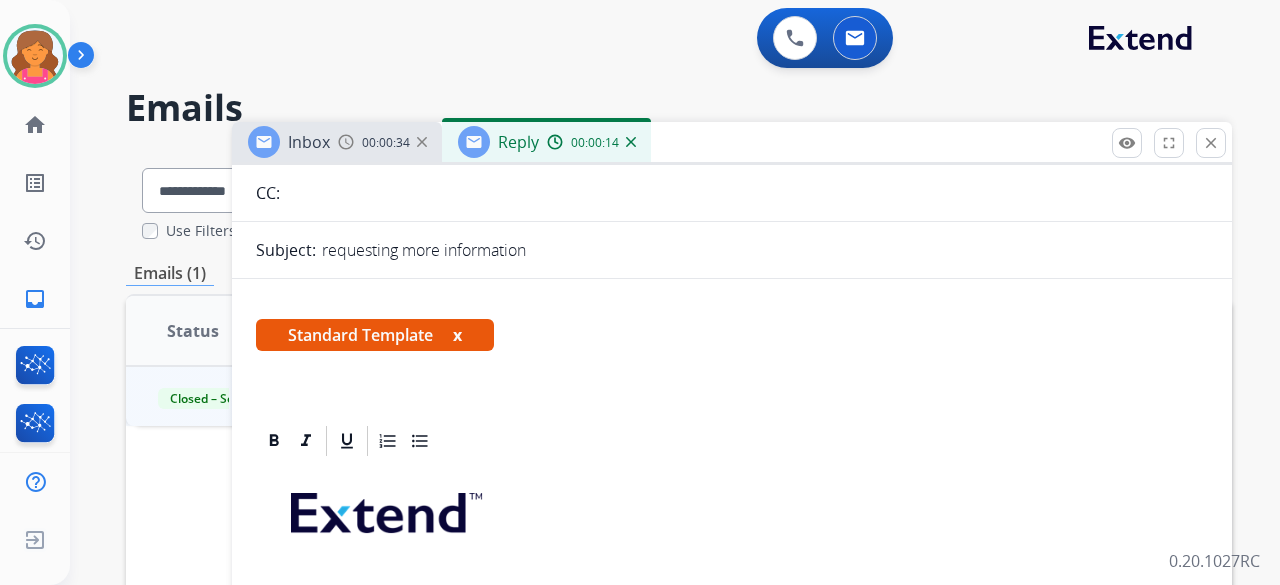 scroll, scrollTop: 0, scrollLeft: 0, axis: both 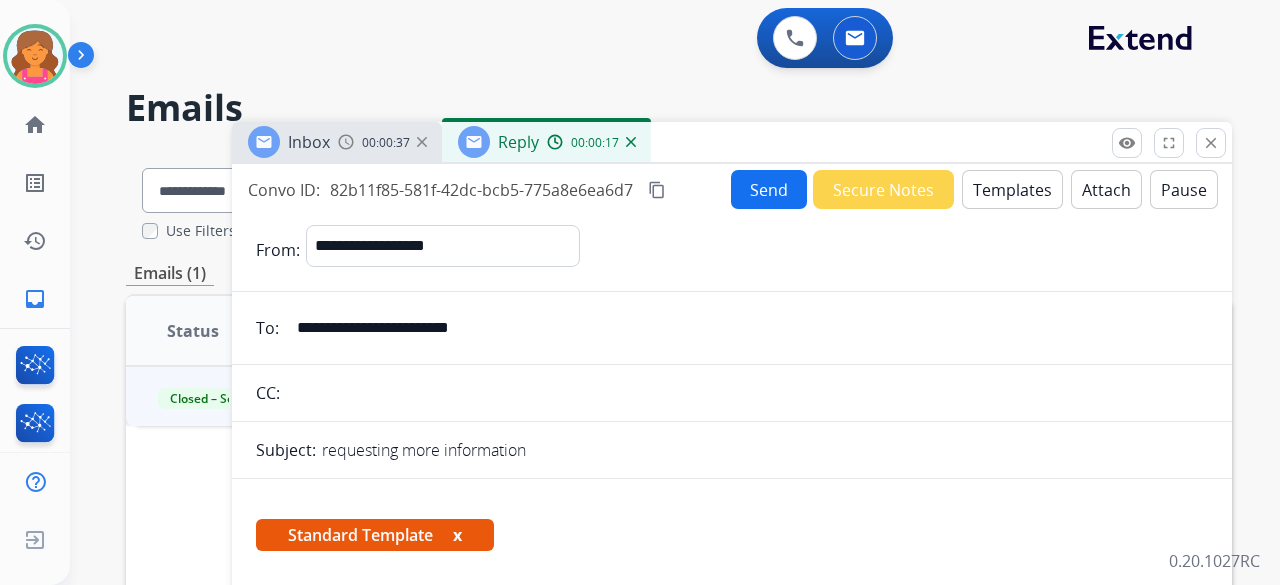 click on "Send" at bounding box center (769, 189) 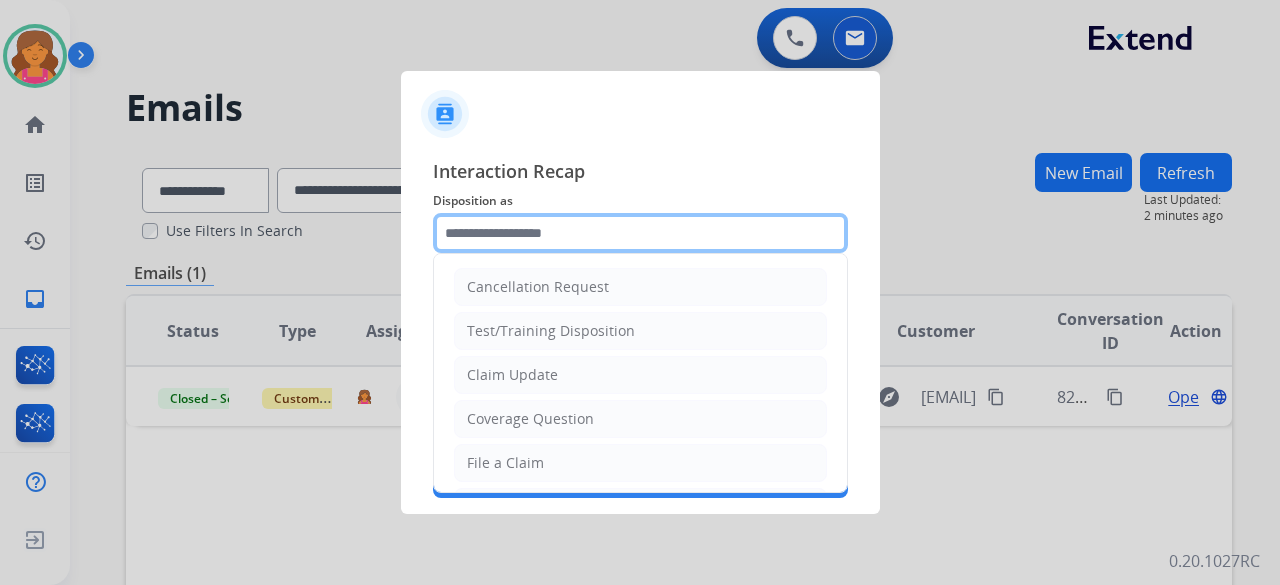 click 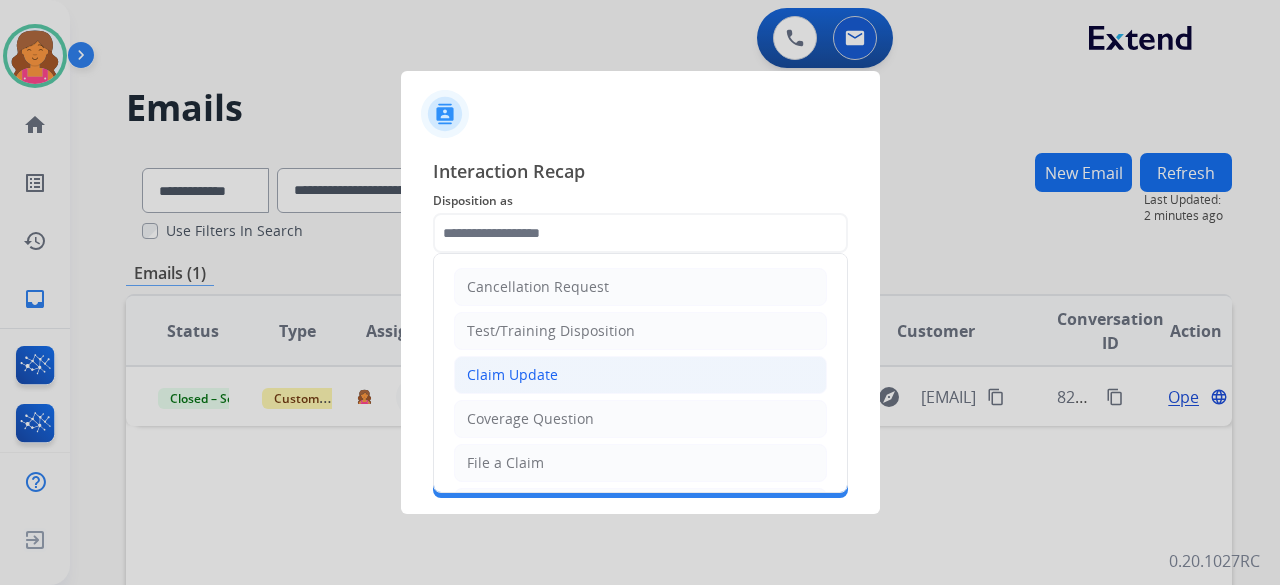 click on "Claim Update" 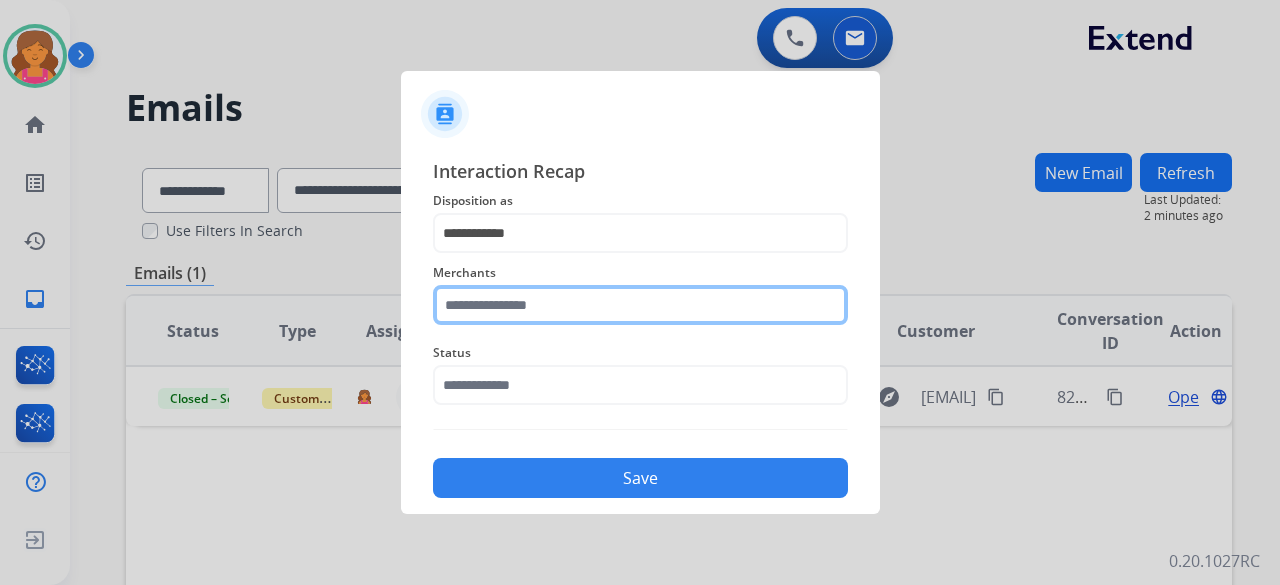 click 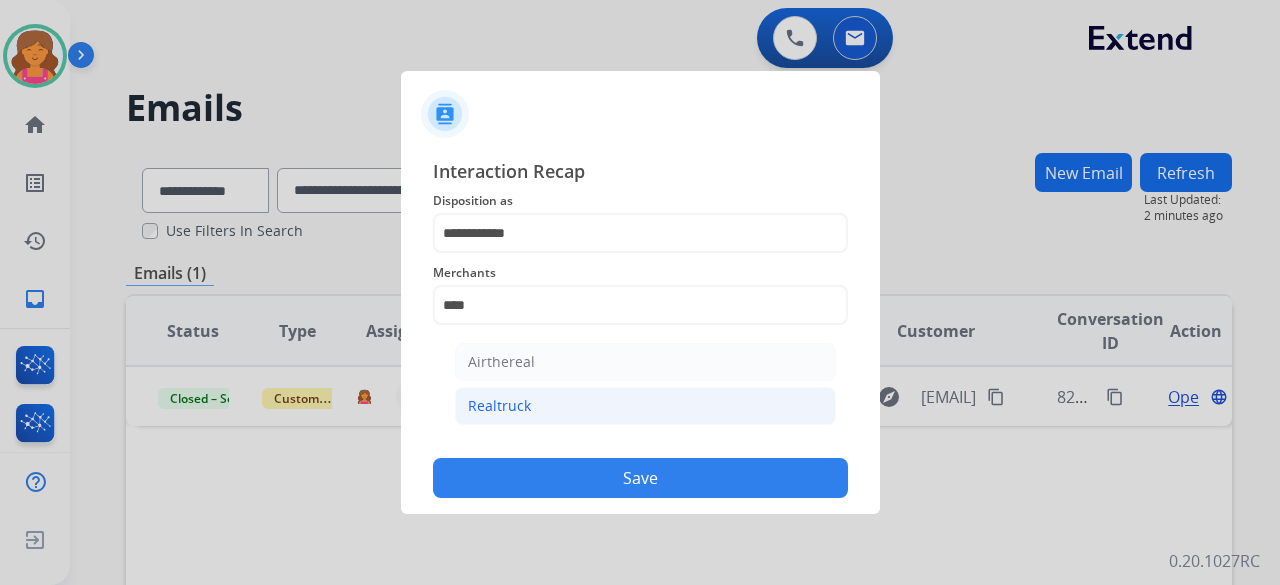 click on "Realtruck" 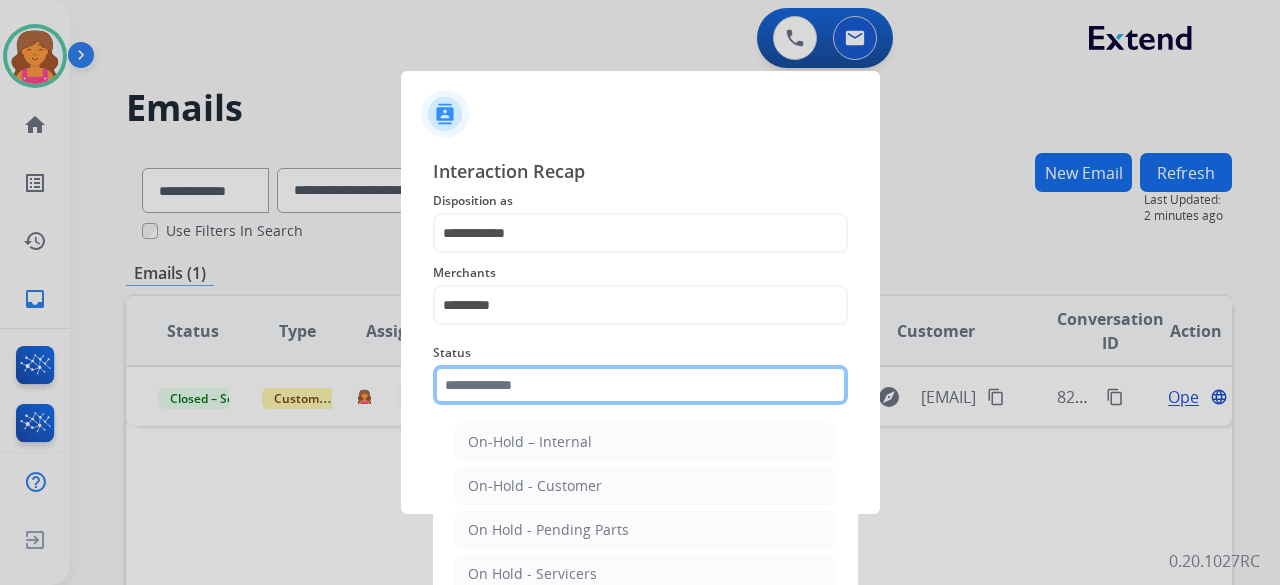 click 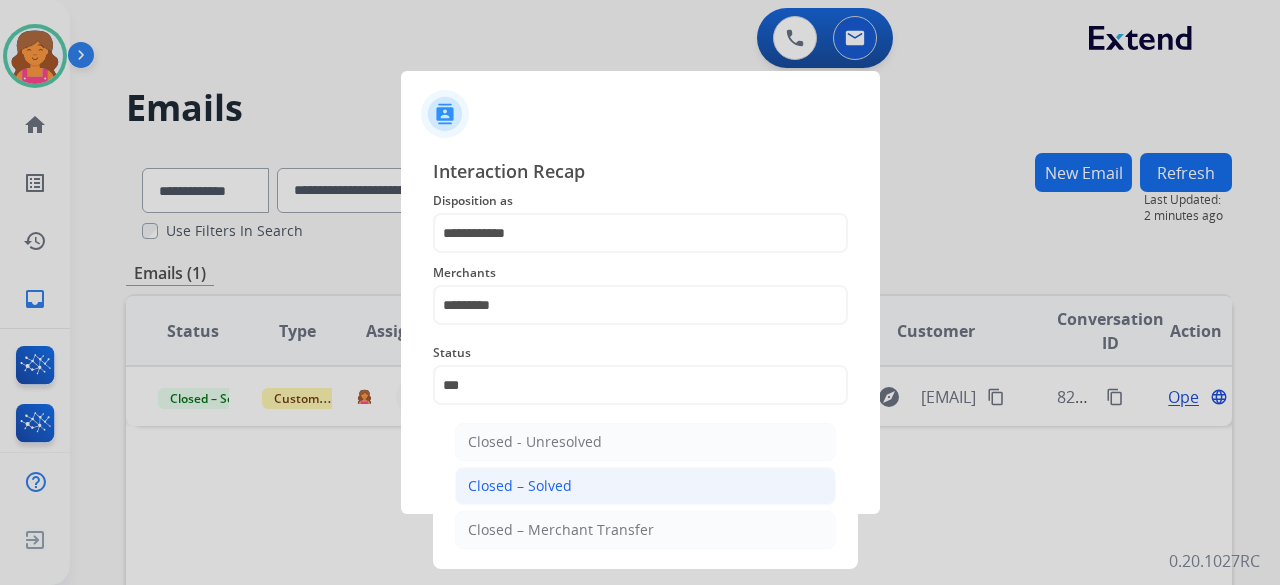 click on "Closed – Solved" 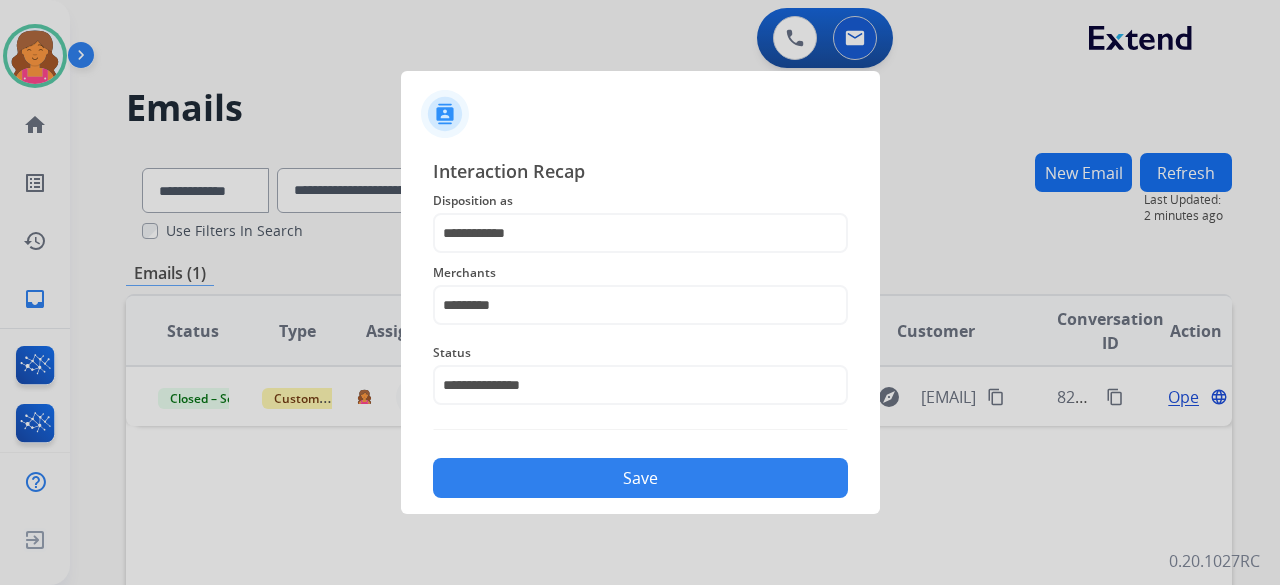click on "Save" 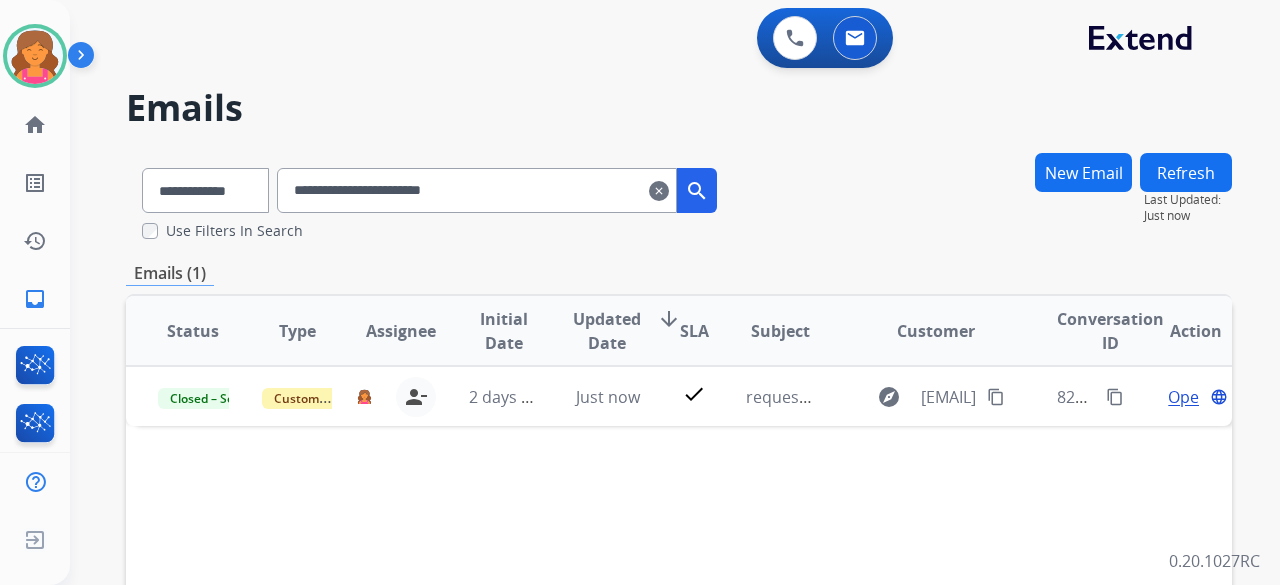 click on "search" at bounding box center (697, 191) 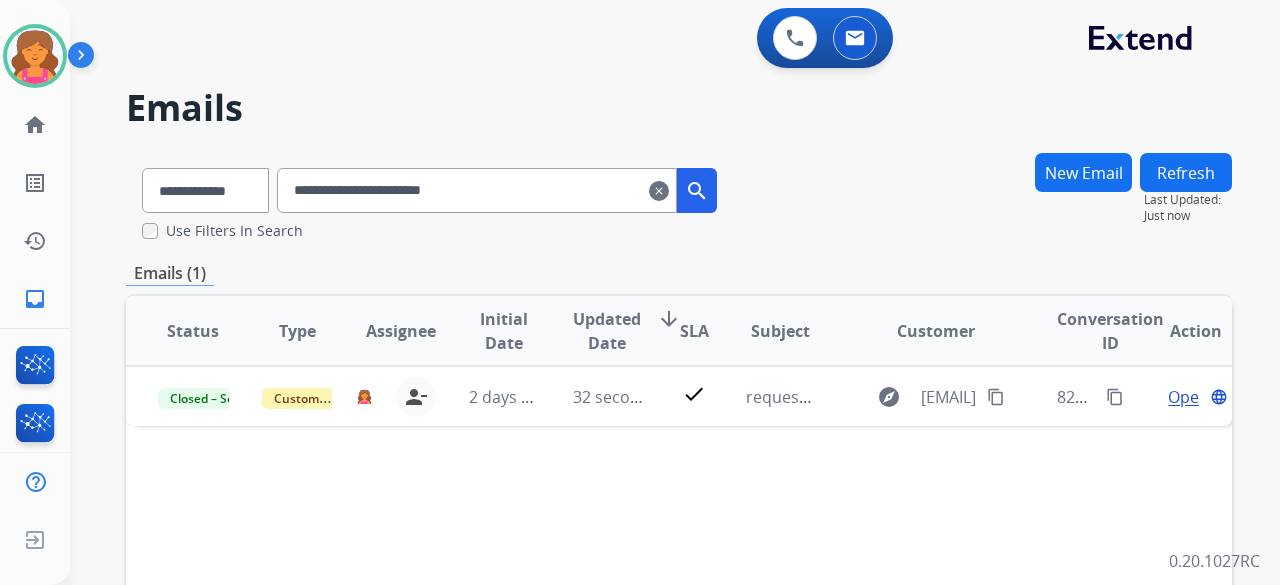 click on "Refresh" at bounding box center [1186, 172] 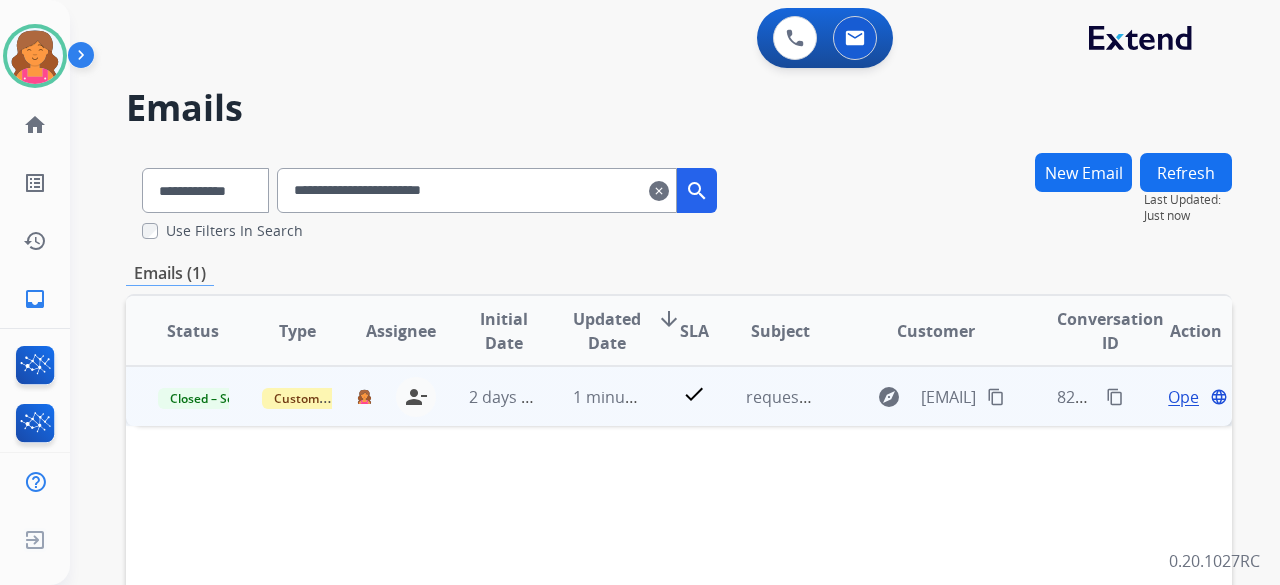 click on "content_copy" at bounding box center [1115, 397] 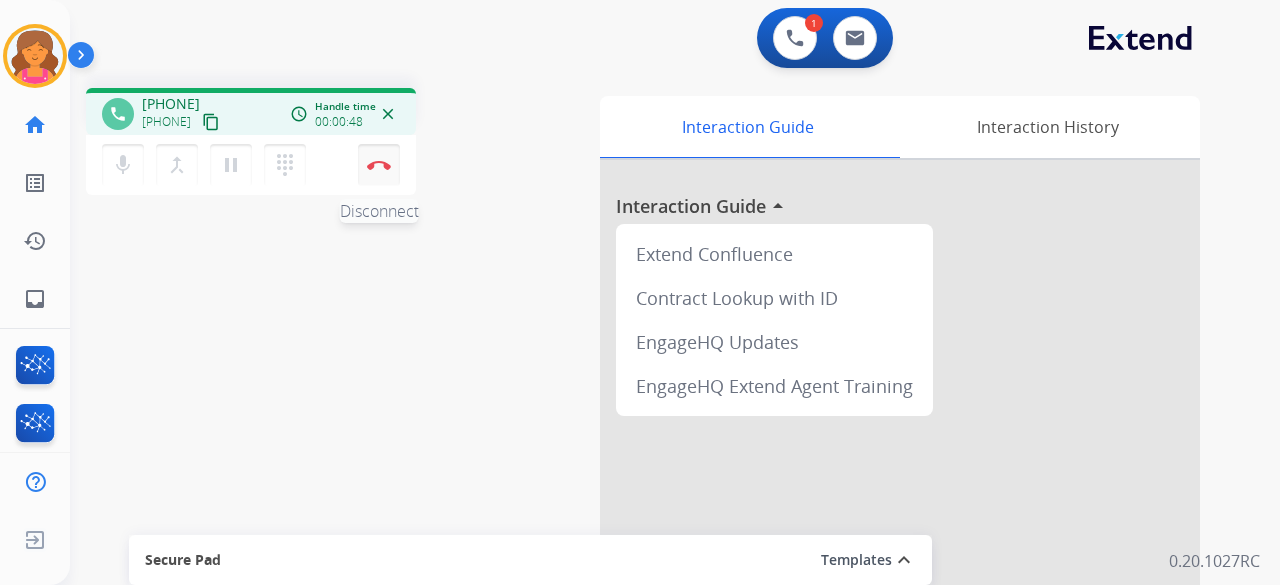 click at bounding box center (379, 165) 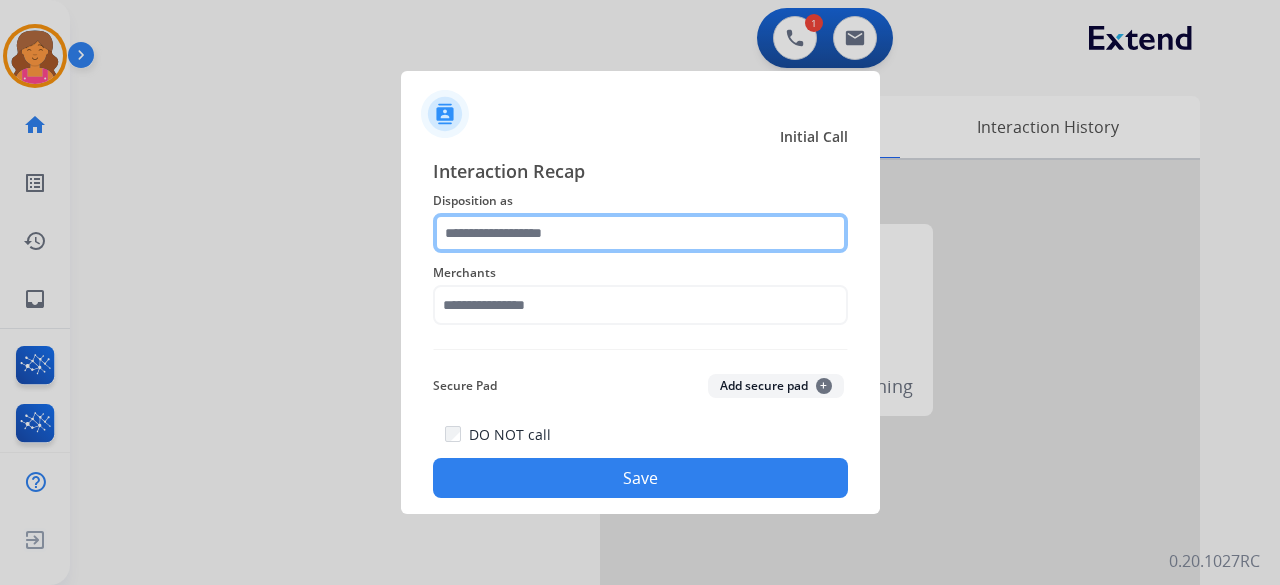 click 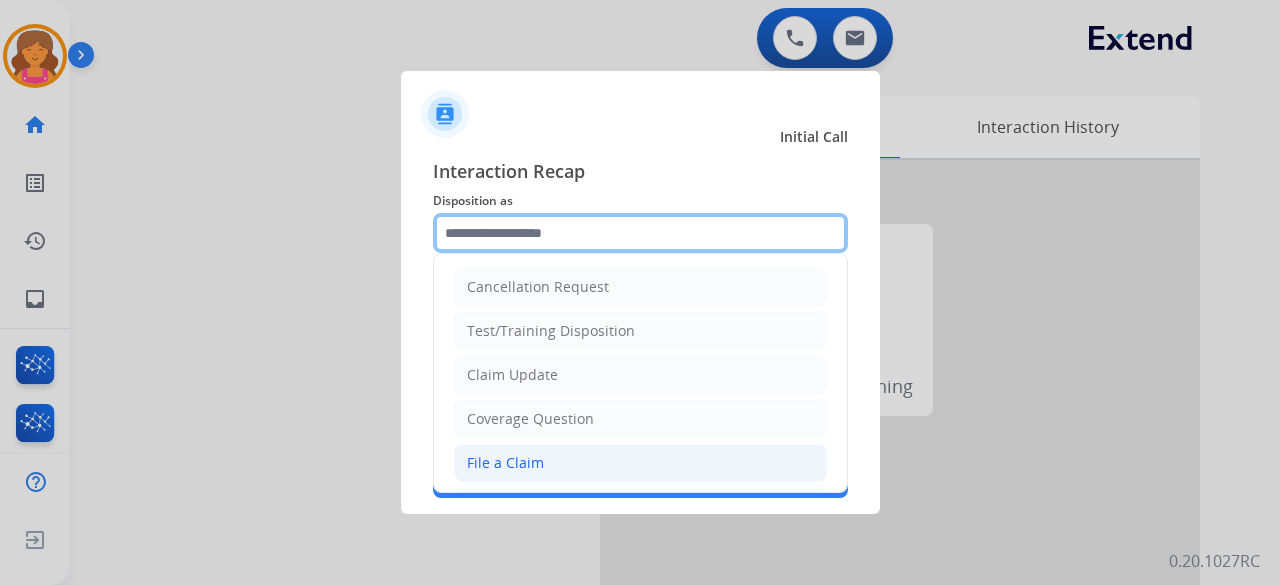 scroll, scrollTop: 303, scrollLeft: 0, axis: vertical 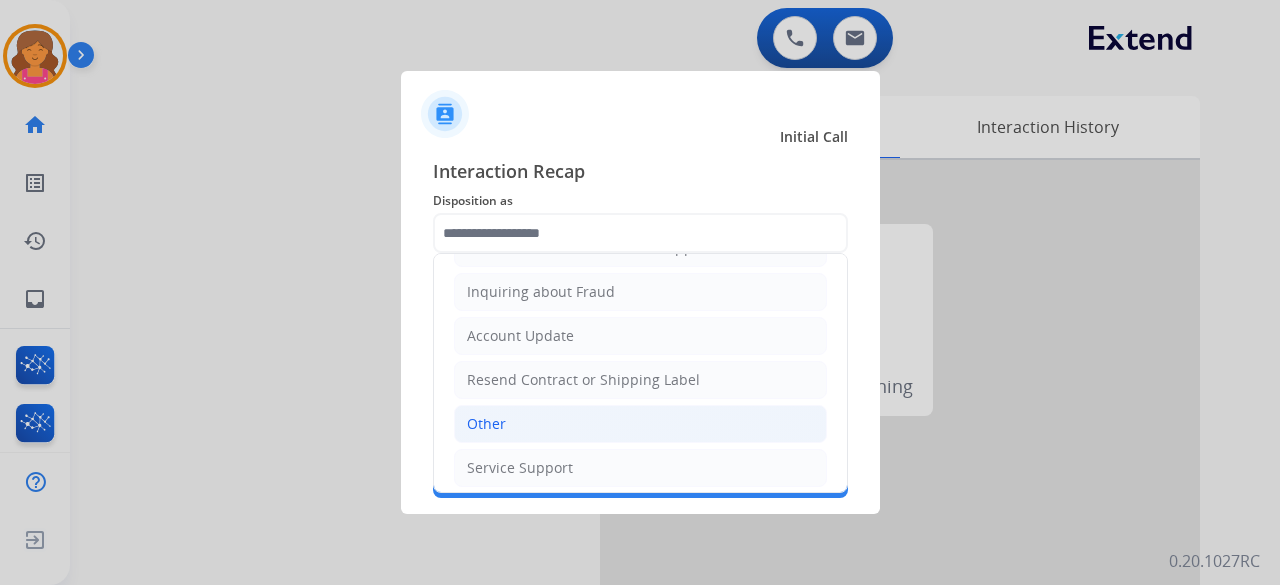 click on "Other" 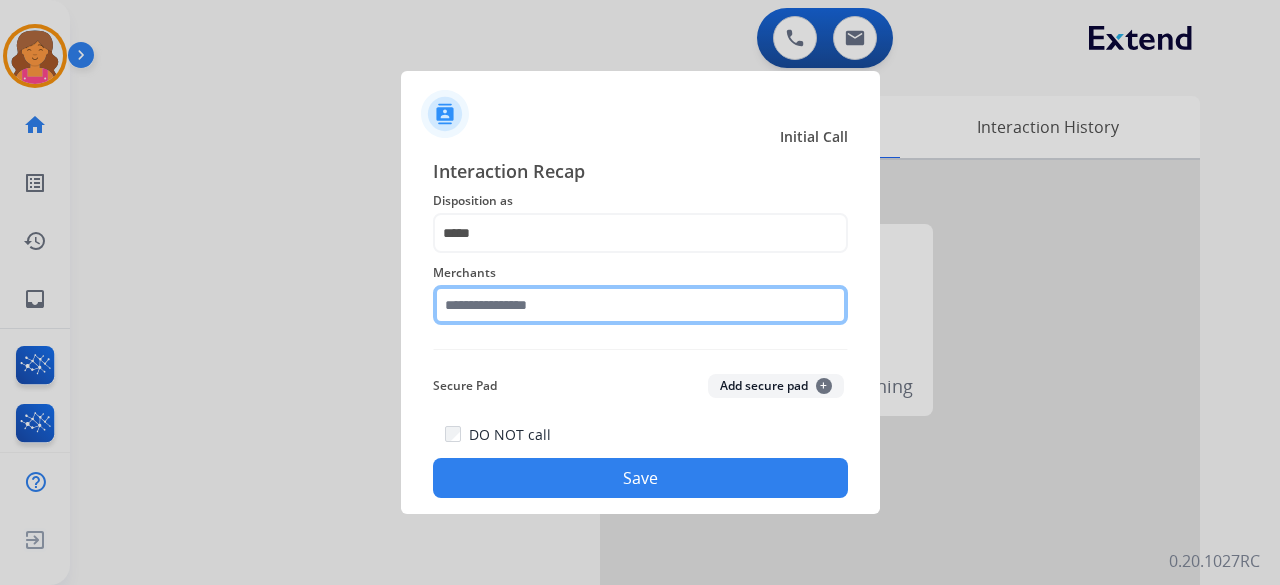 click on "Merchants" 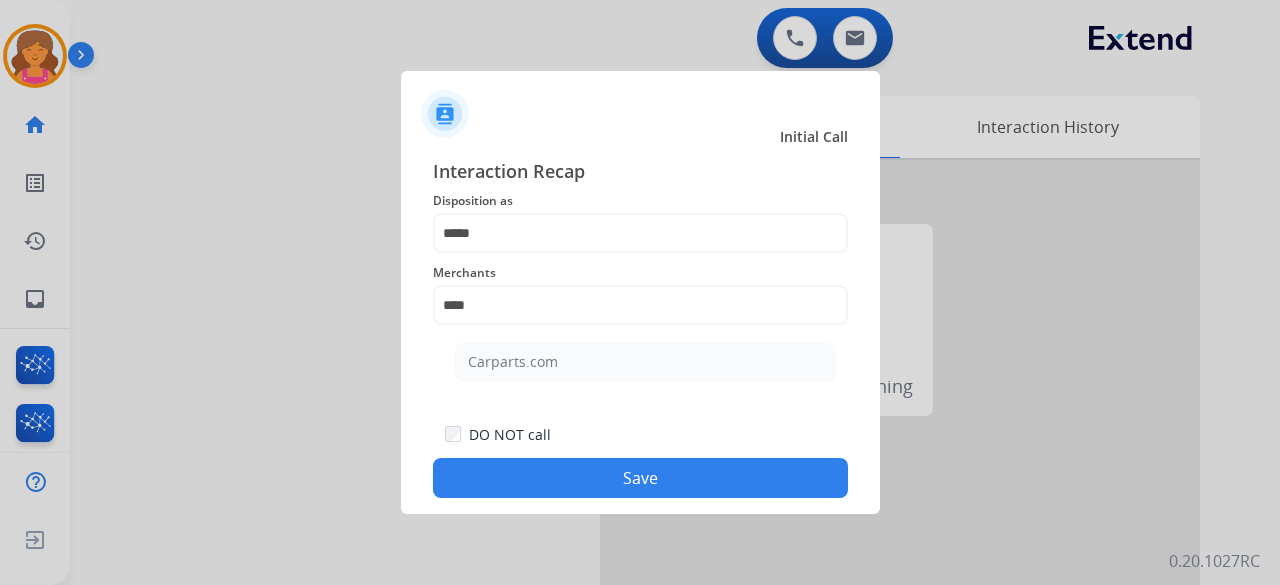 click on "Carparts.com" 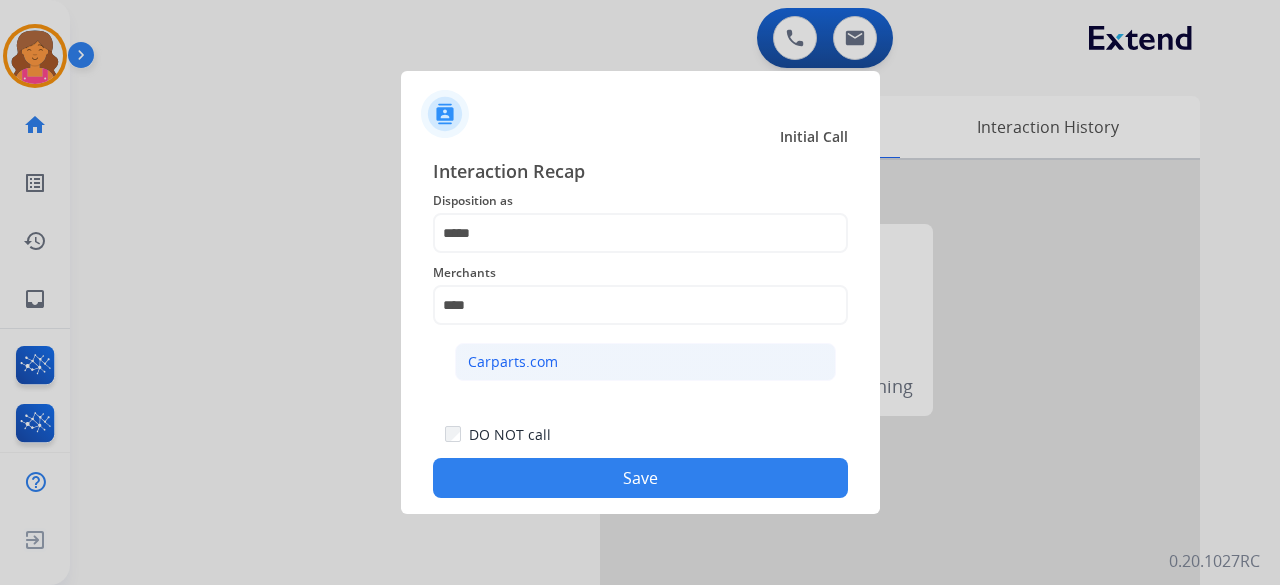 click on "Carparts.com" 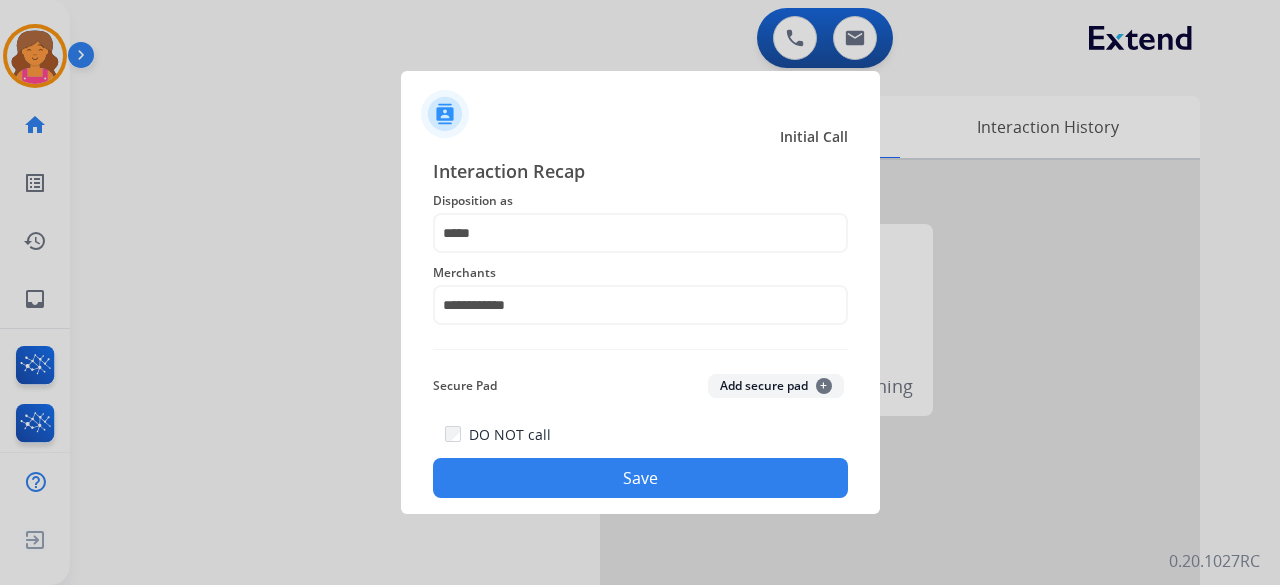 click on "Save" 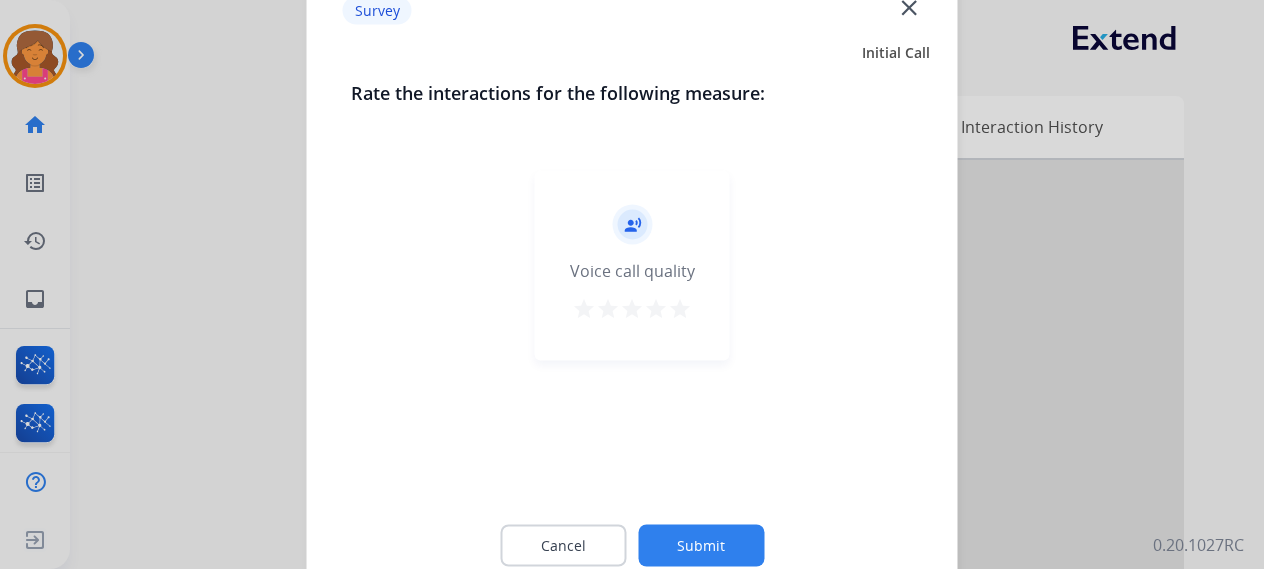 click on "star" at bounding box center (680, 308) 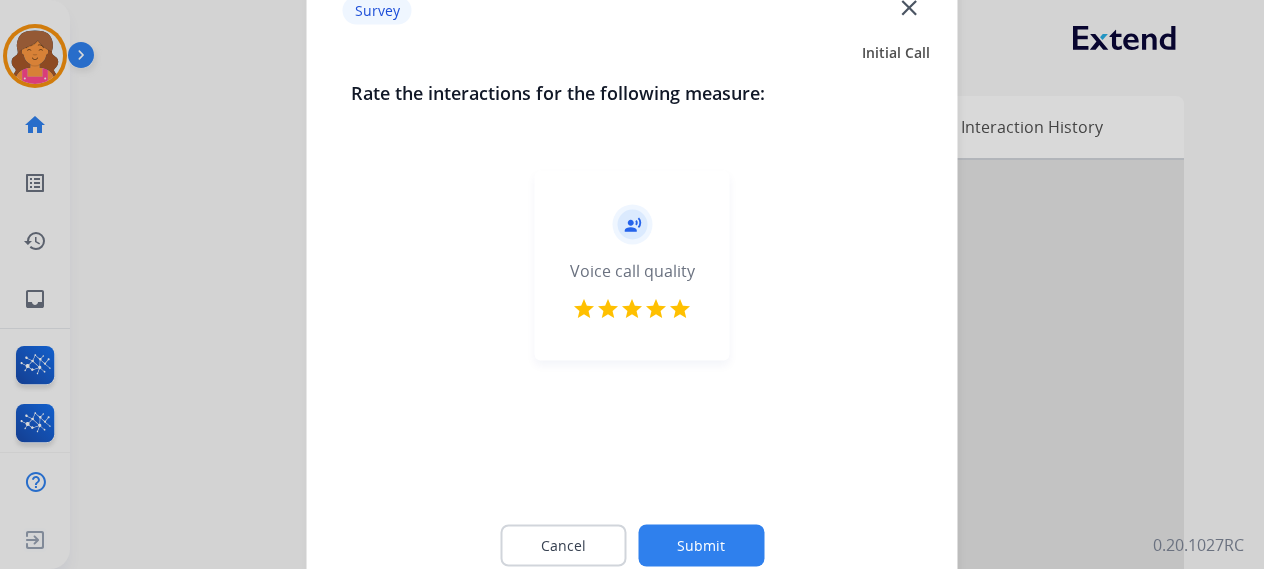 click on "Submit" 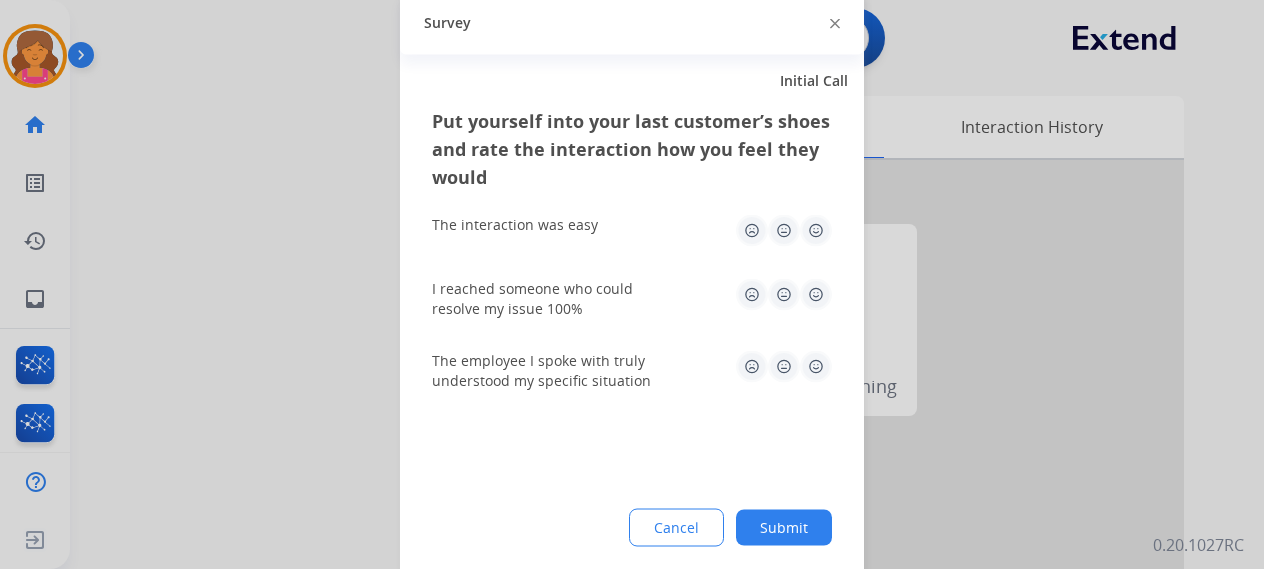 click 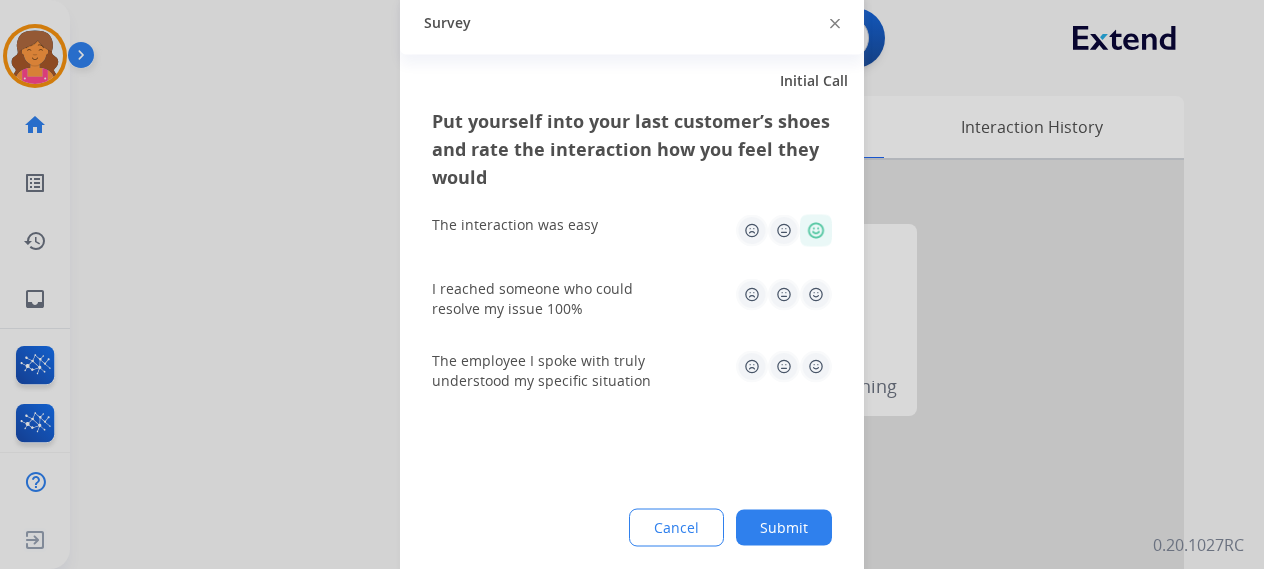 click 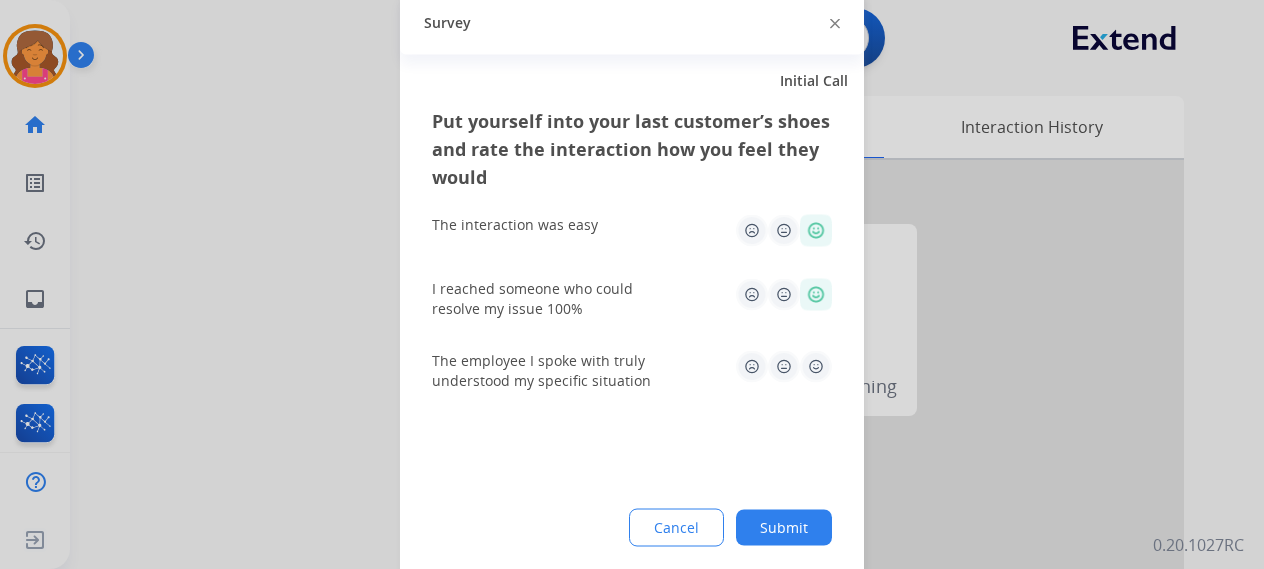 click 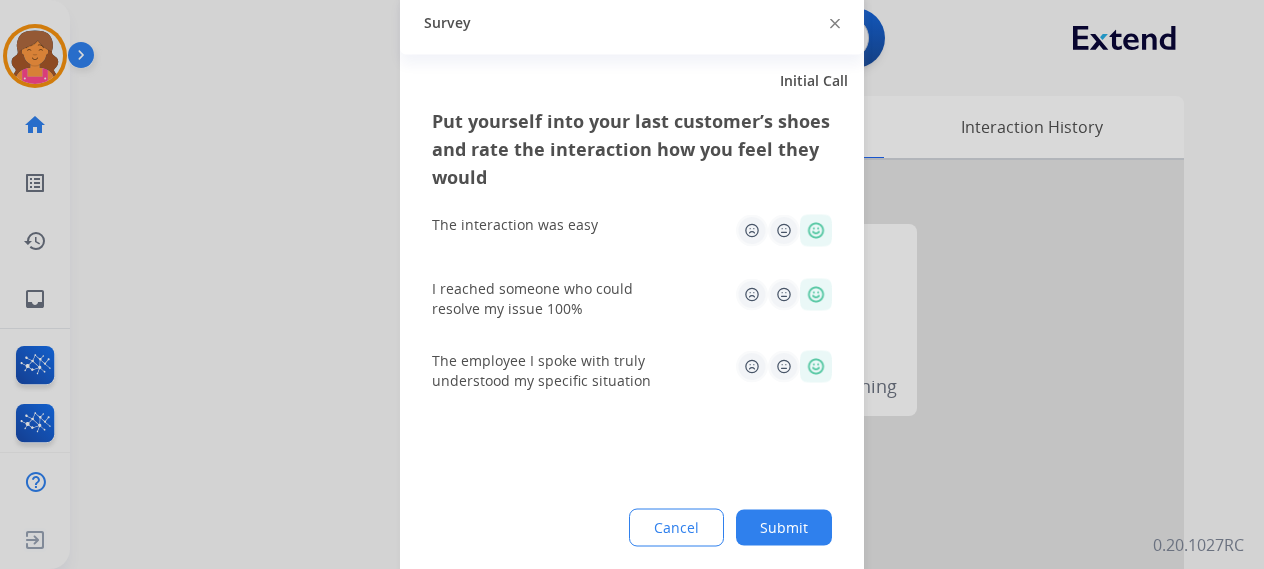 click on "Put yourself into your last customer’s shoes and rate the interaction how you feel they would  The interaction was easy   I reached someone who could resolve my issue 100%   The employee I spoke with truly understood my specific situation  Cancel Submit" 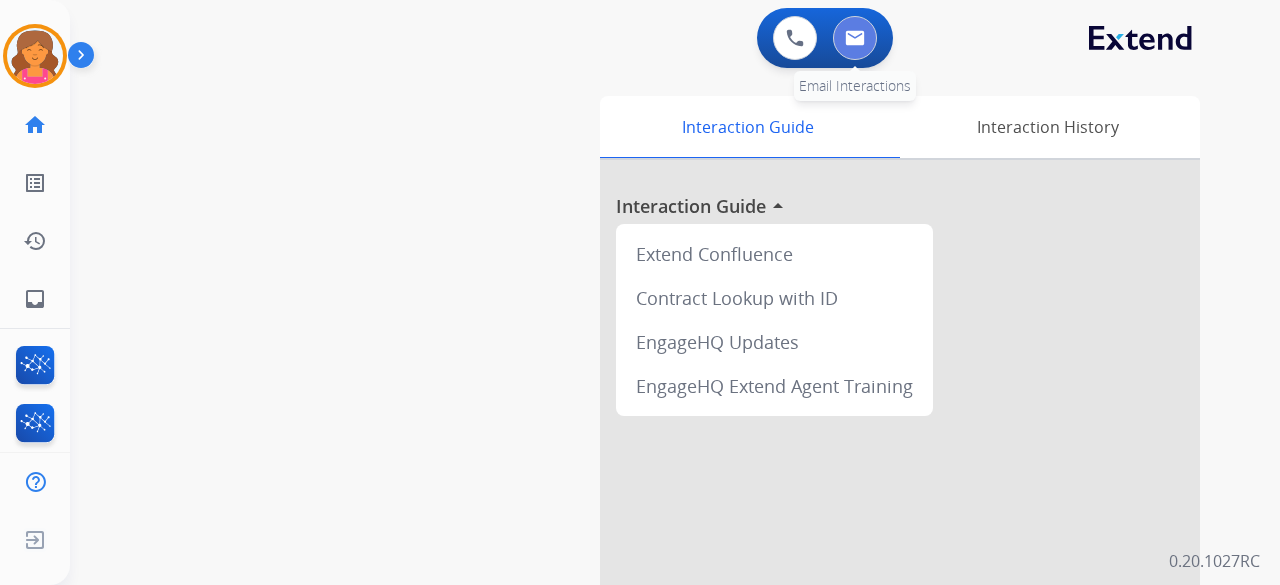 click at bounding box center (855, 38) 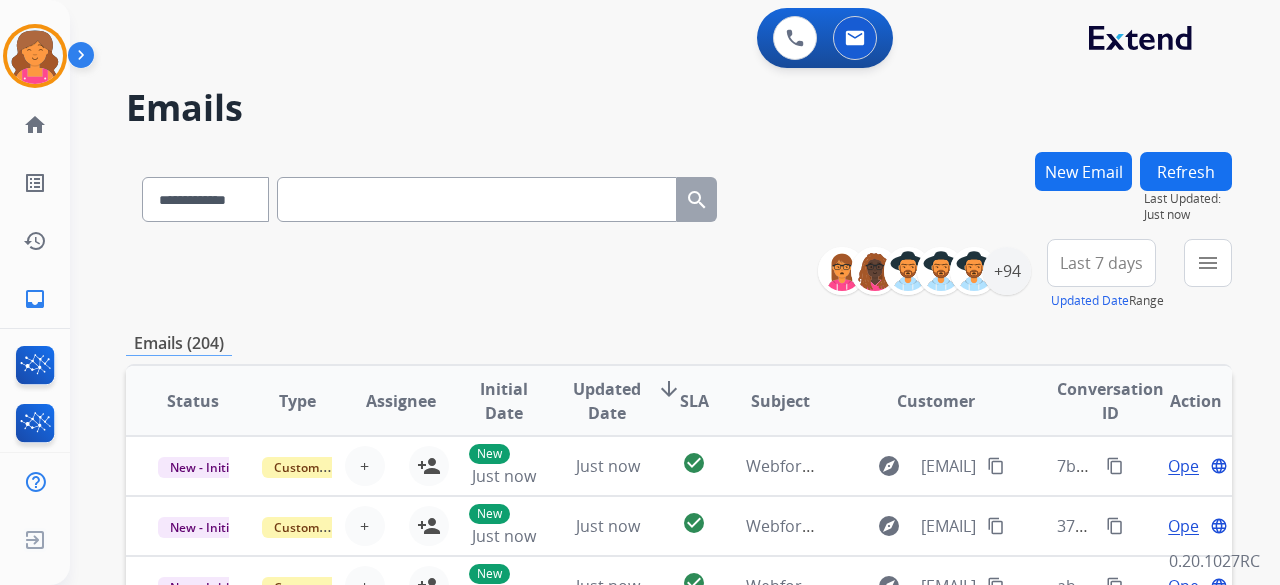 click at bounding box center [477, 199] 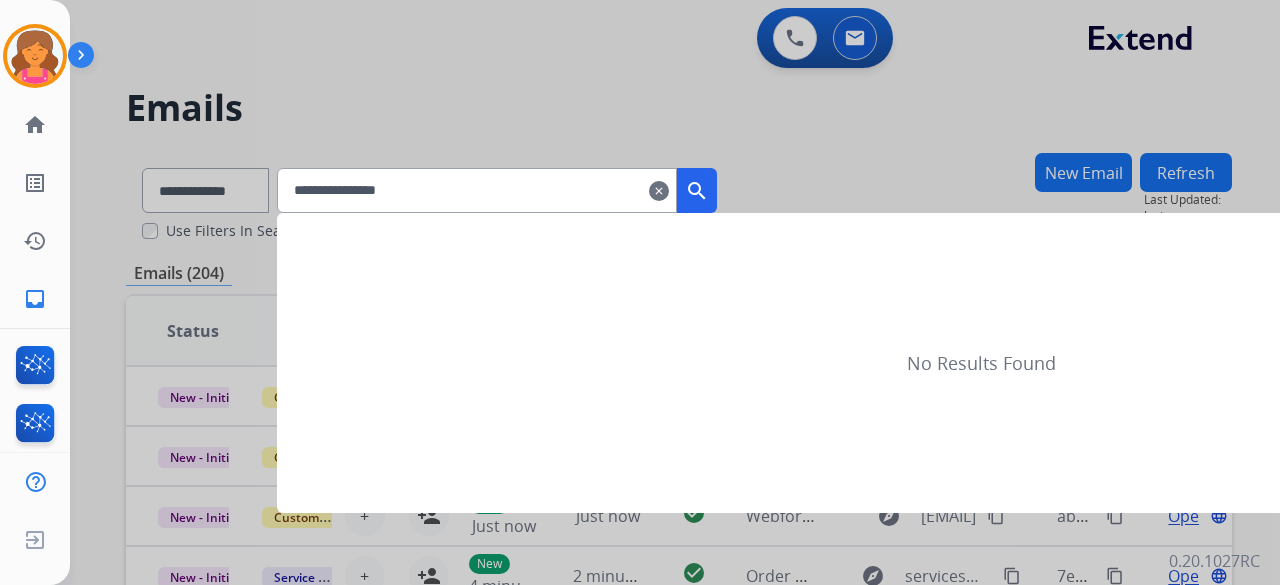 type on "**********" 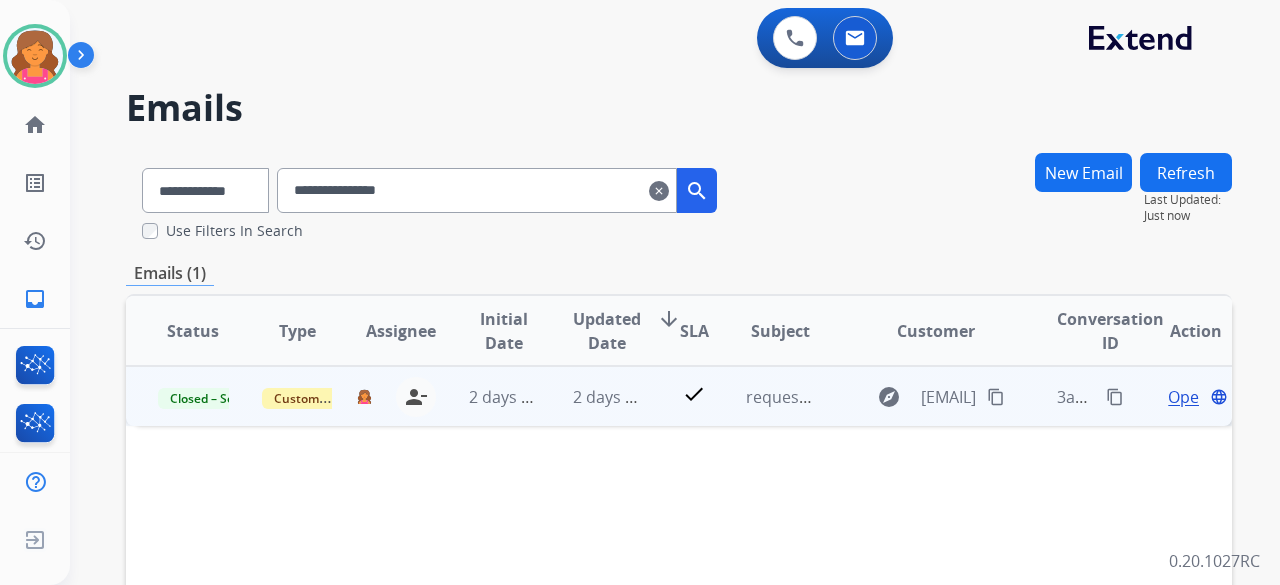 click on "Open" at bounding box center [1188, 397] 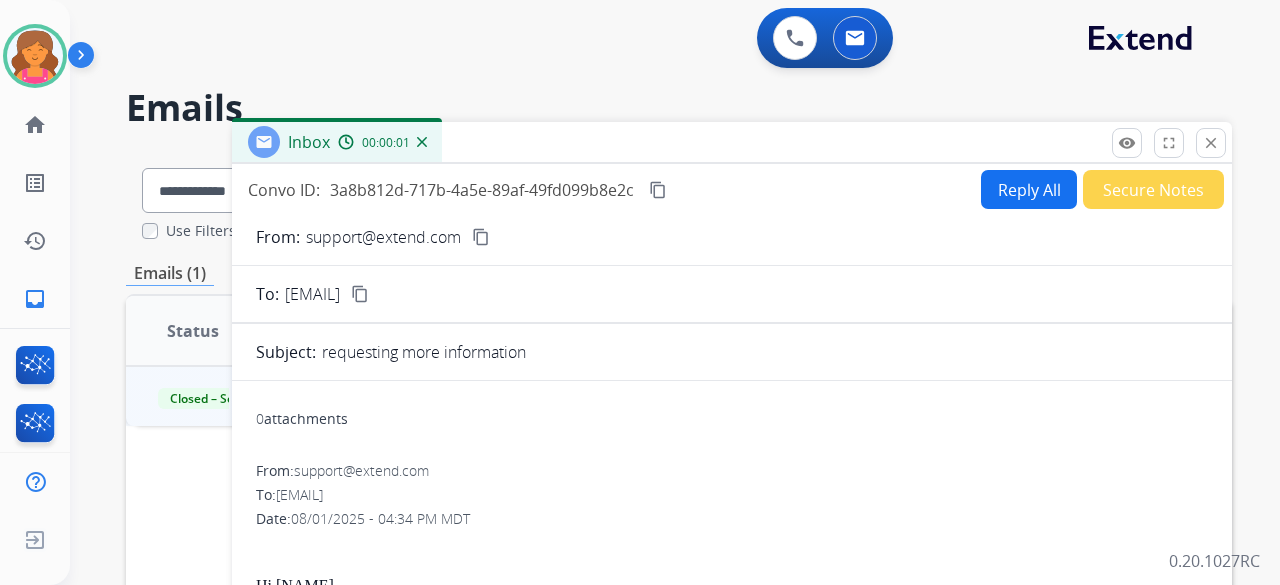 scroll, scrollTop: 200, scrollLeft: 0, axis: vertical 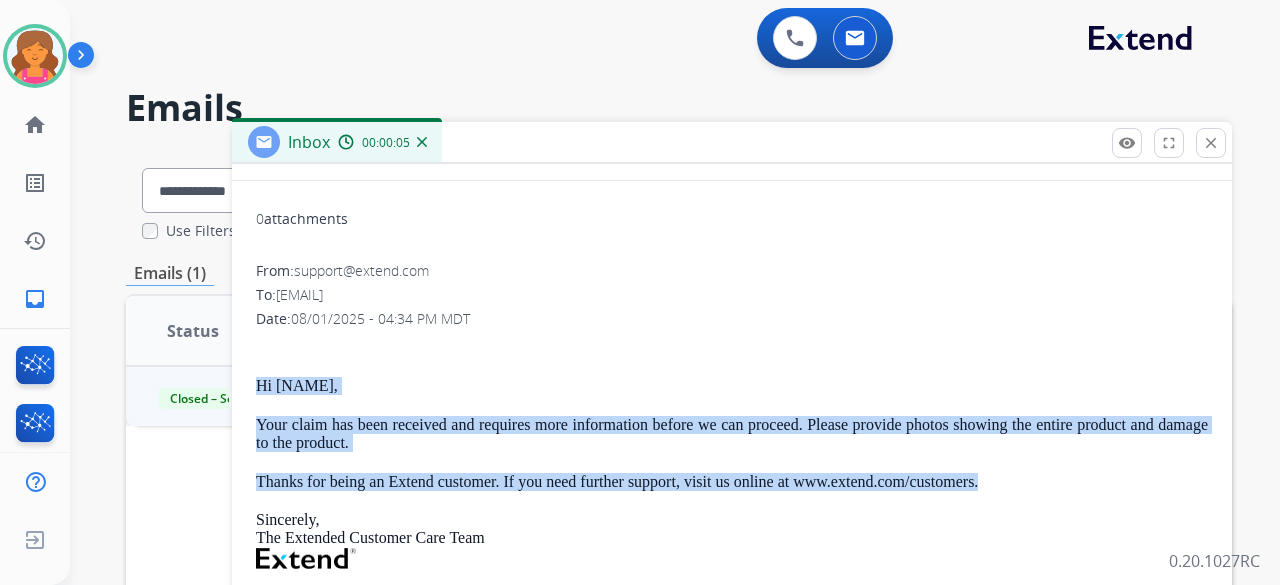 drag, startPoint x: 260, startPoint y: 386, endPoint x: 980, endPoint y: 477, distance: 725.7279 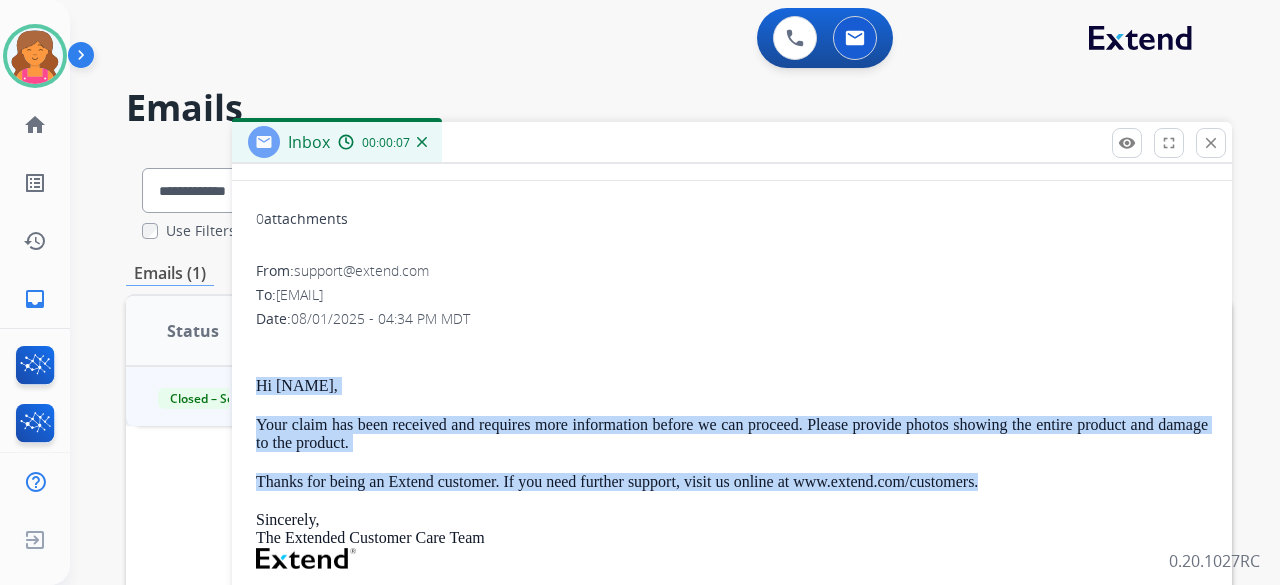 copy on "Hi Carmela, Your claim has been received and requires more information before we can proceed. Please provide photos showing the entire product and damage to the product. Thanks for being an Extend customer. If you need further support, visit us online at www.extend.com/customers." 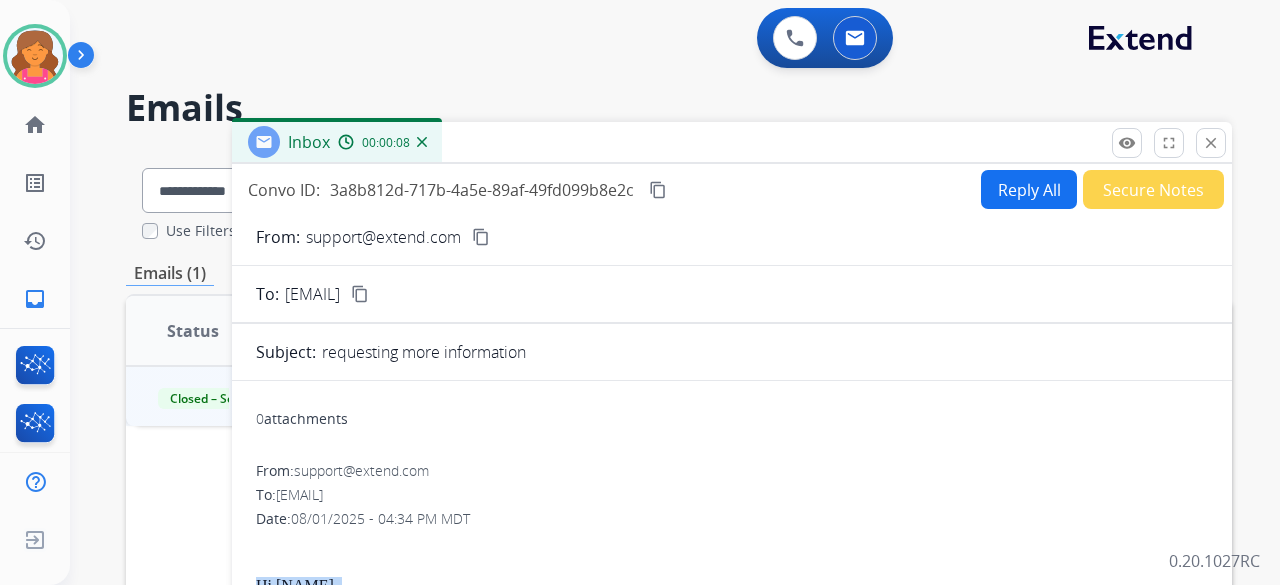 click on "Reply All" at bounding box center (1029, 189) 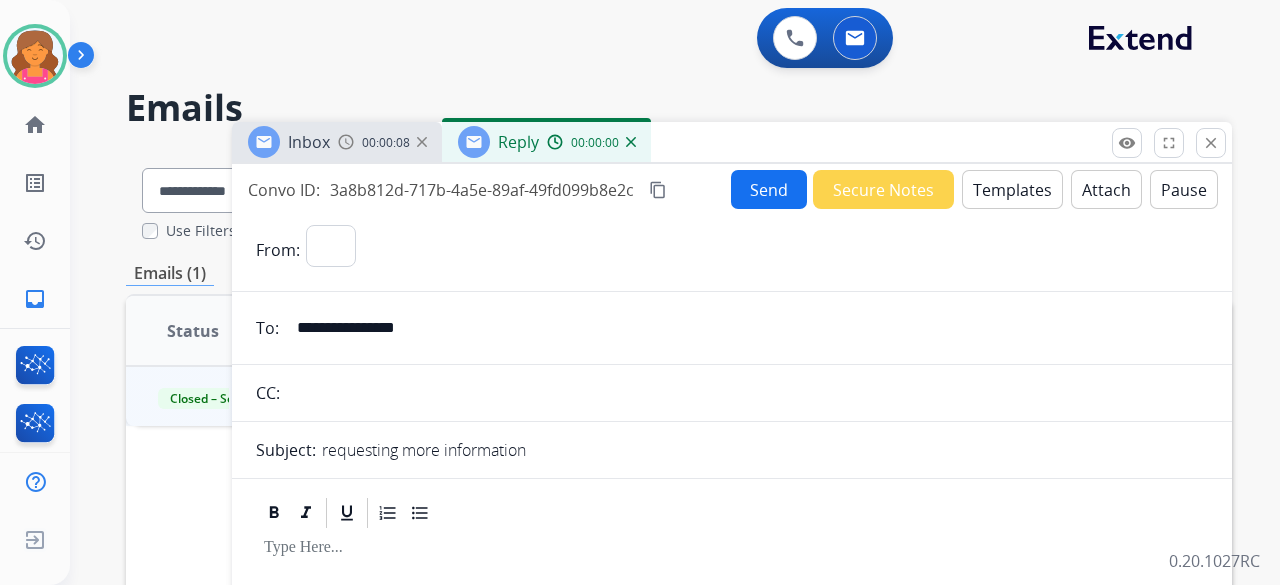 select on "**********" 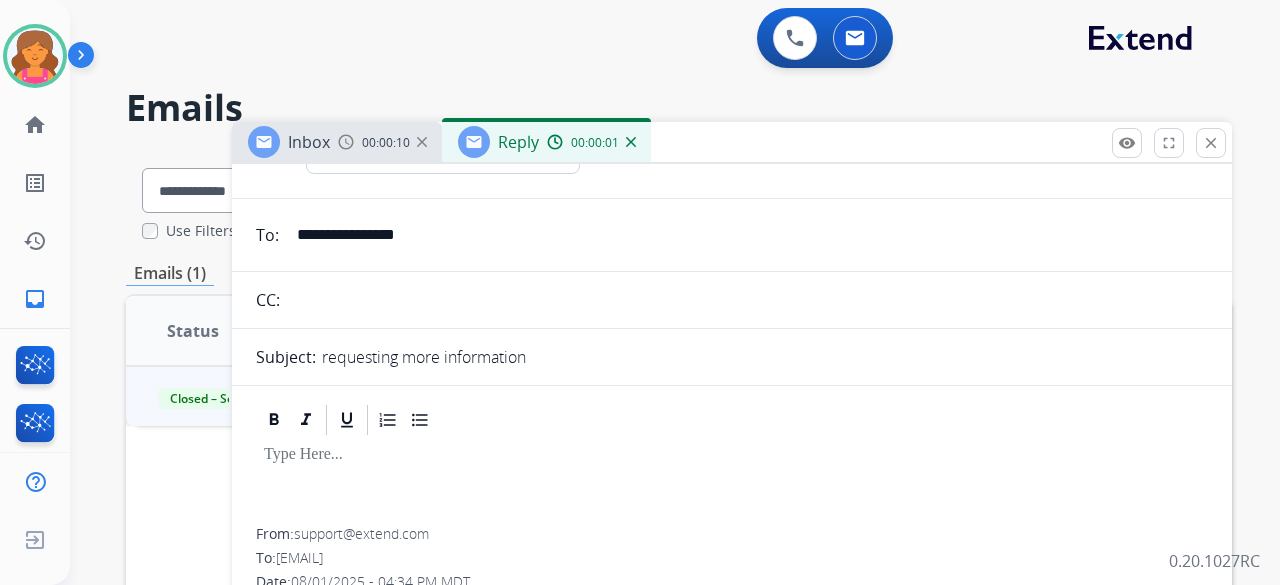 scroll, scrollTop: 200, scrollLeft: 0, axis: vertical 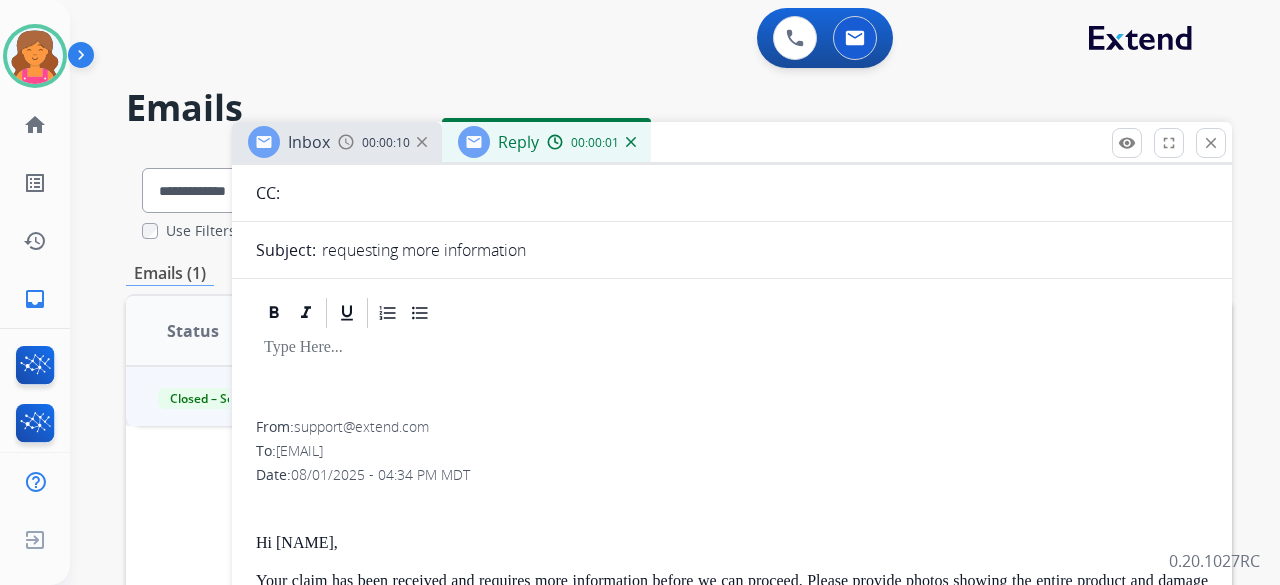 click at bounding box center [732, 376] 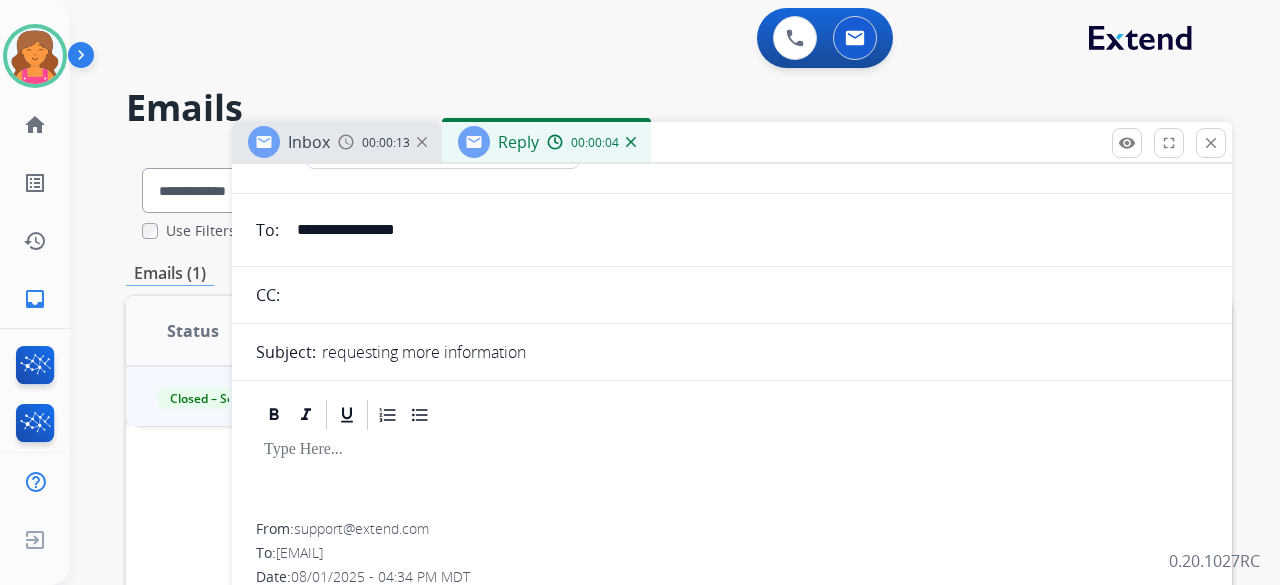 scroll, scrollTop: 0, scrollLeft: 0, axis: both 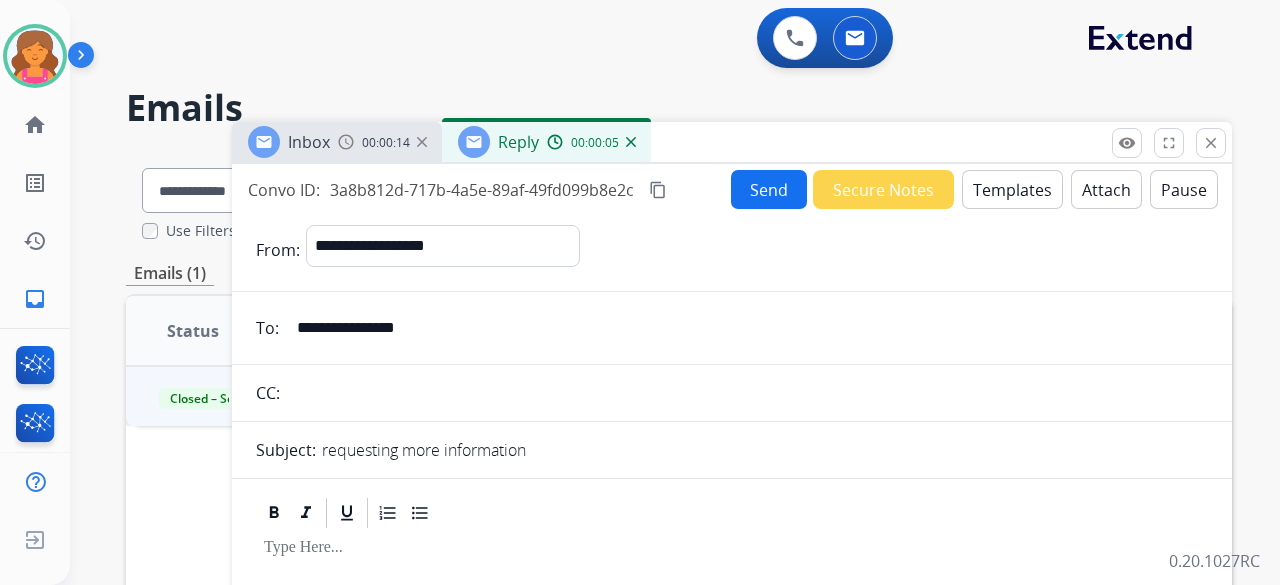 click on "Templates" at bounding box center [1012, 189] 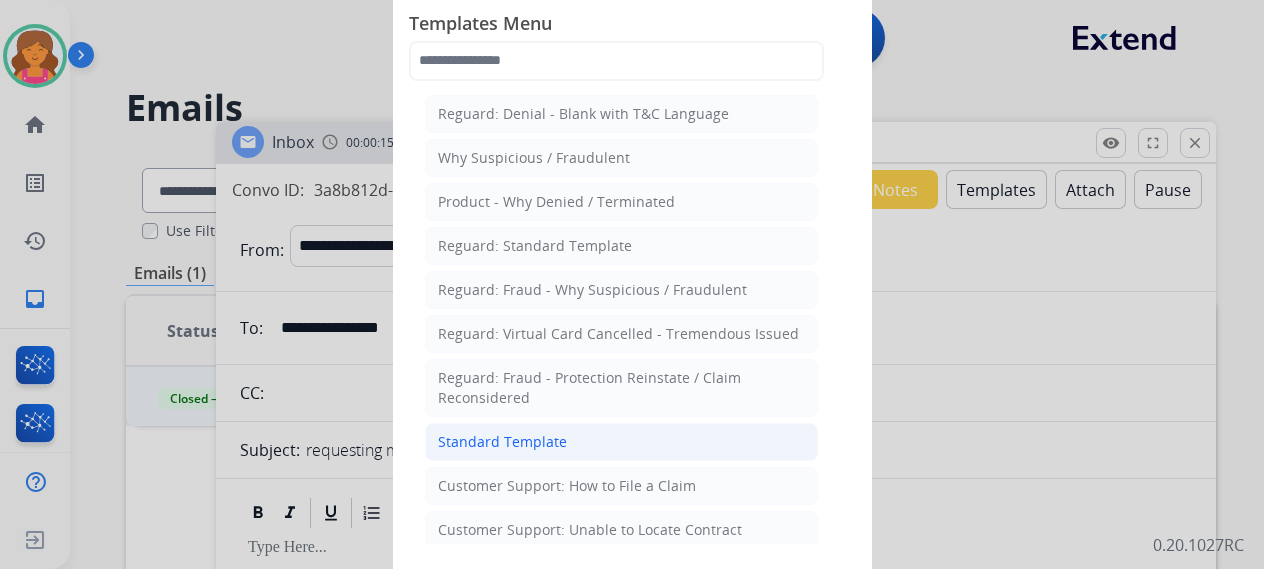 click on "Standard Template" 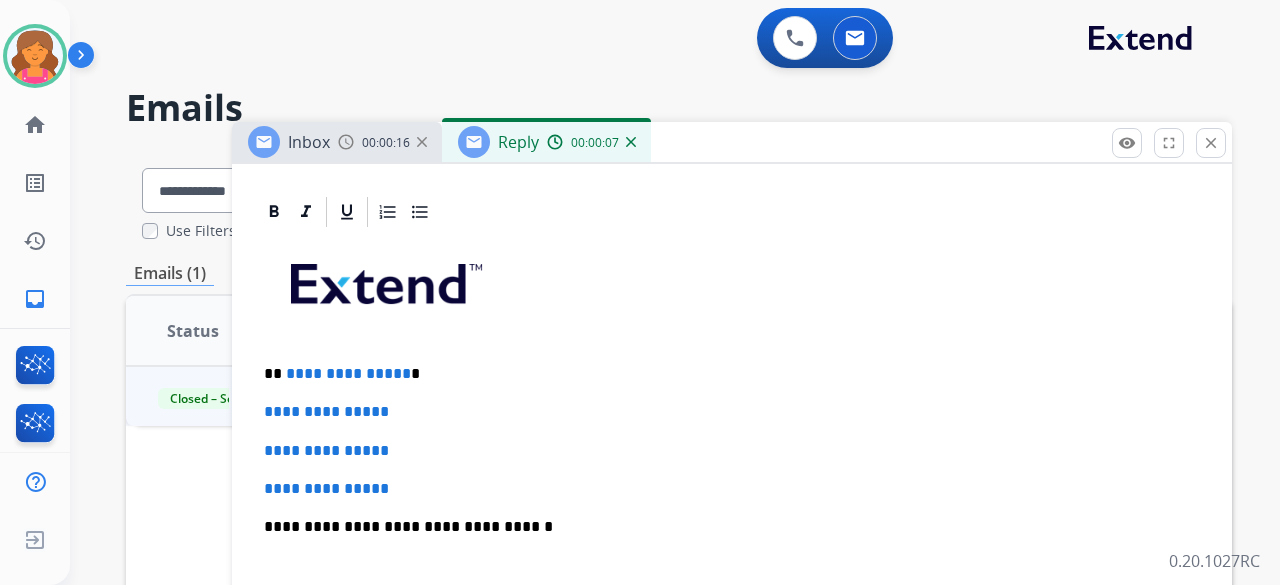 scroll, scrollTop: 500, scrollLeft: 0, axis: vertical 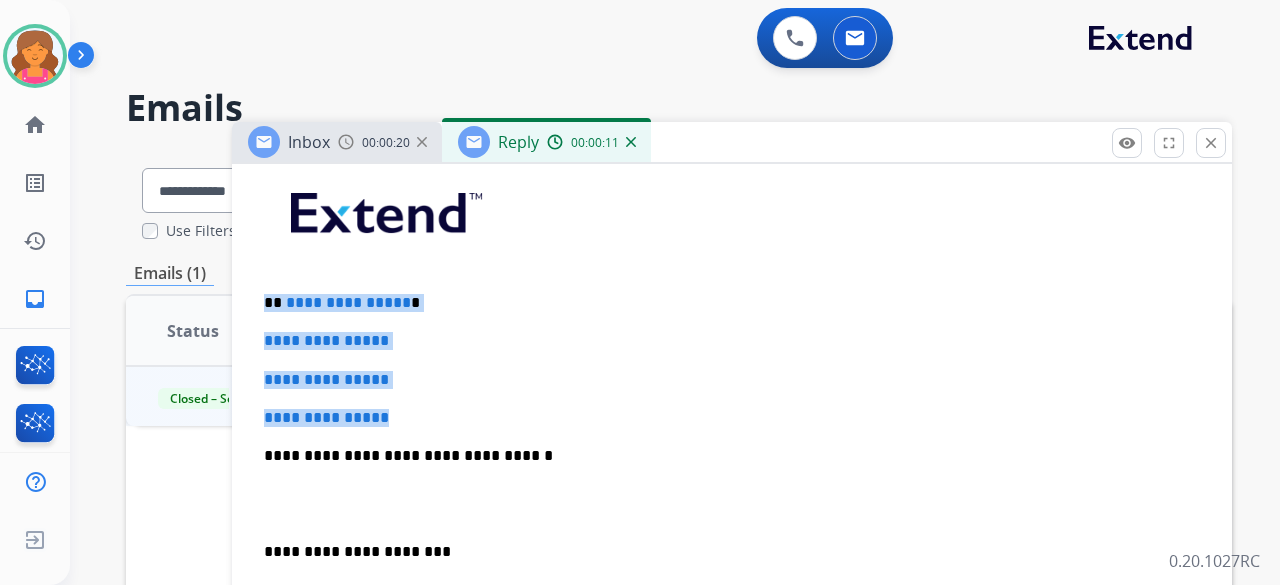drag, startPoint x: 407, startPoint y: 417, endPoint x: 281, endPoint y: 300, distance: 171.94476 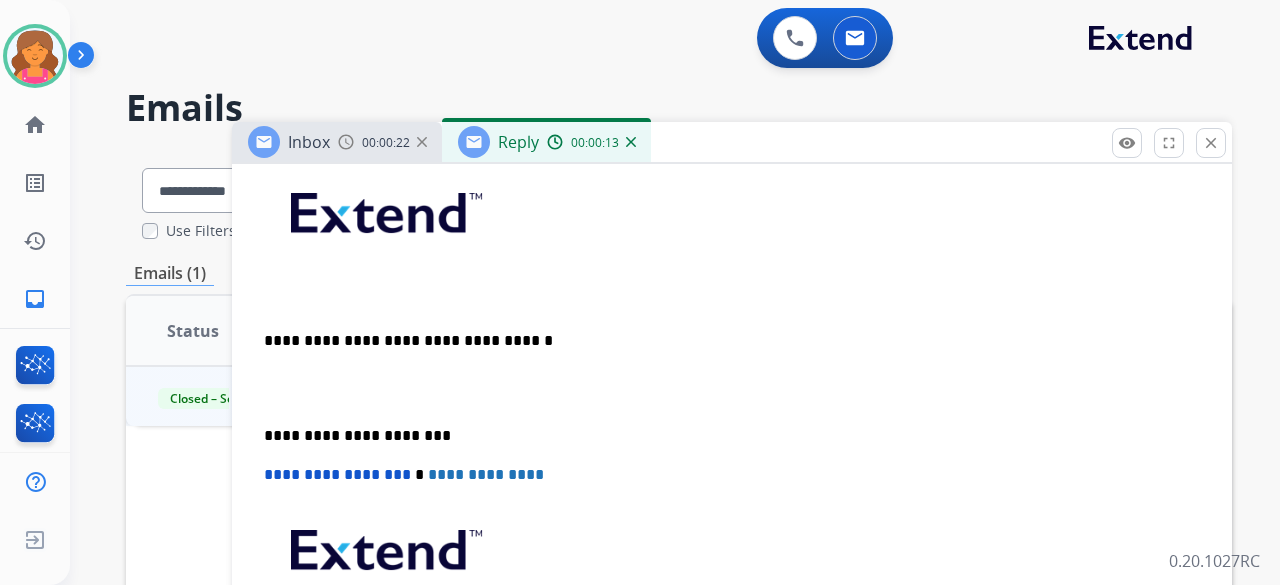 paste 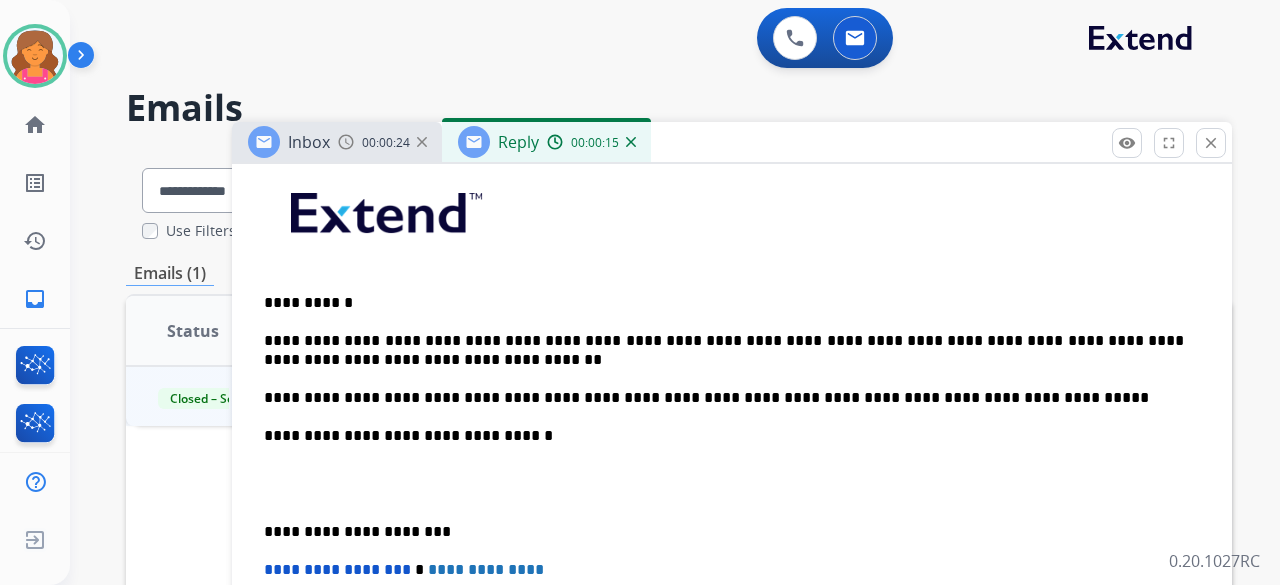 click on "**********" at bounding box center (724, 436) 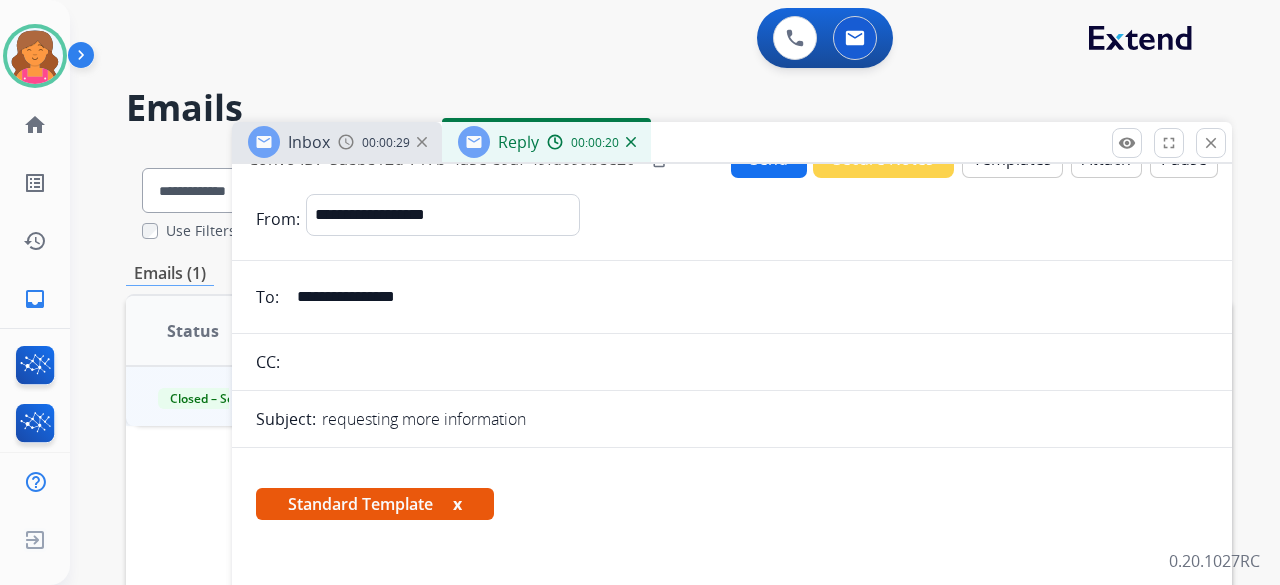 scroll, scrollTop: 0, scrollLeft: 0, axis: both 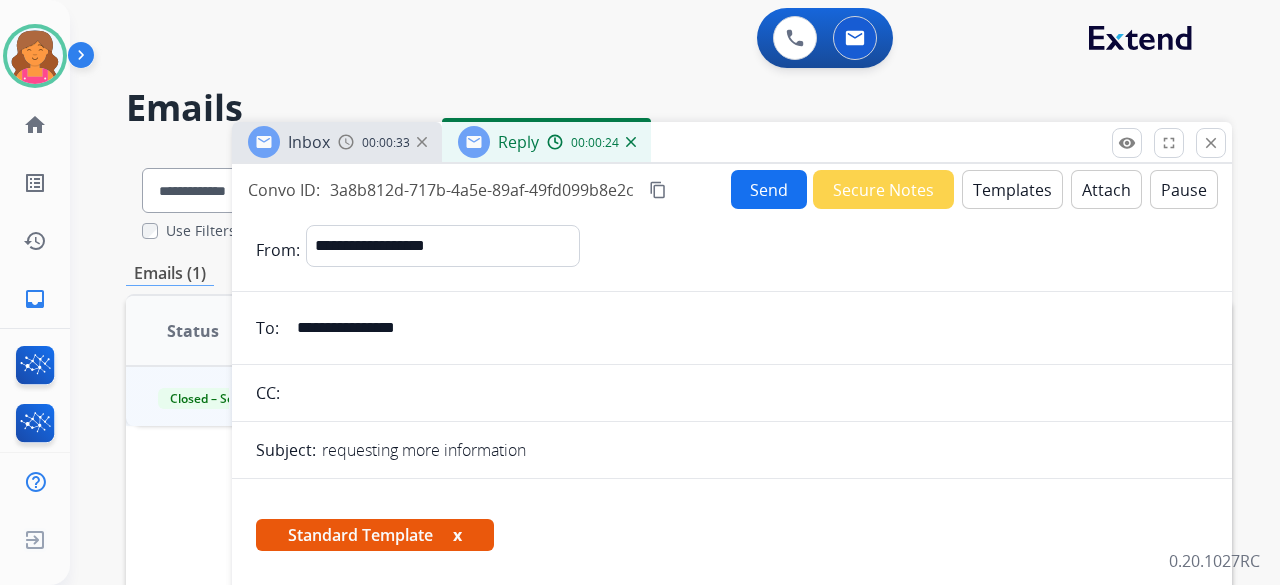 click on "content_copy" at bounding box center [658, 190] 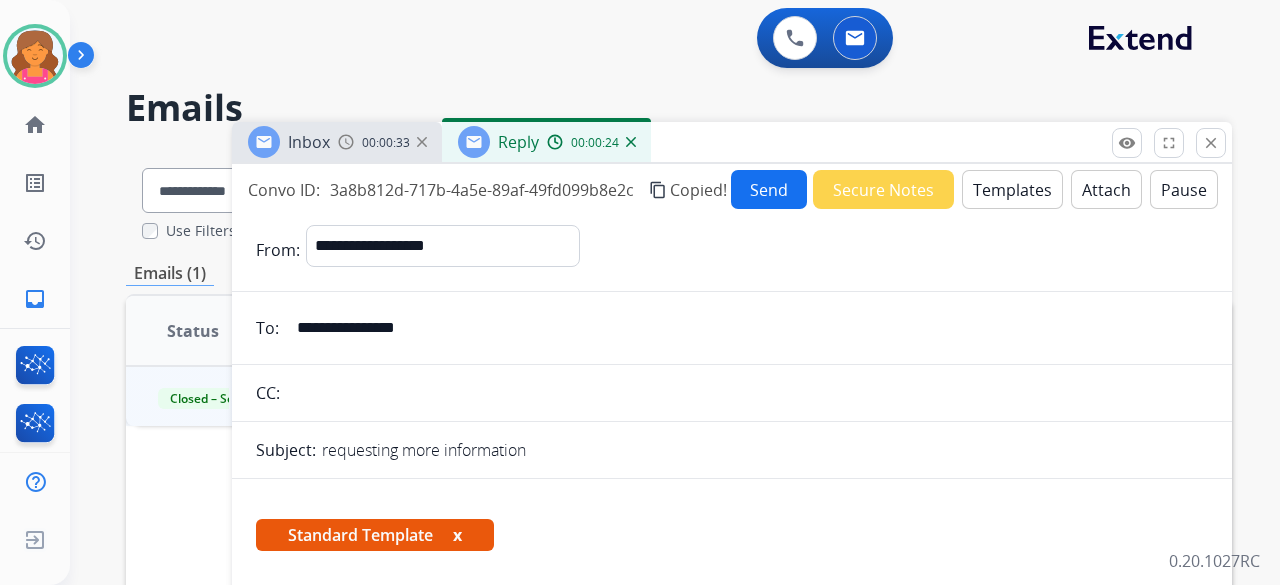 click on "Send" at bounding box center [769, 189] 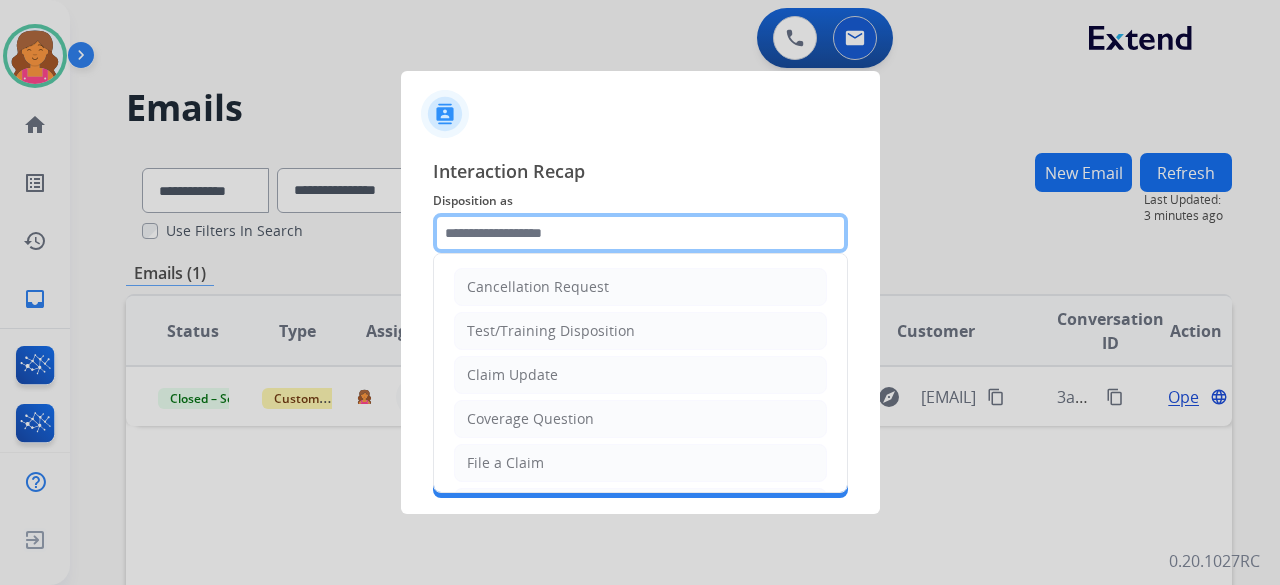 click 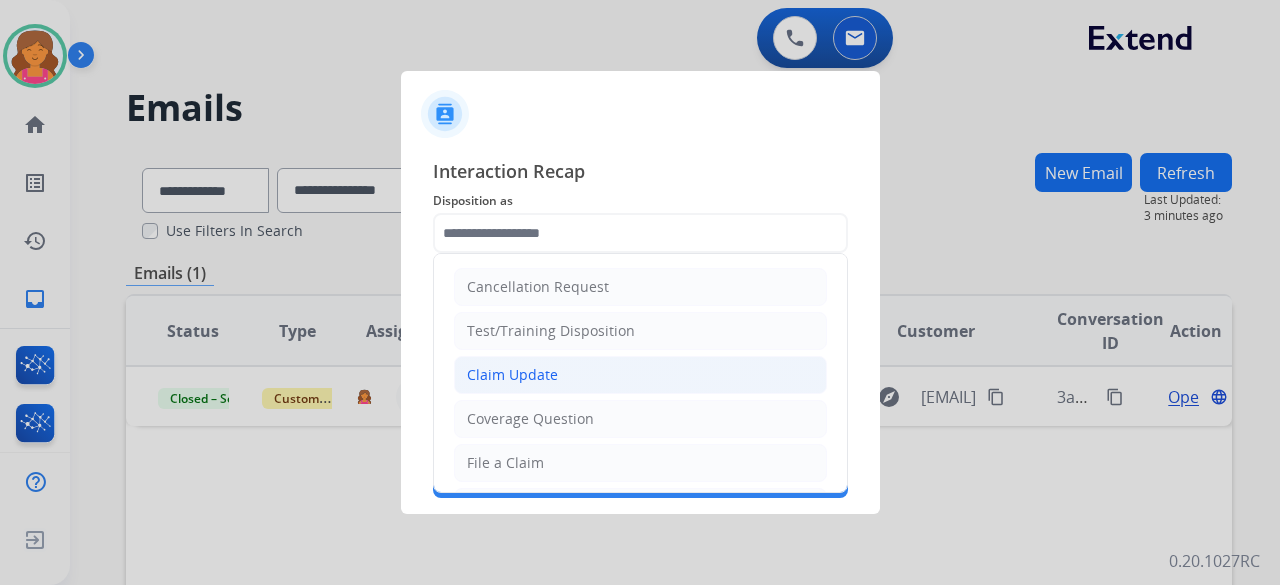 click on "Claim Update" 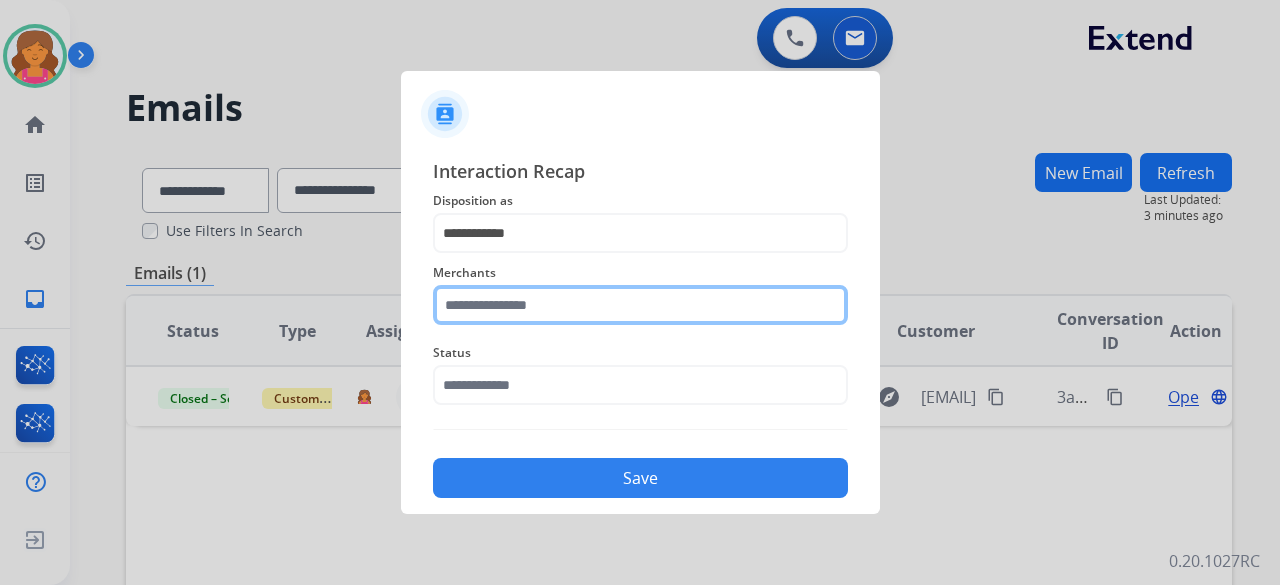 click 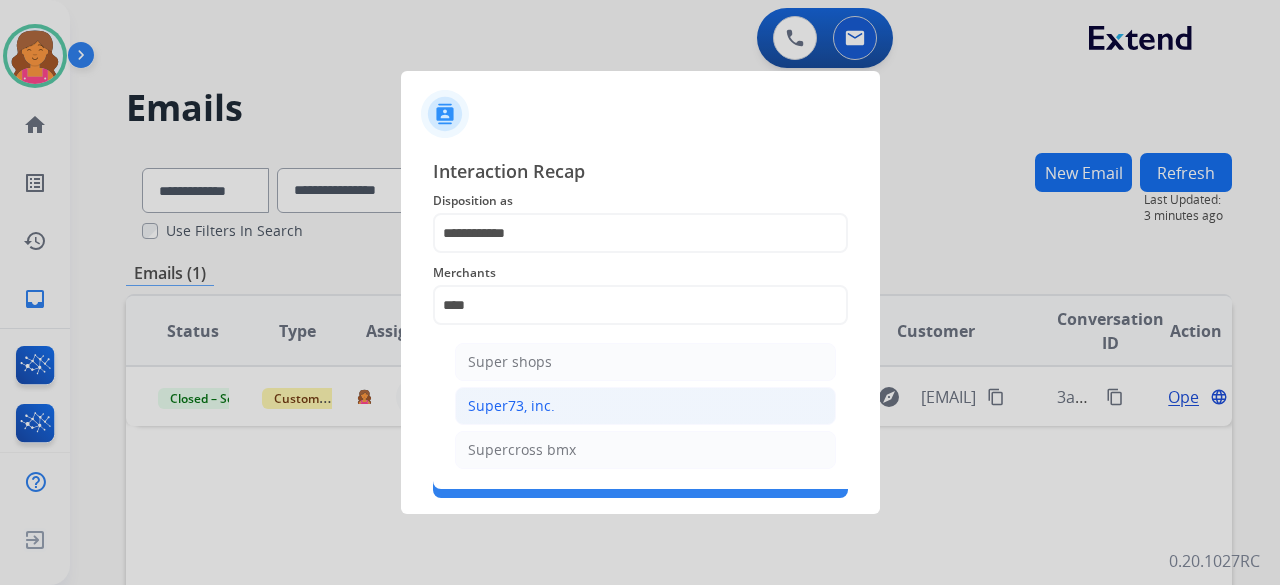 click on "Super73, inc." 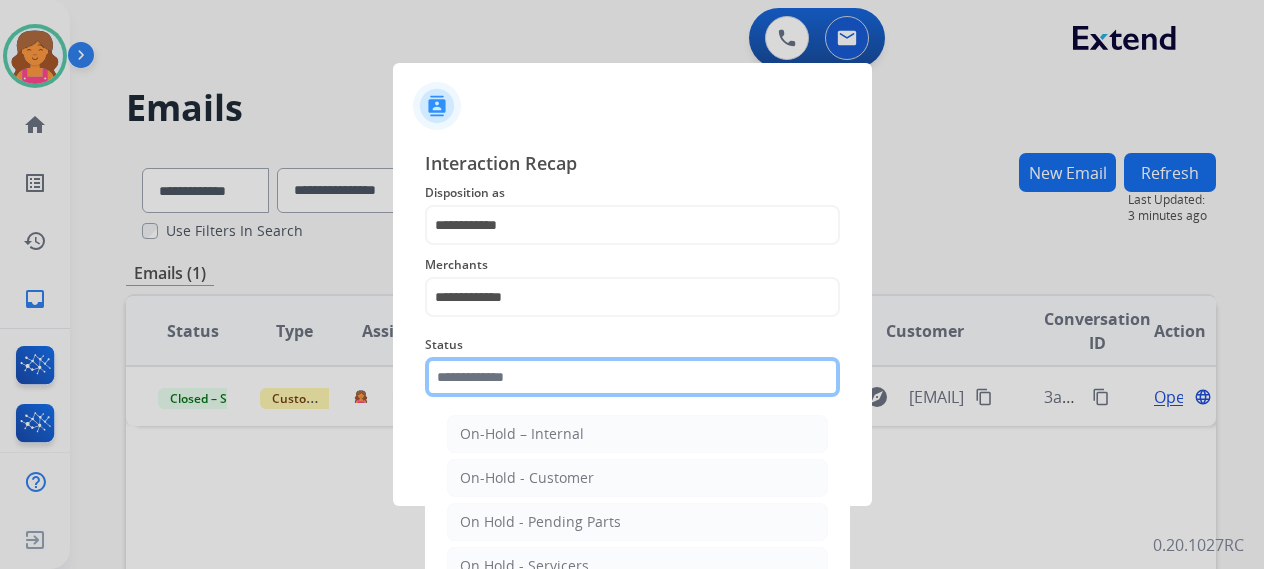 click 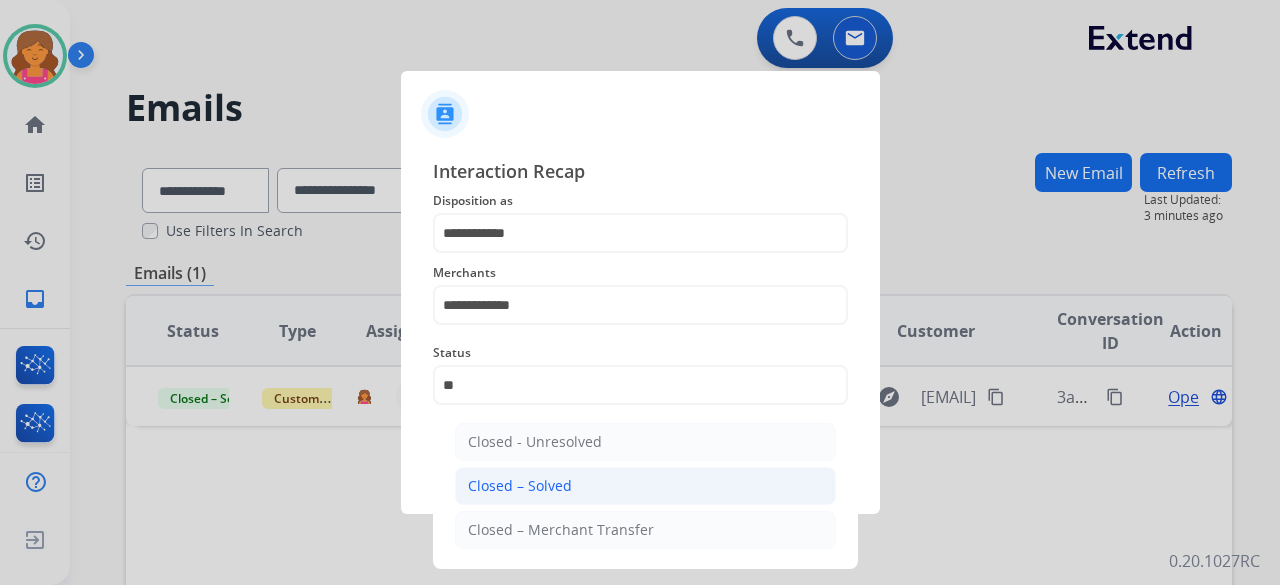 click on "Closed – Solved" 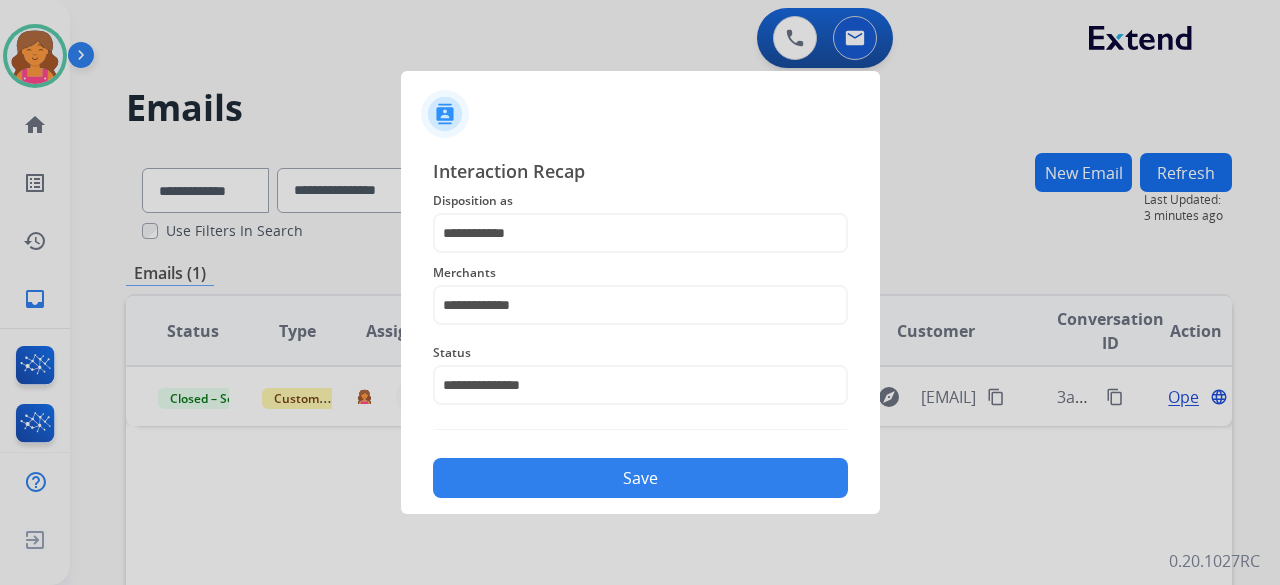 click on "Save" 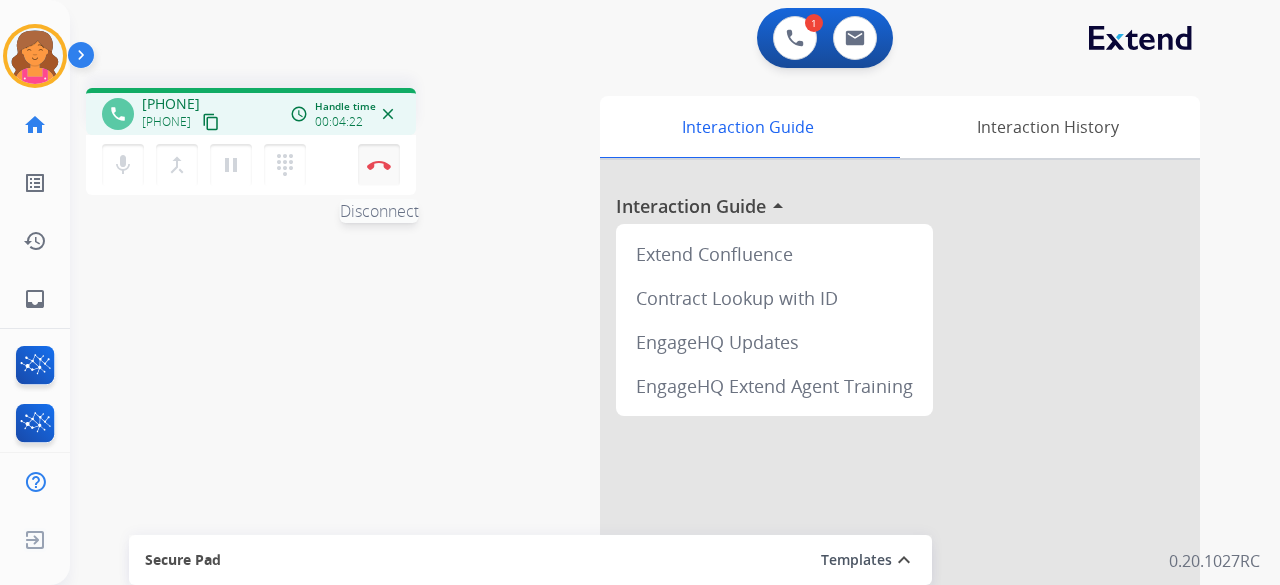 click on "Disconnect" at bounding box center [379, 165] 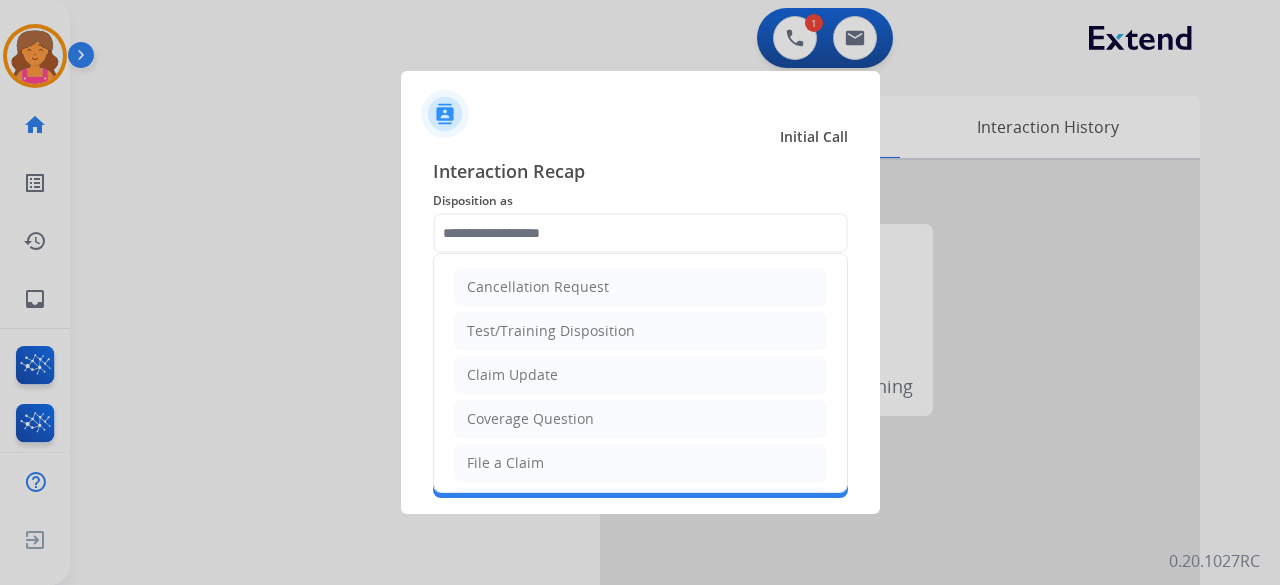 click 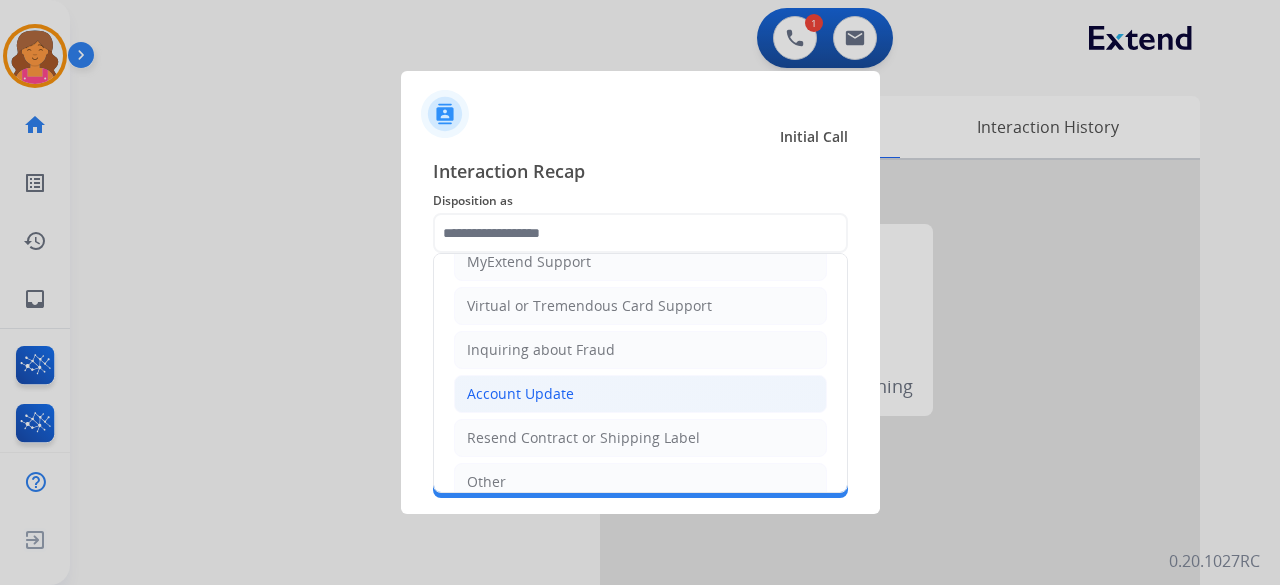 scroll, scrollTop: 303, scrollLeft: 0, axis: vertical 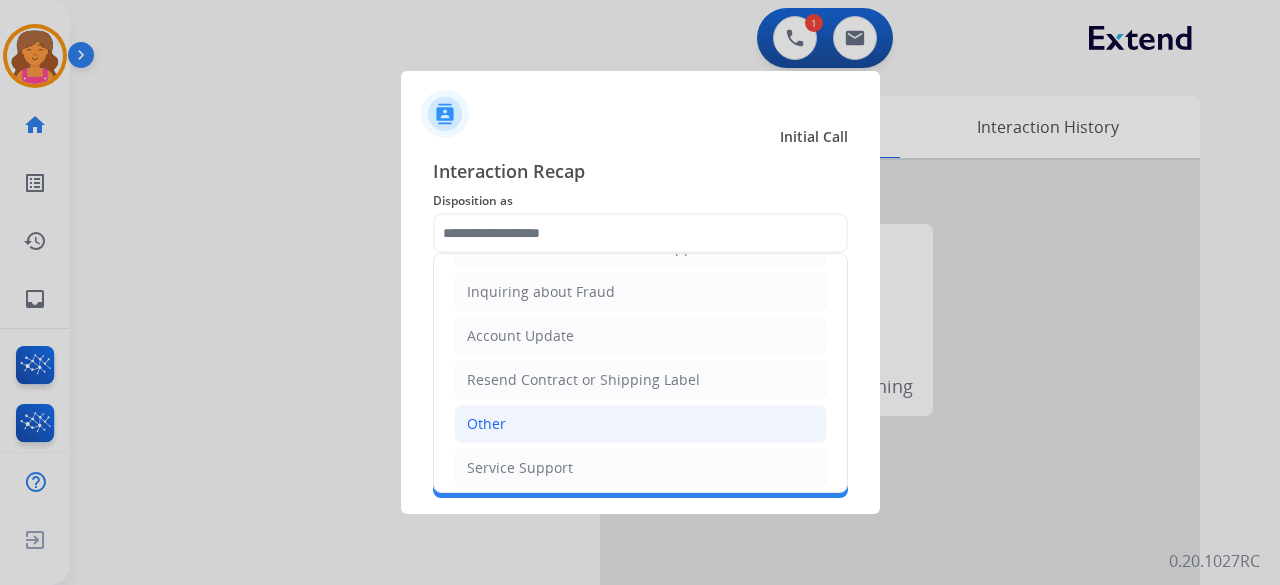 click on "Other" 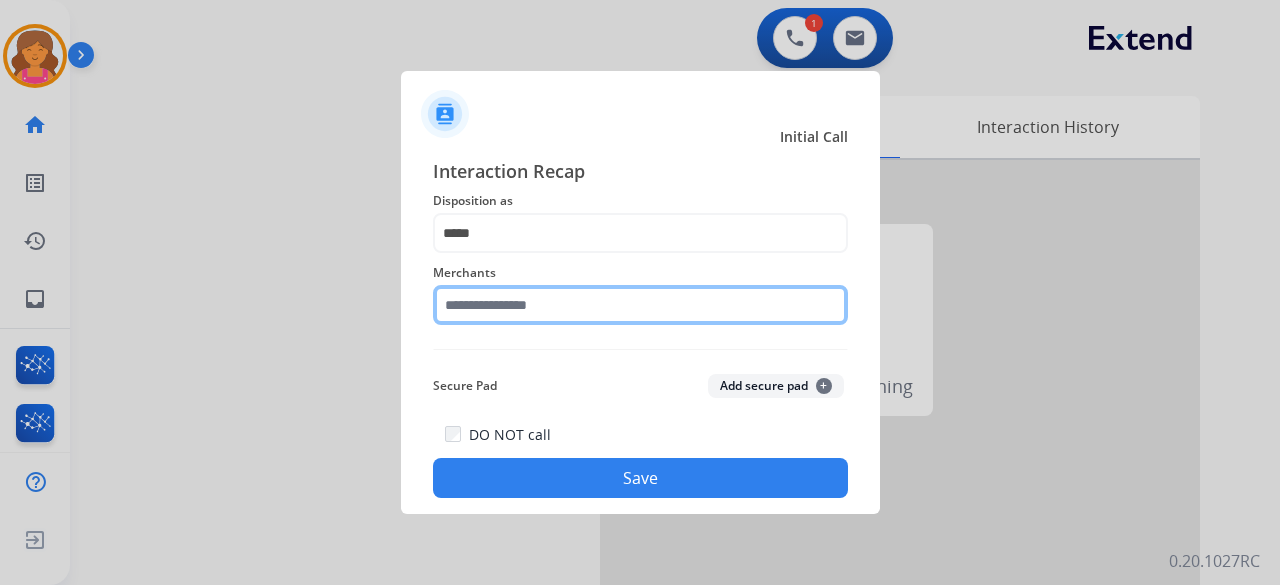click 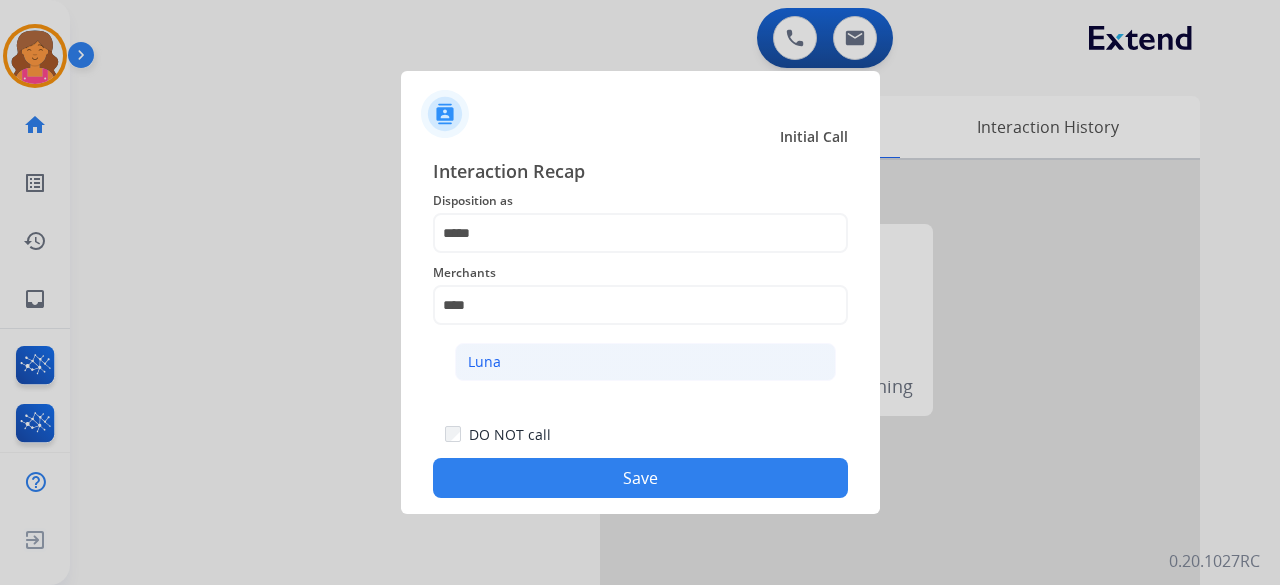 click on "Luna" 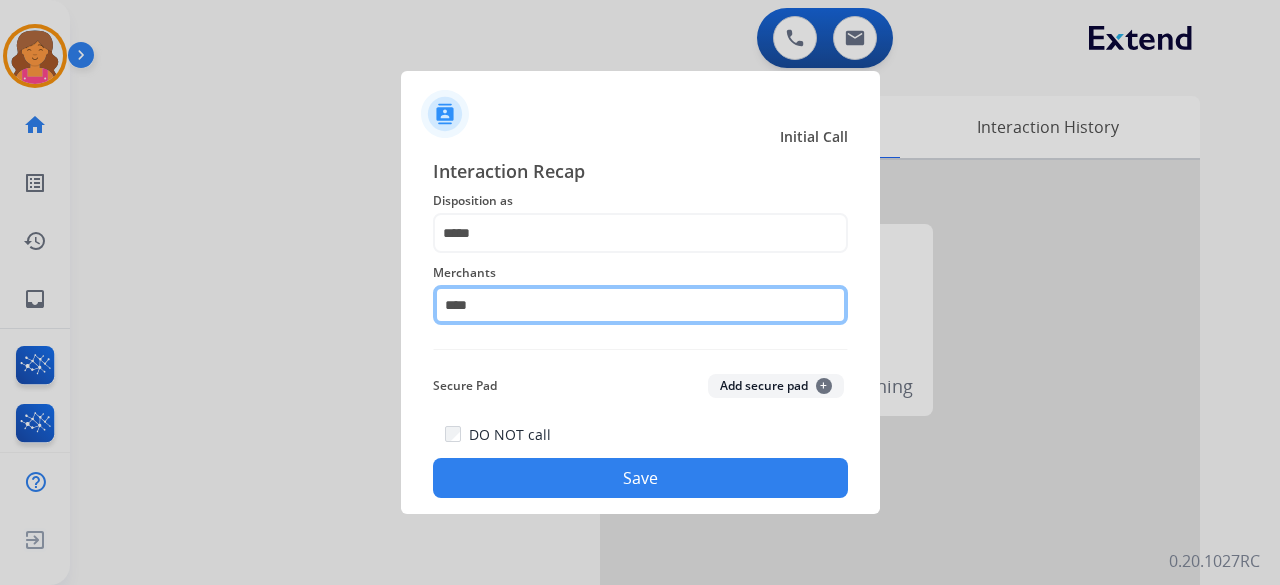 click on "****" 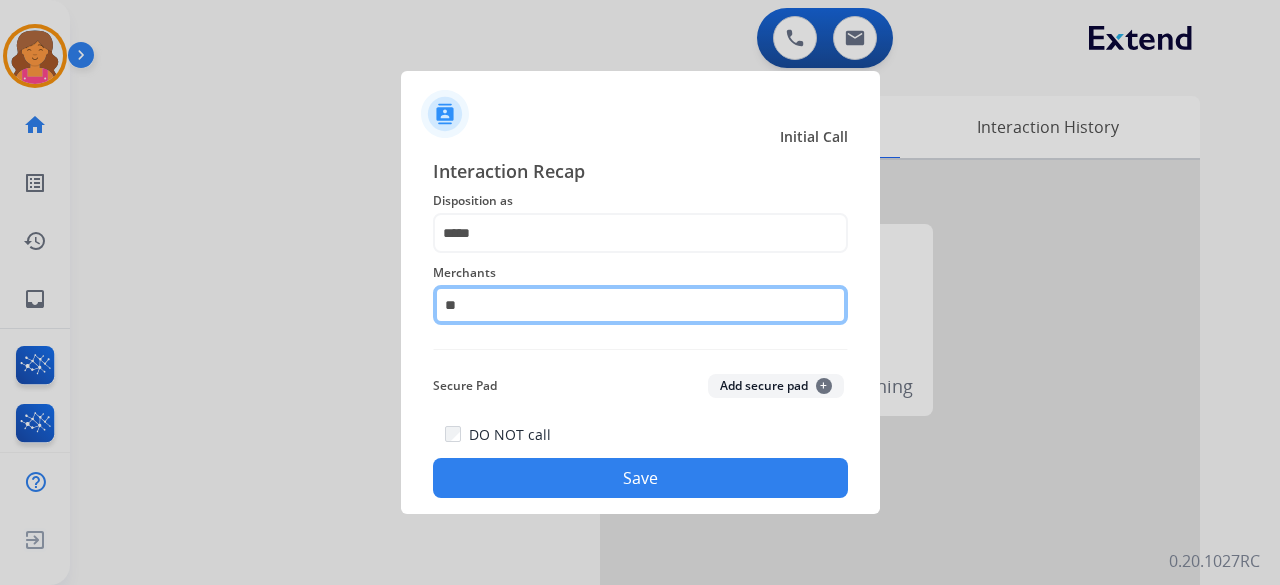 type on "*" 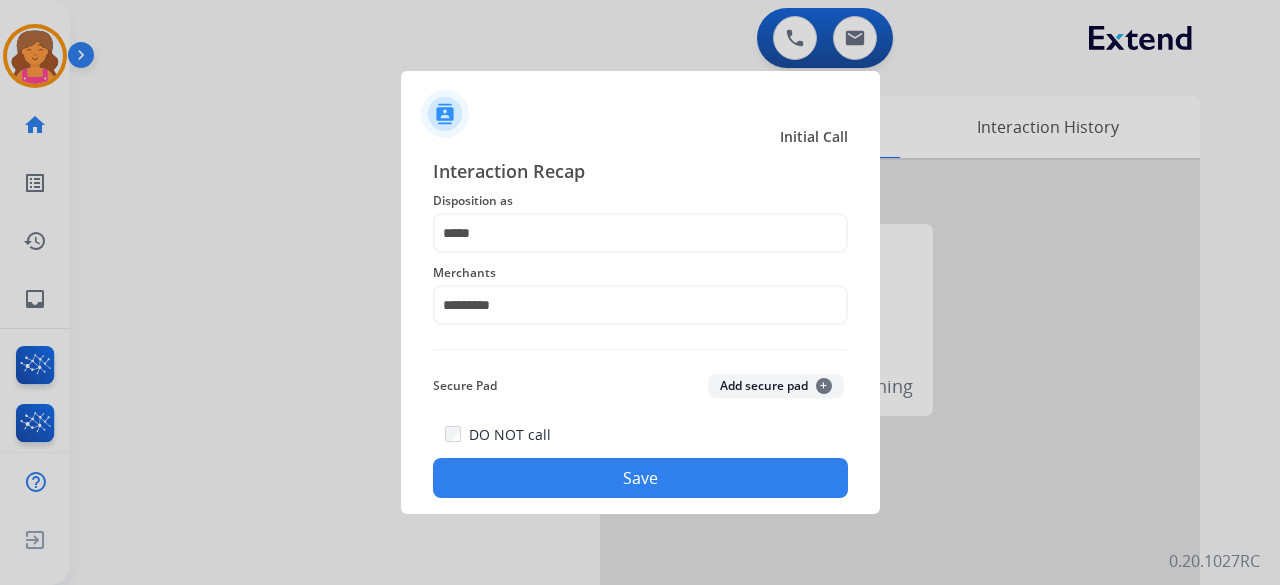 click on "Save" 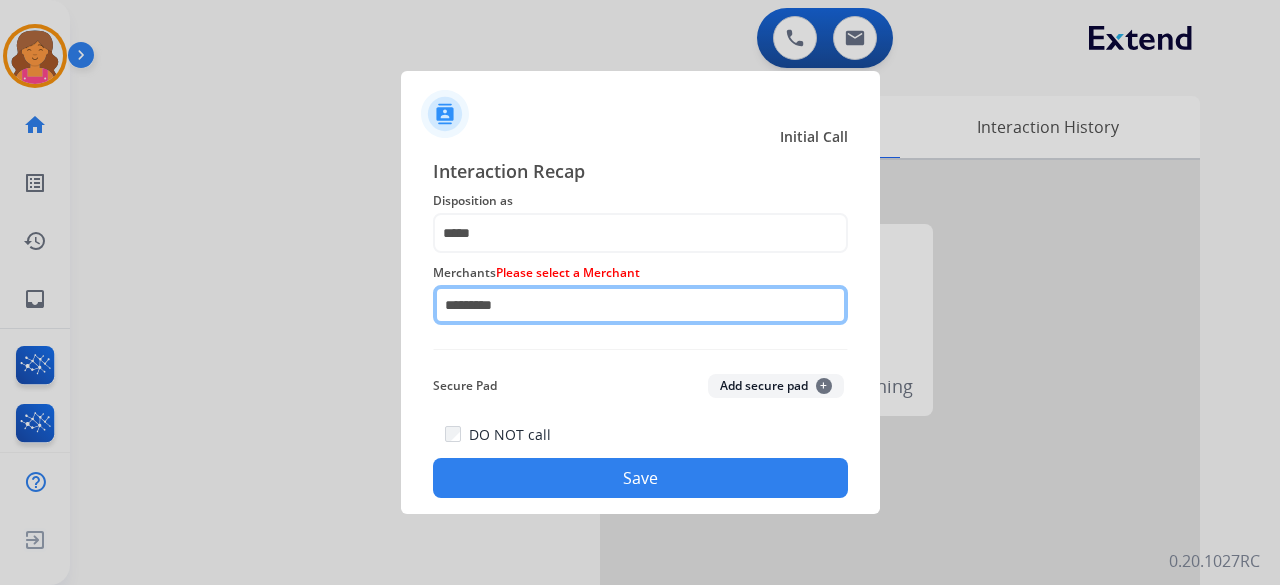 click on "*********" 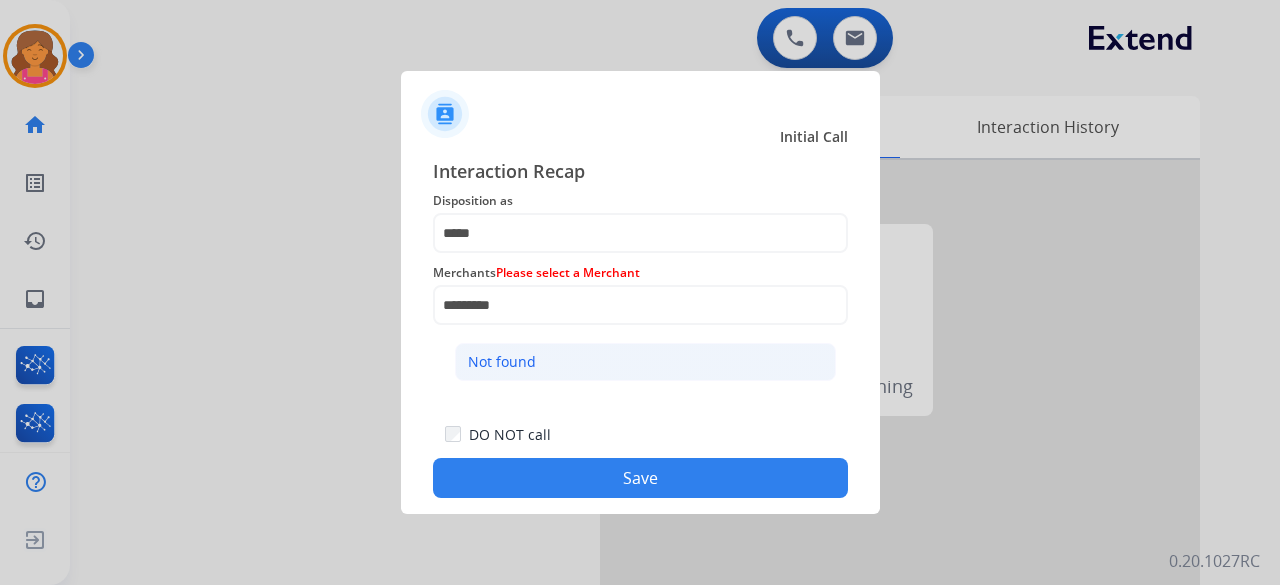click on "Not found" 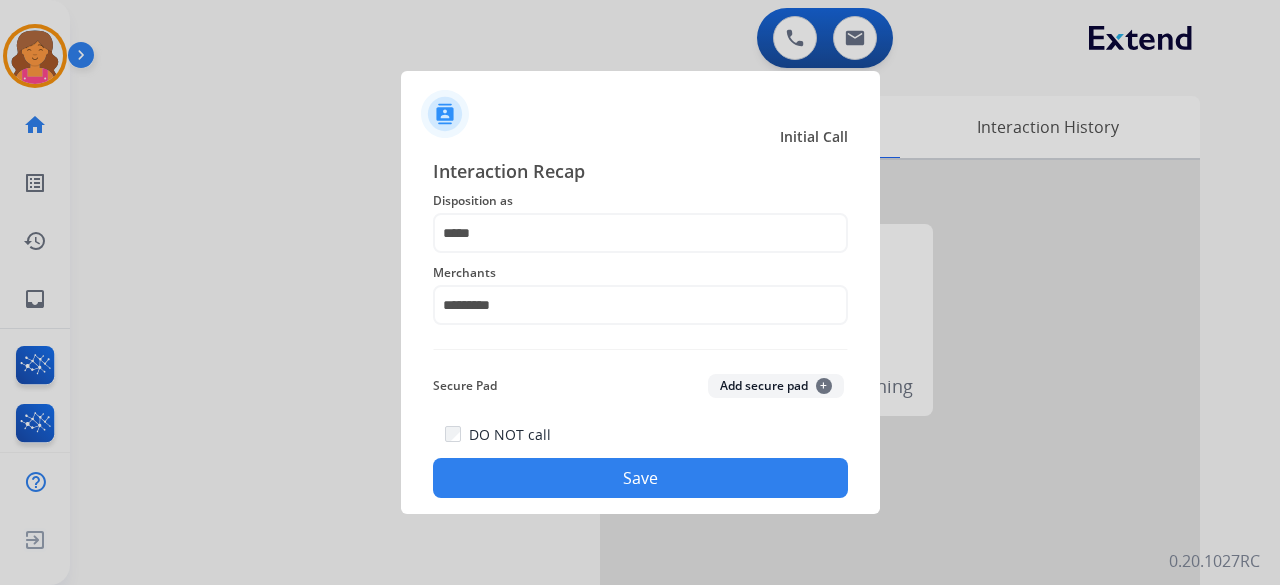 click on "DO NOT call   Save" 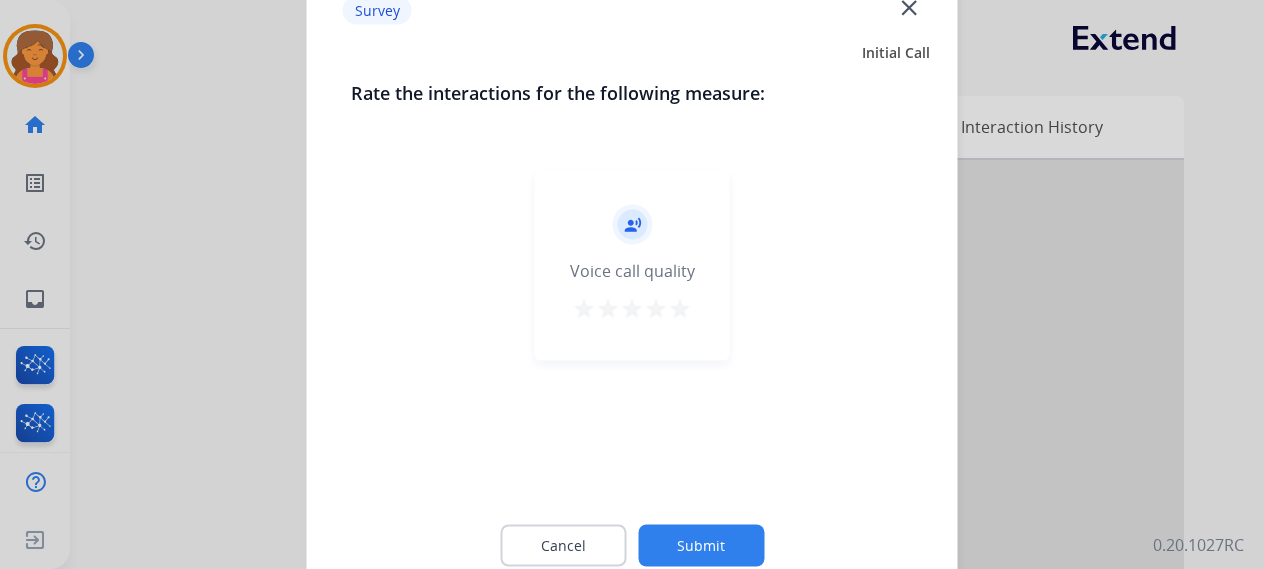 click on "star" at bounding box center [680, 308] 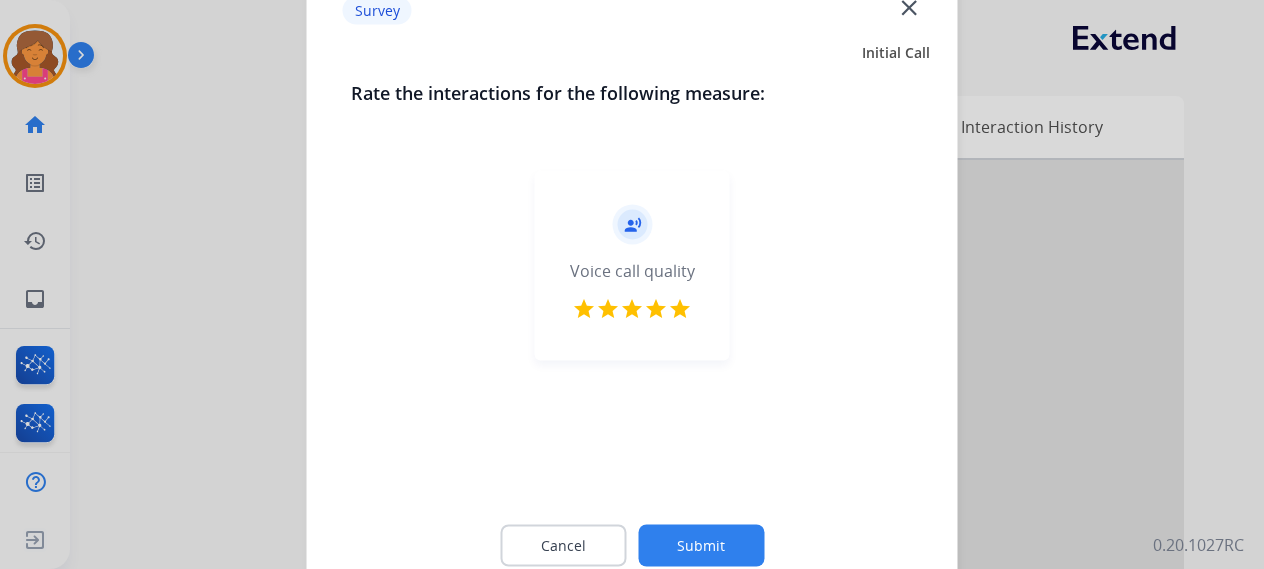 click on "Cancel Submit" 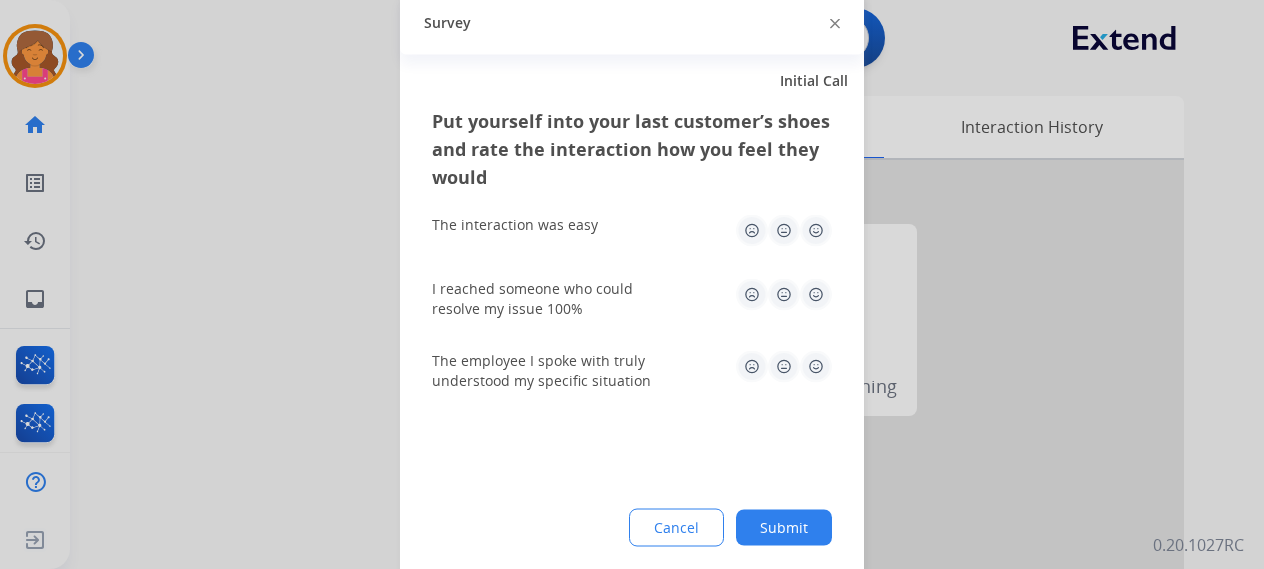 click 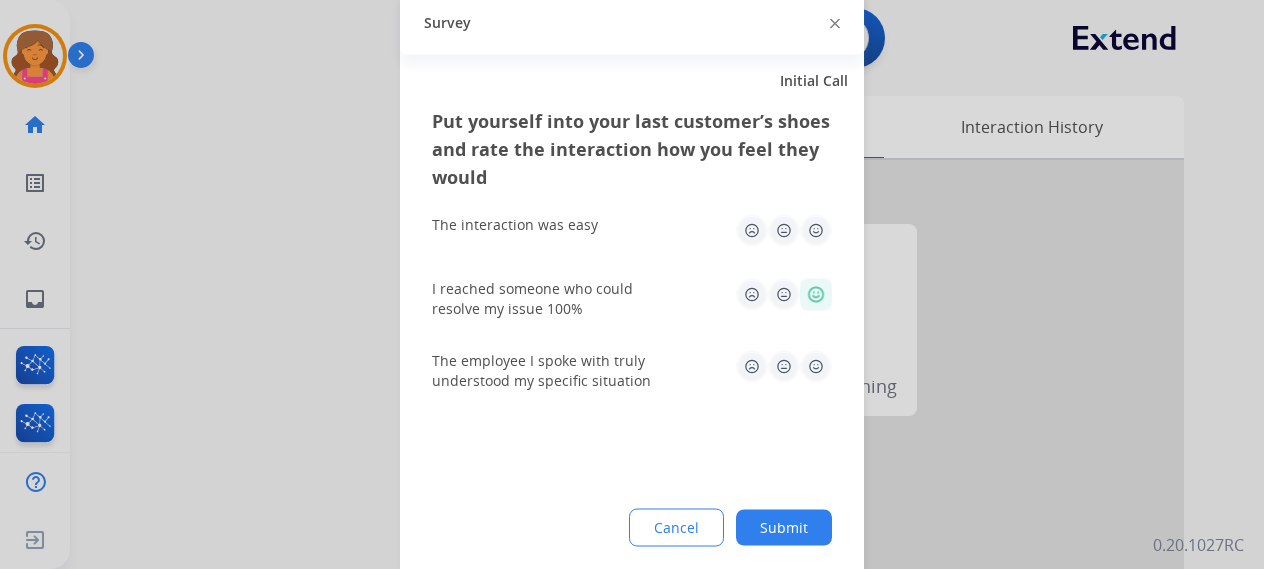 click 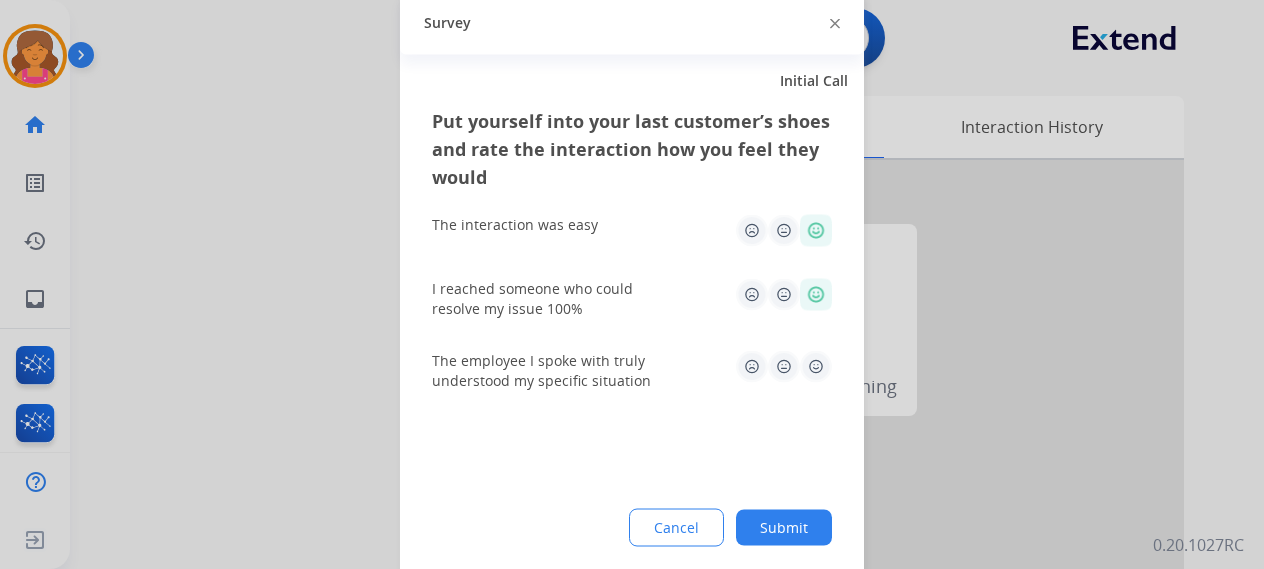 click 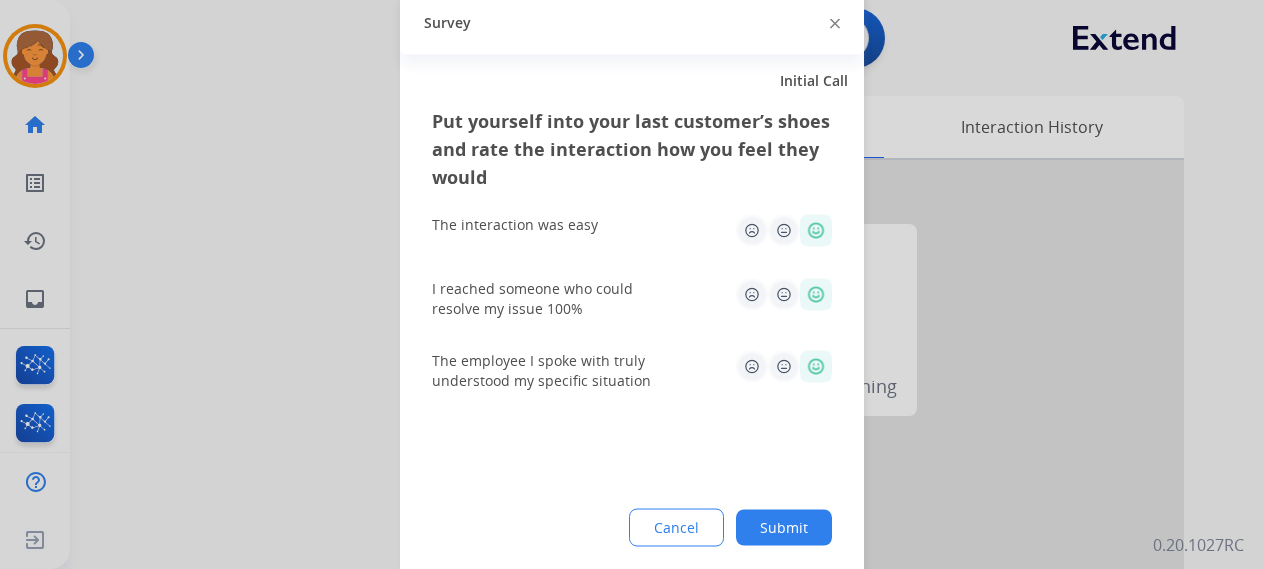 click on "Submit" 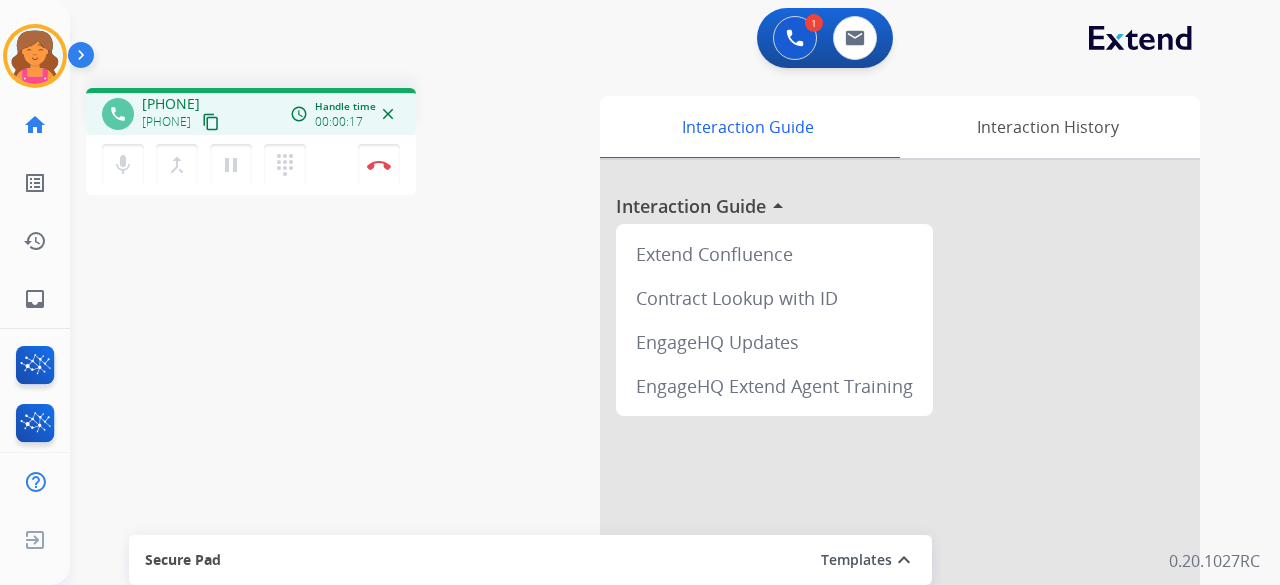 click on "content_copy" at bounding box center (211, 122) 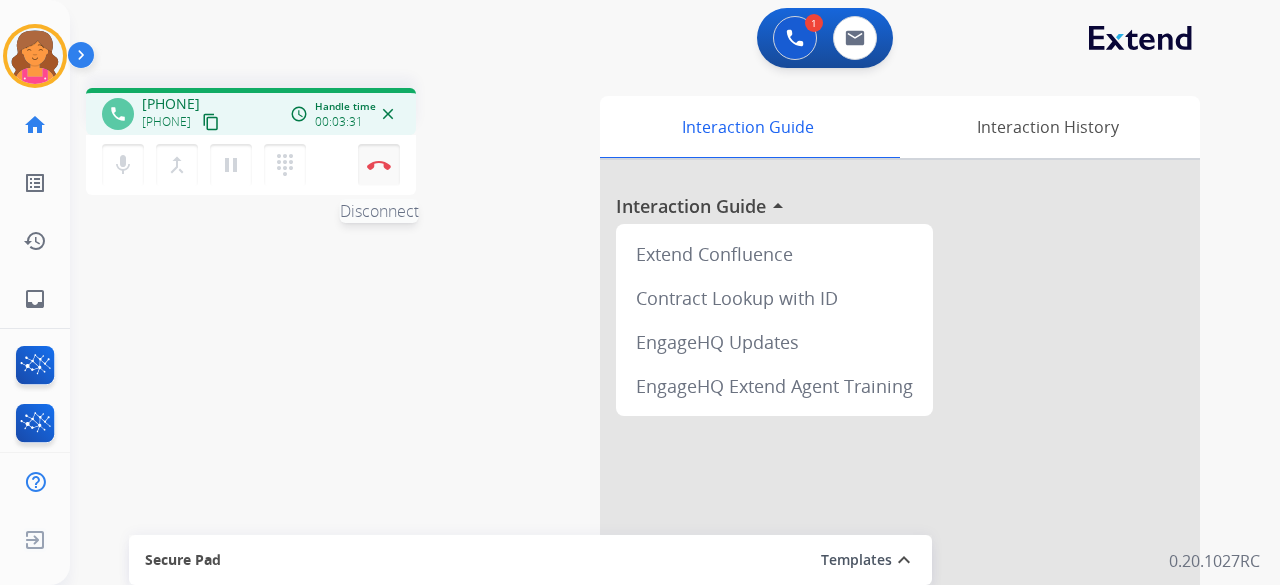 click on "Disconnect" at bounding box center [379, 165] 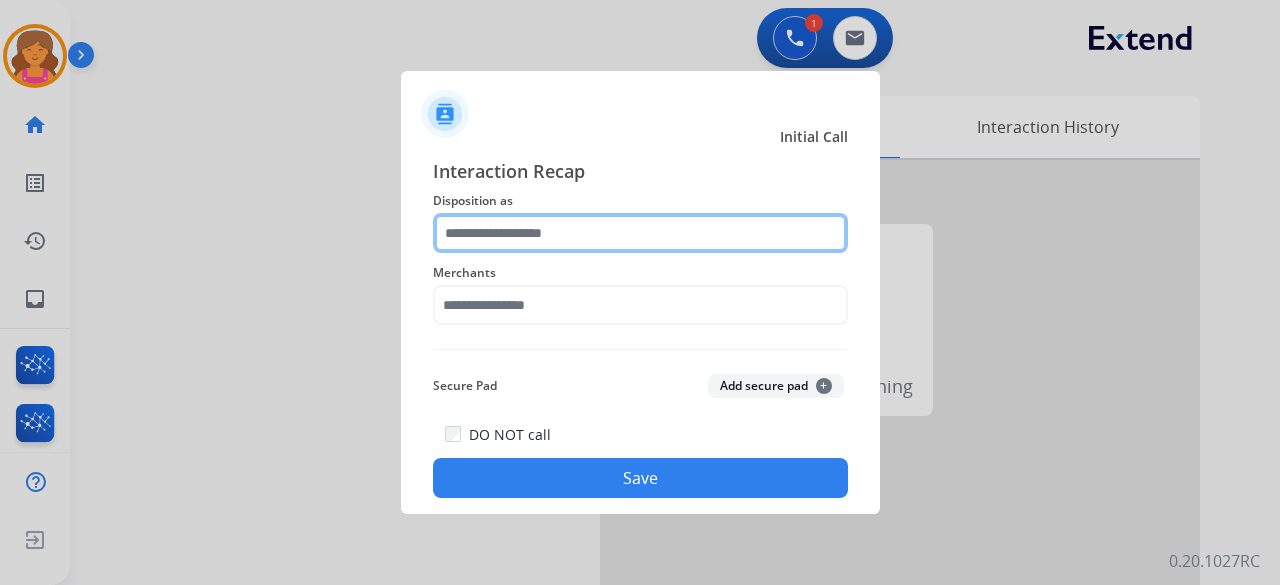 click 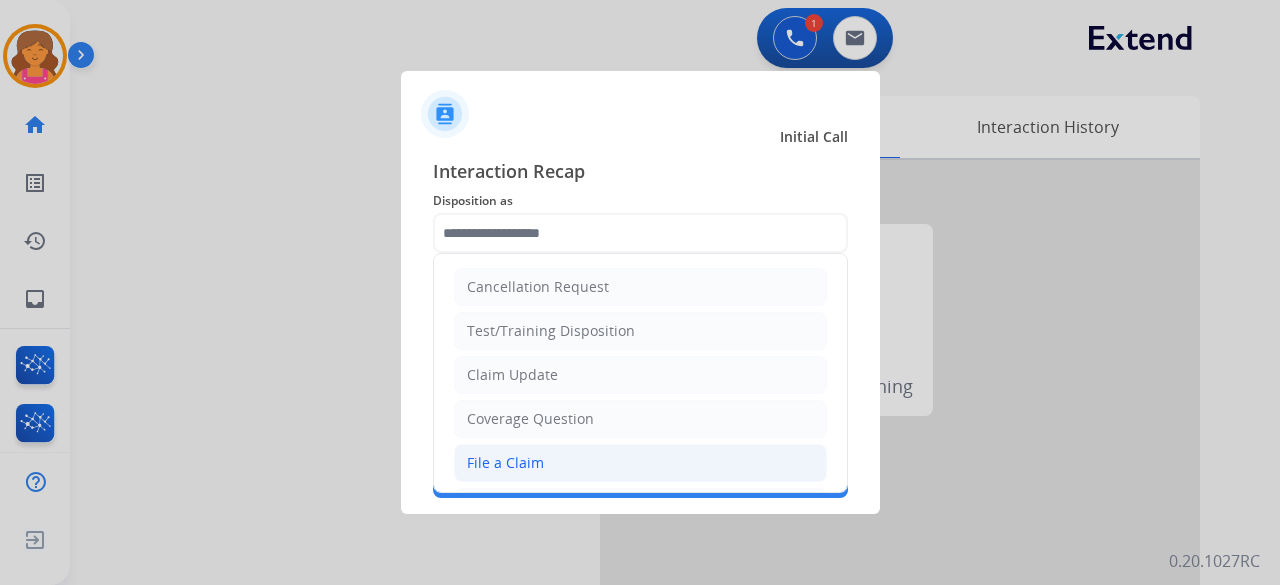 click on "File a Claim" 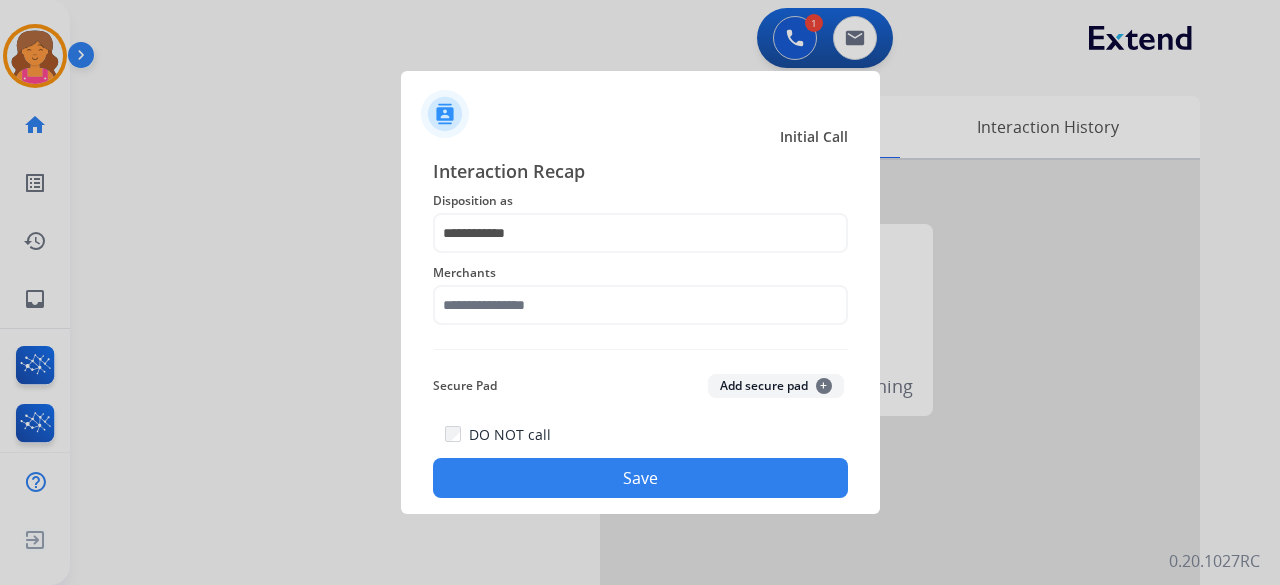 click on "Merchants" 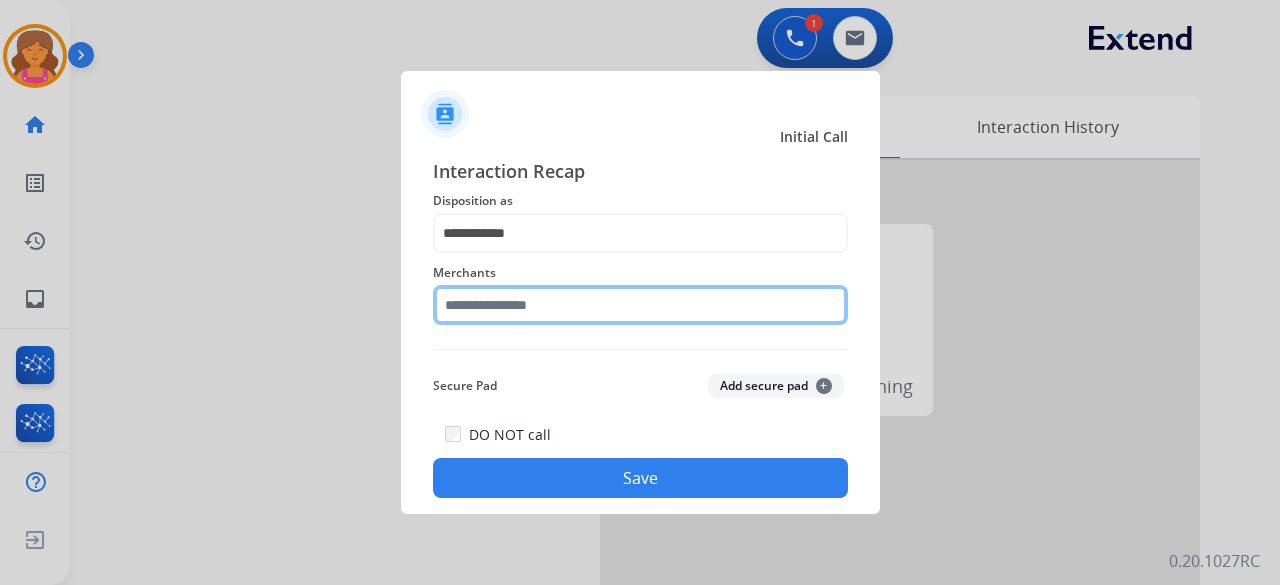 click 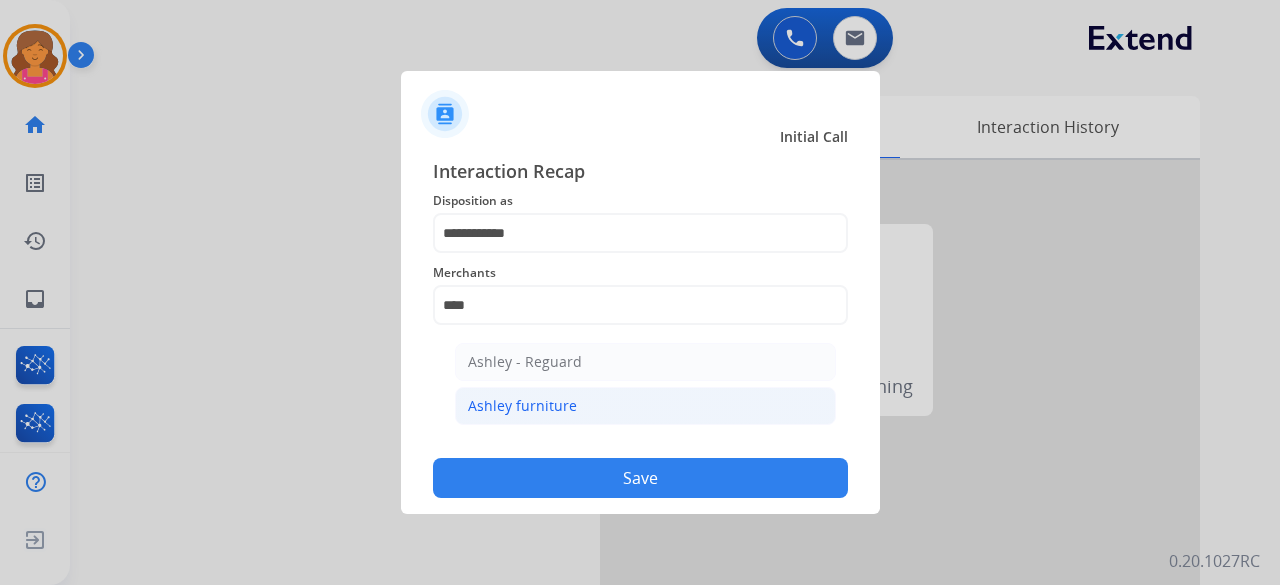 click on "Ashley furniture" 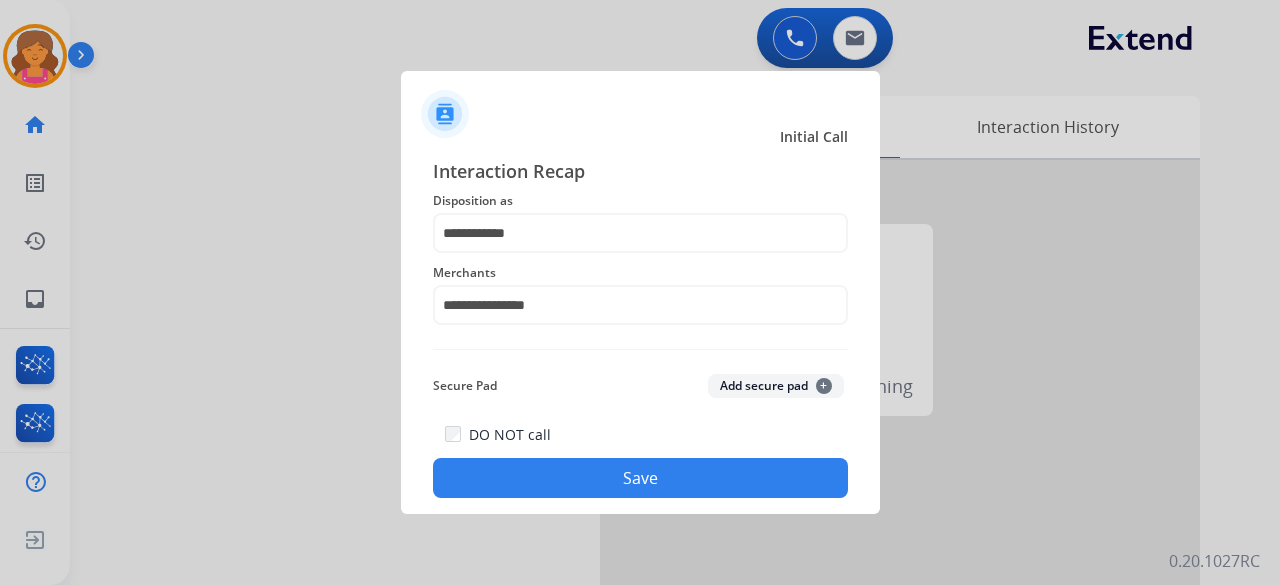 click on "**********" 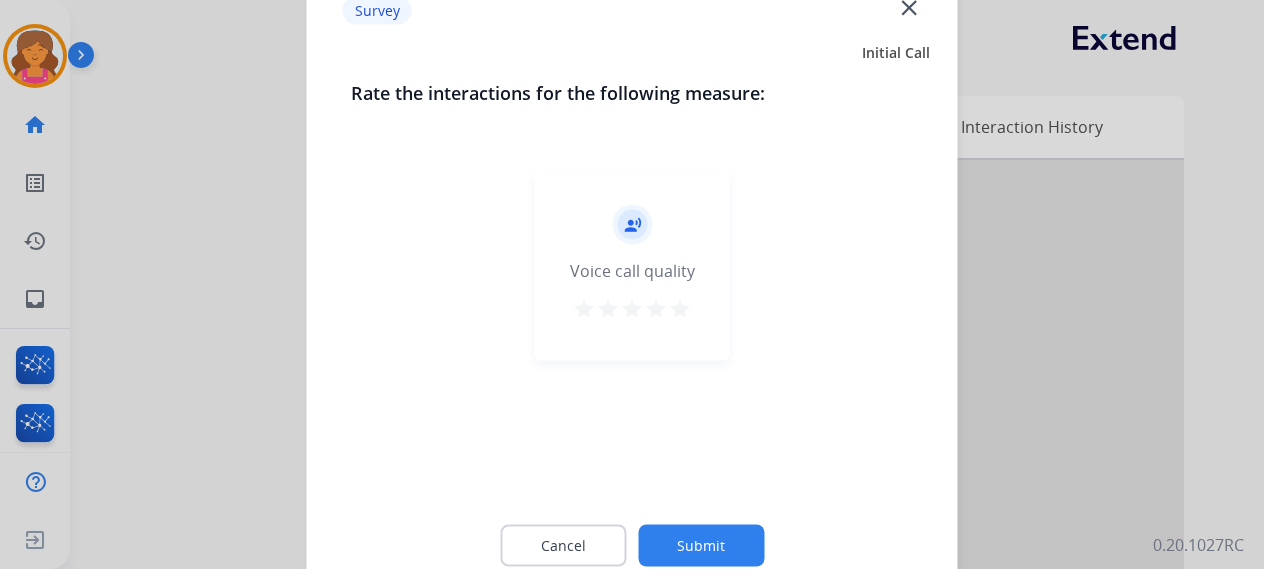 click on "star" at bounding box center [680, 308] 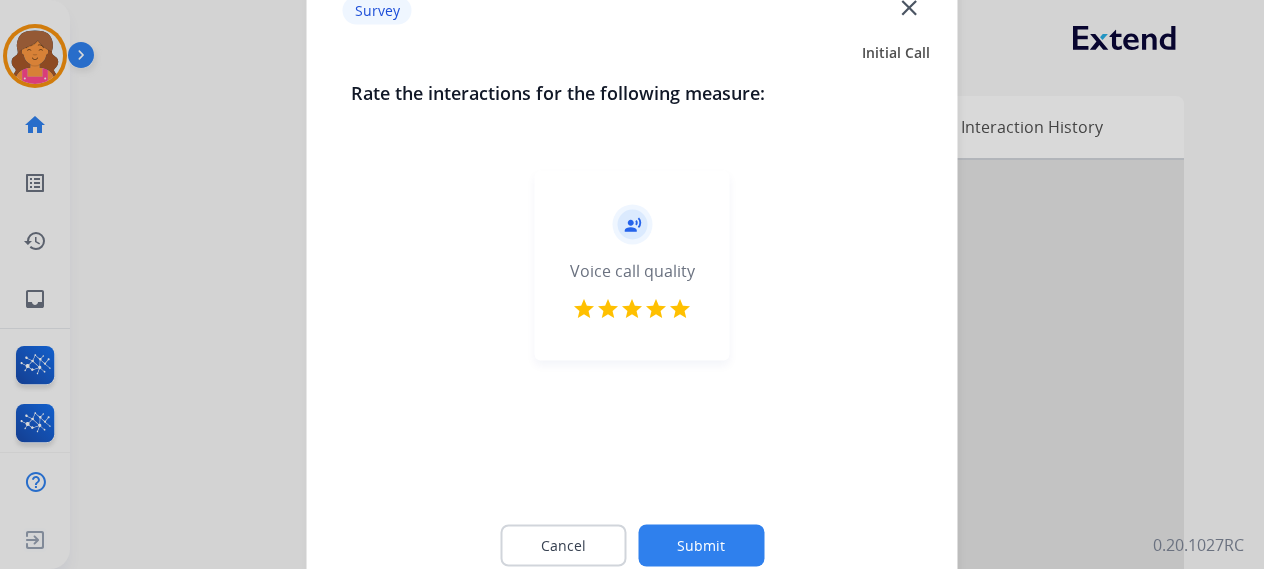 click on "Cancel Submit" 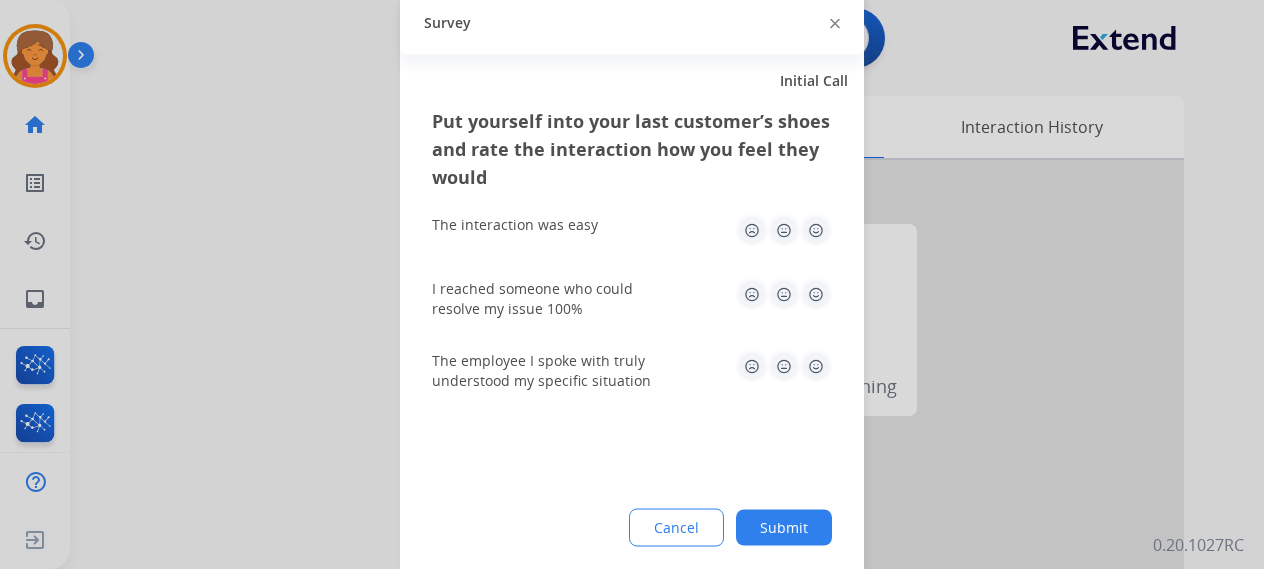 click 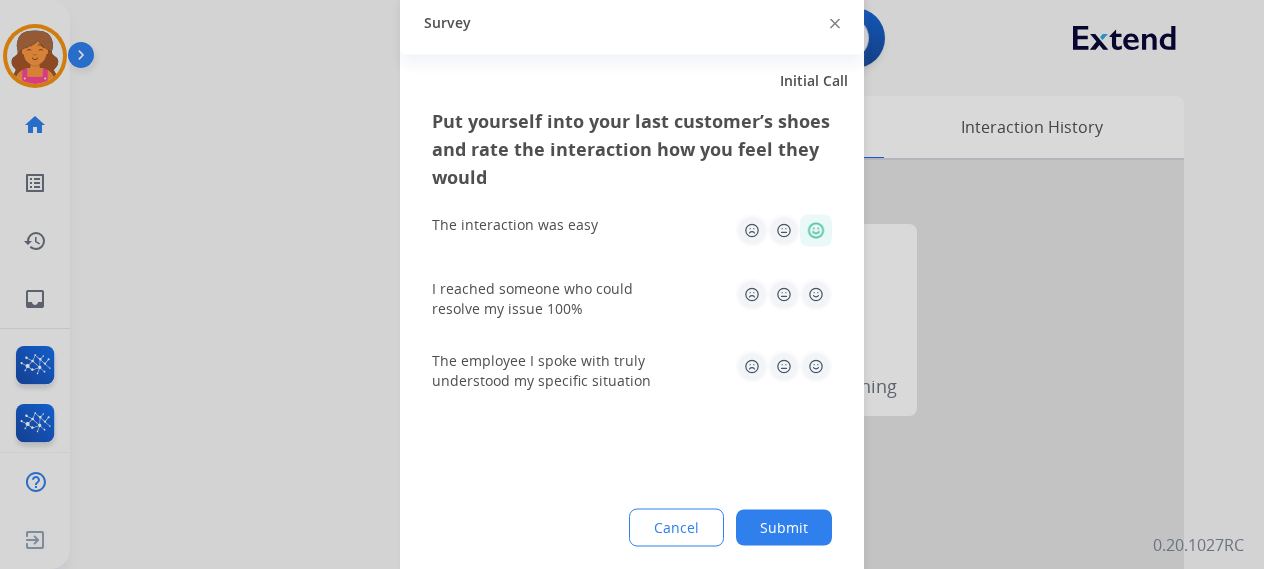 click 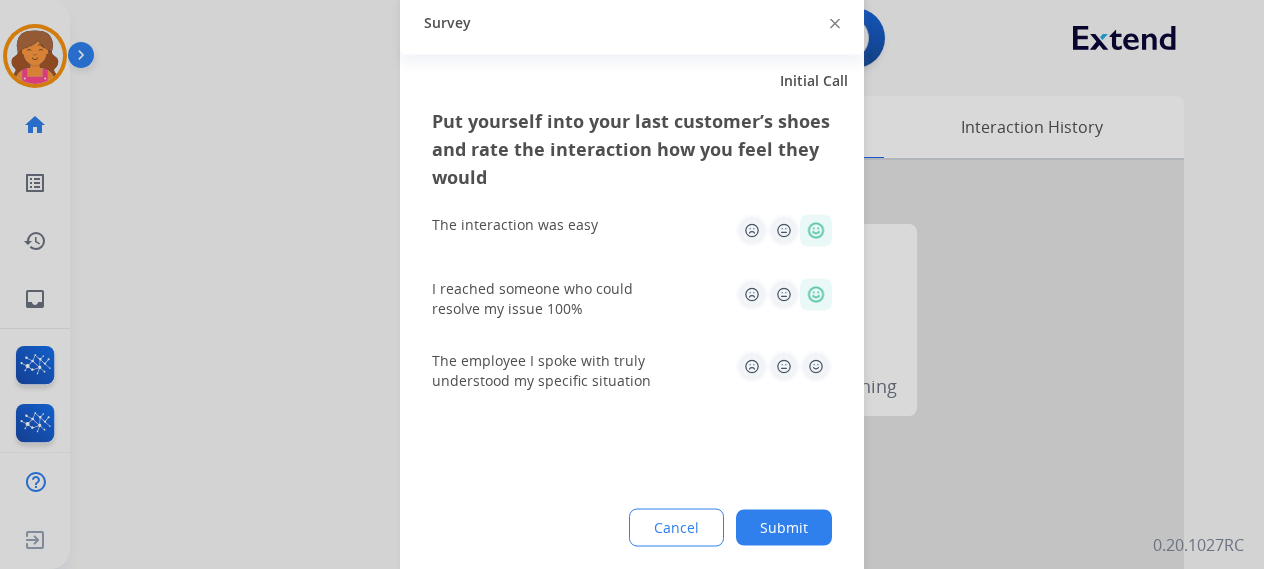 drag, startPoint x: 823, startPoint y: 392, endPoint x: 816, endPoint y: 374, distance: 19.313208 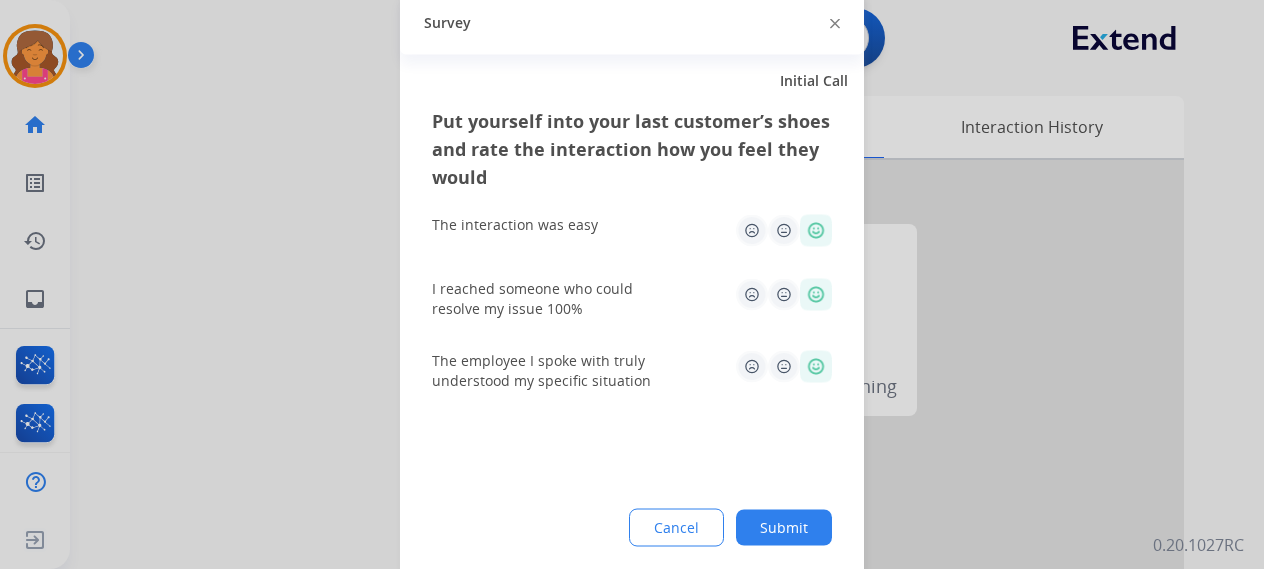 click on "Submit" 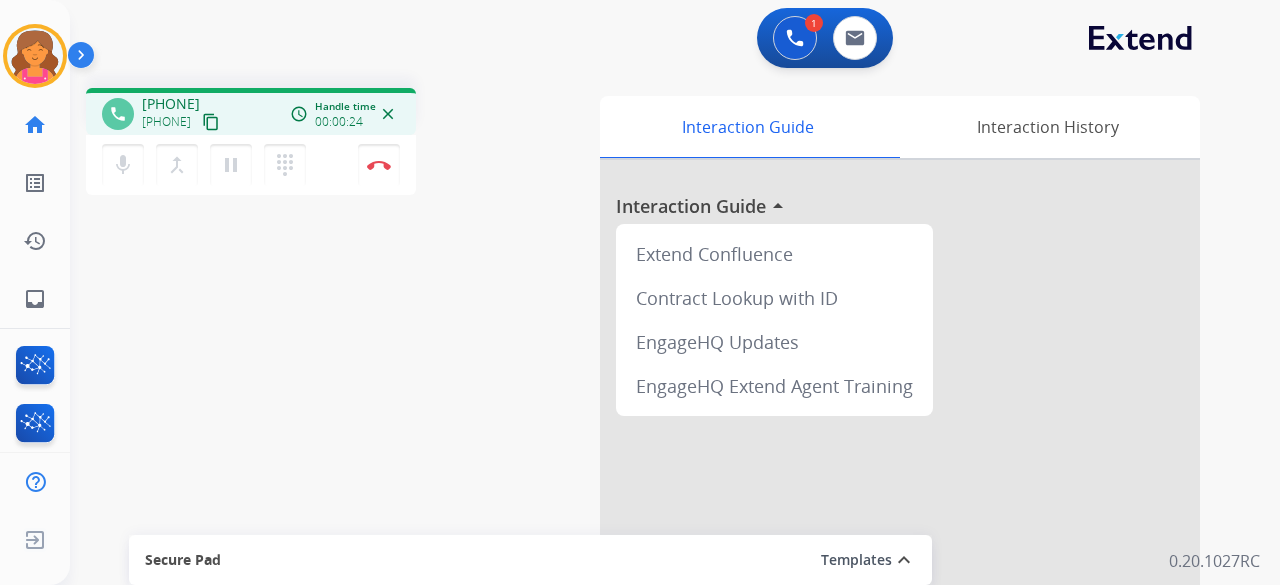 click on "content_copy" at bounding box center [211, 122] 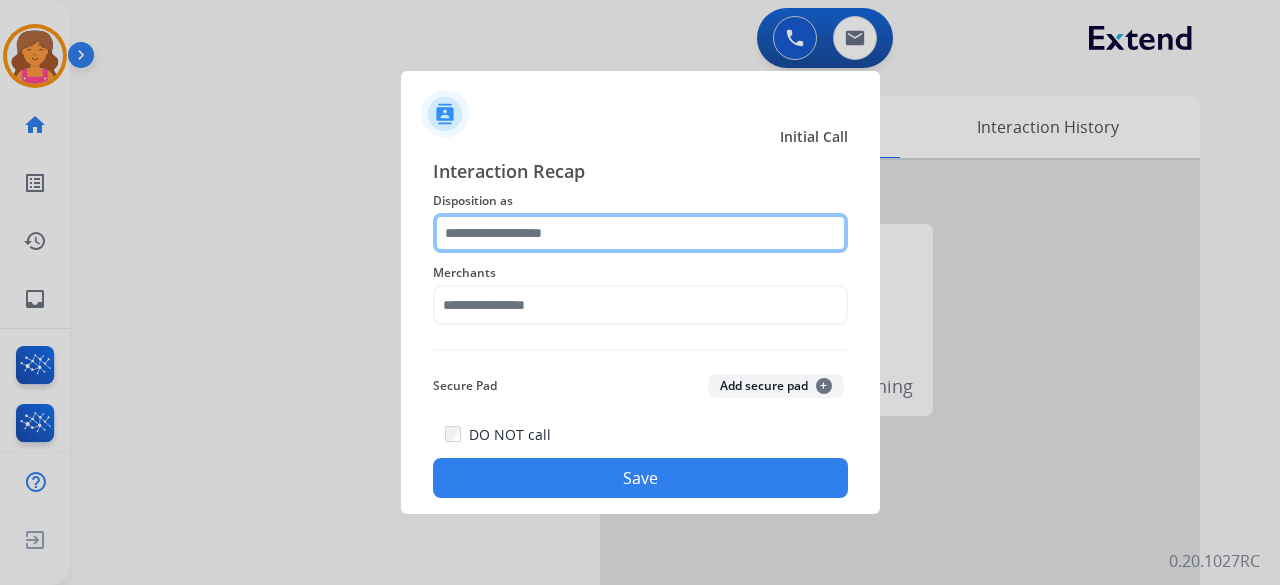 click 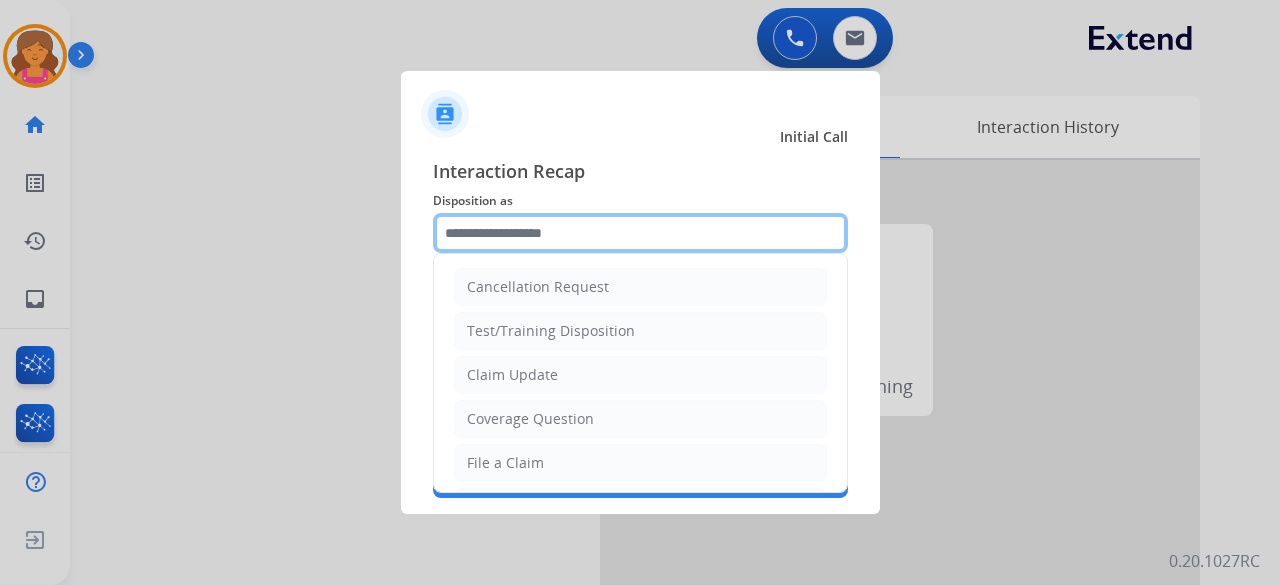 scroll, scrollTop: 303, scrollLeft: 0, axis: vertical 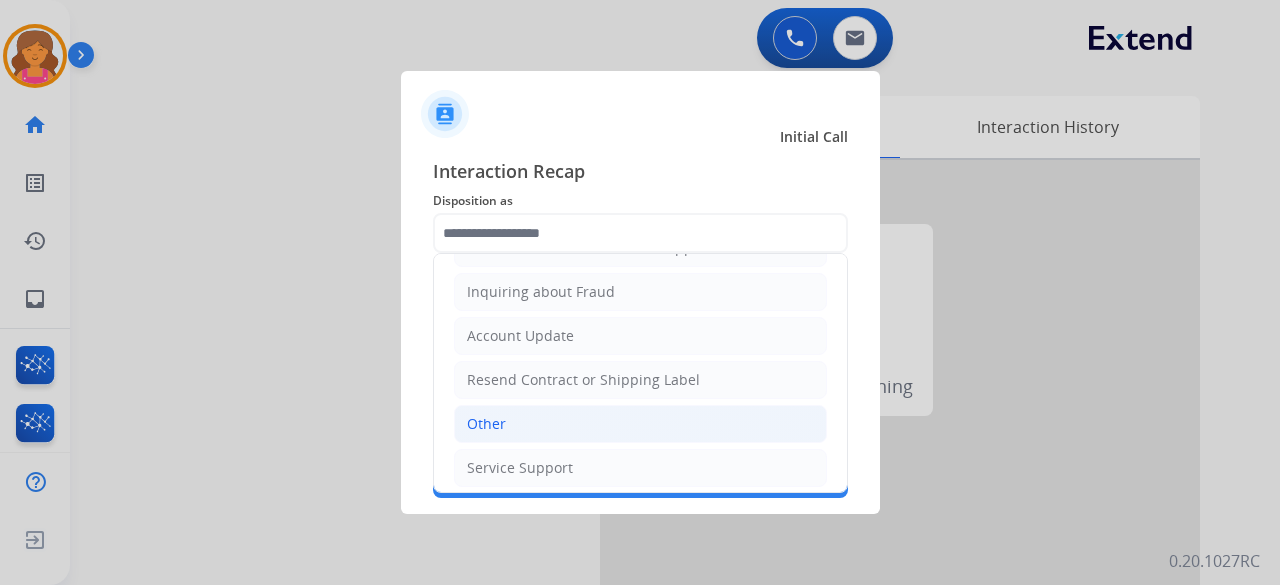 click on "Other" 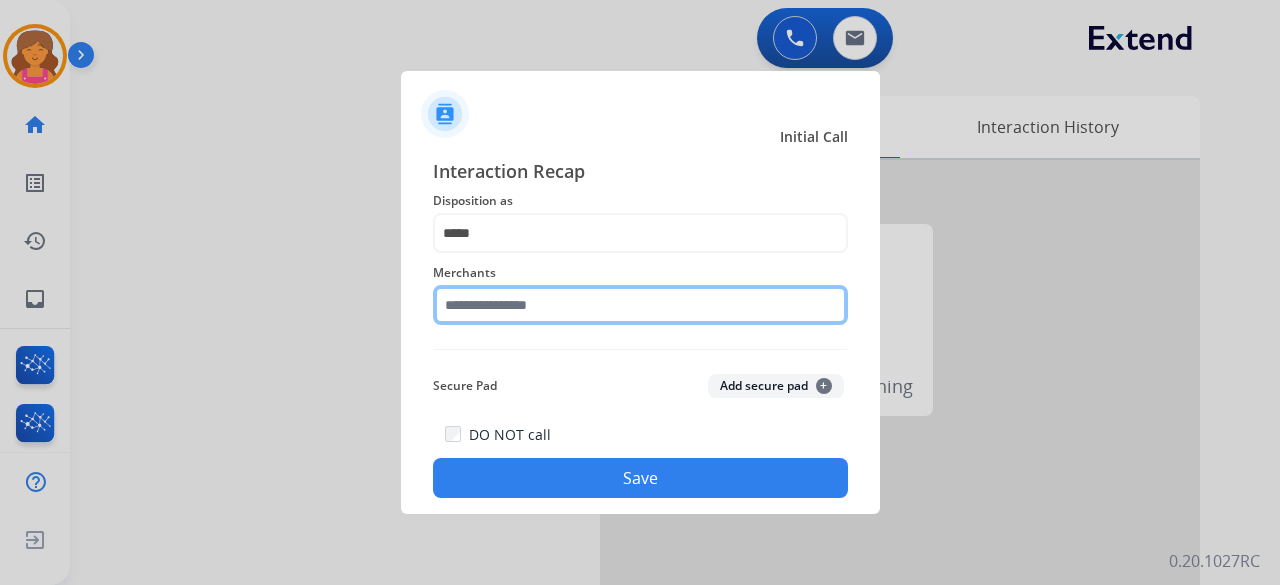 click 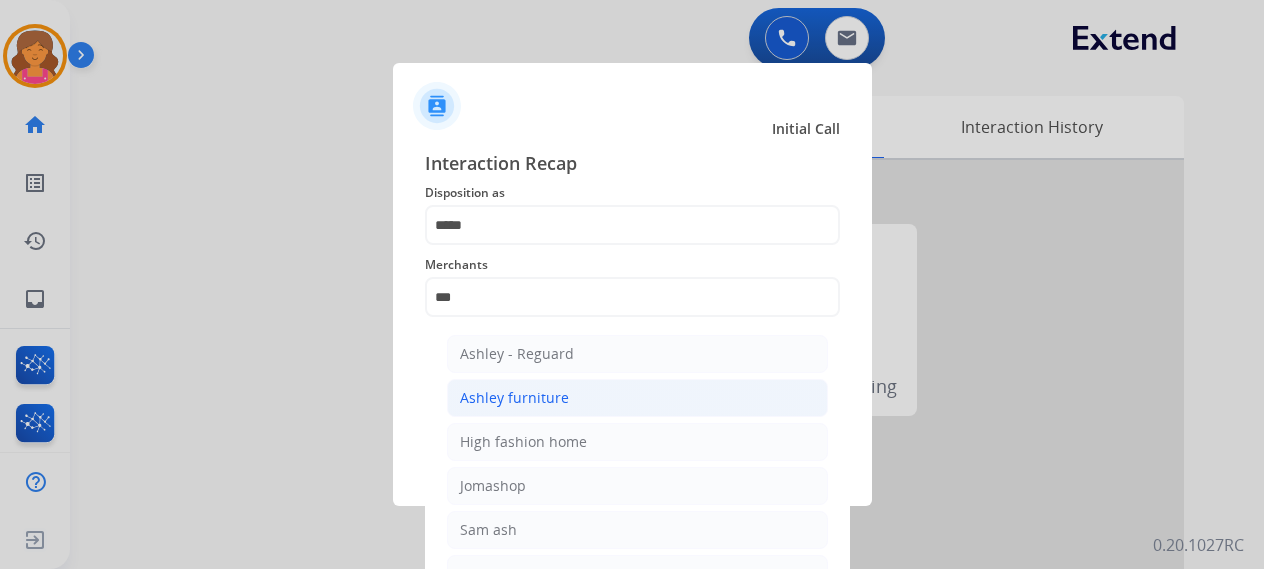 click on "Ashley furniture" 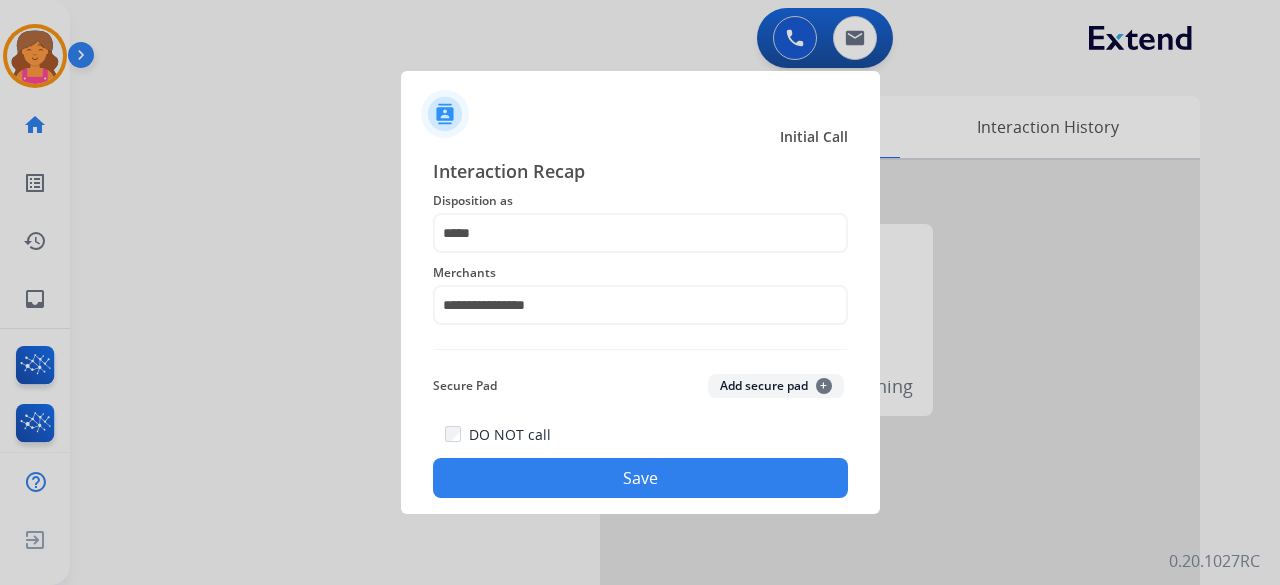 click on "Save" 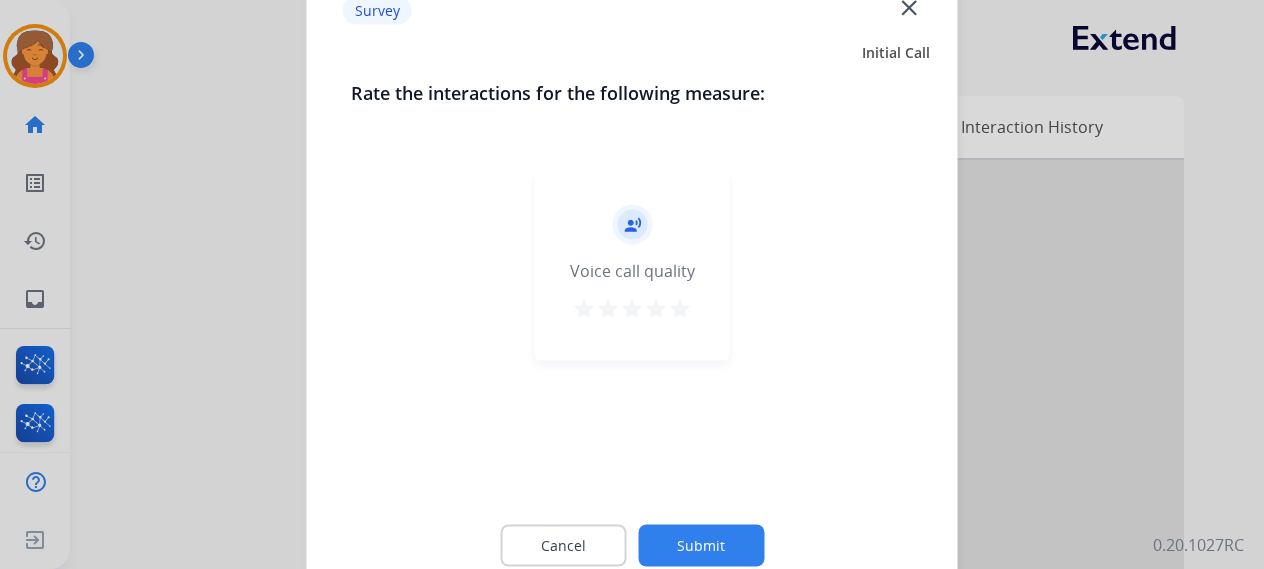 drag, startPoint x: 684, startPoint y: 324, endPoint x: 682, endPoint y: 307, distance: 17.117243 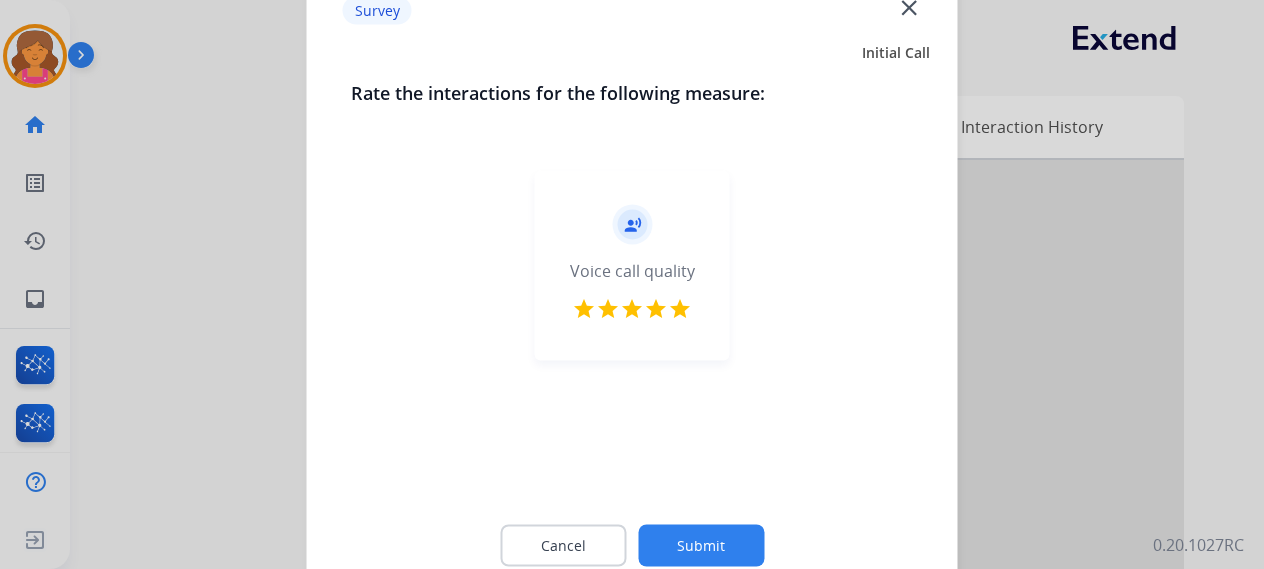 click on "Submit" 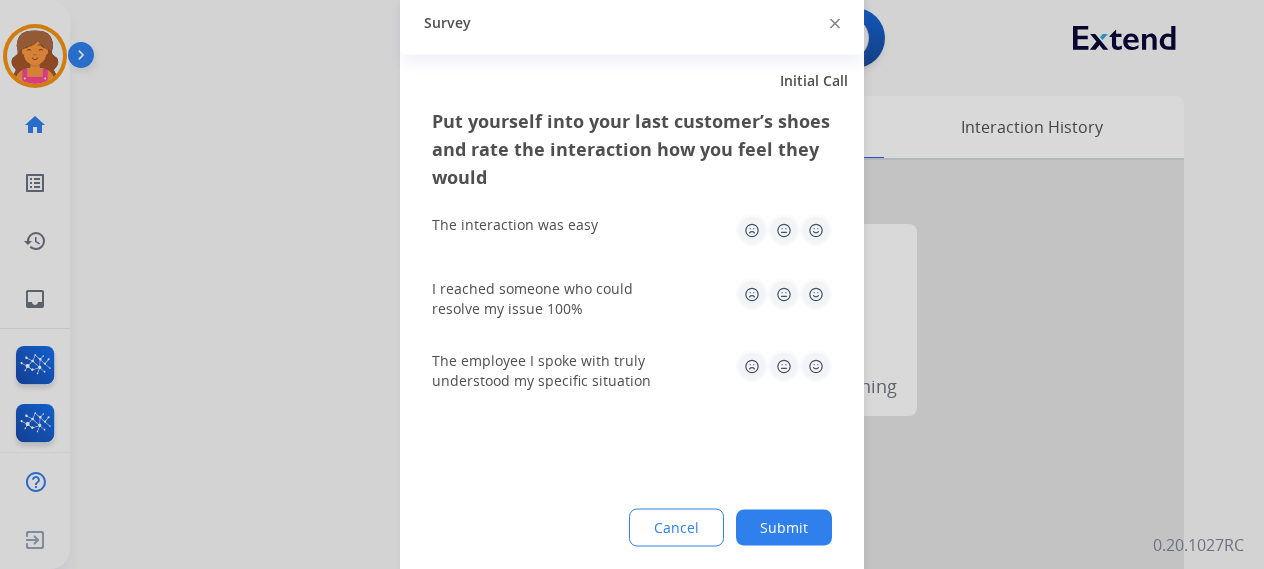 click 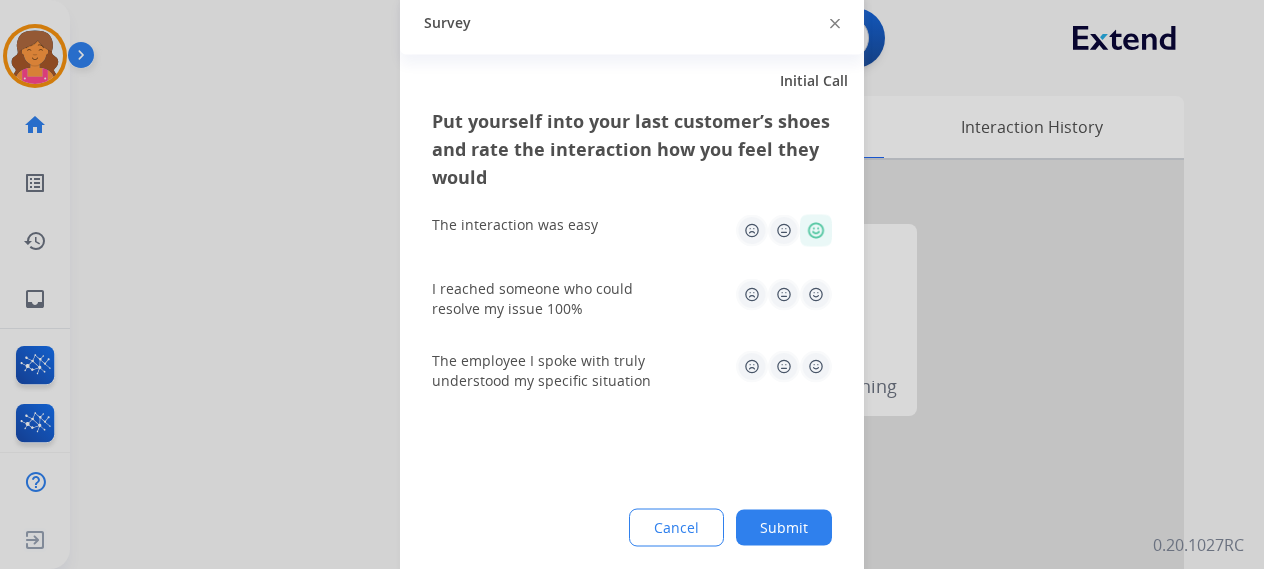drag, startPoint x: 808, startPoint y: 294, endPoint x: 813, endPoint y: 341, distance: 47.26521 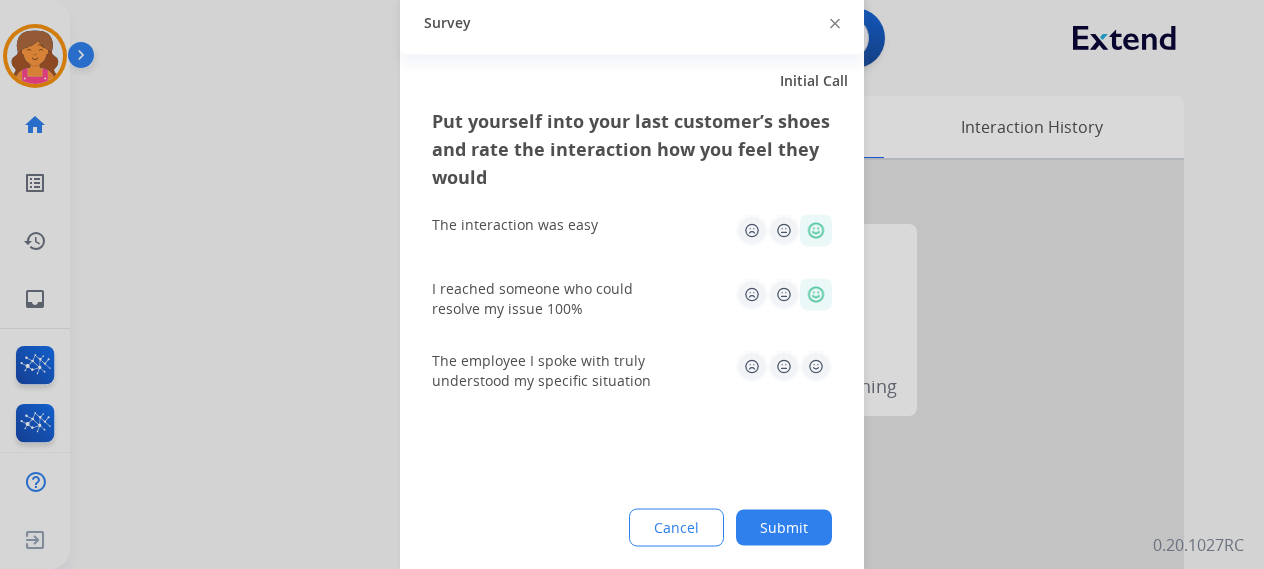 click 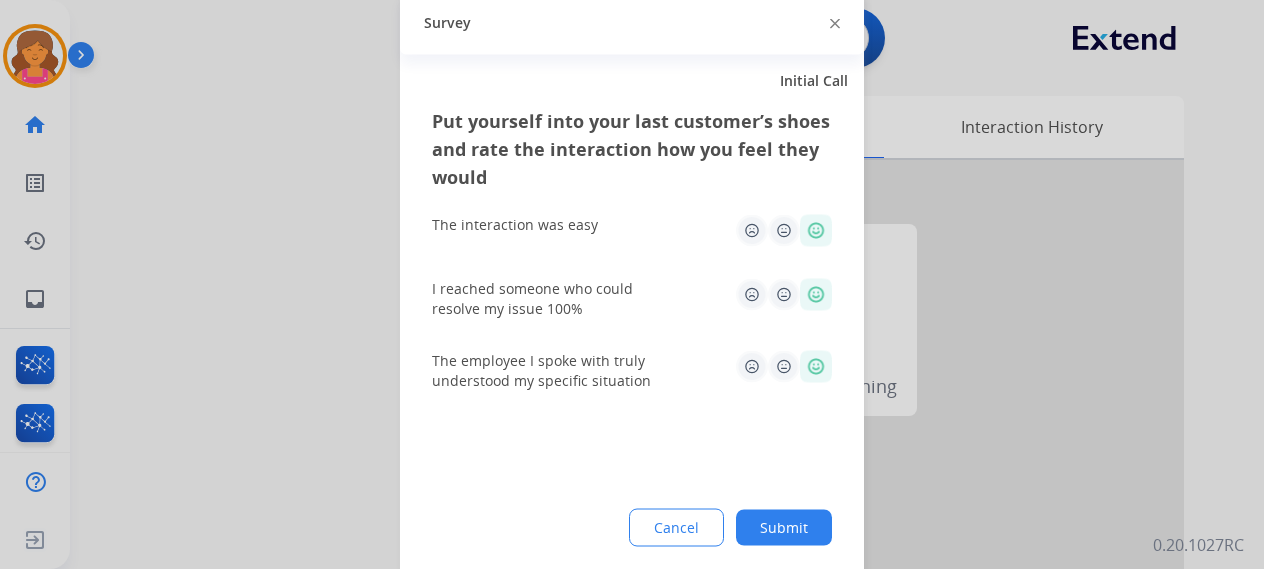 click on "Submit" 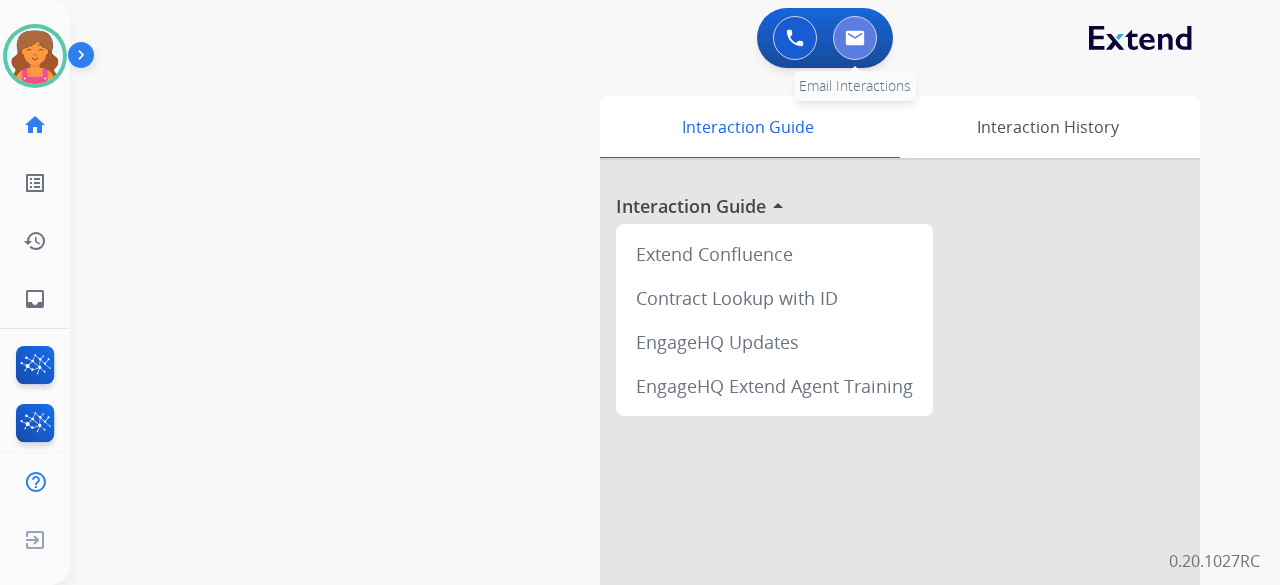click at bounding box center (855, 38) 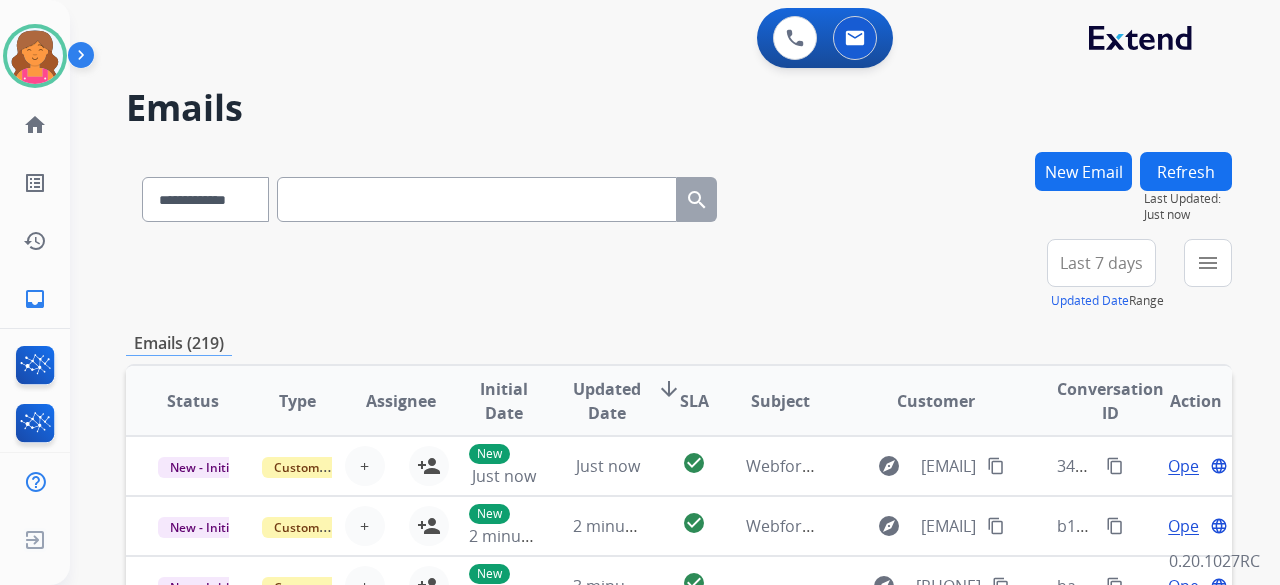click at bounding box center (477, 199) 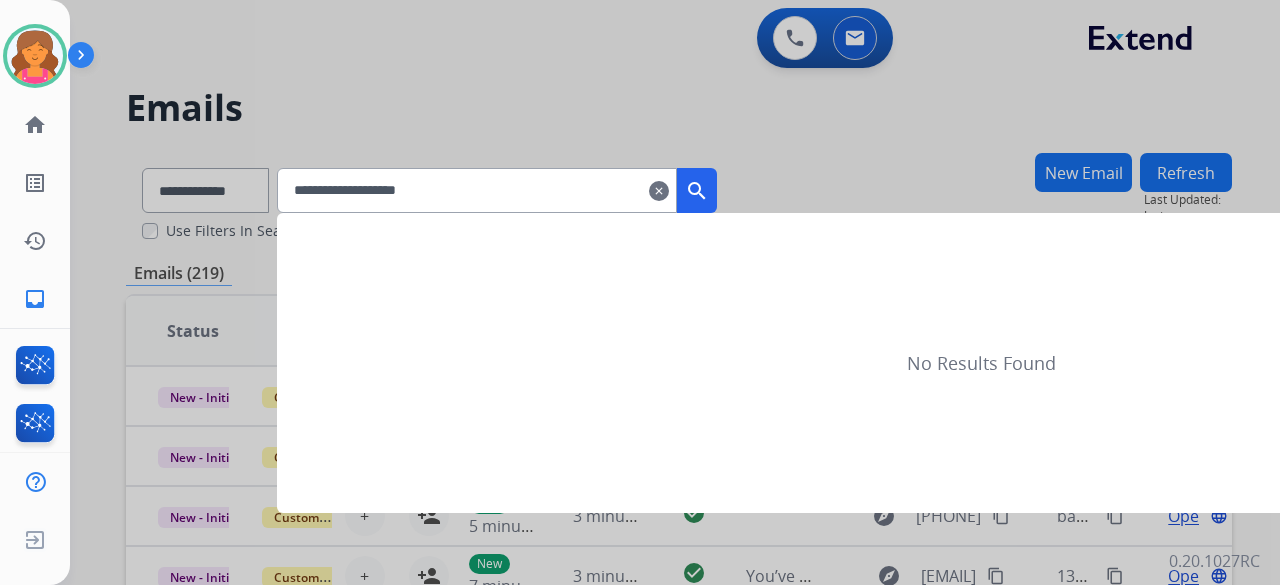type on "**********" 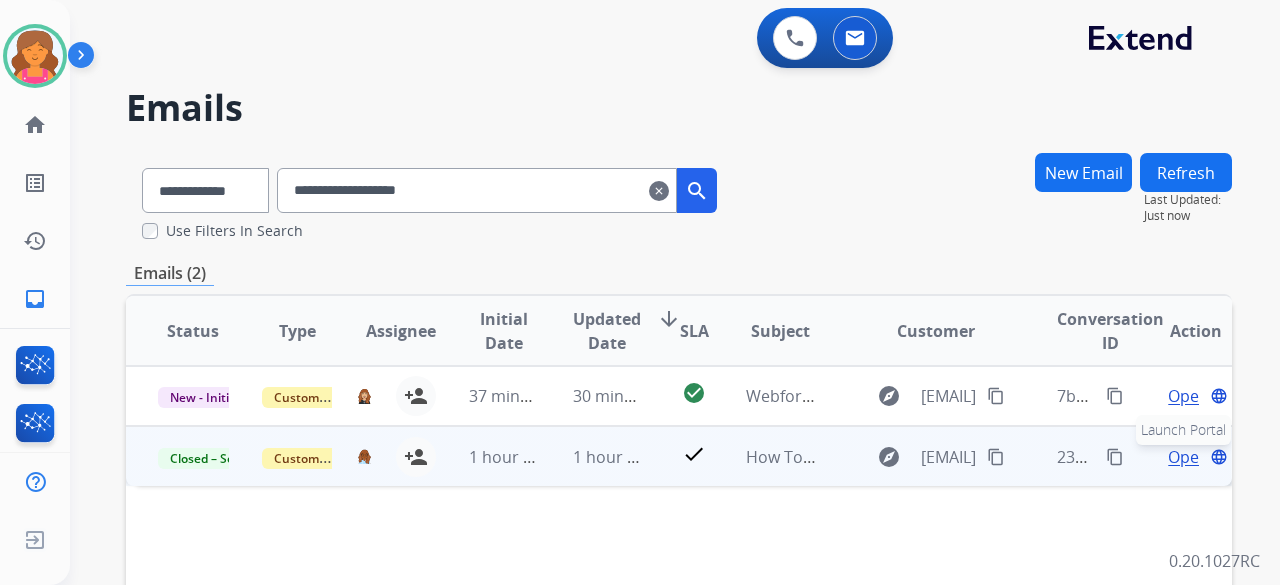 click on "language Launch Portal" at bounding box center [1219, 457] 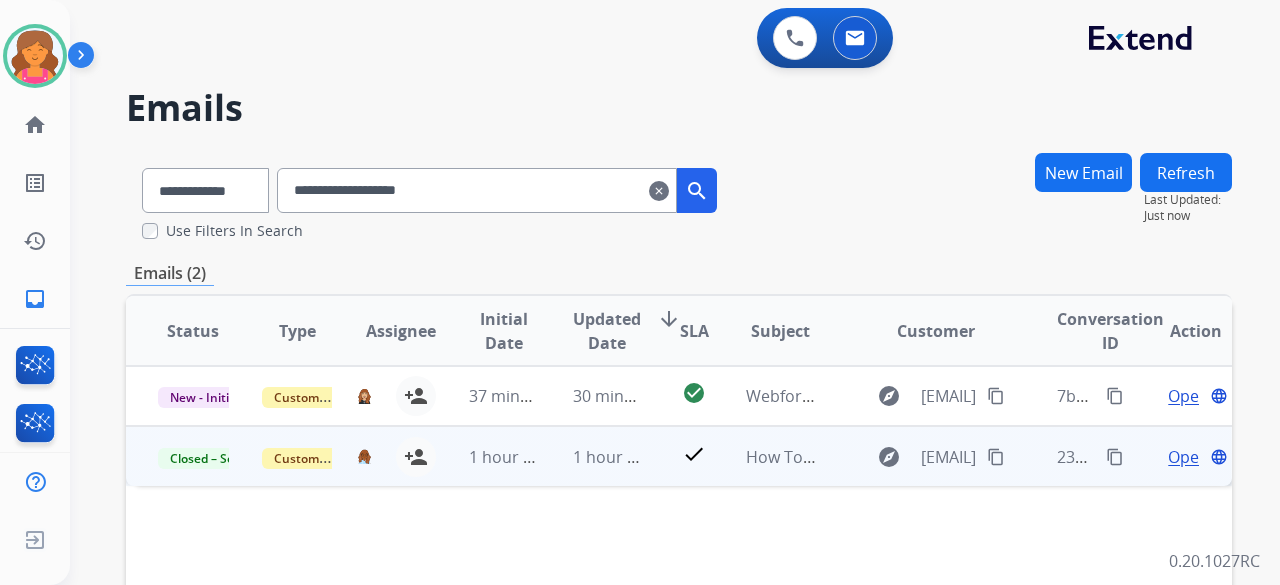 click on "Open" at bounding box center [1188, 457] 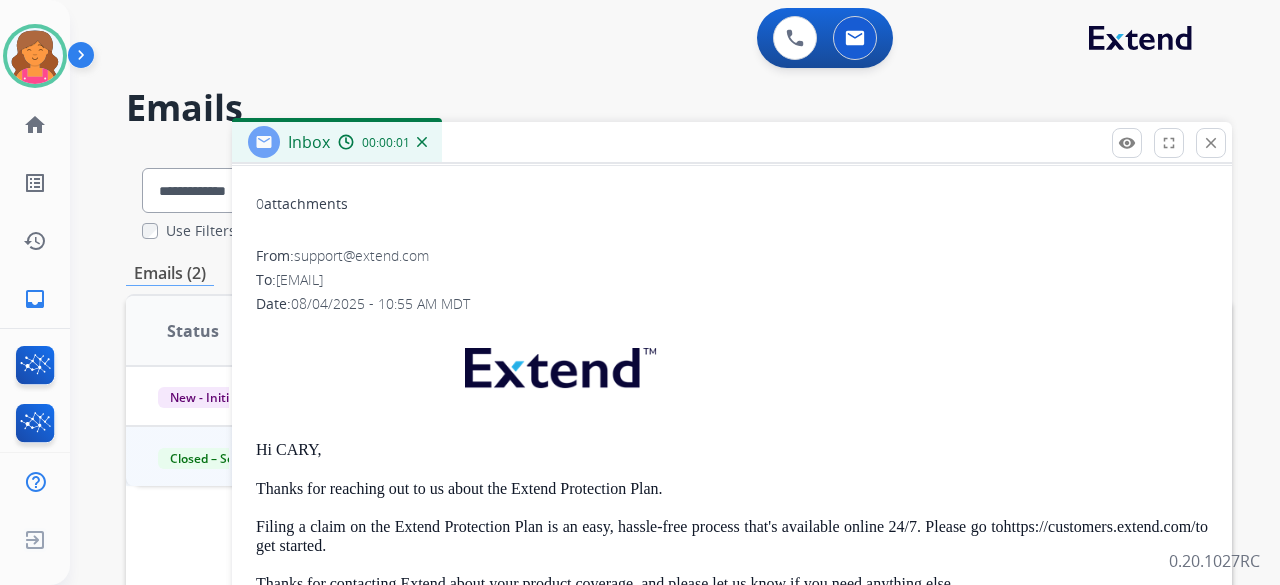 scroll, scrollTop: 289, scrollLeft: 0, axis: vertical 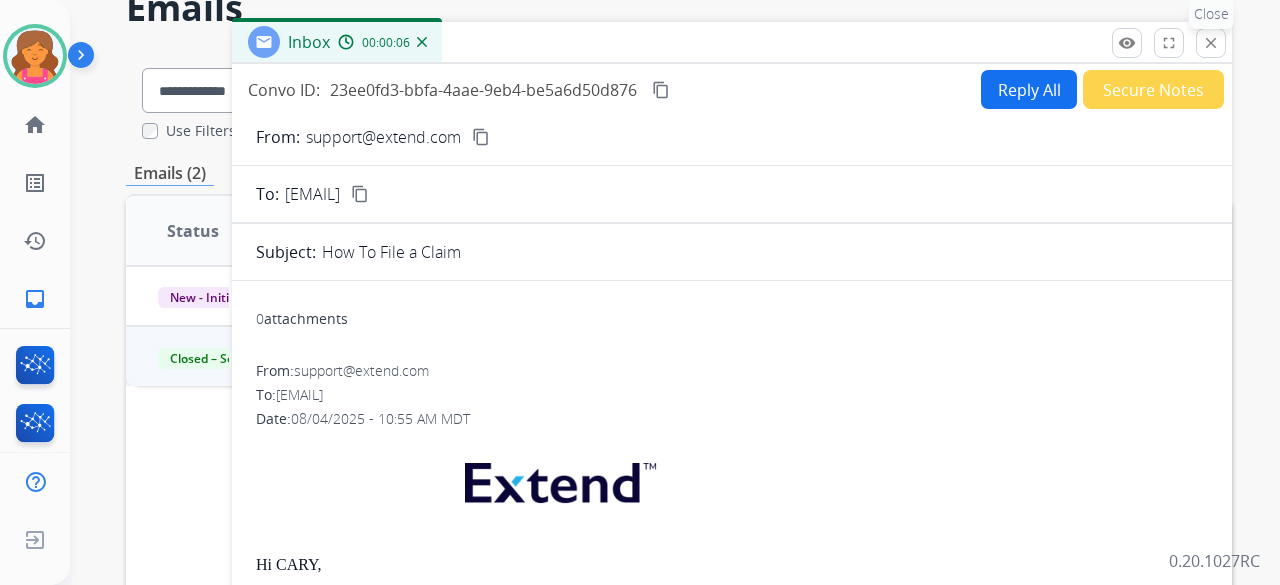click on "close Close" at bounding box center [1211, 43] 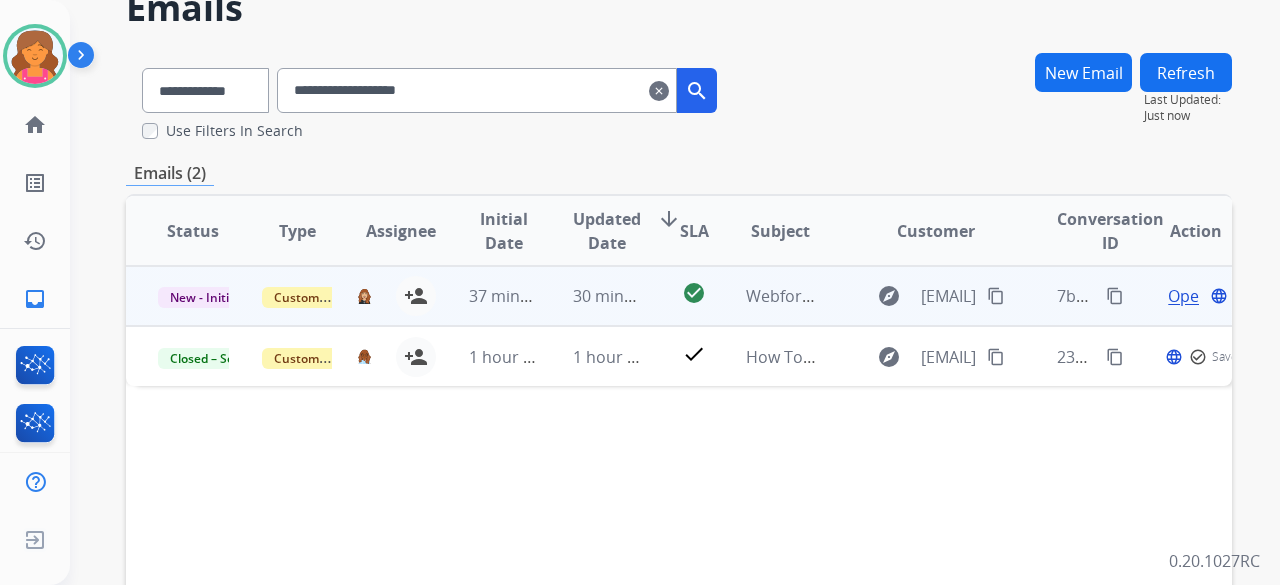 click on "Open language" at bounding box center (1195, 296) 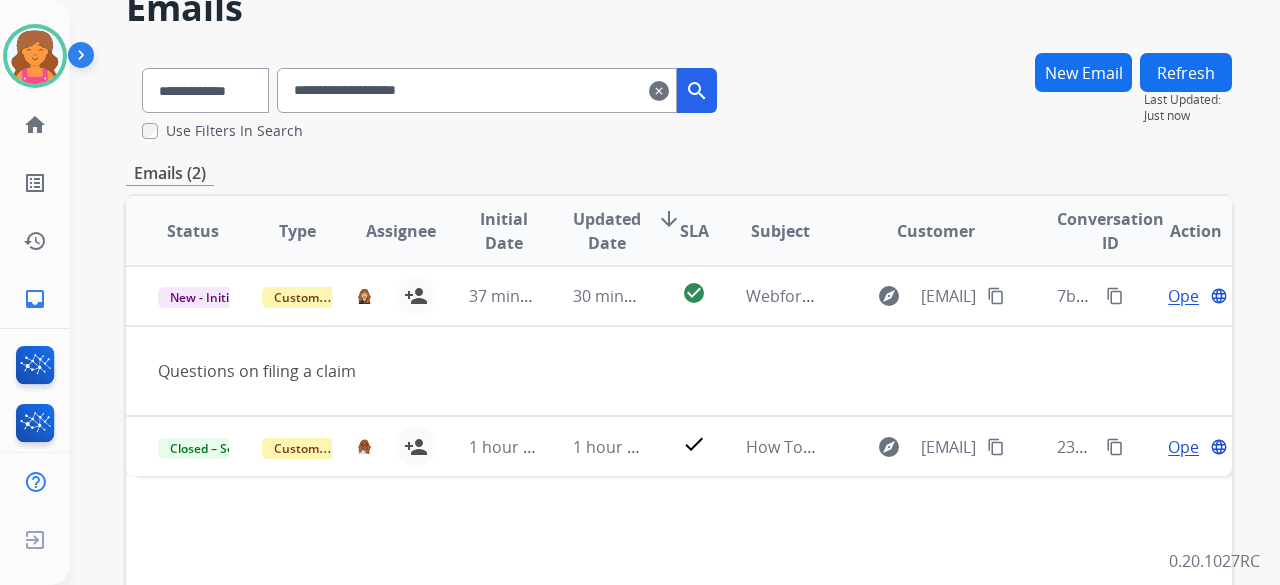 click on "clear" at bounding box center [659, 91] 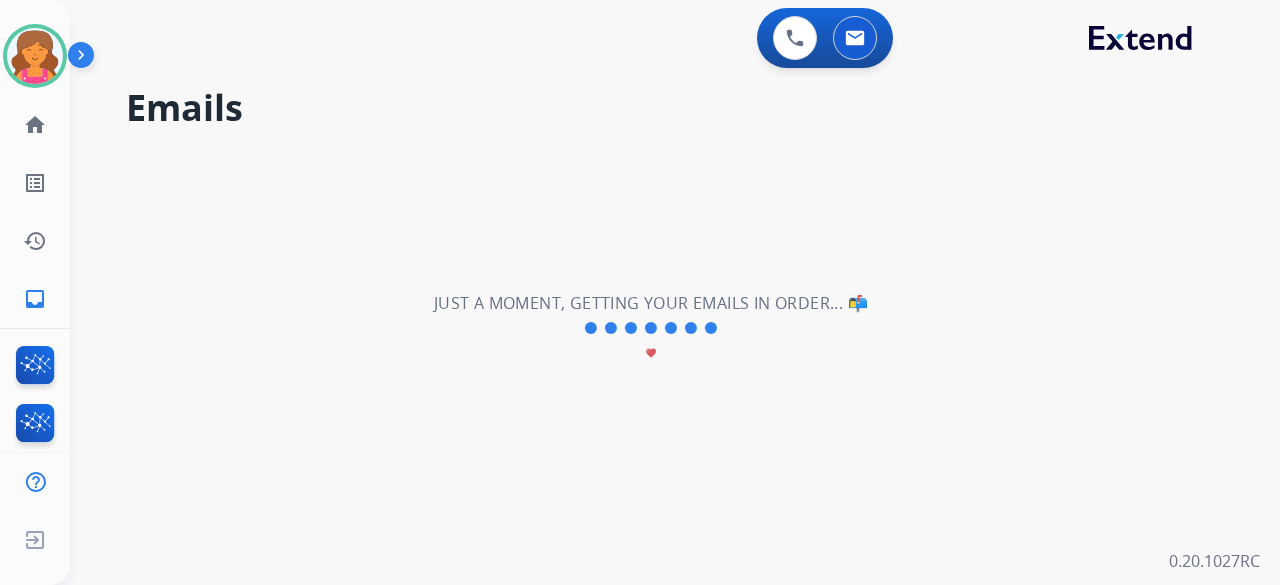type 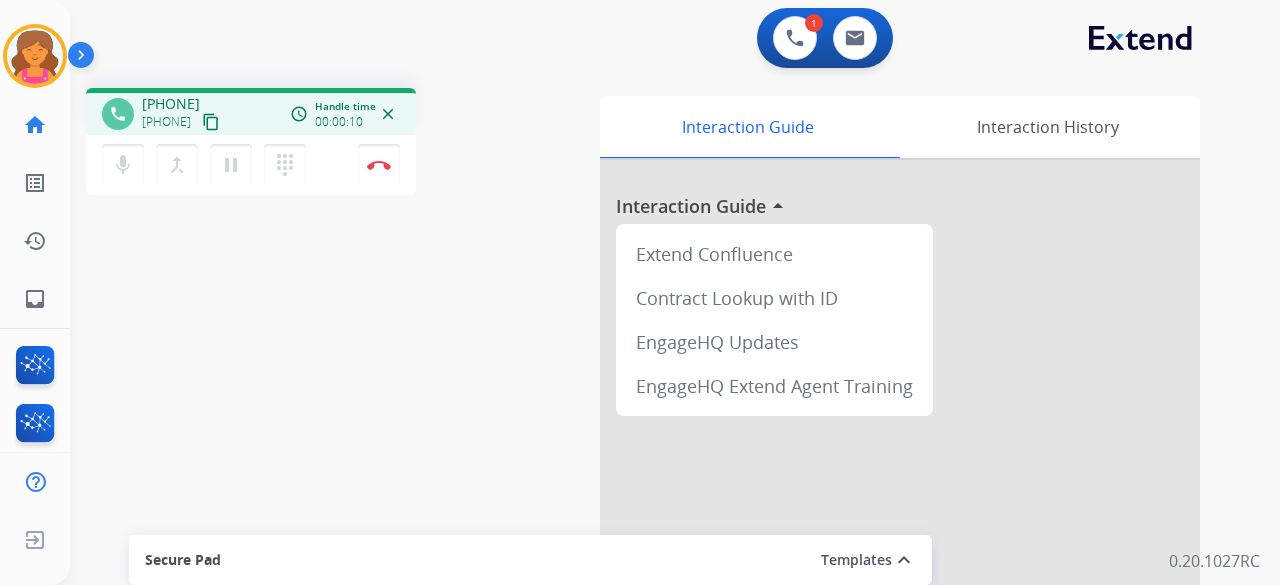 click on "content_copy" at bounding box center [211, 122] 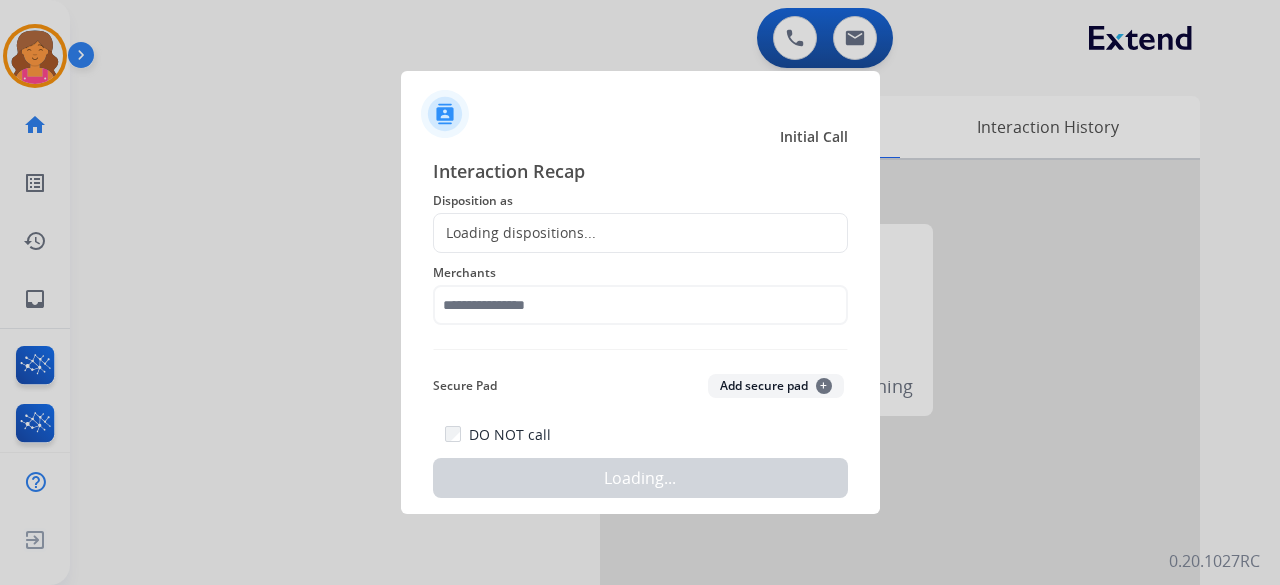 click at bounding box center [640, 292] 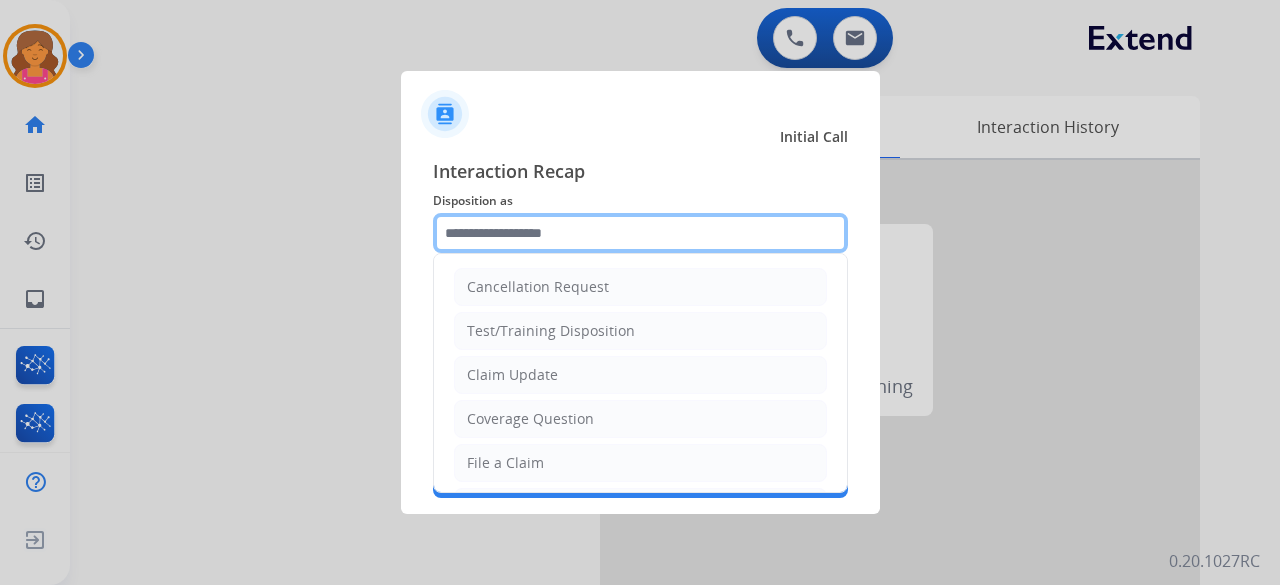 click 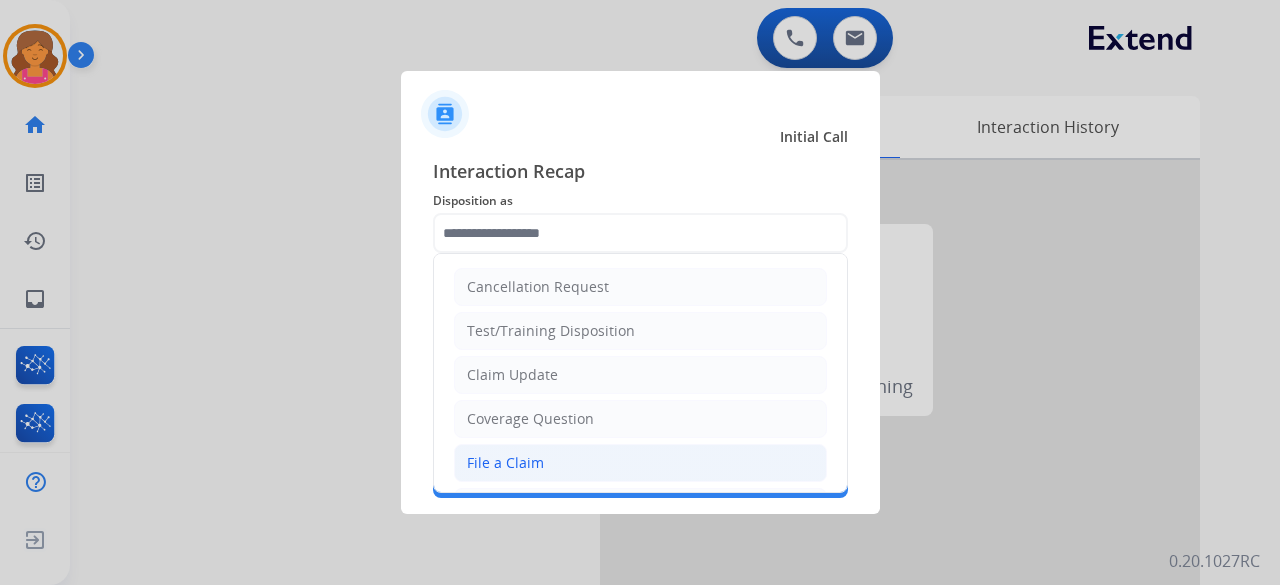 click on "File a Claim" 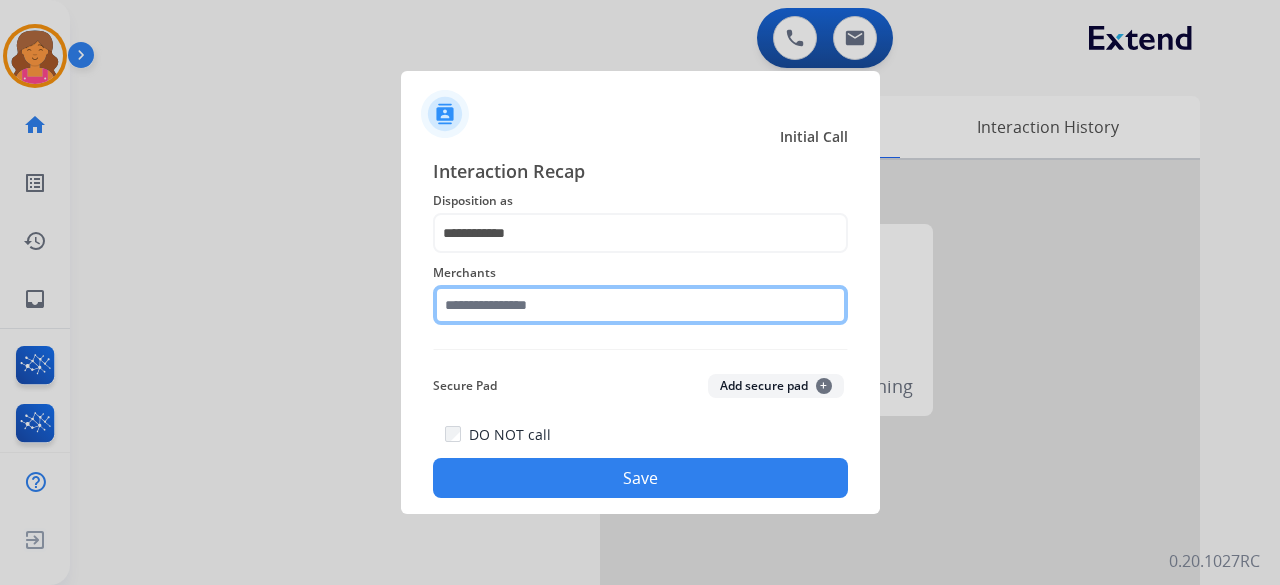click 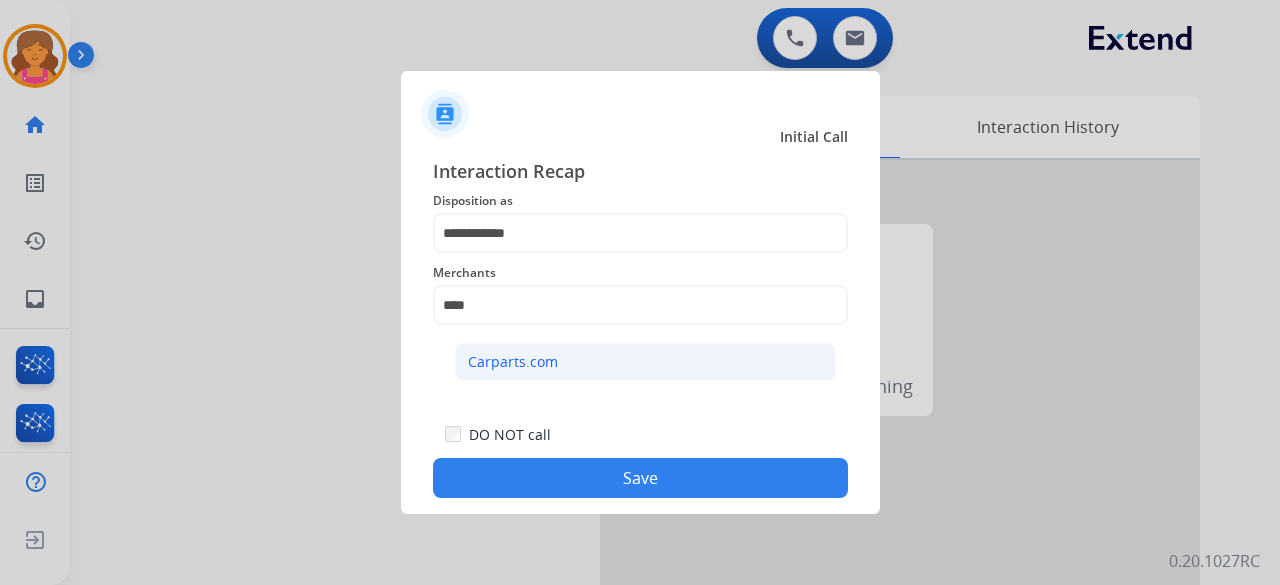 click on "Carparts.com" 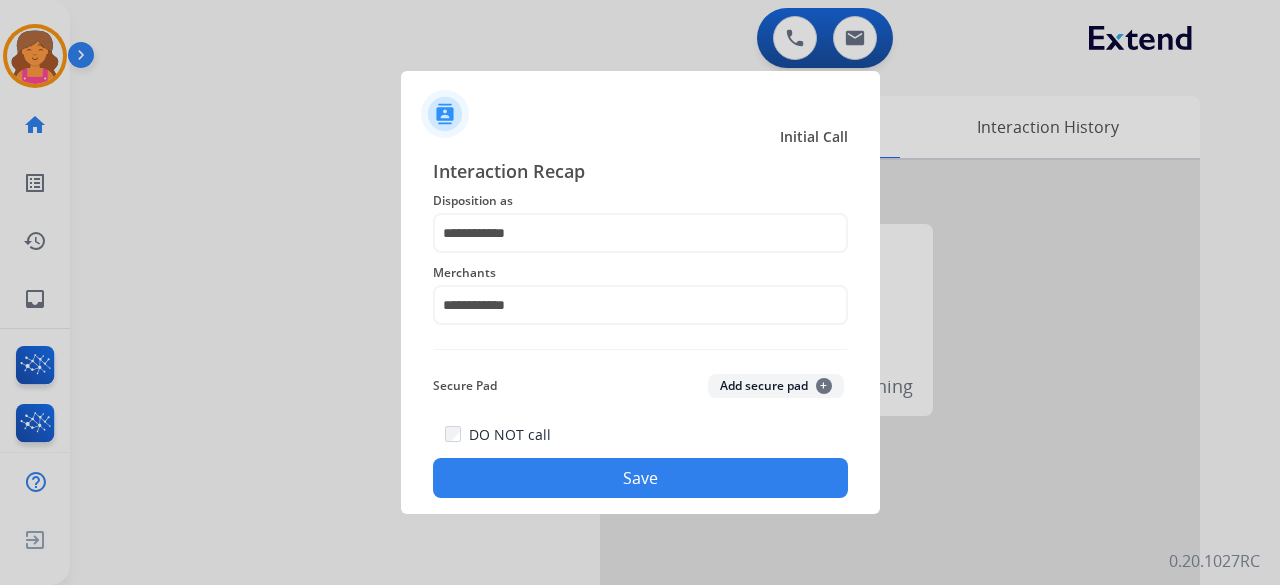 click on "Save" 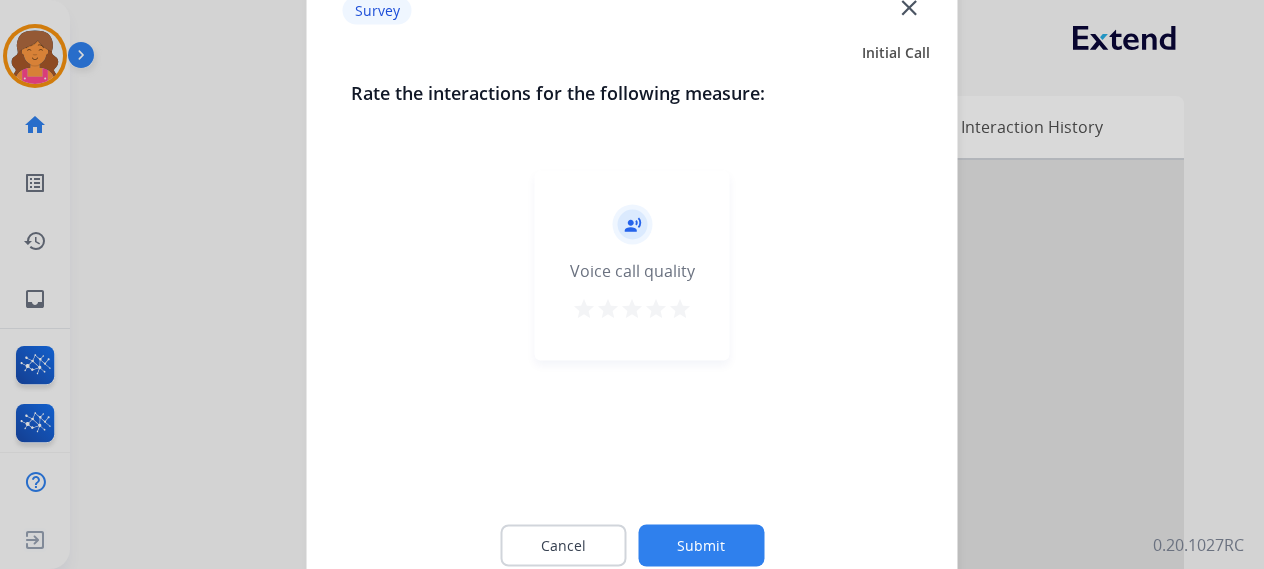 click on "star" at bounding box center (680, 308) 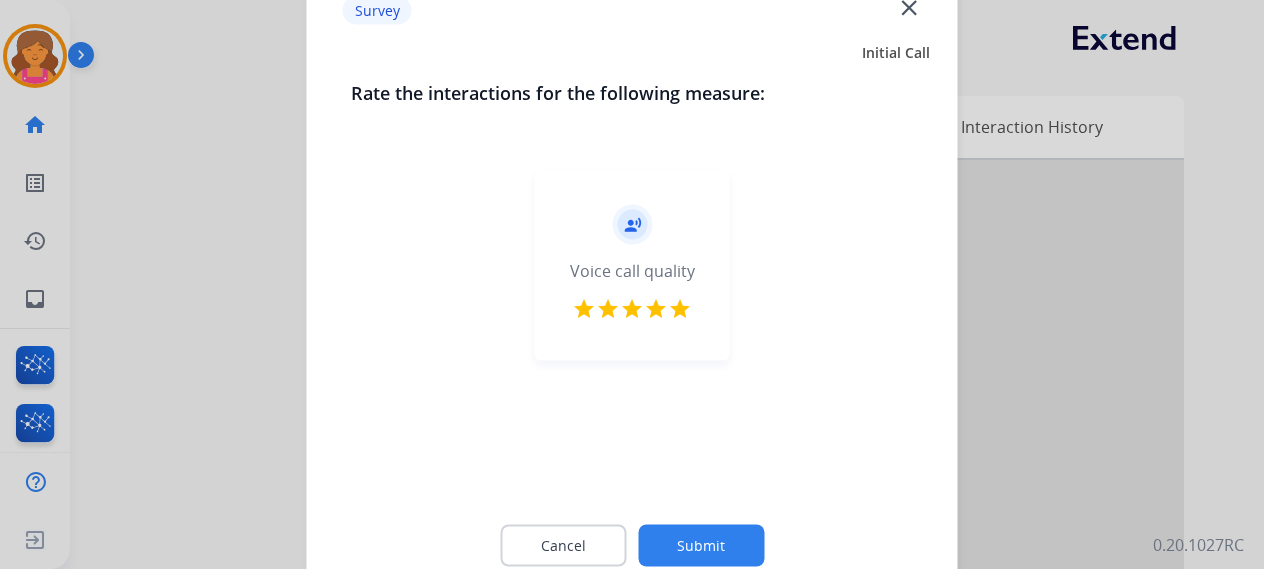 click on "Submit" 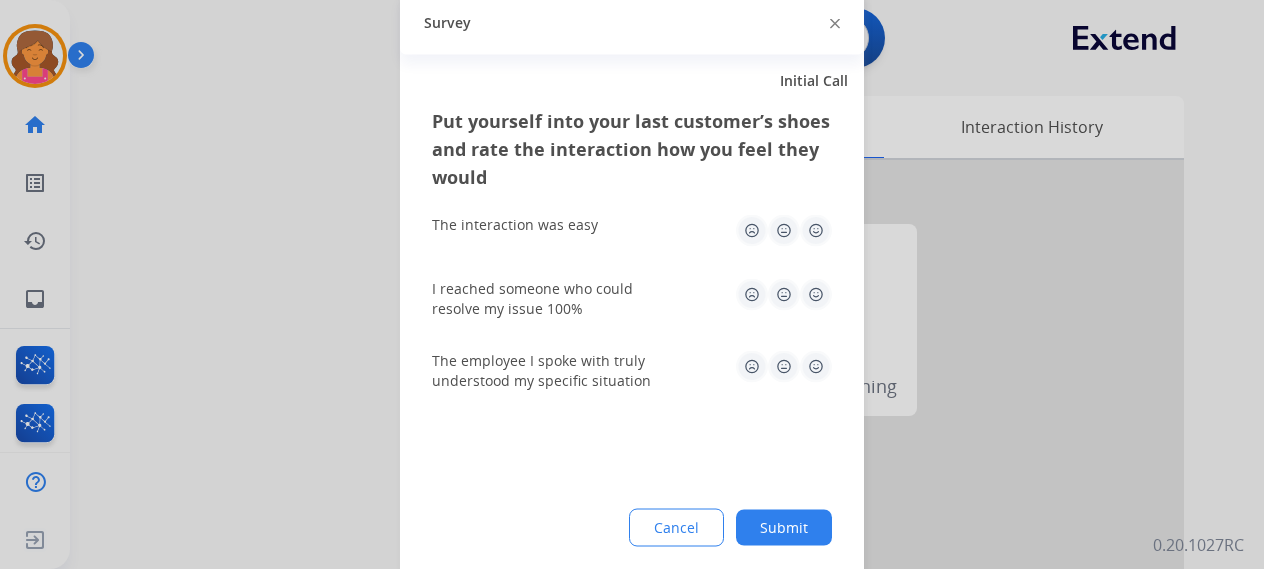 click 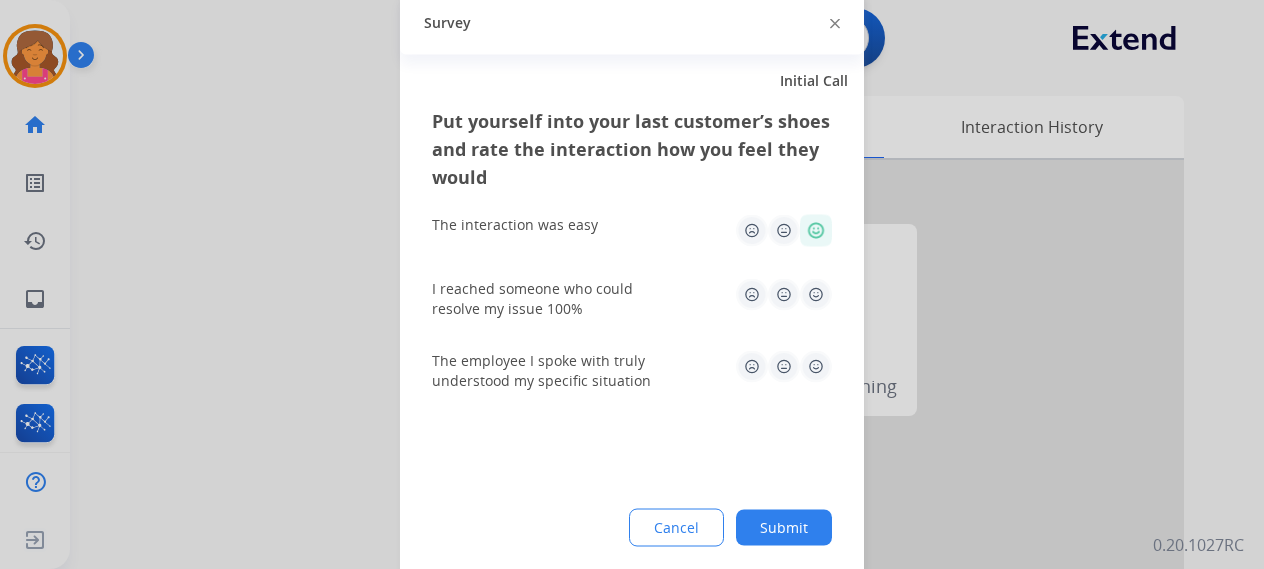click 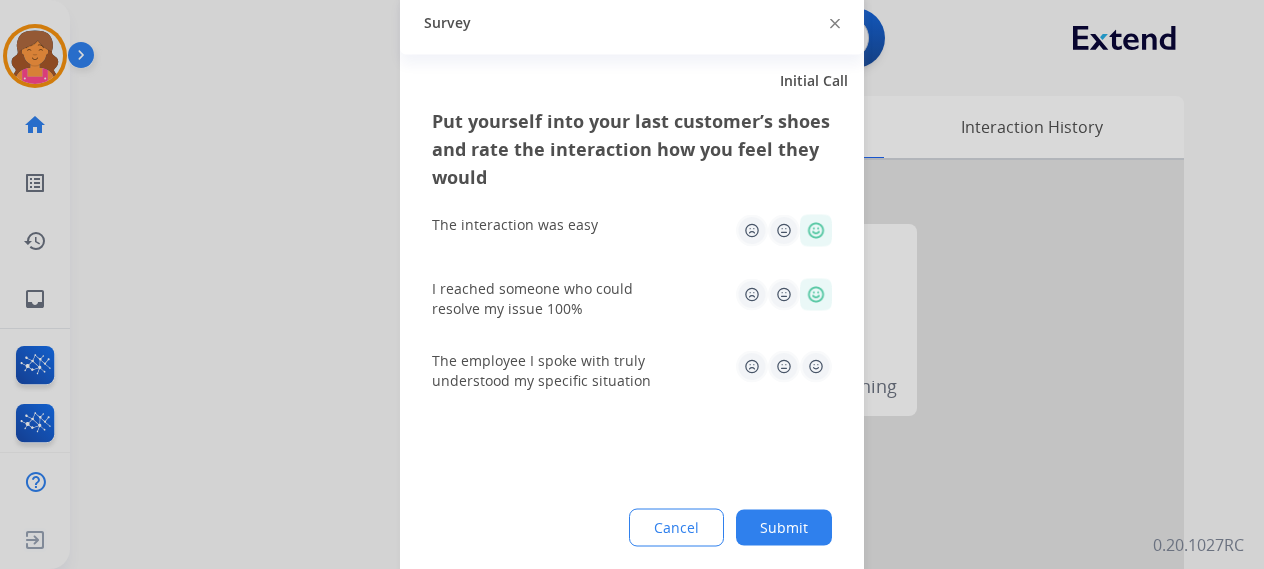 click 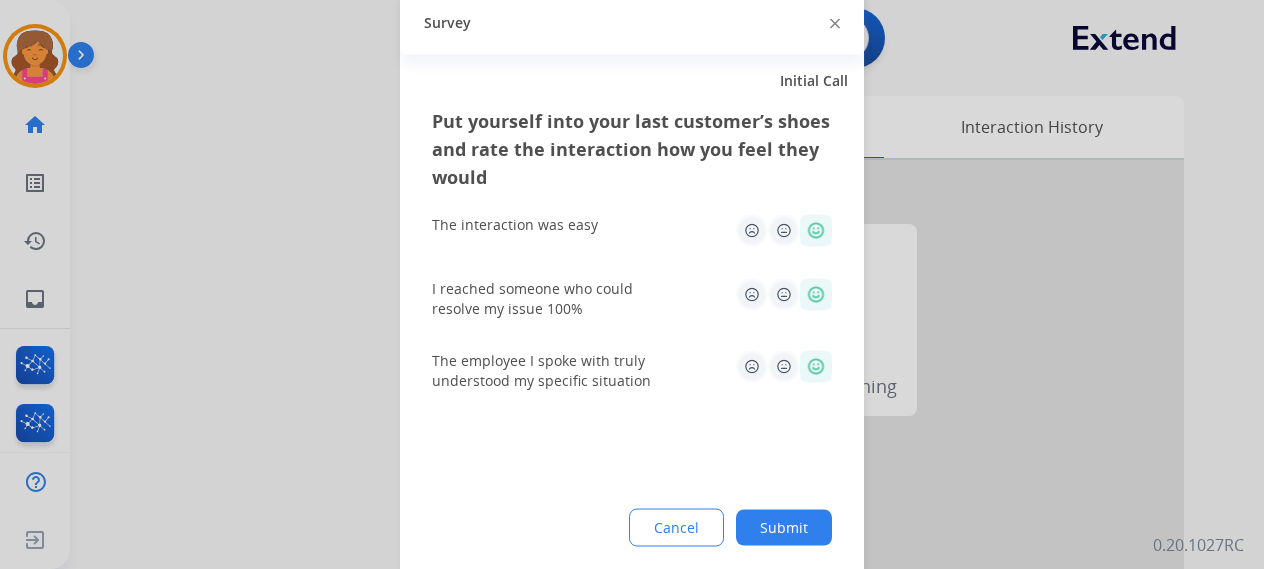 click on "Submit" 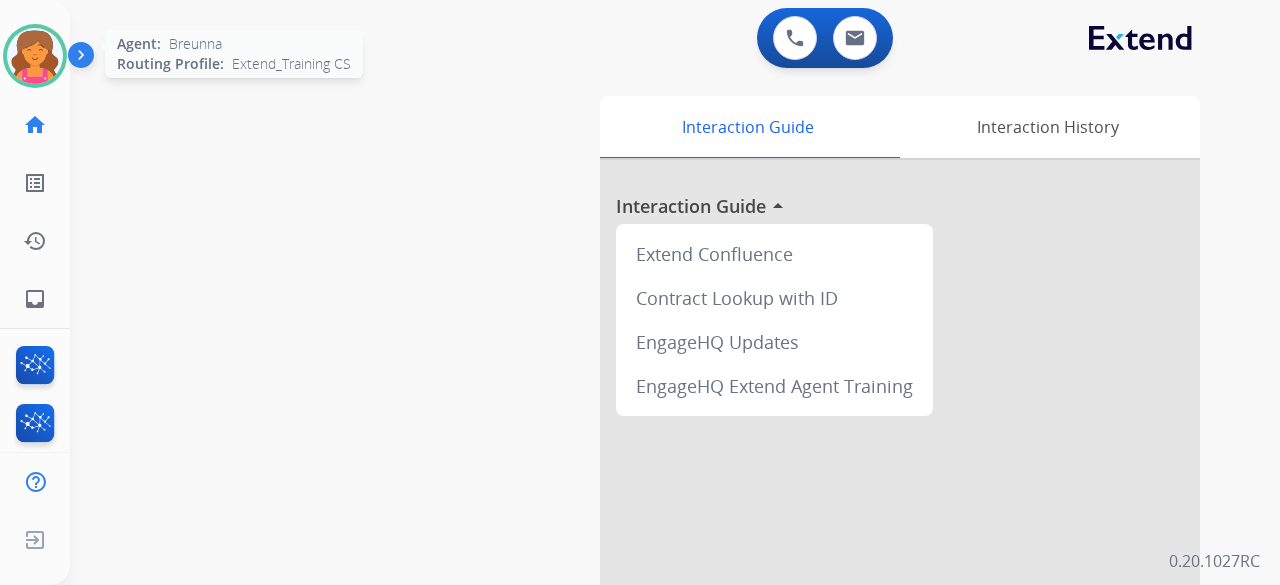 click at bounding box center (35, 56) 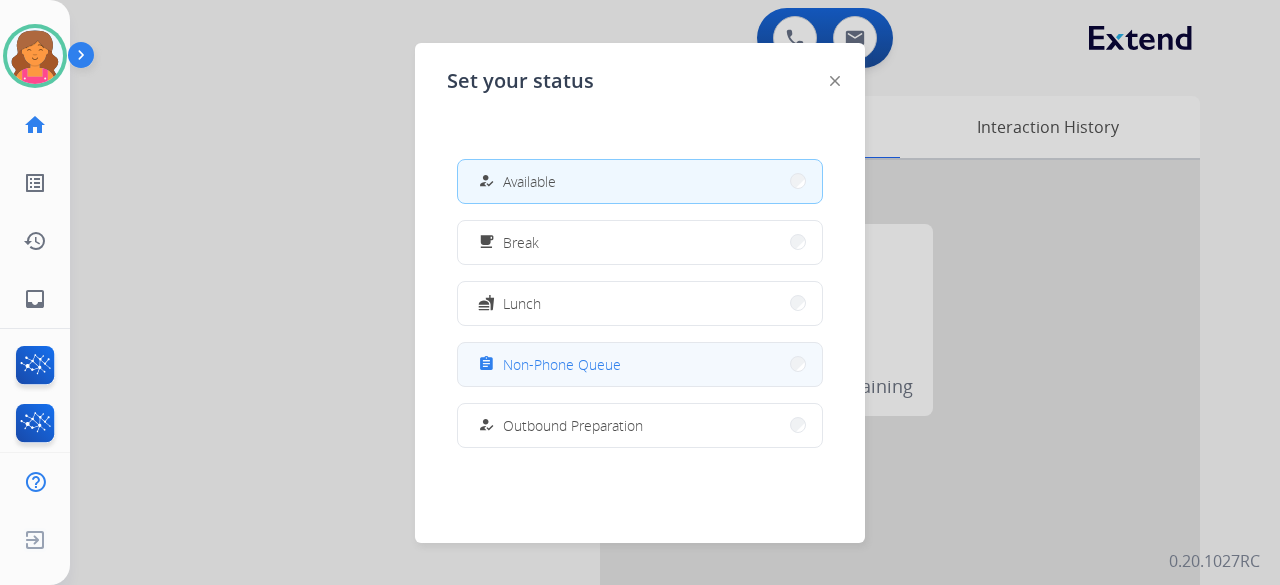 click on "Non-Phone Queue" at bounding box center (562, 364) 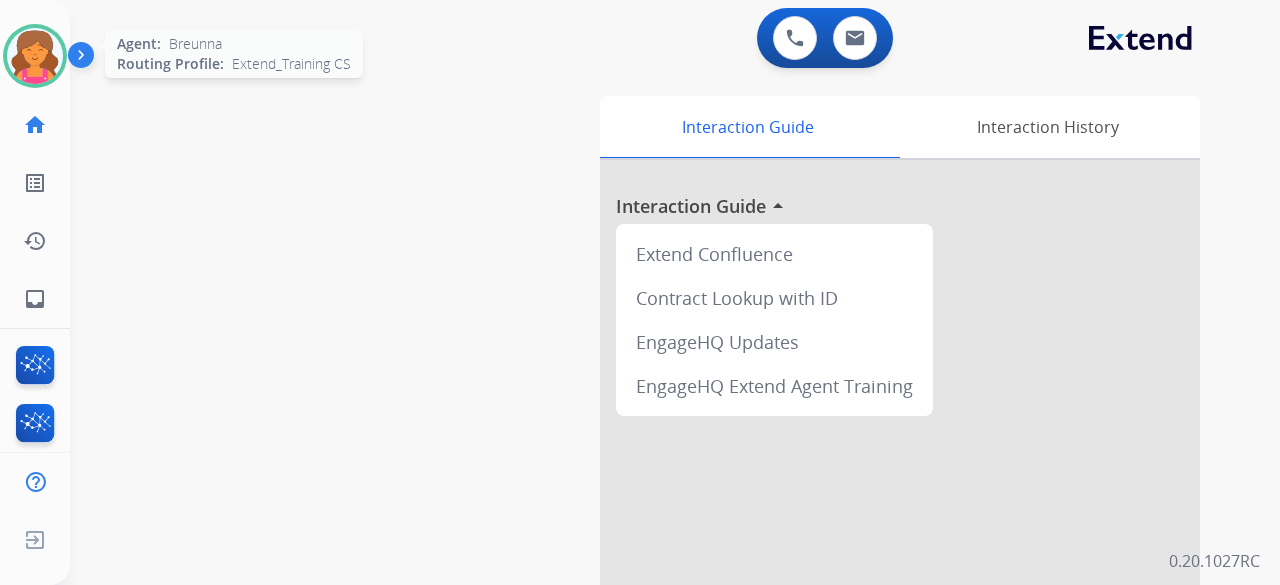 click at bounding box center (35, 56) 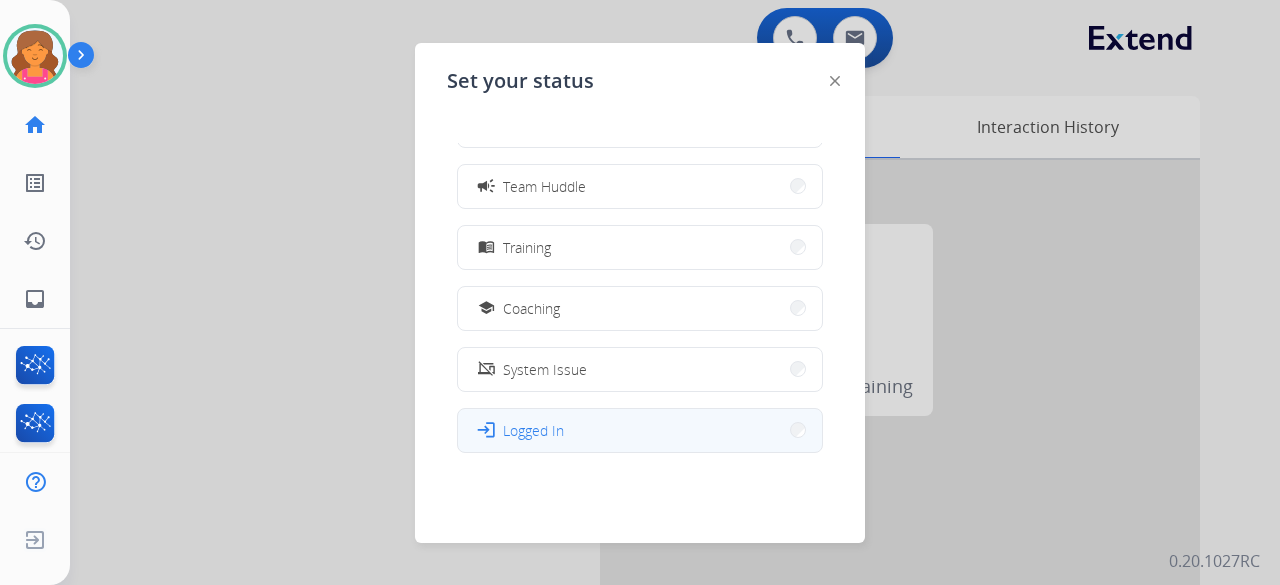 scroll, scrollTop: 377, scrollLeft: 0, axis: vertical 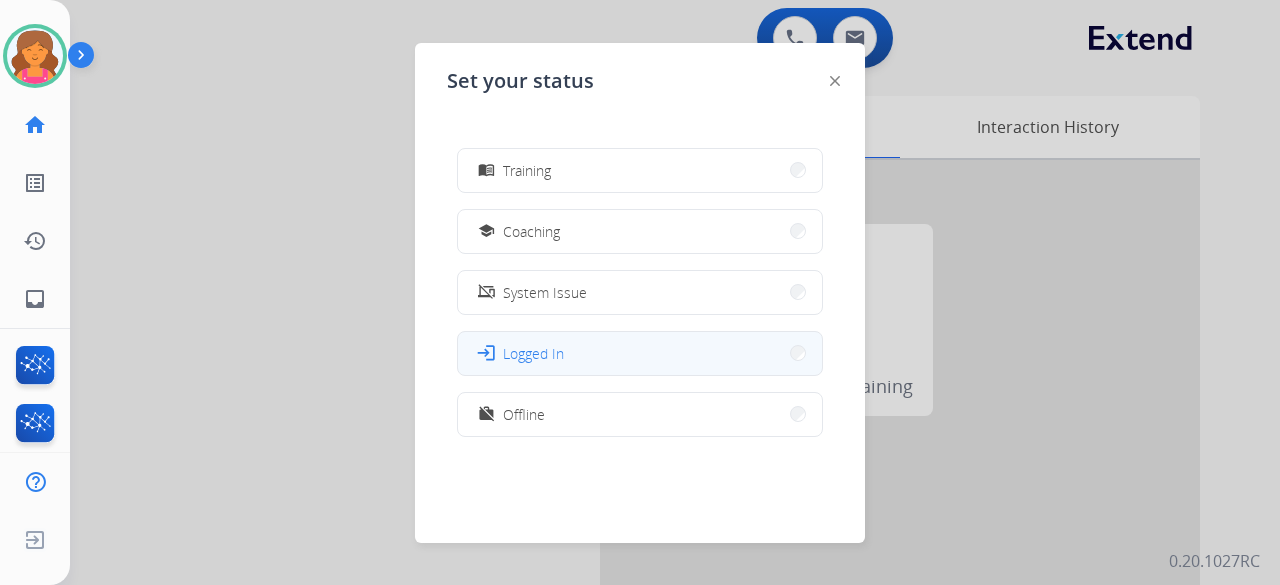 click on "login Logged In" at bounding box center (640, 353) 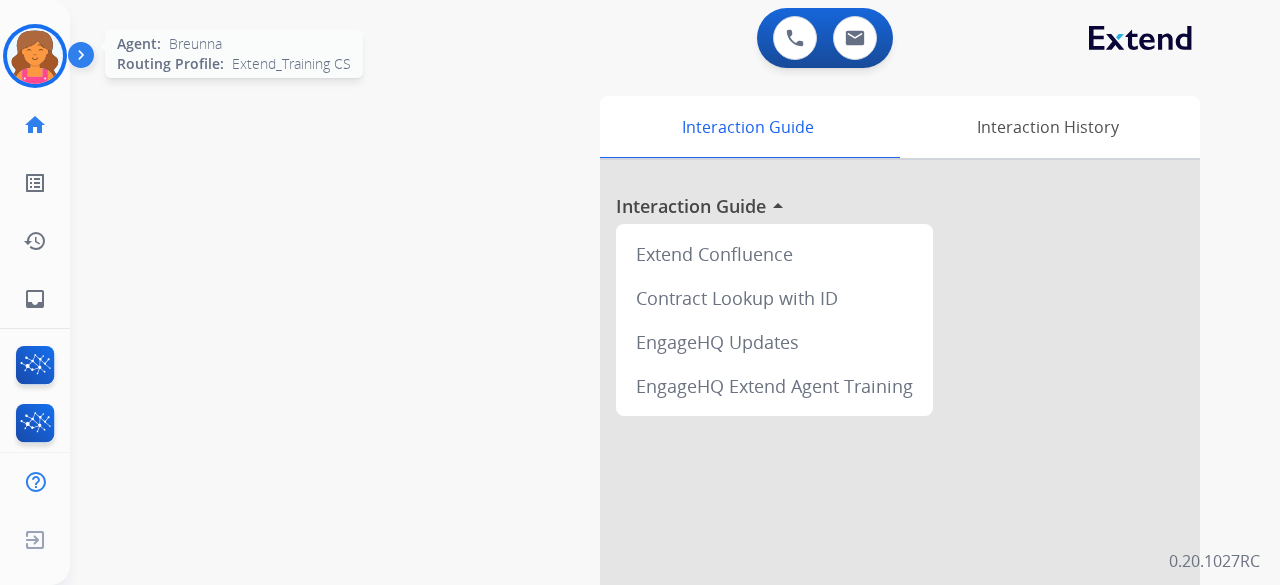click at bounding box center (35, 56) 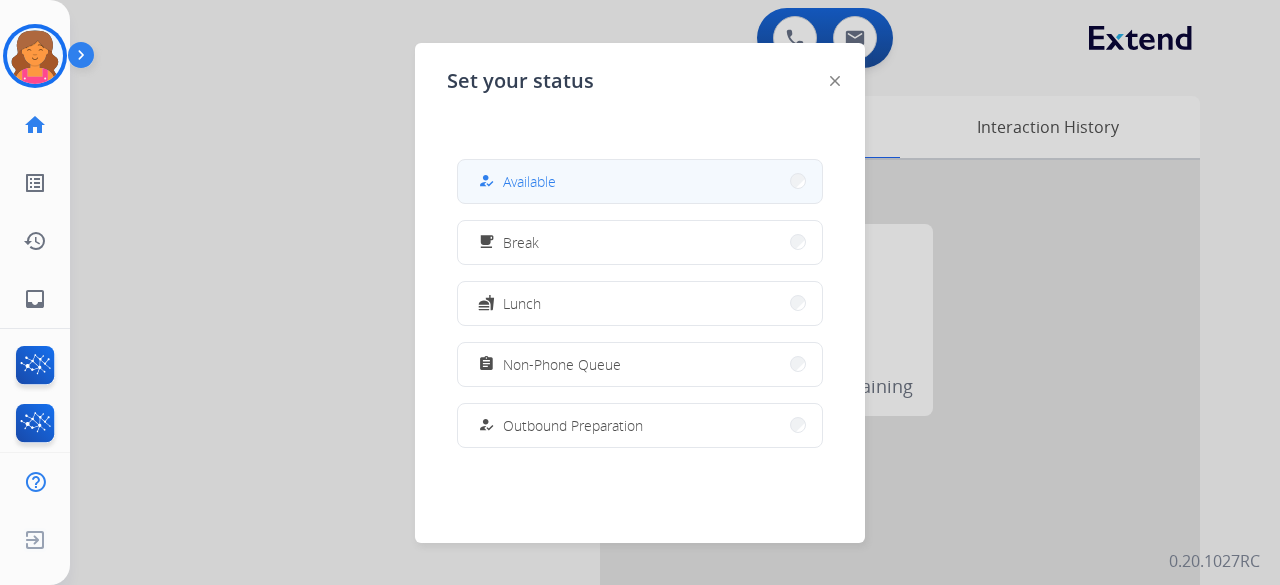 click on "Available" at bounding box center (529, 181) 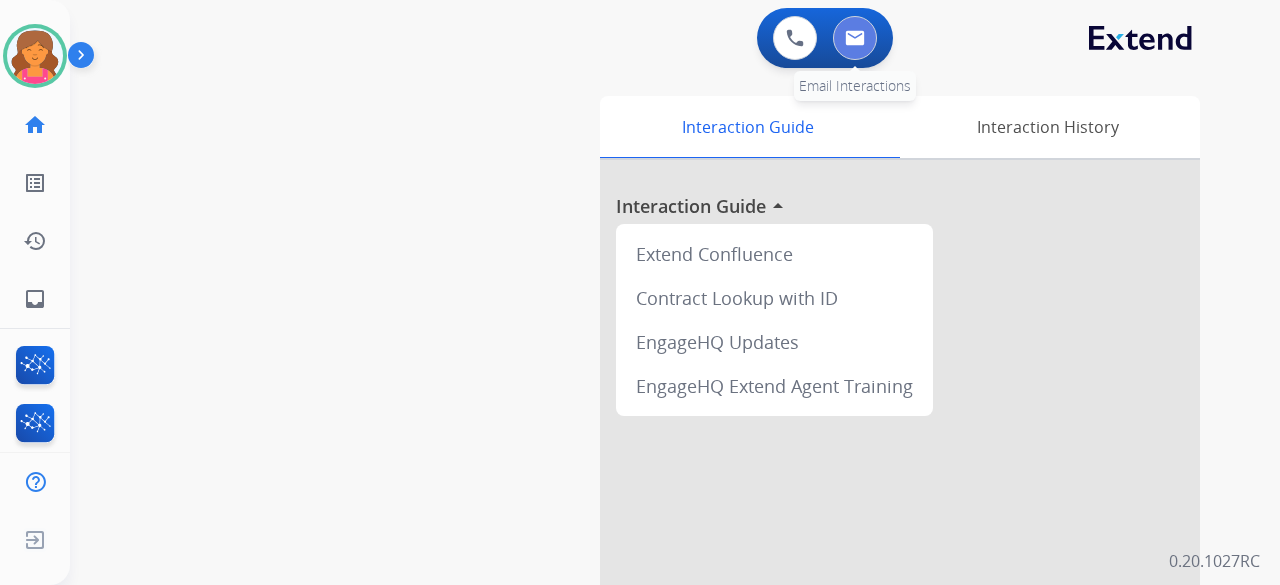 click at bounding box center [855, 38] 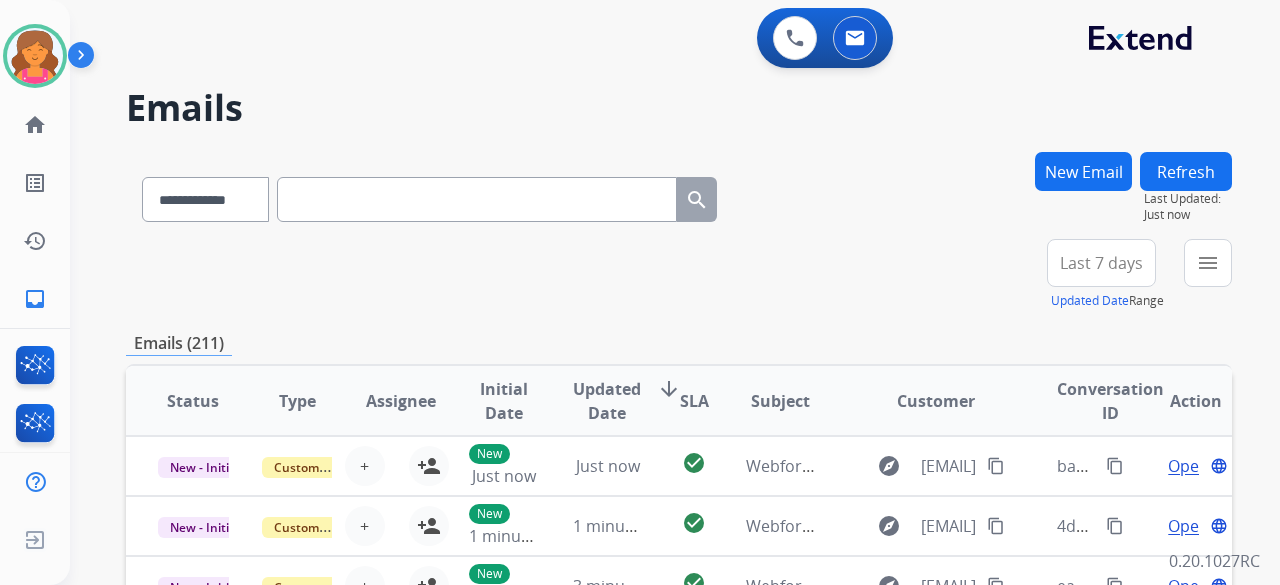 click at bounding box center [477, 199] 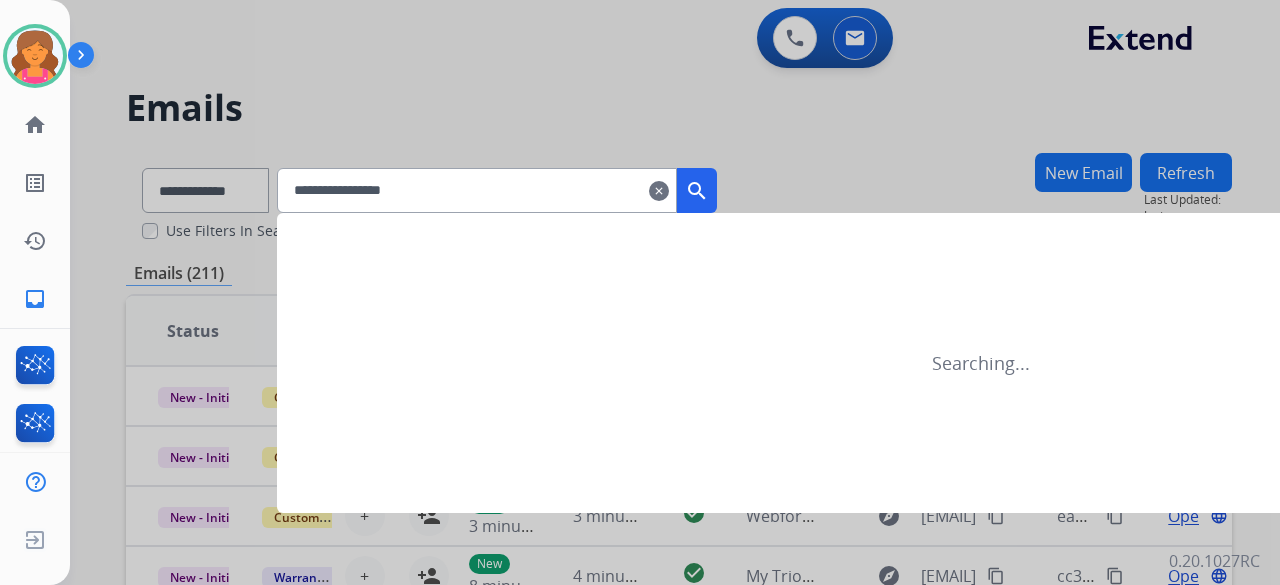 type on "**********" 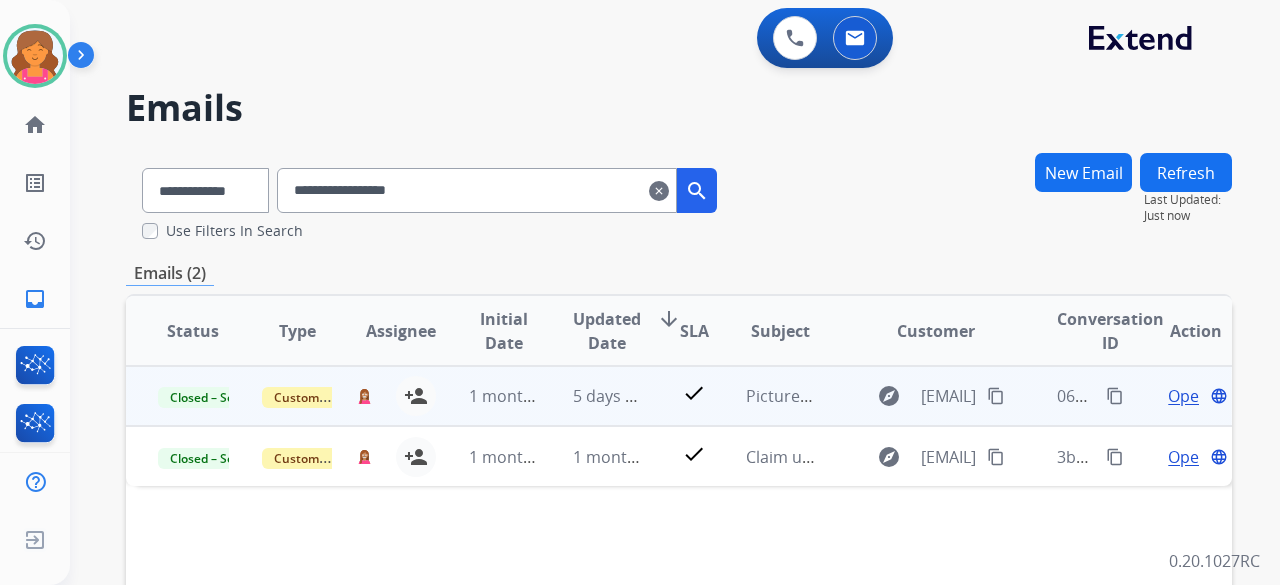 click on "Open language" at bounding box center (1195, 396) 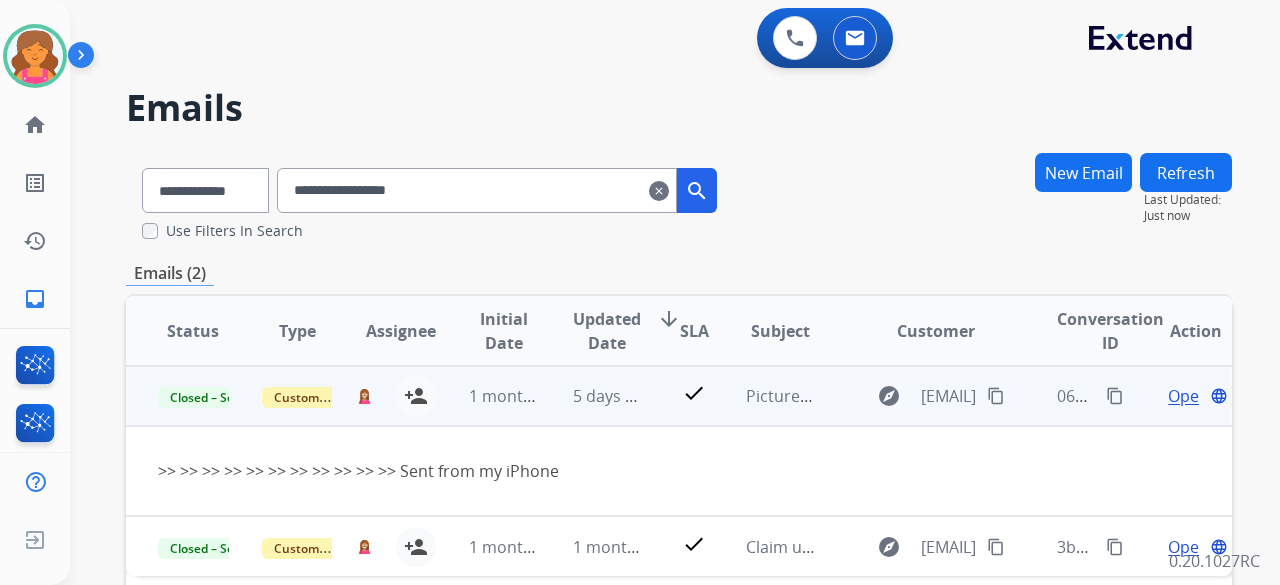 click on "Open" at bounding box center (1188, 396) 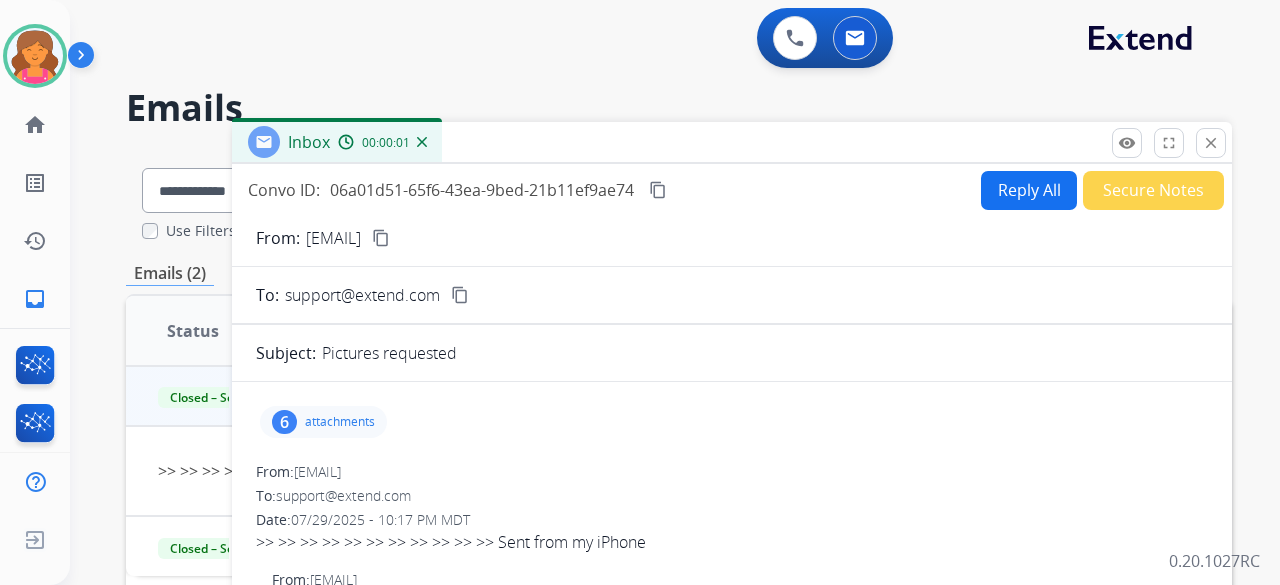 click on "attachments" at bounding box center [340, 422] 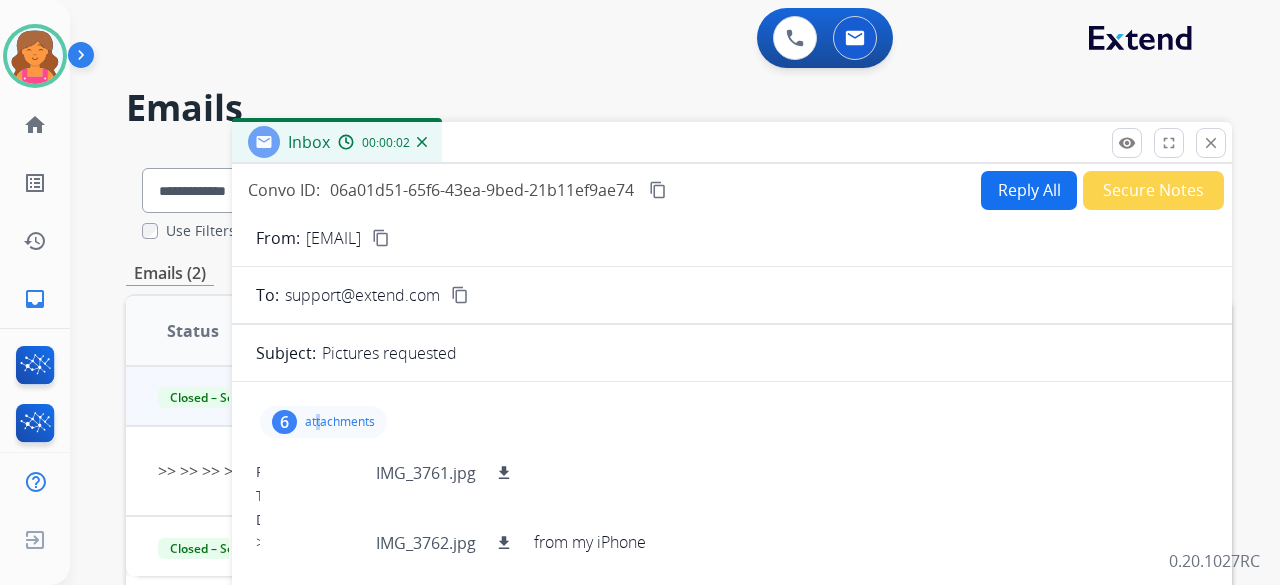 scroll, scrollTop: 400, scrollLeft: 0, axis: vertical 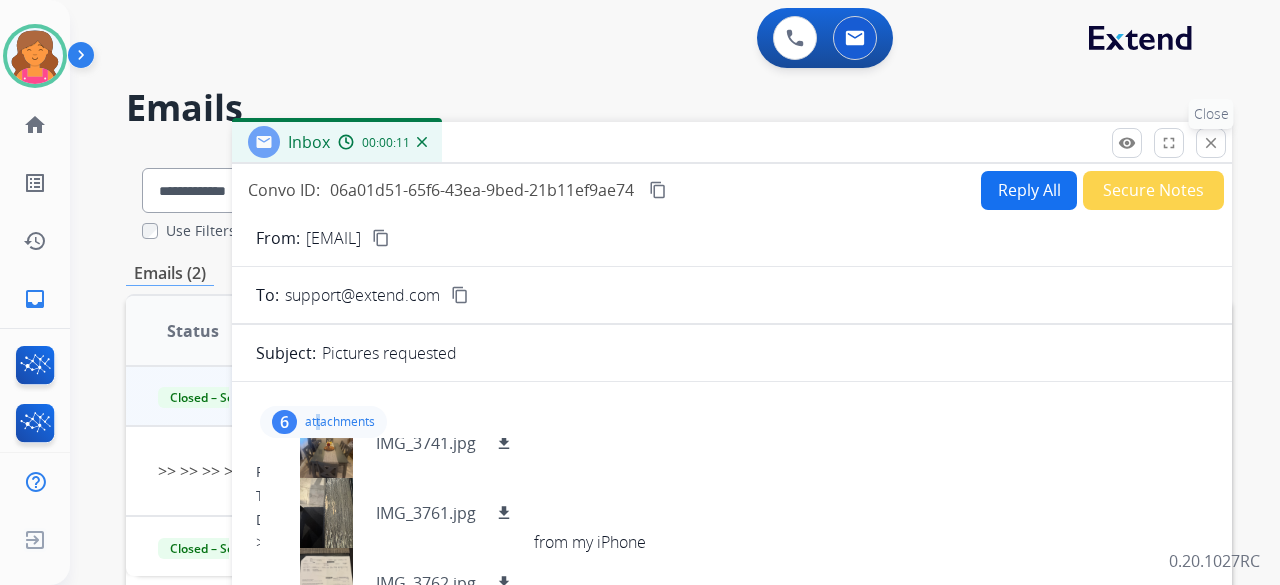 click on "close" at bounding box center (1211, 143) 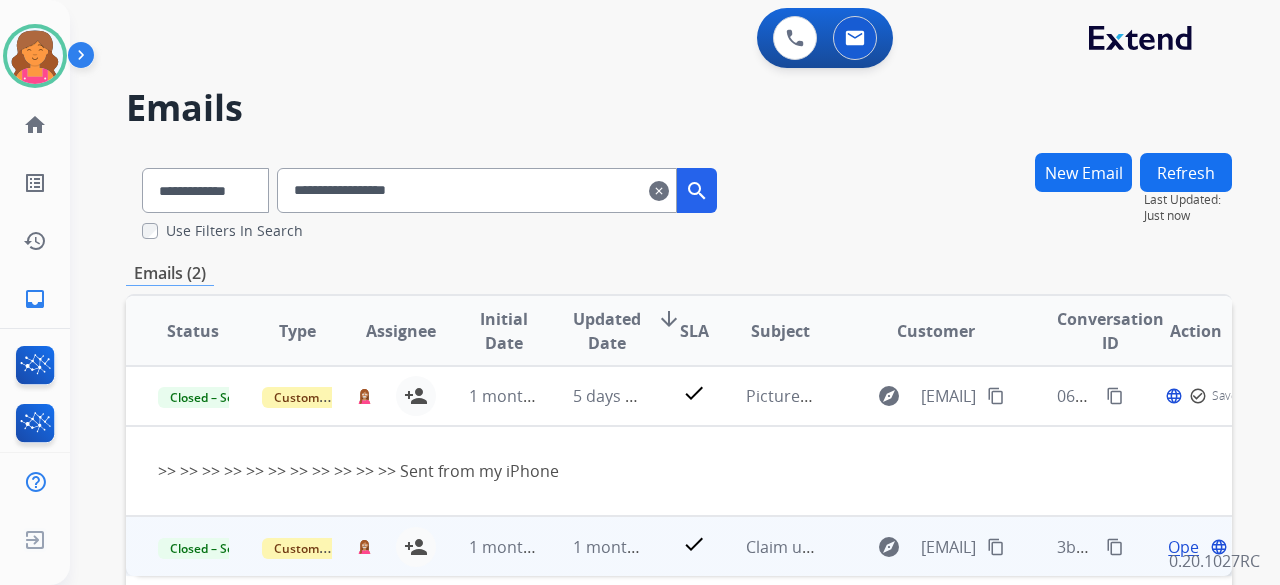 scroll, scrollTop: 200, scrollLeft: 0, axis: vertical 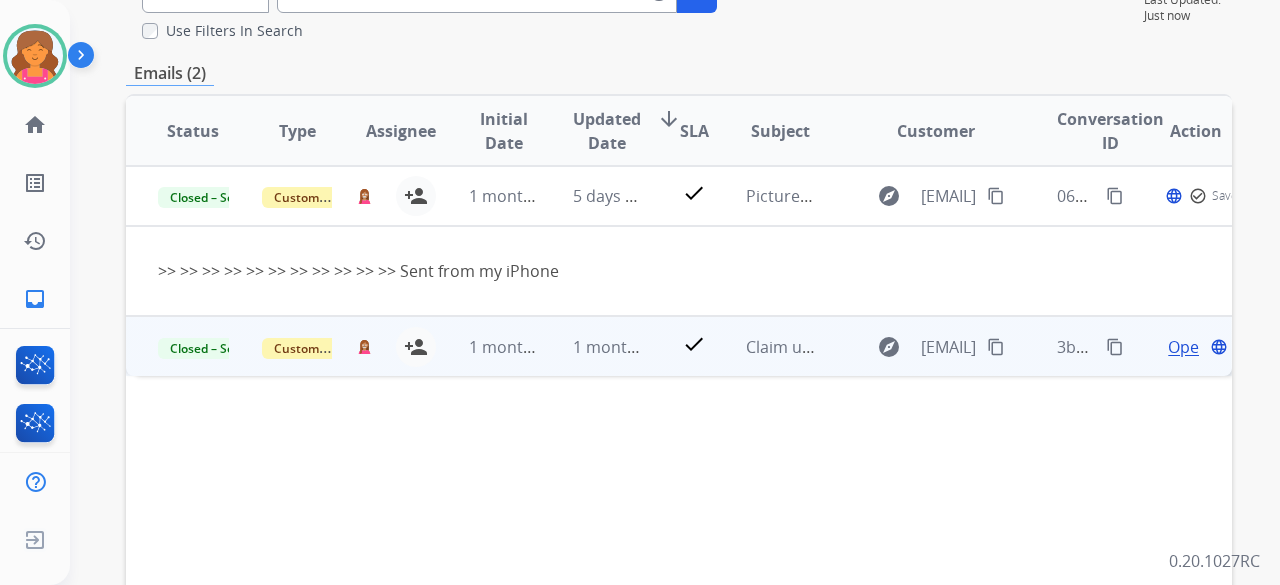 click on "Open" at bounding box center [1188, 347] 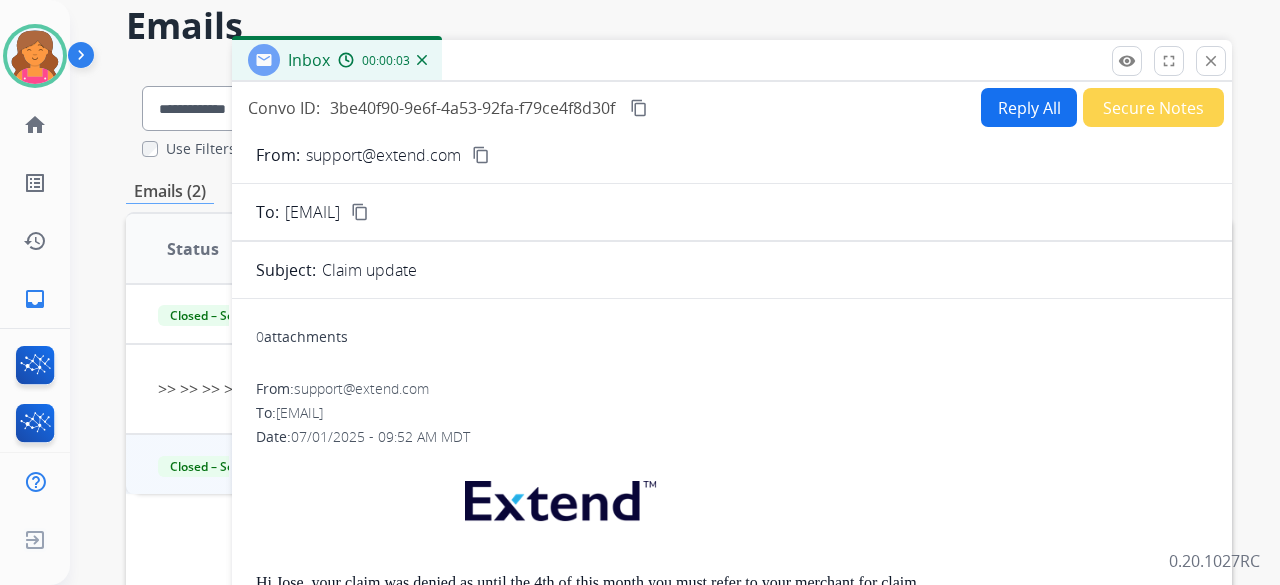 scroll, scrollTop: 0, scrollLeft: 0, axis: both 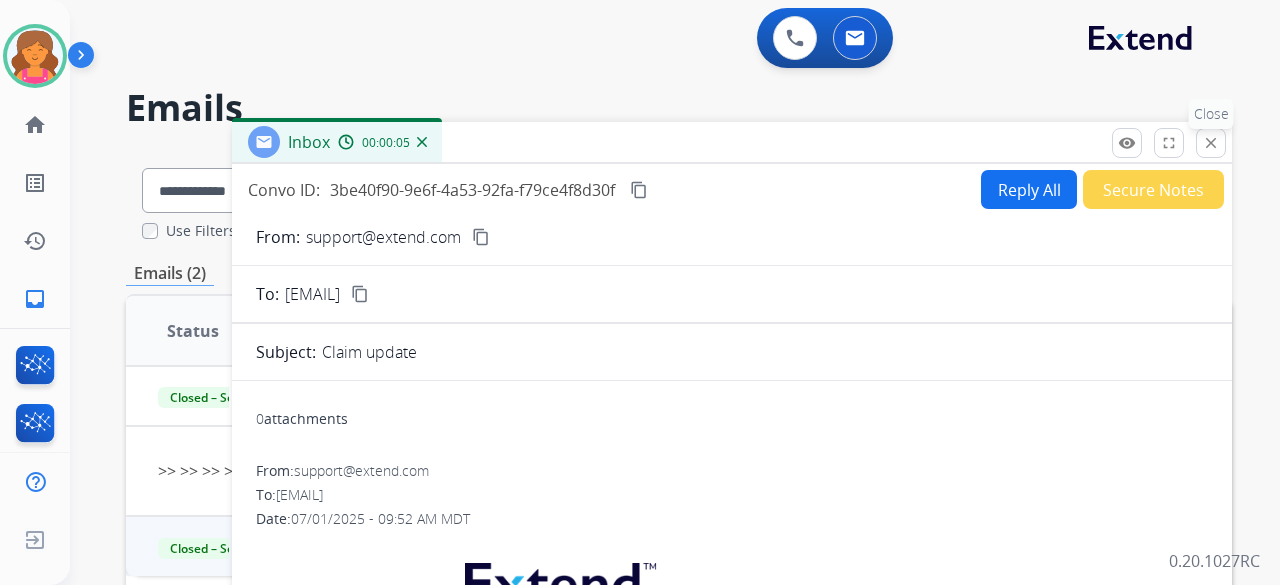 click on "close" at bounding box center (1211, 143) 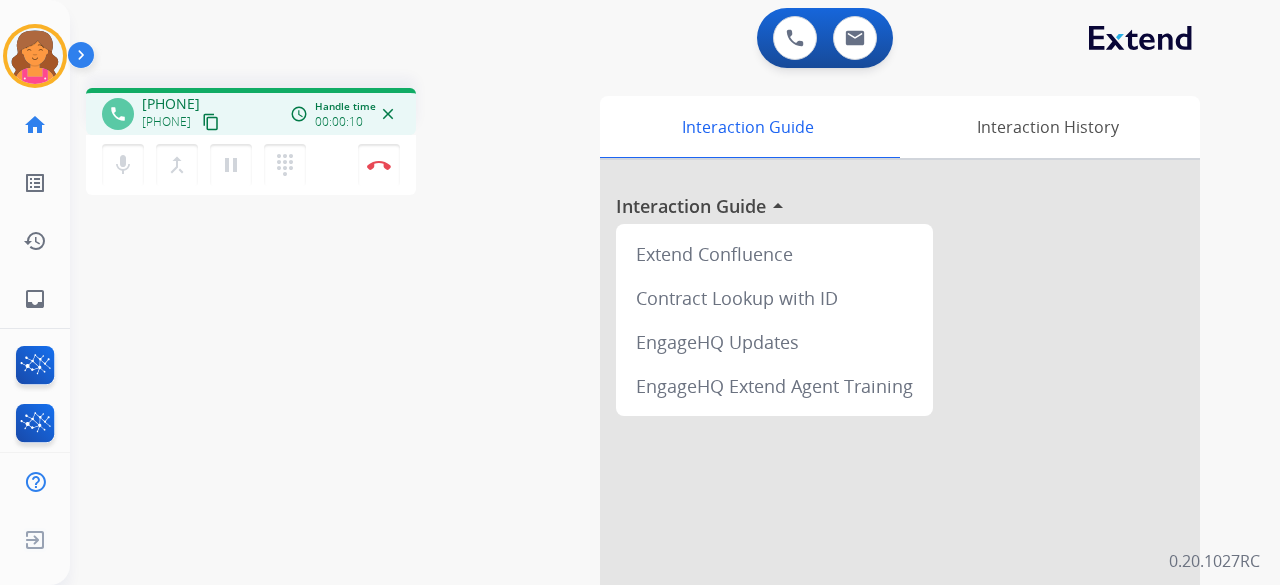 click on "content_copy" at bounding box center (211, 122) 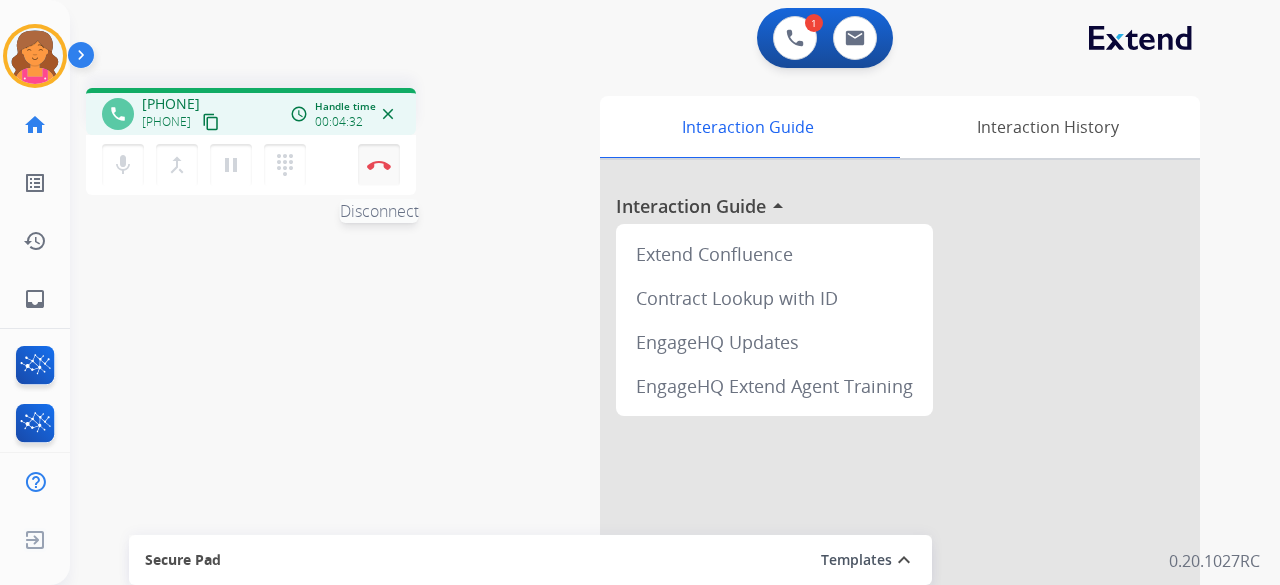 click on "Disconnect" at bounding box center (379, 165) 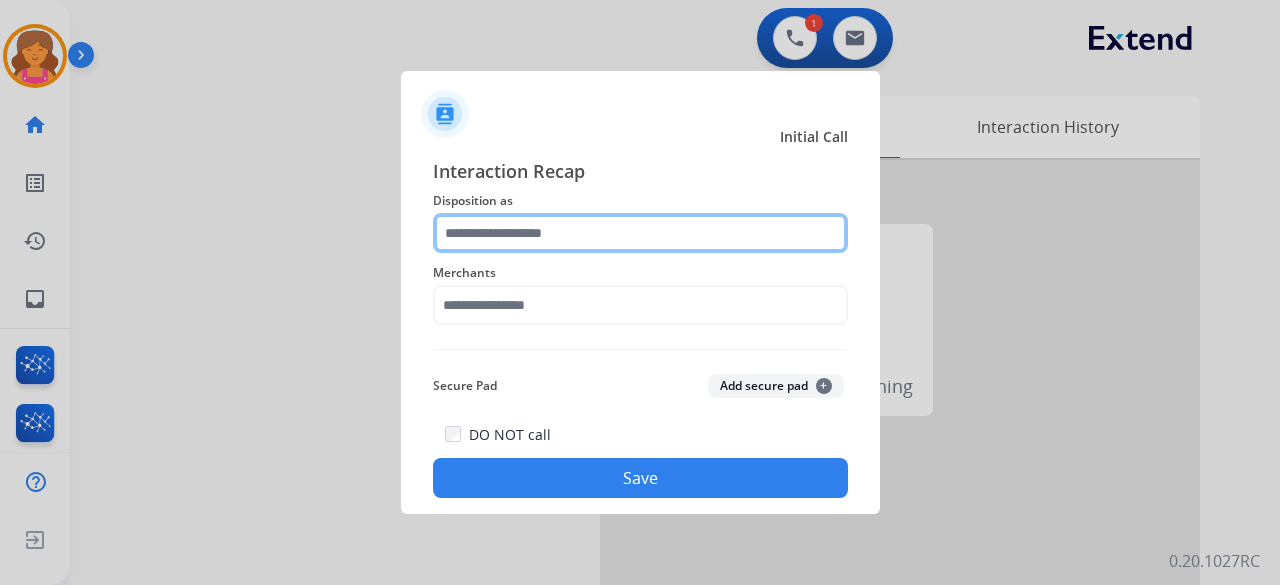click 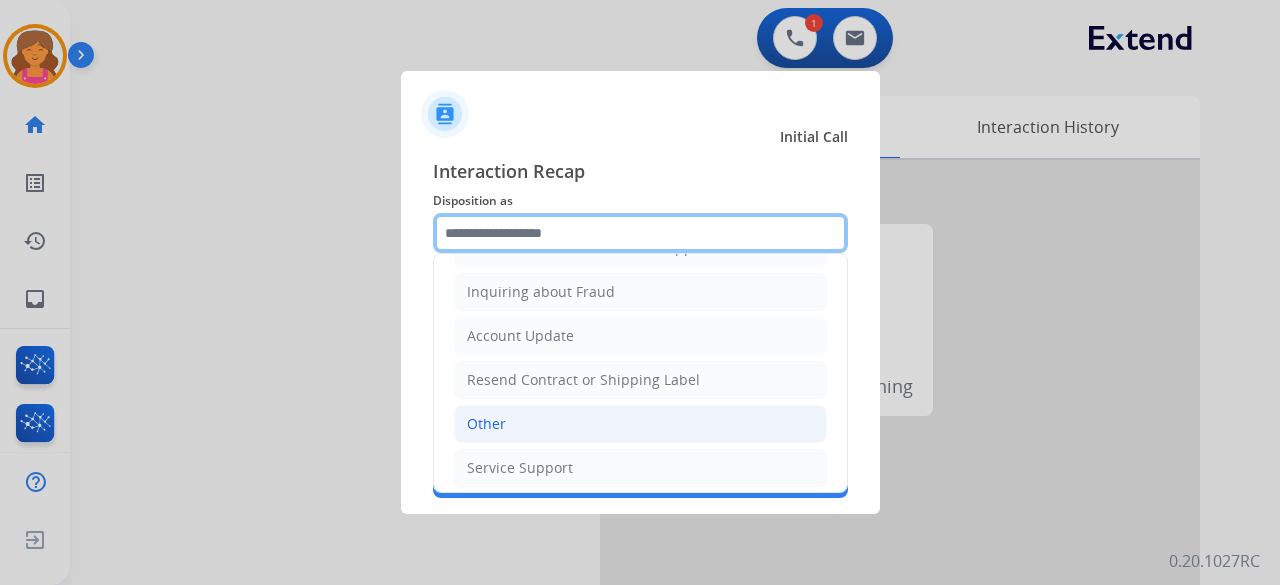 scroll, scrollTop: 0, scrollLeft: 0, axis: both 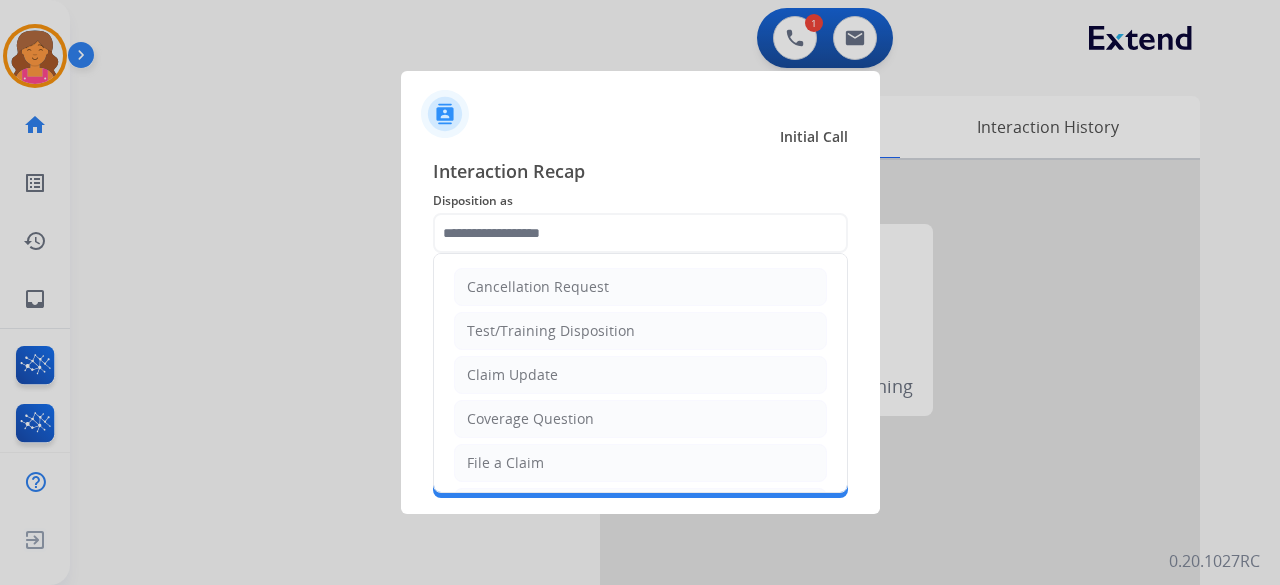 click on "Coverage Question" 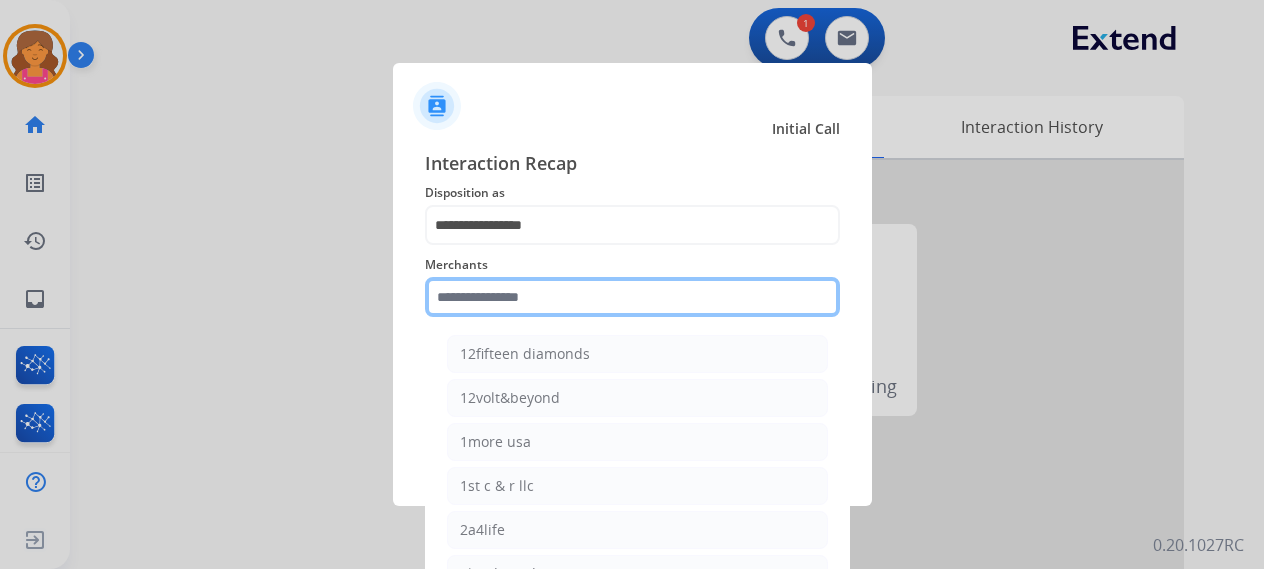 click 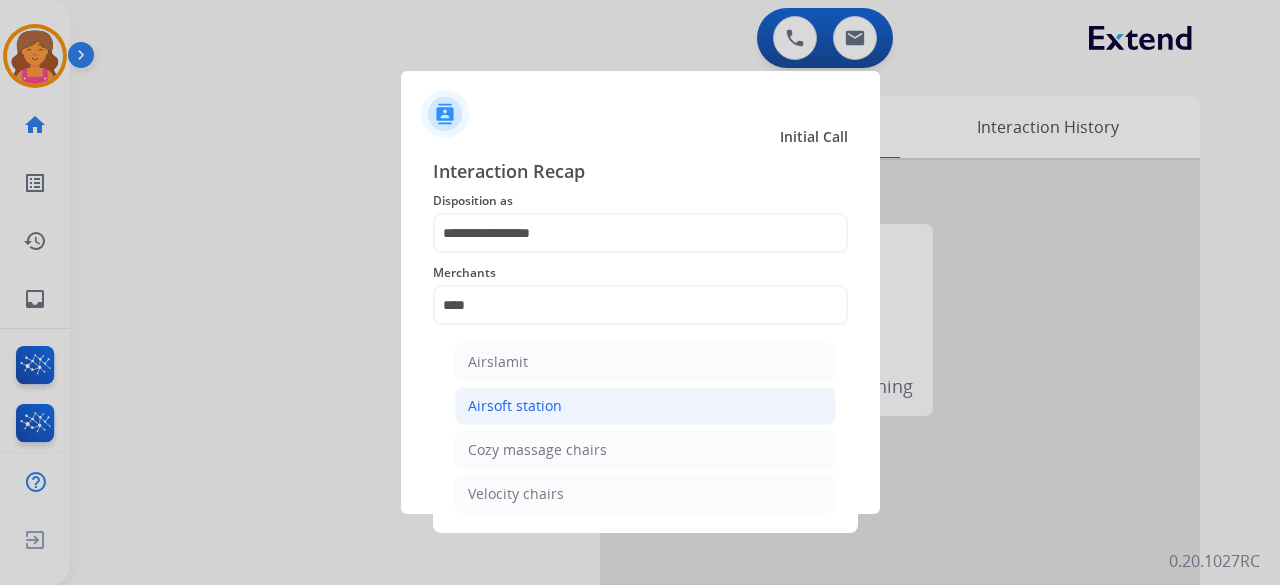 click on "Airsoft station" 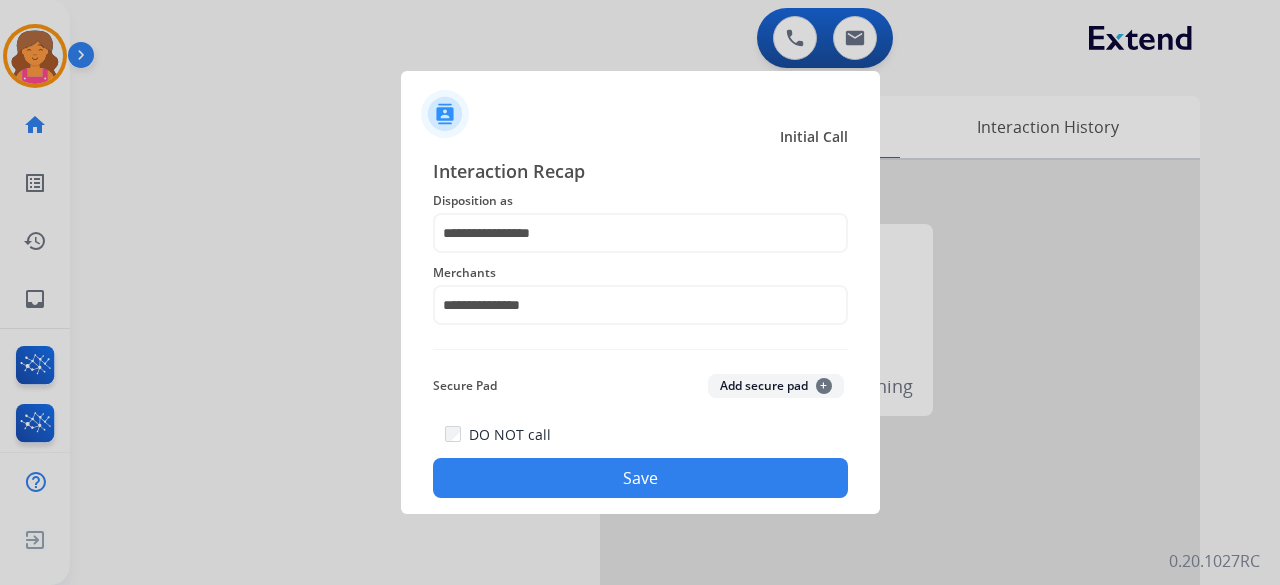click on "Save" 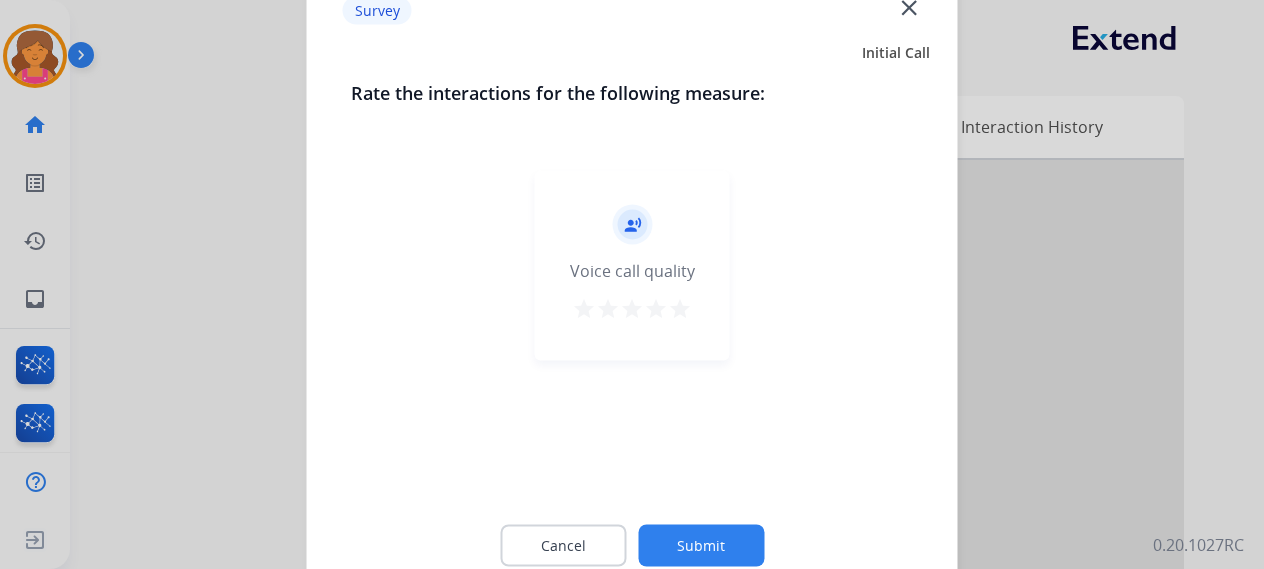 click on "star" at bounding box center (680, 308) 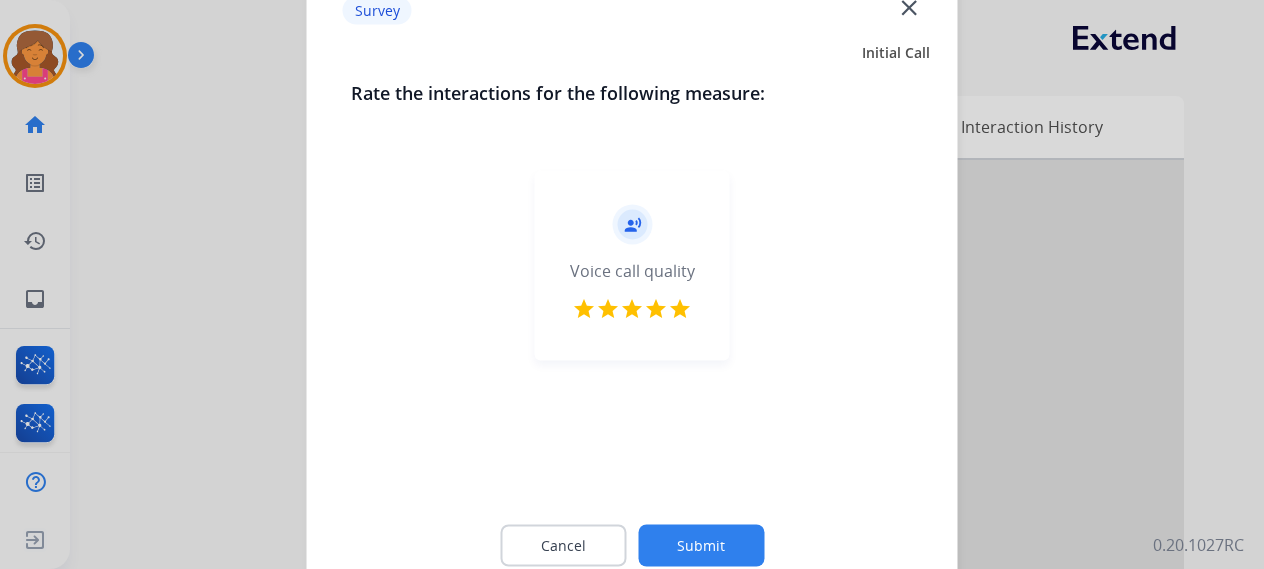 click on "Submit" 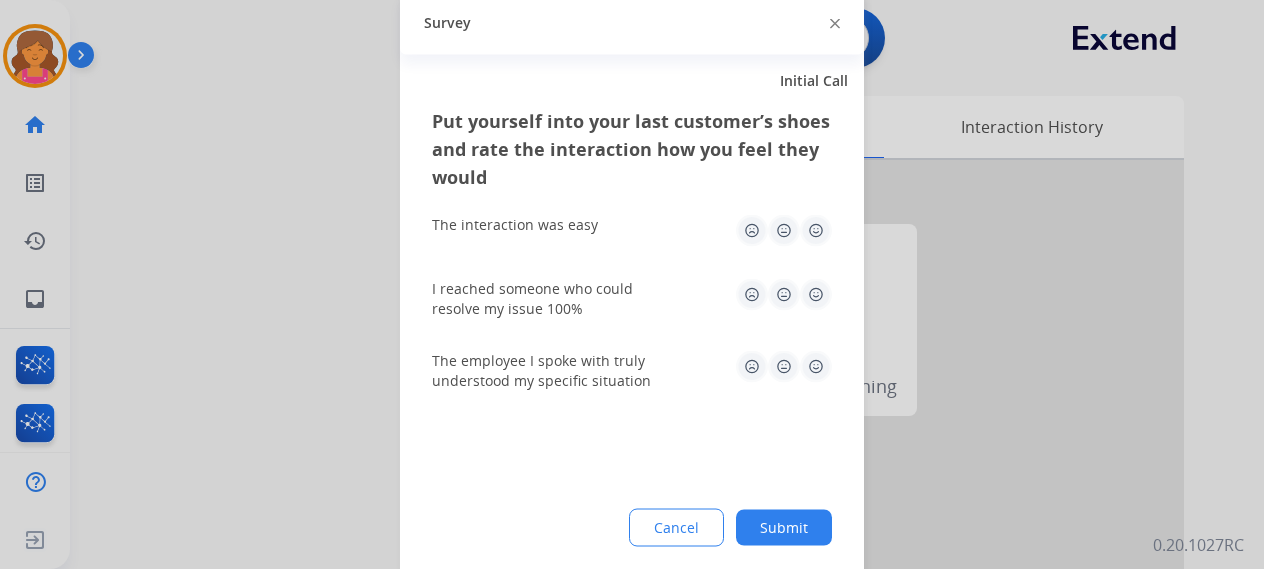 click 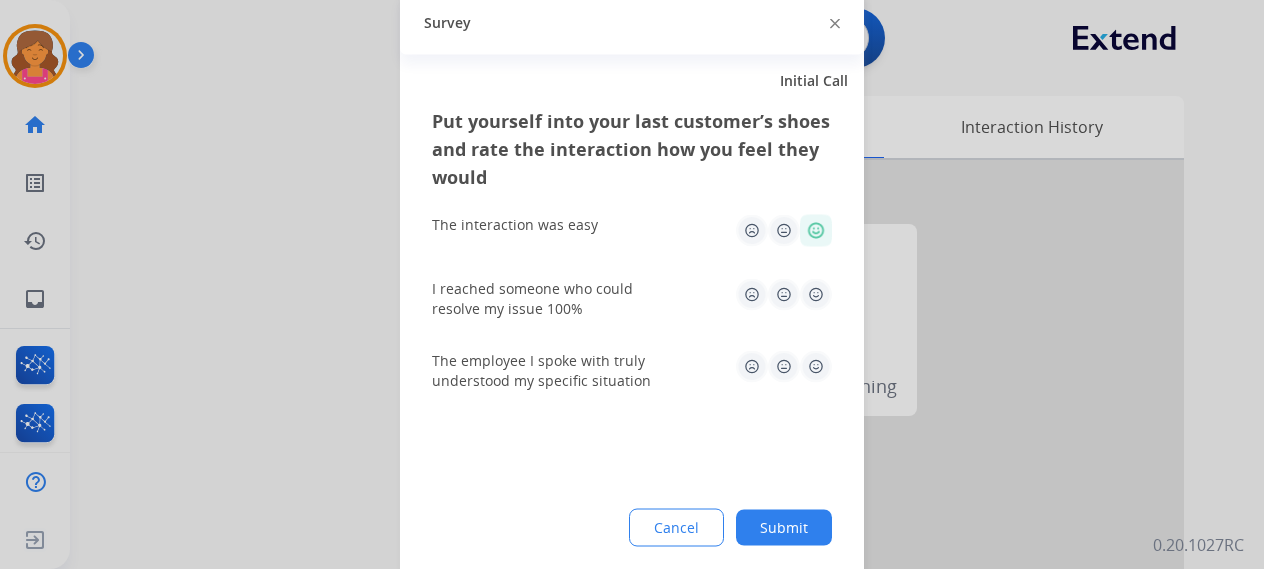 click 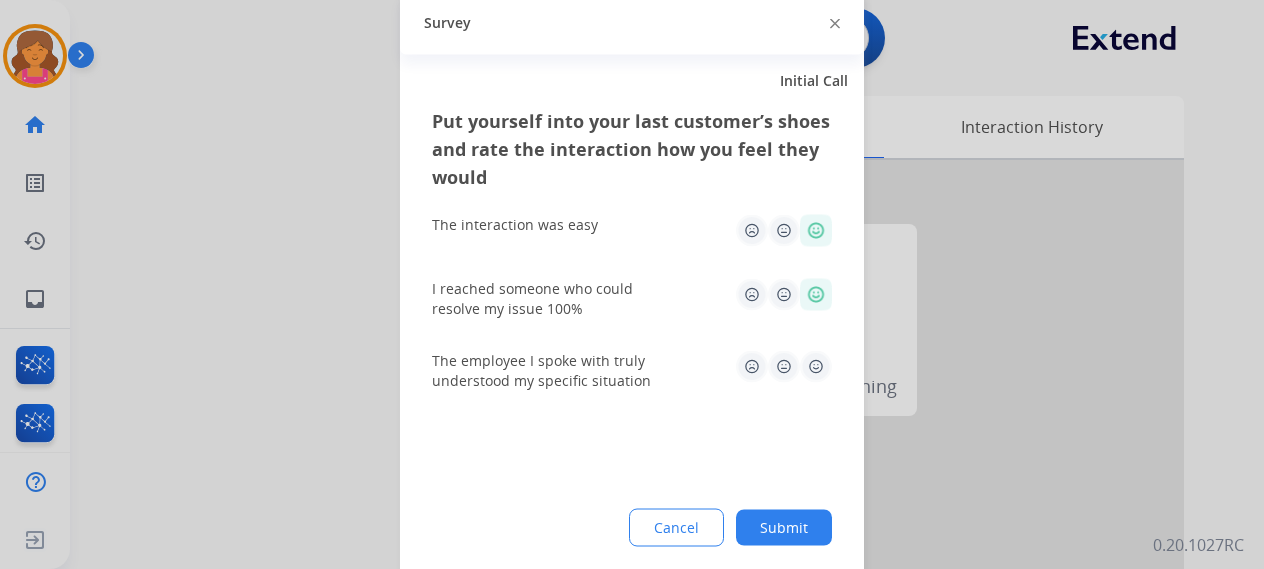 click 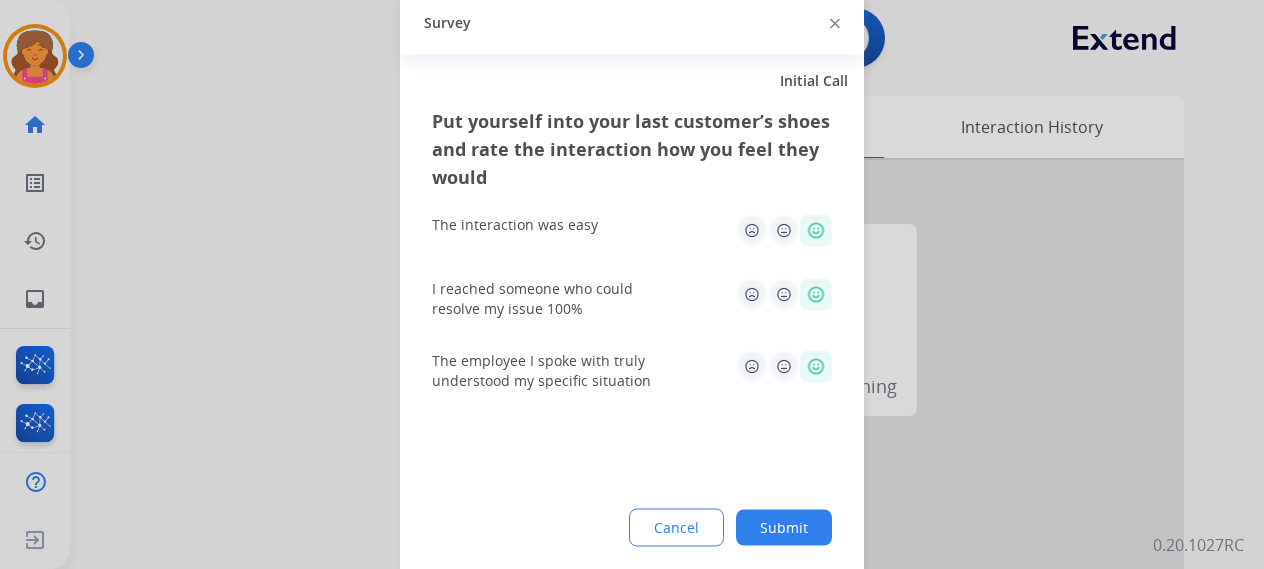 click on "Submit" 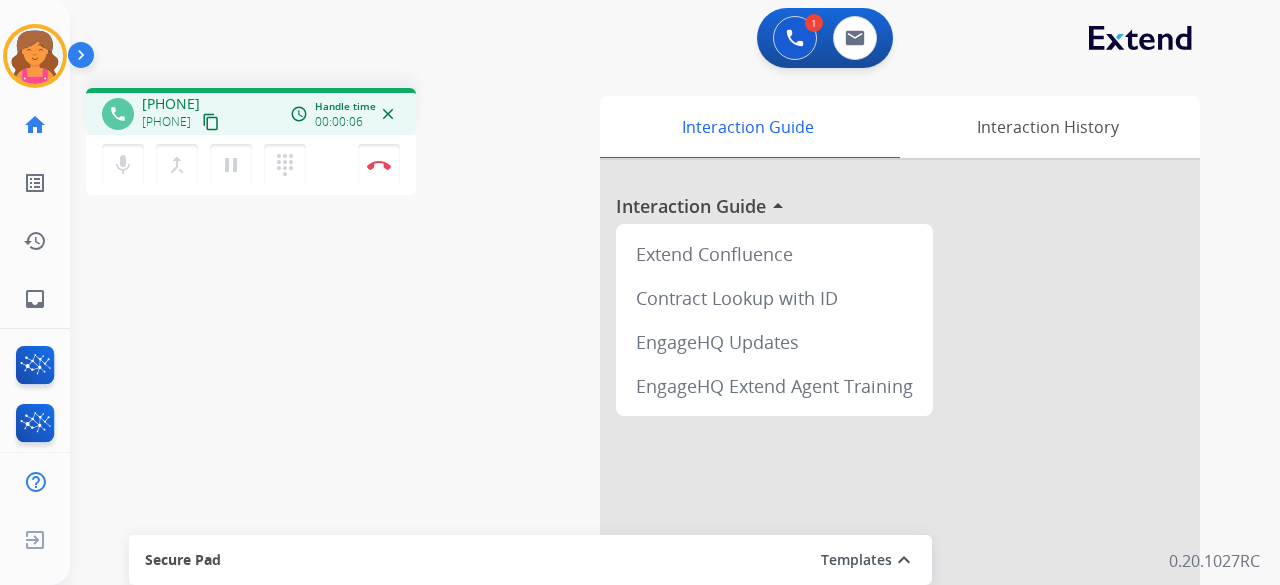 click on "content_copy" at bounding box center [211, 122] 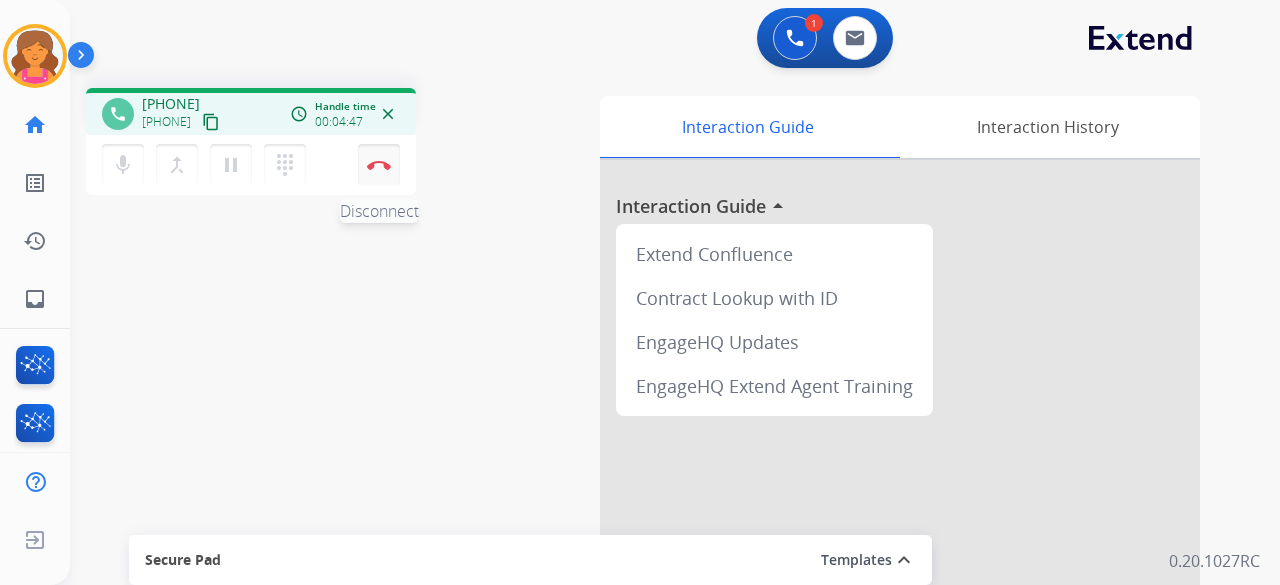 click on "Disconnect" at bounding box center [379, 165] 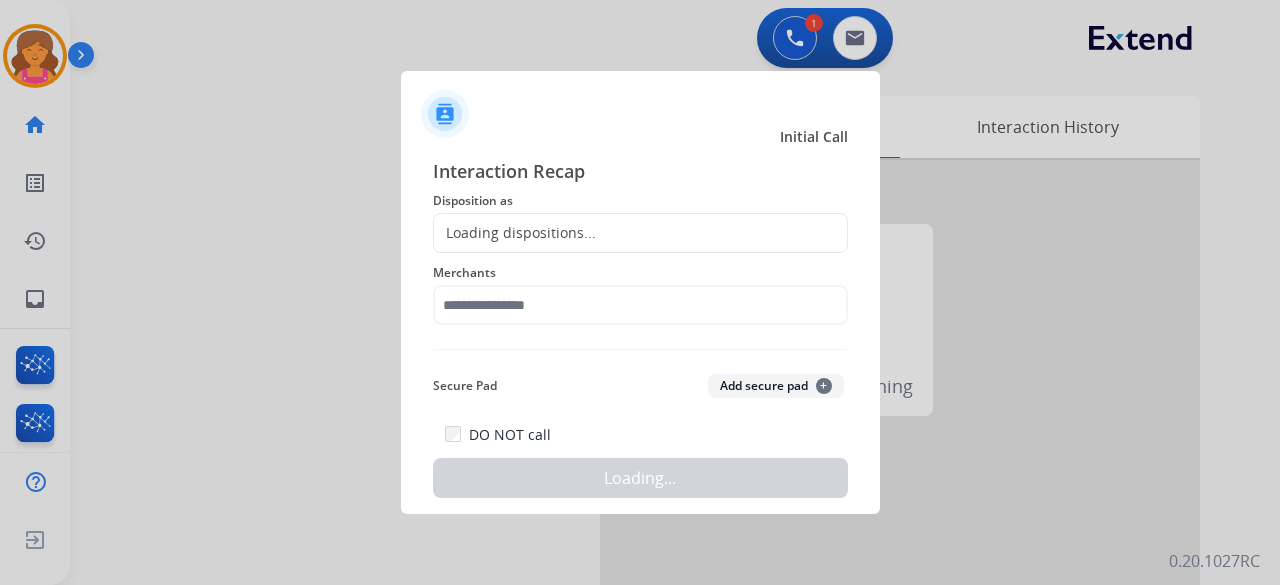 click on "Disposition as" 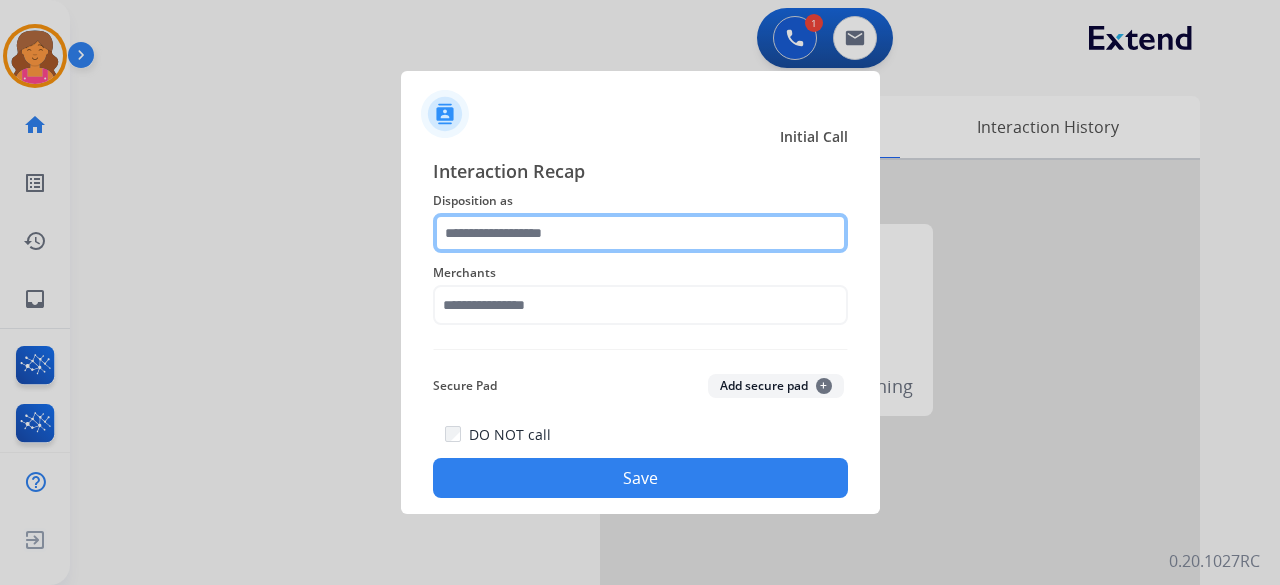 click 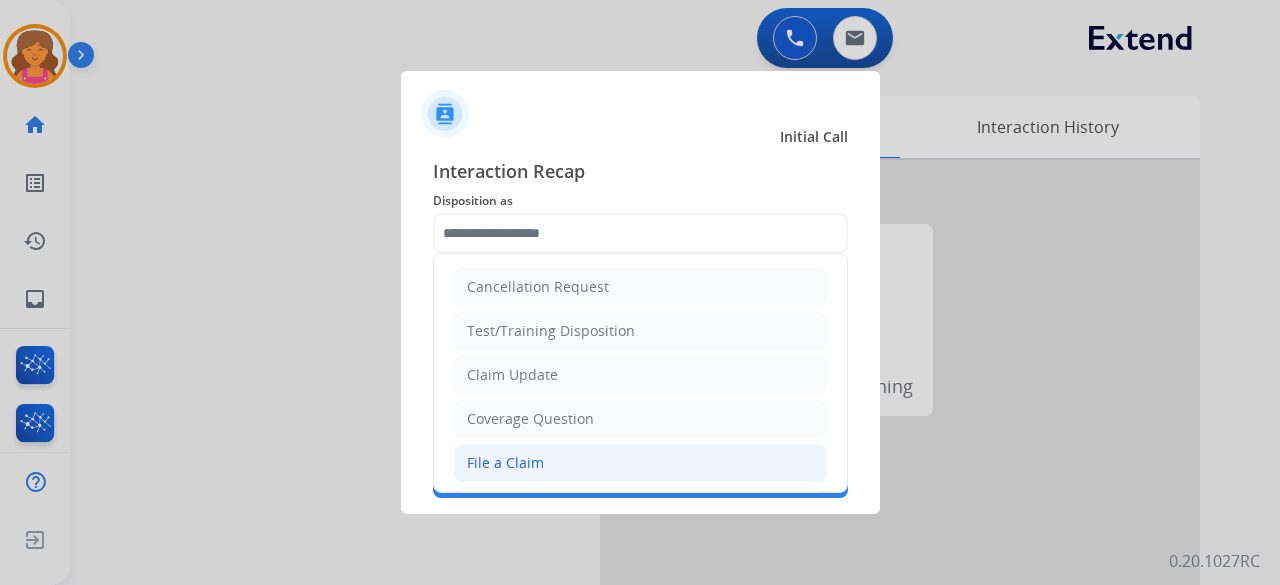 click on "File a Claim" 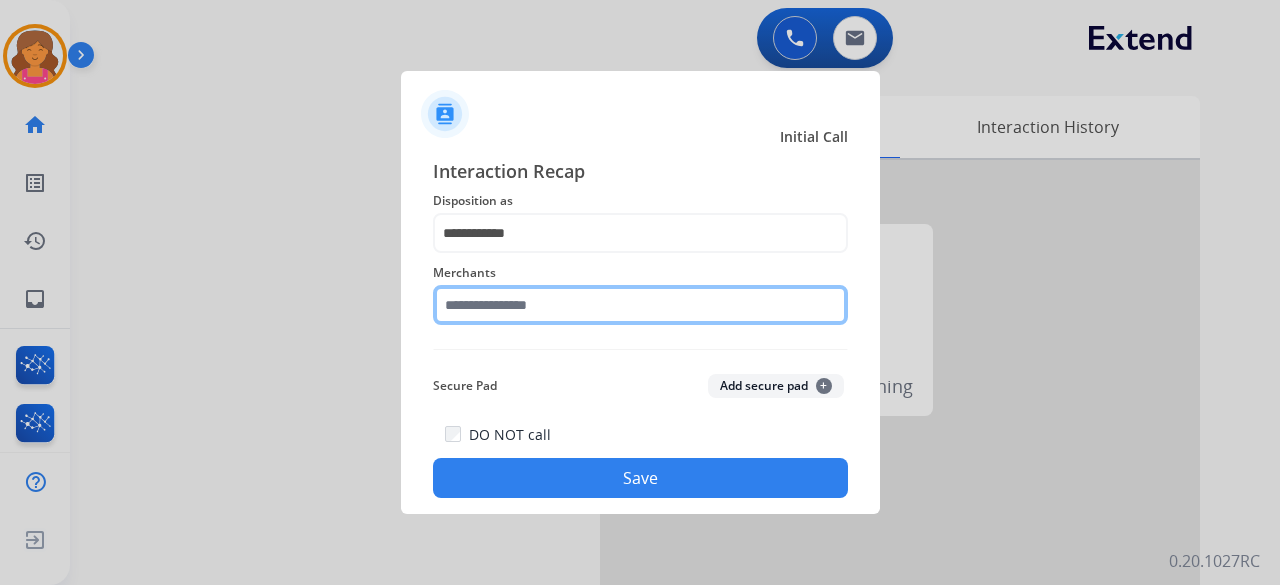 click 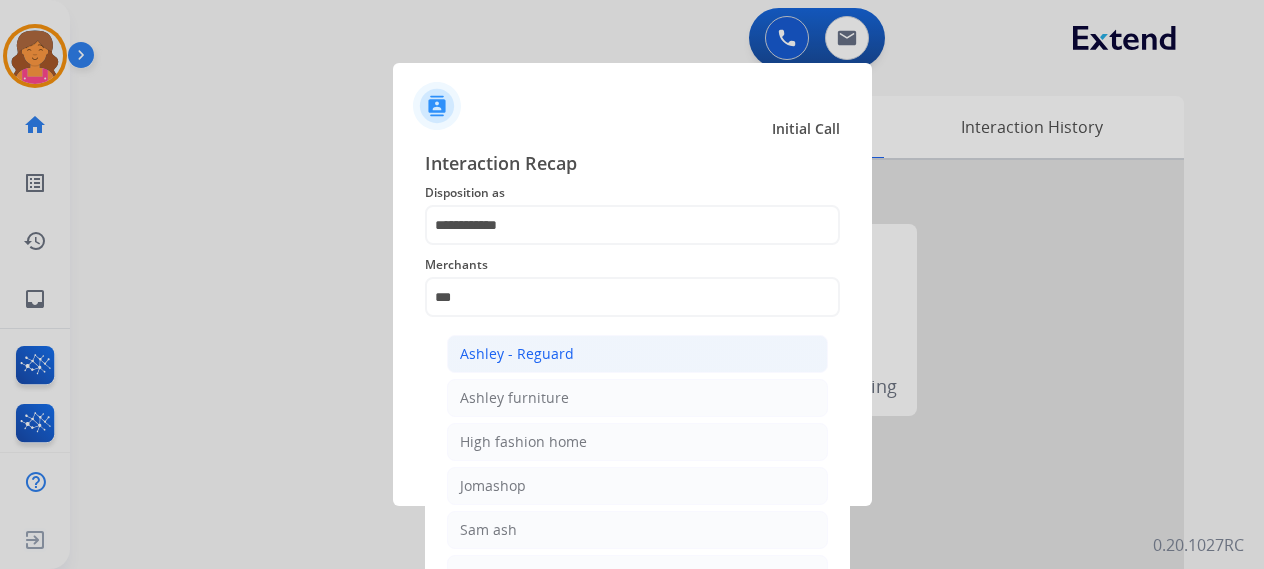 click on "Ashley - Reguard" 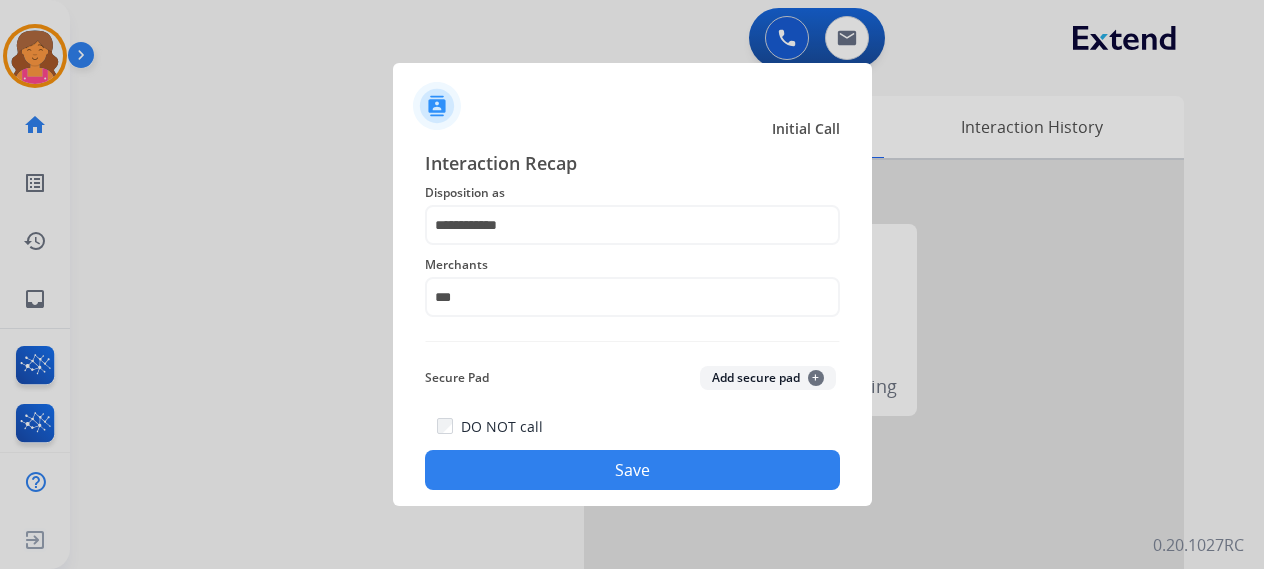 type on "**********" 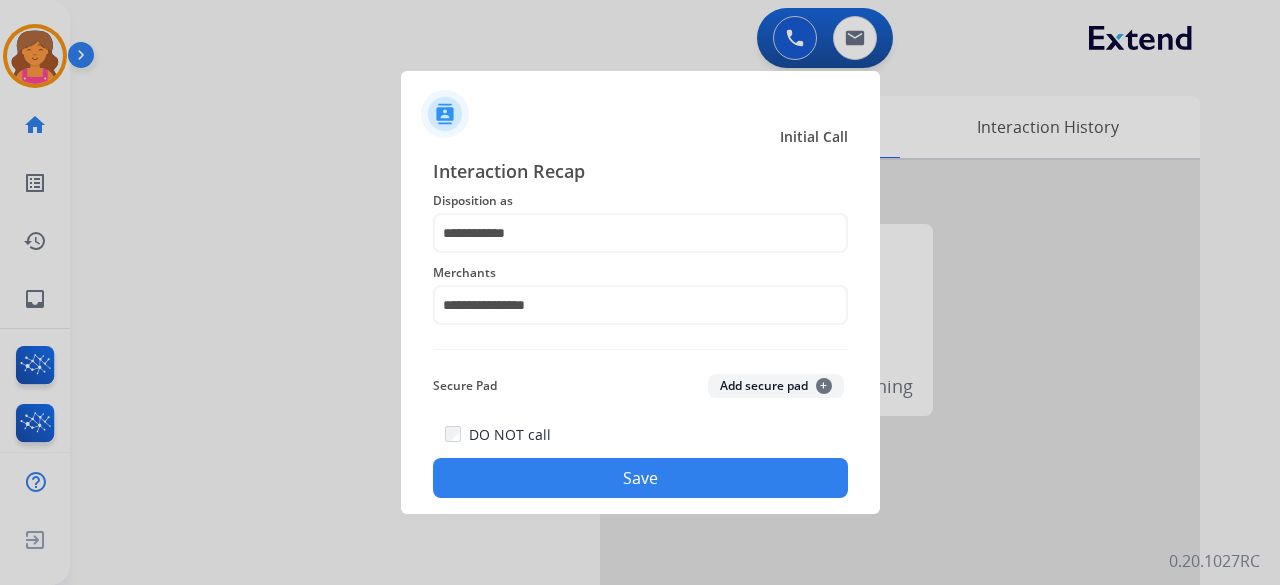 click on "Save" 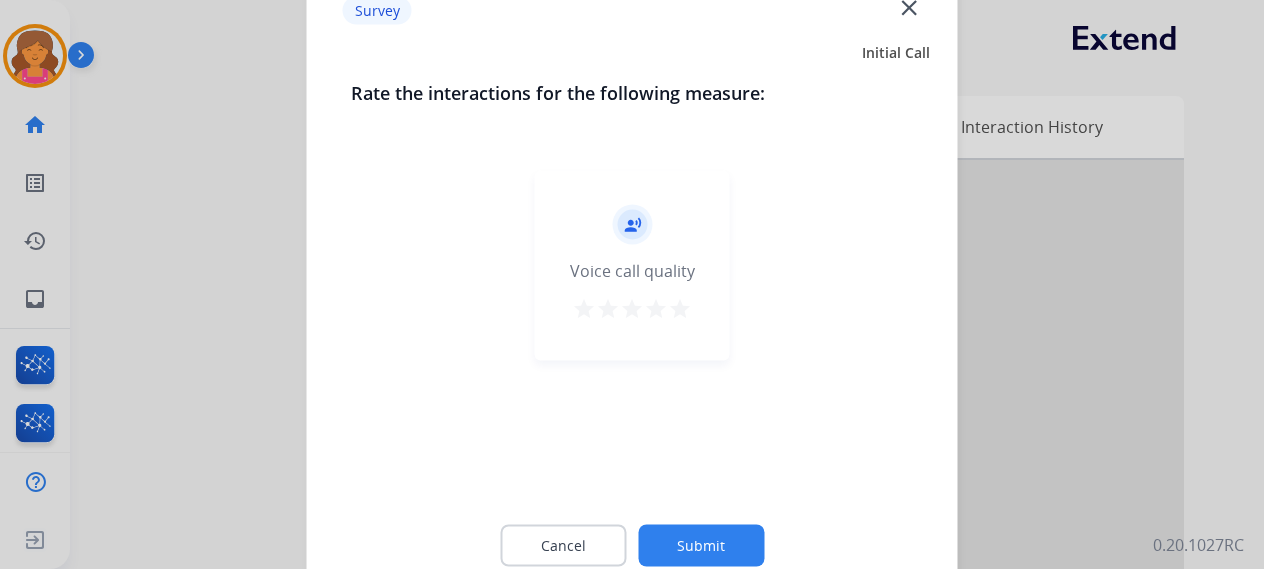 click on "star   star   star   star   star" 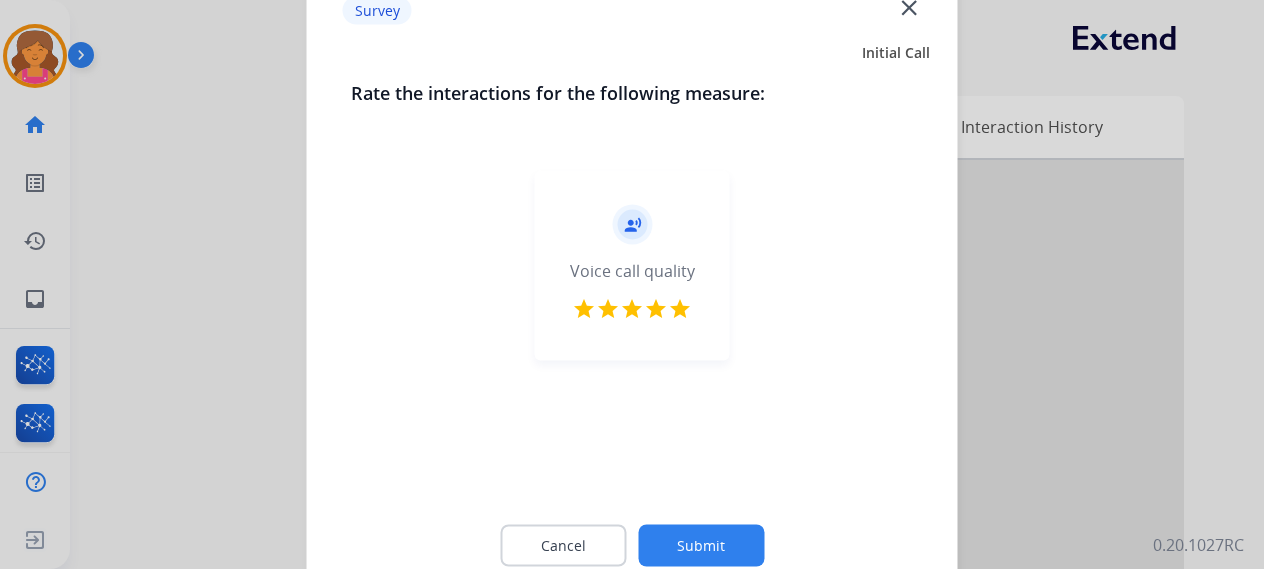 click on "Submit" 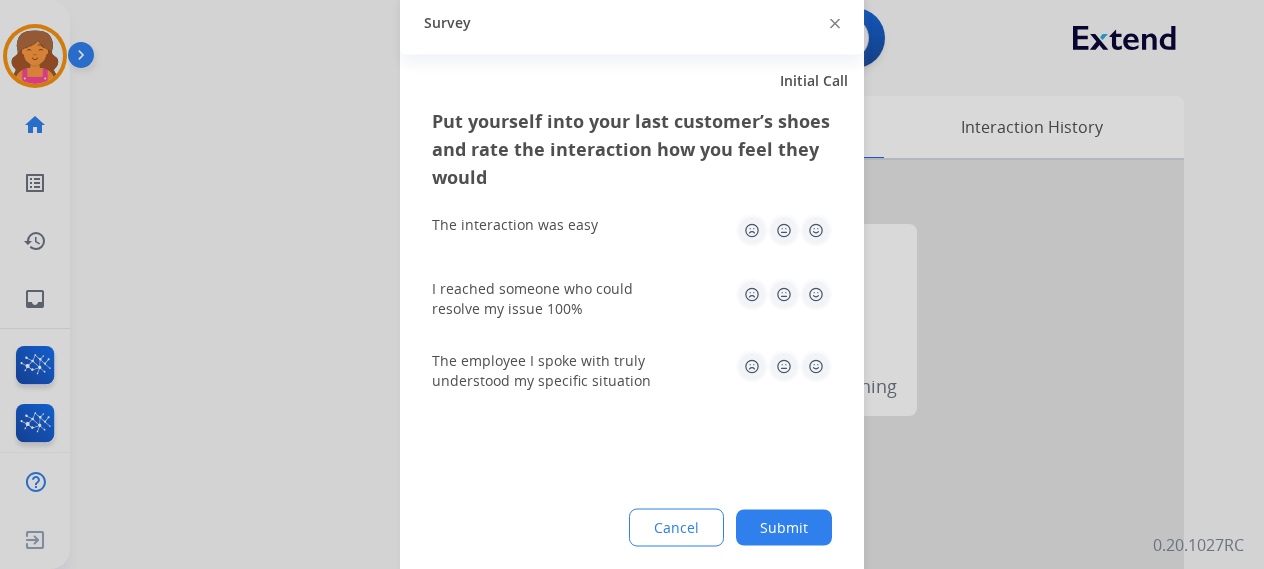 click 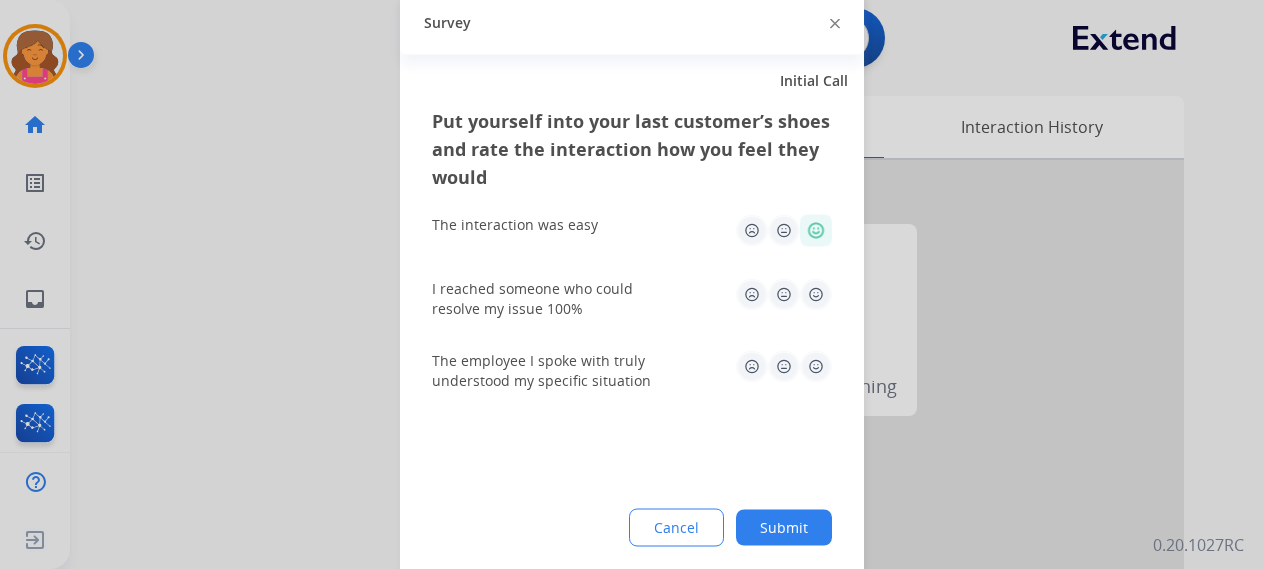 click 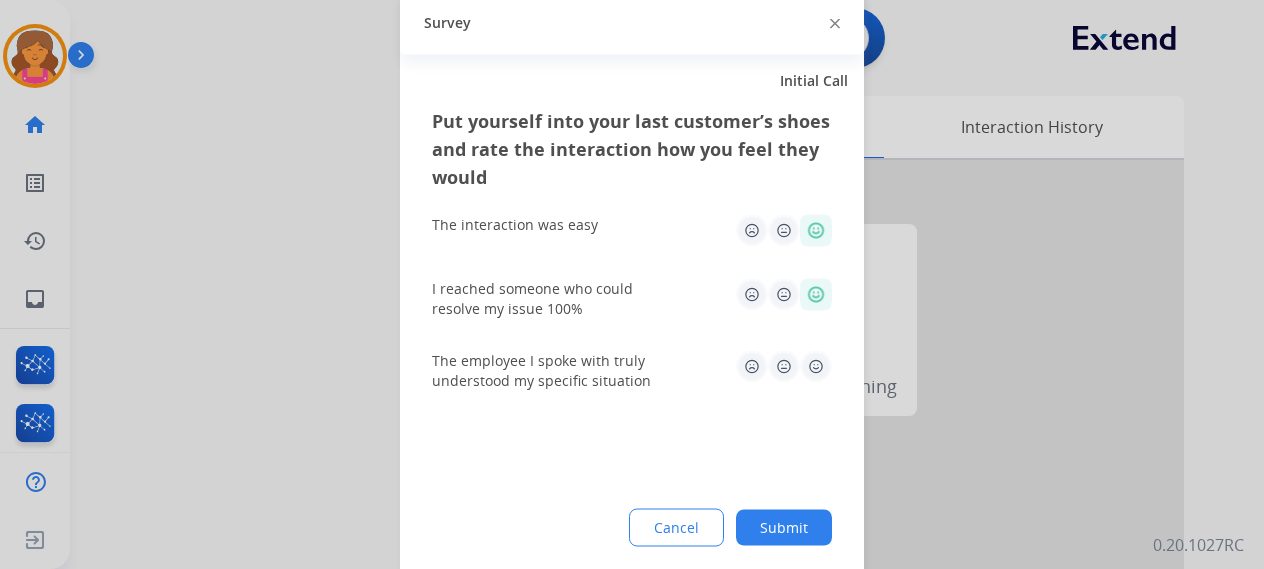 click 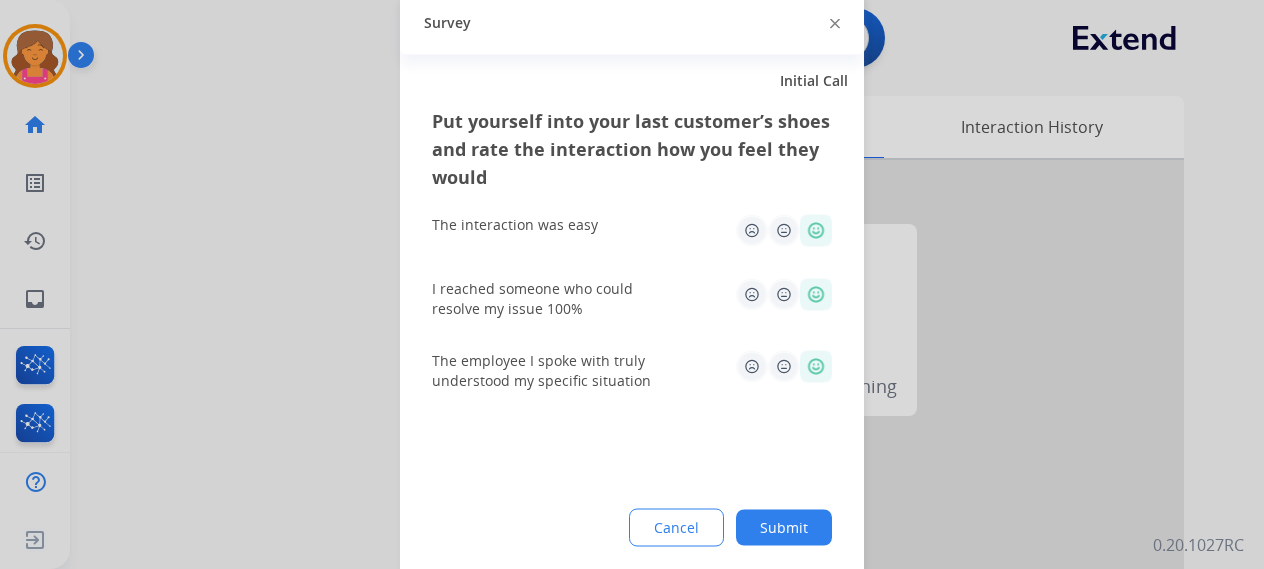 click on "Submit" 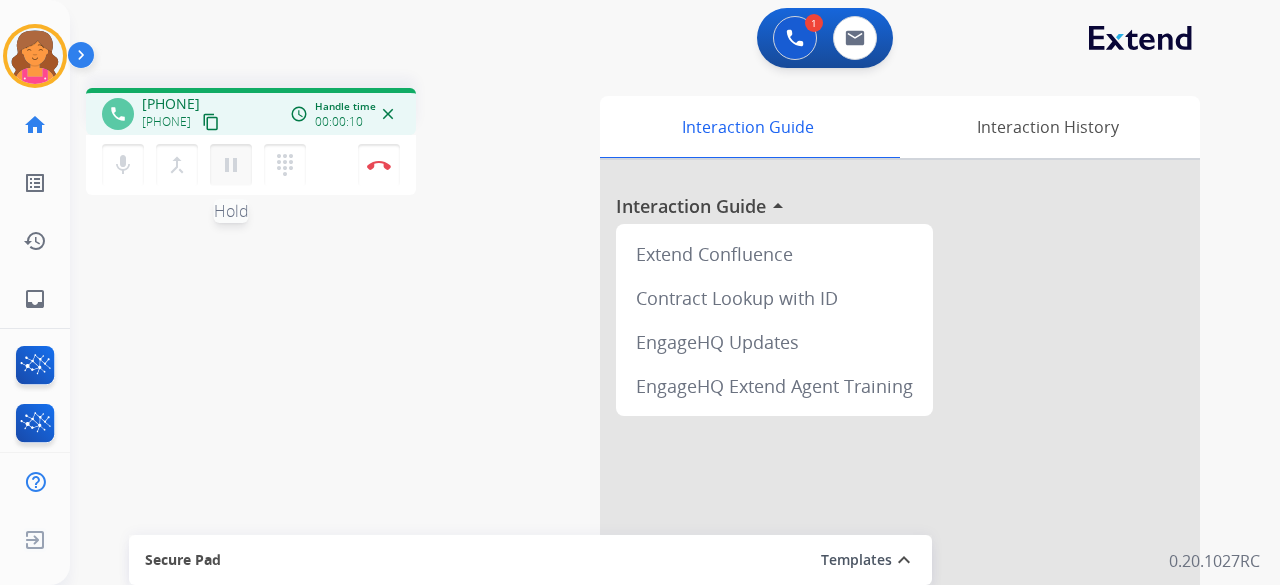 click on "pause" at bounding box center (231, 165) 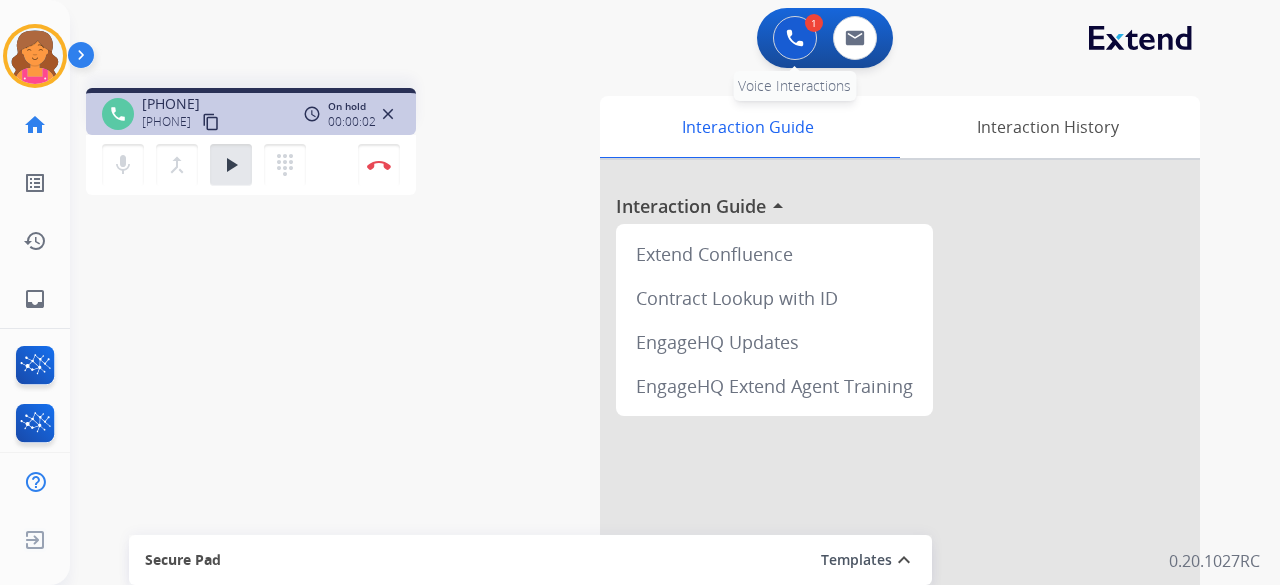click at bounding box center (795, 38) 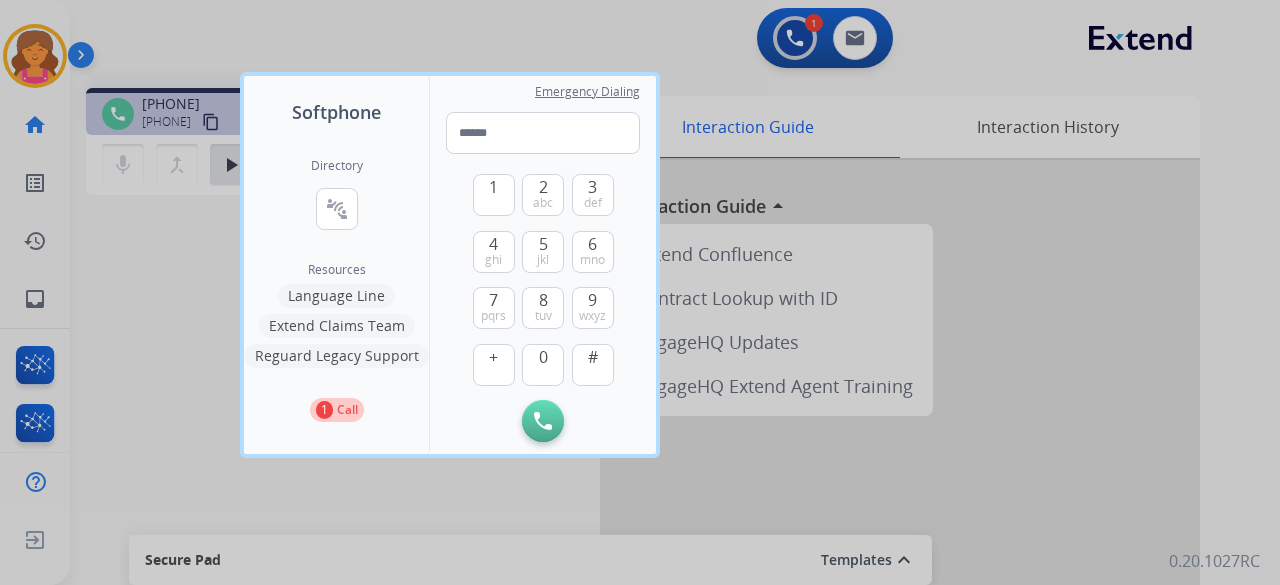 click on "Language Line" at bounding box center (336, 296) 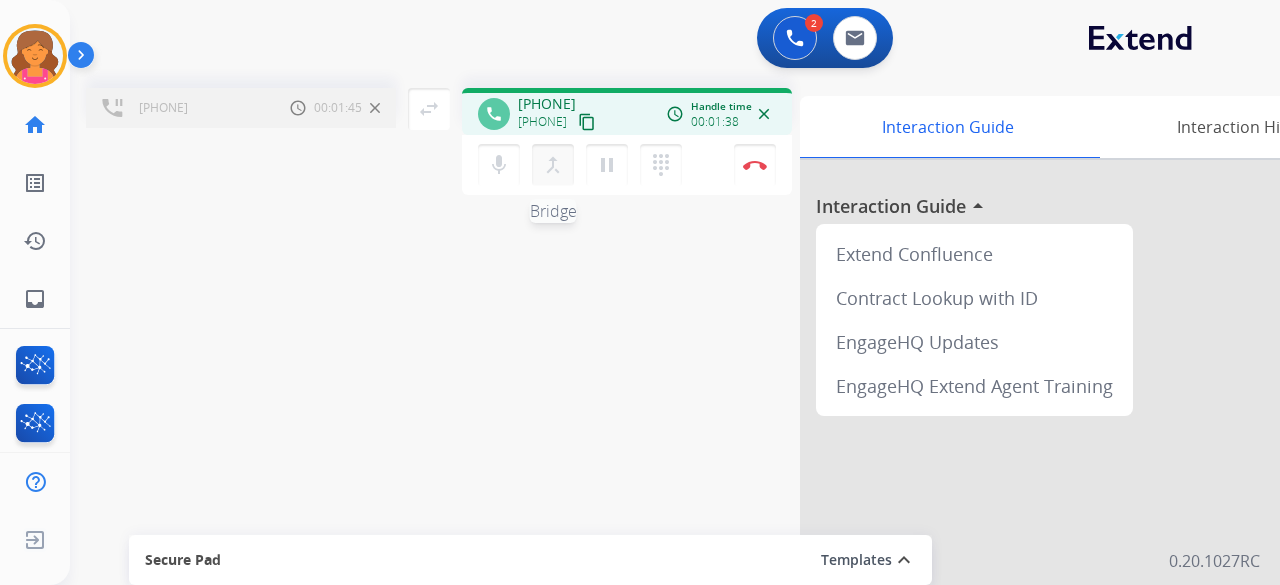 click on "merge_type" at bounding box center (553, 165) 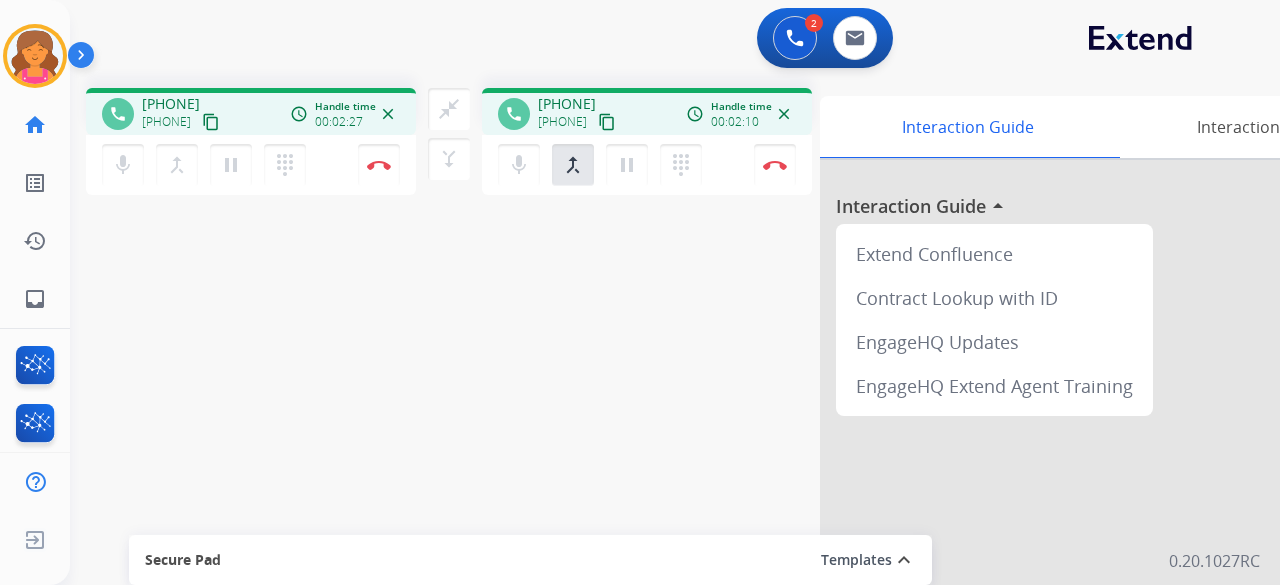 click on "content_copy" at bounding box center [211, 122] 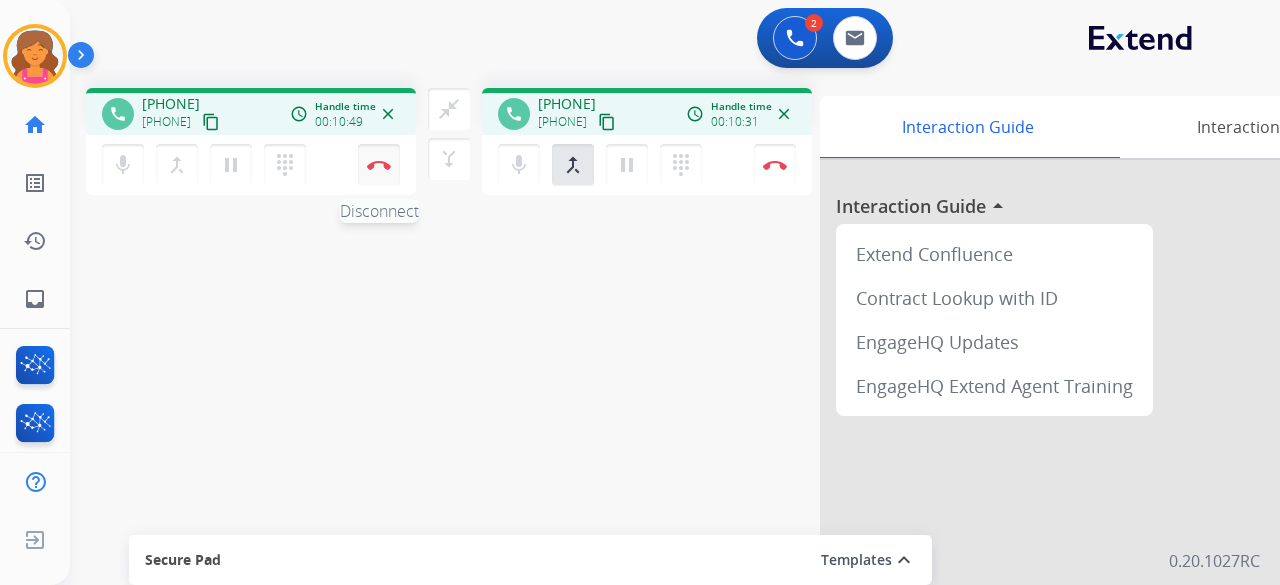 click at bounding box center (379, 165) 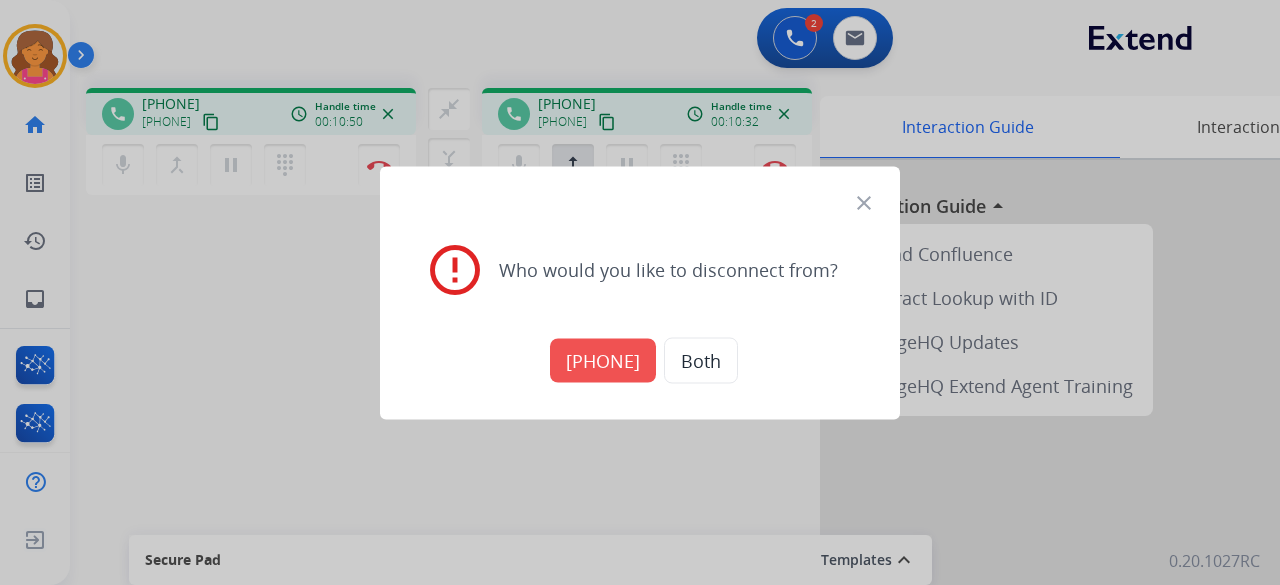 click on "+14074377299" at bounding box center [603, 360] 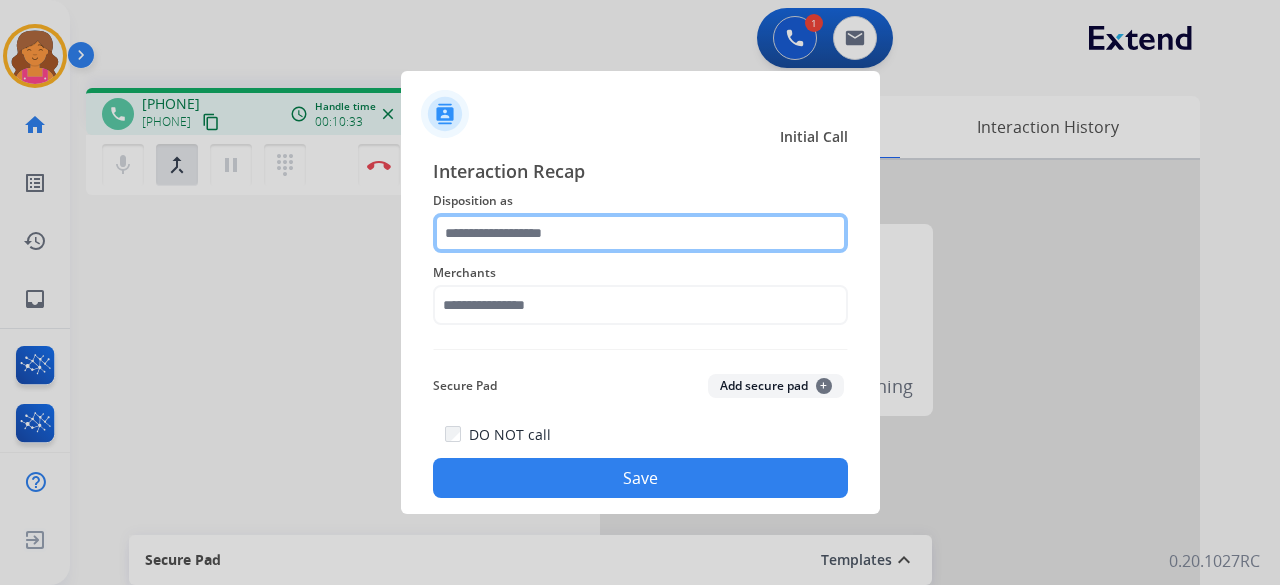 click 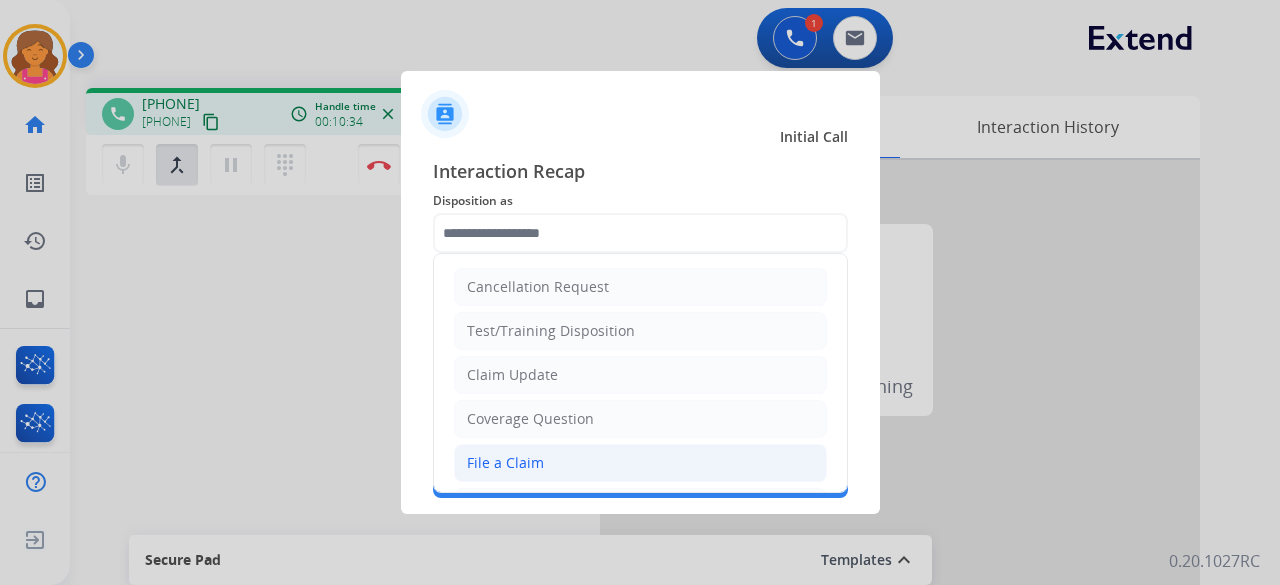 click on "File a Claim" 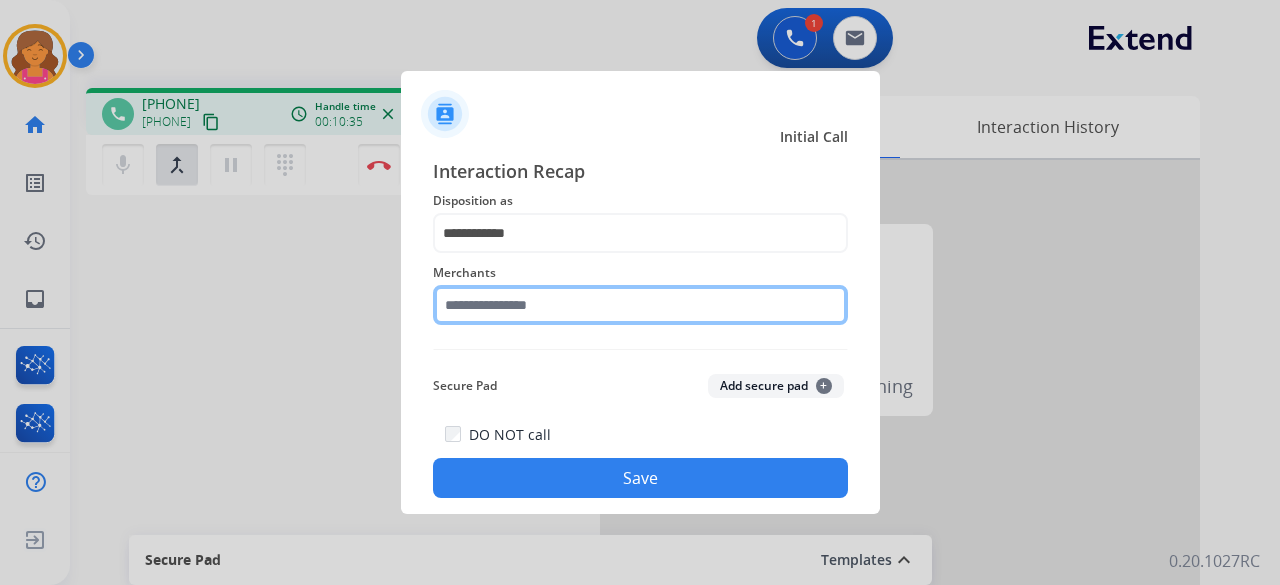 click 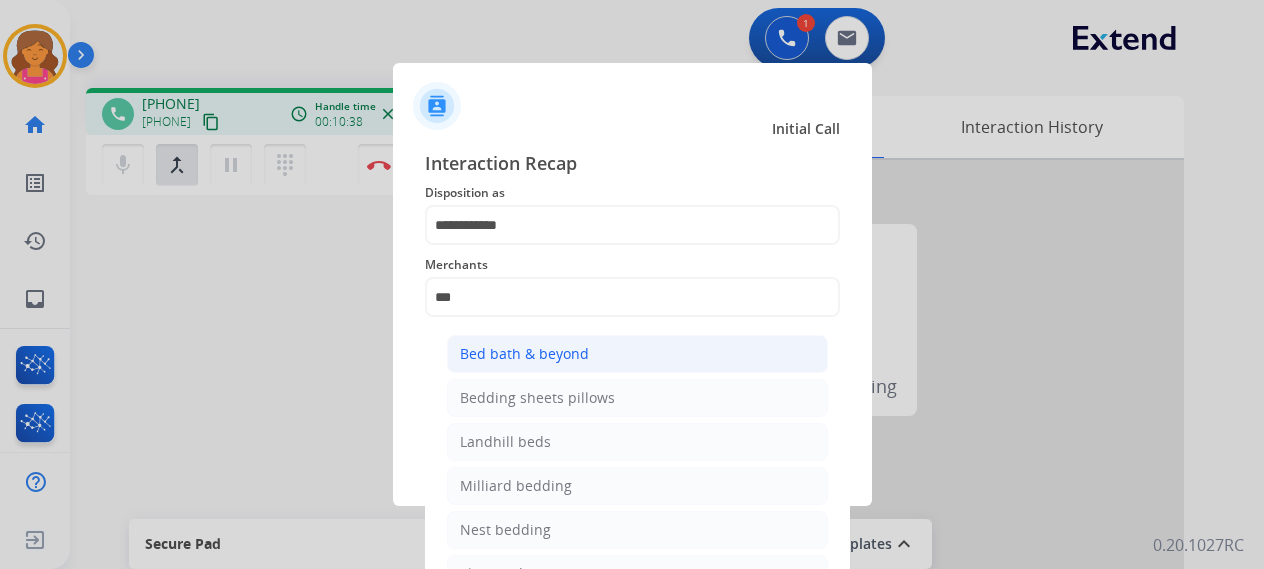 click on "Bed bath & beyond" 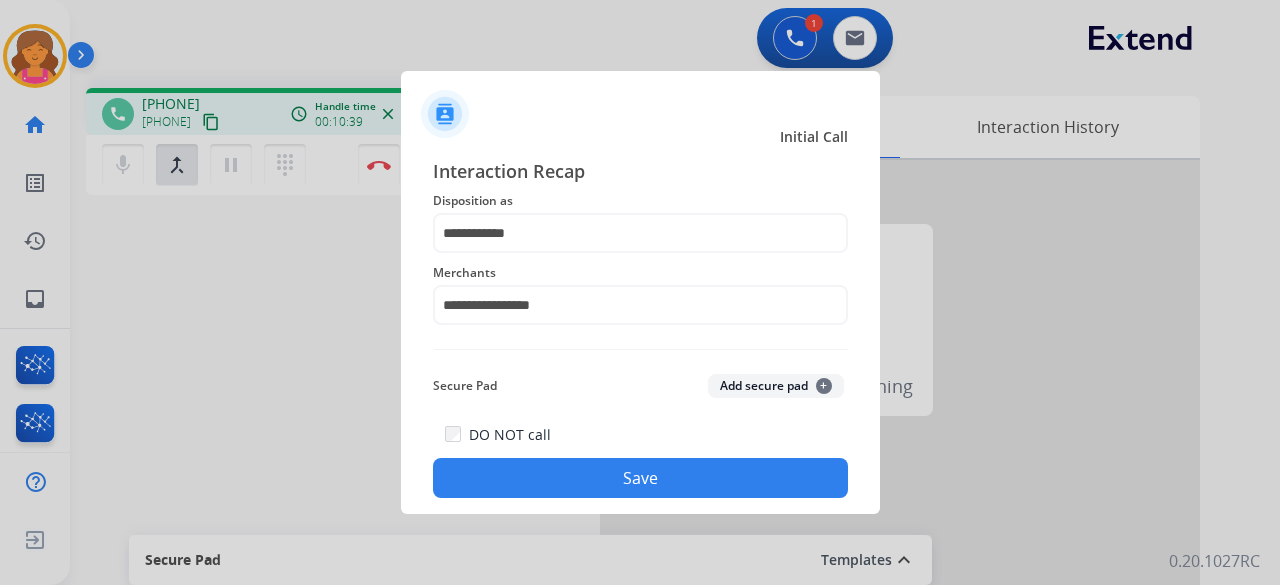 click on "Save" 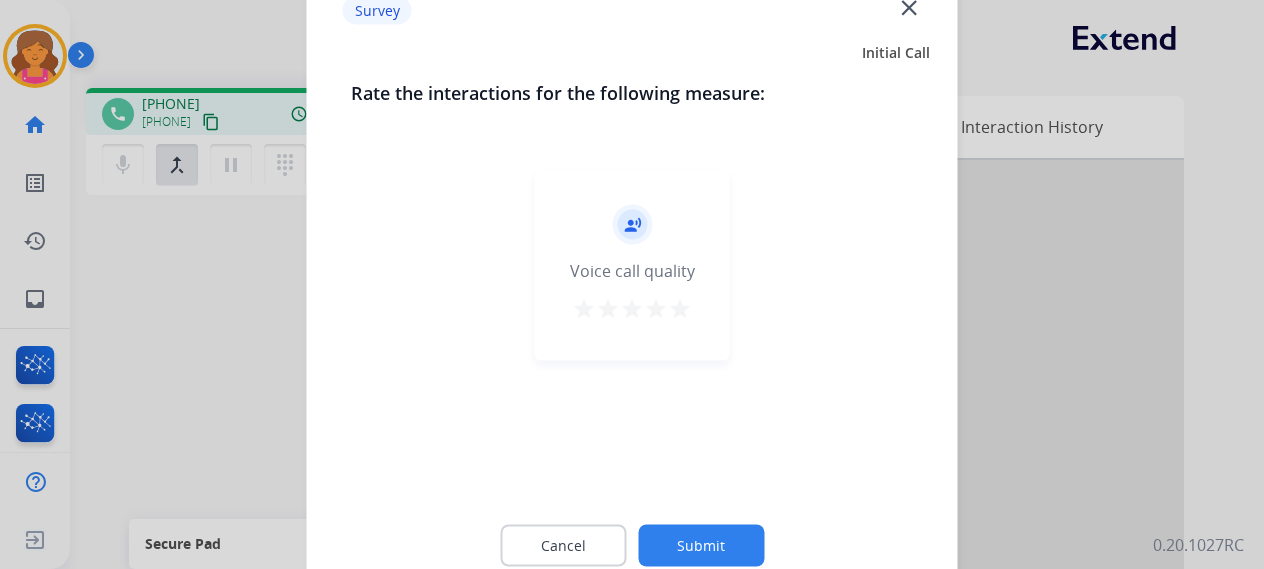 click on "star" at bounding box center (680, 308) 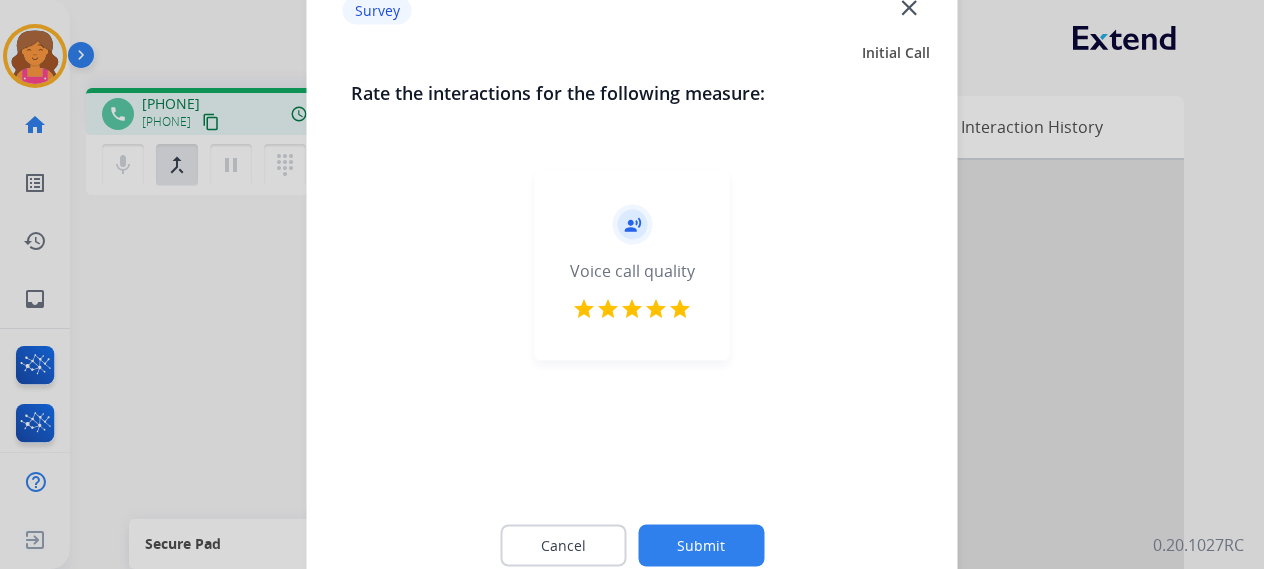click on "Submit" 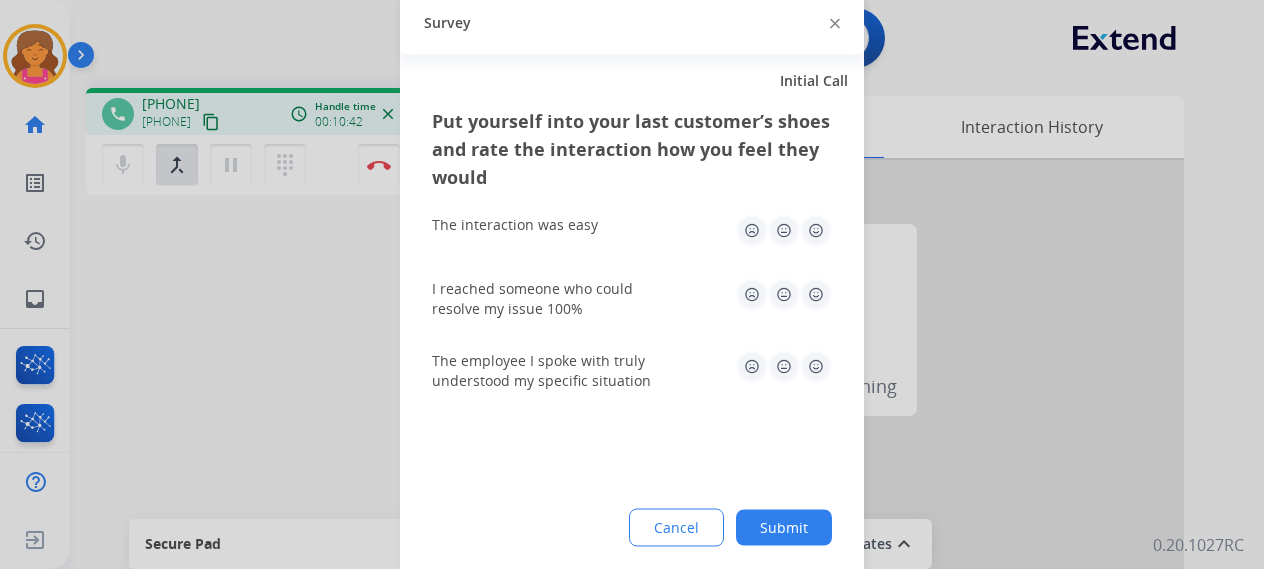 click 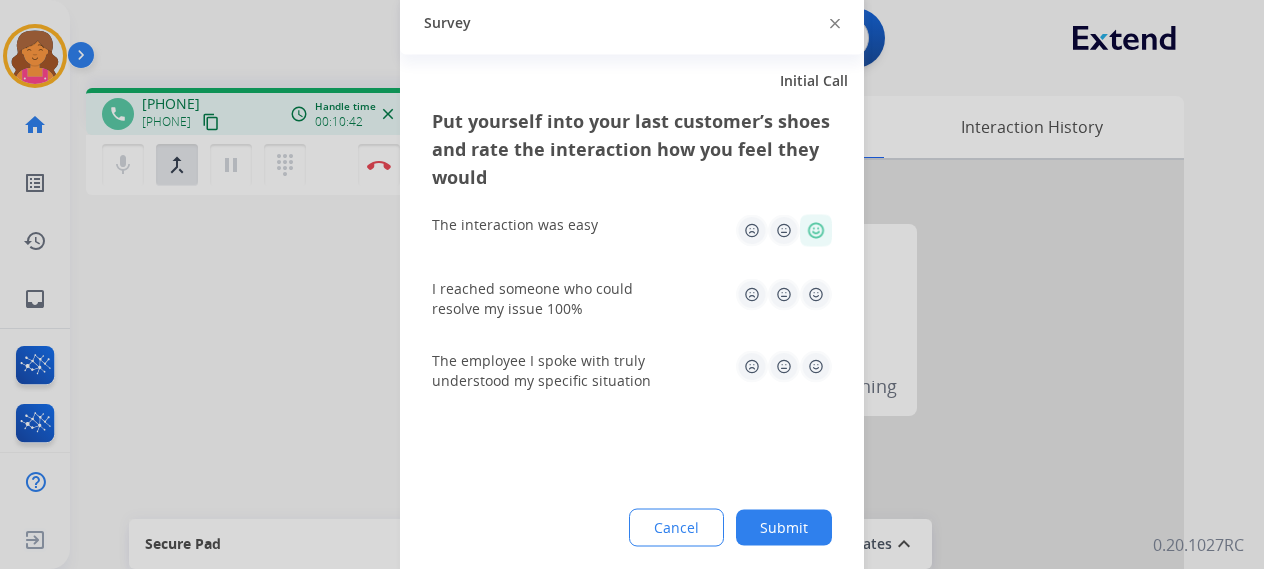 click 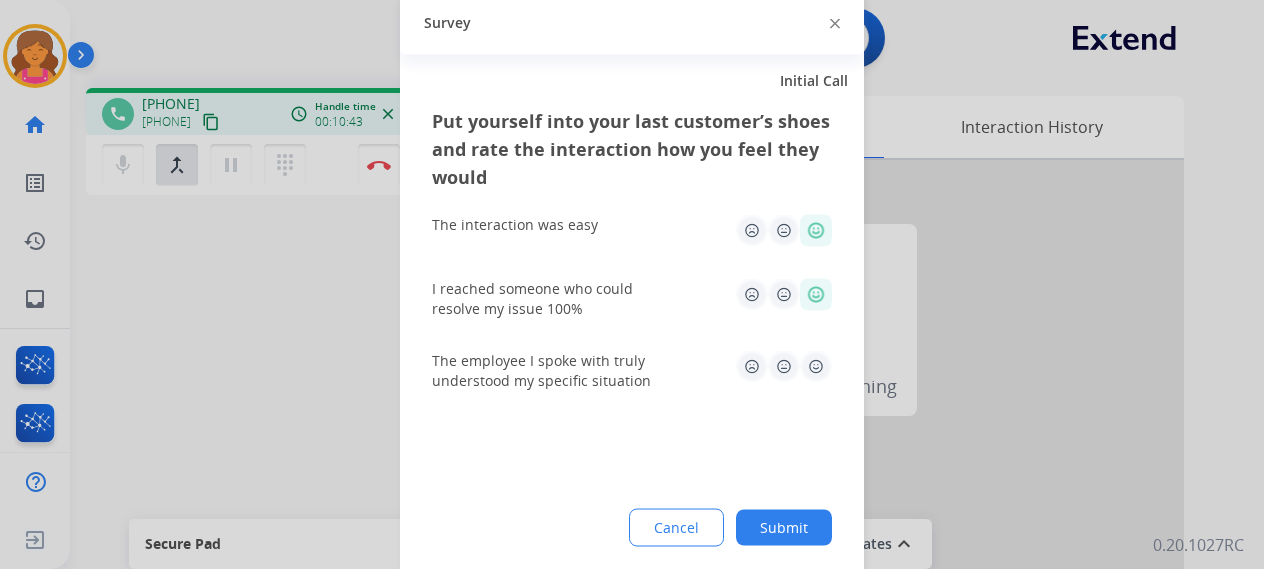 click 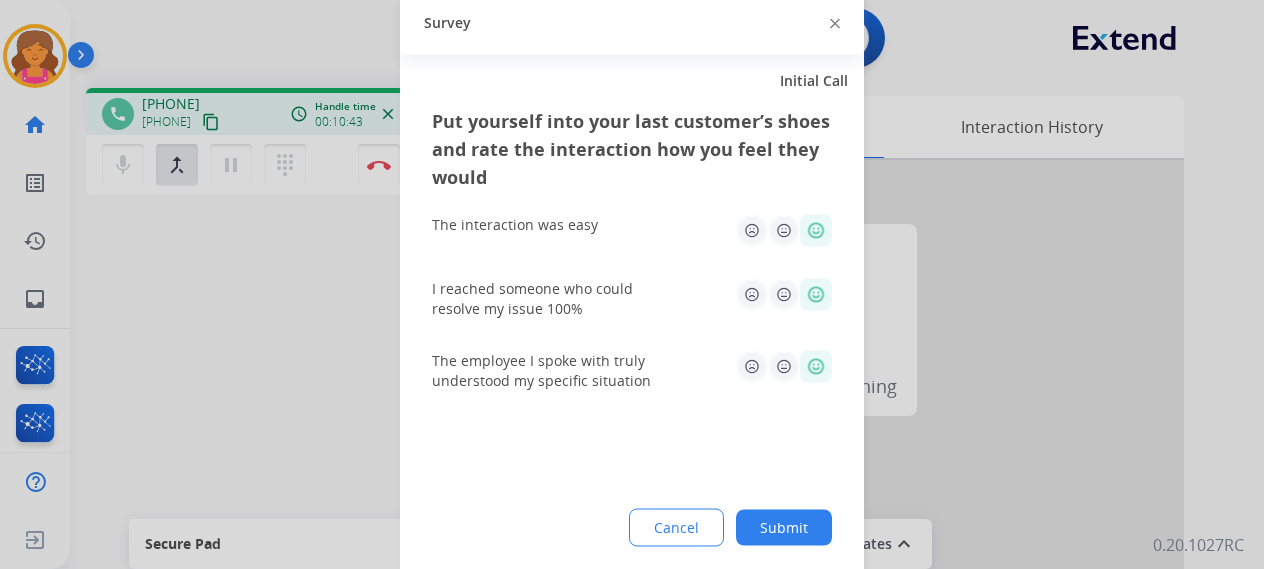 click on "Submit" 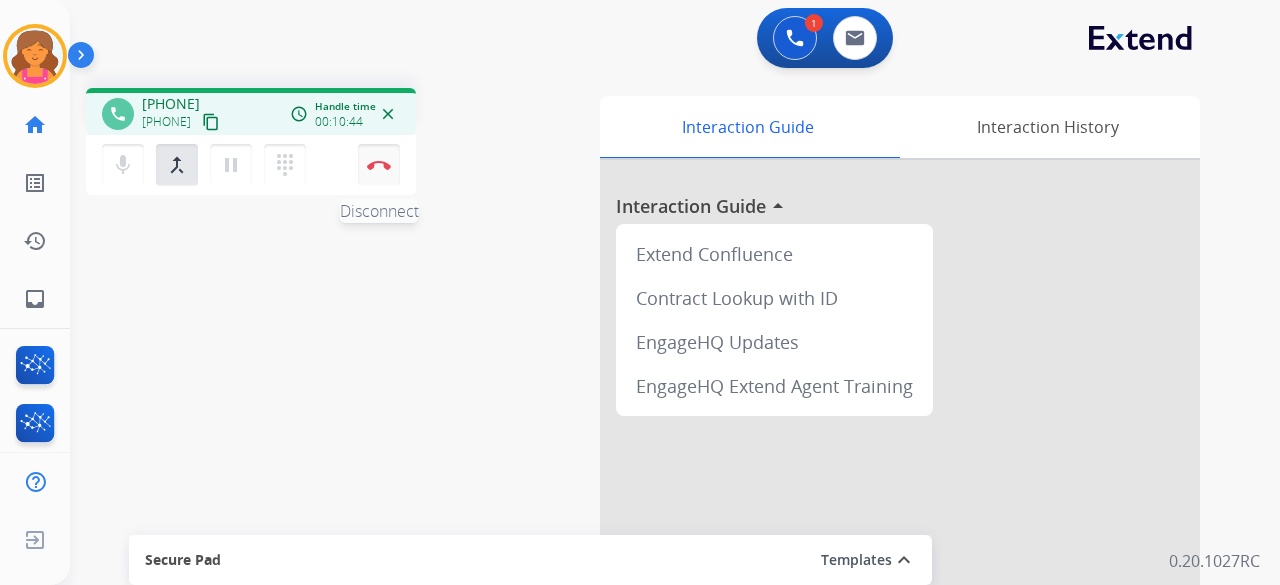 click at bounding box center (379, 165) 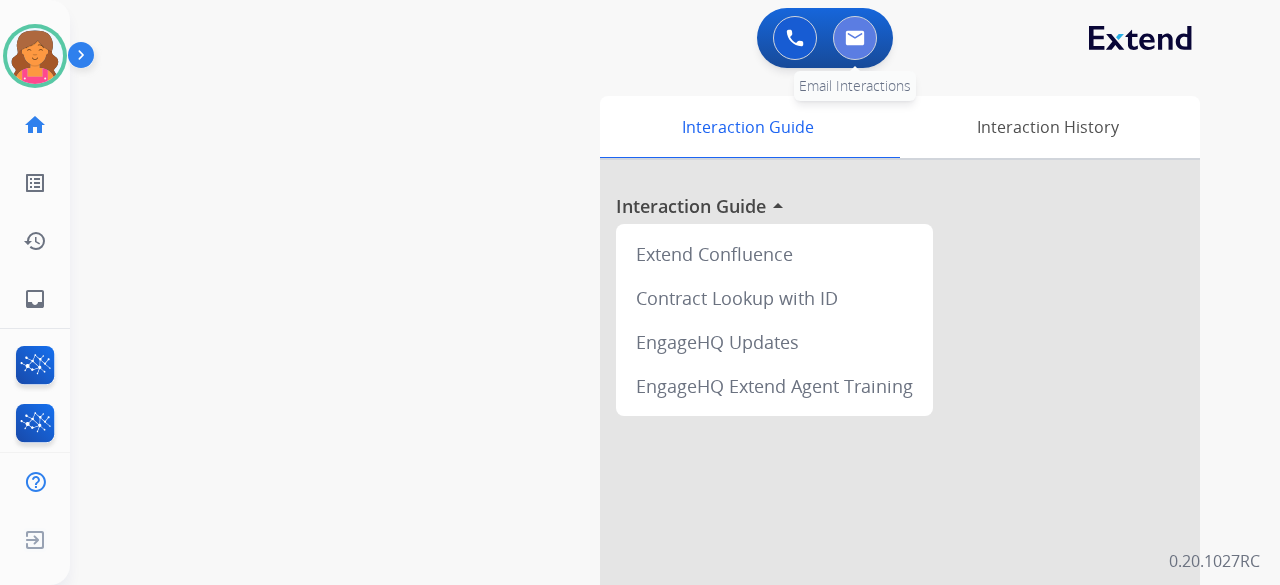 click at bounding box center (855, 38) 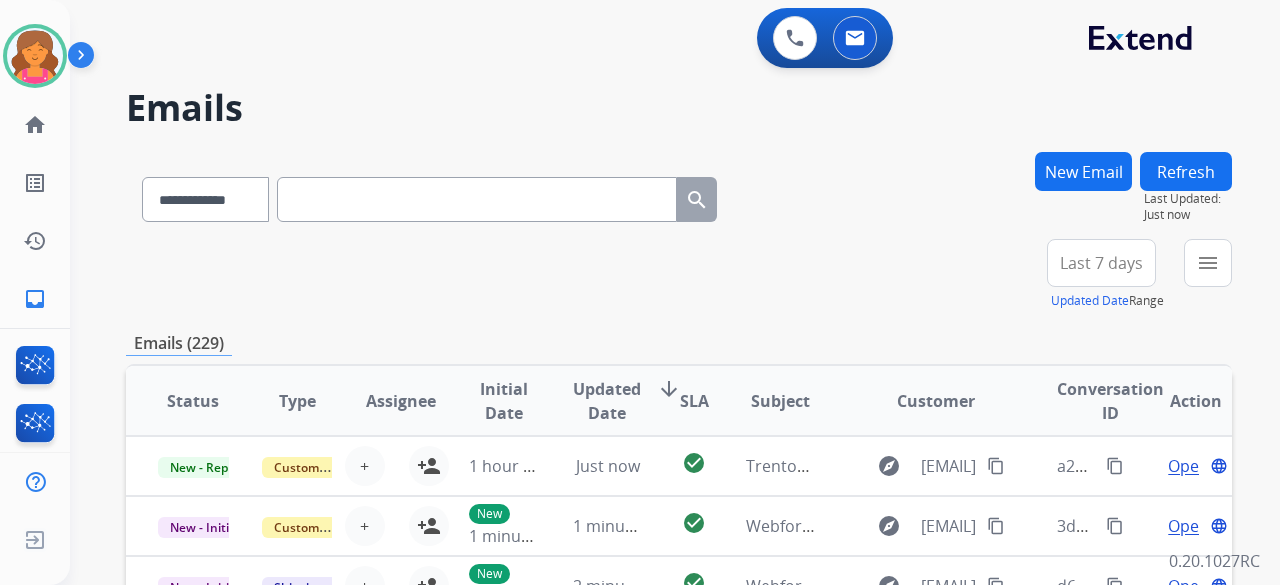 click on "Last 7 days" at bounding box center (1101, 263) 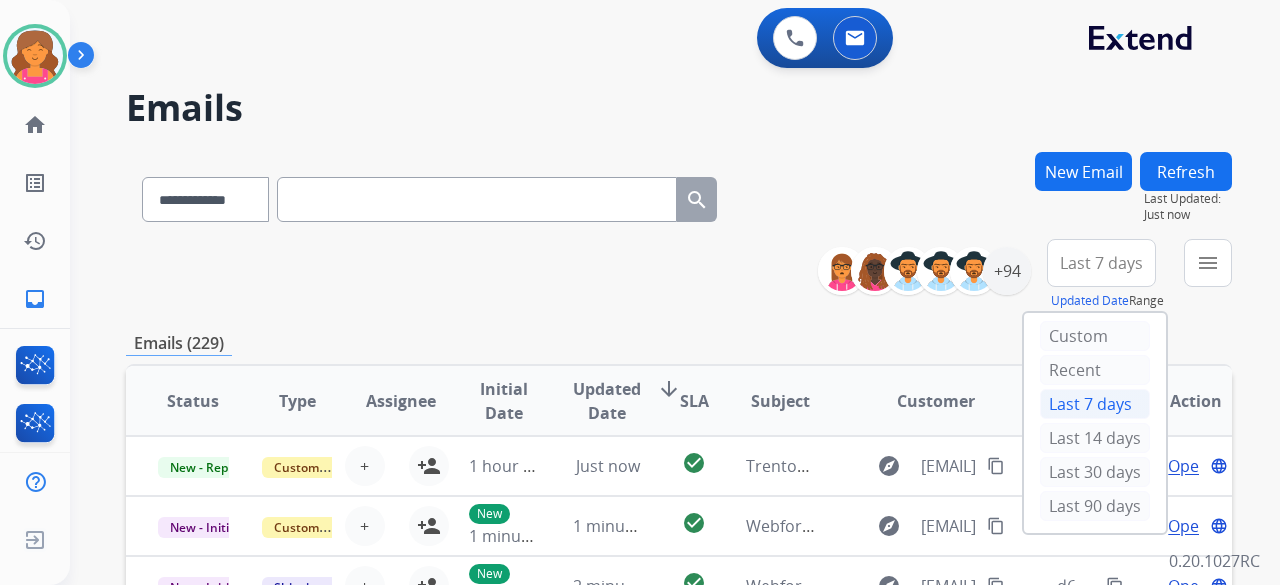 drag, startPoint x: 1054, startPoint y: 496, endPoint x: 1048, endPoint y: 473, distance: 23.769728 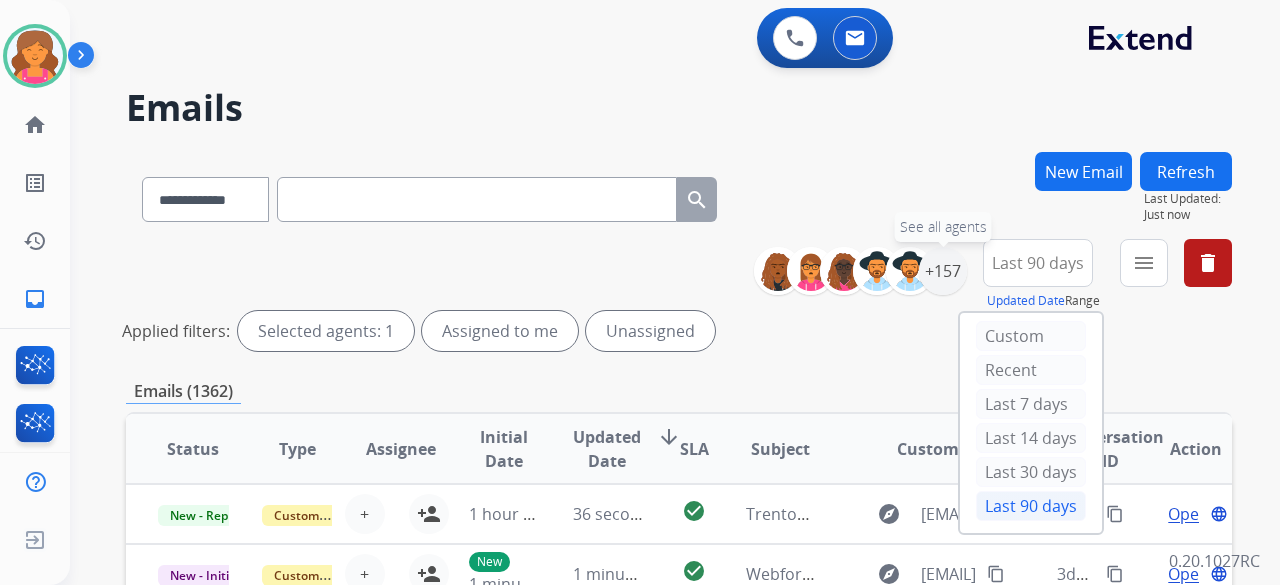 click on "+157" at bounding box center [943, 271] 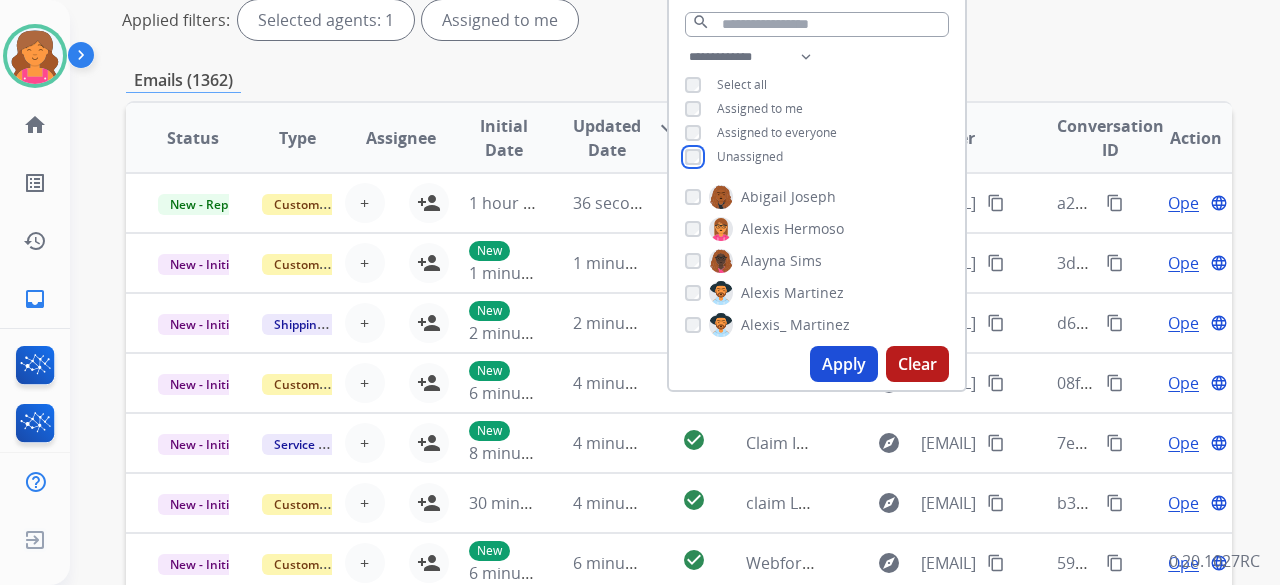 scroll, scrollTop: 400, scrollLeft: 0, axis: vertical 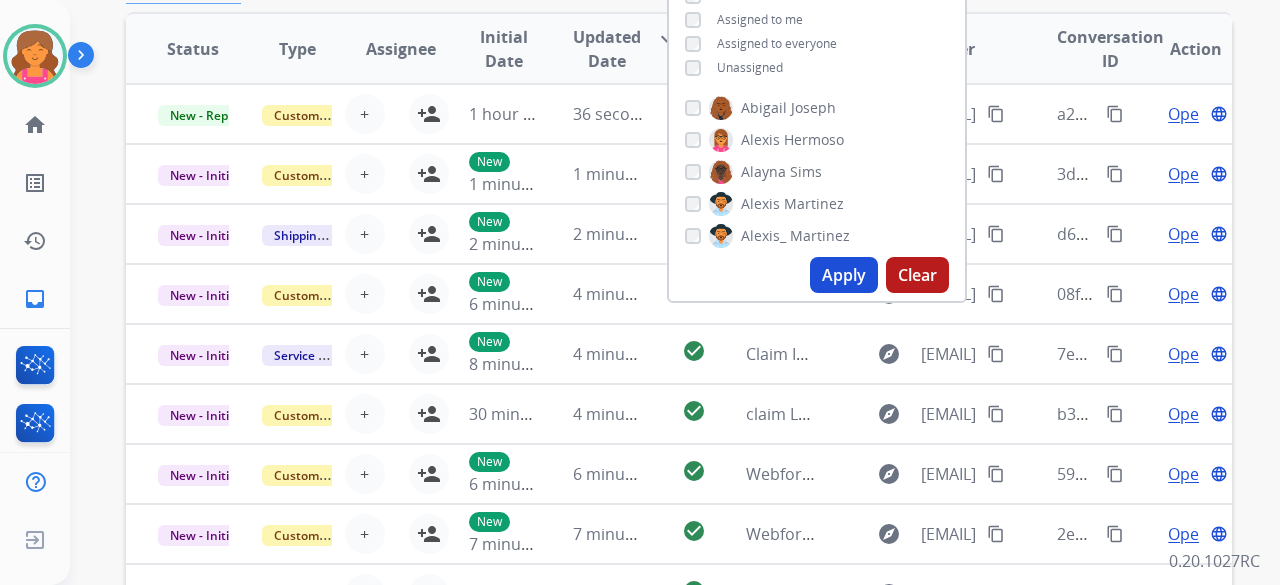 click on "Apply" at bounding box center (844, 275) 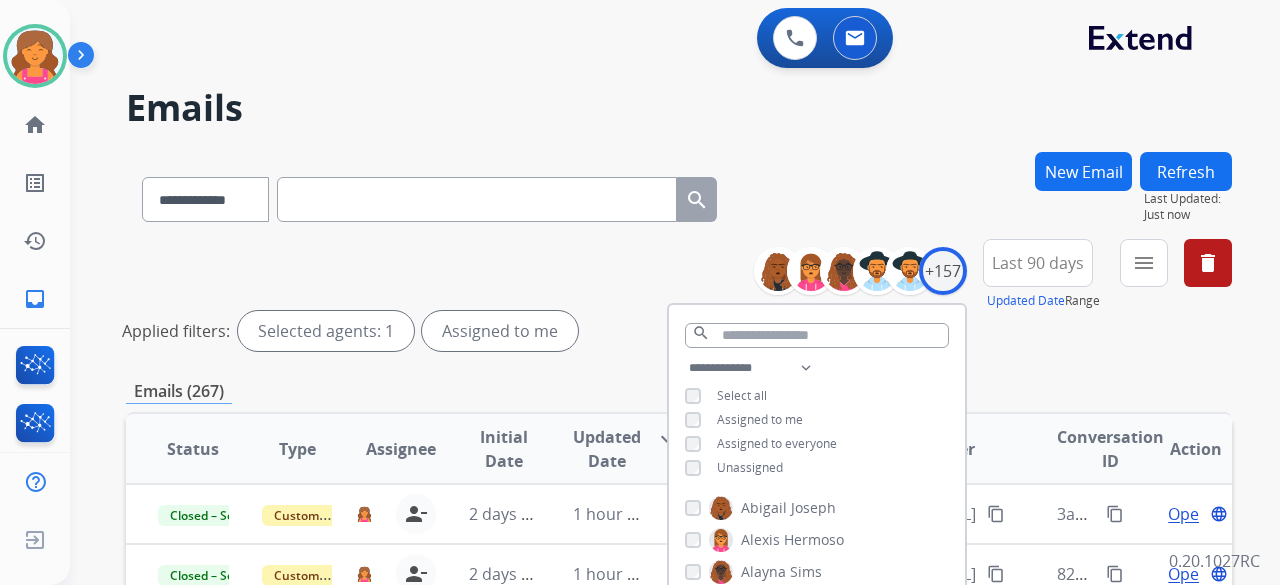 click on "**********" at bounding box center (679, 299) 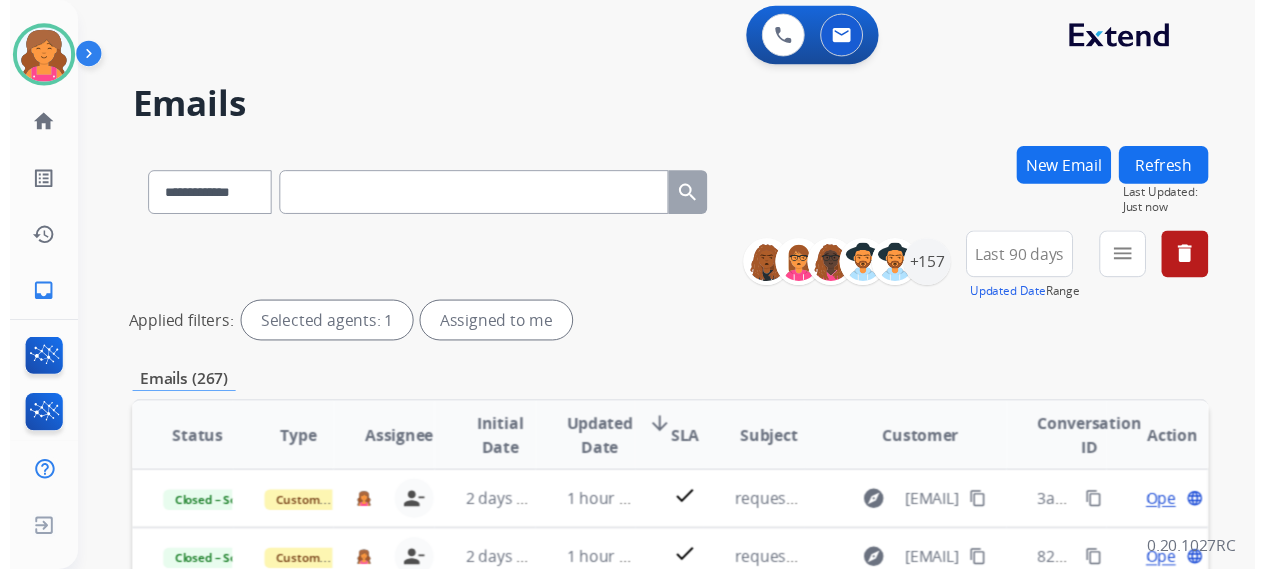 scroll, scrollTop: 0, scrollLeft: 0, axis: both 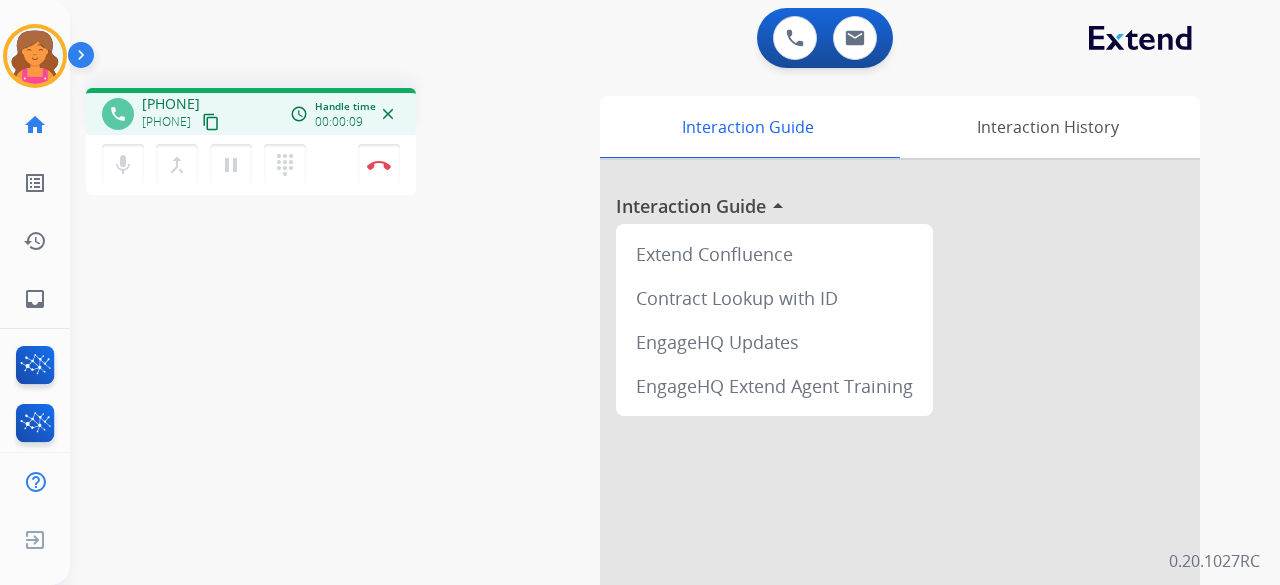 click on "content_copy" at bounding box center [211, 122] 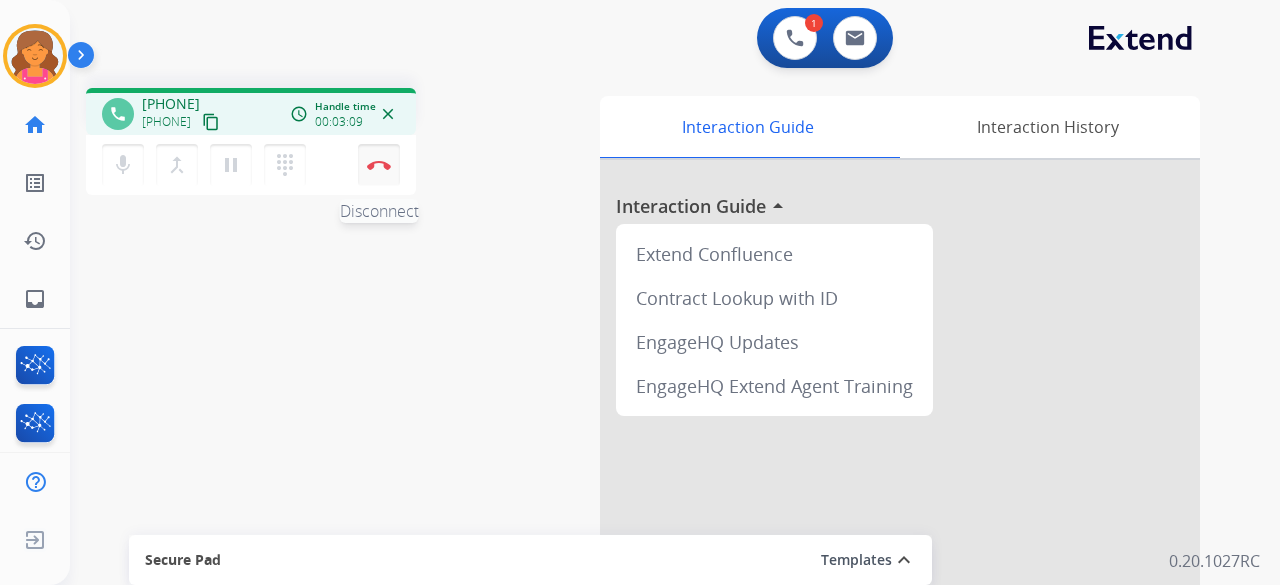 click on "Disconnect" at bounding box center (379, 165) 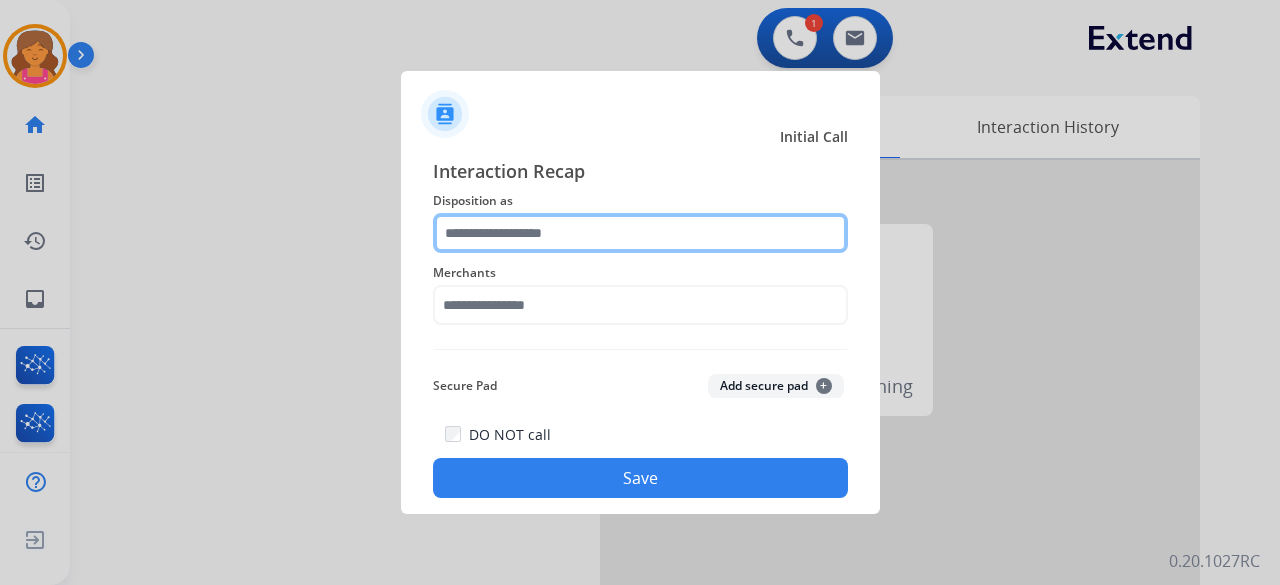 click 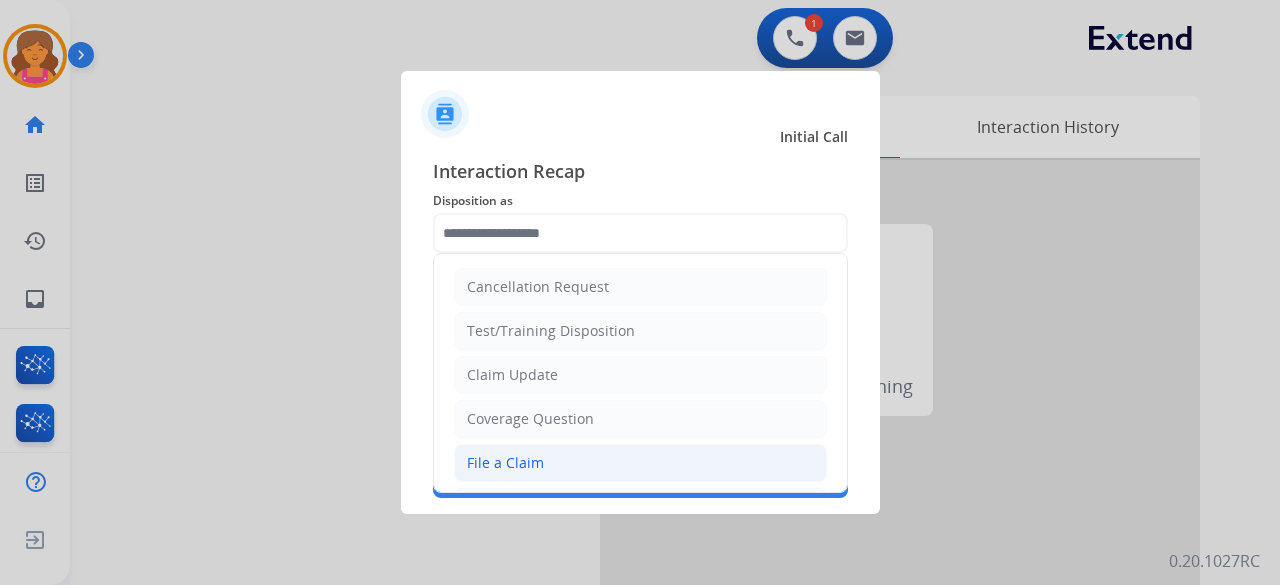 click on "File a Claim" 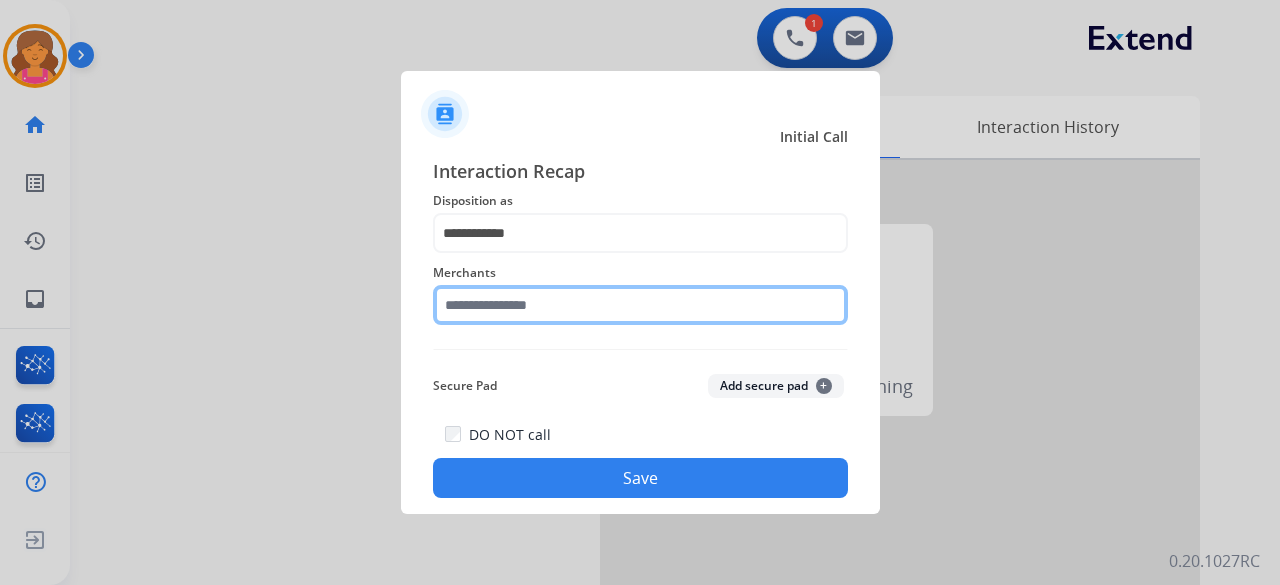 click 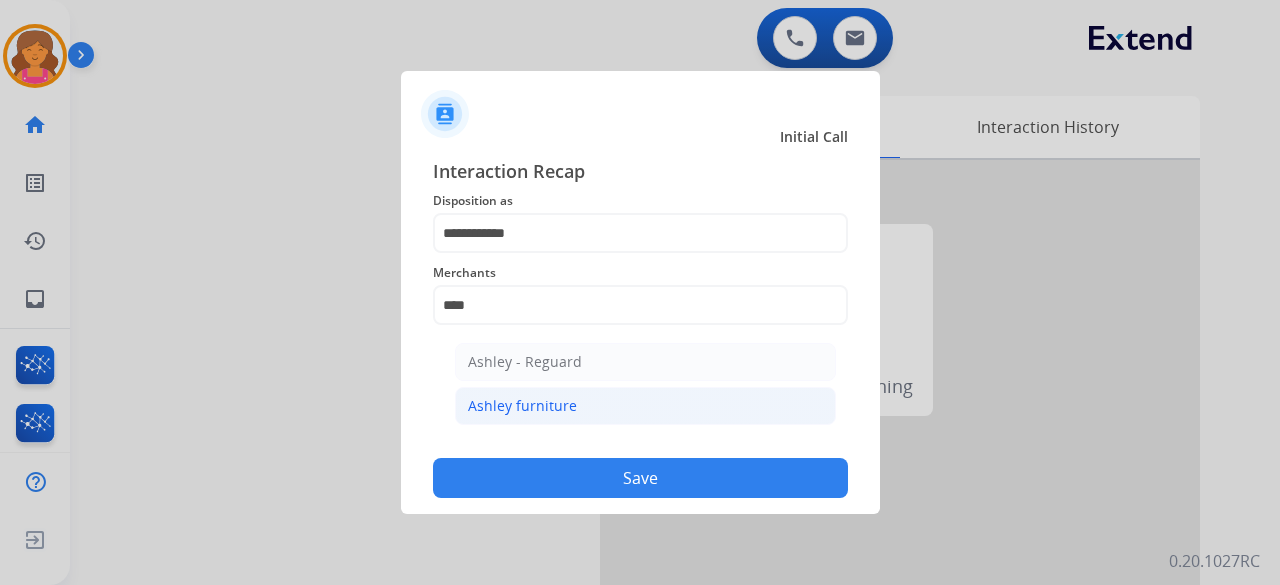 click on "Ashley furniture" 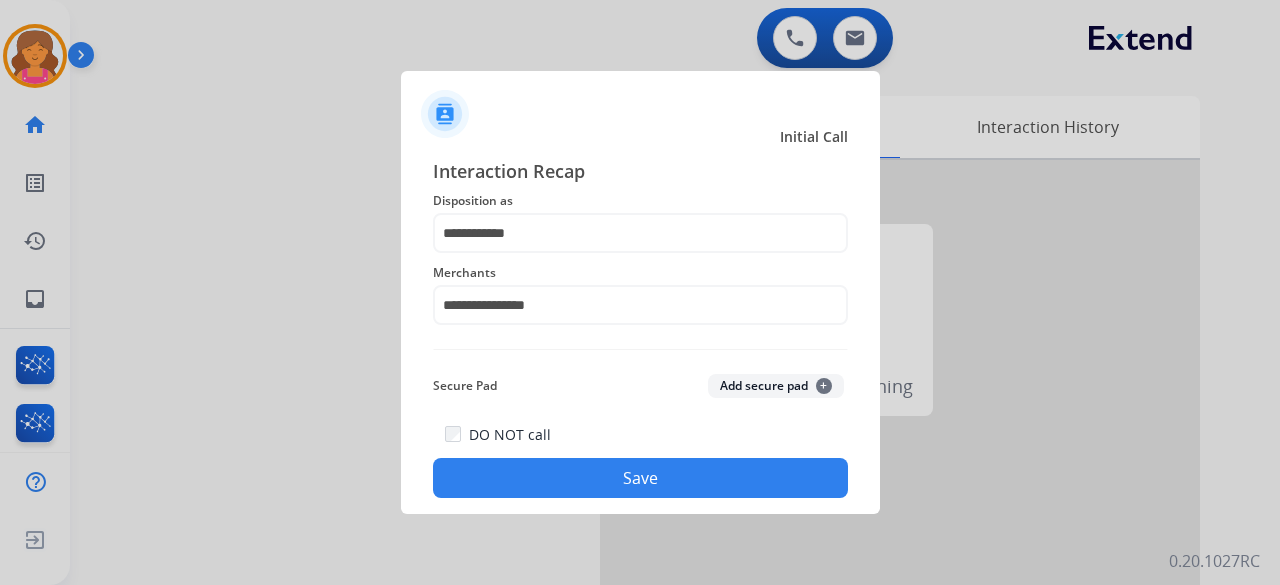 click on "**********" 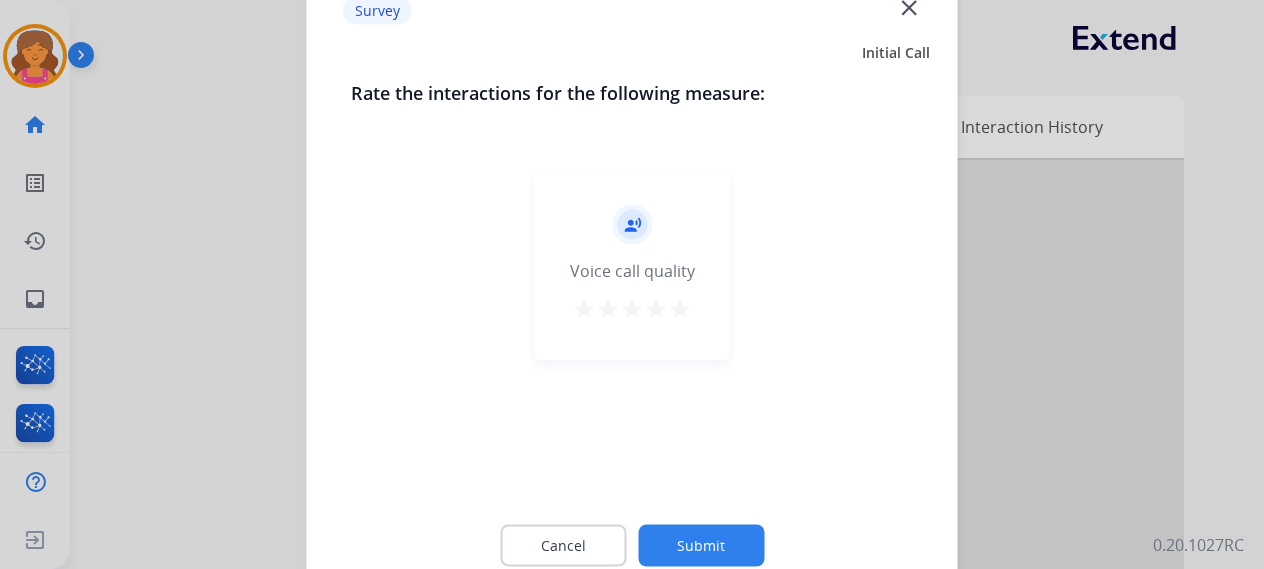 click on "star" at bounding box center [680, 308] 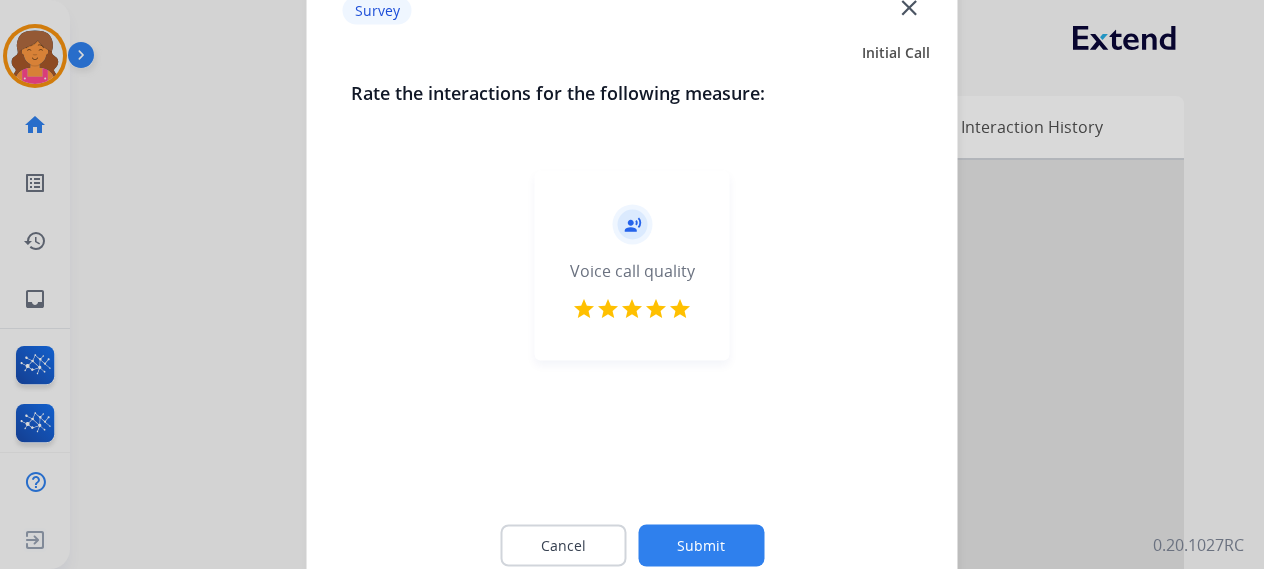 click on "Submit" 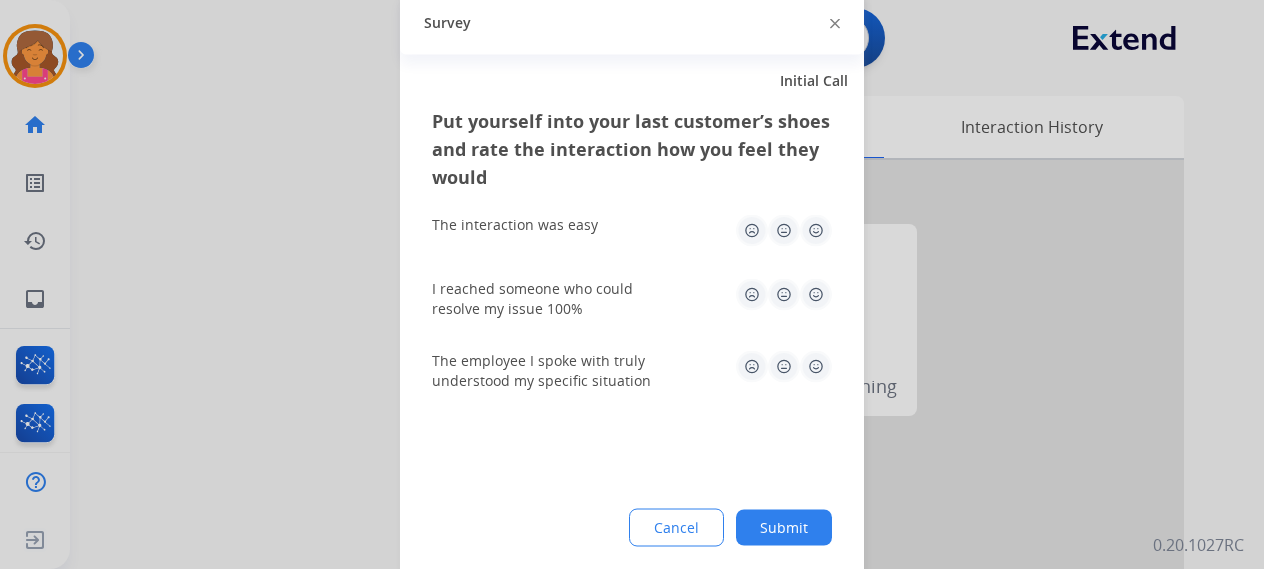 click 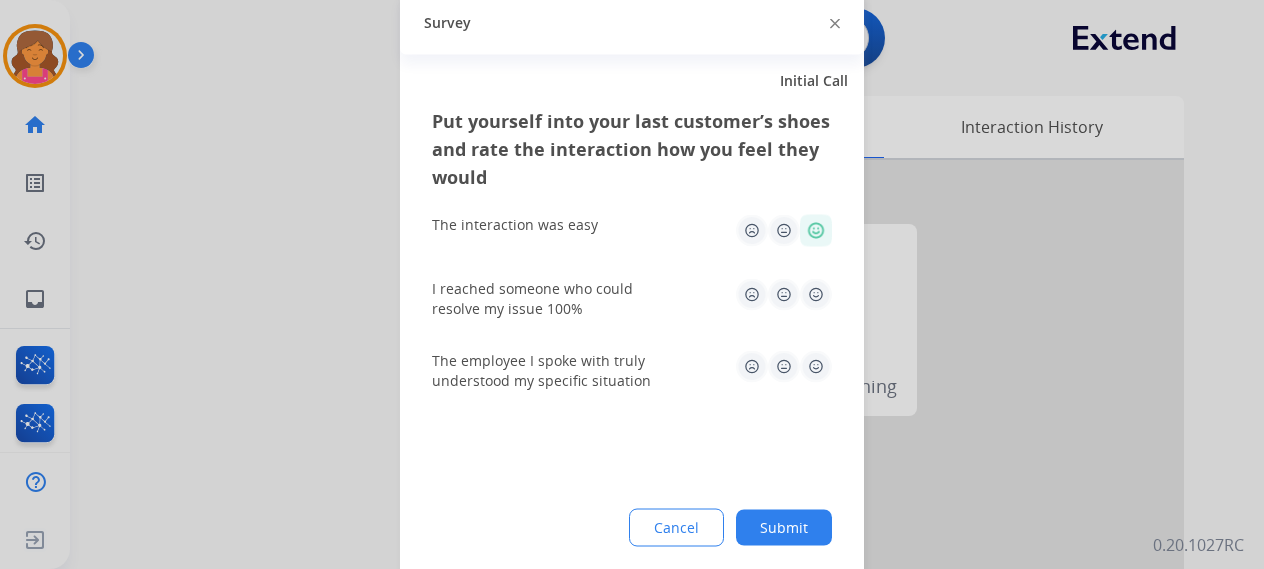 click 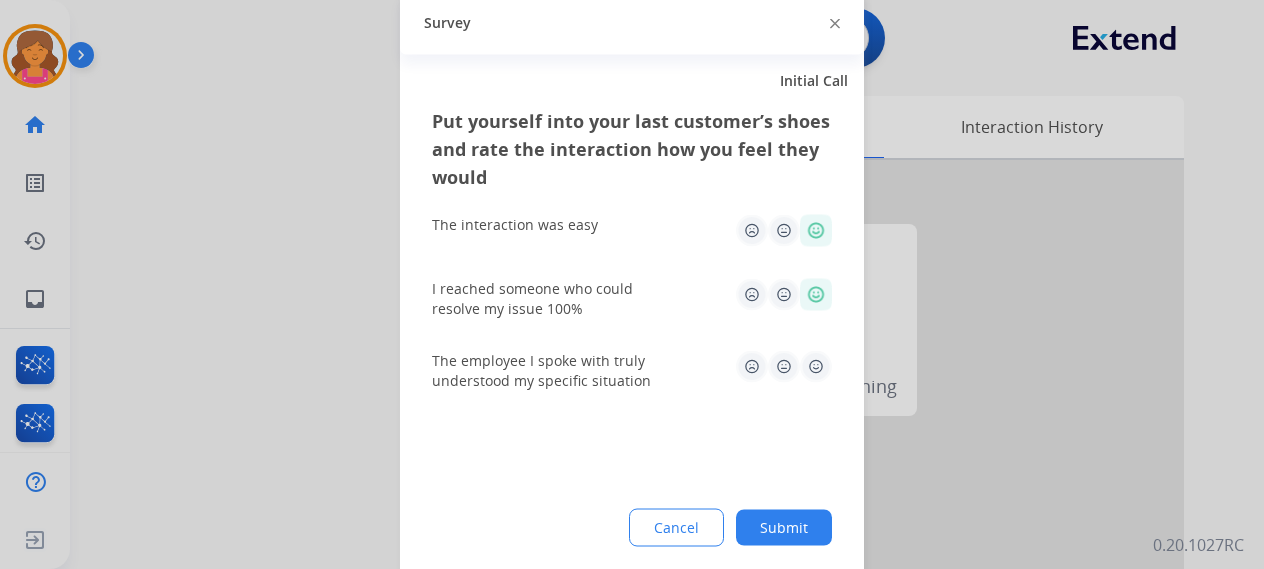 click 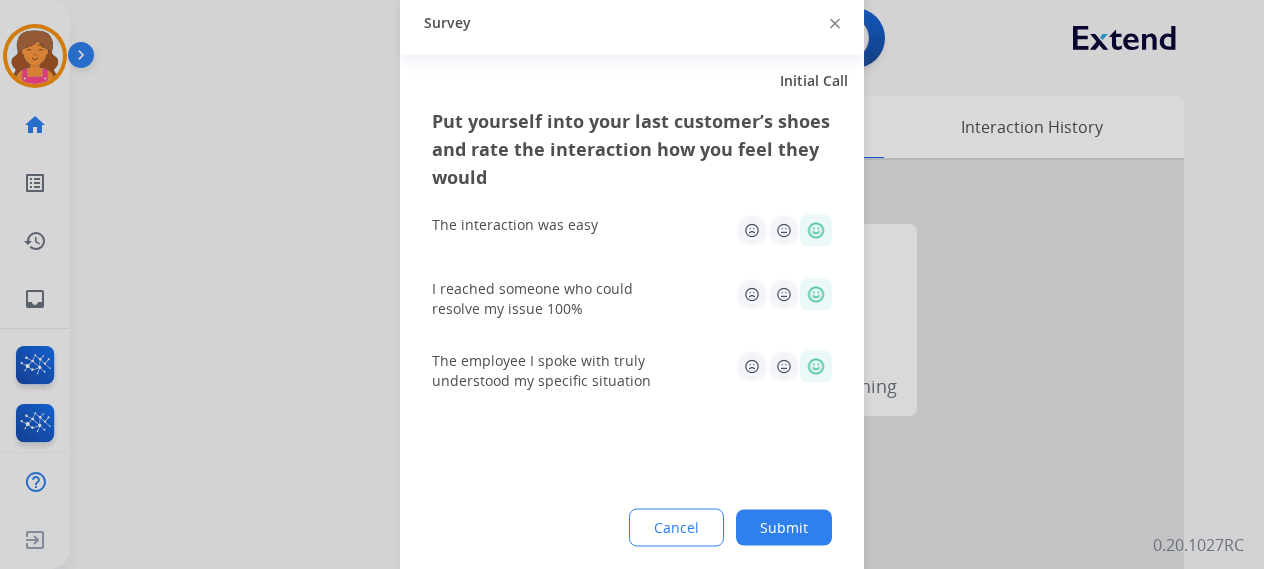 click on "Submit" 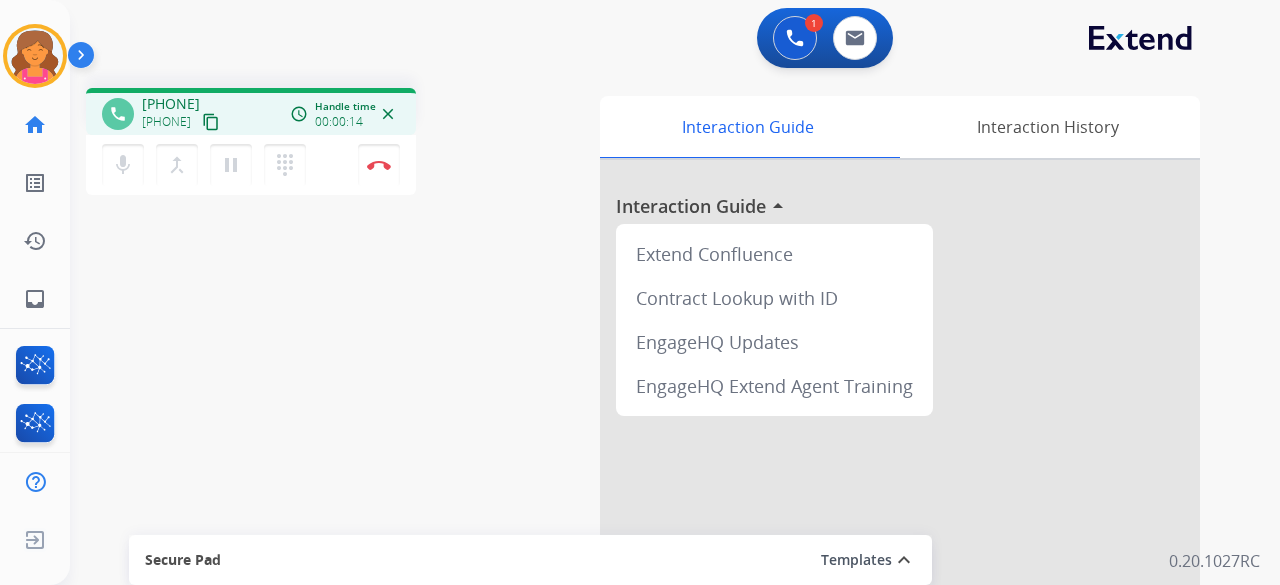 click on "content_copy" at bounding box center (211, 122) 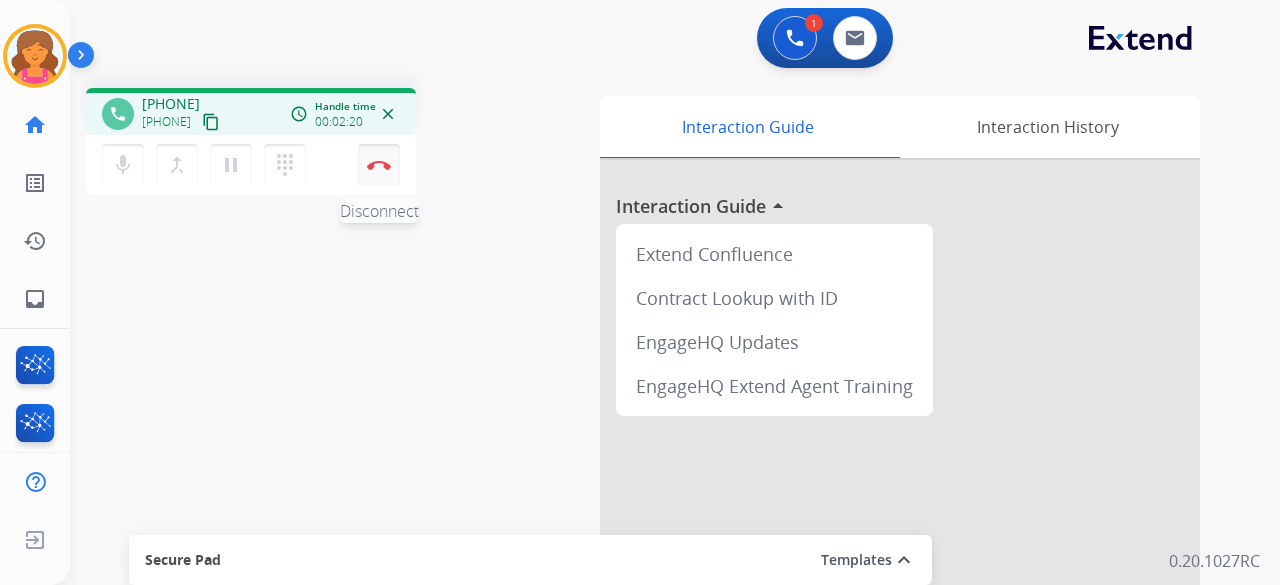 click on "Disconnect" at bounding box center [379, 165] 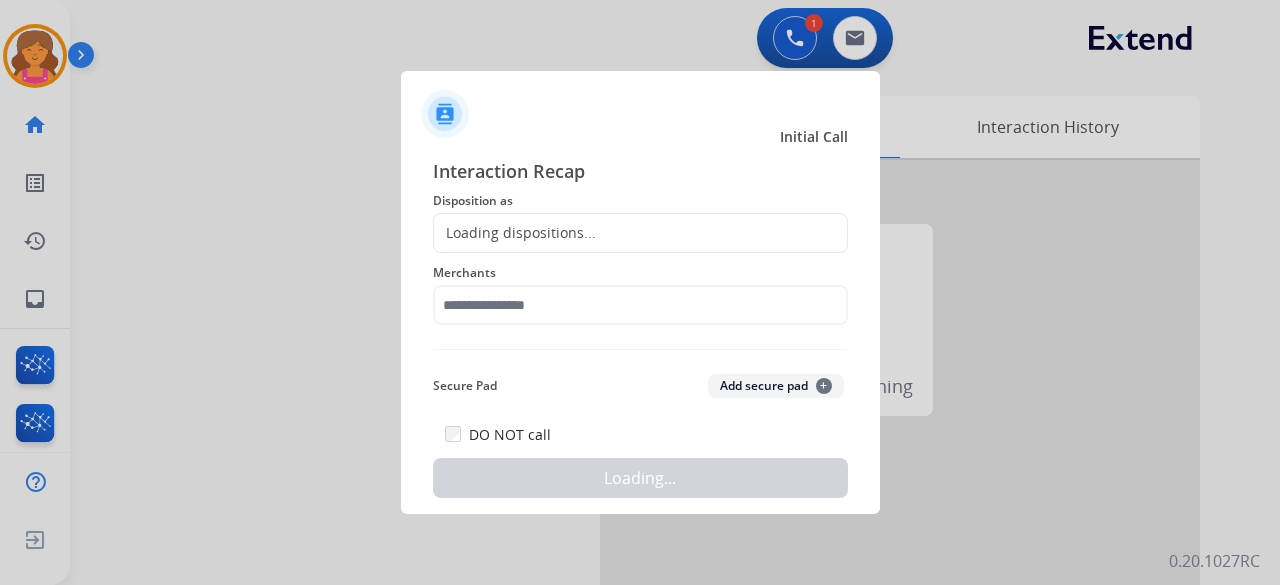 click on "Loading dispositions..." 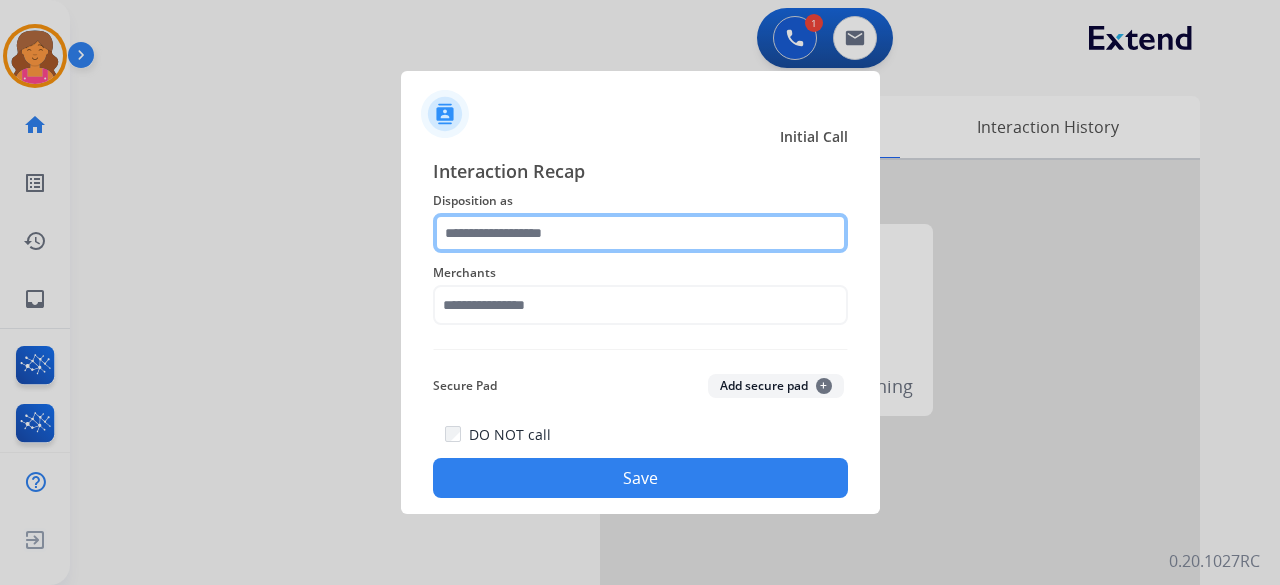 click 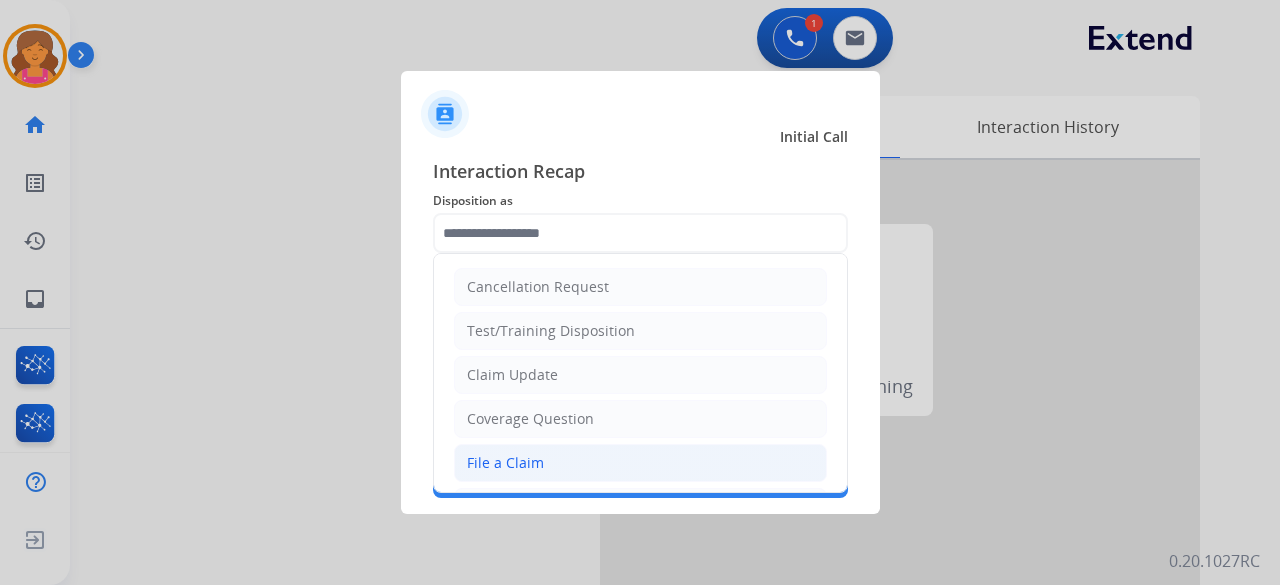 click on "File a Claim" 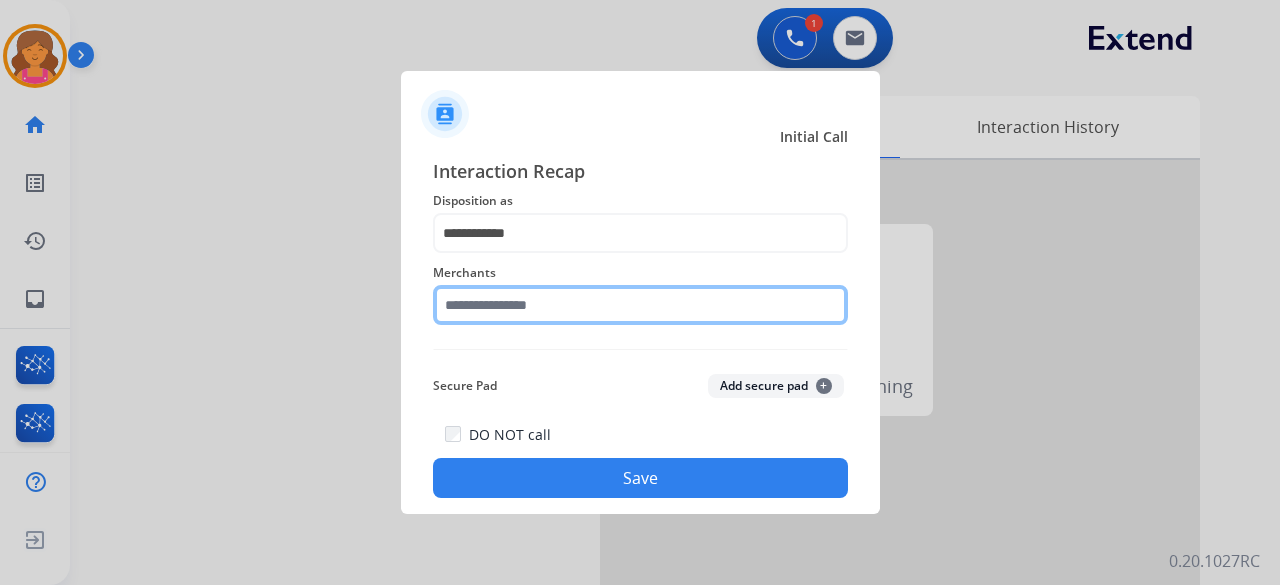 click 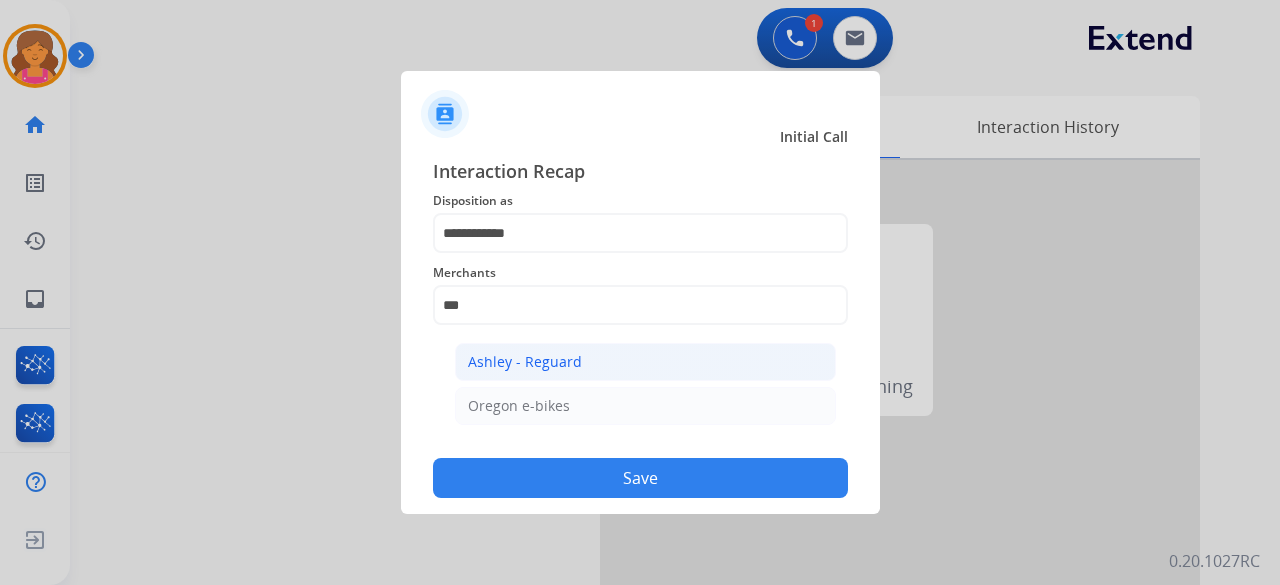 click on "Ashley - Reguard" 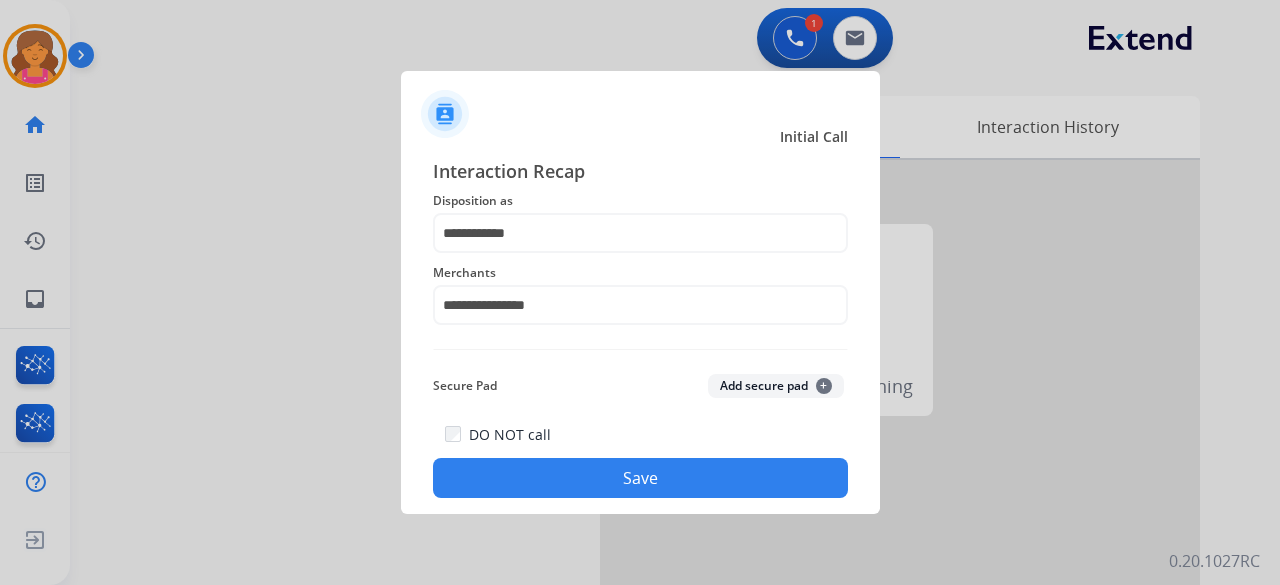 click on "Save" 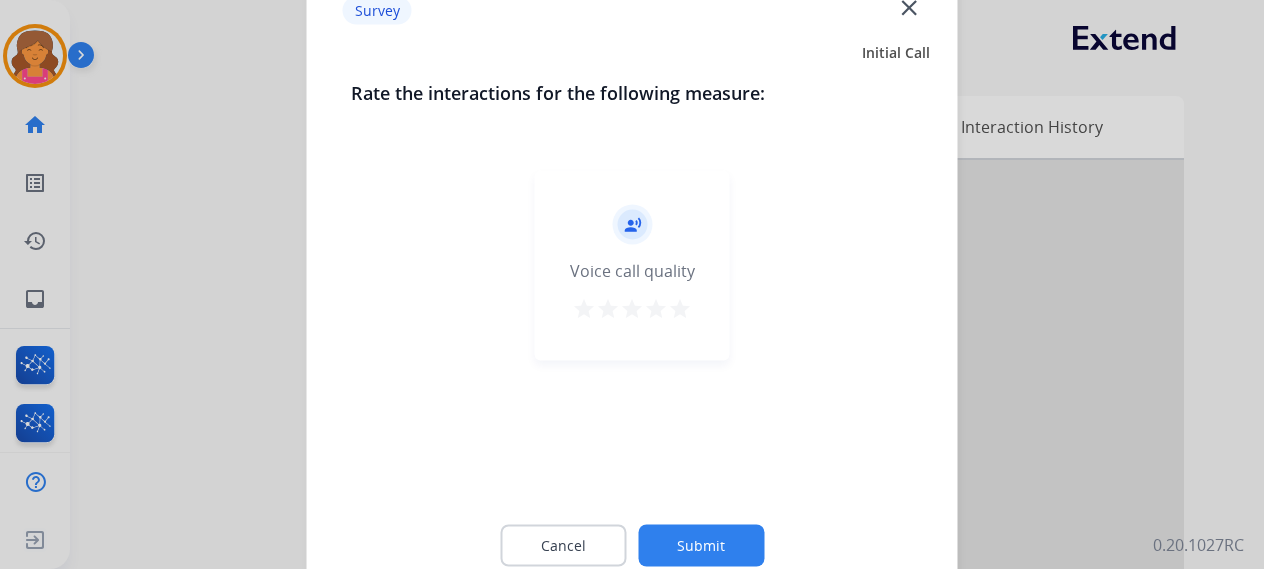 click on "star" at bounding box center (680, 308) 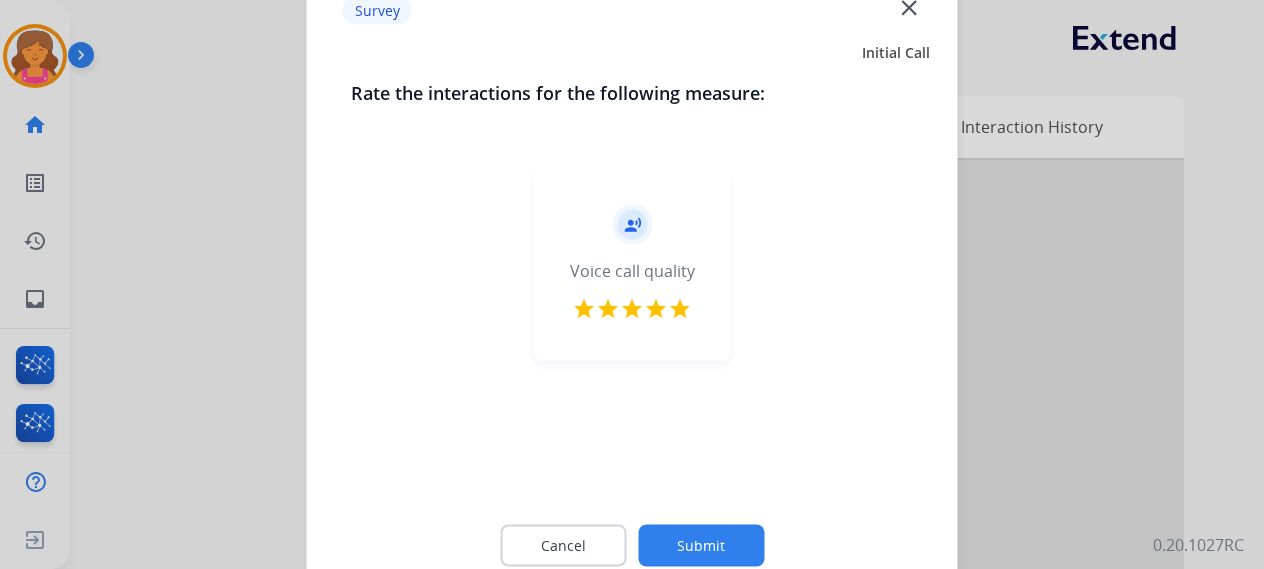 click on "Submit" 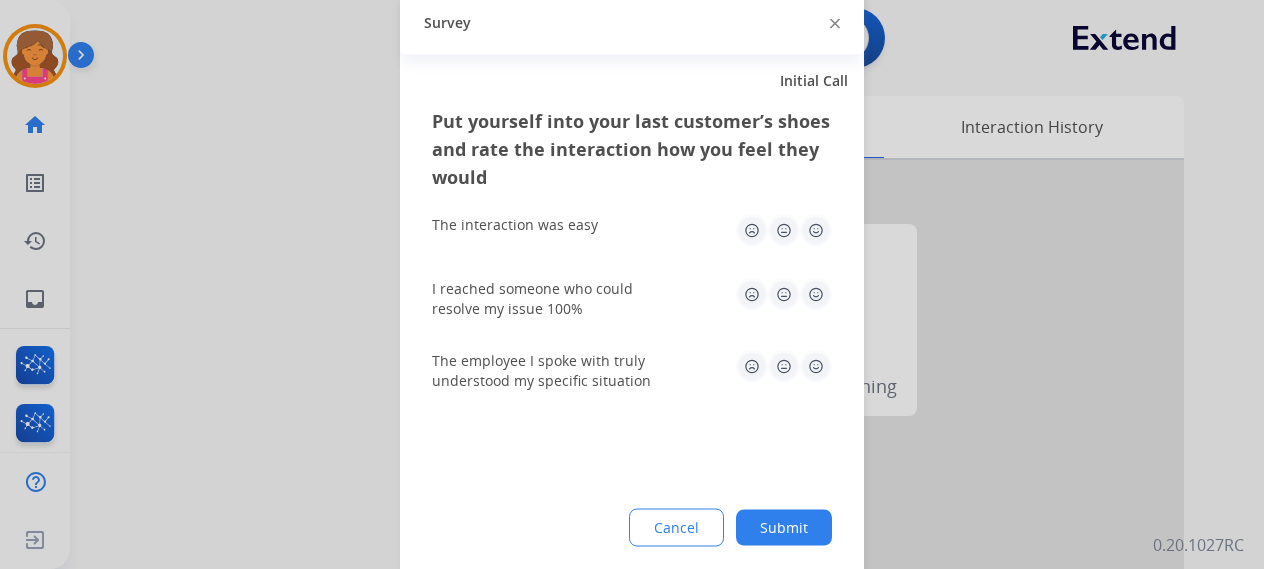 click 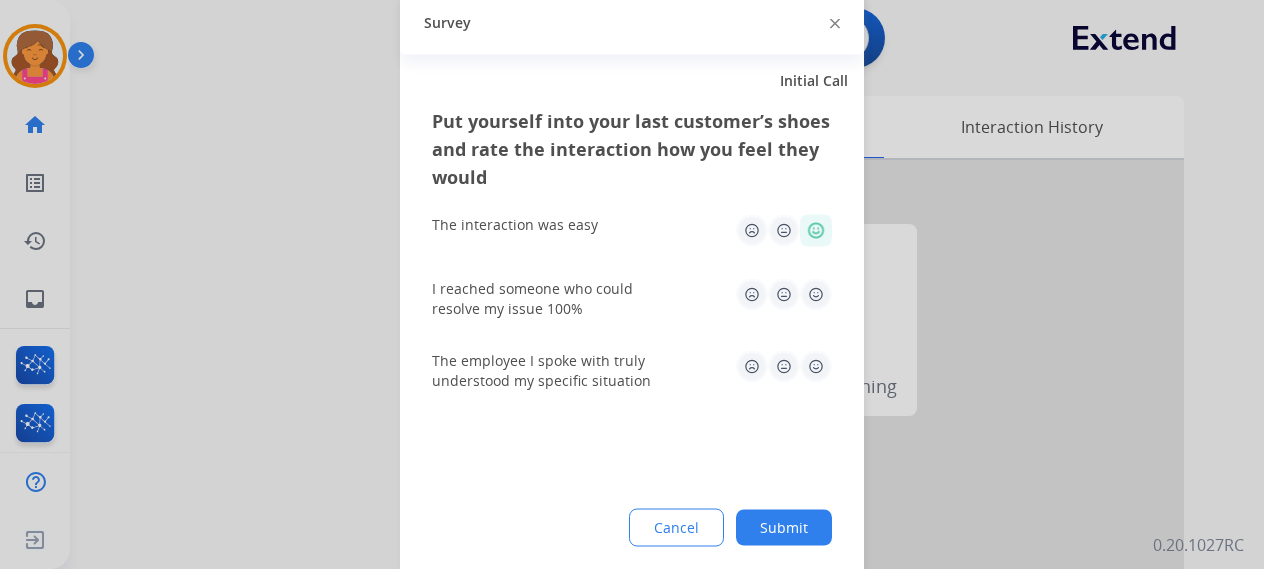 click 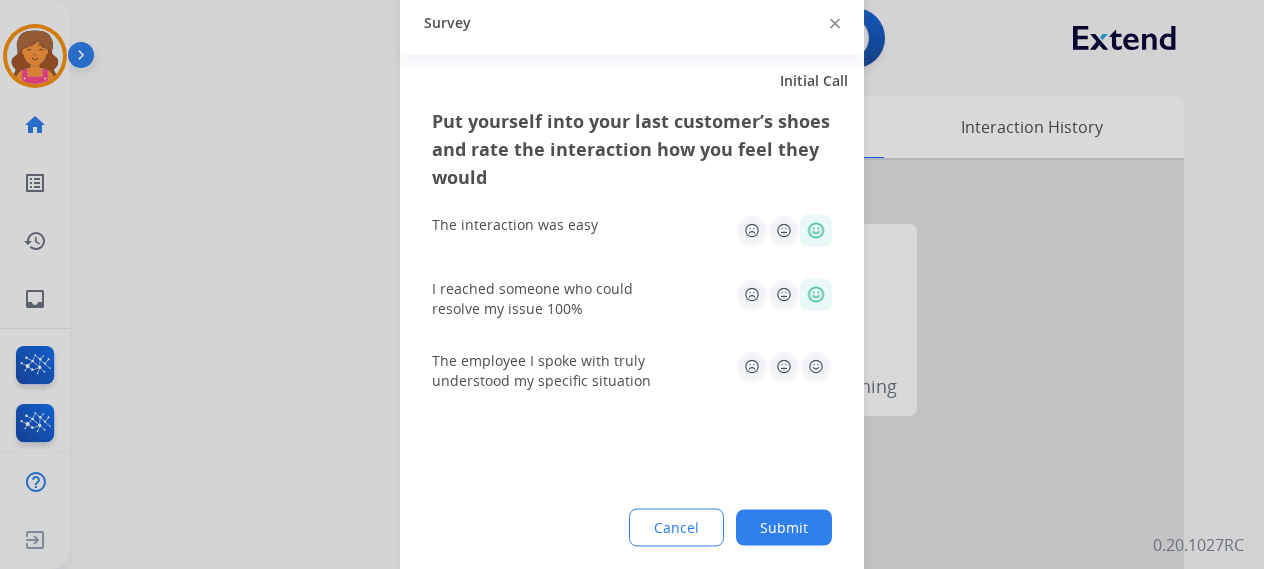 click 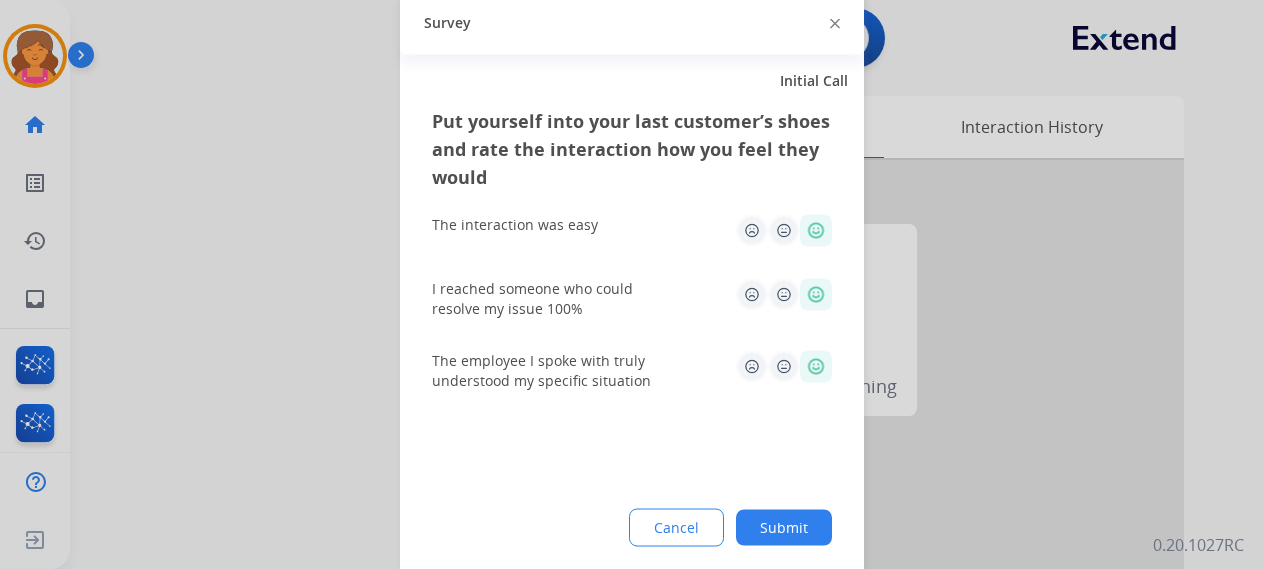 click on "Submit" 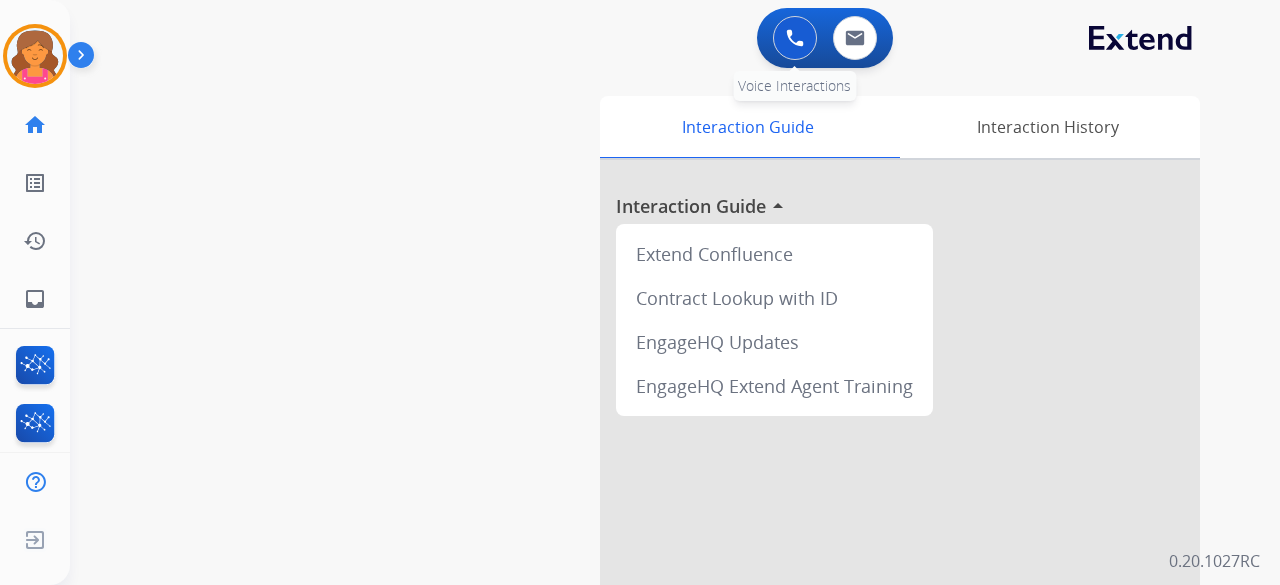 click at bounding box center [795, 38] 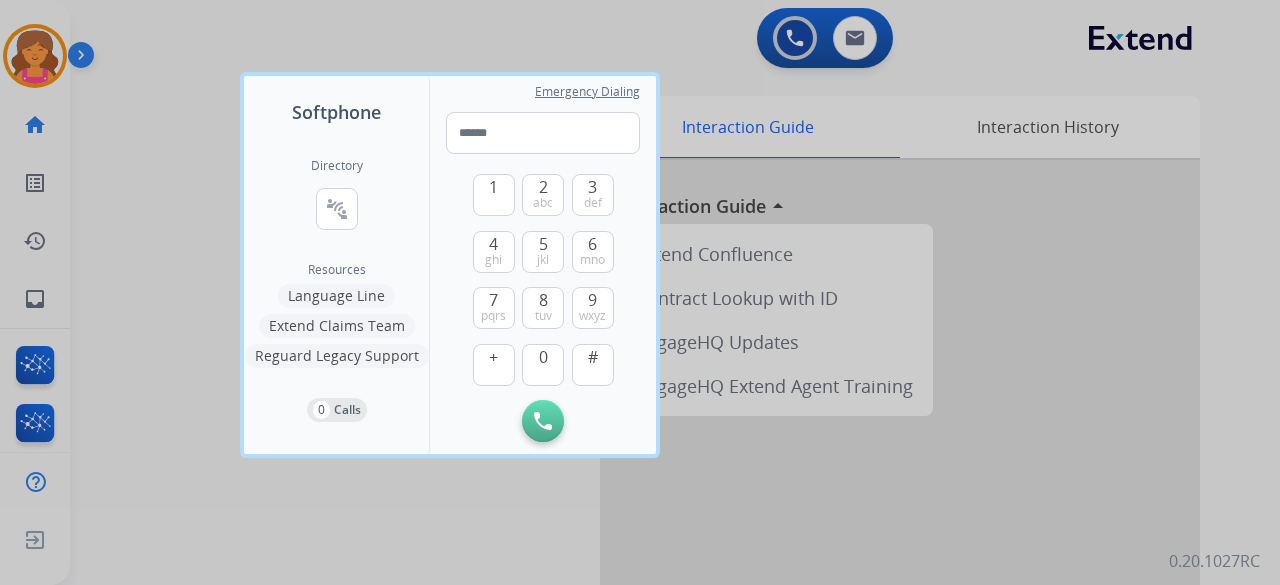 click on "Directory connect_without_contact Resource Directory" at bounding box center [337, 210] 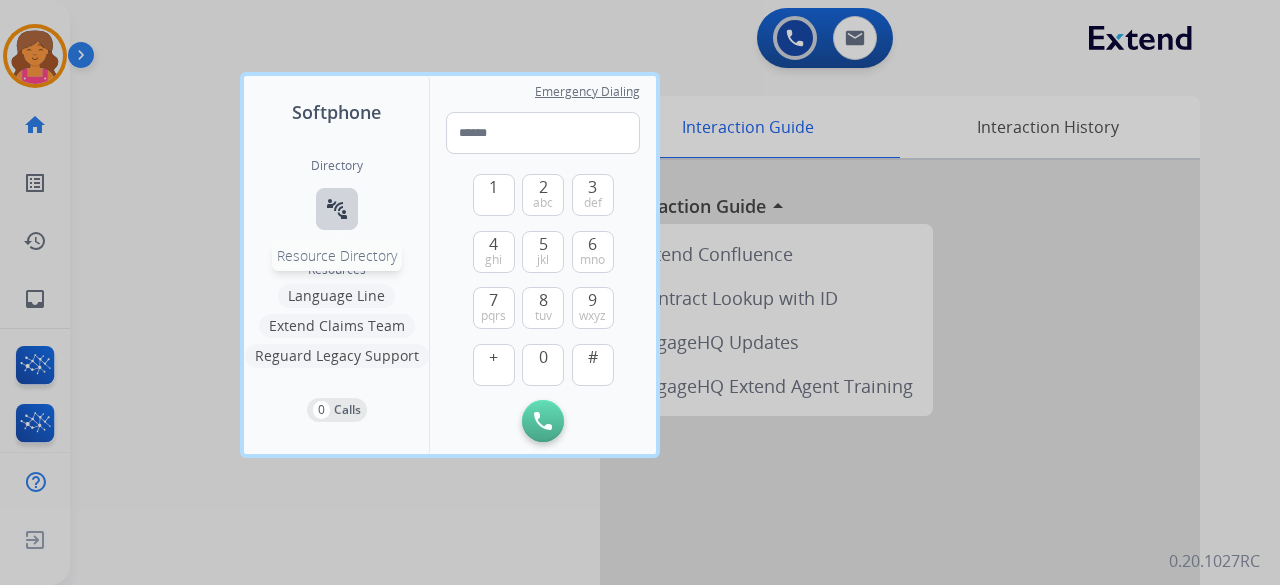 click on "connect_without_contact" at bounding box center [337, 209] 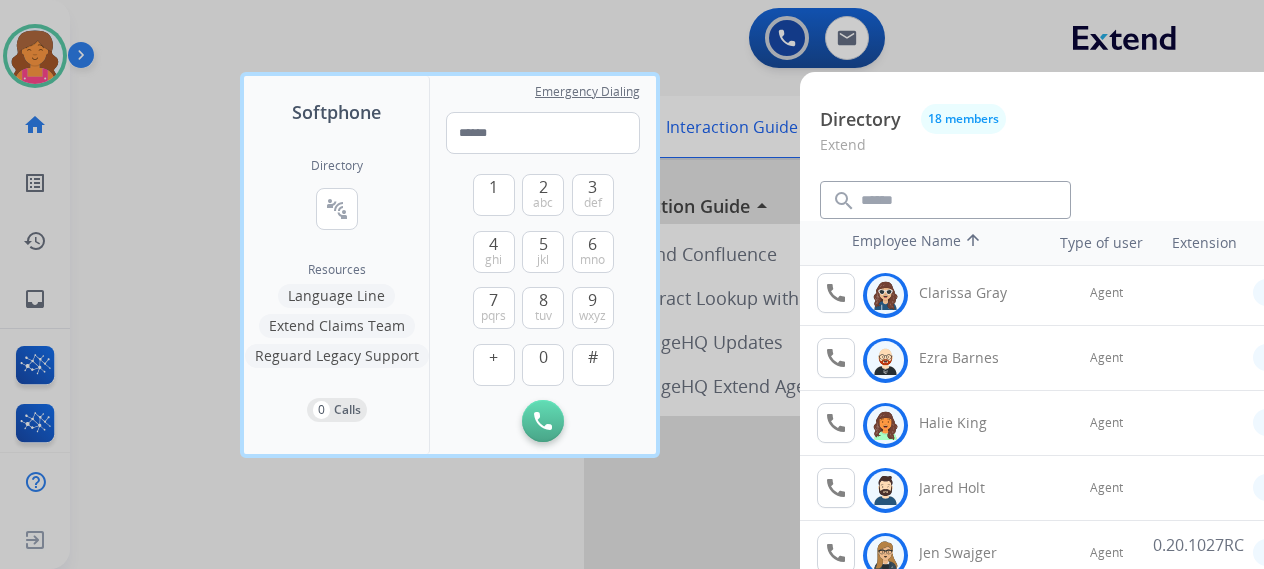 scroll, scrollTop: 0, scrollLeft: 0, axis: both 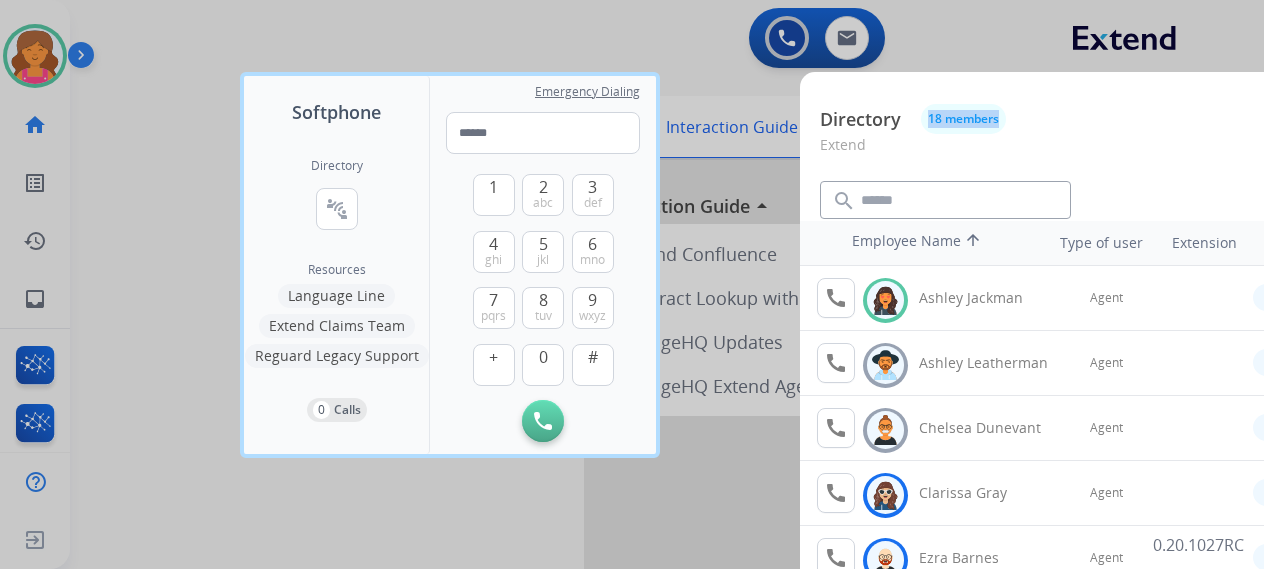 drag, startPoint x: 1043, startPoint y: 128, endPoint x: 712, endPoint y: 86, distance: 333.65402 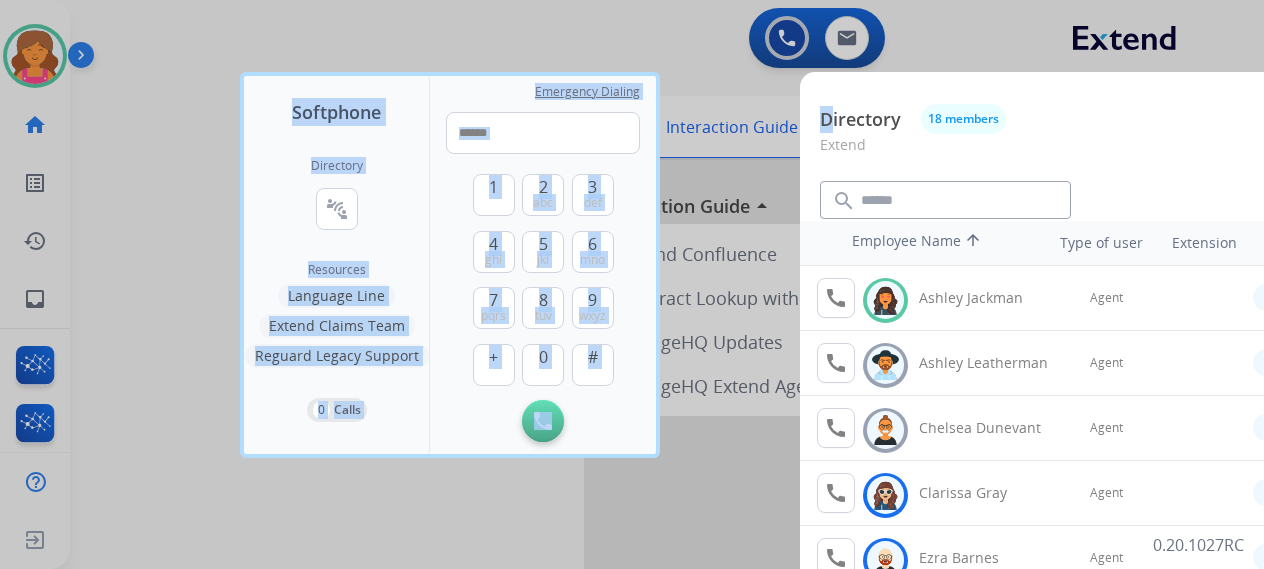 drag, startPoint x: 832, startPoint y: 104, endPoint x: 770, endPoint y: 95, distance: 62.649822 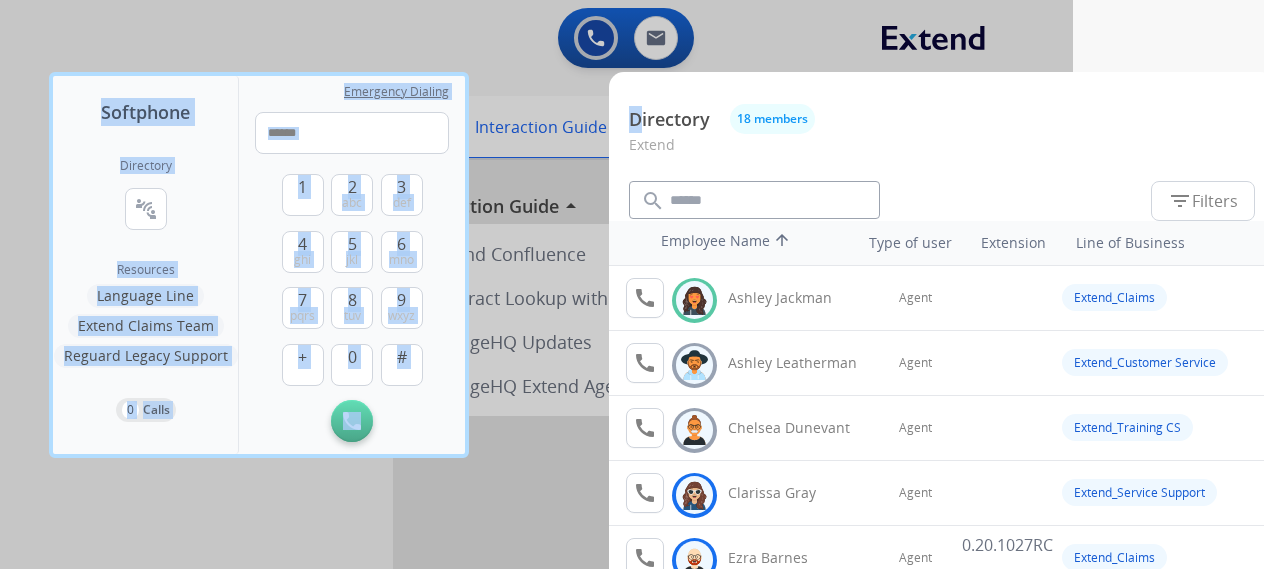 scroll, scrollTop: 0, scrollLeft: 202, axis: horizontal 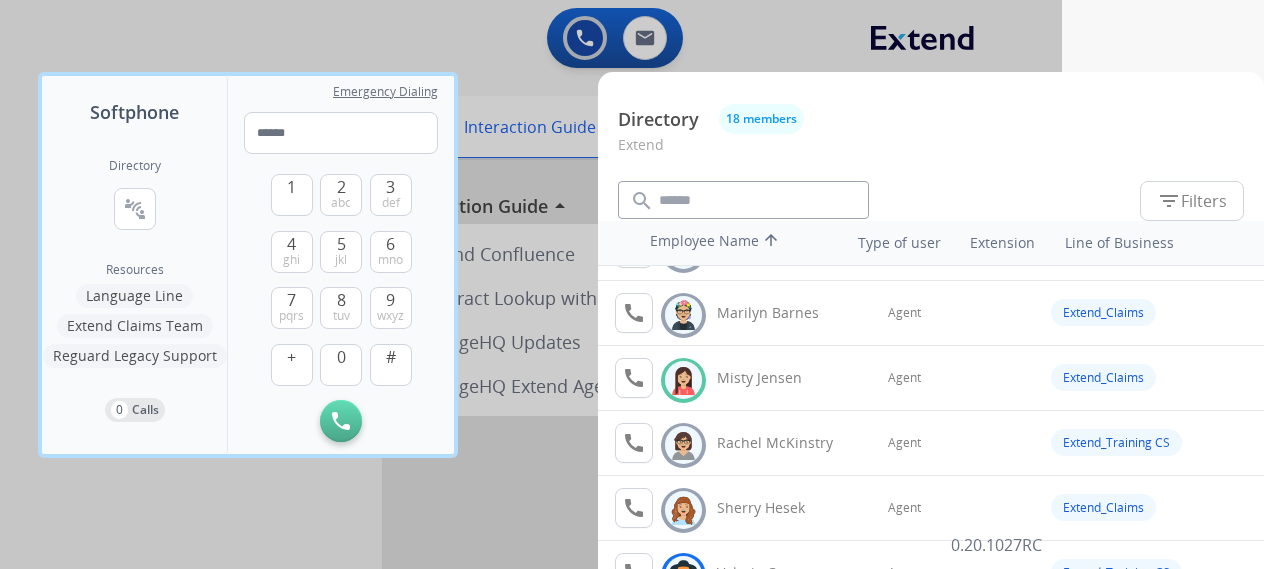 click on "Extension" at bounding box center (1002, 243) 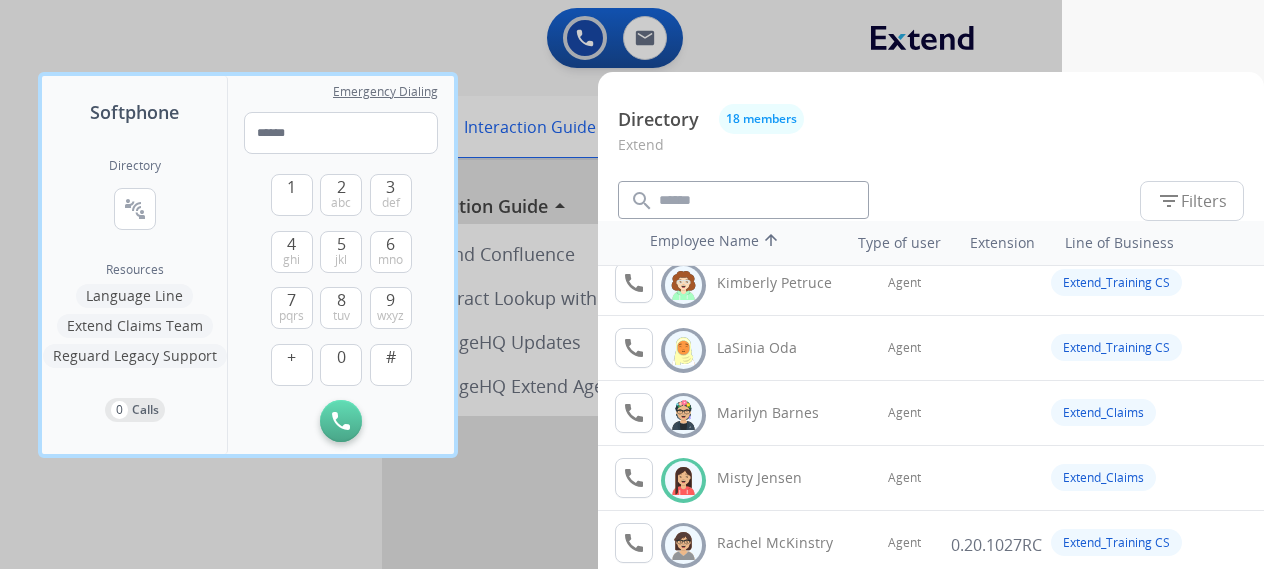 scroll, scrollTop: 756, scrollLeft: 0, axis: vertical 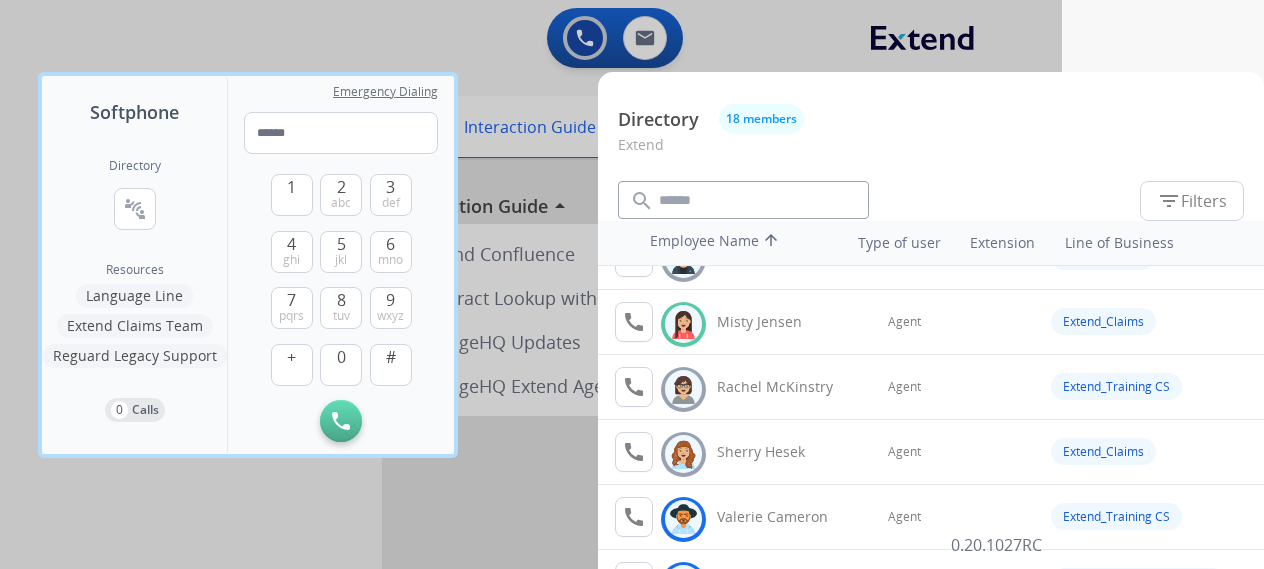click at bounding box center (430, 284) 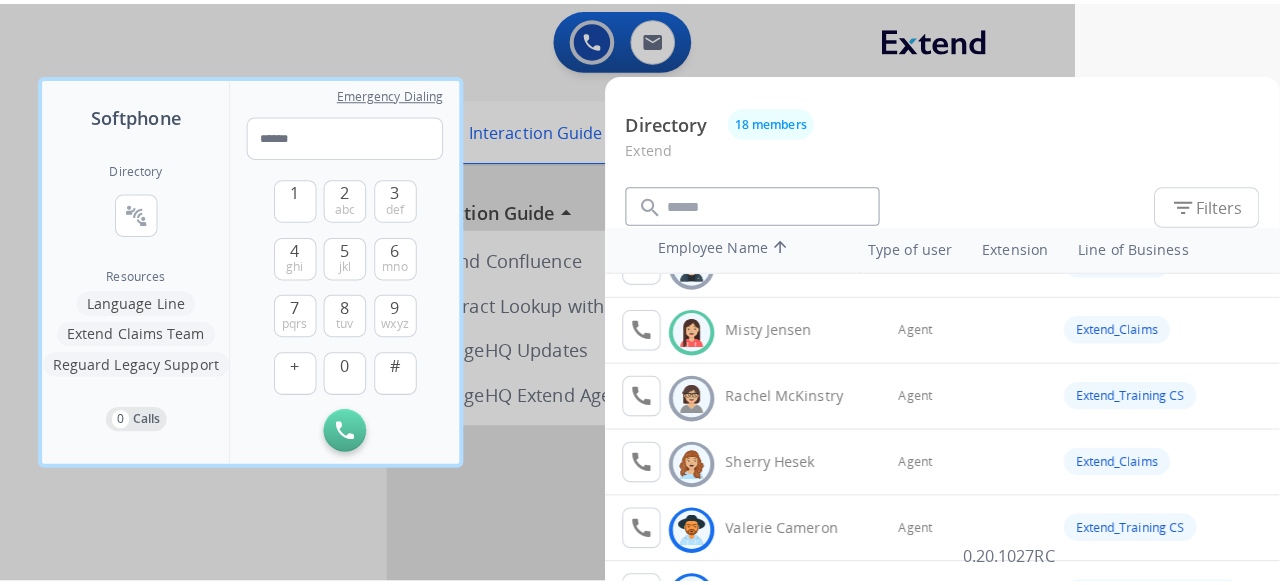 scroll, scrollTop: 0, scrollLeft: 0, axis: both 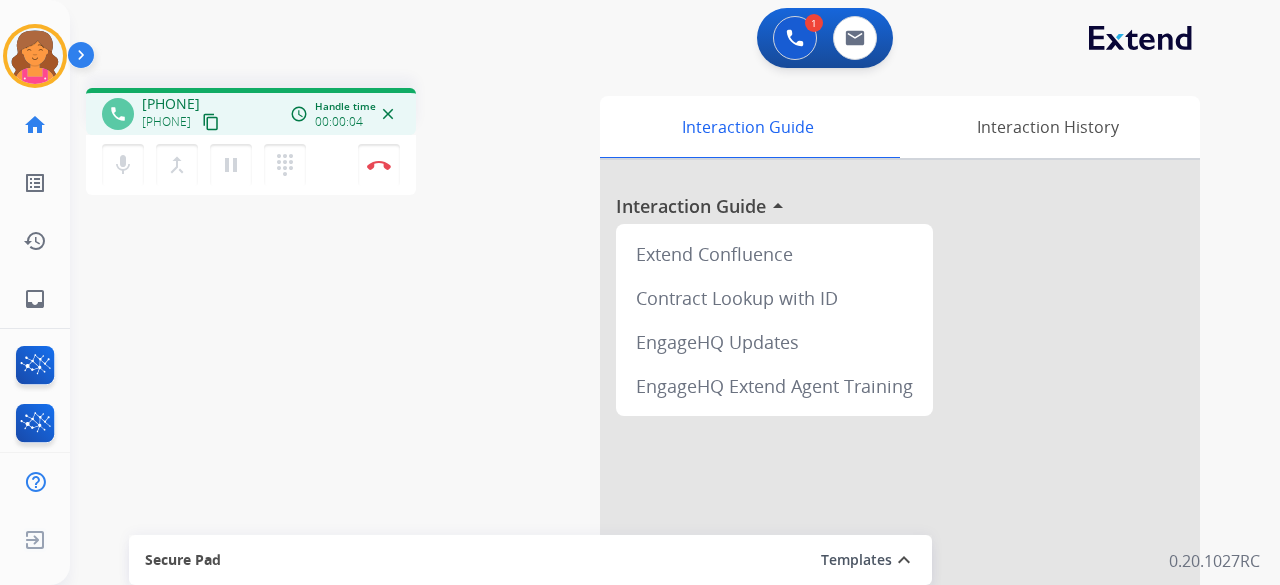 click on "content_copy" at bounding box center [211, 122] 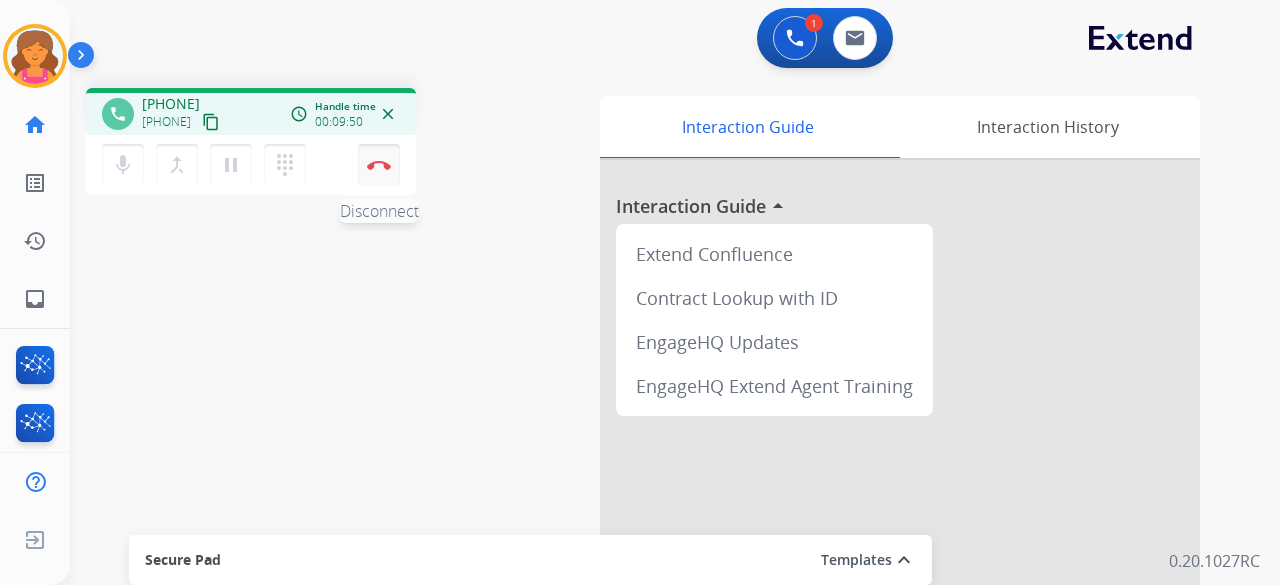 click on "Disconnect" at bounding box center (379, 165) 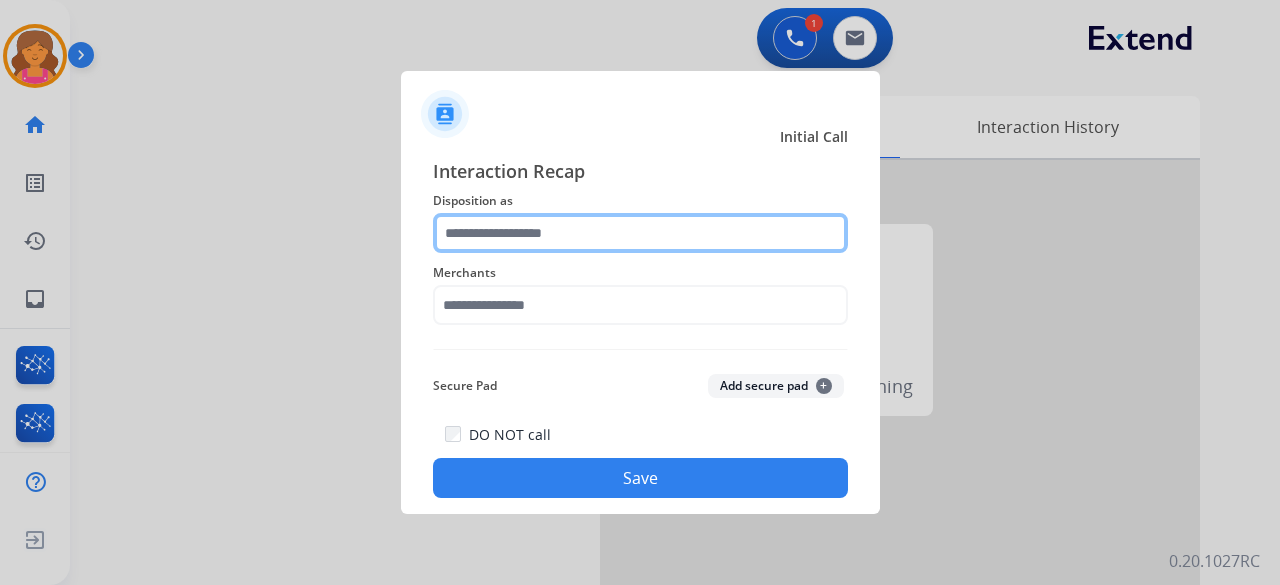 click 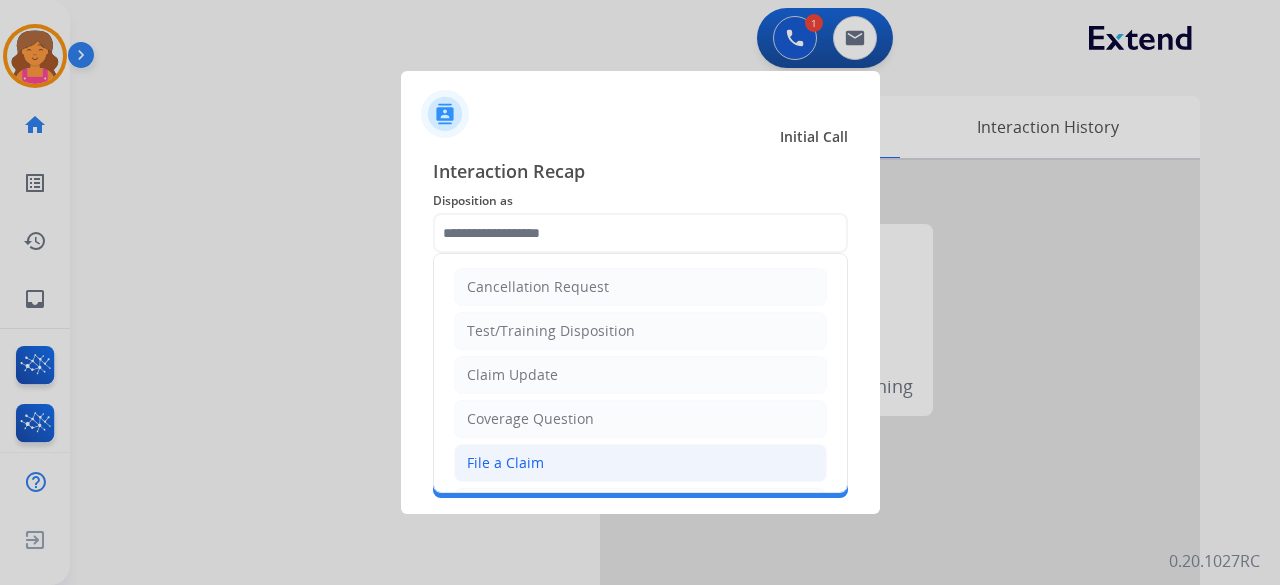 click on "File a Claim" 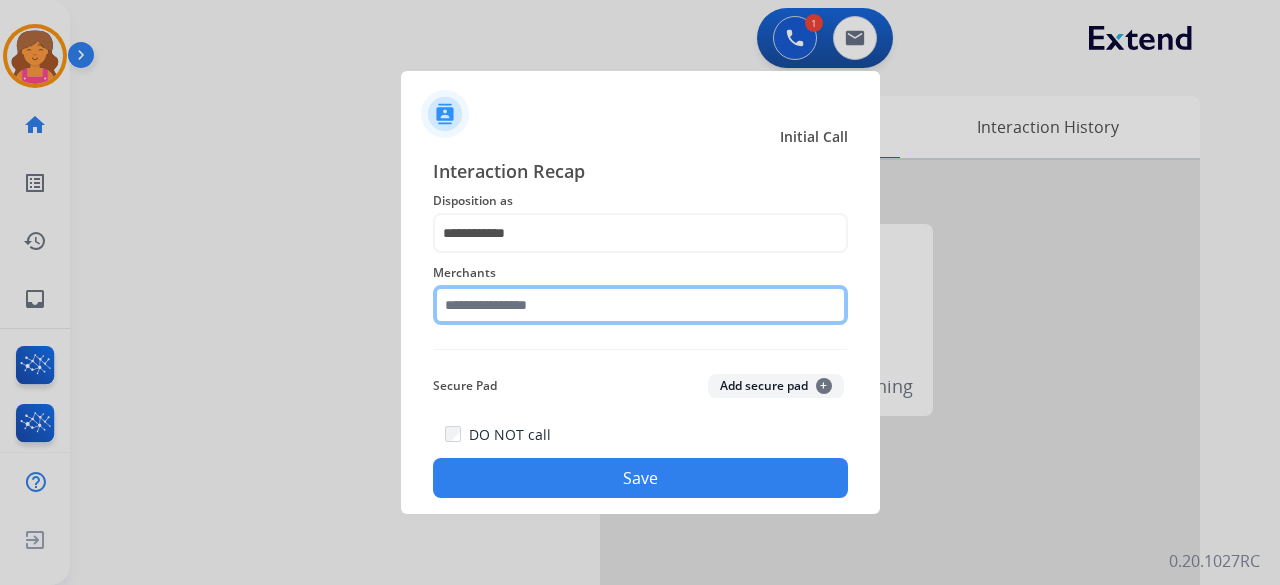 click 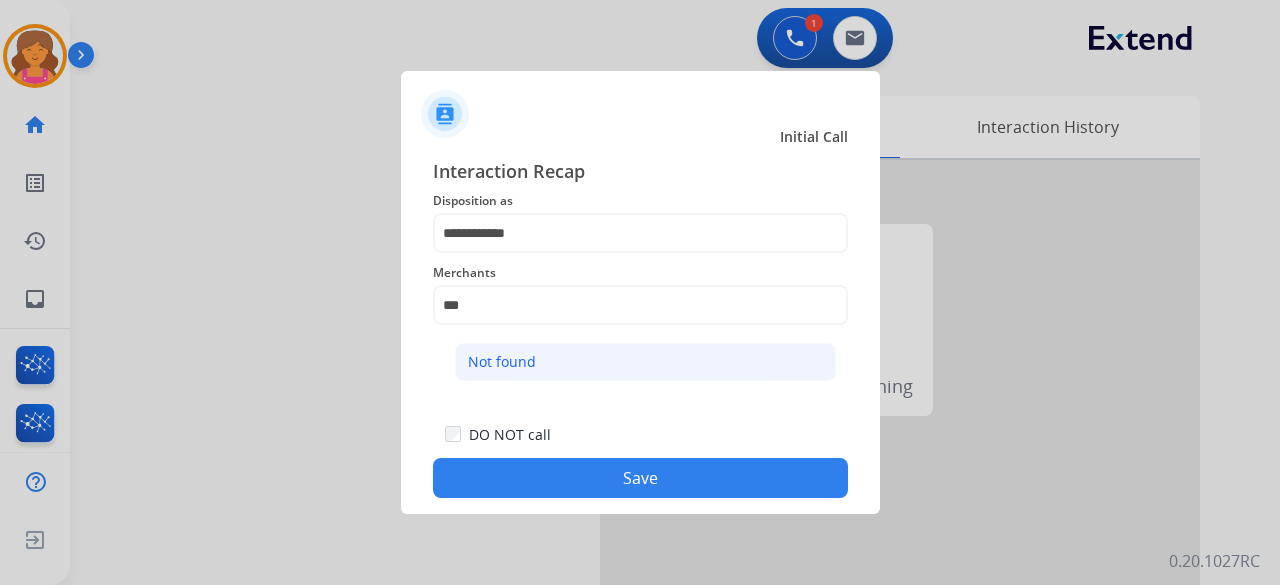 click on "Not found" 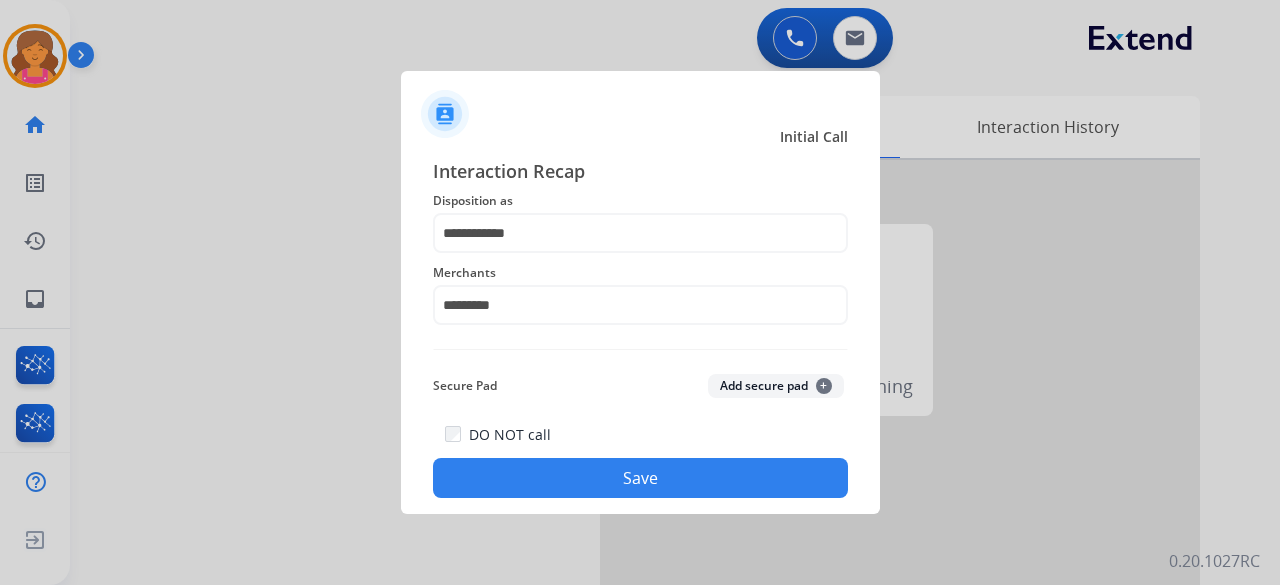 click on "Save" 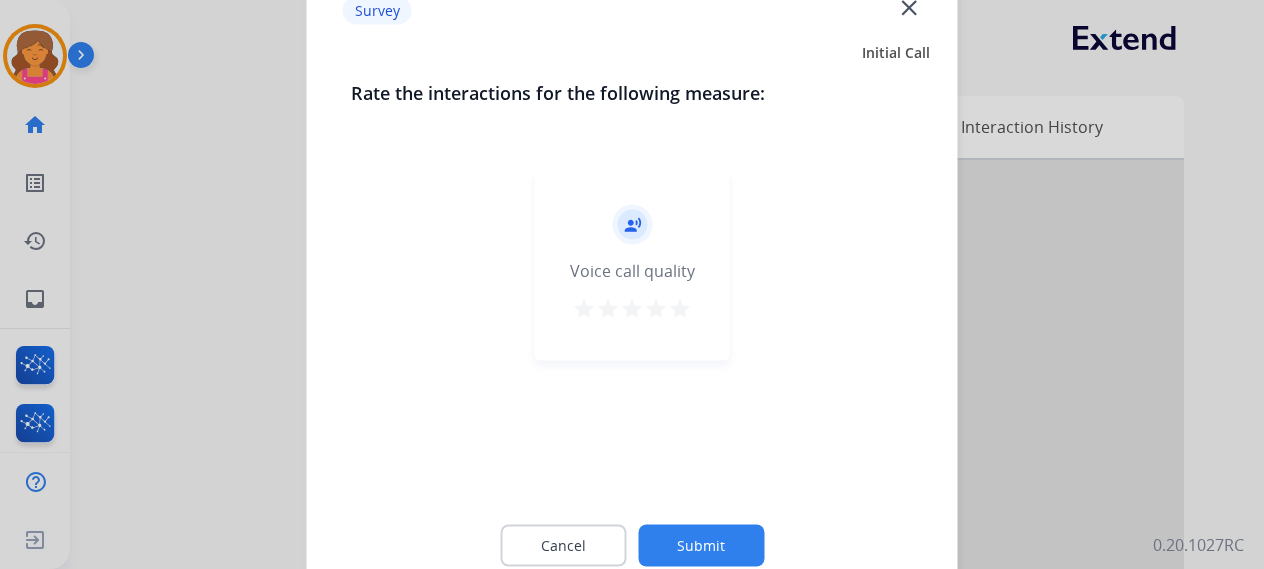 click on "star" at bounding box center [680, 308] 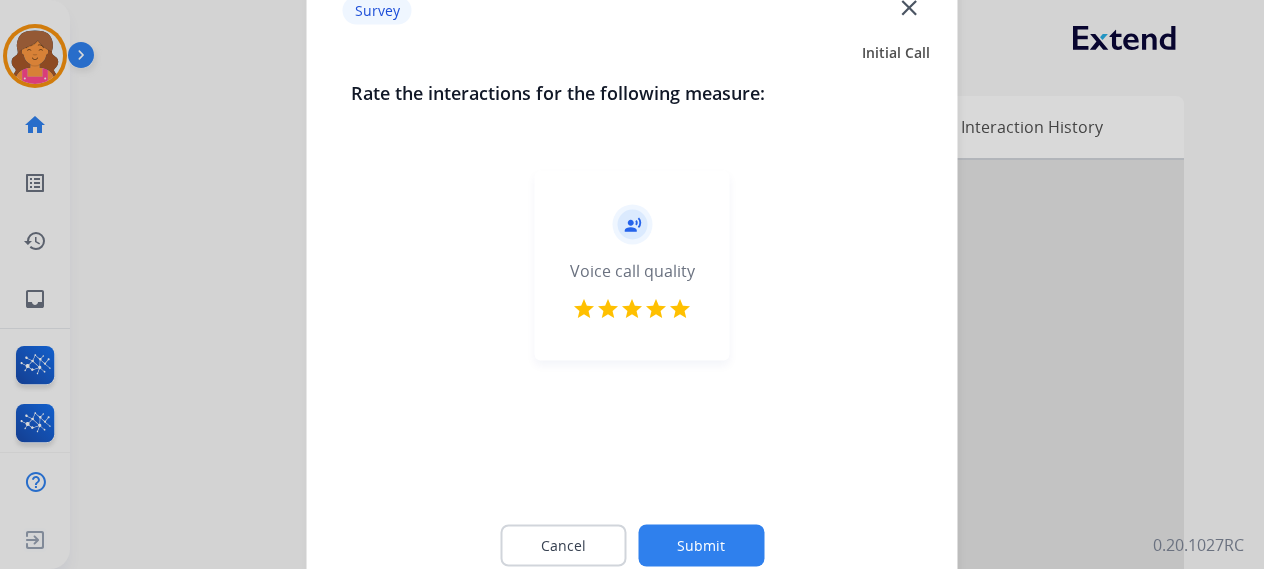 click on "Submit" 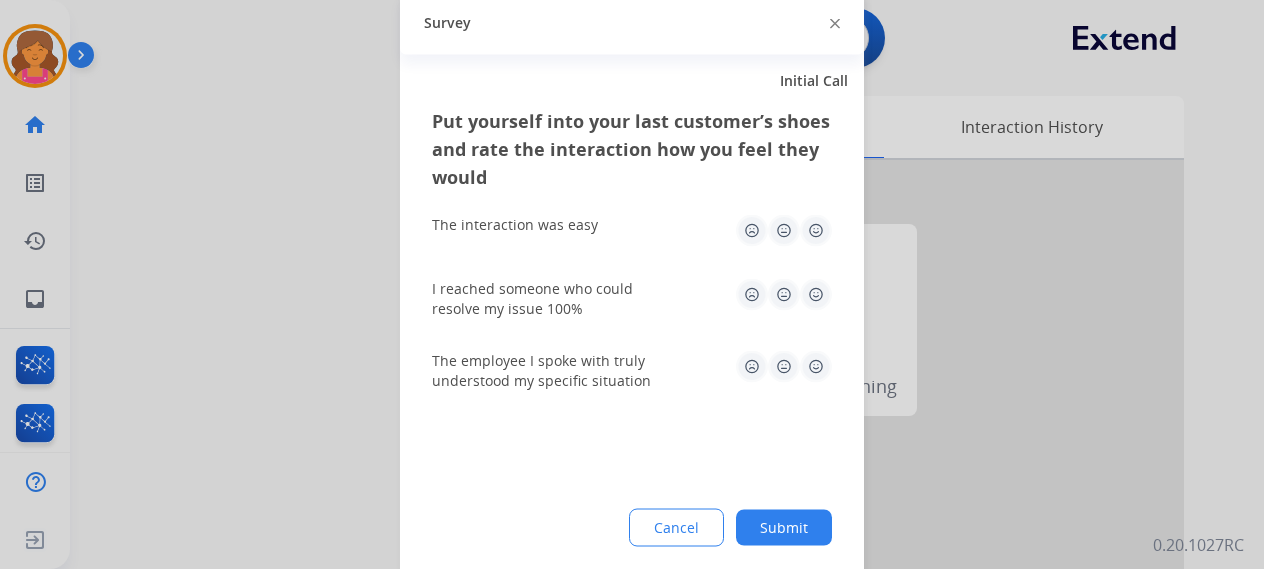 click 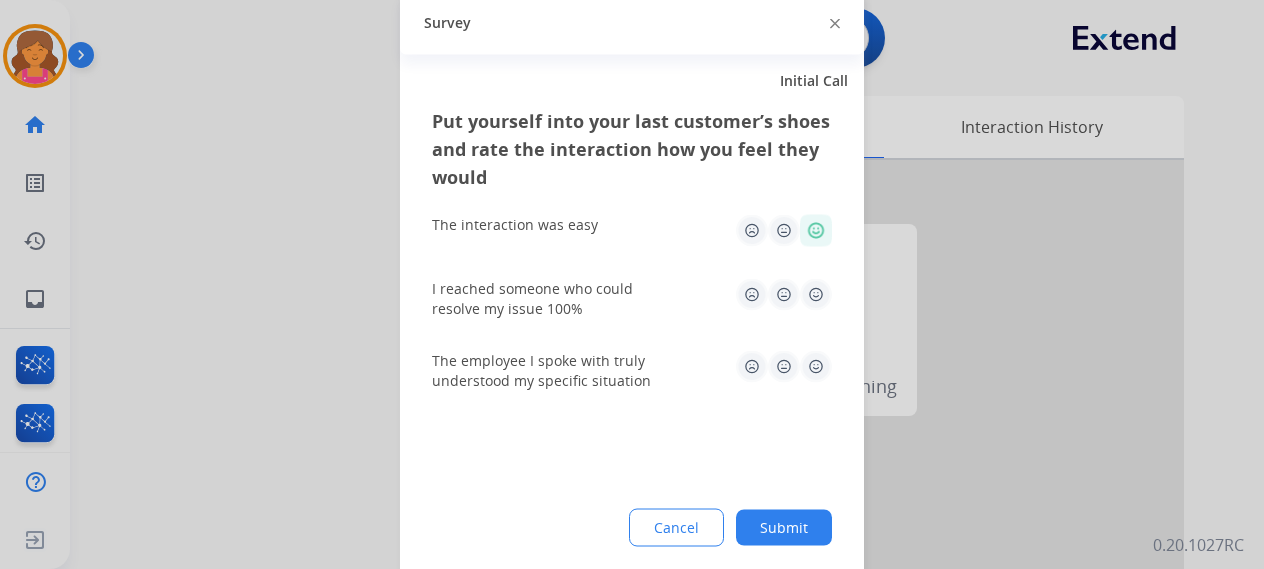 click 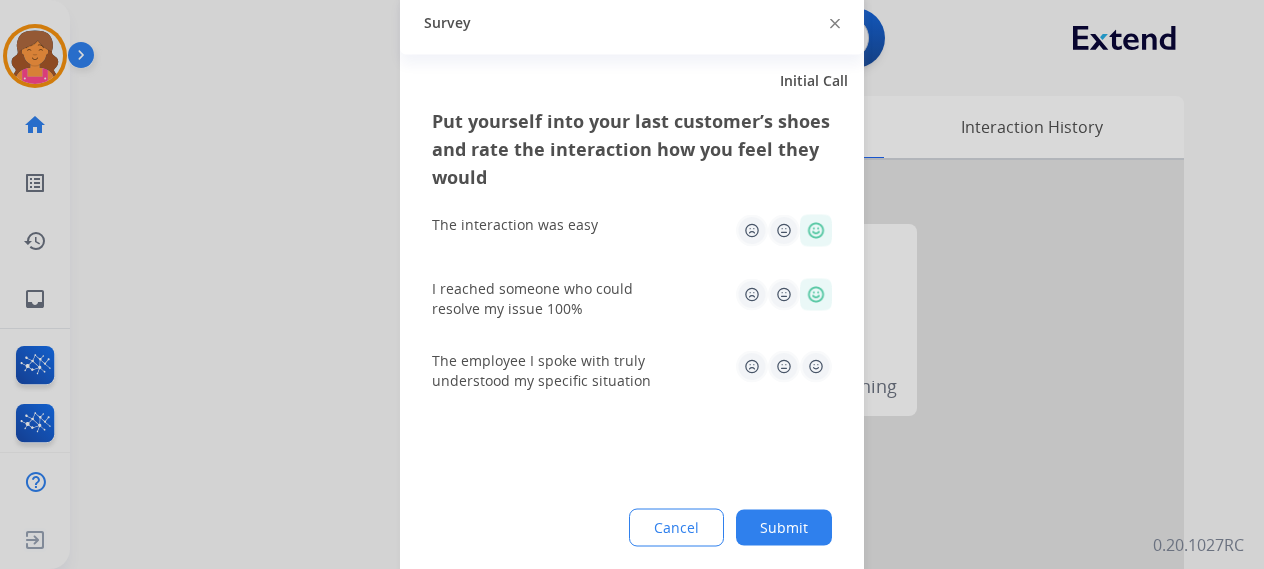 click 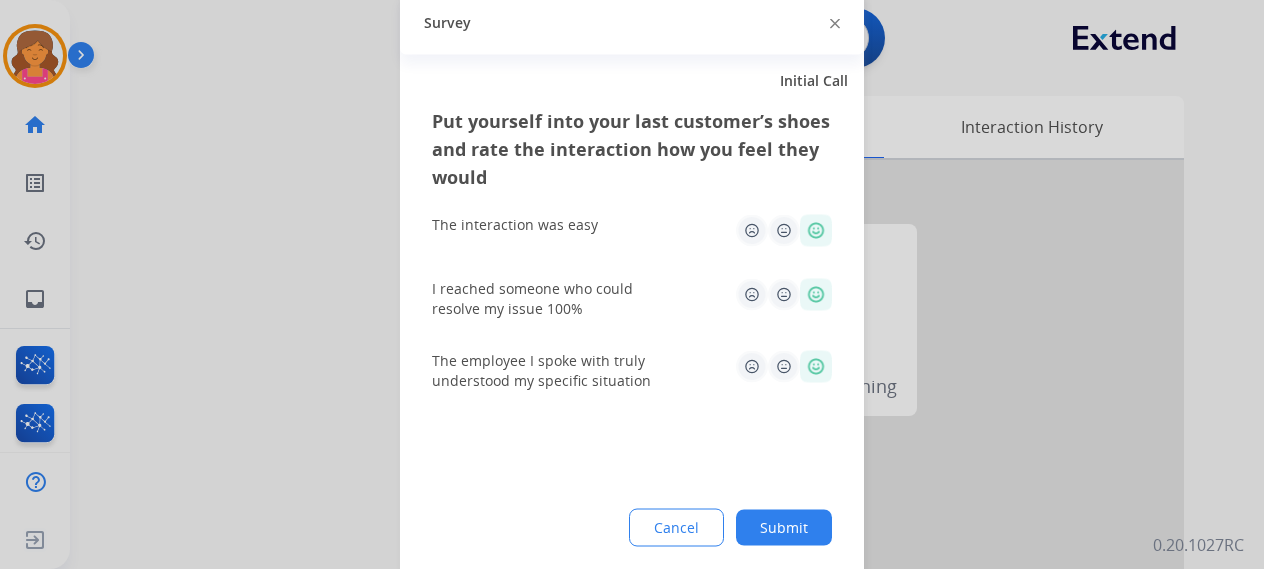 click on "Submit" 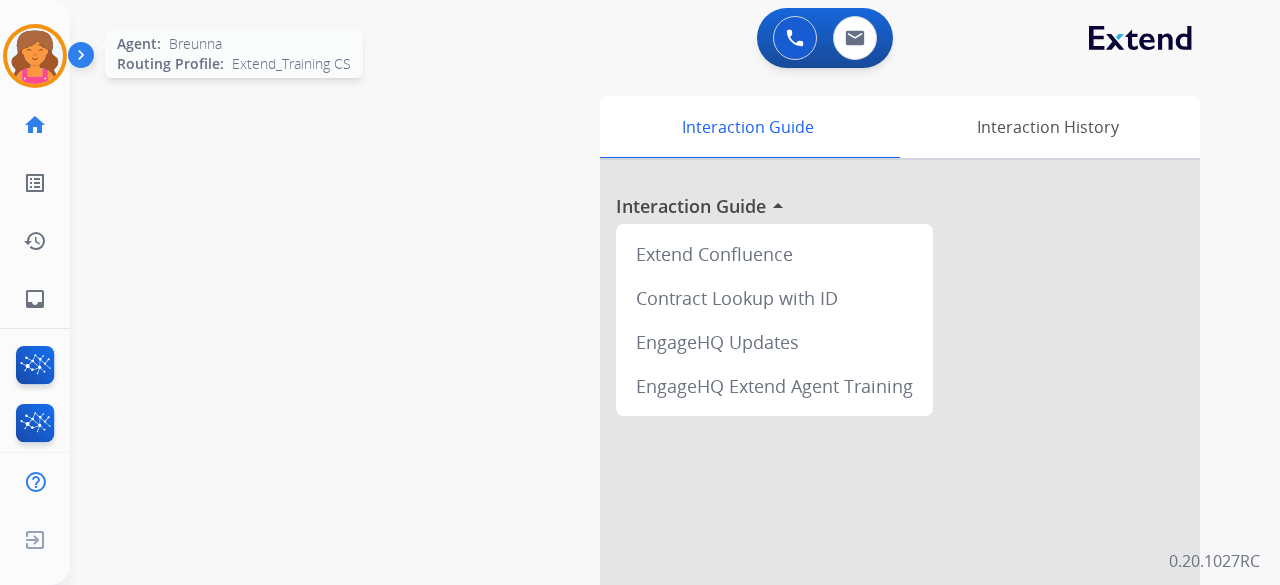 click at bounding box center [35, 56] 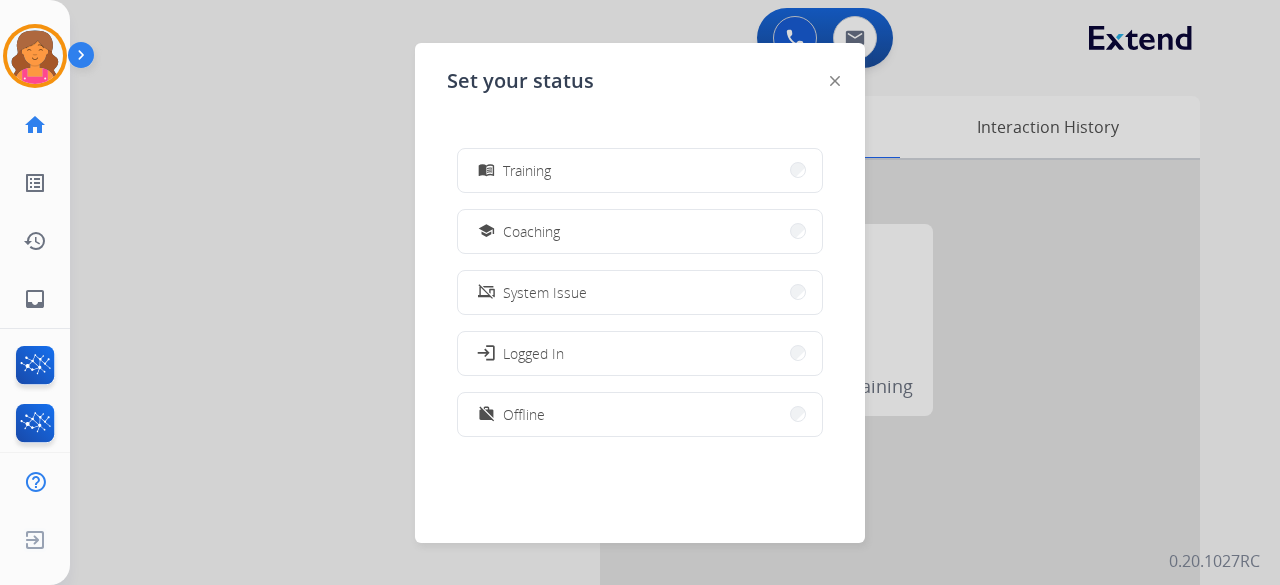 scroll, scrollTop: 277, scrollLeft: 0, axis: vertical 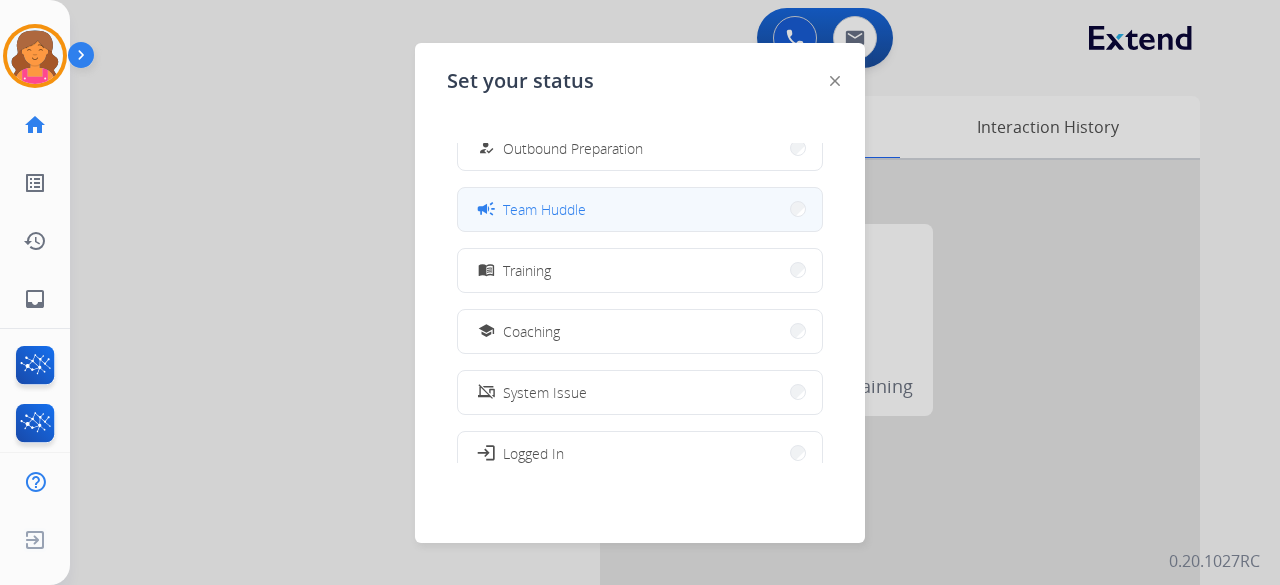 click on "Team Huddle" at bounding box center [544, 209] 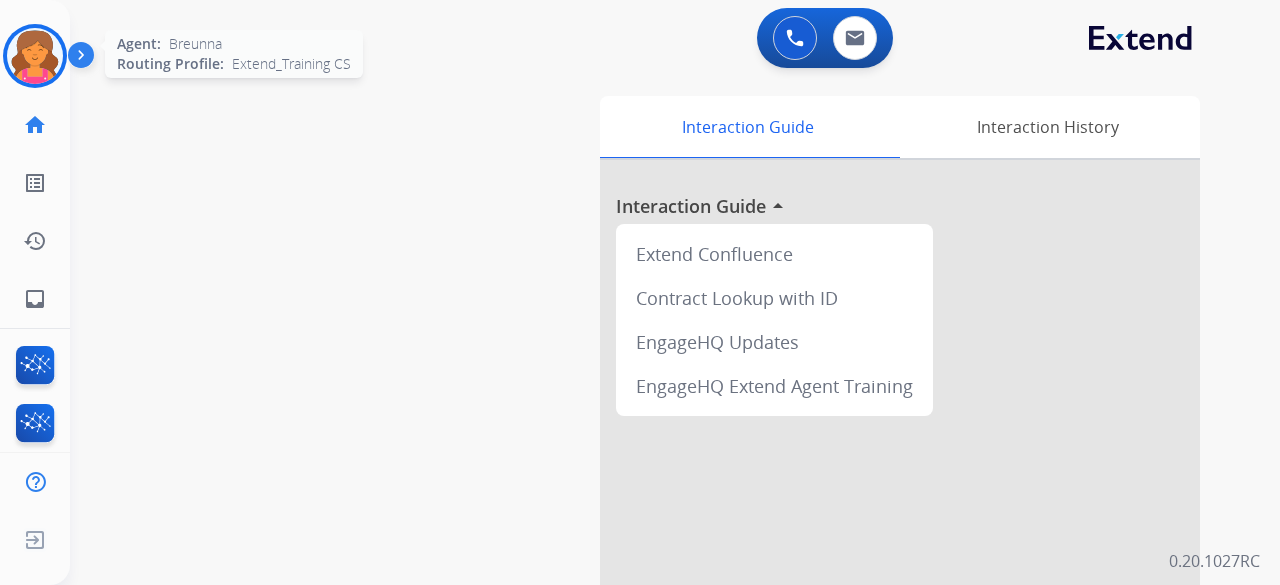 drag, startPoint x: 14, startPoint y: 45, endPoint x: 63, endPoint y: 55, distance: 50.01 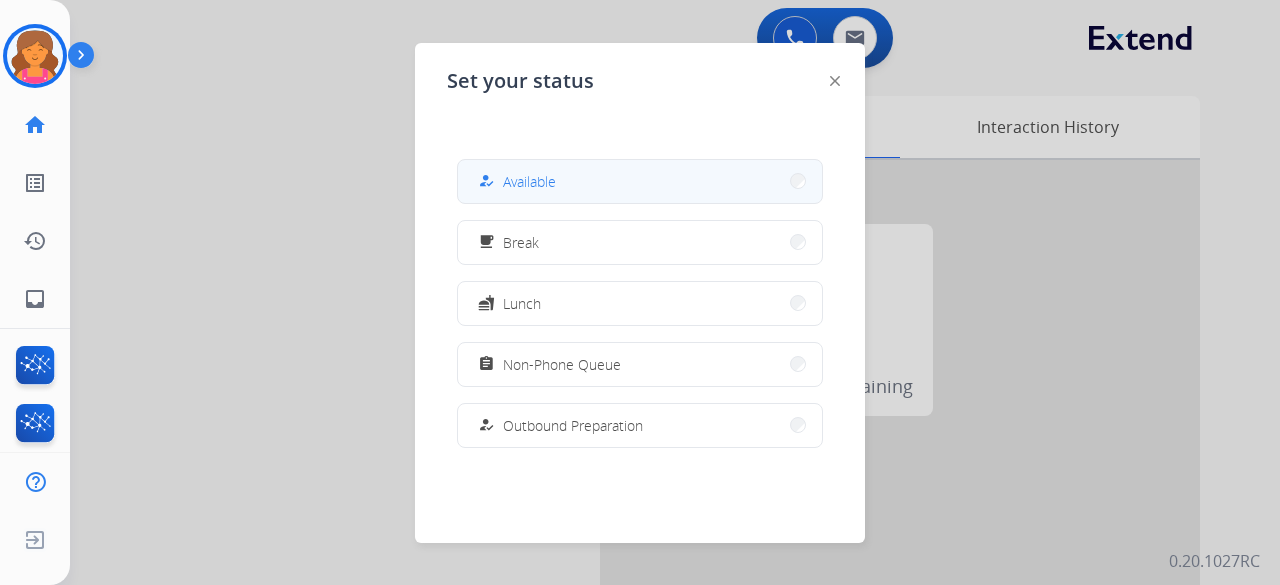 click on "how_to_reg Available" at bounding box center (640, 181) 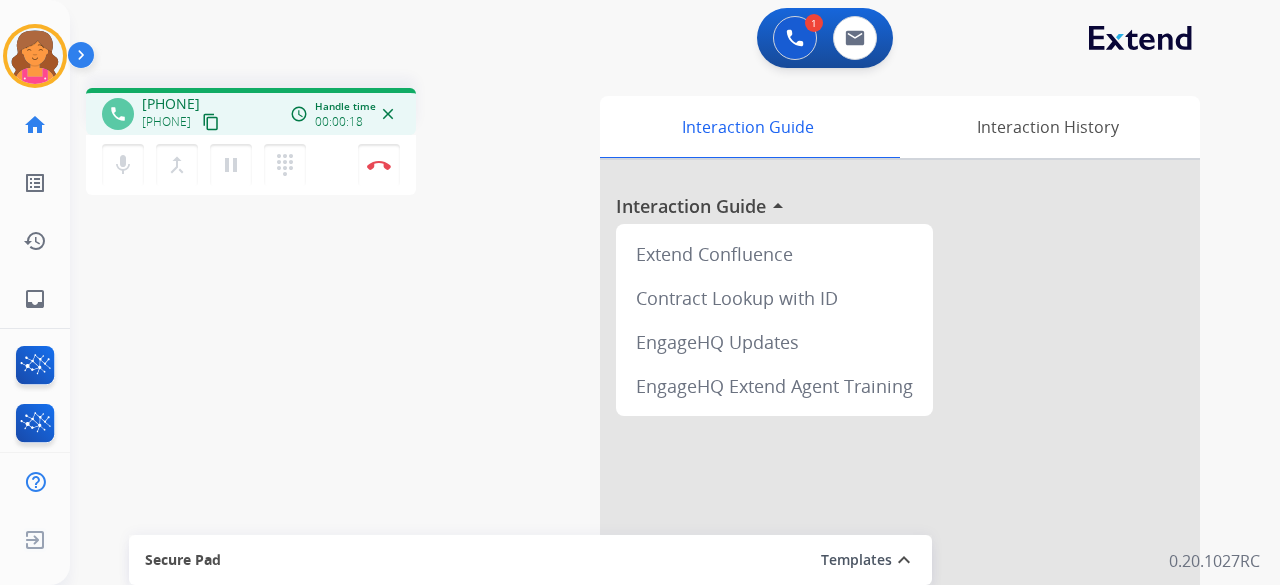 click on "content_copy" at bounding box center (211, 122) 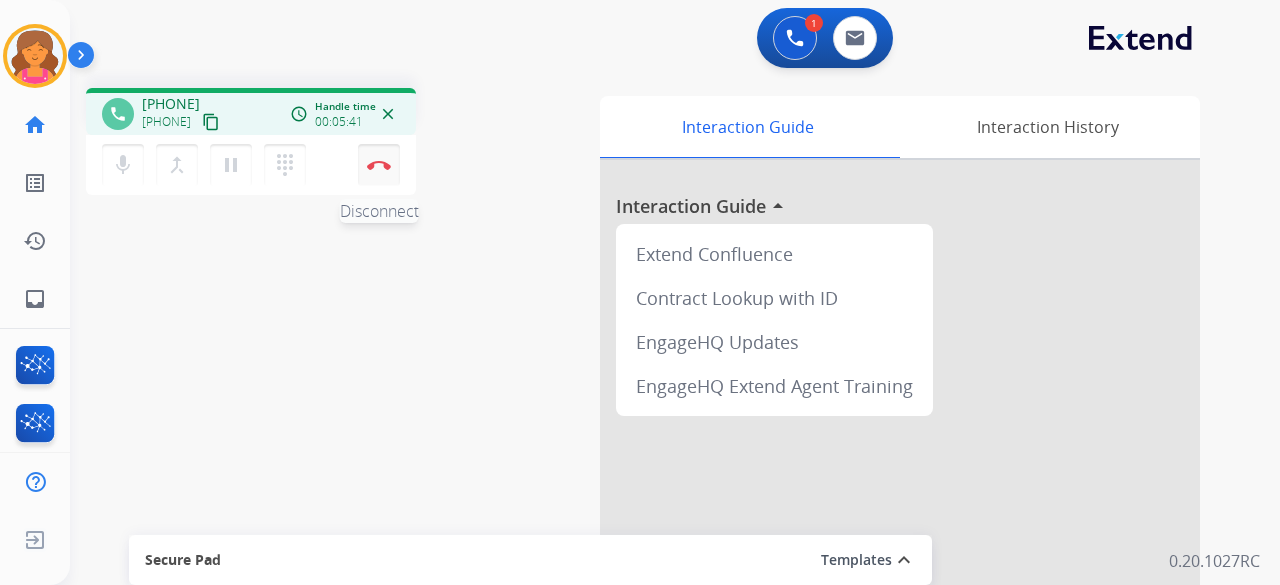 click at bounding box center (379, 165) 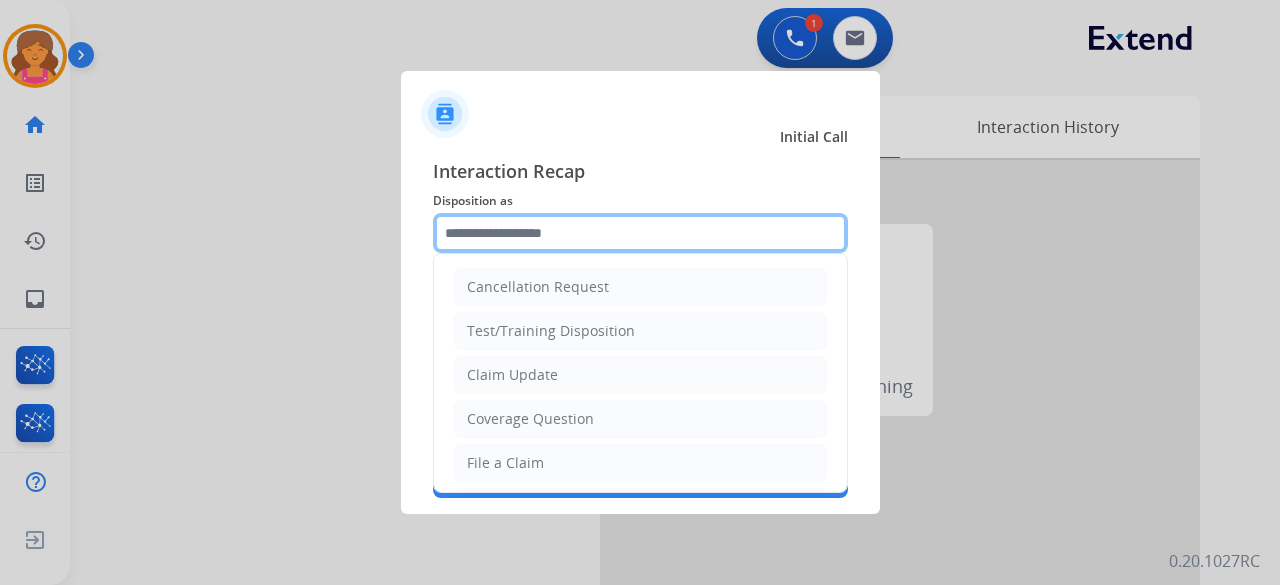 click 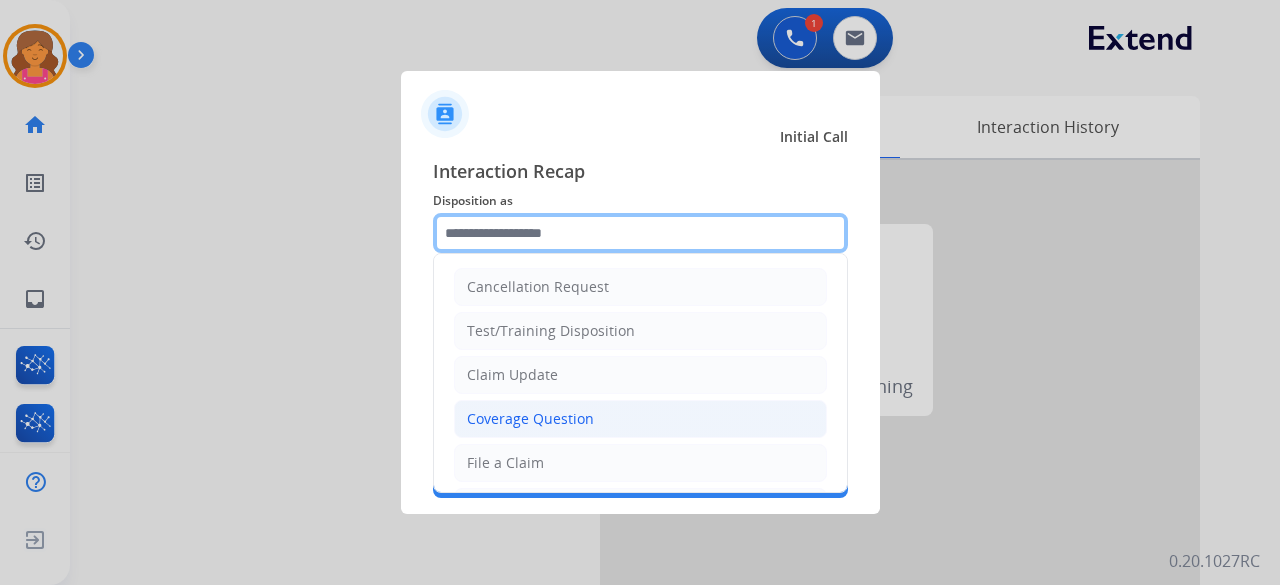 scroll, scrollTop: 303, scrollLeft: 0, axis: vertical 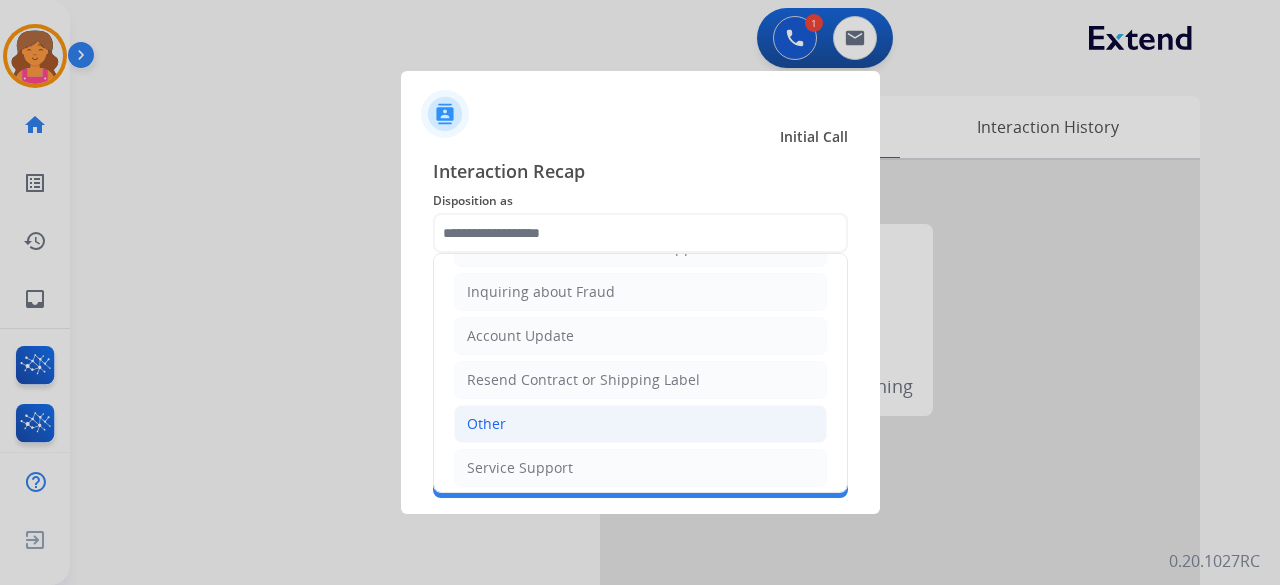 click on "Other" 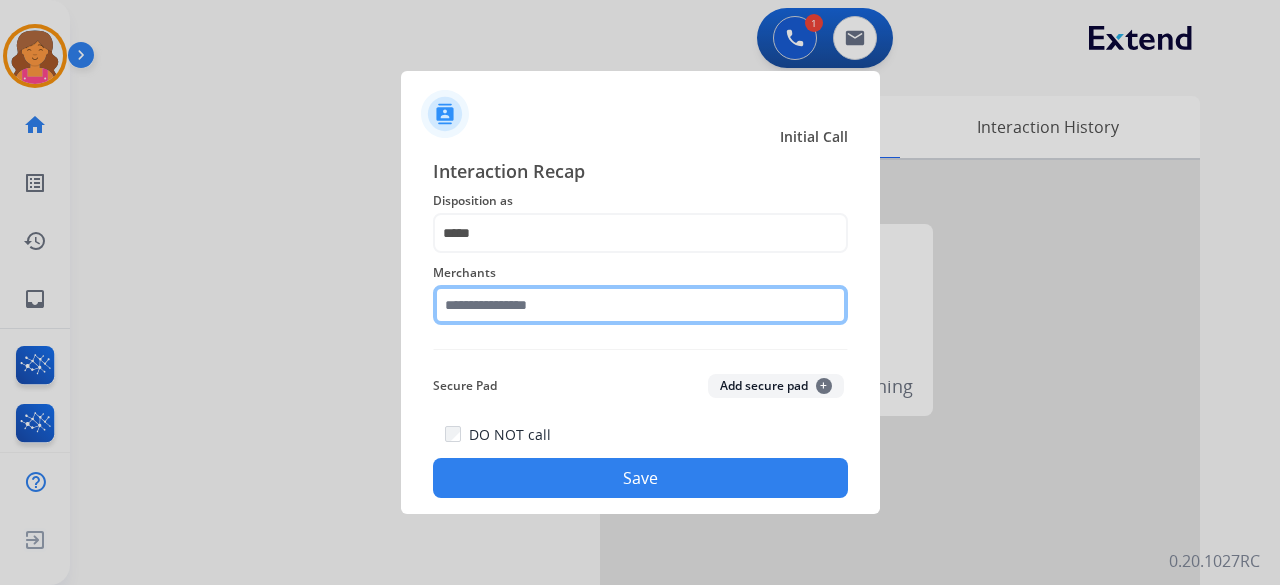 click 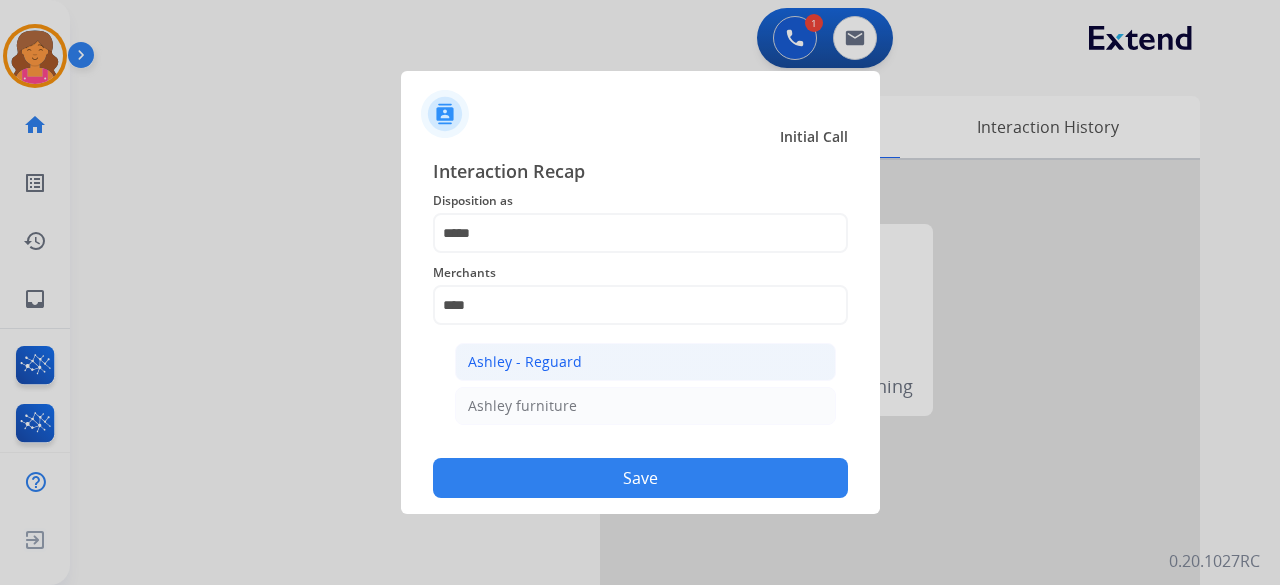 click on "Ashley - Reguard" 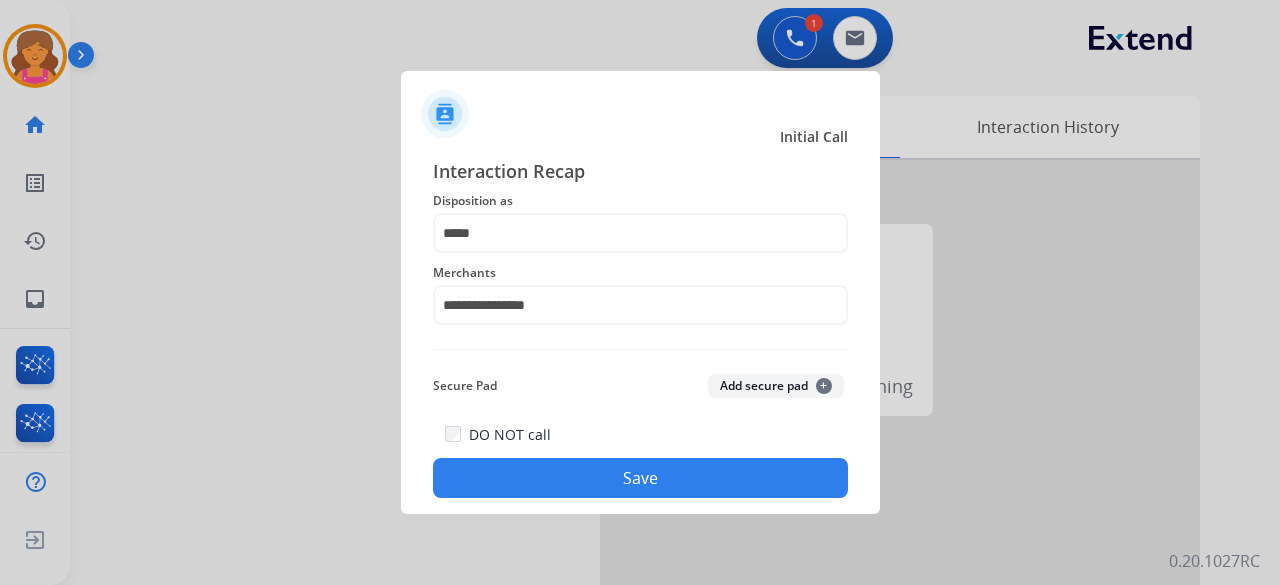 click on "Save" 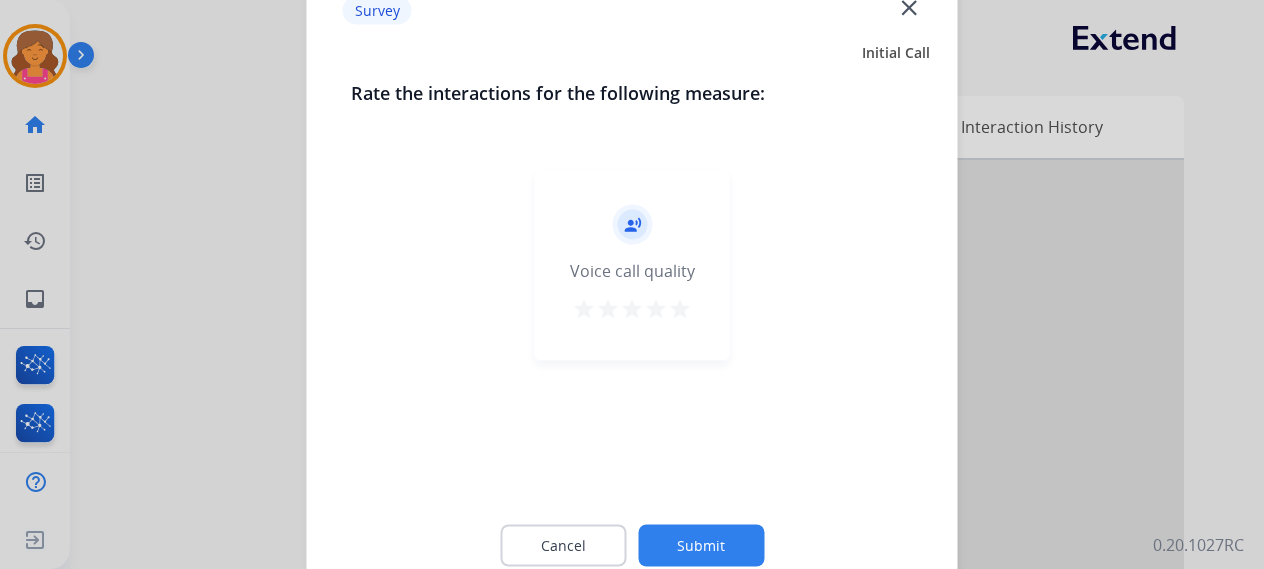 click on "star" at bounding box center [680, 308] 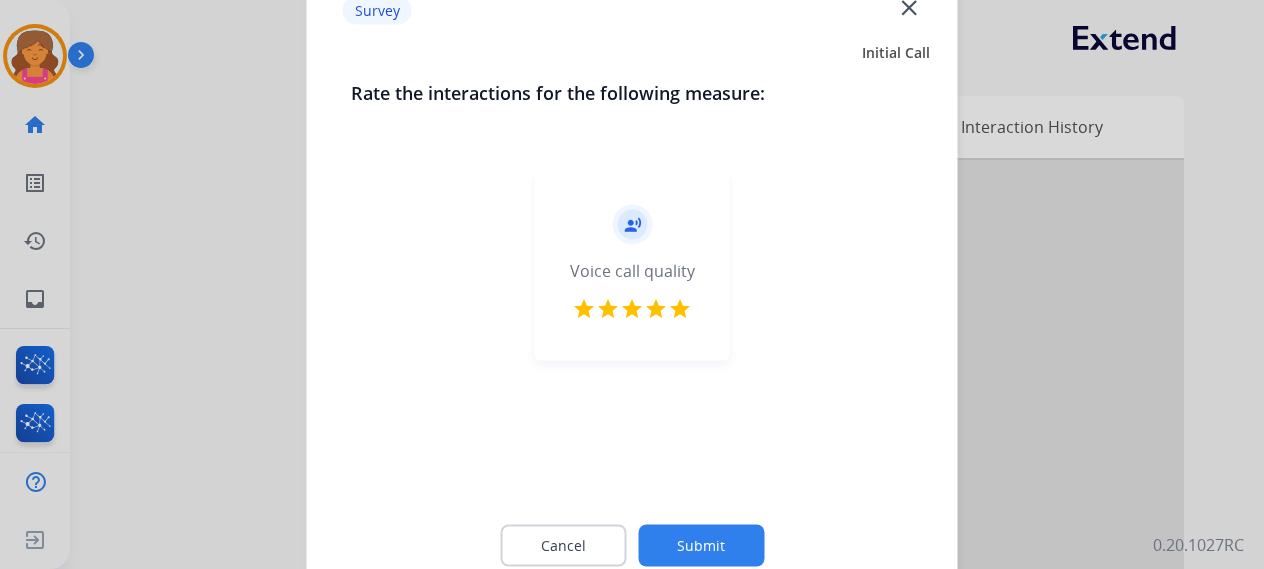 click on "Cancel Submit" 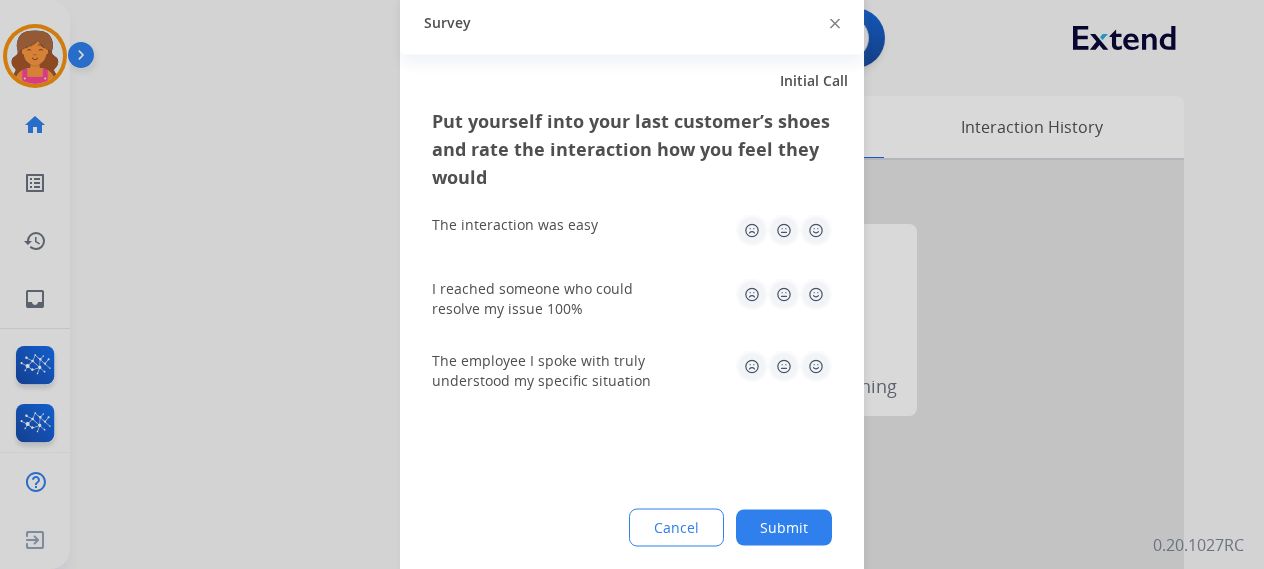 click 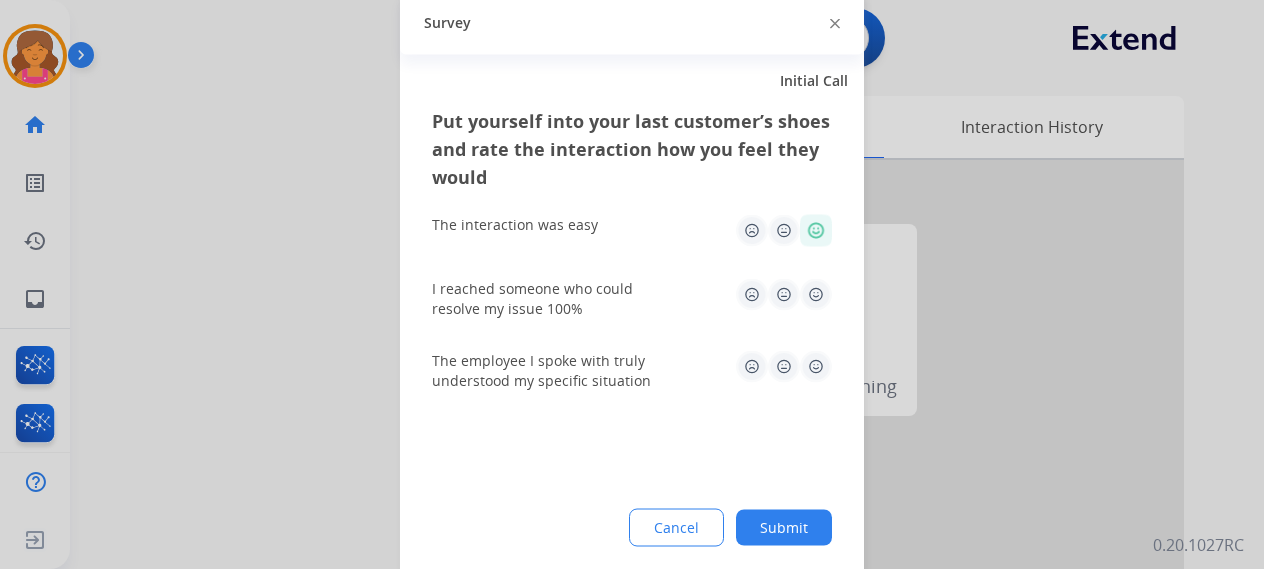 click 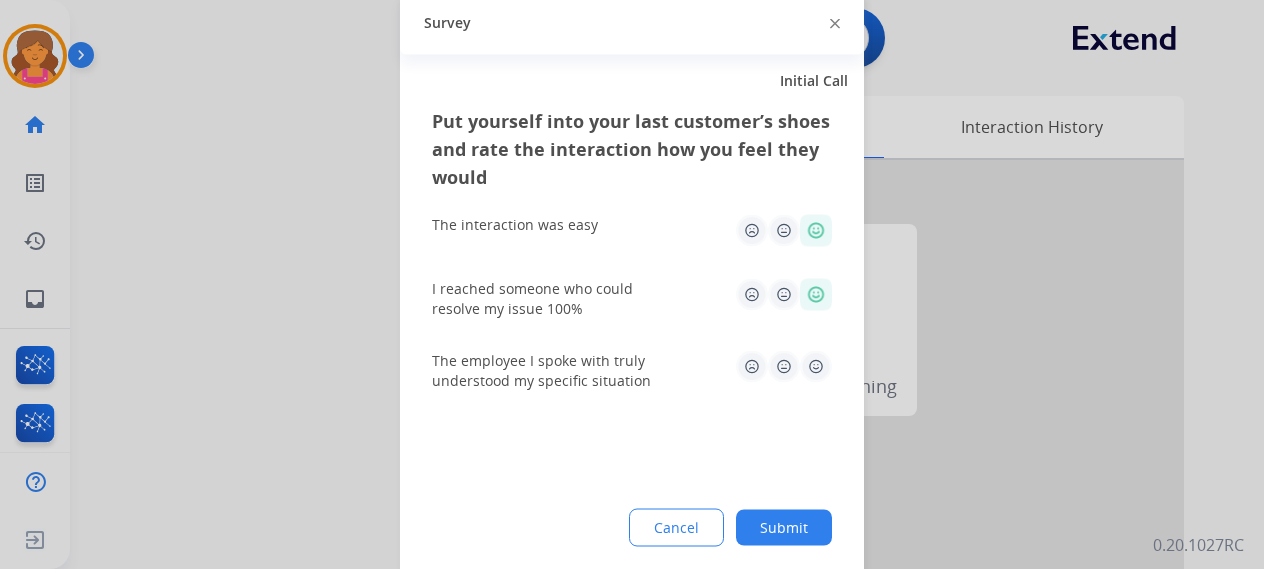 click 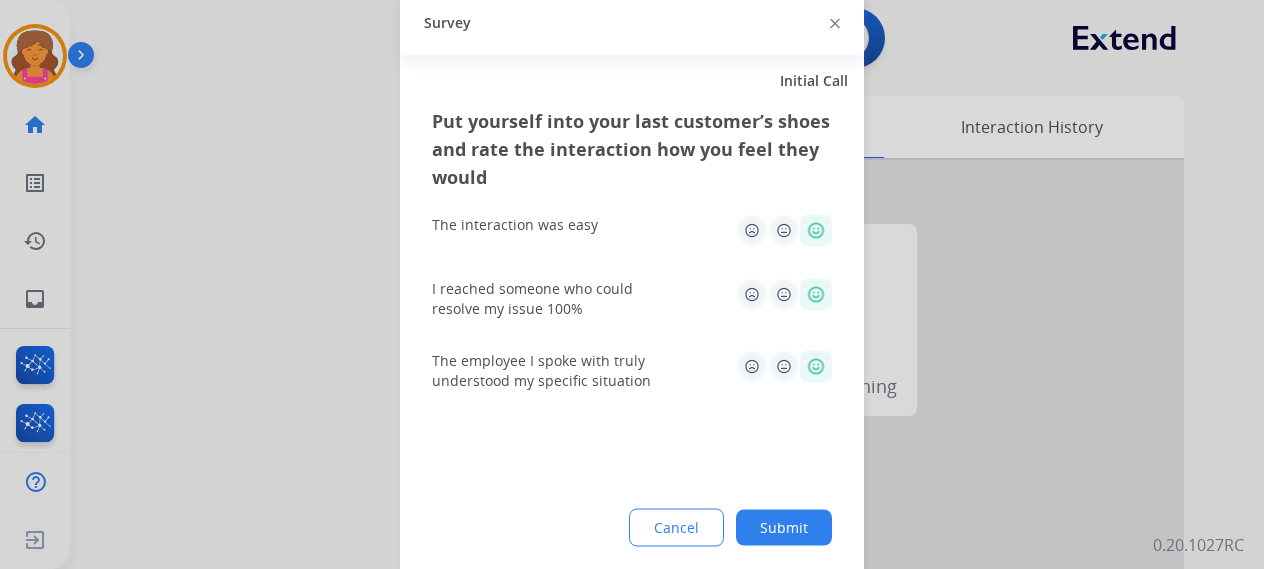 click on "Submit" 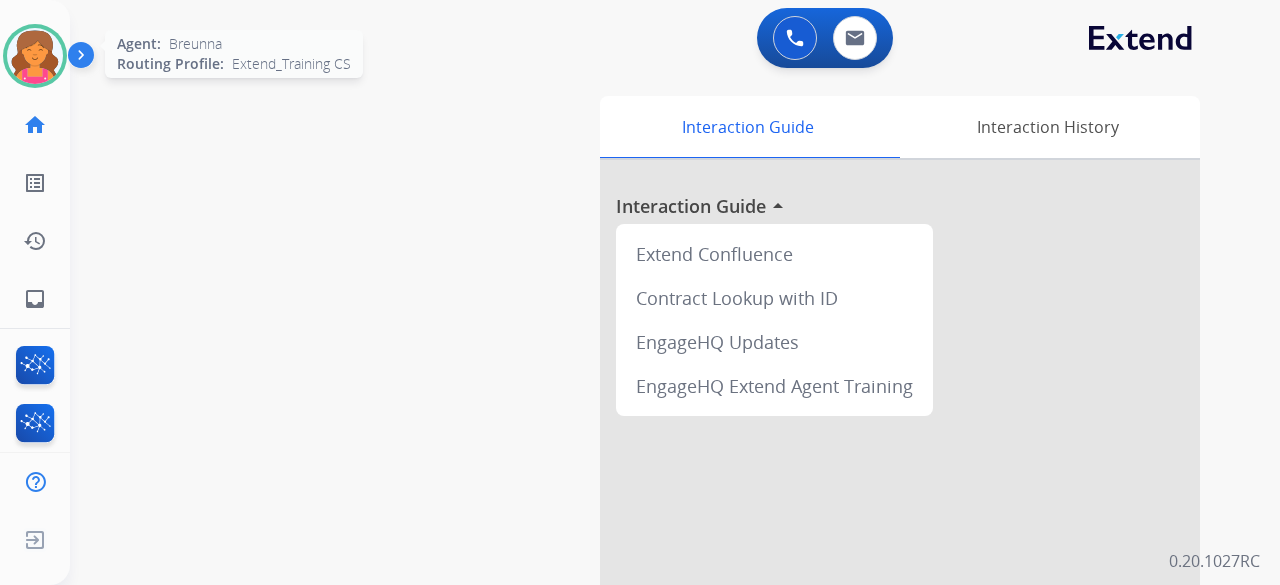click at bounding box center (35, 56) 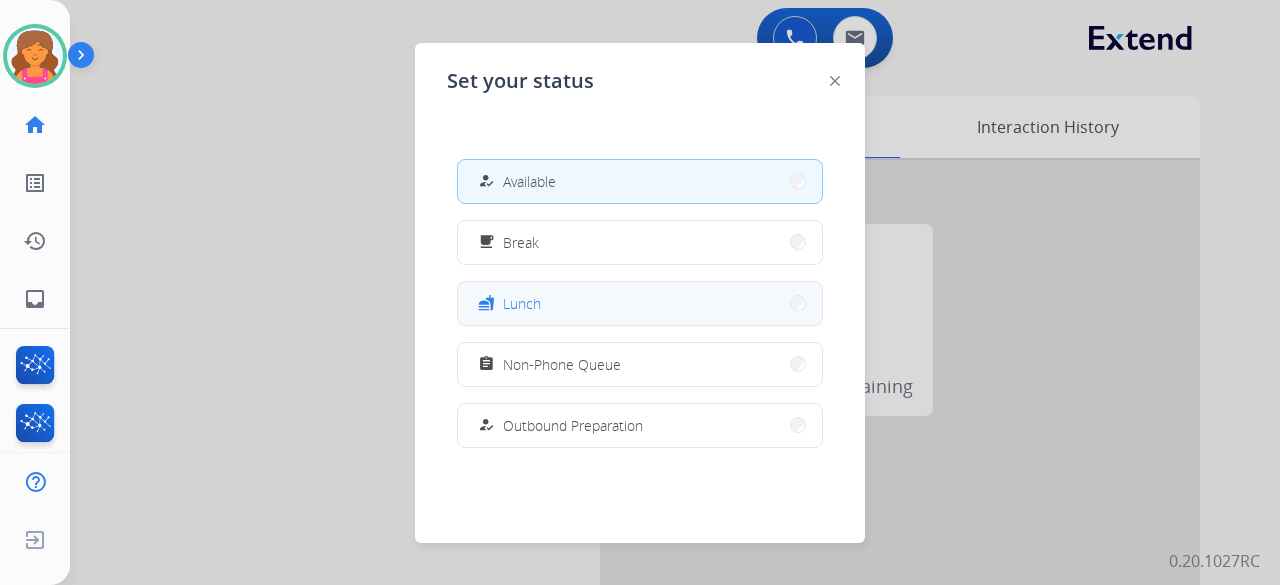click on "fastfood Lunch" at bounding box center [640, 303] 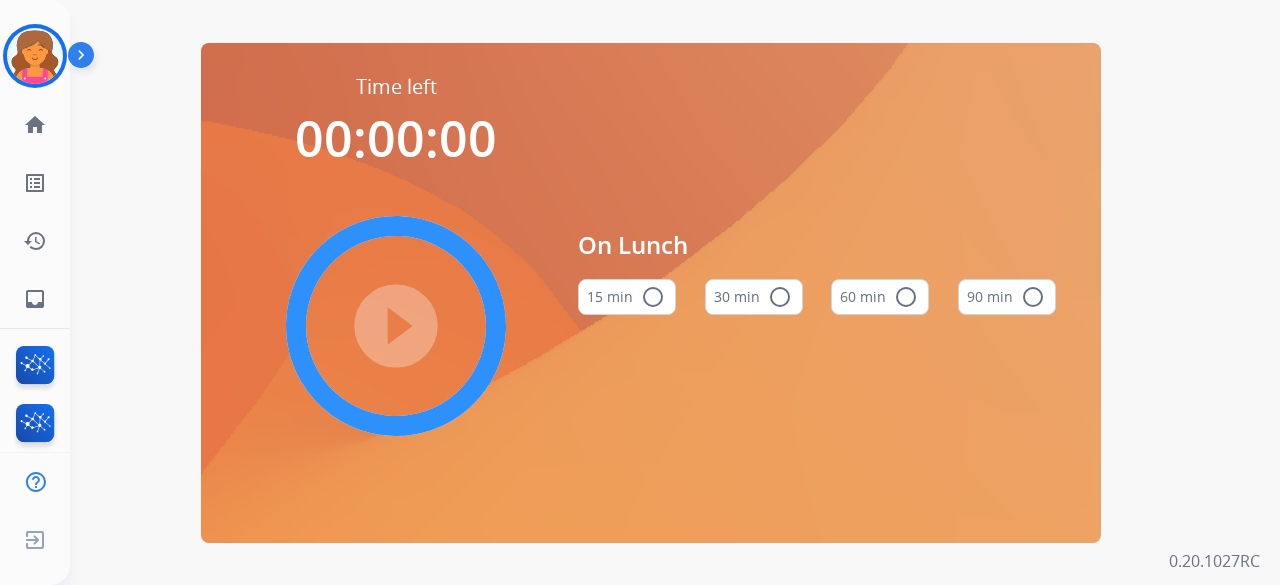 click on "60 min  radio_button_unchecked" at bounding box center (880, 297) 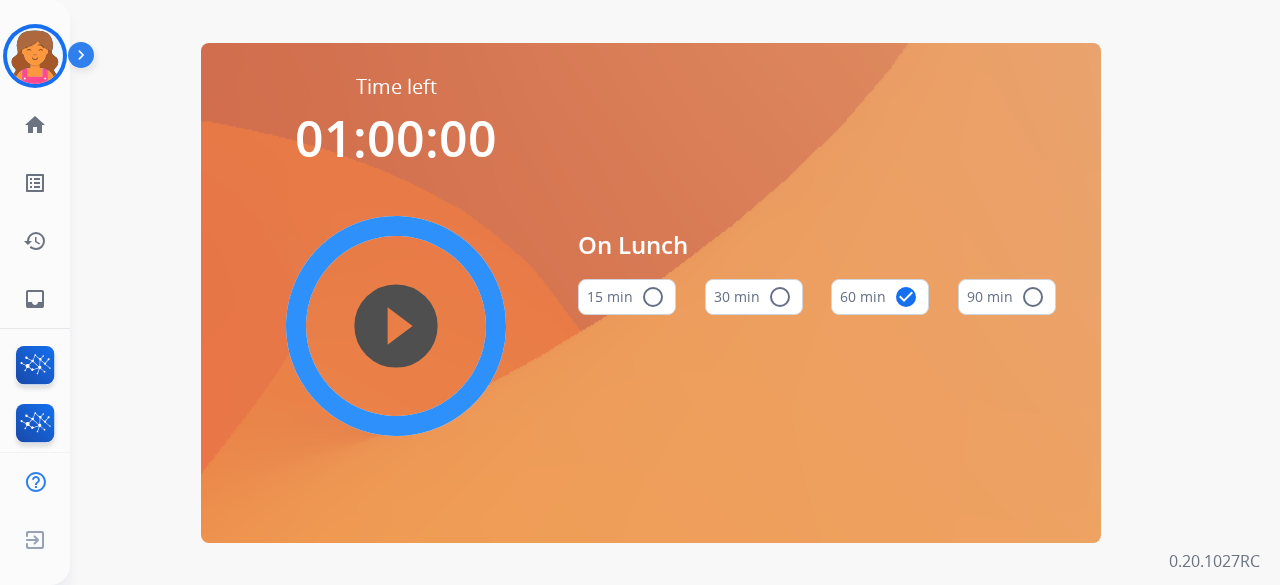 click on "play_circle_filled" at bounding box center [396, 326] 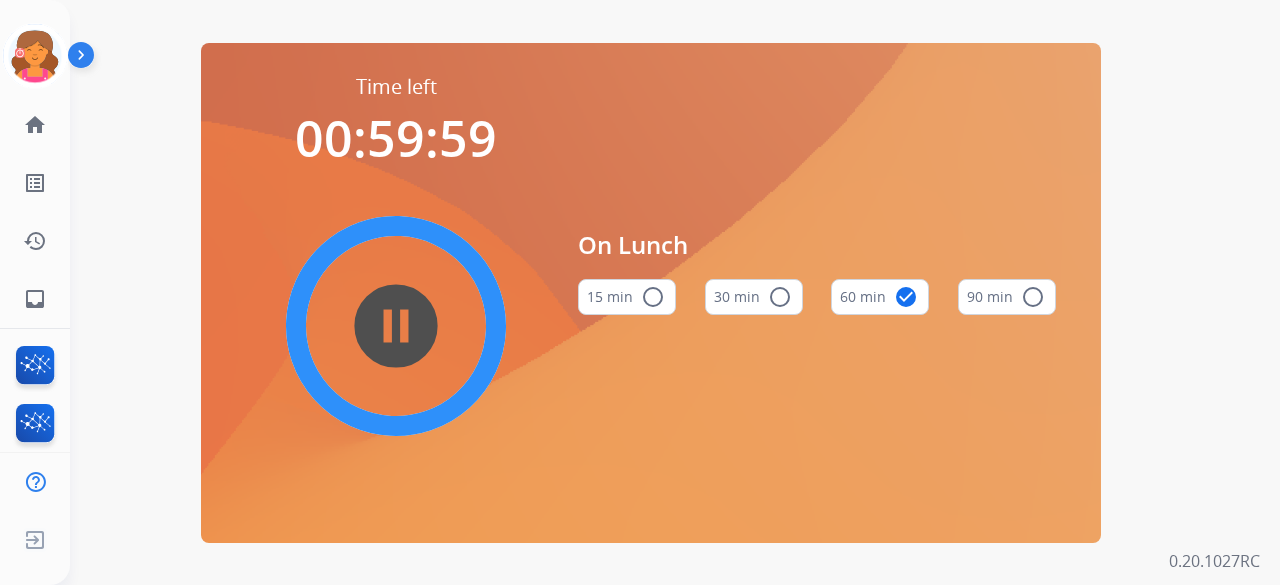 click on "pause_circle_filled" at bounding box center [396, 326] 